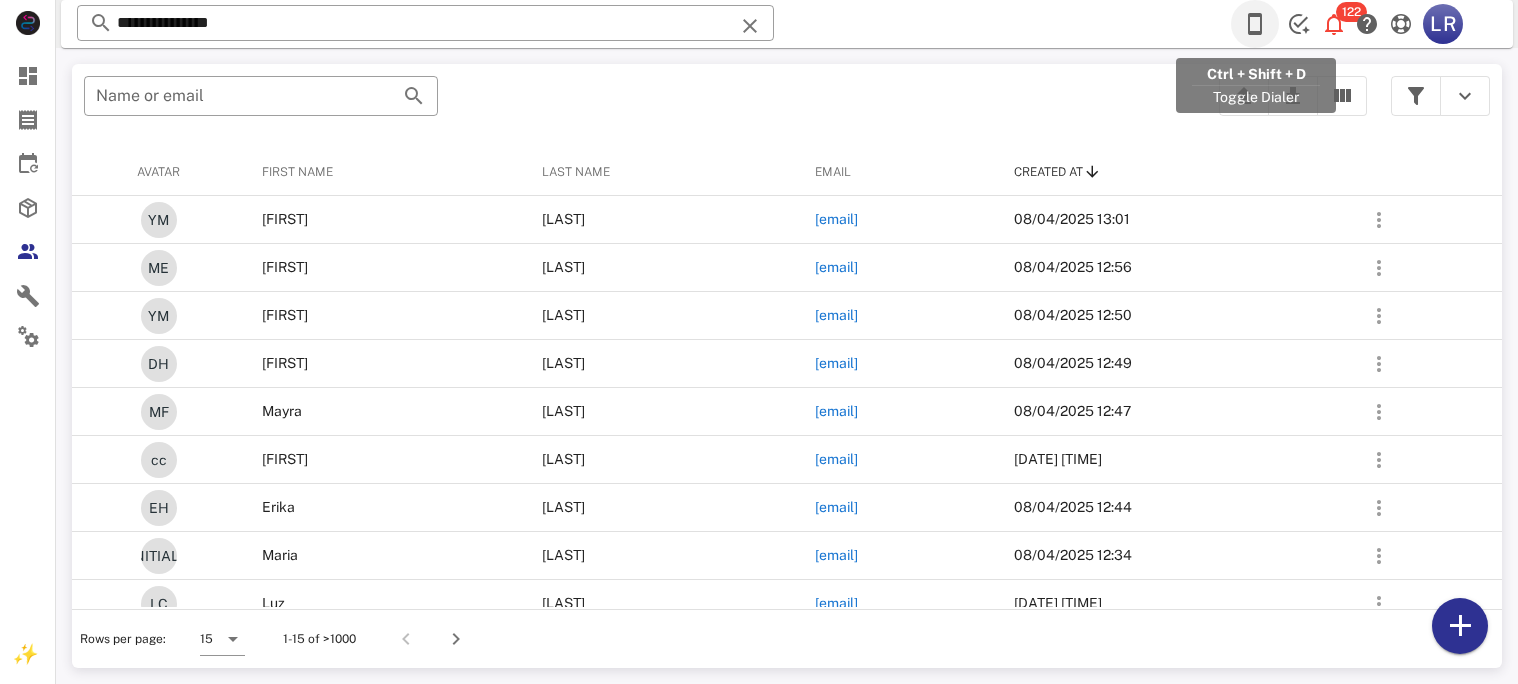 scroll, scrollTop: 0, scrollLeft: 0, axis: both 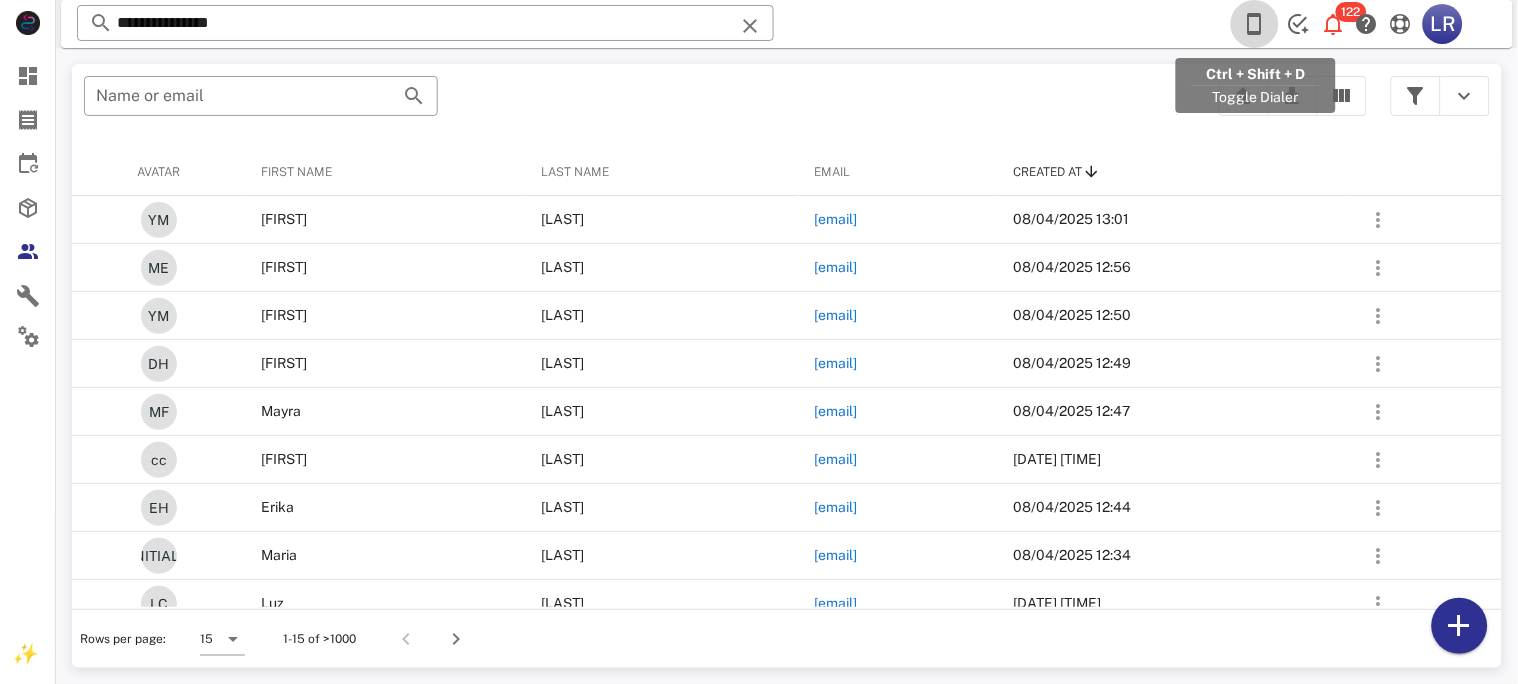 click at bounding box center (1255, 24) 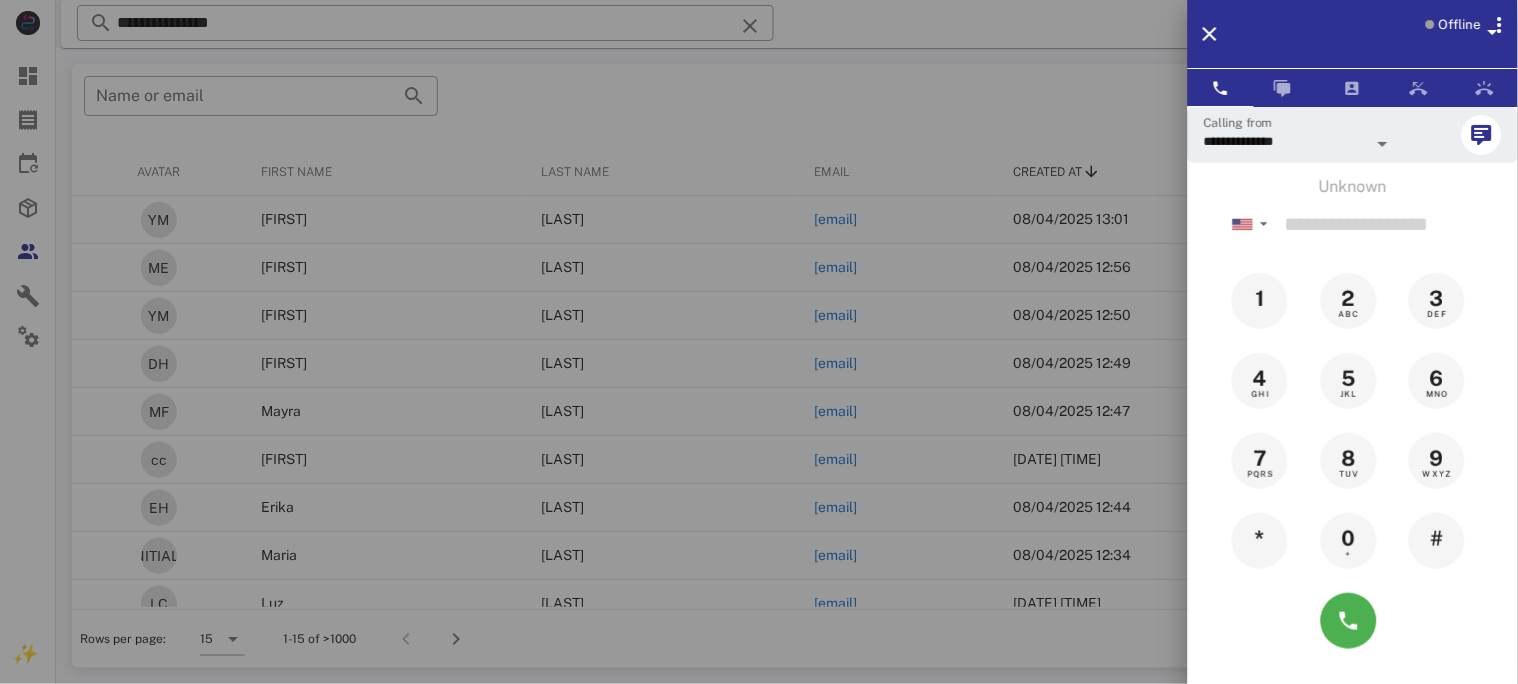 click on "Offline" at bounding box center [1460, 25] 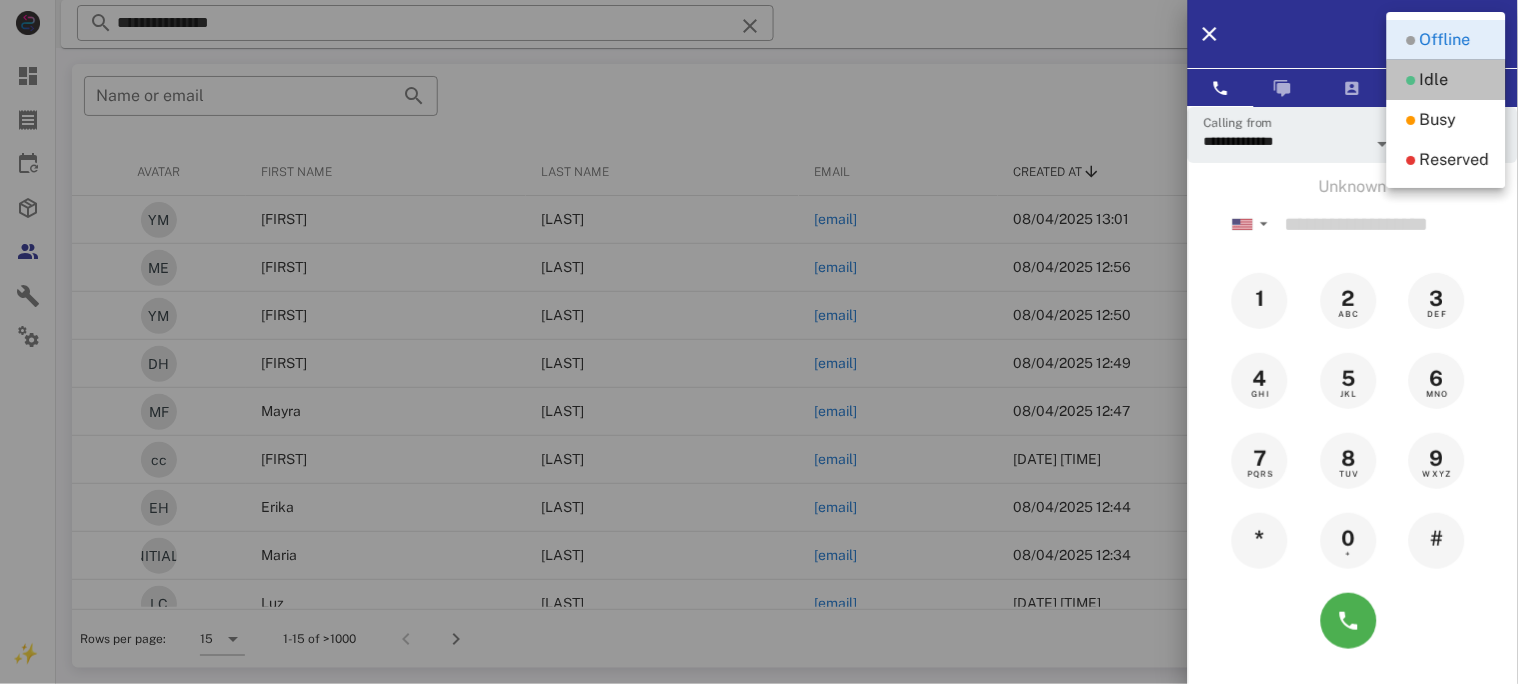 click on "Idle" at bounding box center (1434, 80) 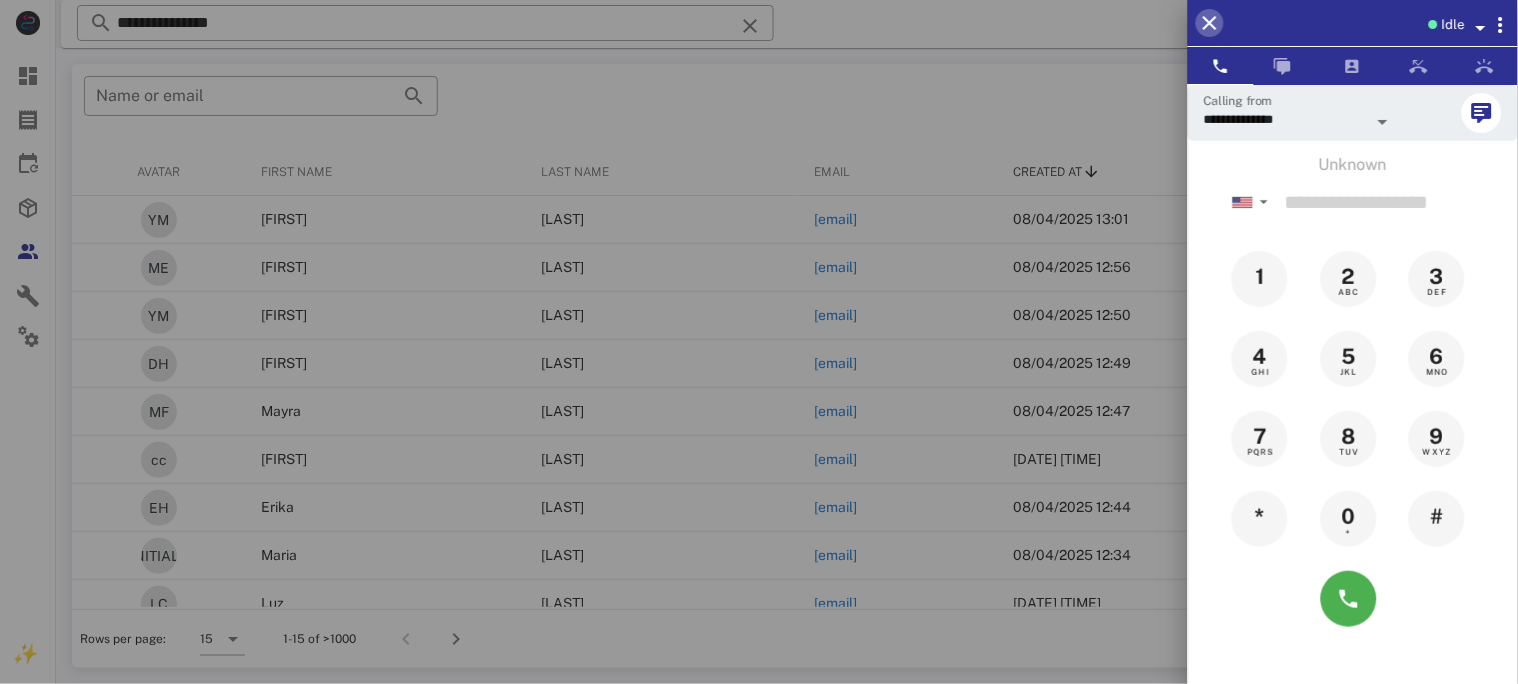 click at bounding box center [1210, 23] 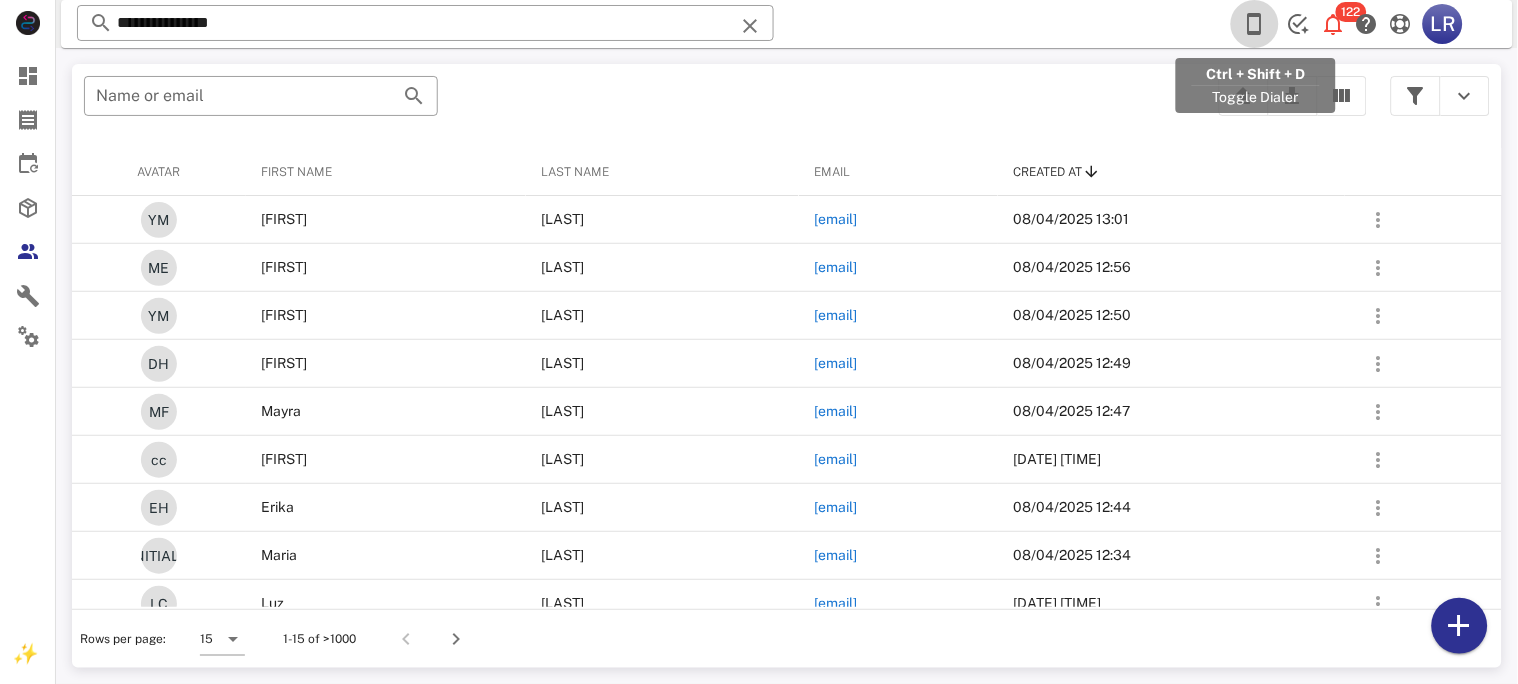 click at bounding box center (1255, 24) 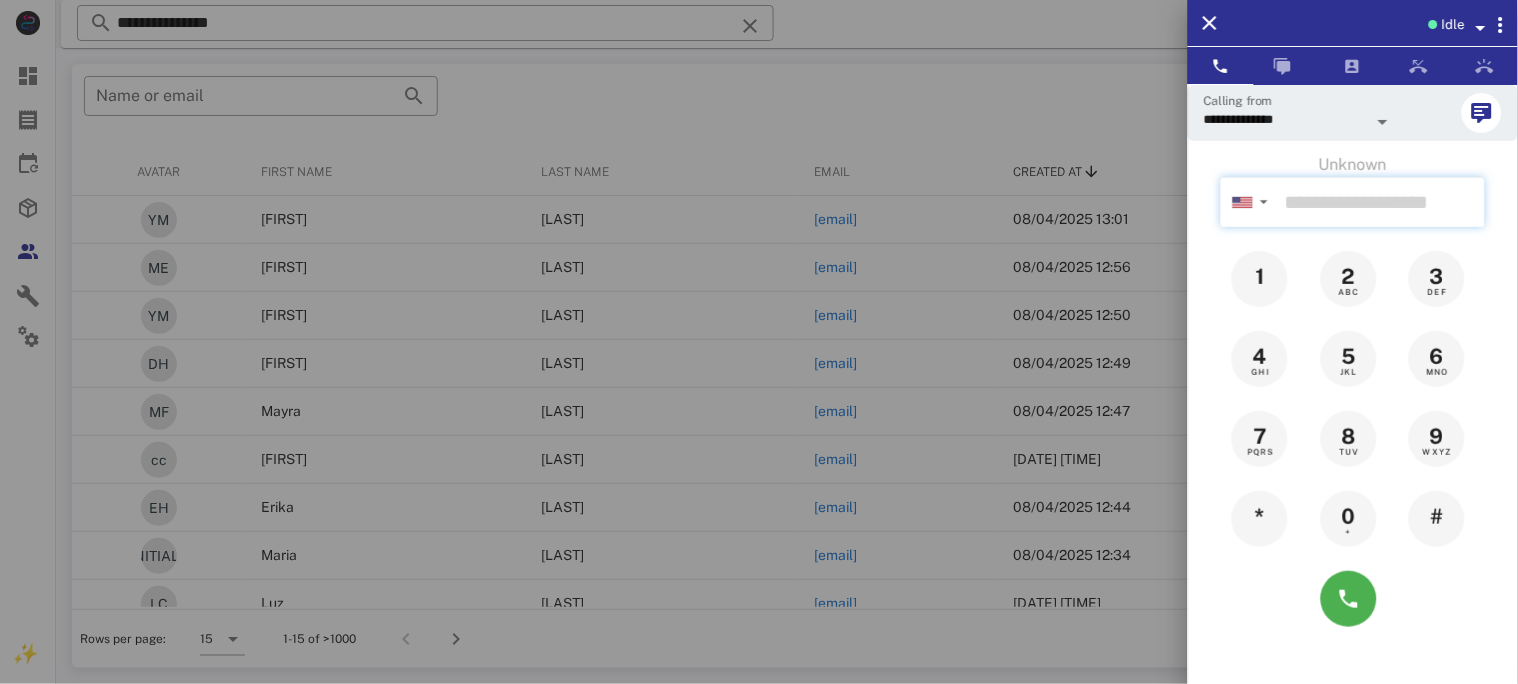 drag, startPoint x: 1285, startPoint y: 189, endPoint x: 1275, endPoint y: 177, distance: 15.6205 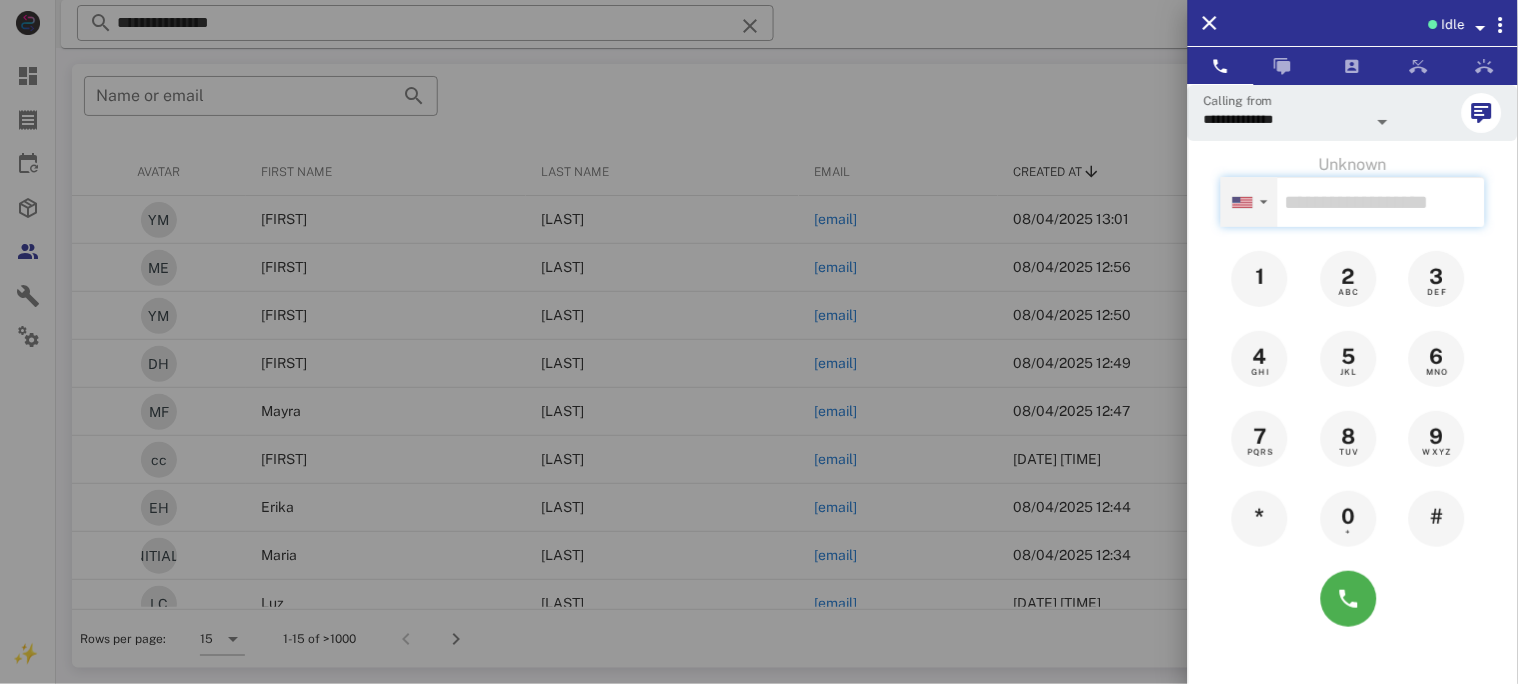 paste on "**********" 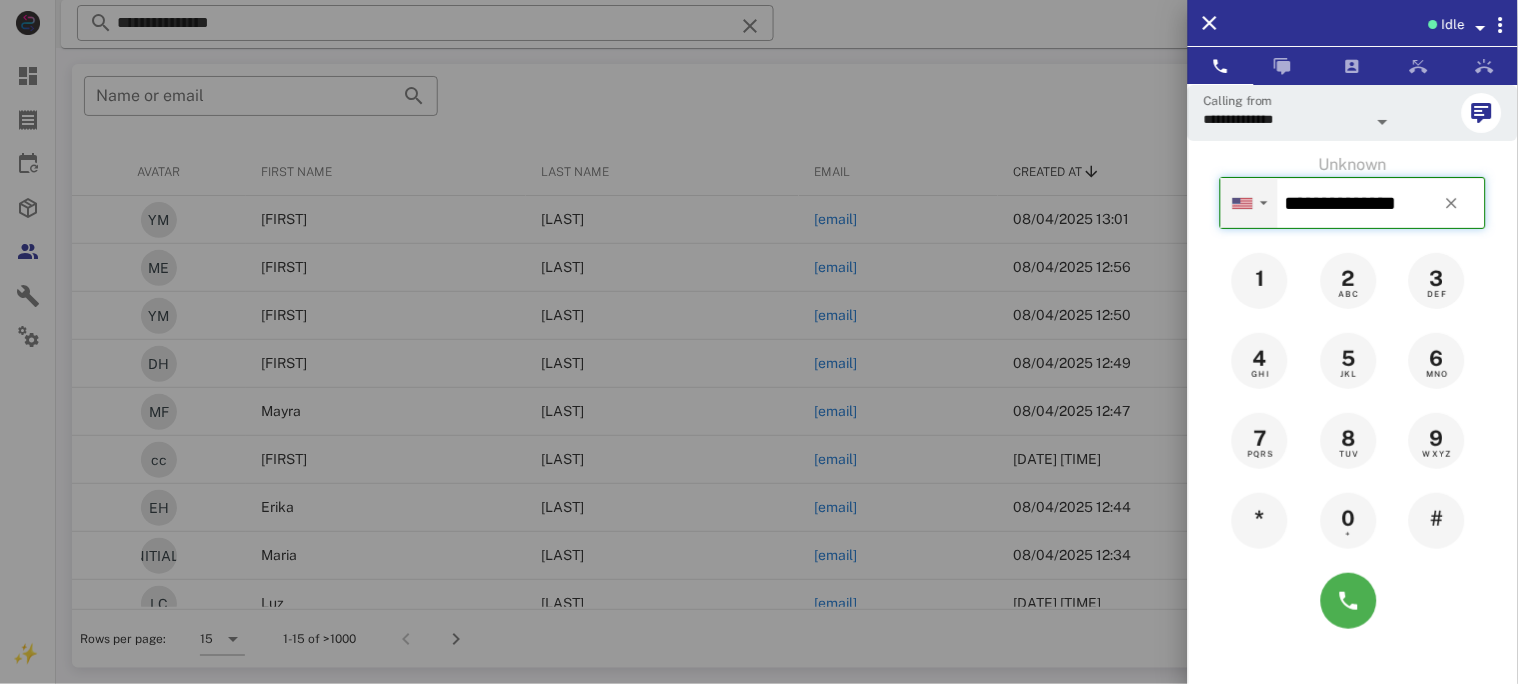 type on "**********" 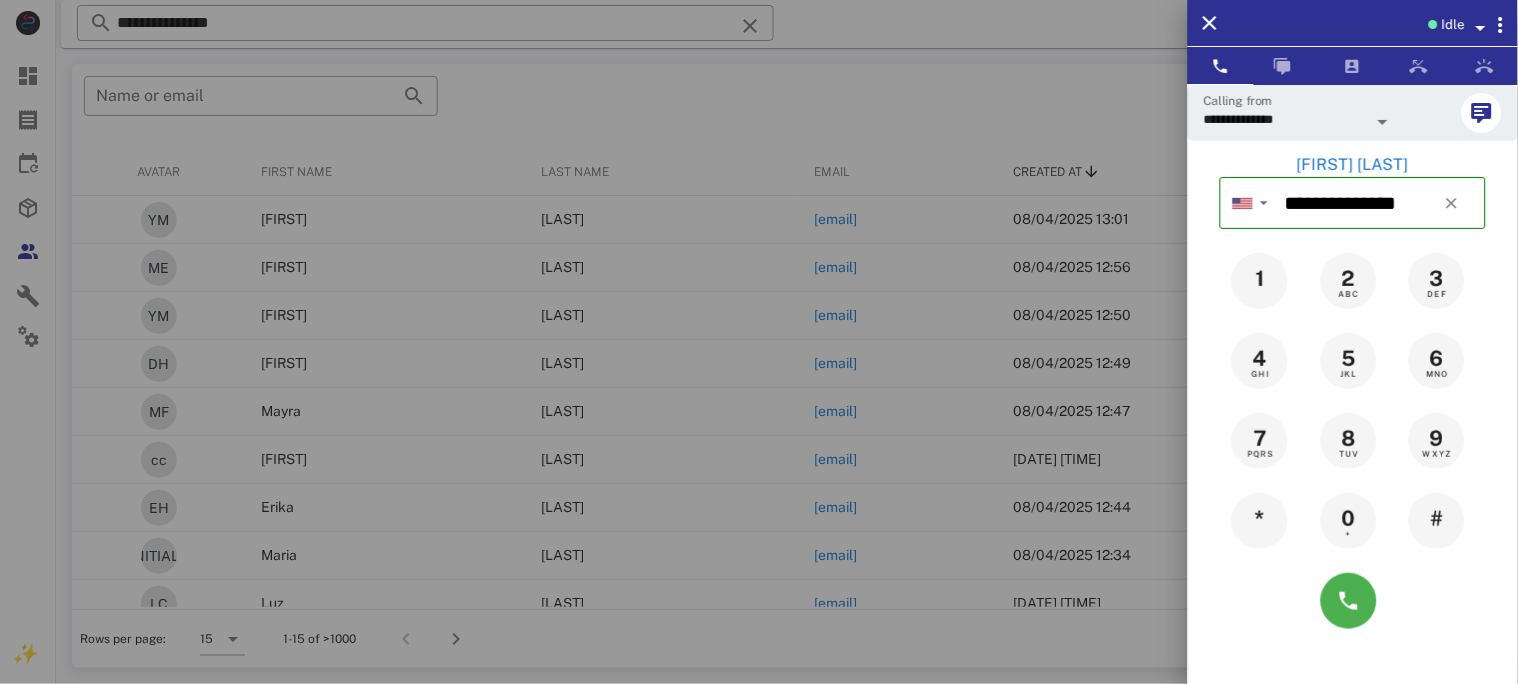 click on "[FIRST] [LAST]" at bounding box center [1353, 165] 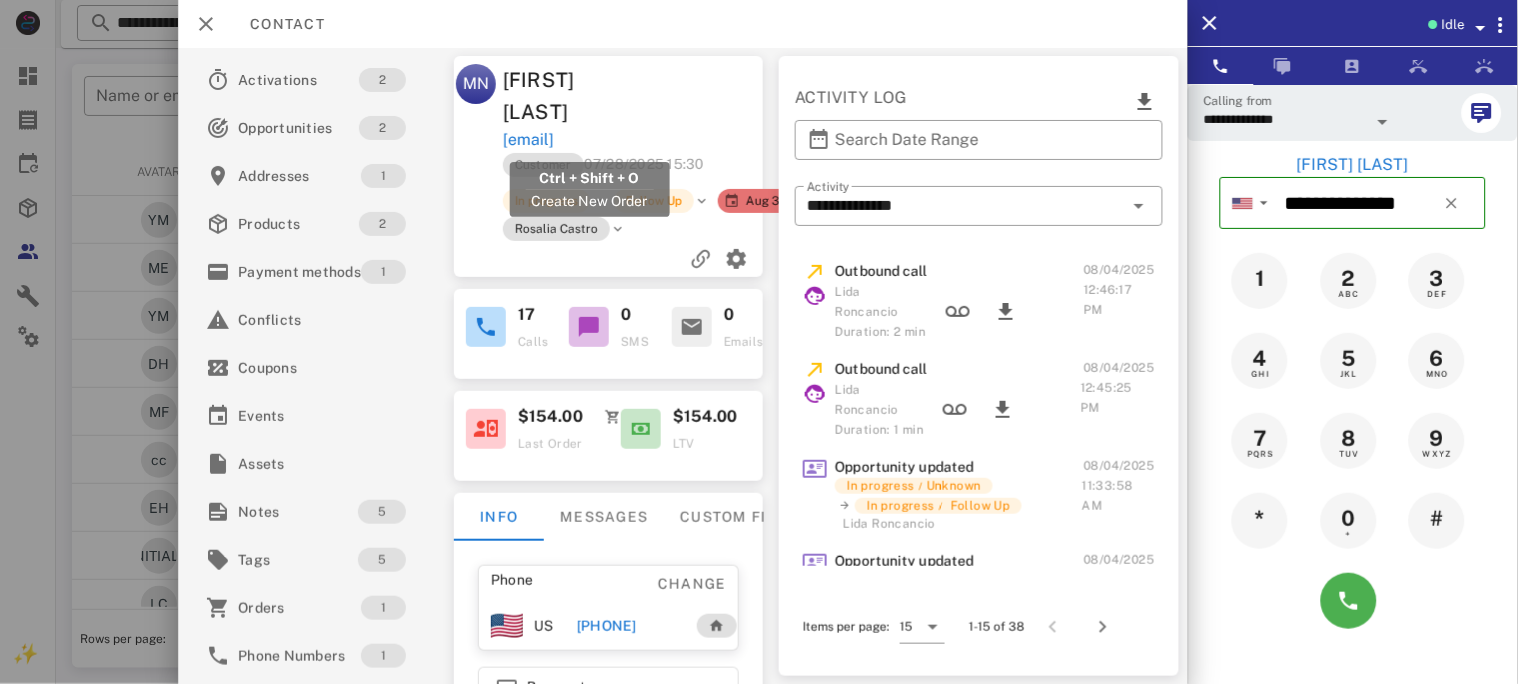 drag, startPoint x: 694, startPoint y: 142, endPoint x: 504, endPoint y: 141, distance: 190.00262 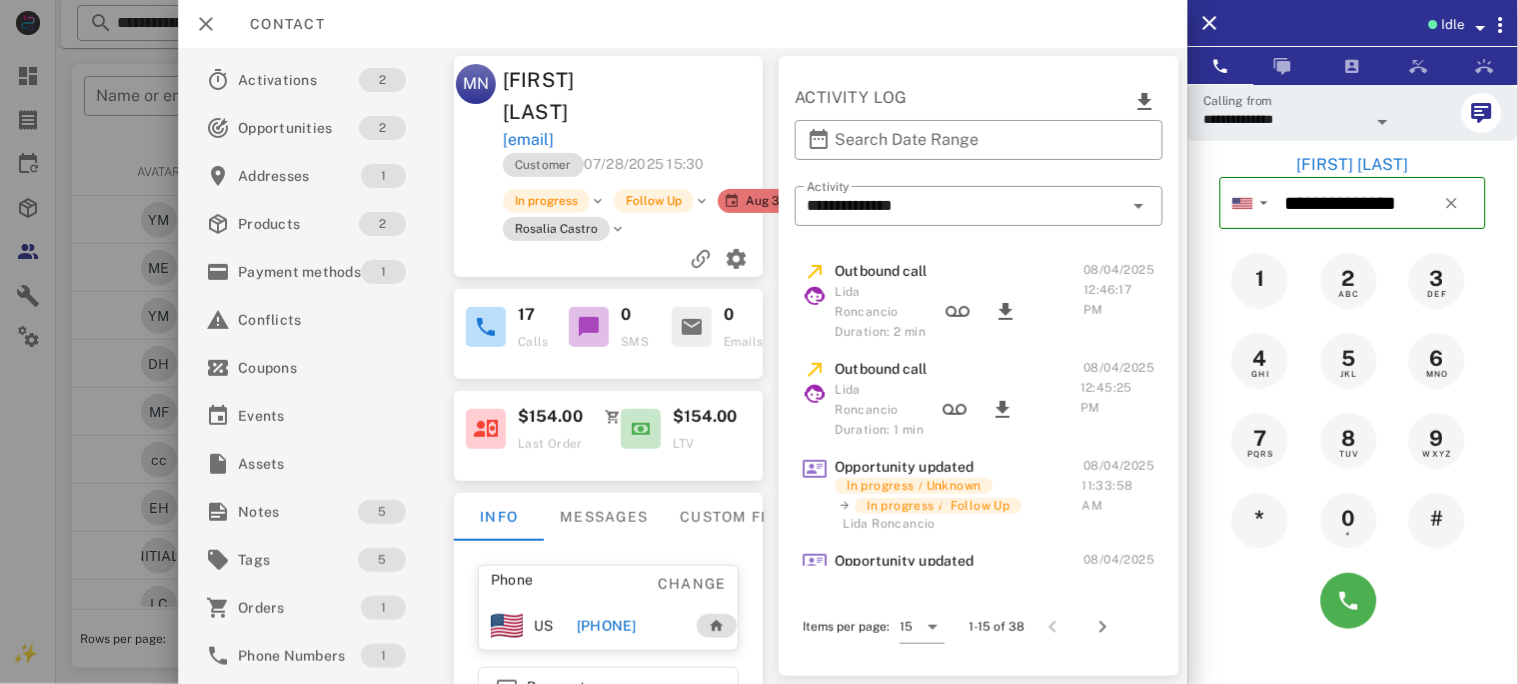 copy on "[EMAIL]" 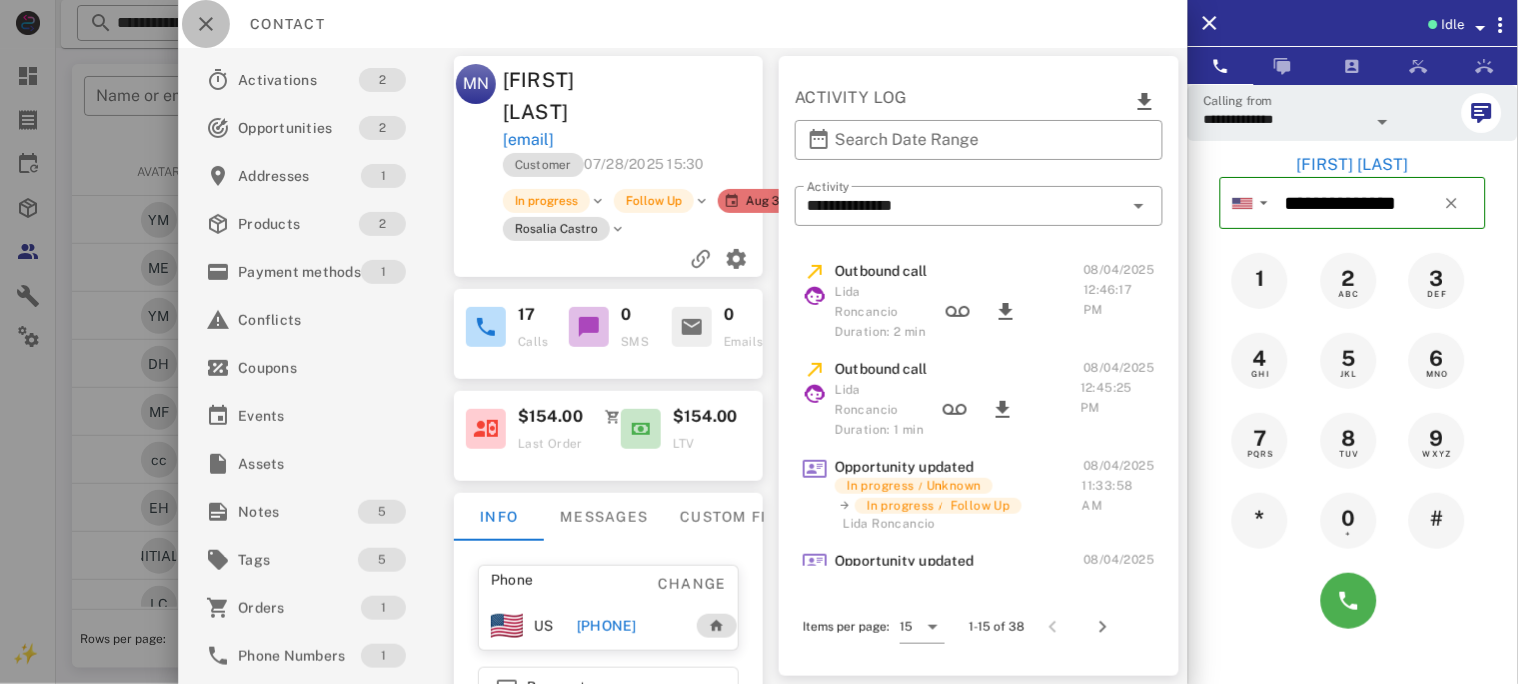 click at bounding box center (206, 24) 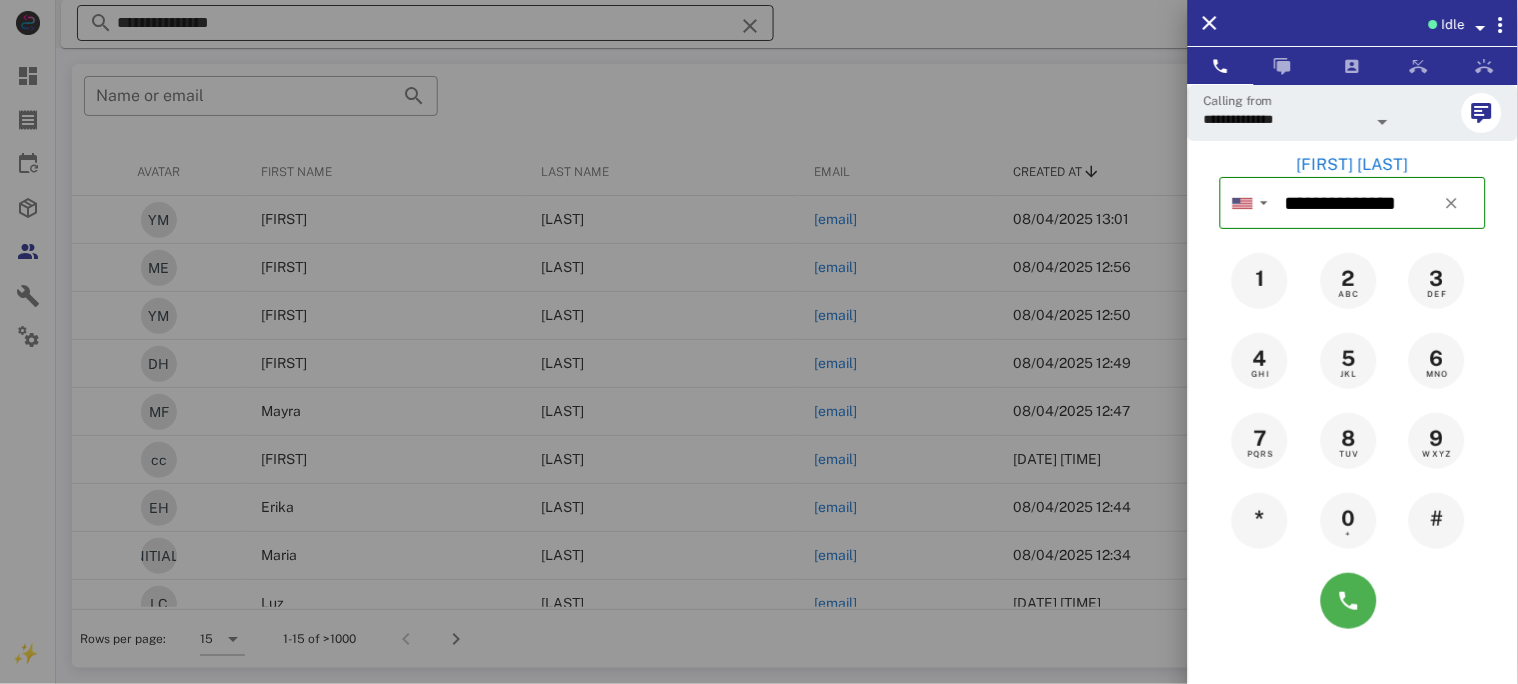 drag, startPoint x: 211, startPoint y: 19, endPoint x: 224, endPoint y: 27, distance: 15.264338 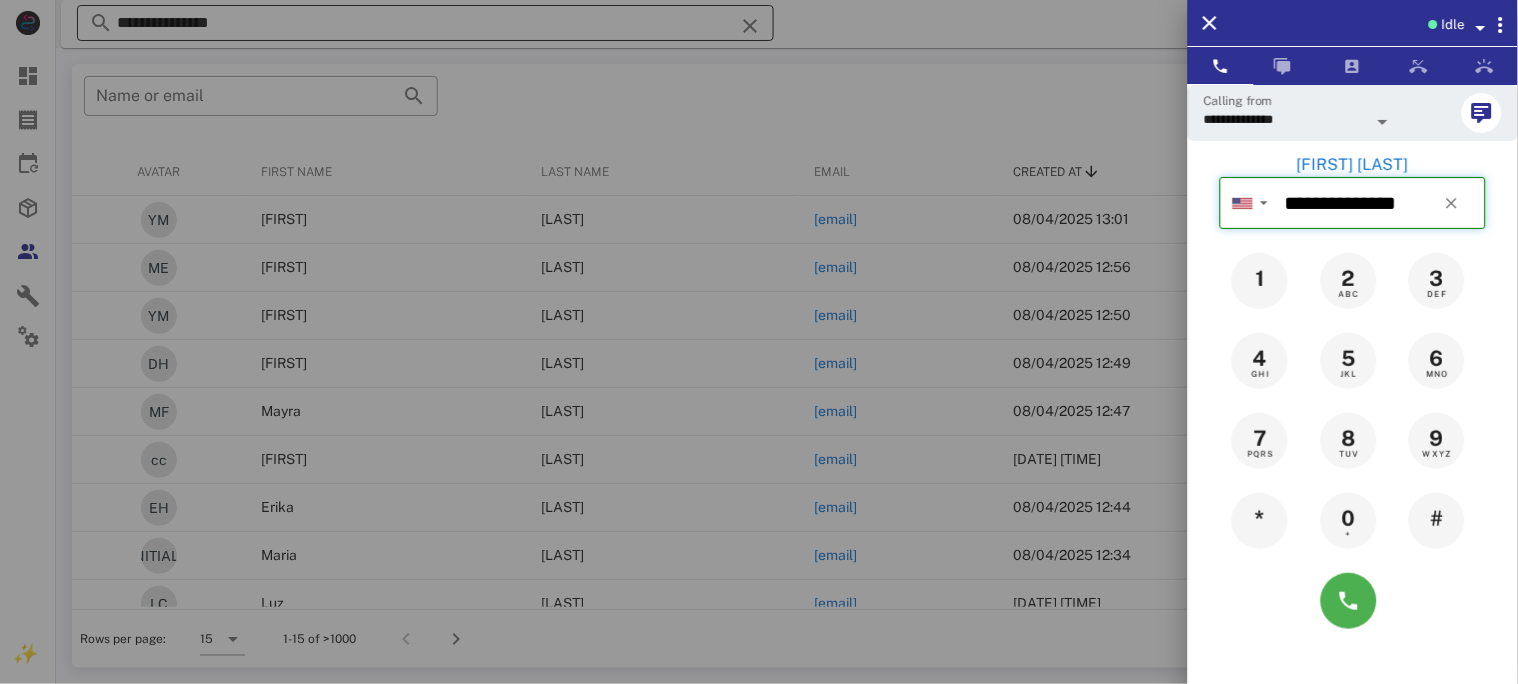 type 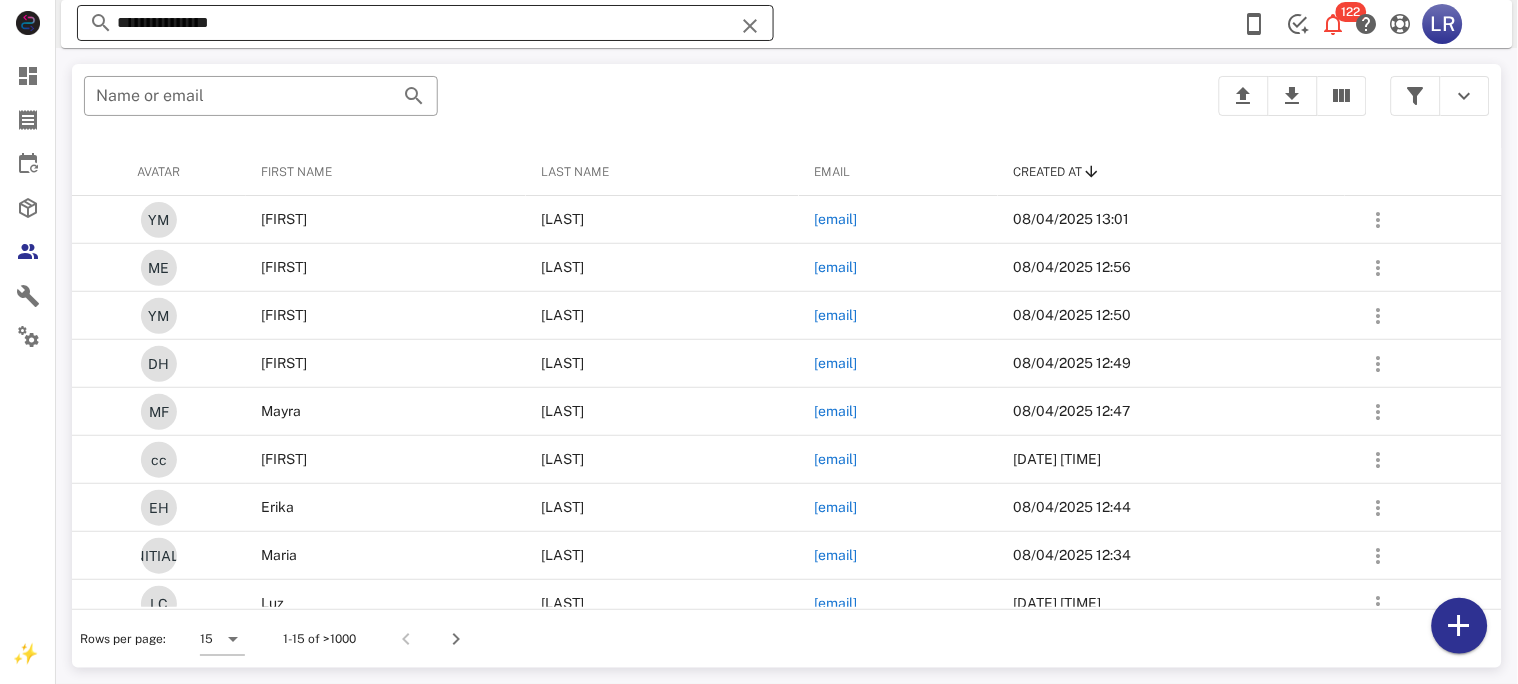 click at bounding box center [750, 26] 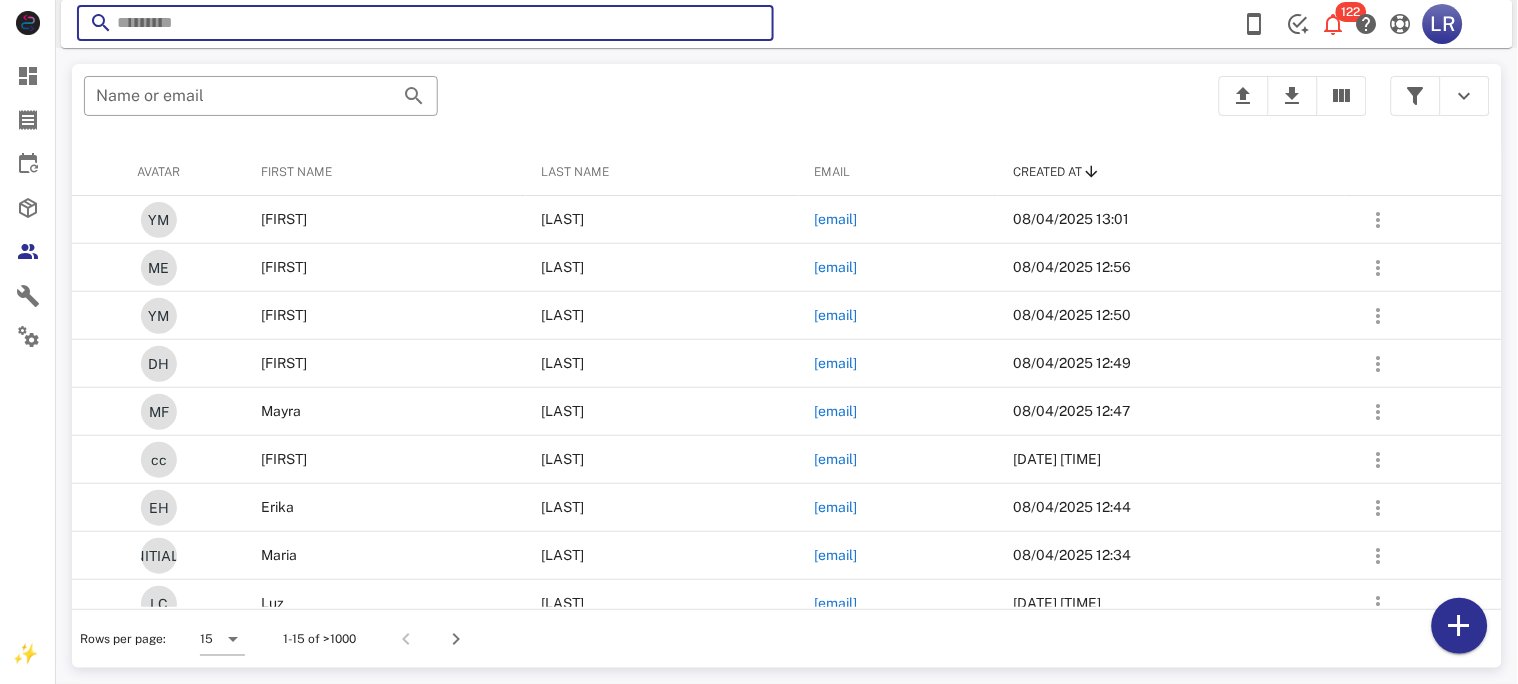 click at bounding box center [750, 26] 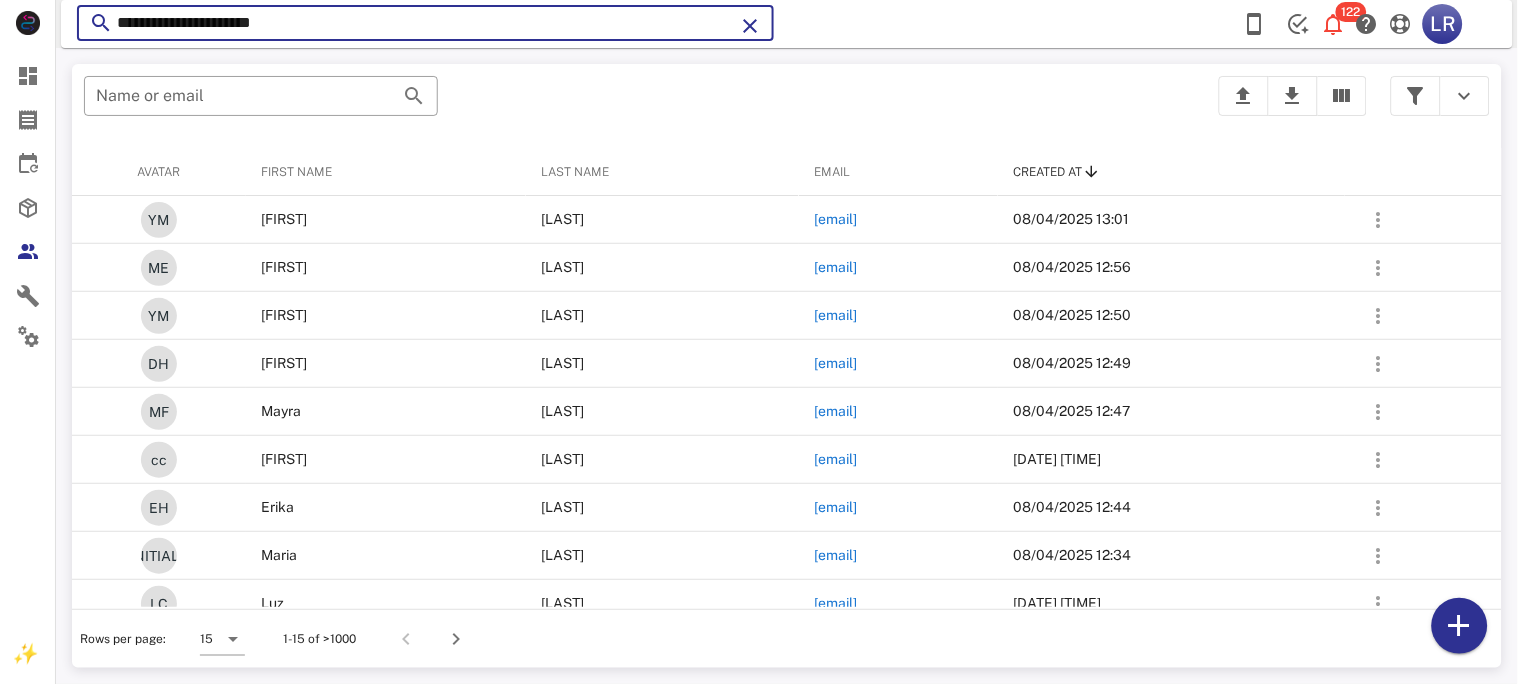type on "**********" 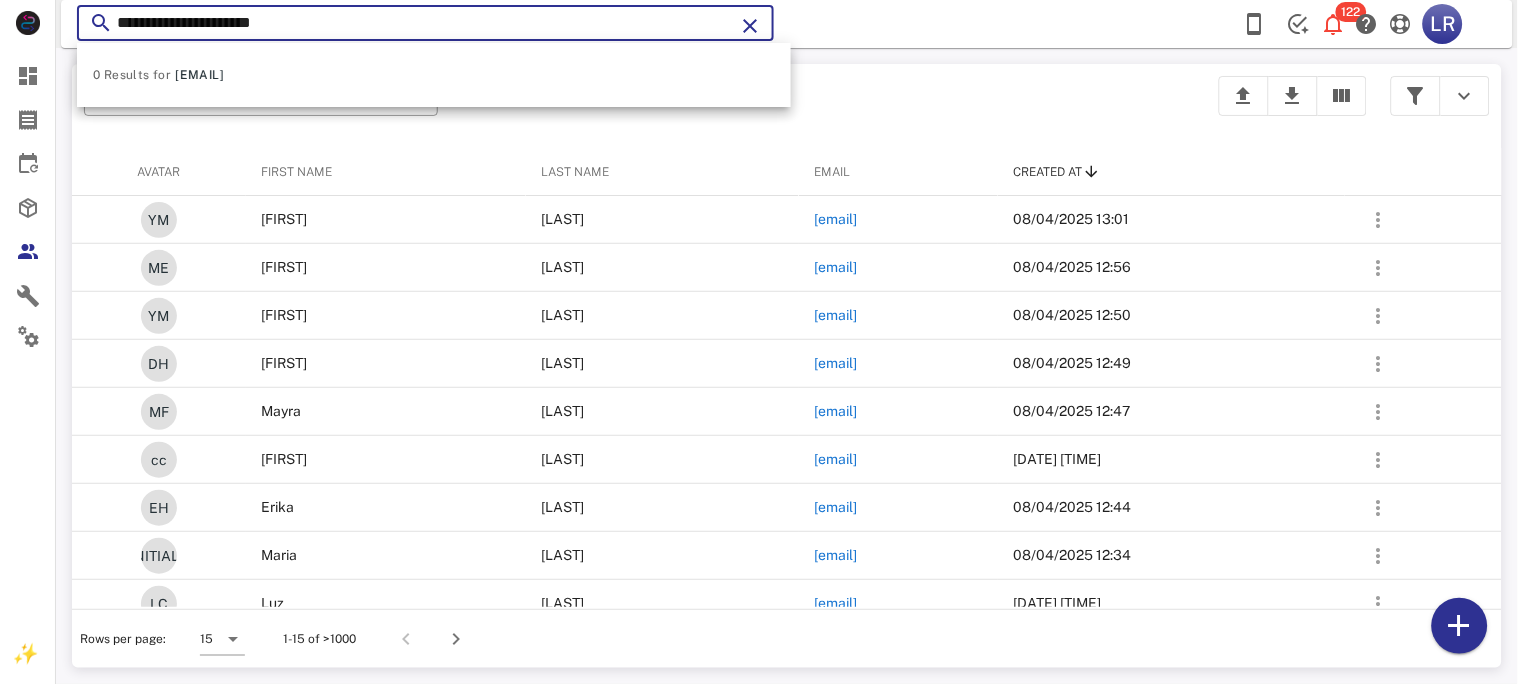 click at bounding box center [750, 26] 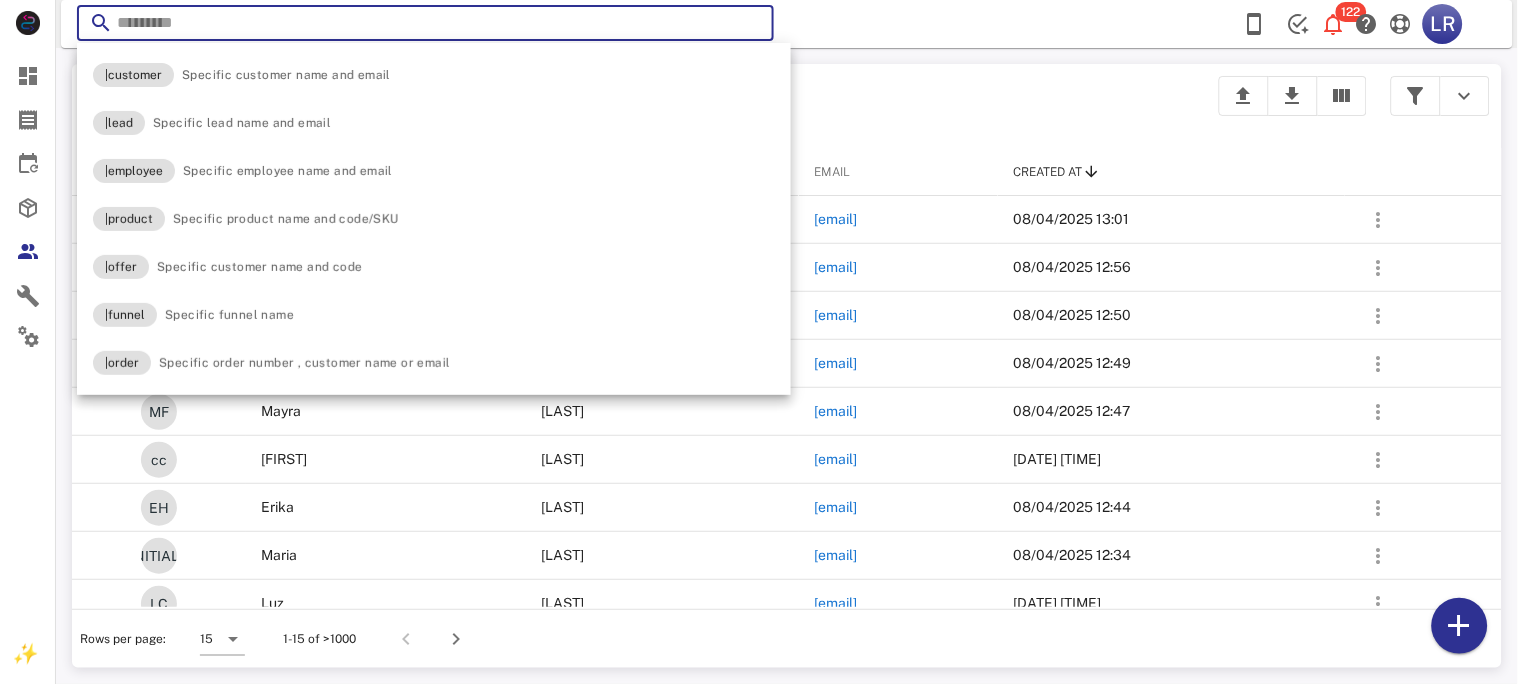 click at bounding box center (750, 26) 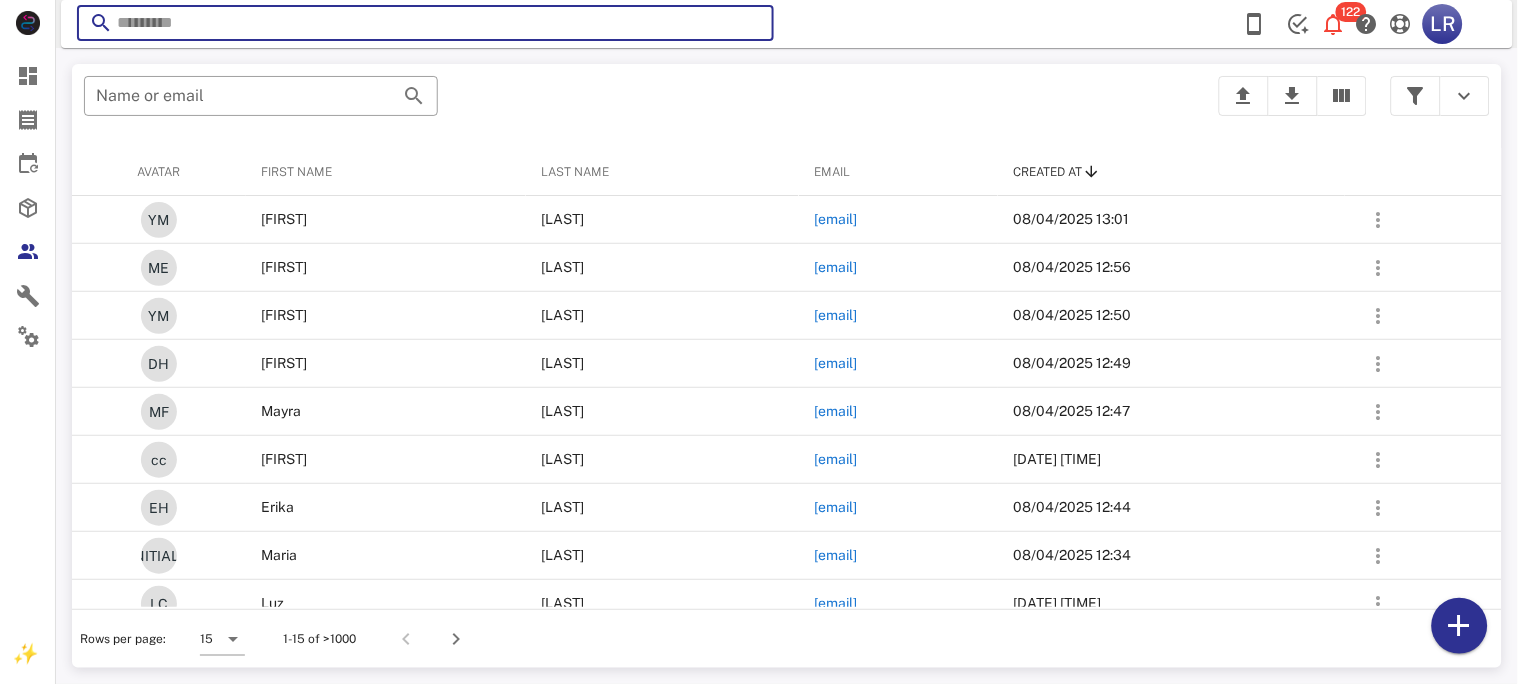 paste on "**********" 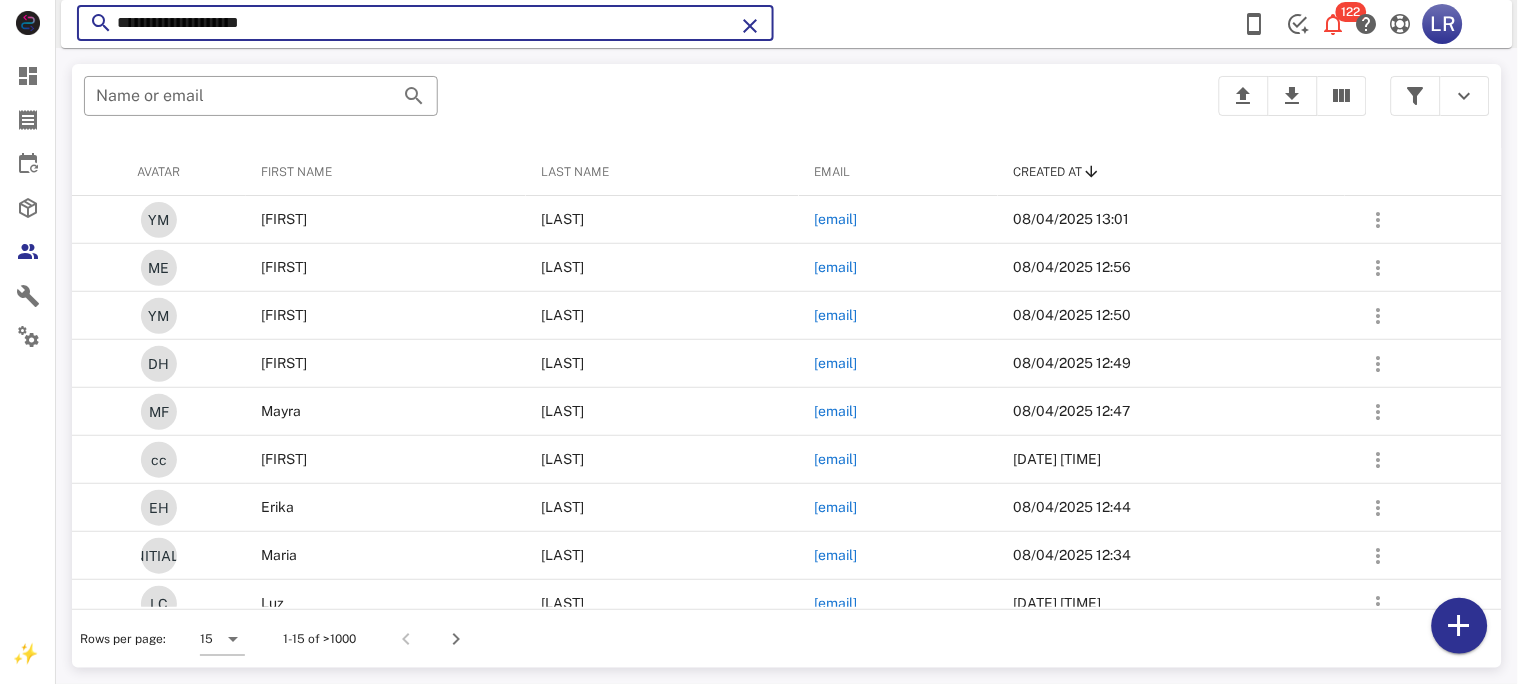 type on "**********" 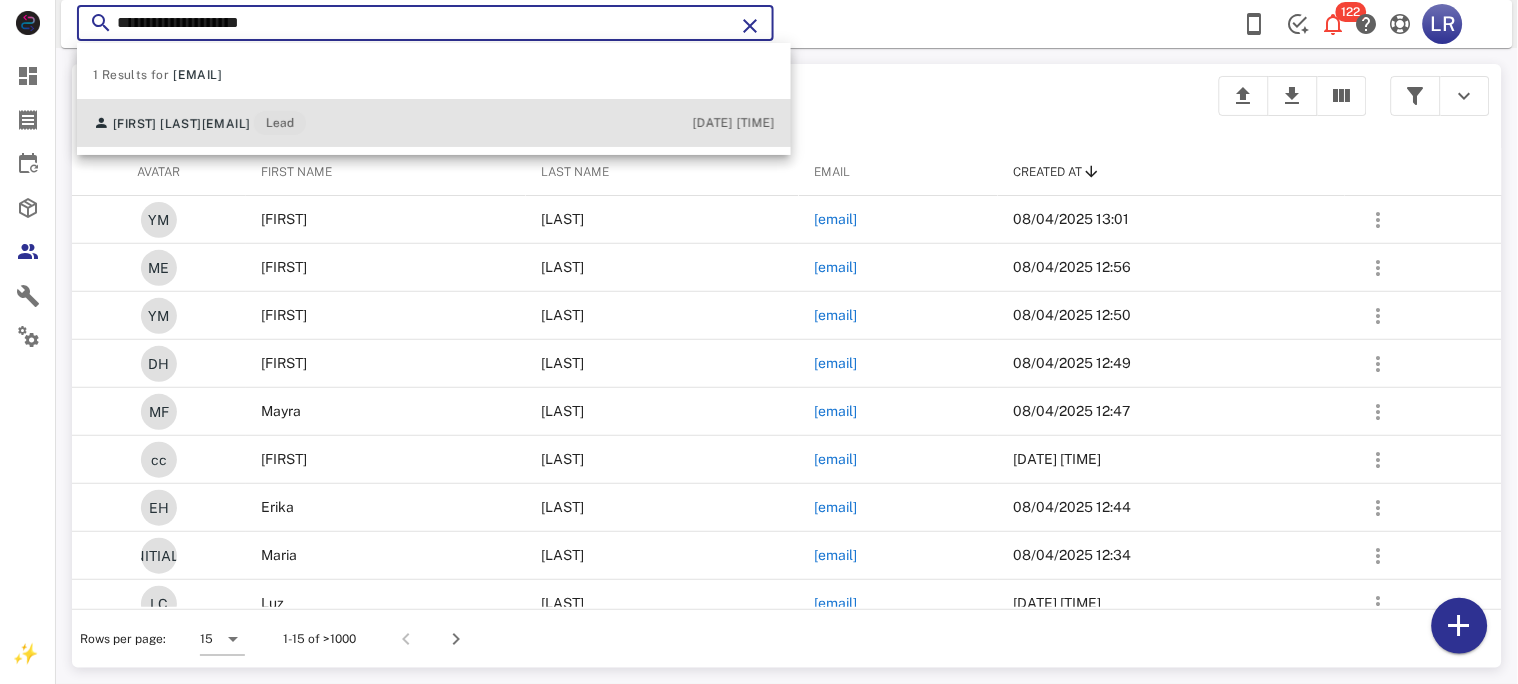 click on "[EMAIL]" at bounding box center [226, 124] 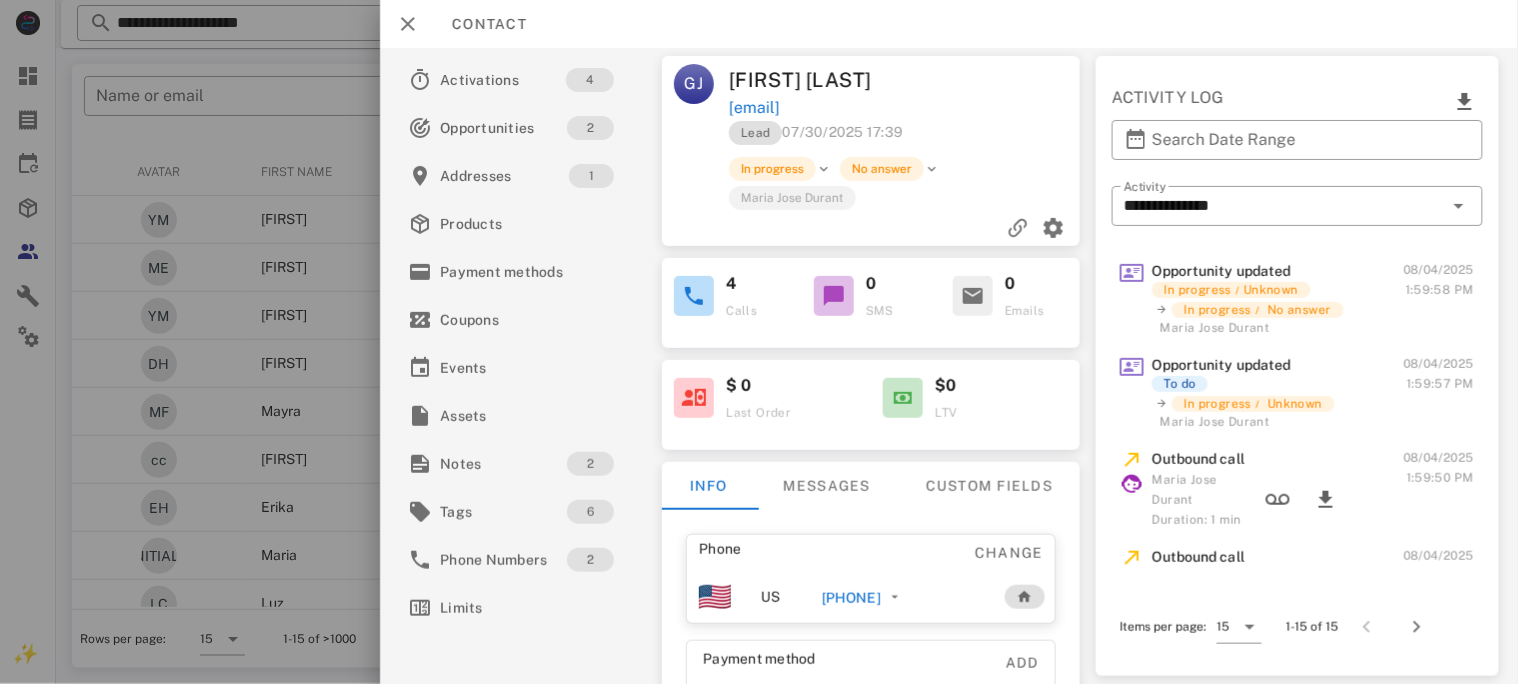 click on "[PHONE]" at bounding box center (850, 598) 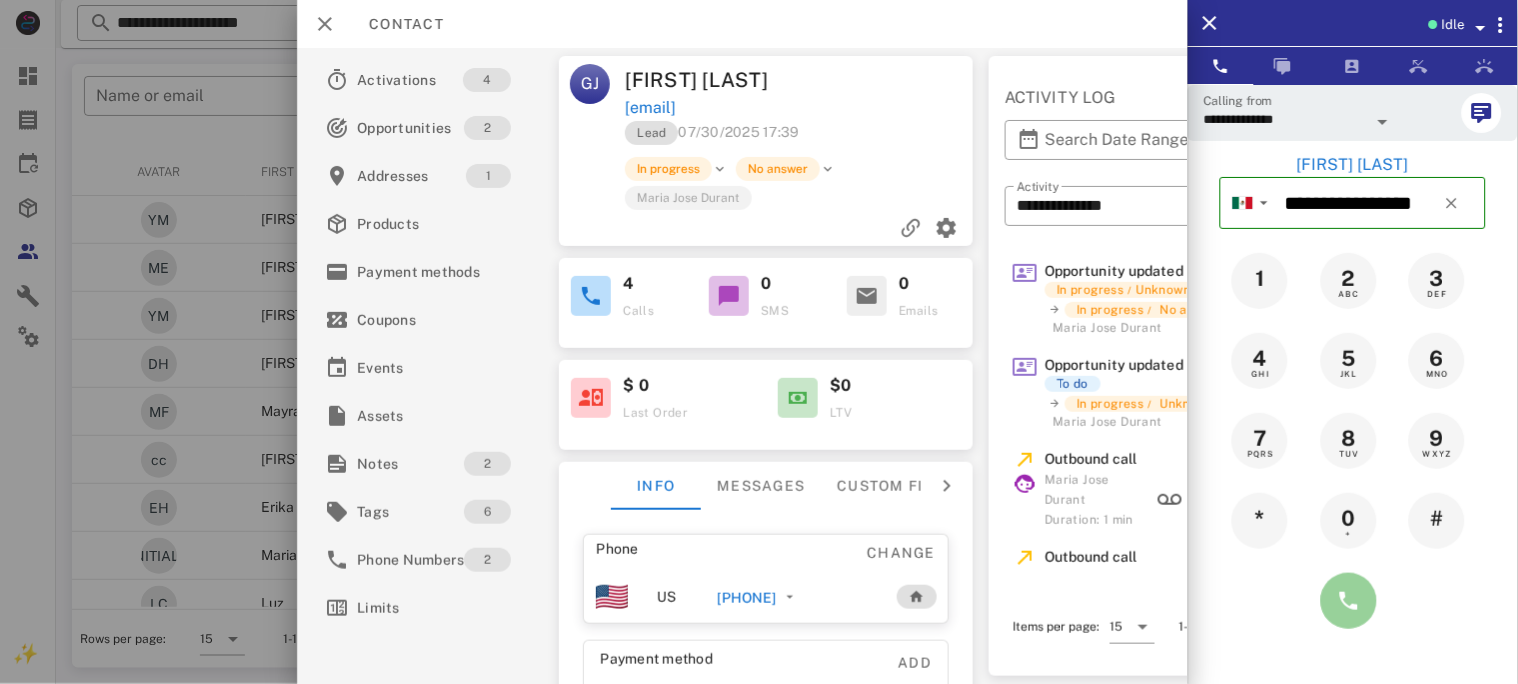 click at bounding box center (1349, 601) 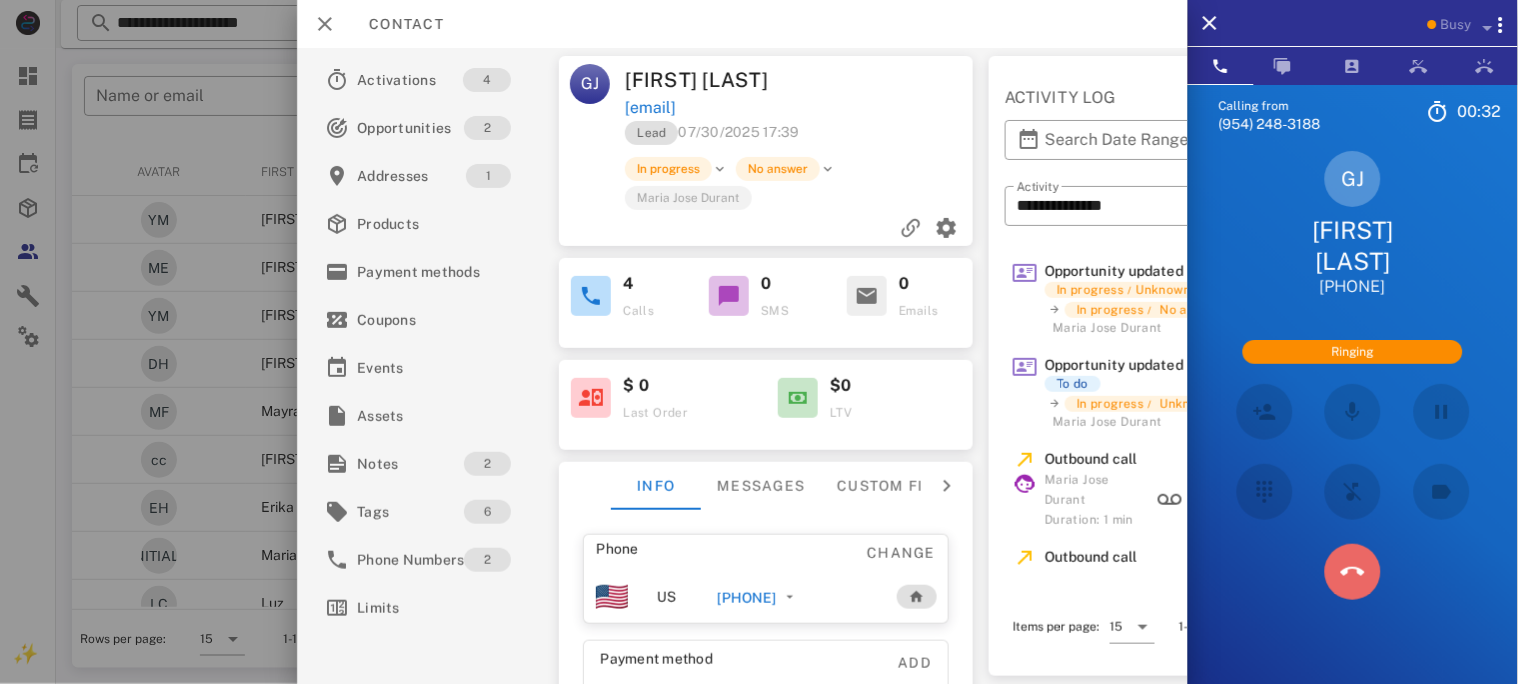 click at bounding box center (1353, 572) 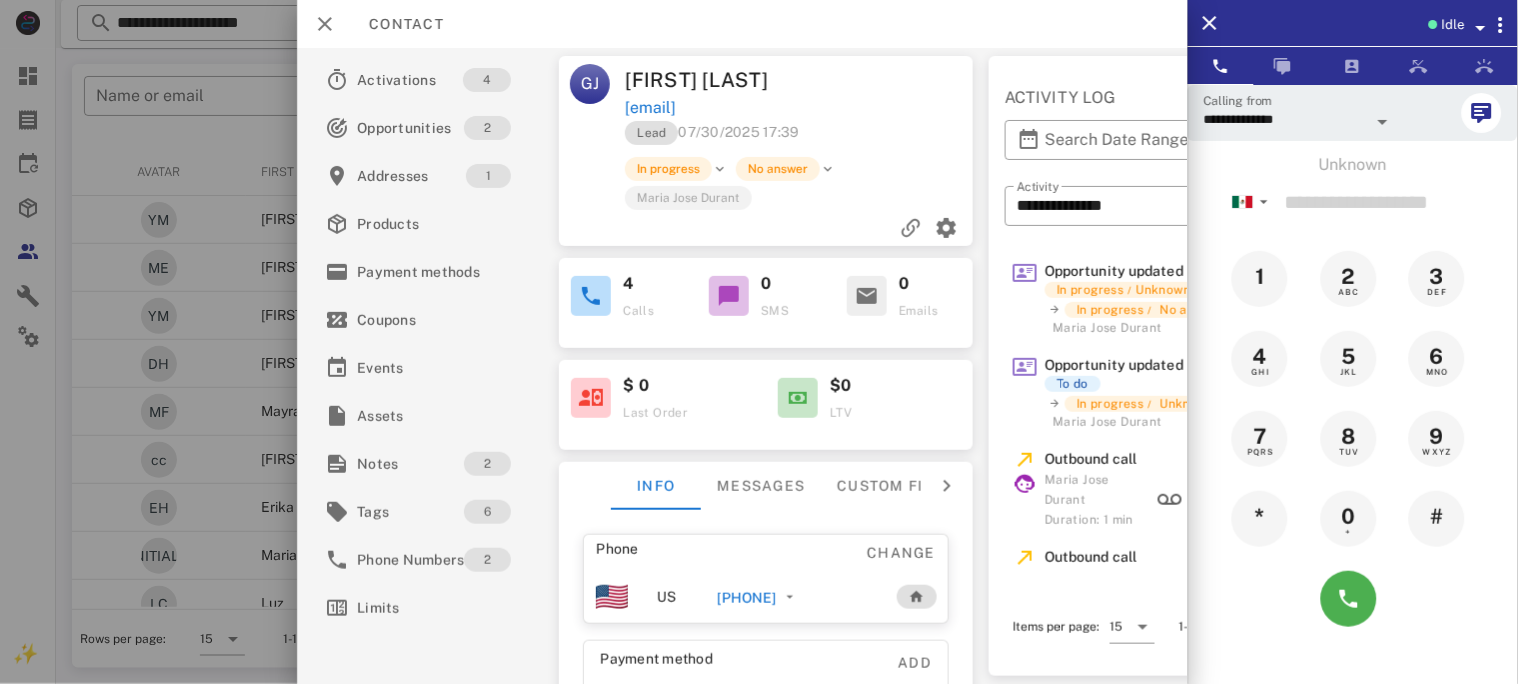 click on "[PHONE]" at bounding box center [746, 598] 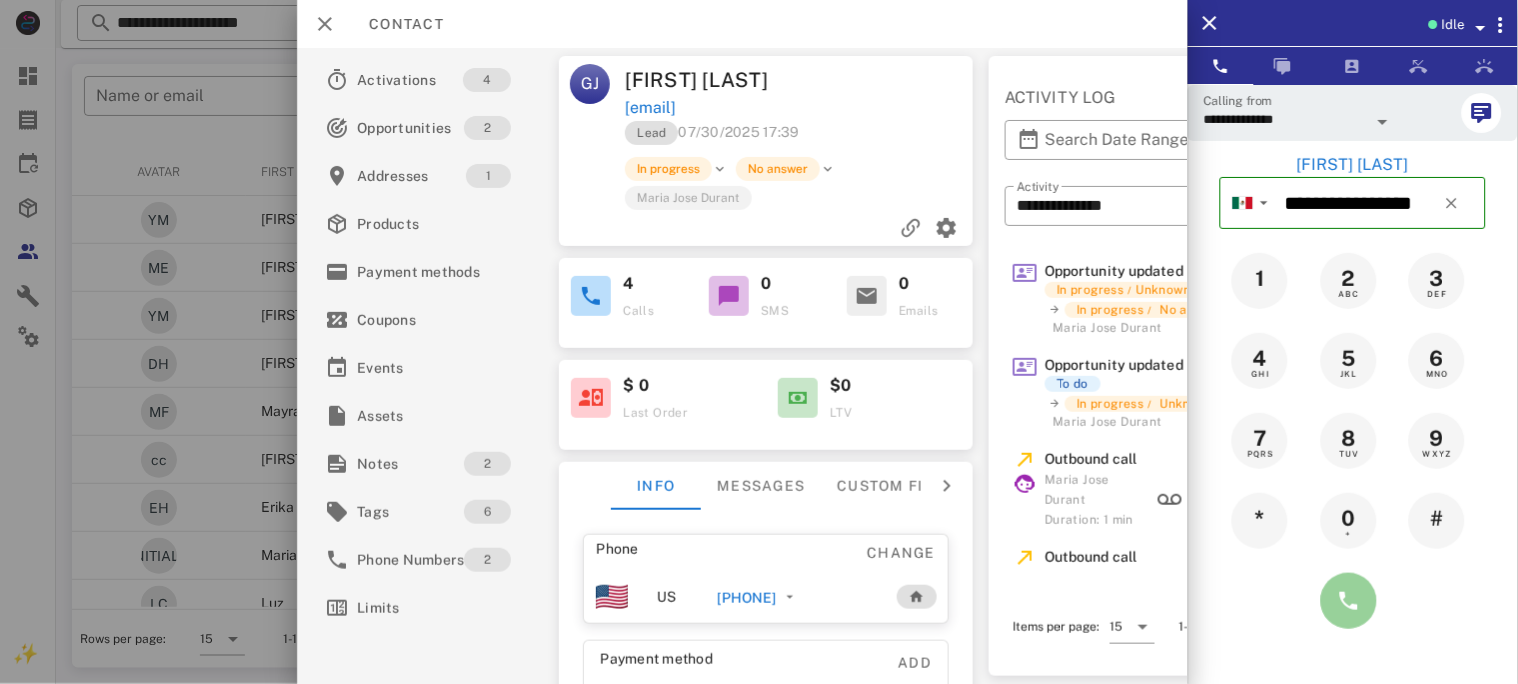 click at bounding box center (1349, 601) 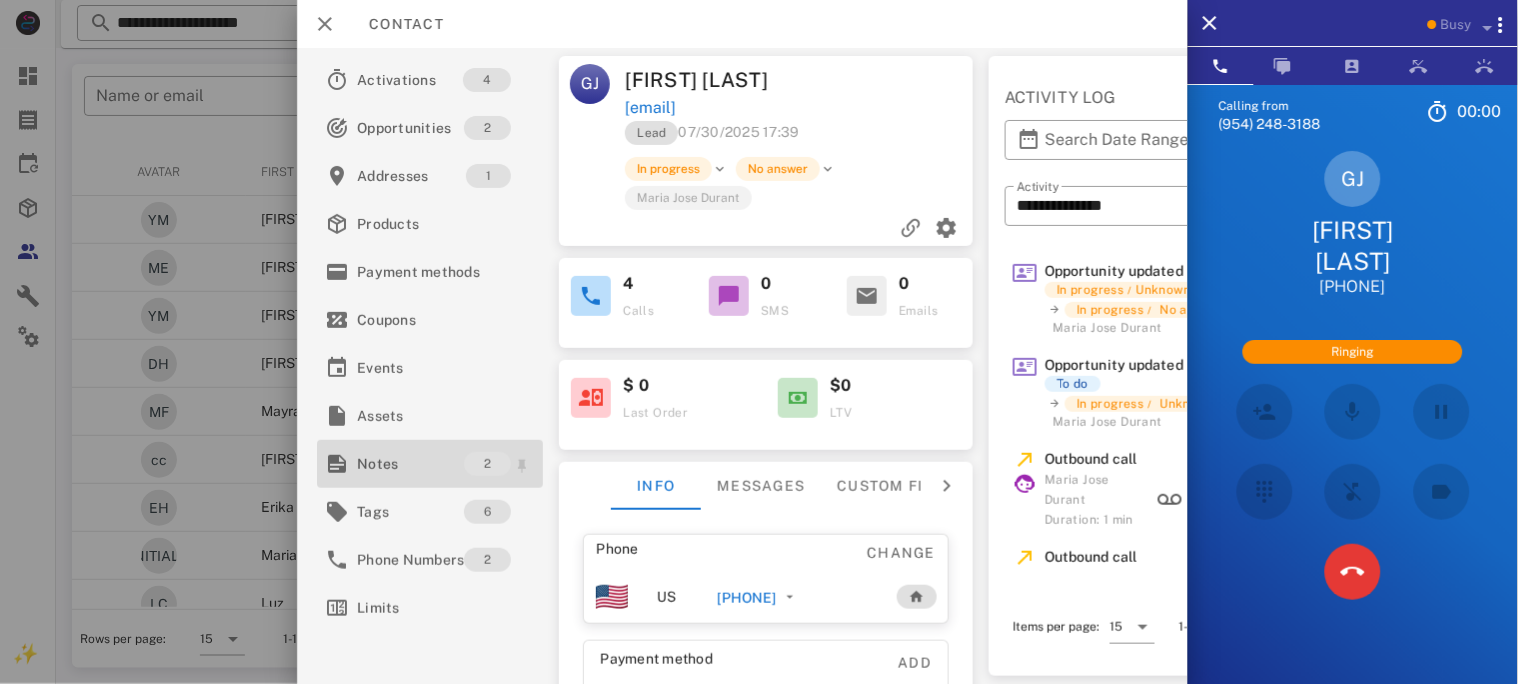 click on "Notes" at bounding box center (410, 464) 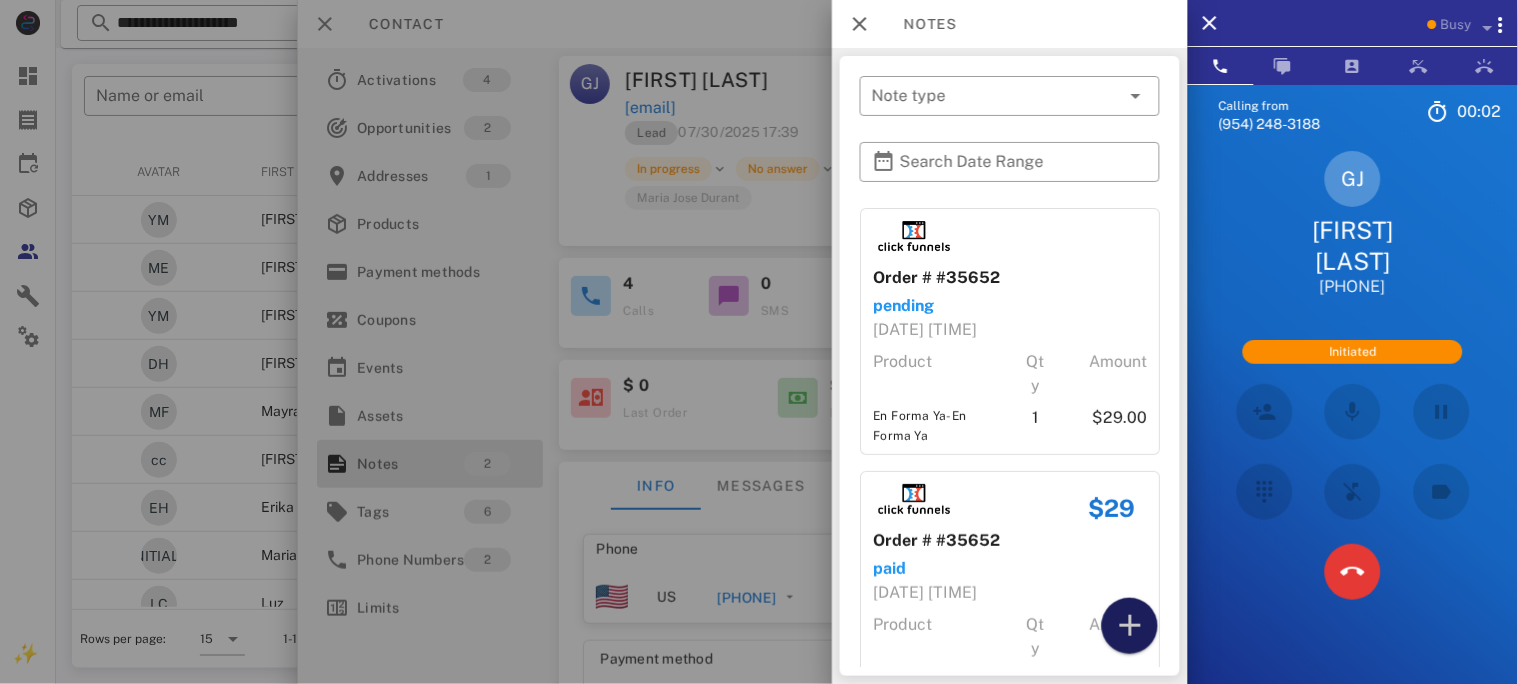 click at bounding box center [1130, 626] 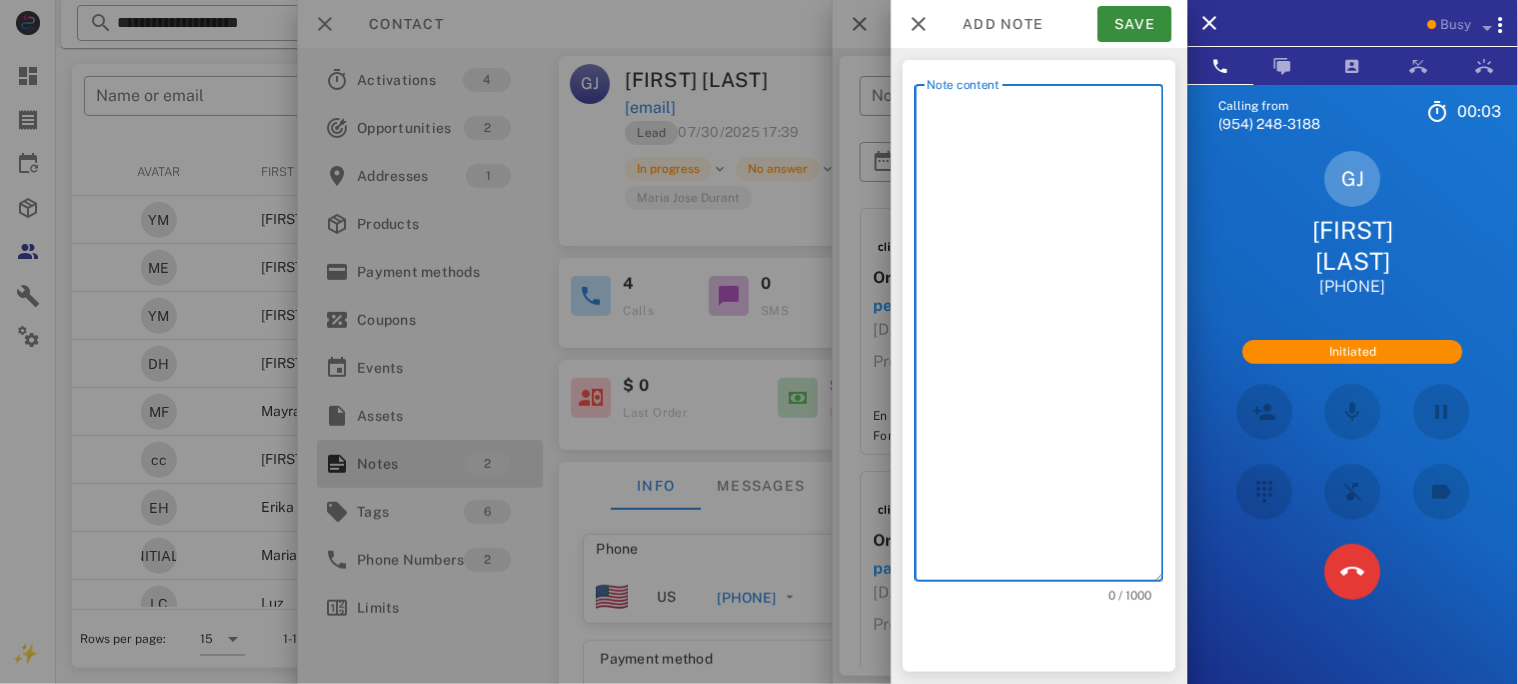 click on "Note content" at bounding box center [1045, 338] 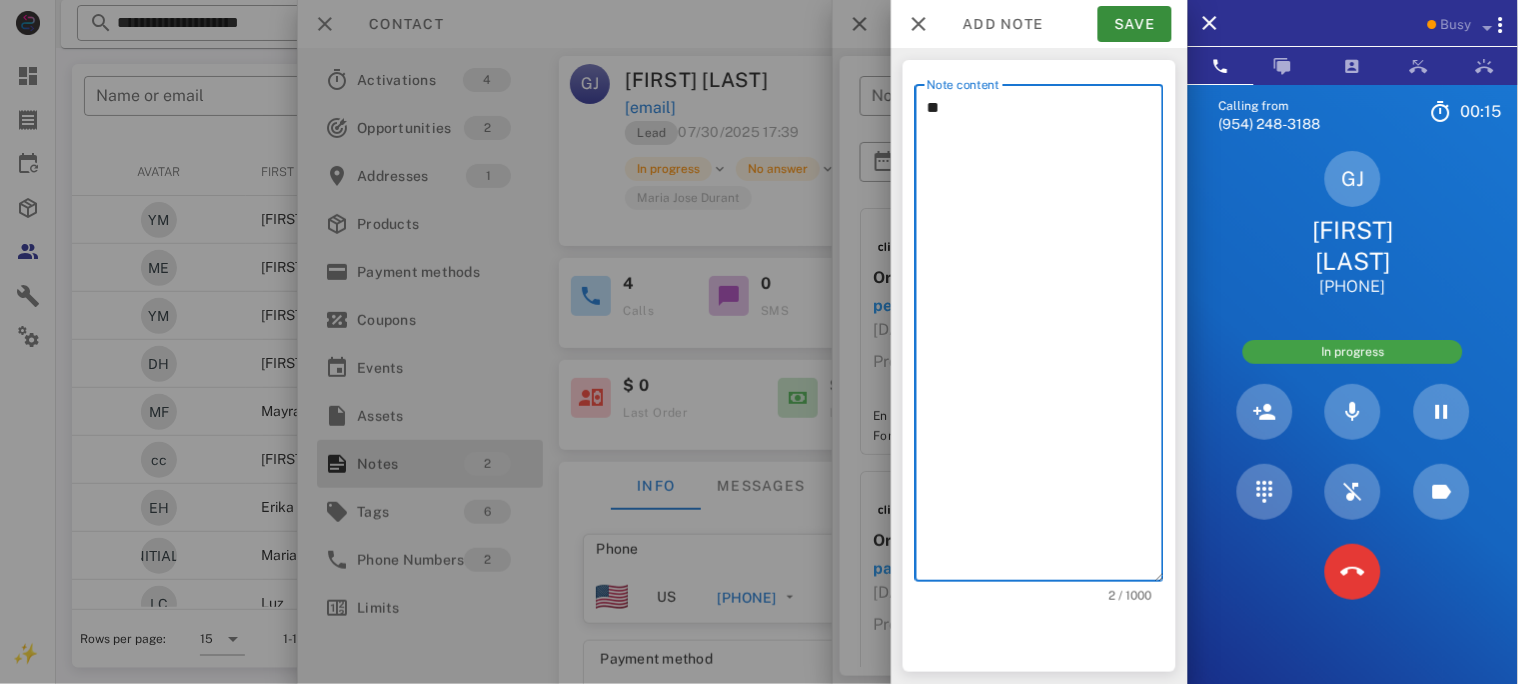 type on "*" 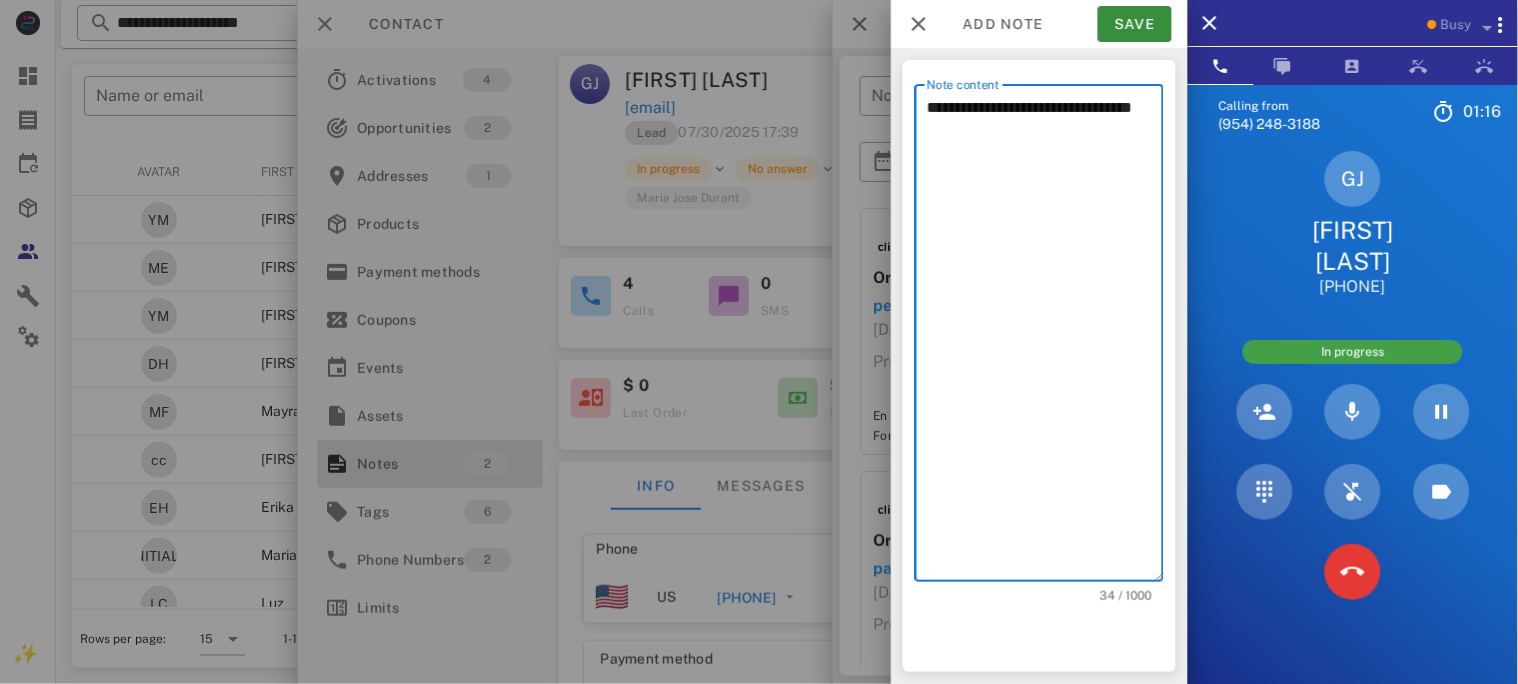 click on "**********" at bounding box center (1045, 338) 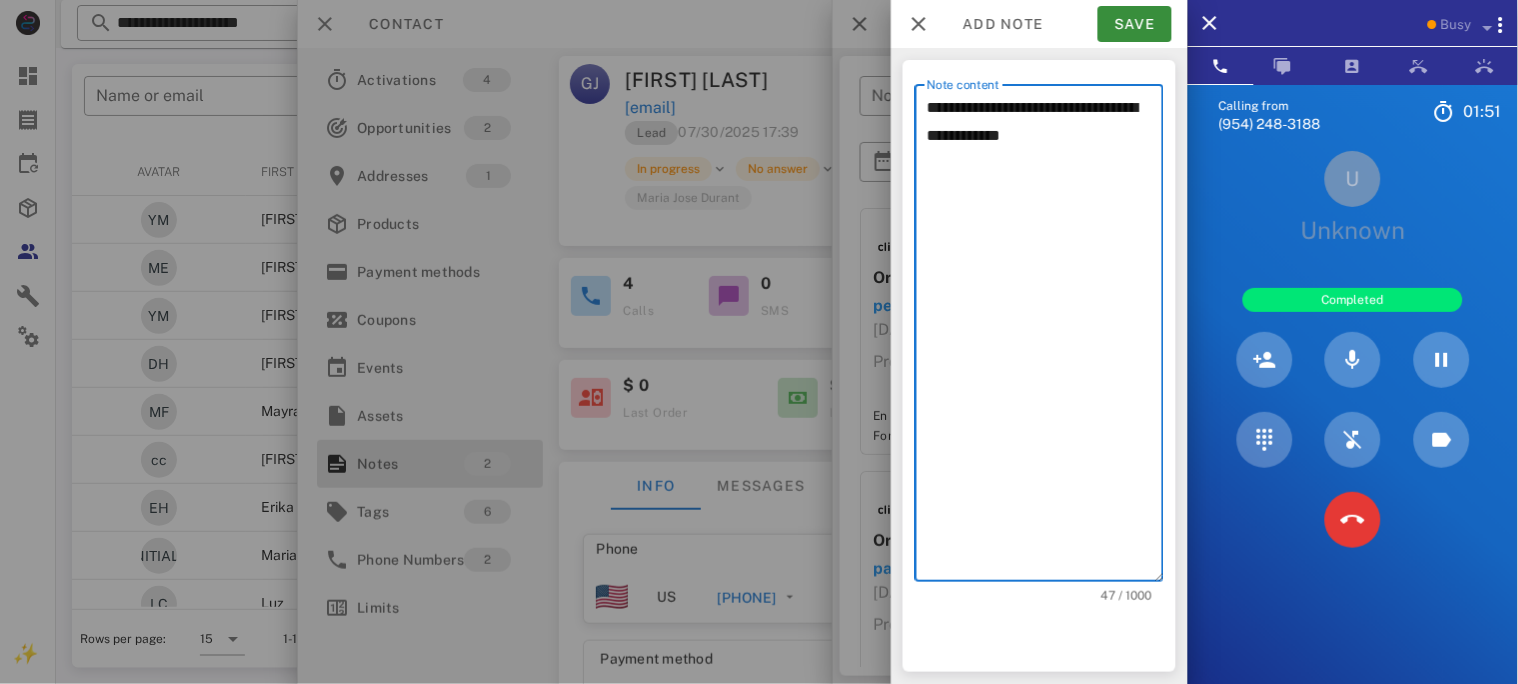 type on "**********" 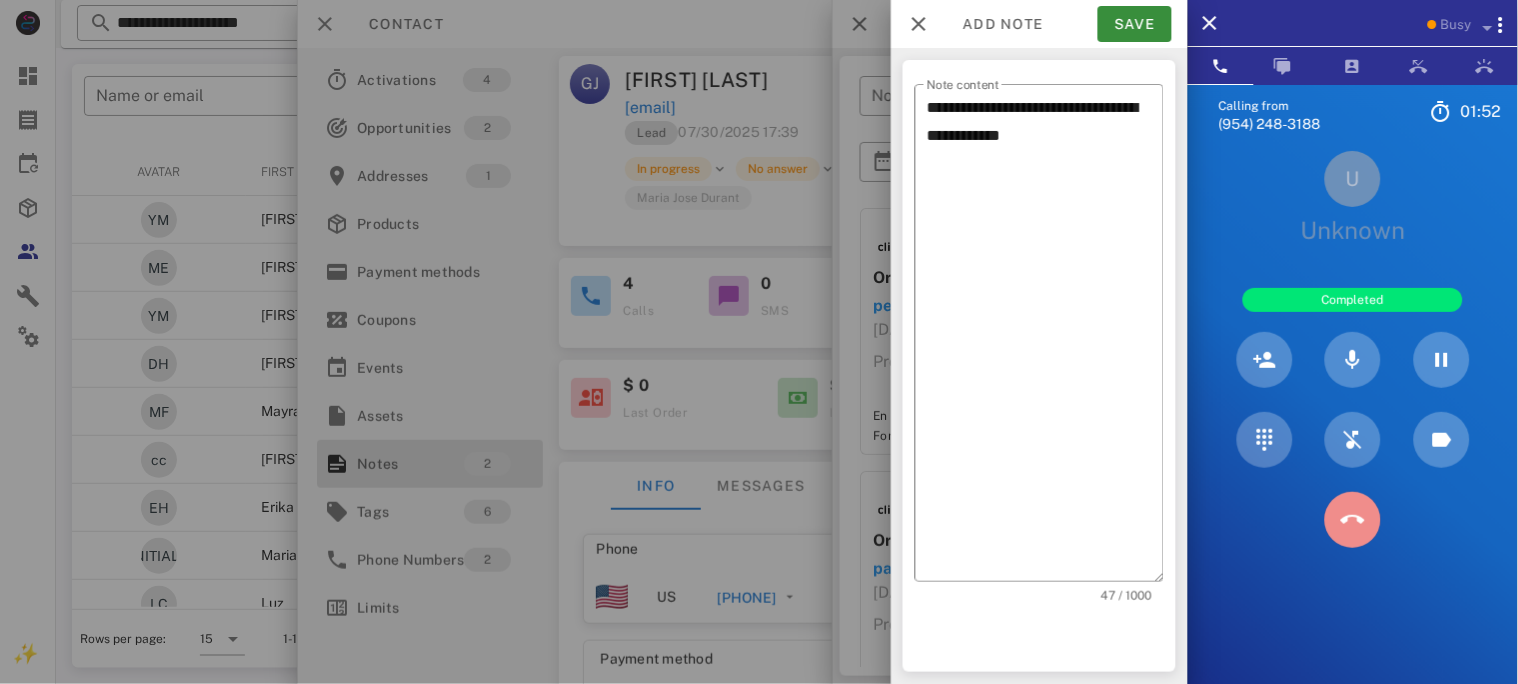 click at bounding box center [1353, 520] 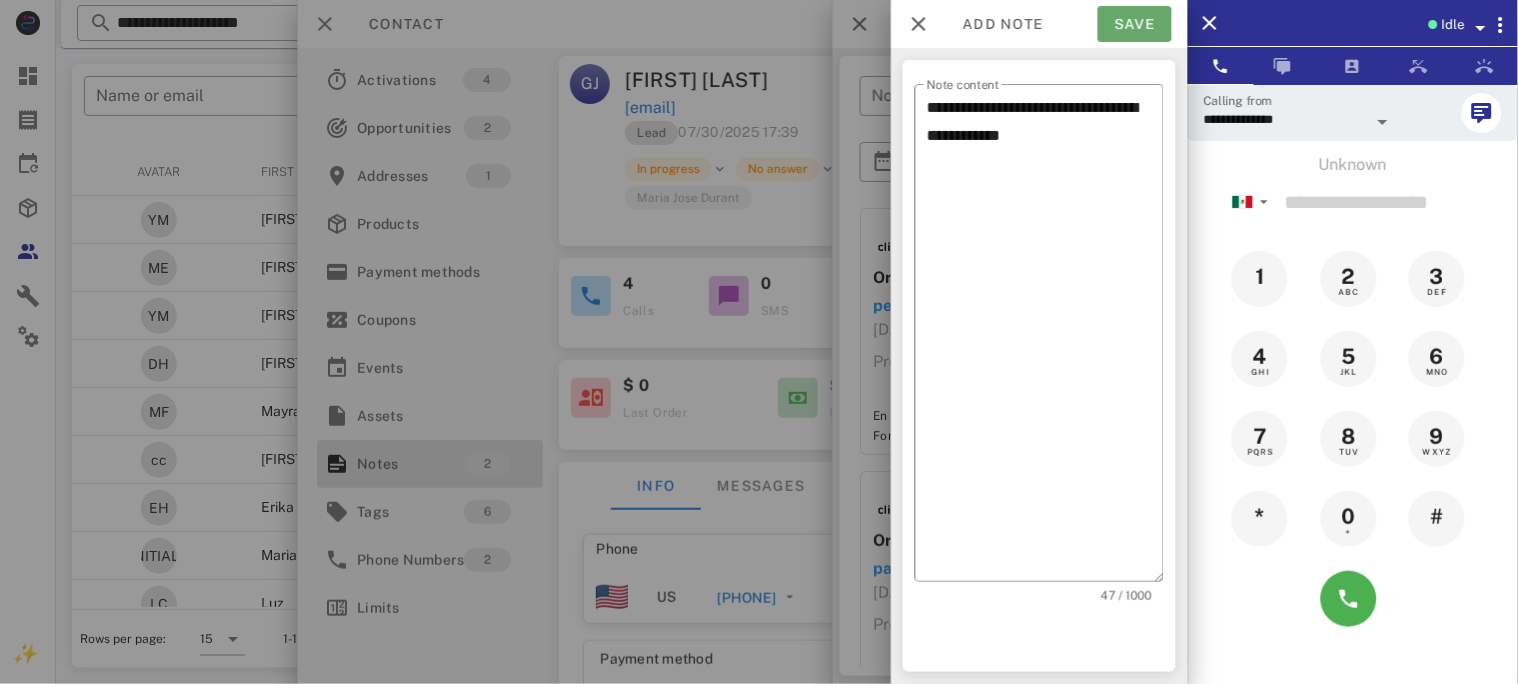 click on "Save" at bounding box center (1135, 24) 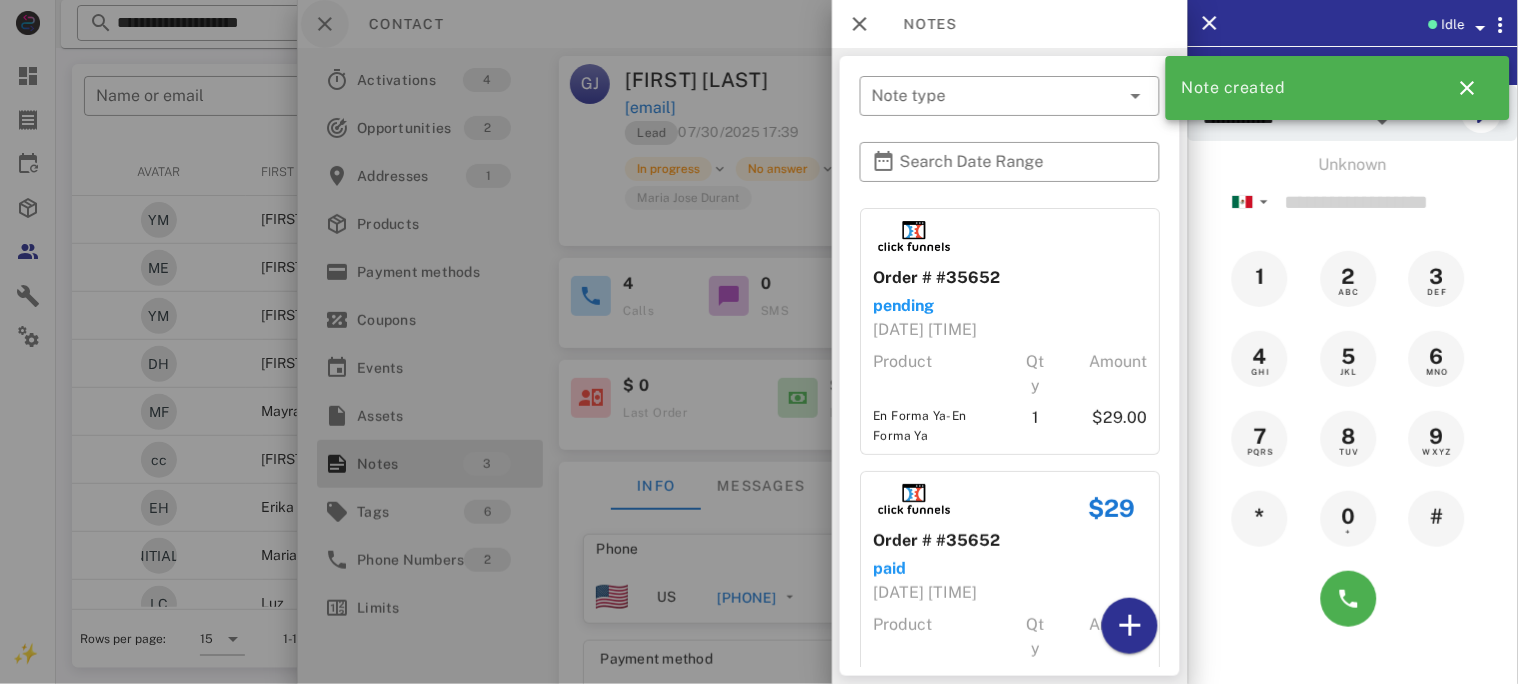 click at bounding box center [759, 342] 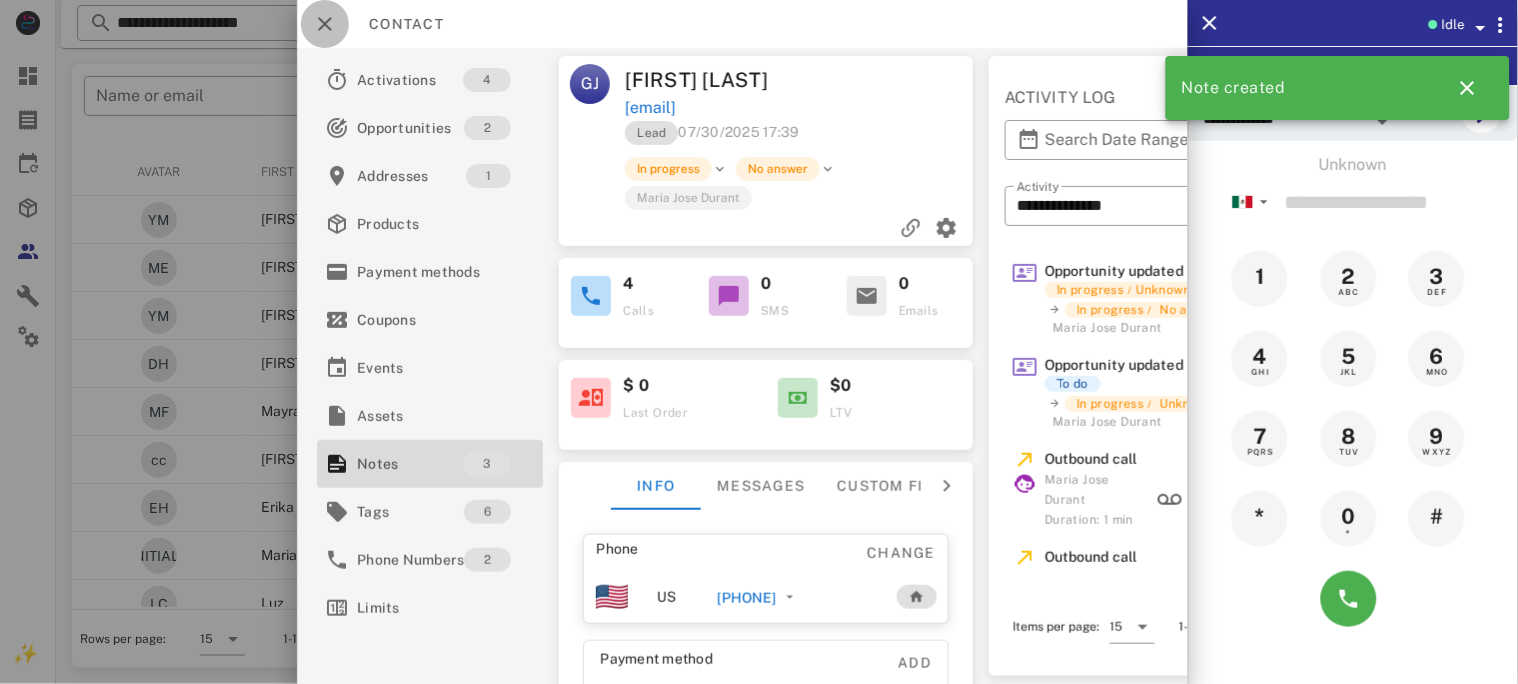 click at bounding box center [325, 24] 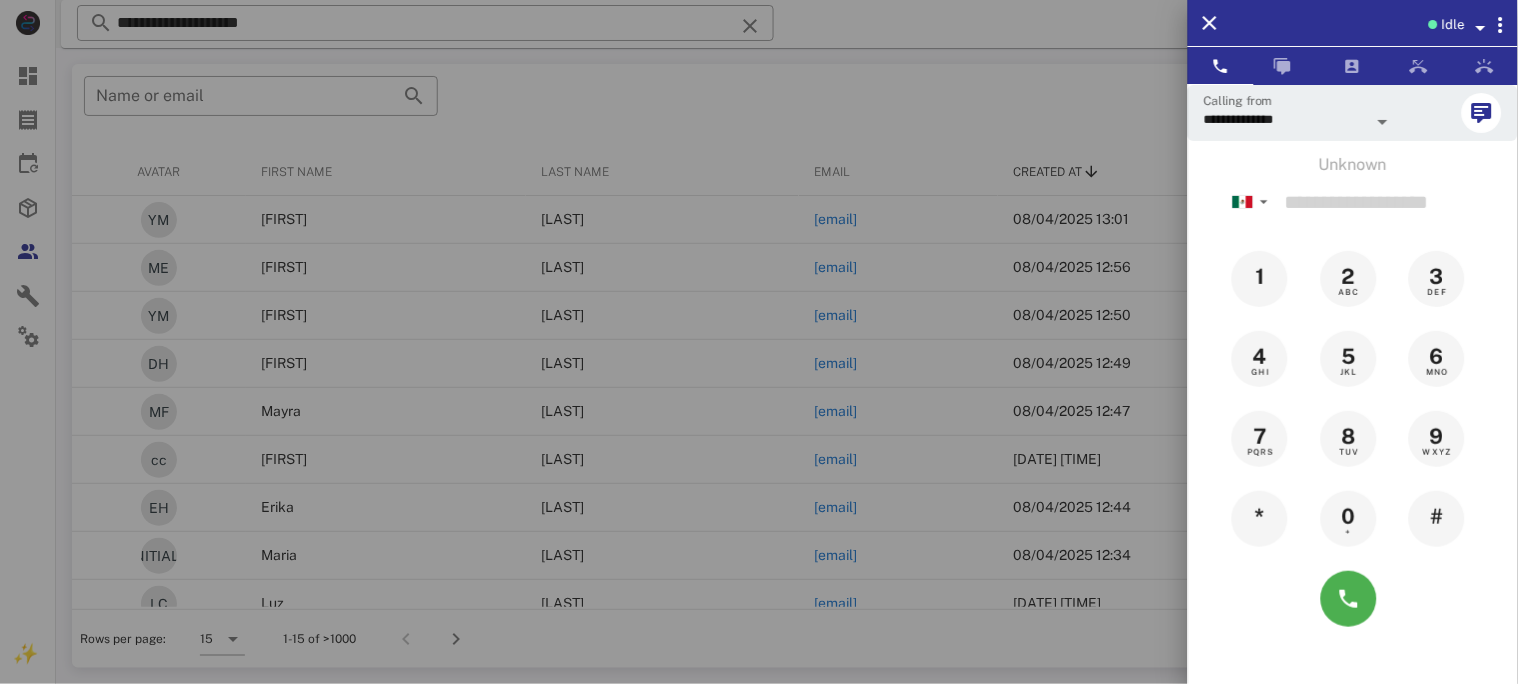 click at bounding box center (759, 342) 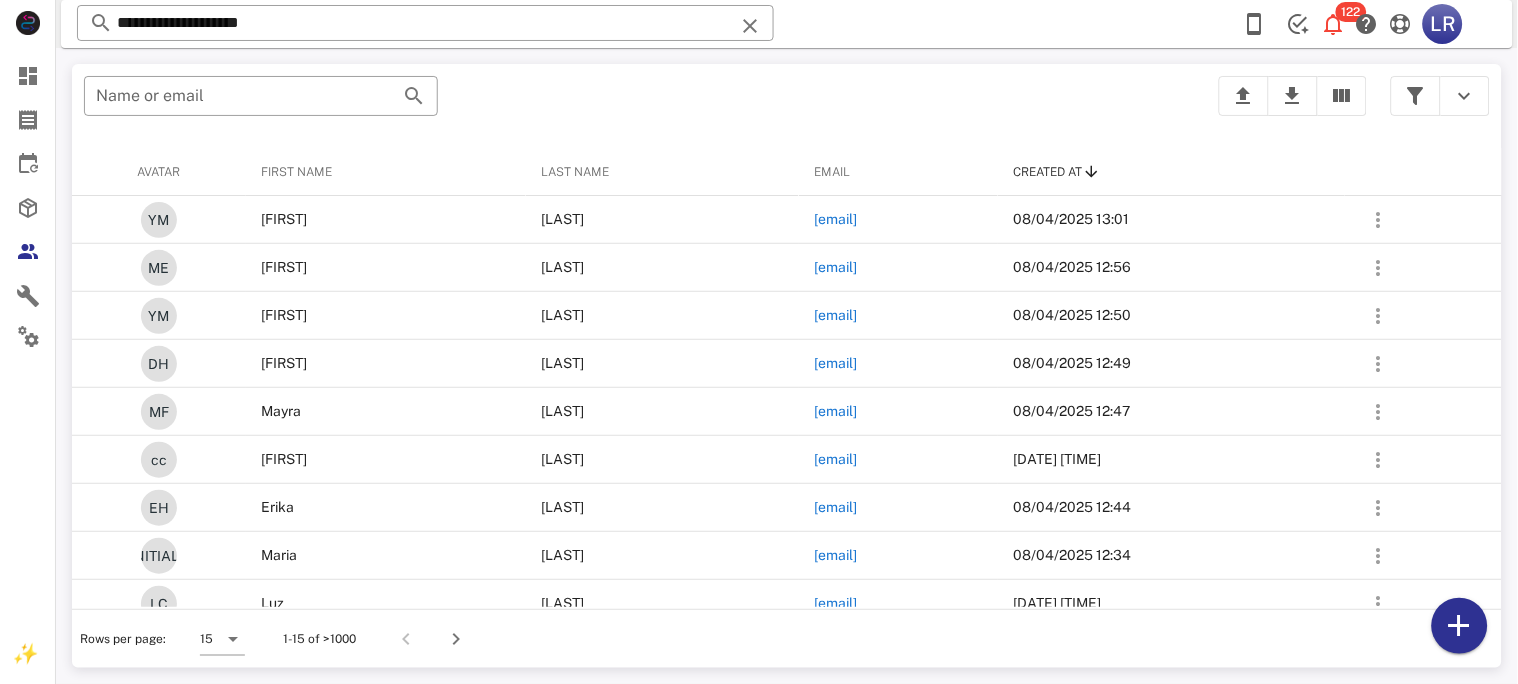 click at bounding box center [750, 26] 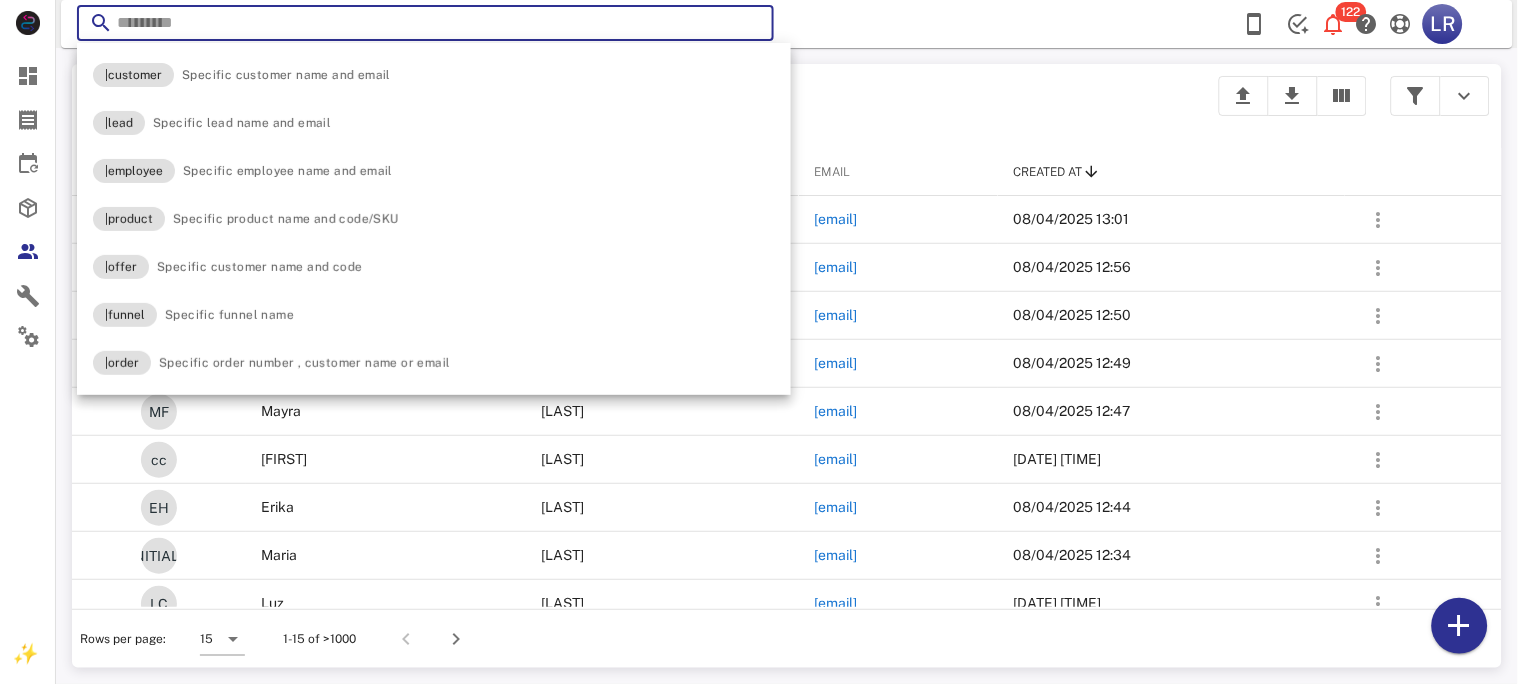 paste on "**********" 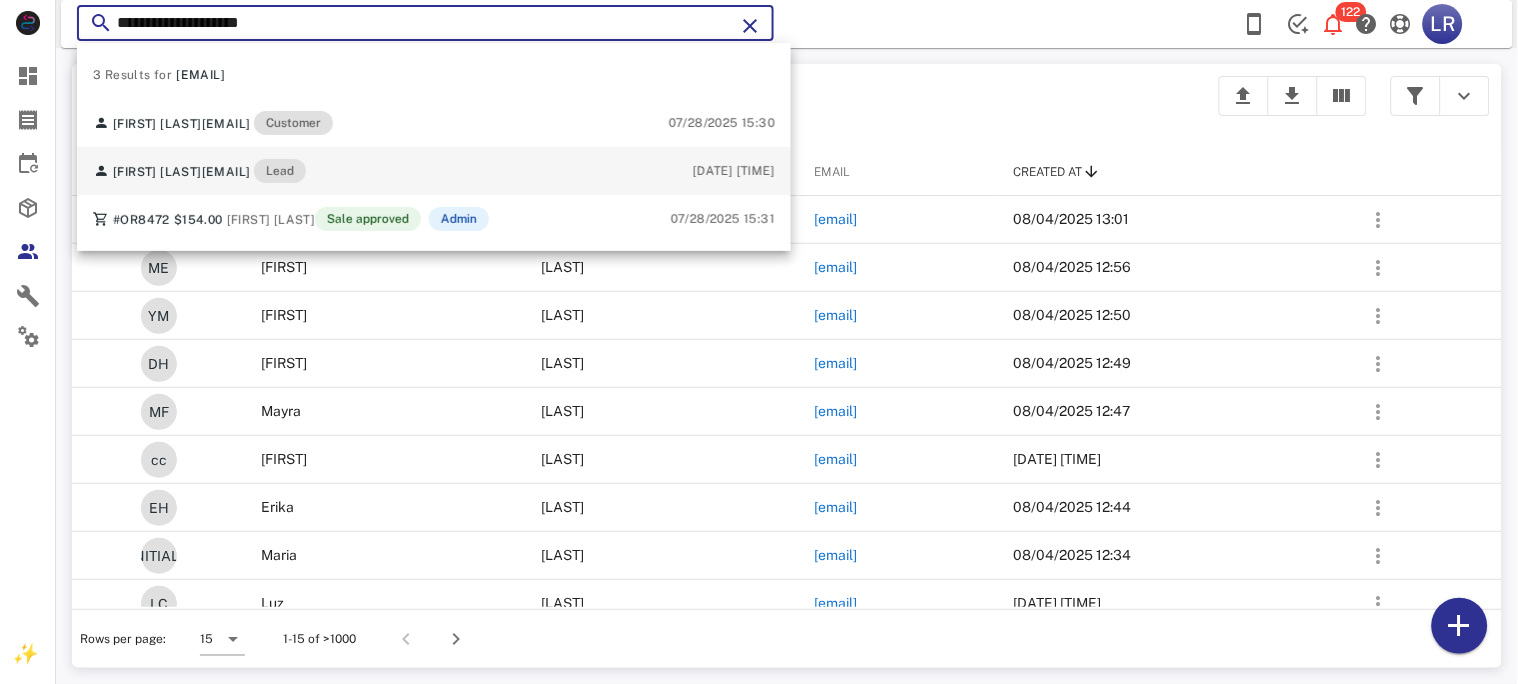 type on "**********" 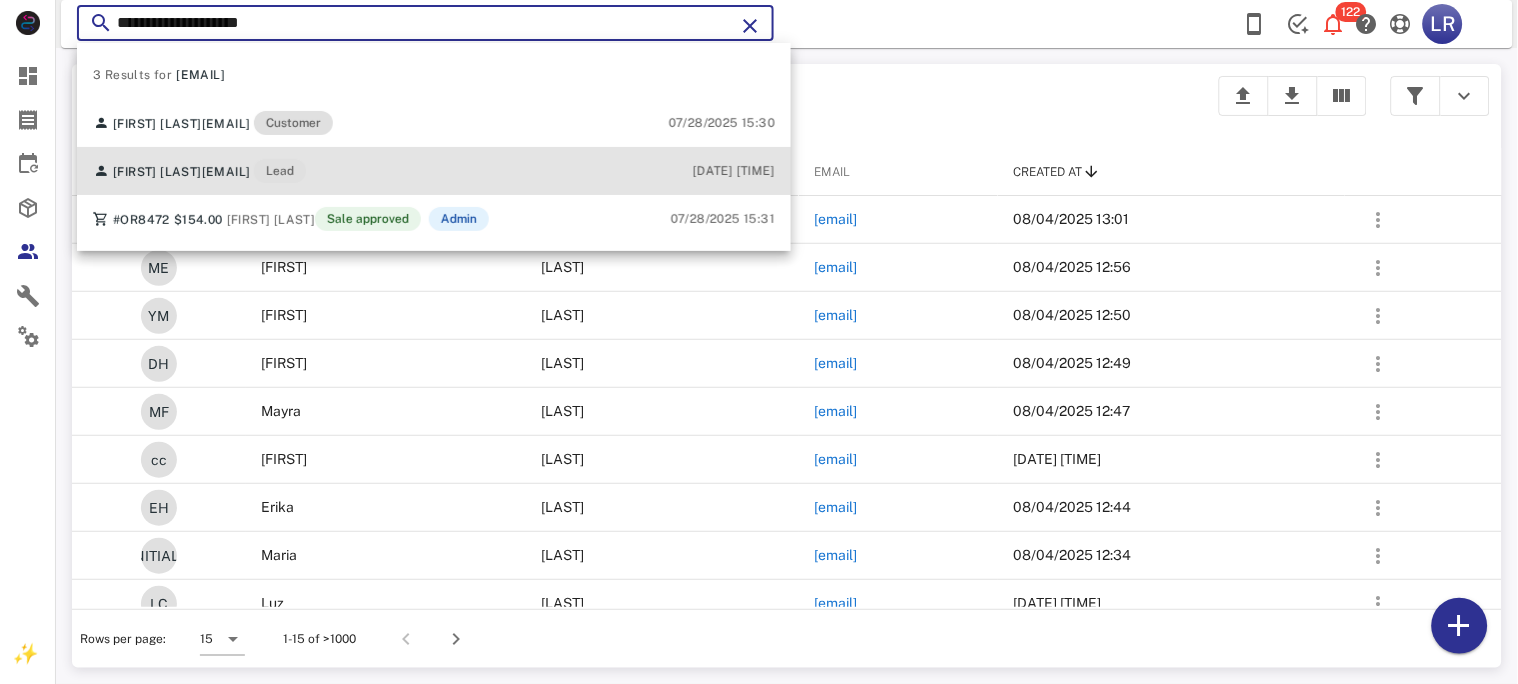 click on "[EMAIL]" at bounding box center [226, 172] 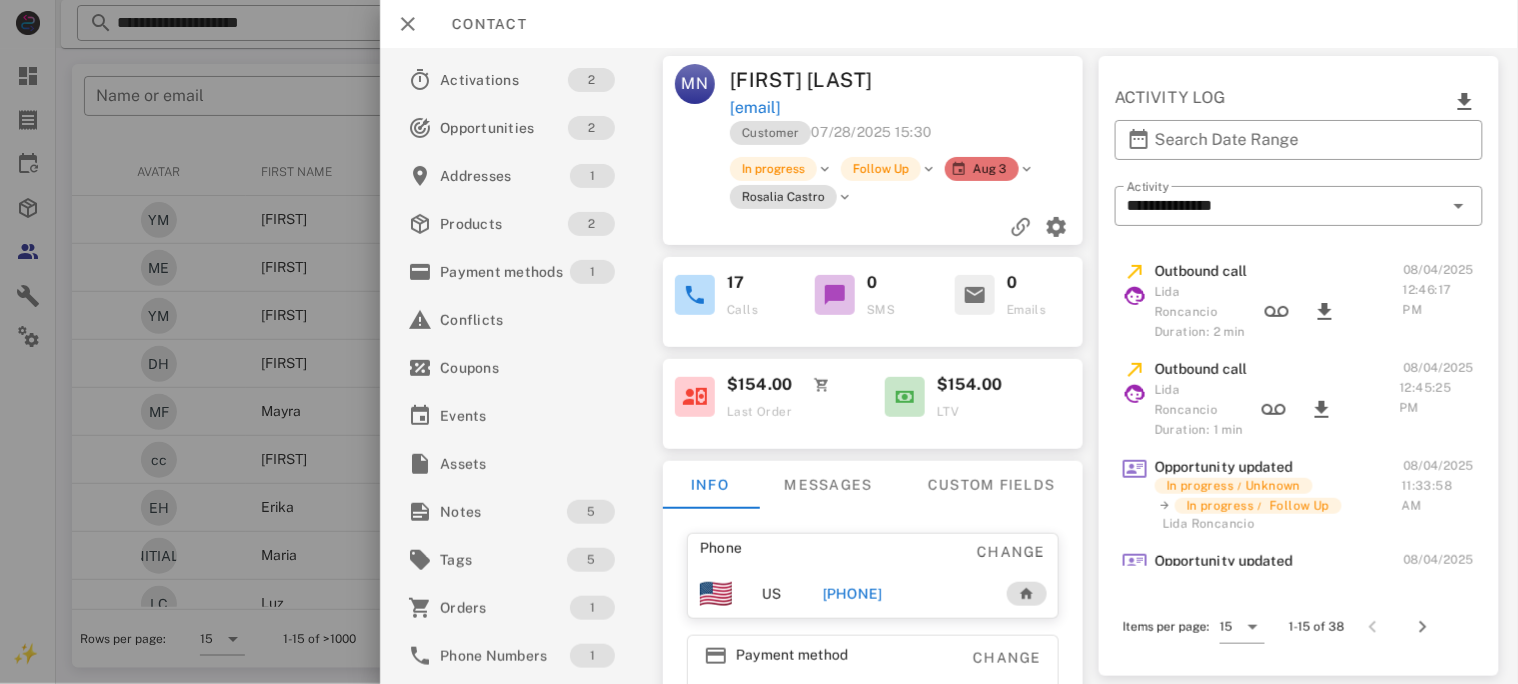 click on "[PHONE]" at bounding box center (852, 594) 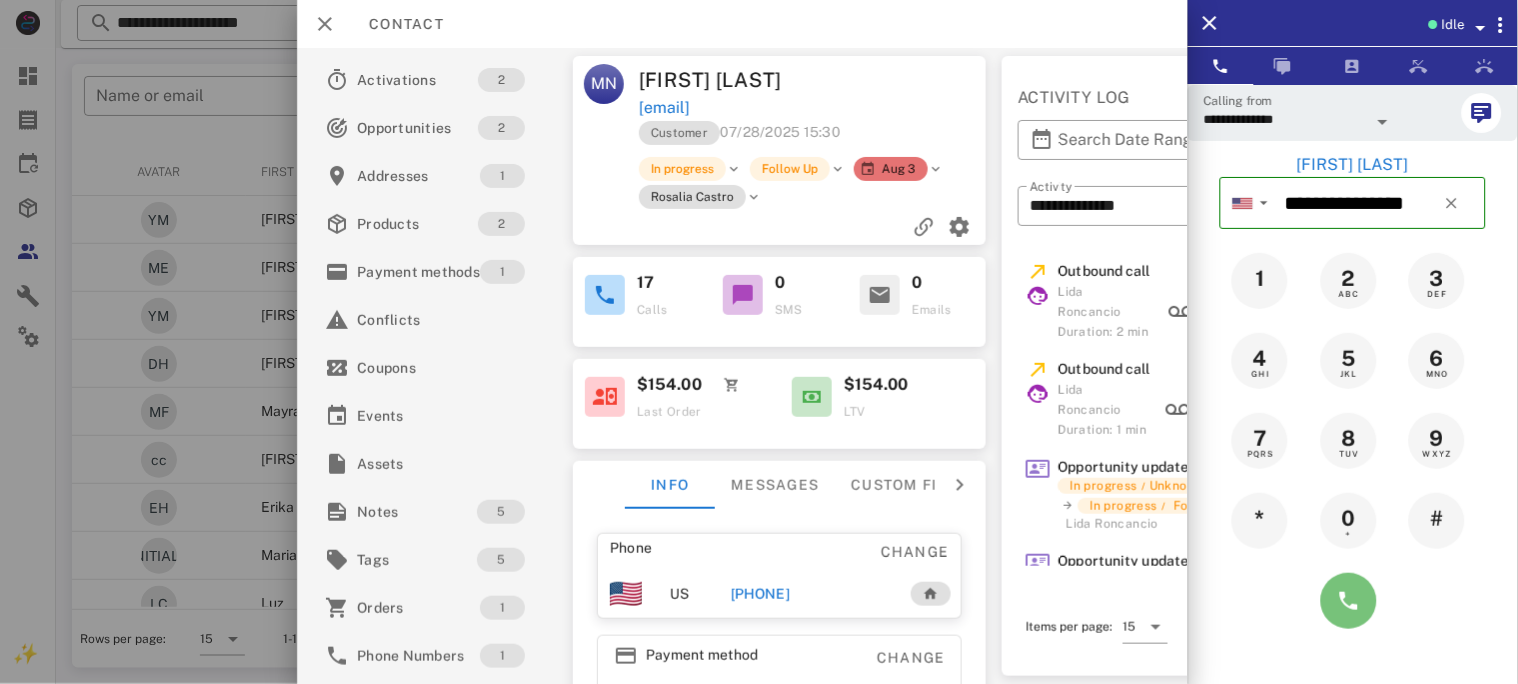 click at bounding box center [1349, 601] 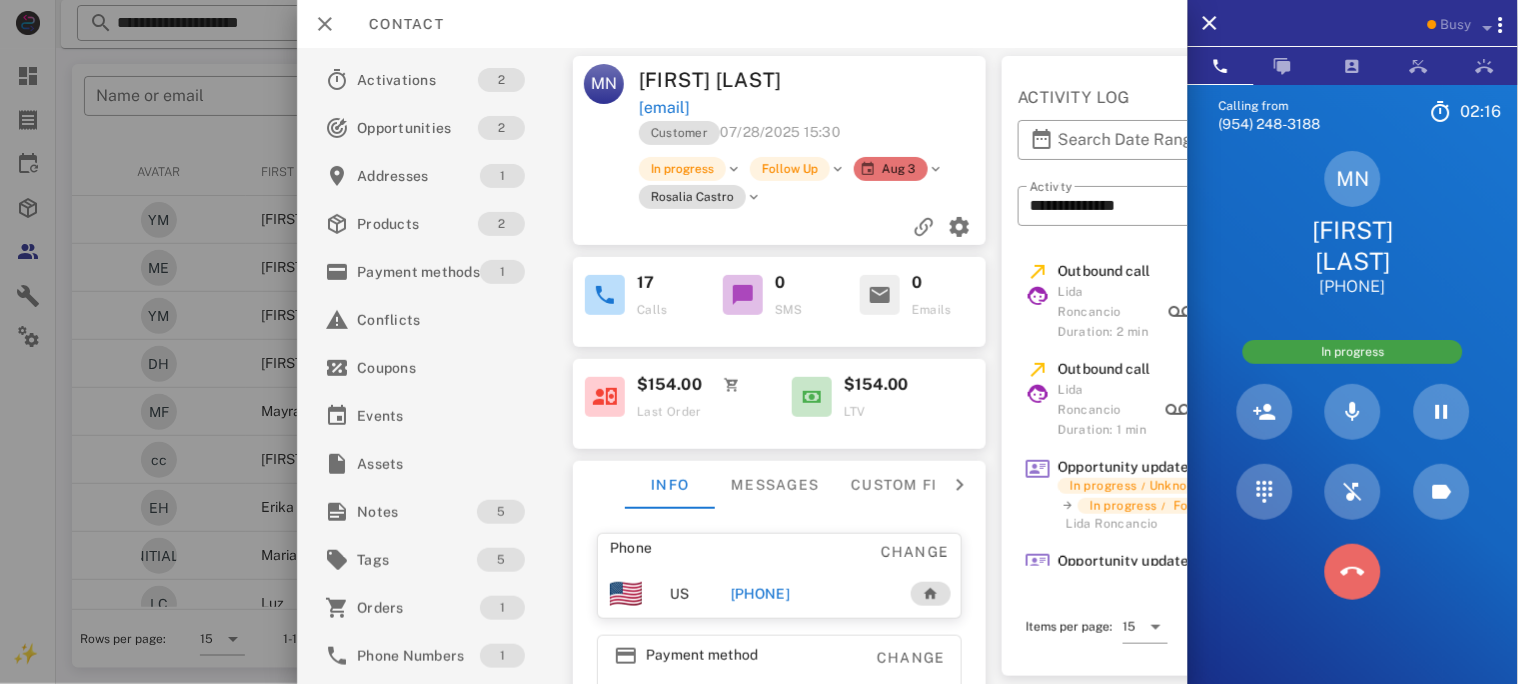 click at bounding box center [1353, 572] 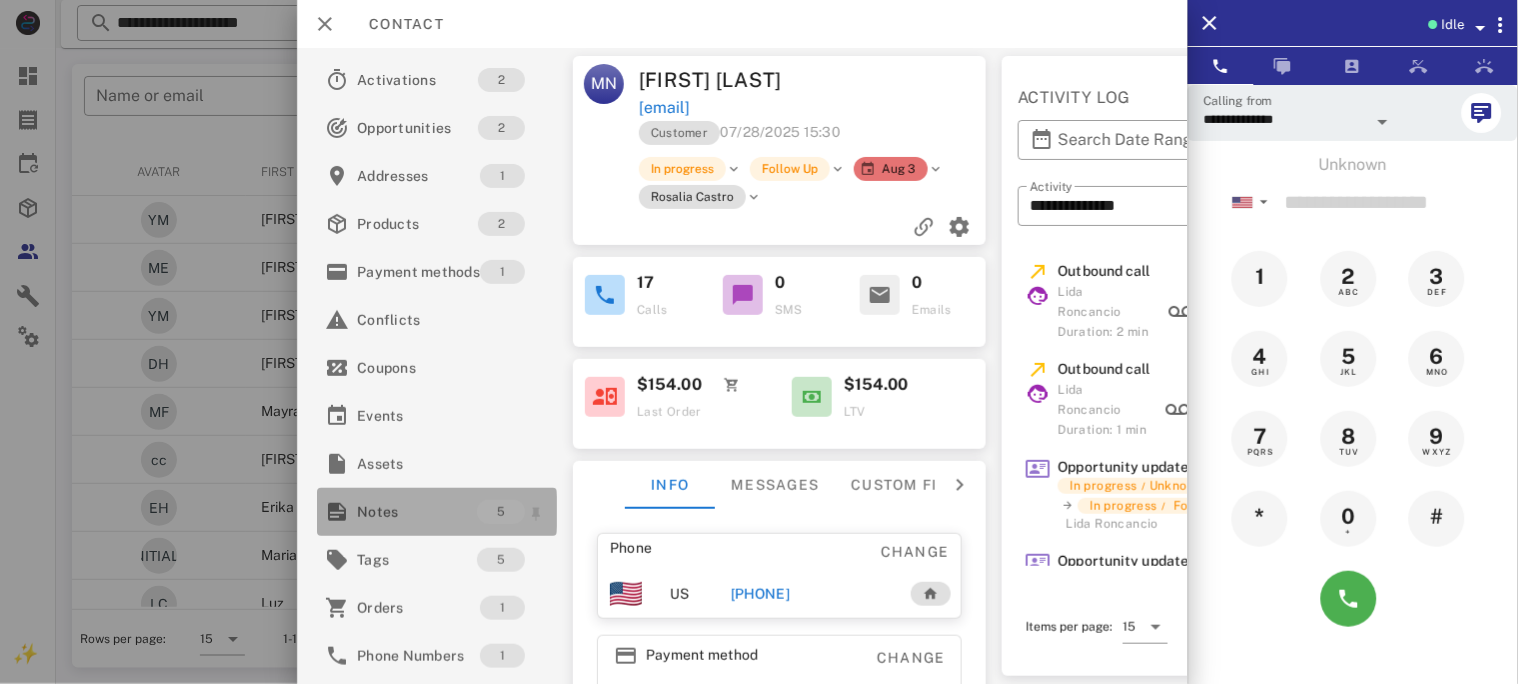click on "Notes" at bounding box center (417, 512) 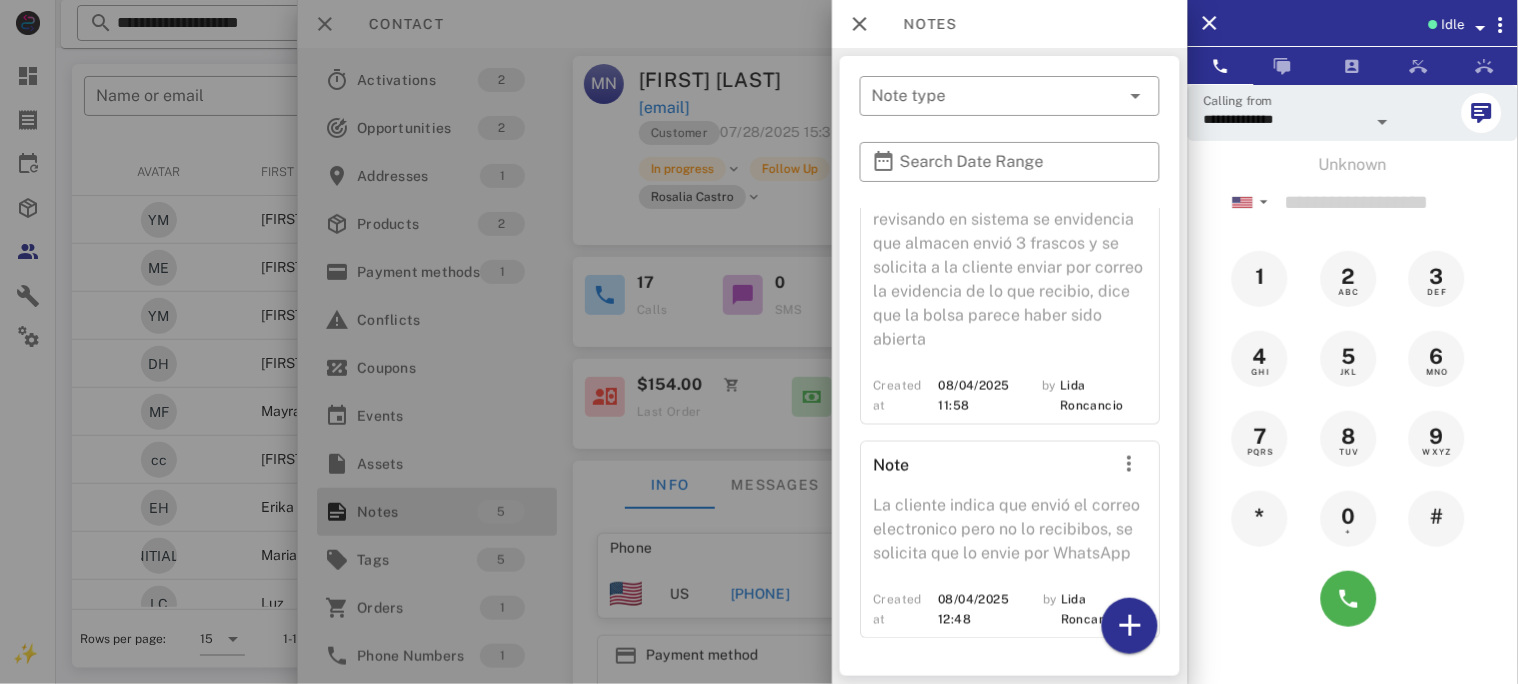scroll, scrollTop: 695, scrollLeft: 0, axis: vertical 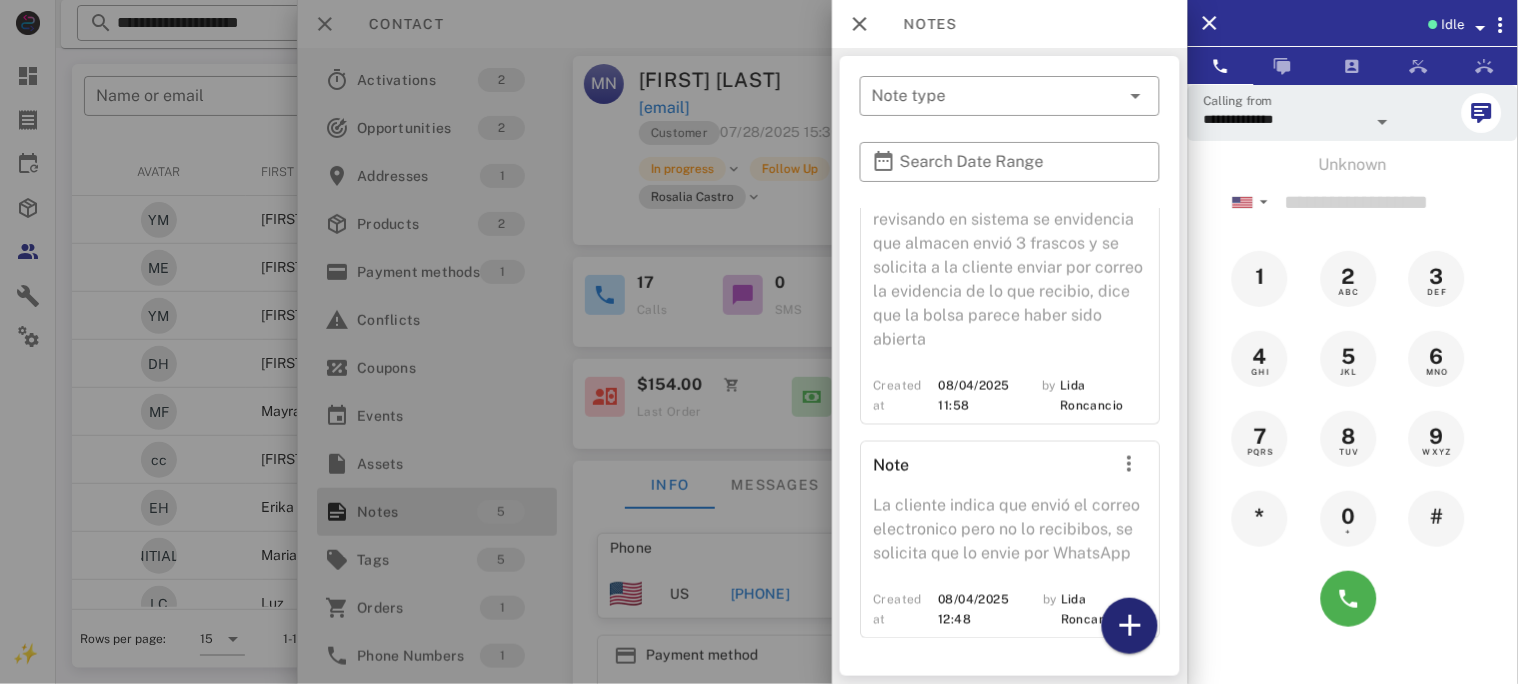 click at bounding box center [1130, 626] 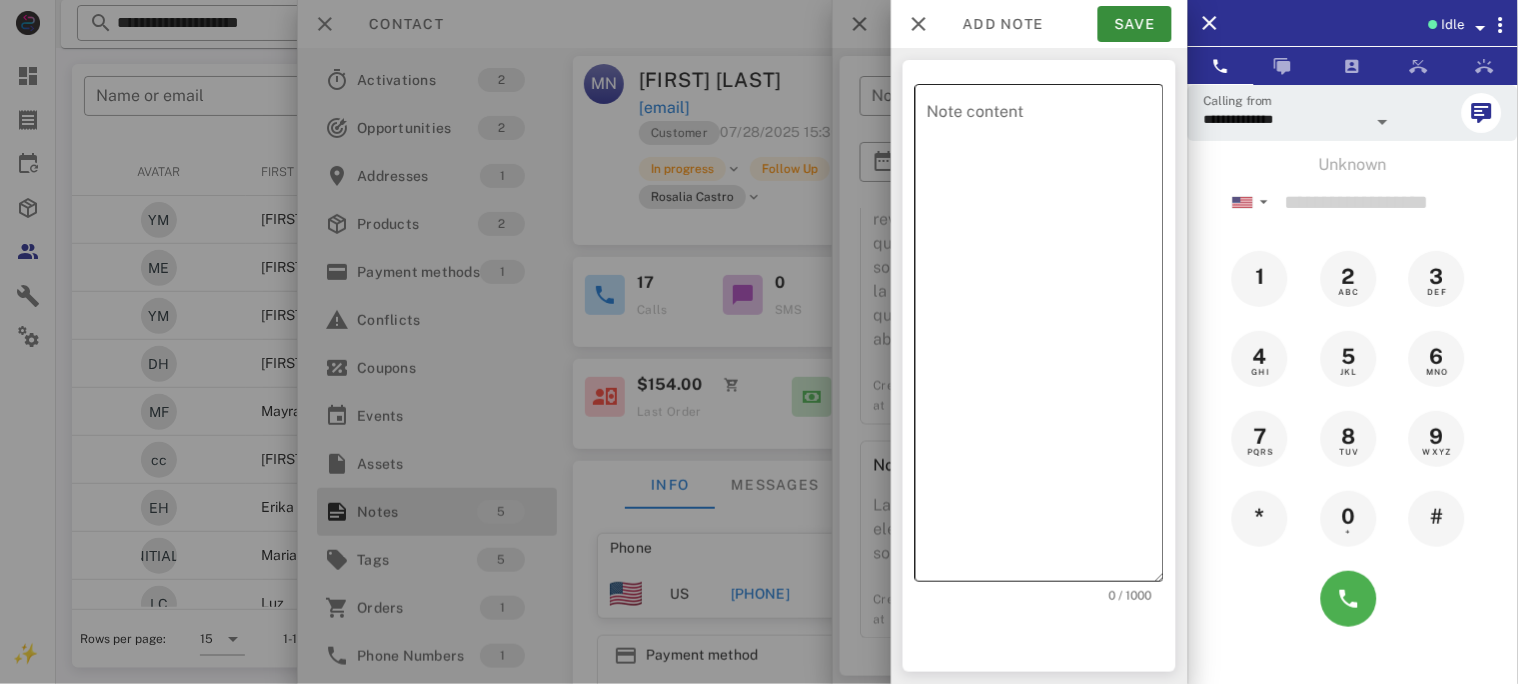 click on "Note content" at bounding box center [1045, 338] 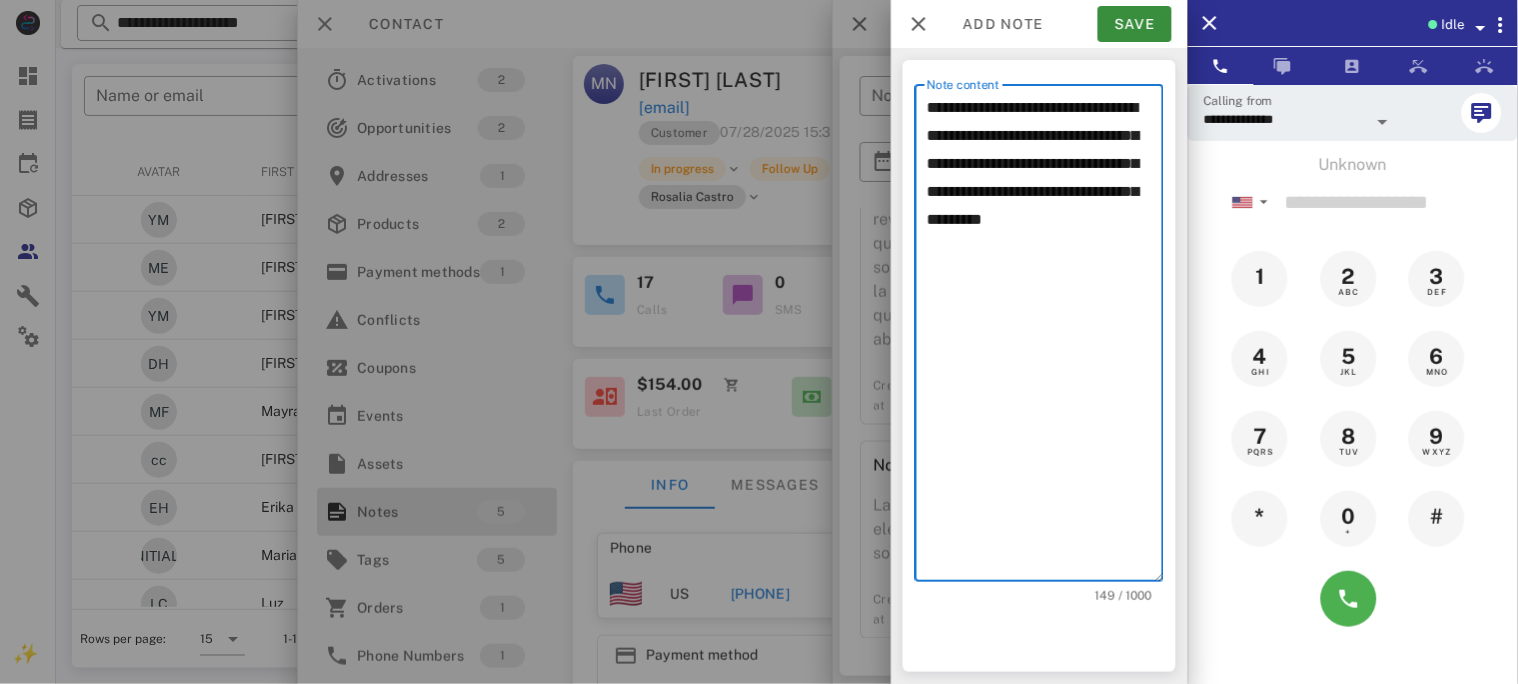 click on "**********" at bounding box center [1045, 338] 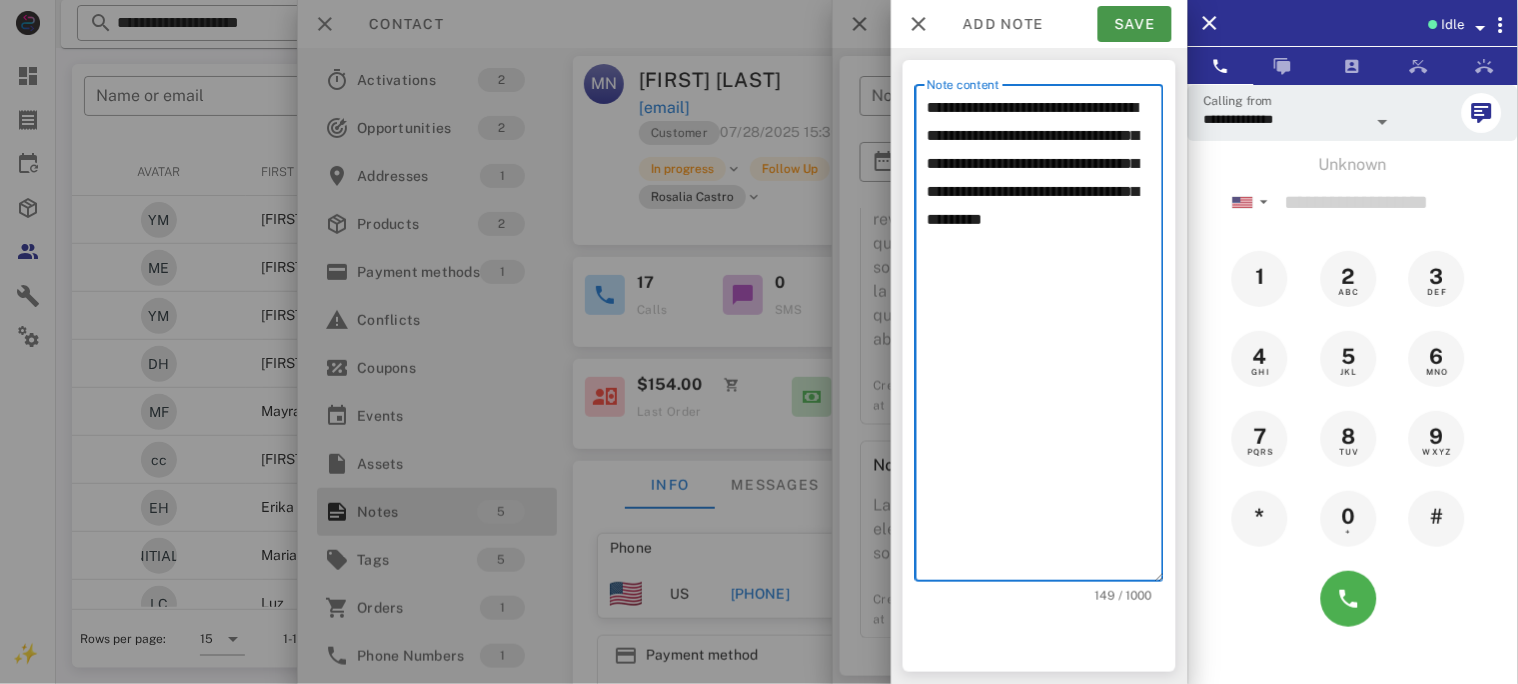 type on "**********" 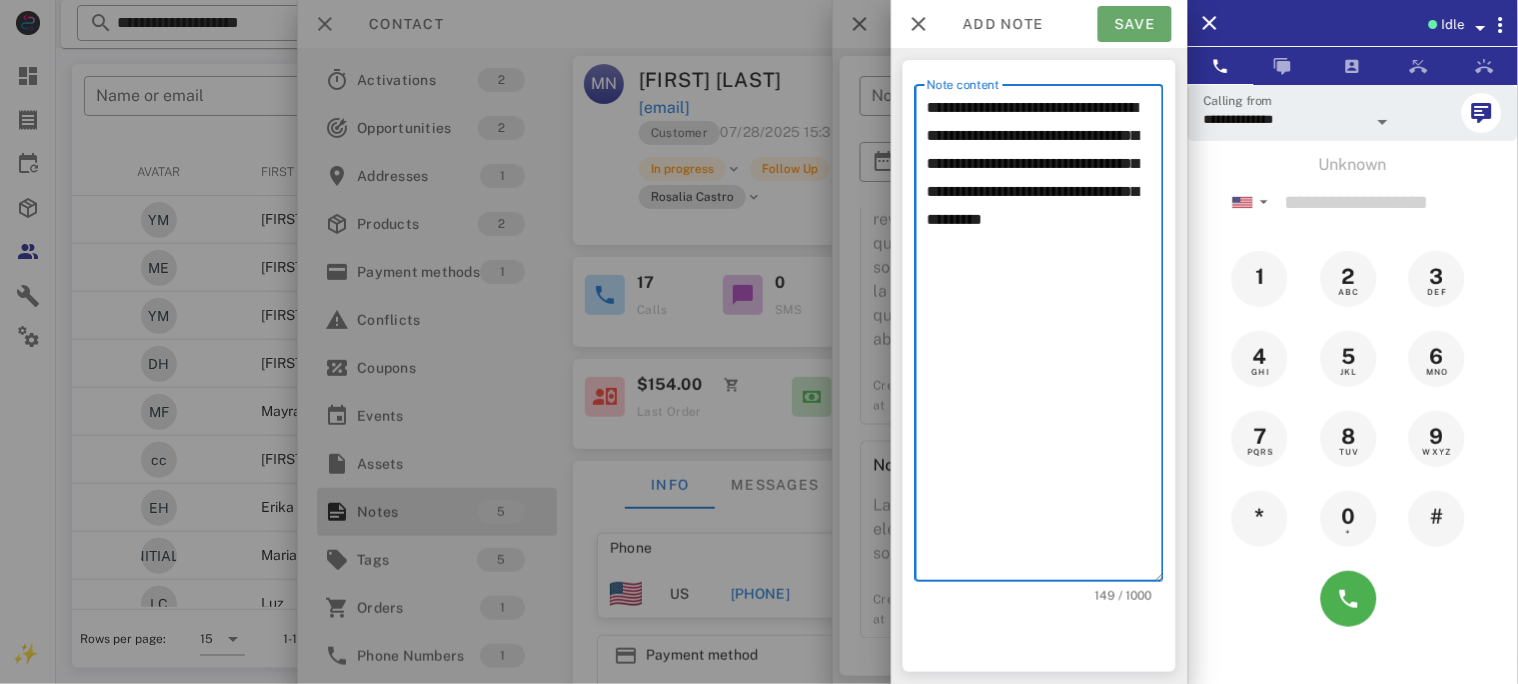 click on "Save" at bounding box center (1135, 24) 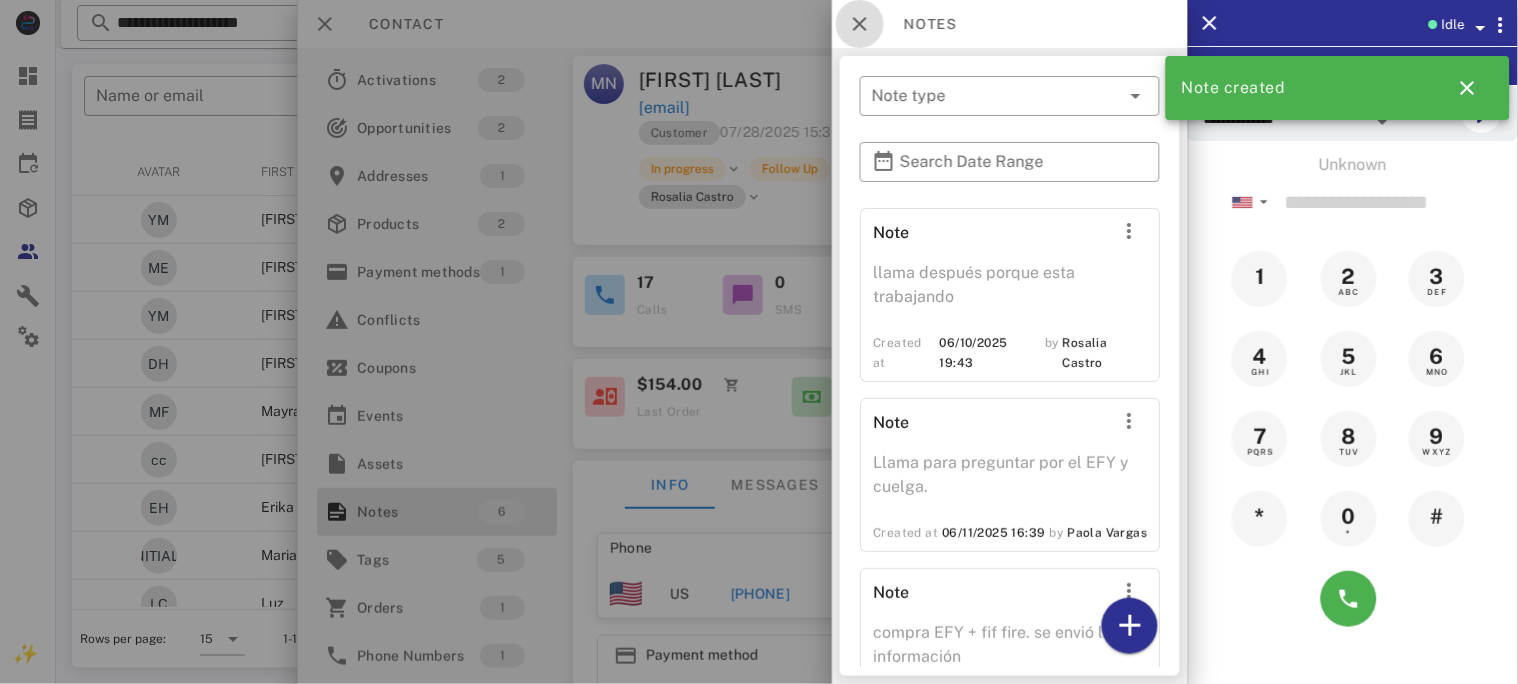 click at bounding box center (860, 24) 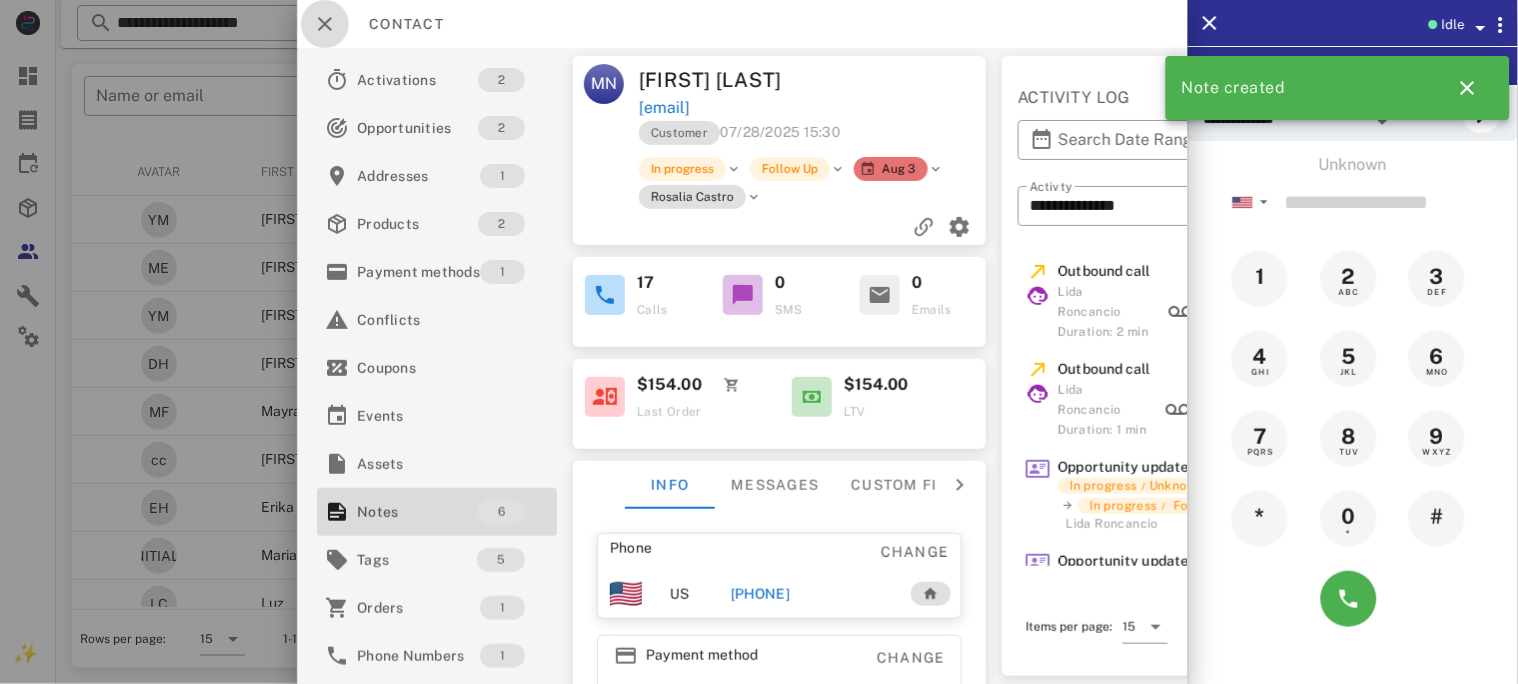 click at bounding box center [325, 24] 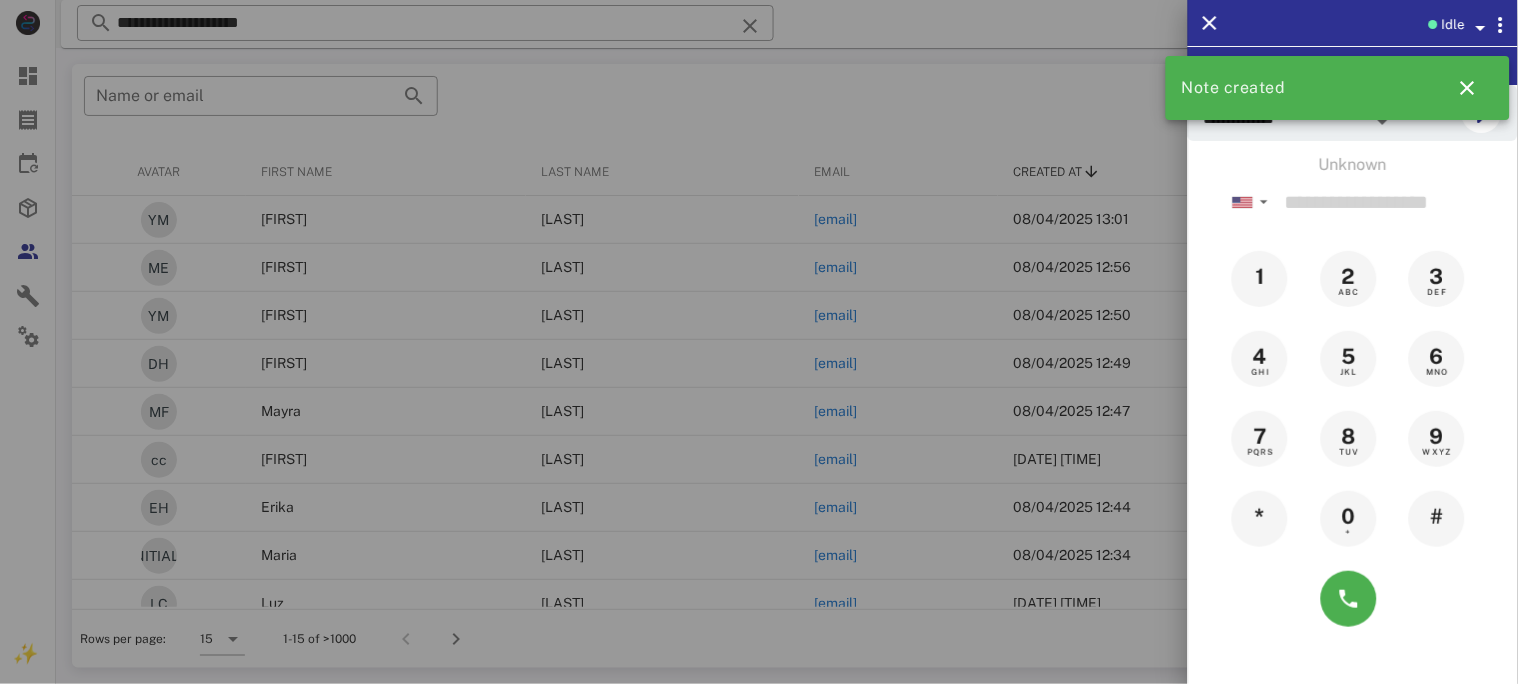 click at bounding box center (759, 342) 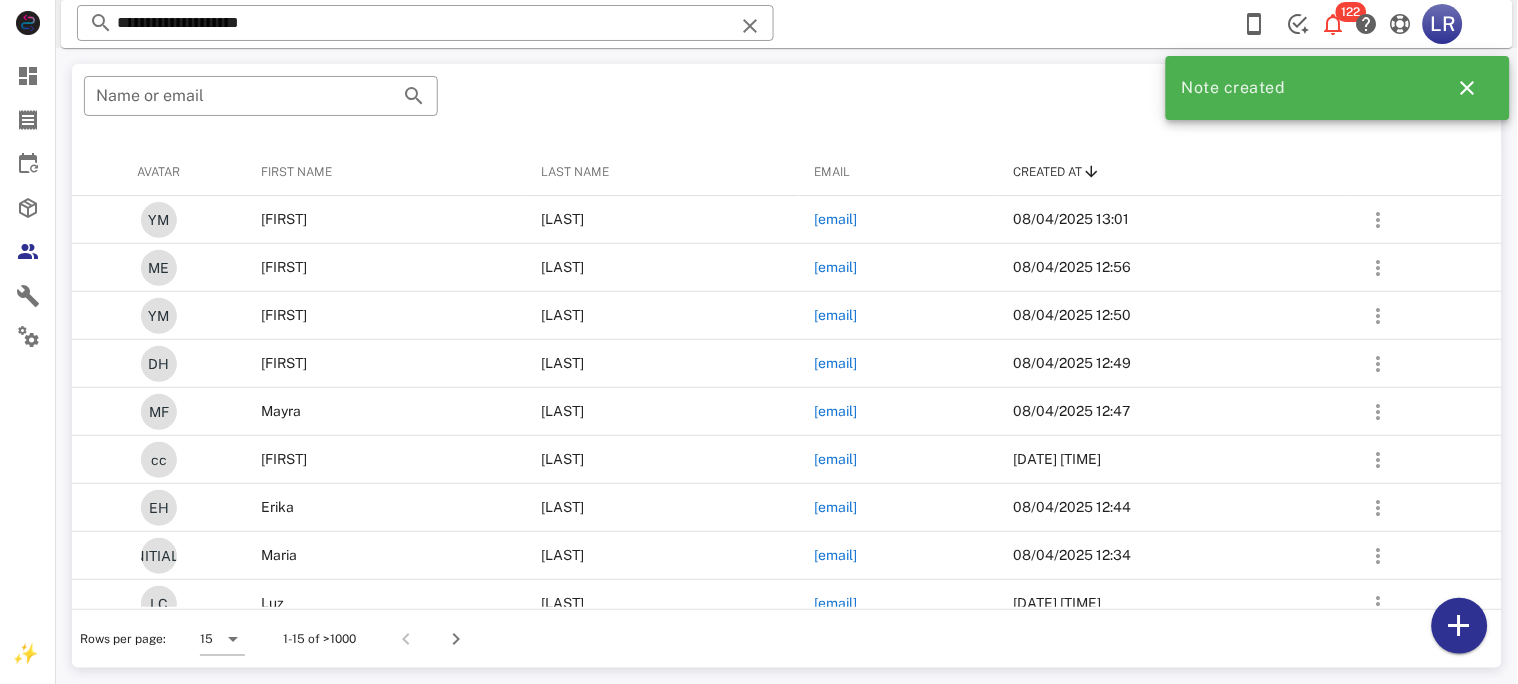 click at bounding box center [750, 26] 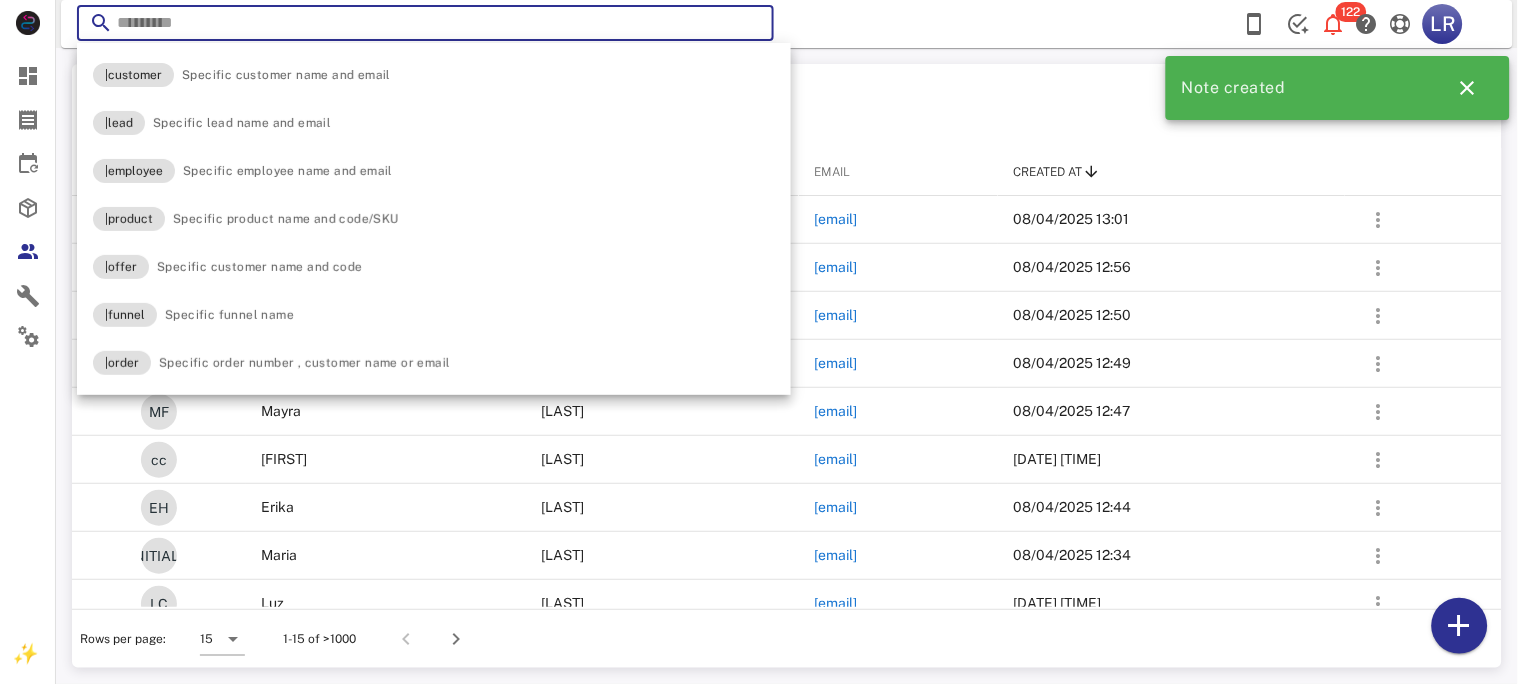 paste on "**********" 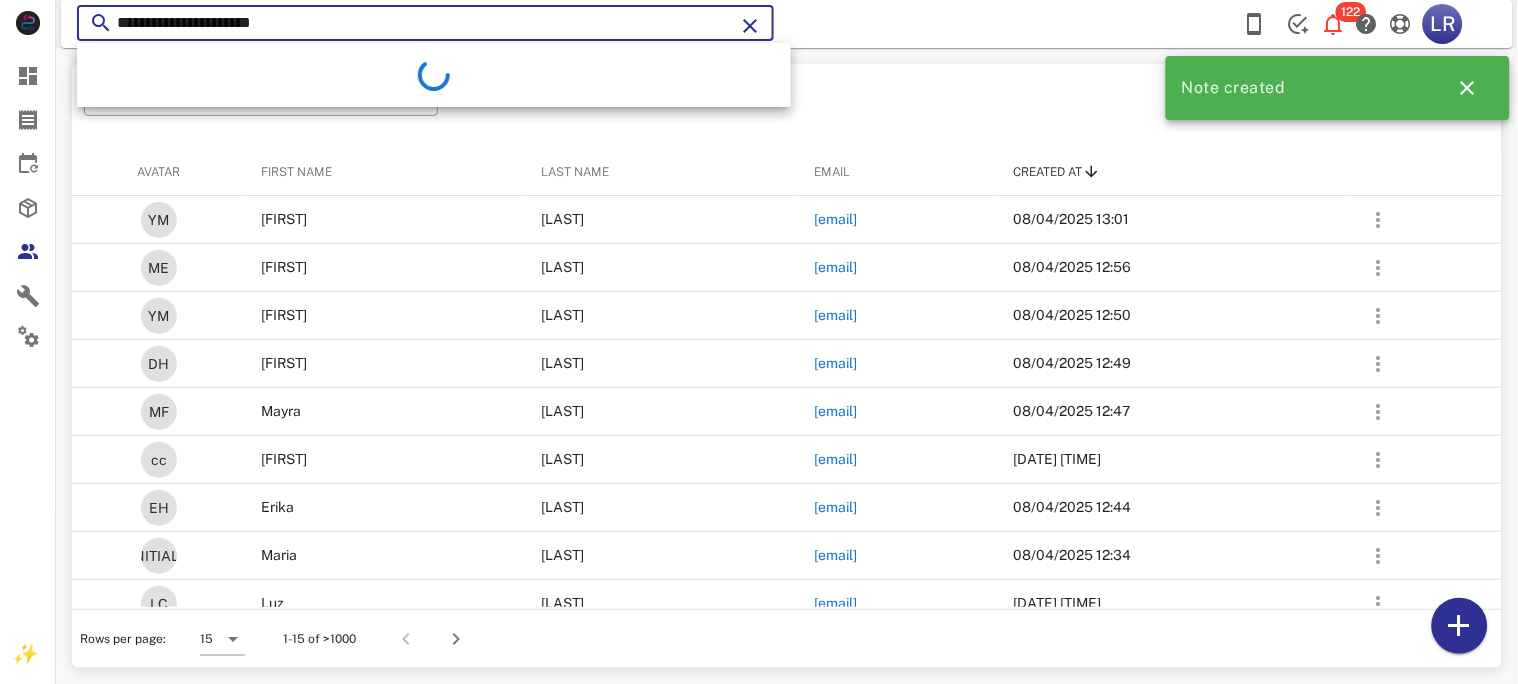 type on "**********" 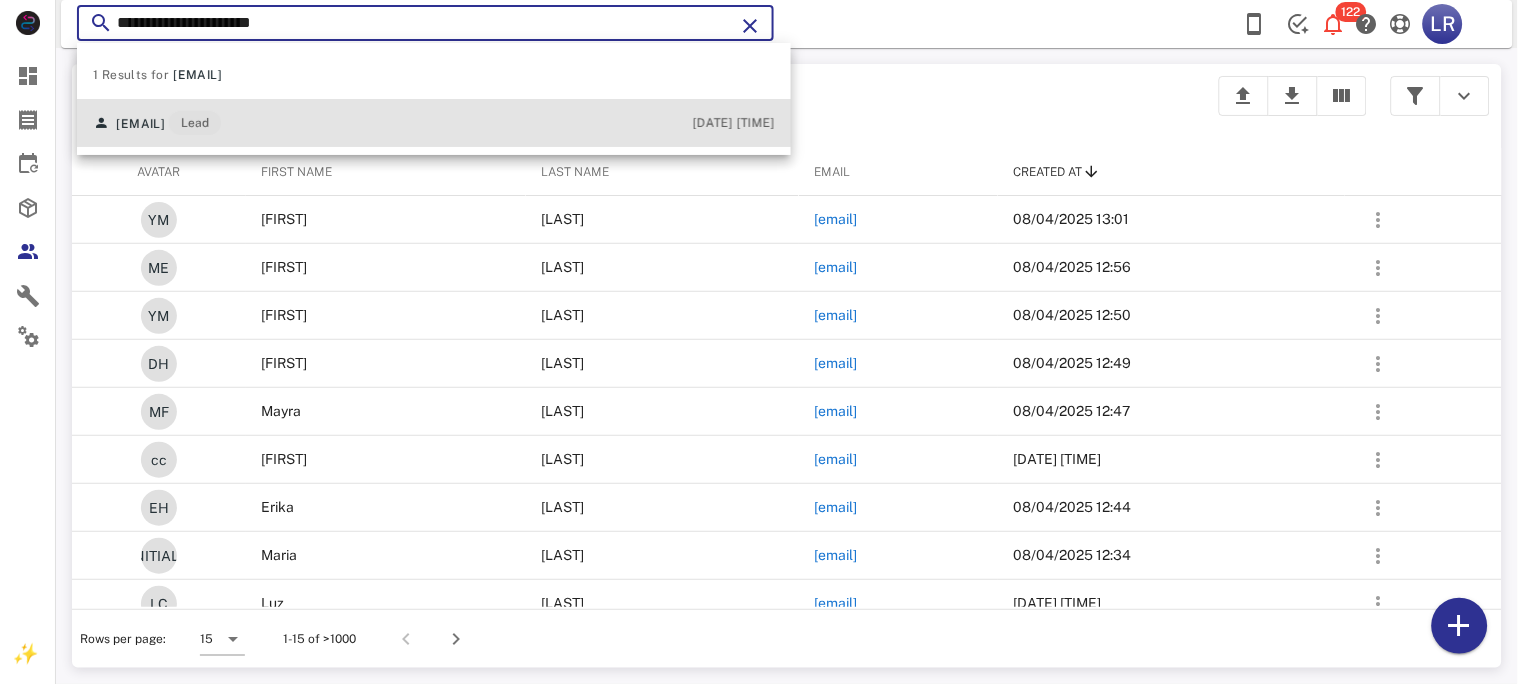 click on "[EMAIL]   Lead   [DATE] [TIME]" at bounding box center (157, 123) 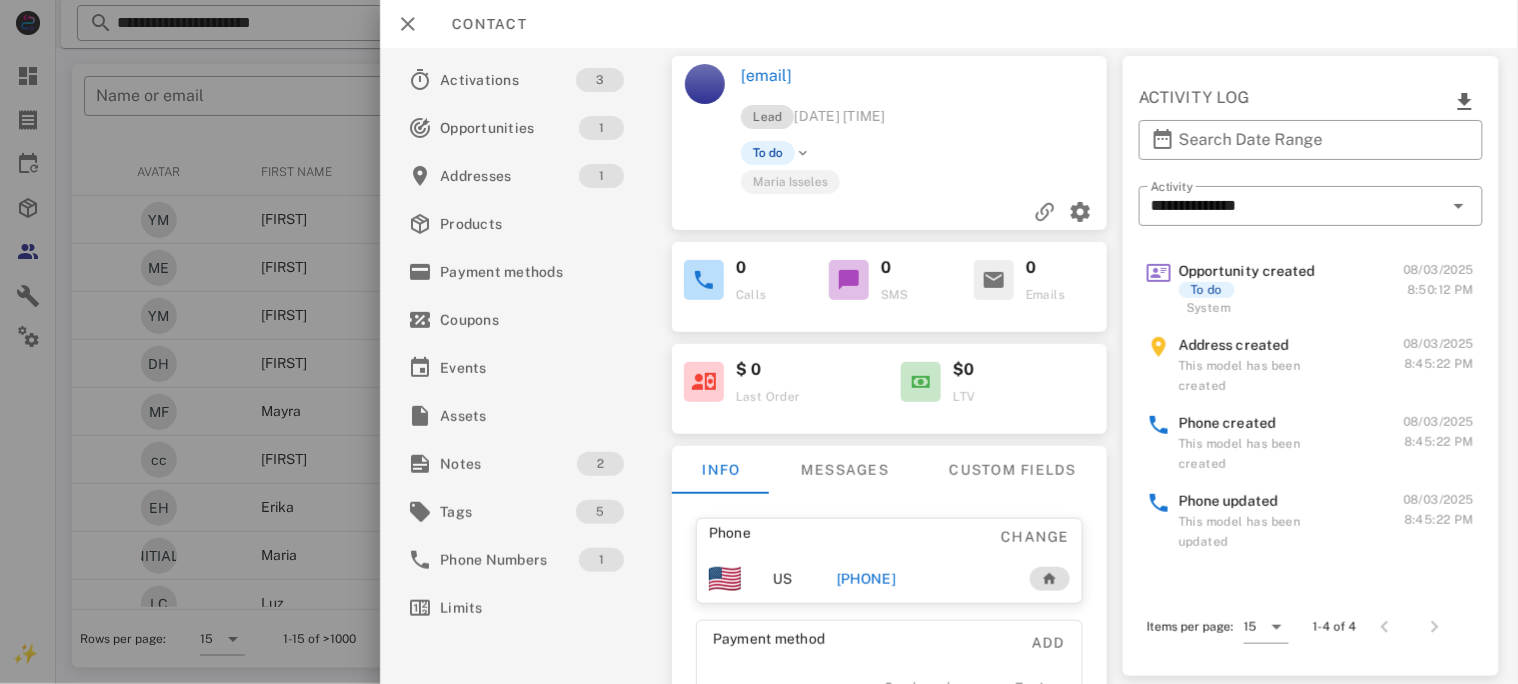 click on "[PHONE]" at bounding box center (865, 579) 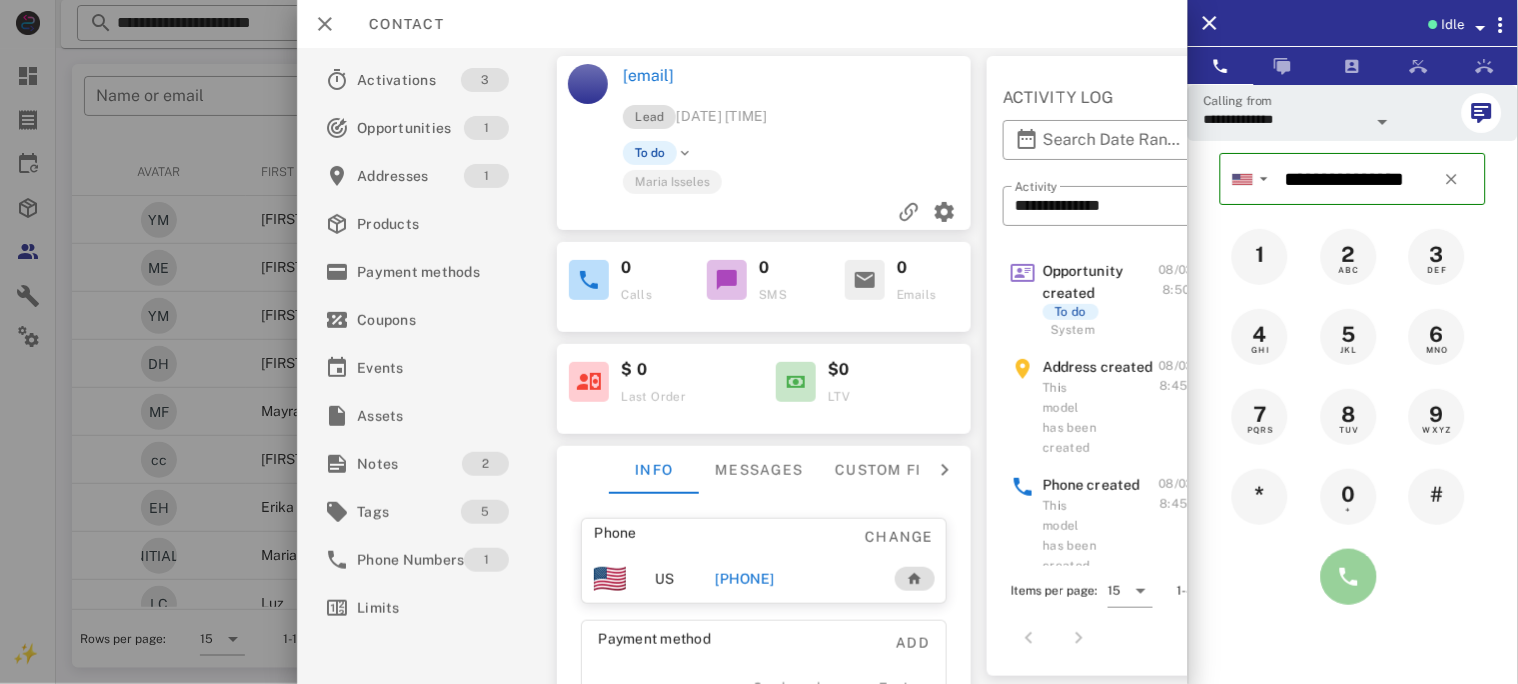 click at bounding box center [1349, 577] 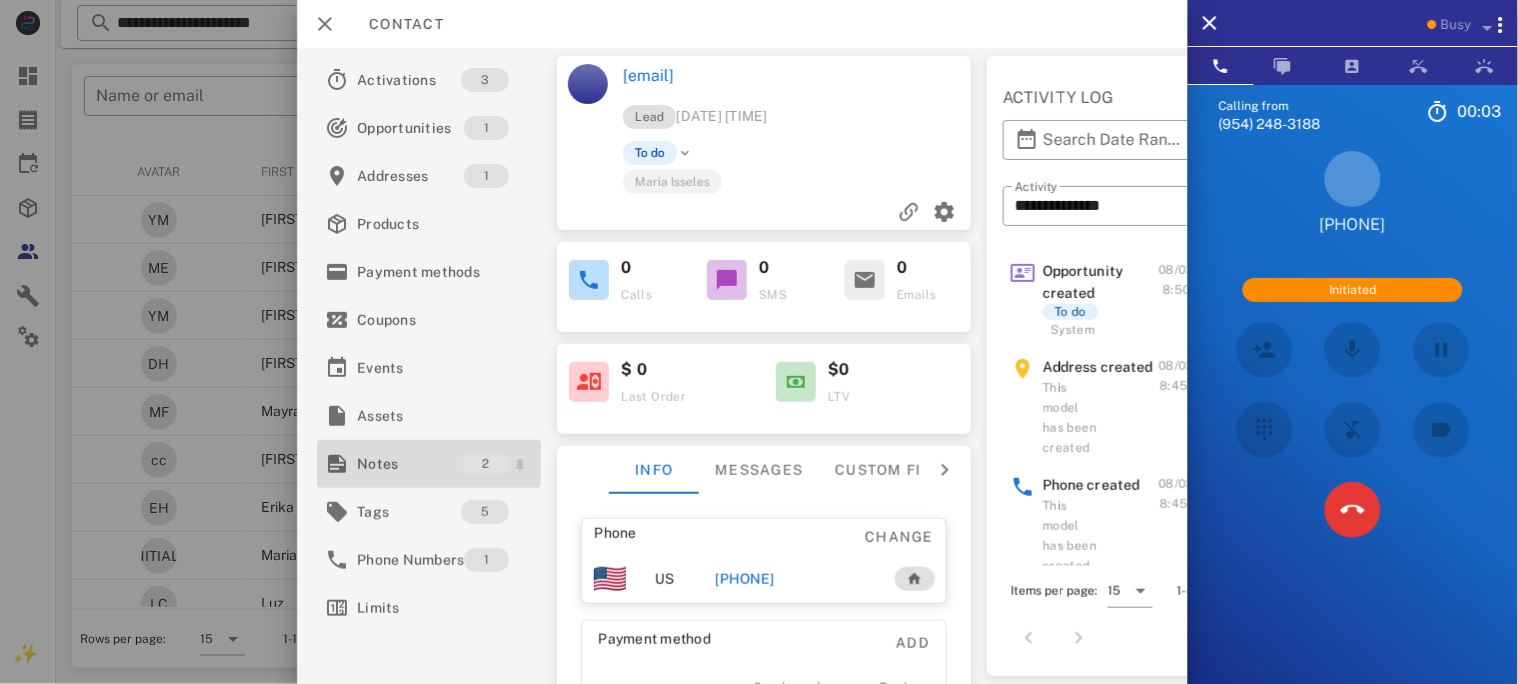 click on "Notes" at bounding box center (409, 464) 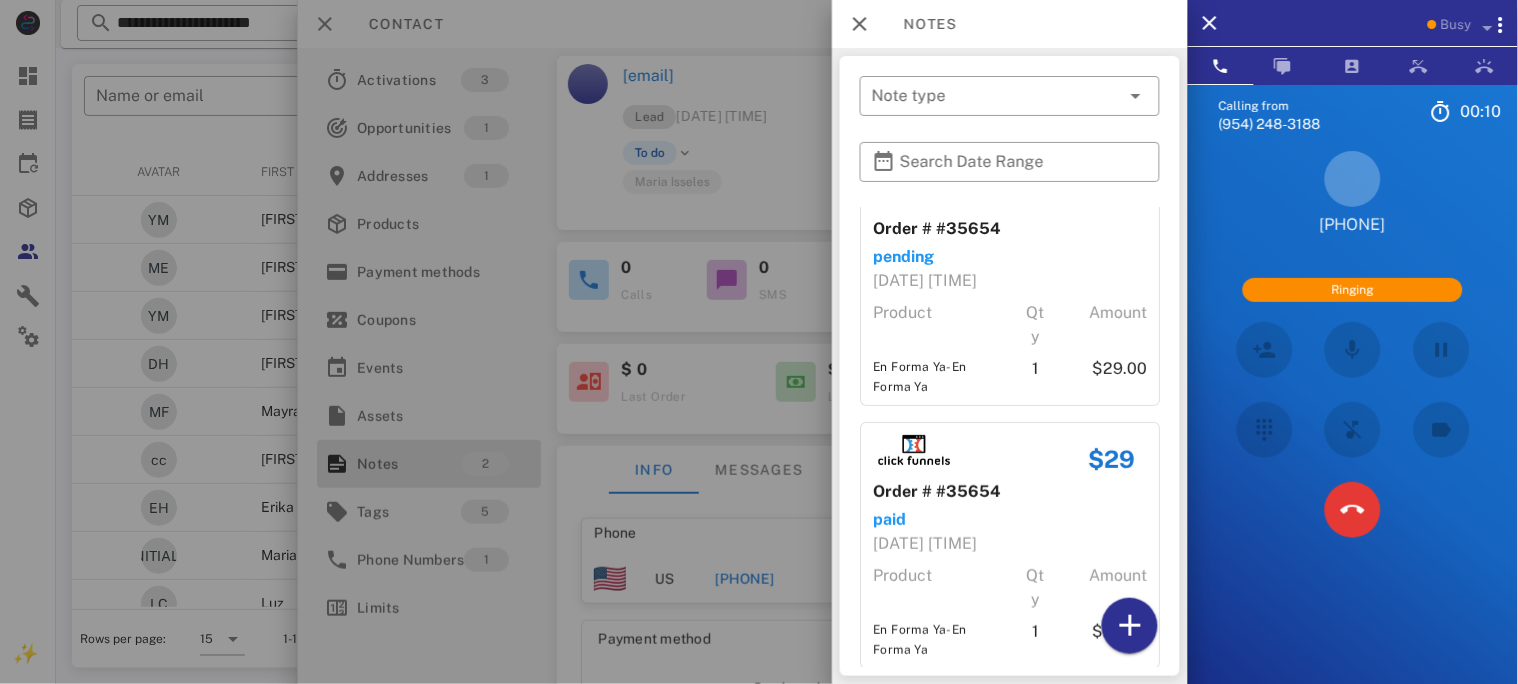 scroll, scrollTop: 75, scrollLeft: 0, axis: vertical 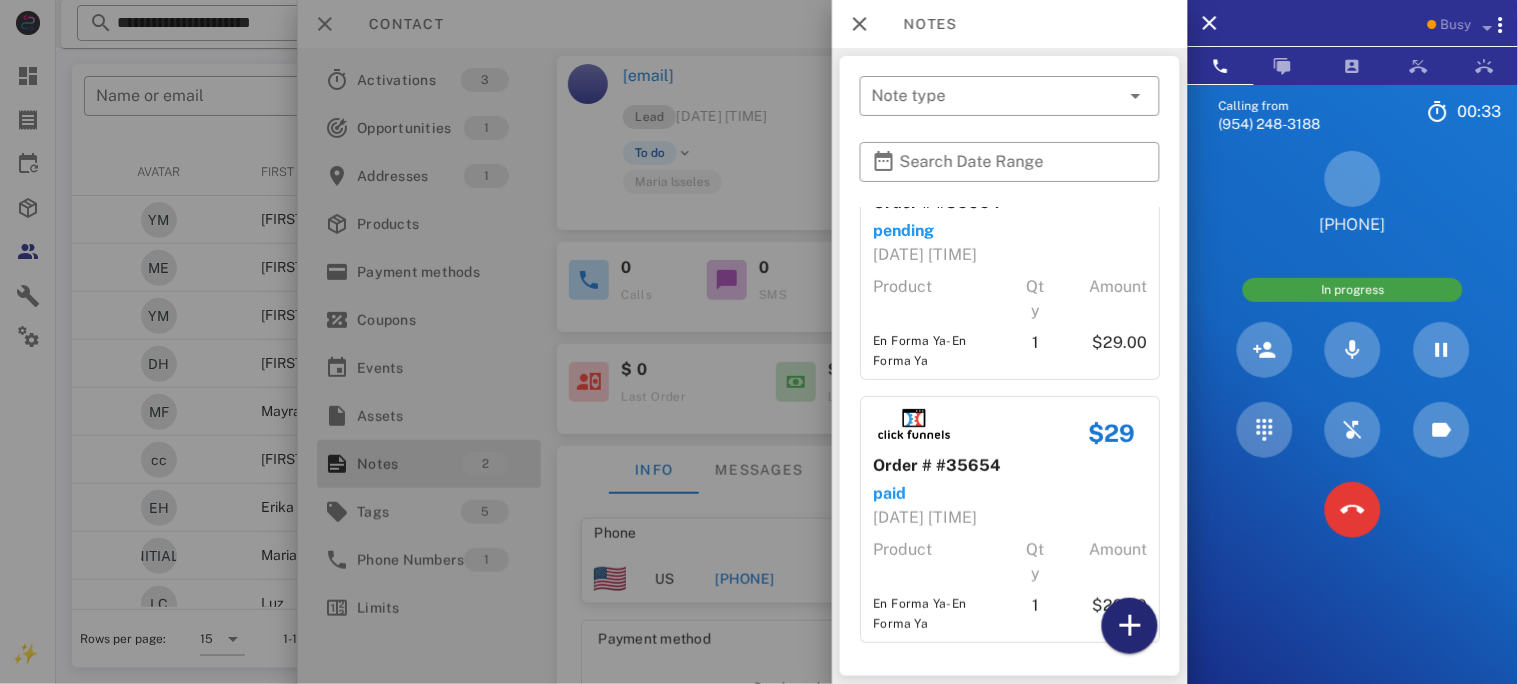 click at bounding box center [1130, 626] 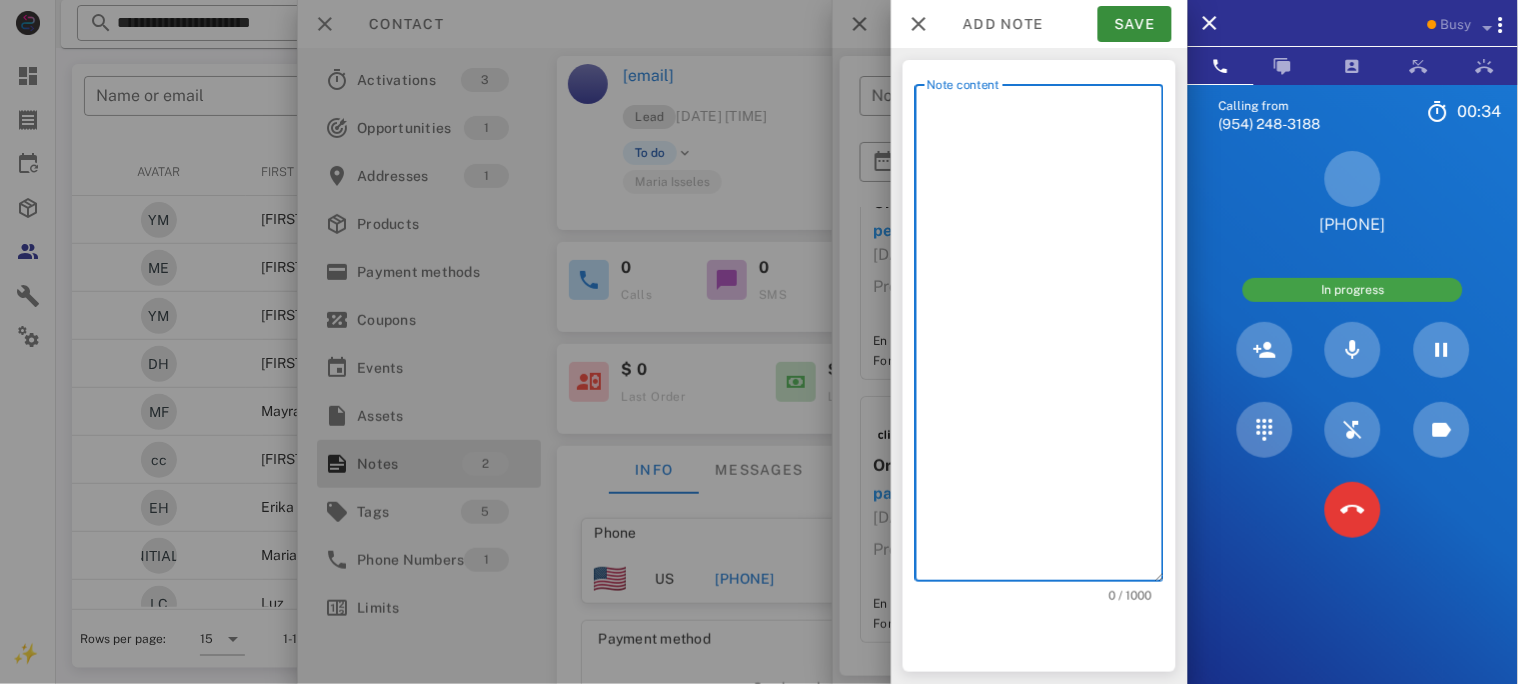 click on "Note content" at bounding box center (1045, 338) 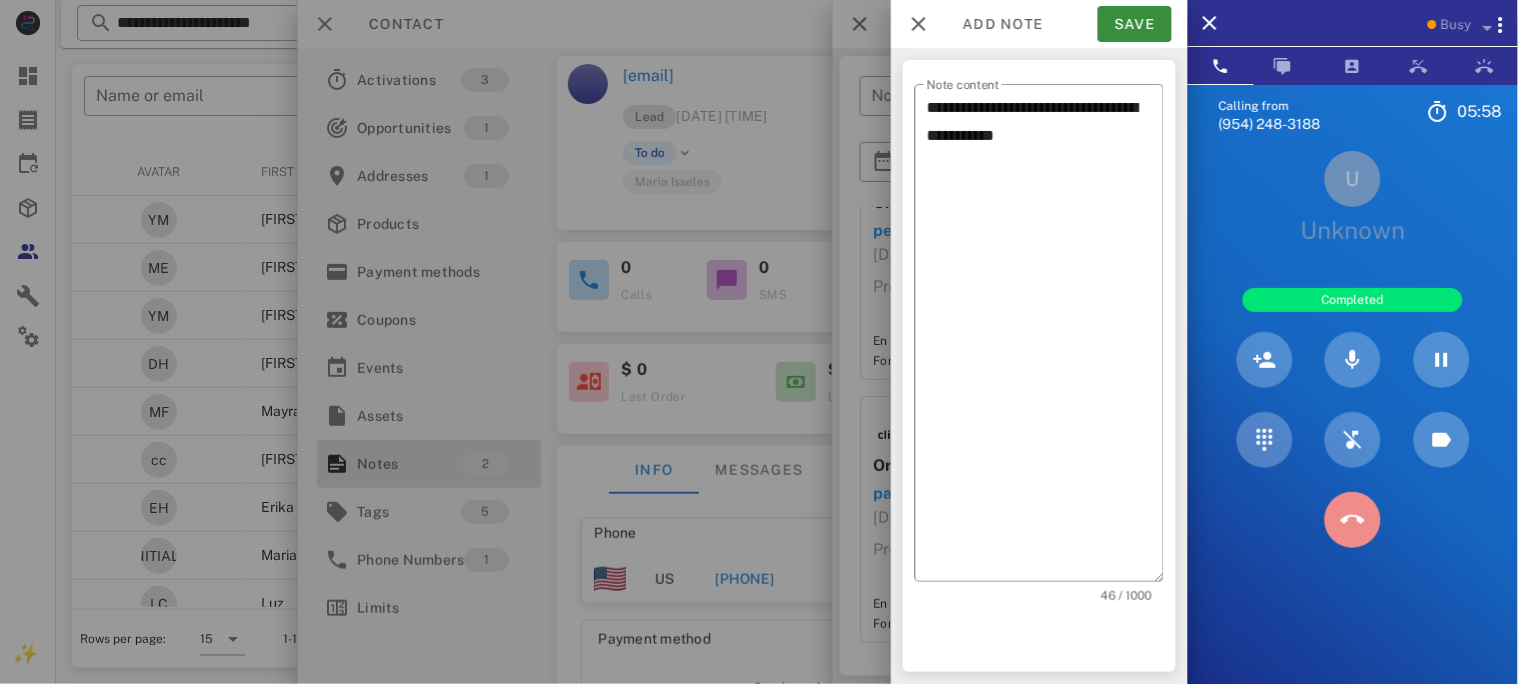 click at bounding box center [1353, 520] 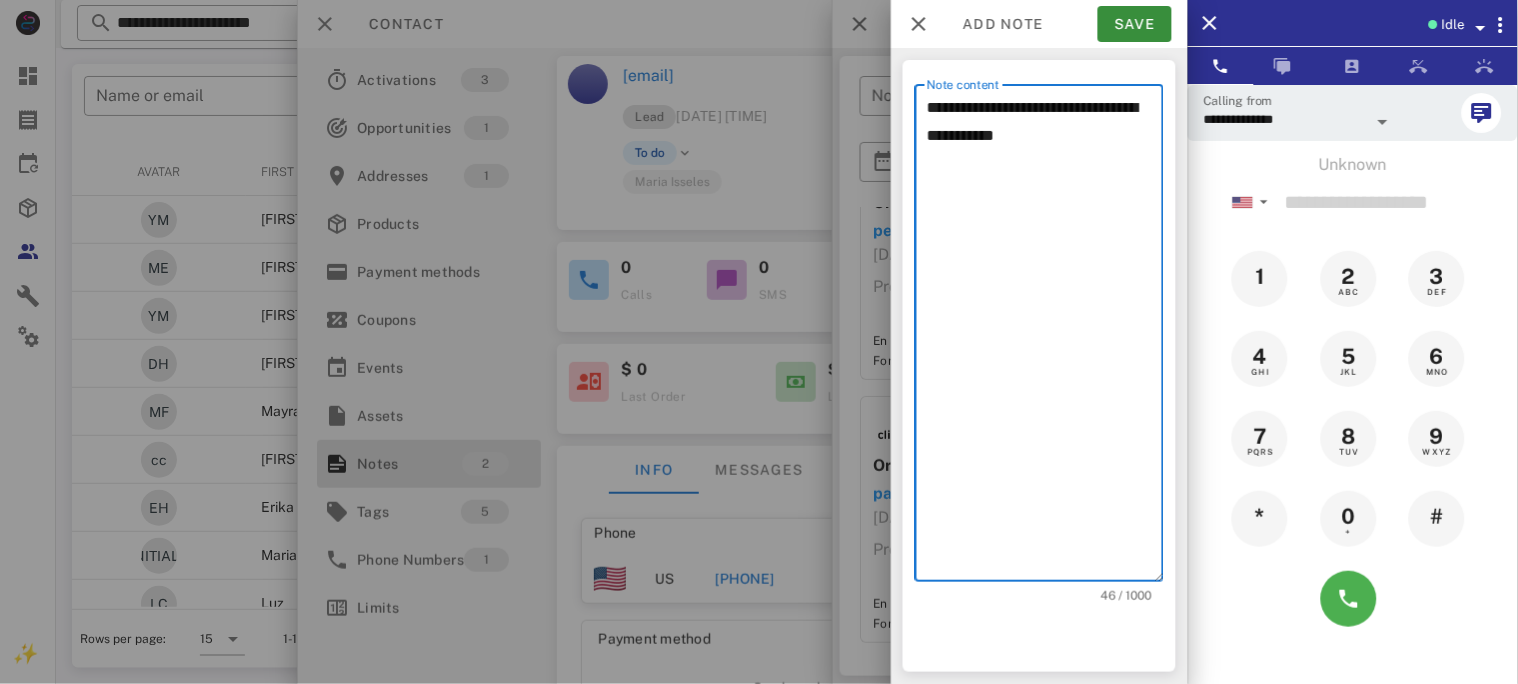 click on "**********" at bounding box center [1045, 338] 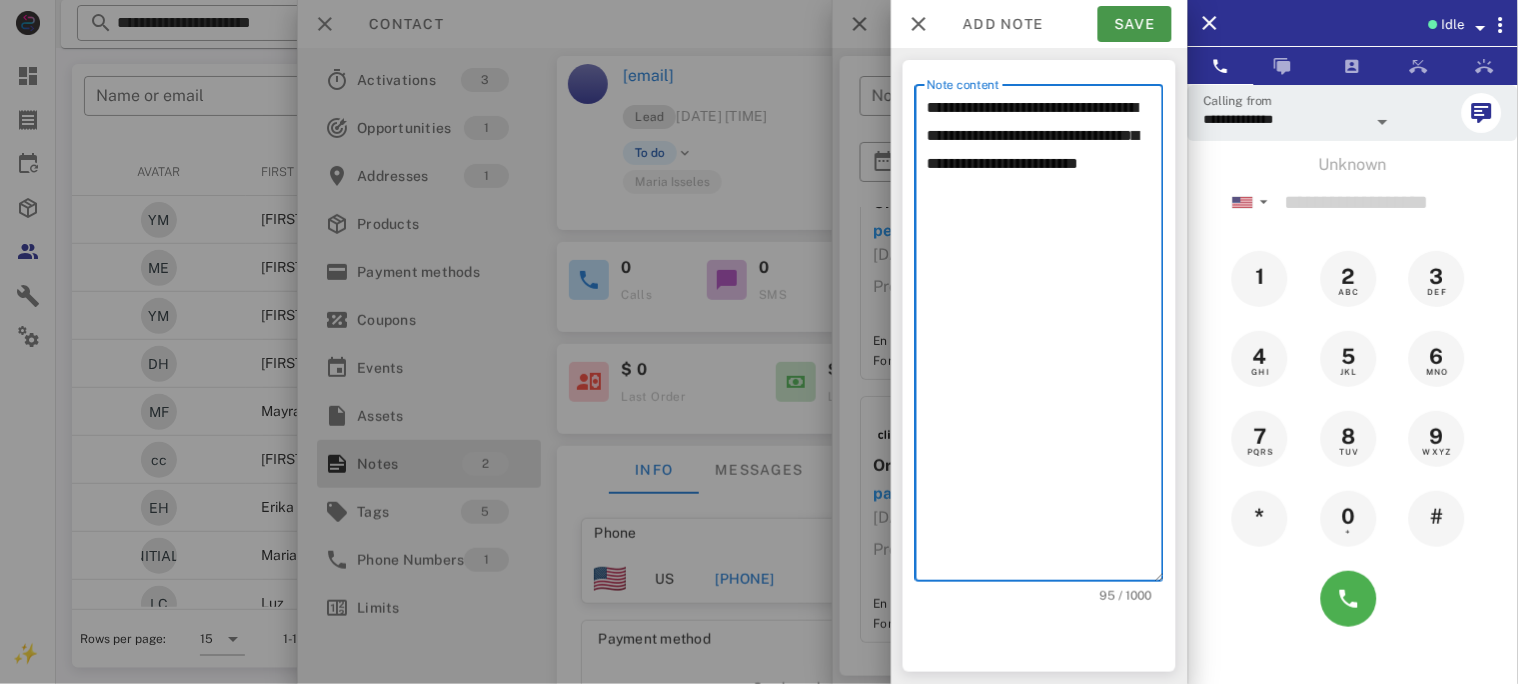 type on "**********" 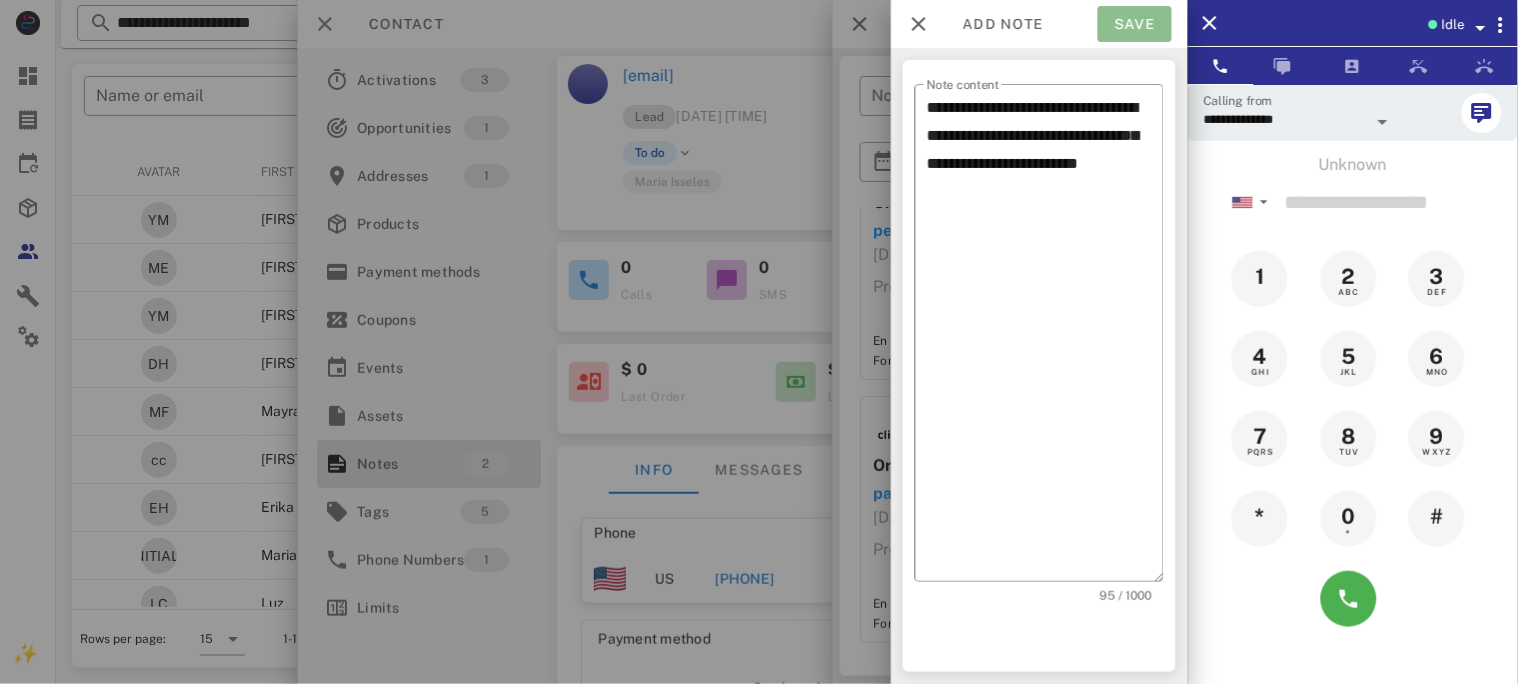 click on "Save" at bounding box center [1135, 24] 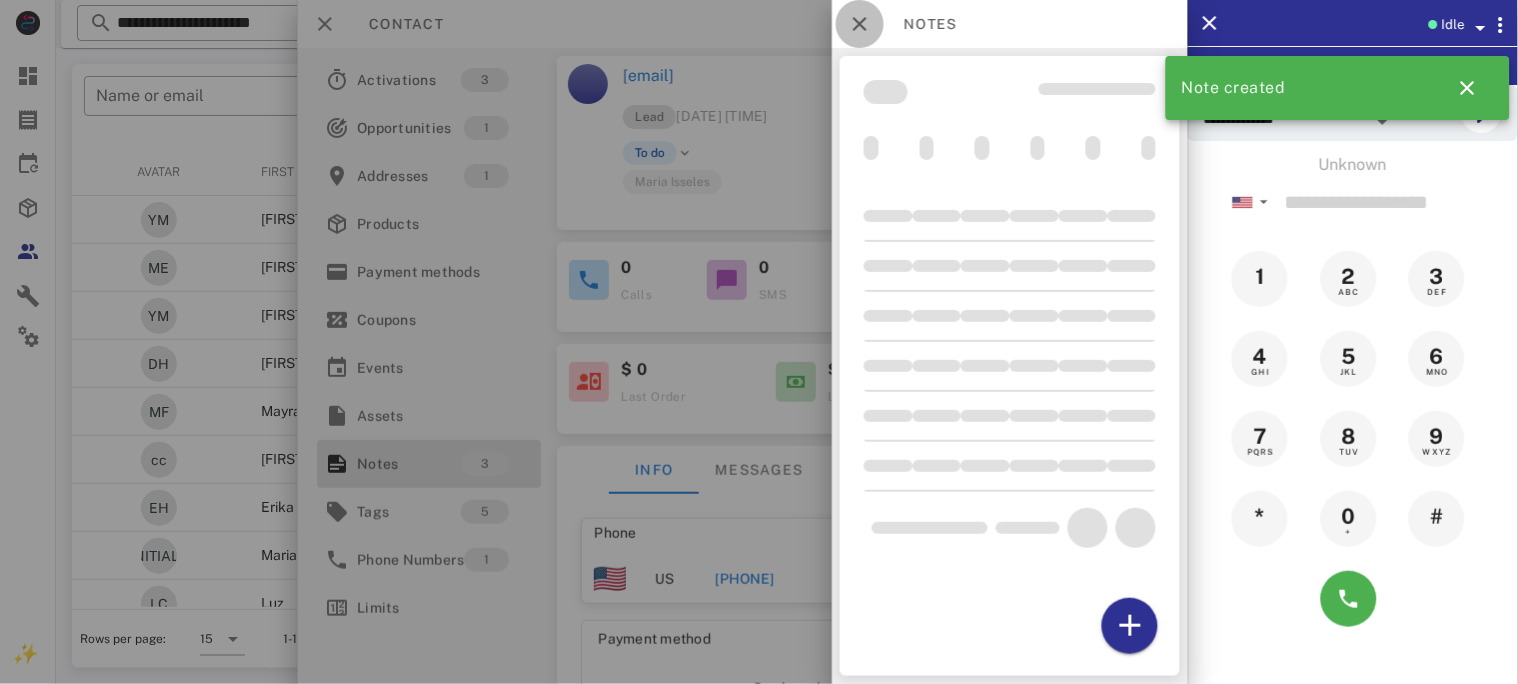 click at bounding box center (860, 24) 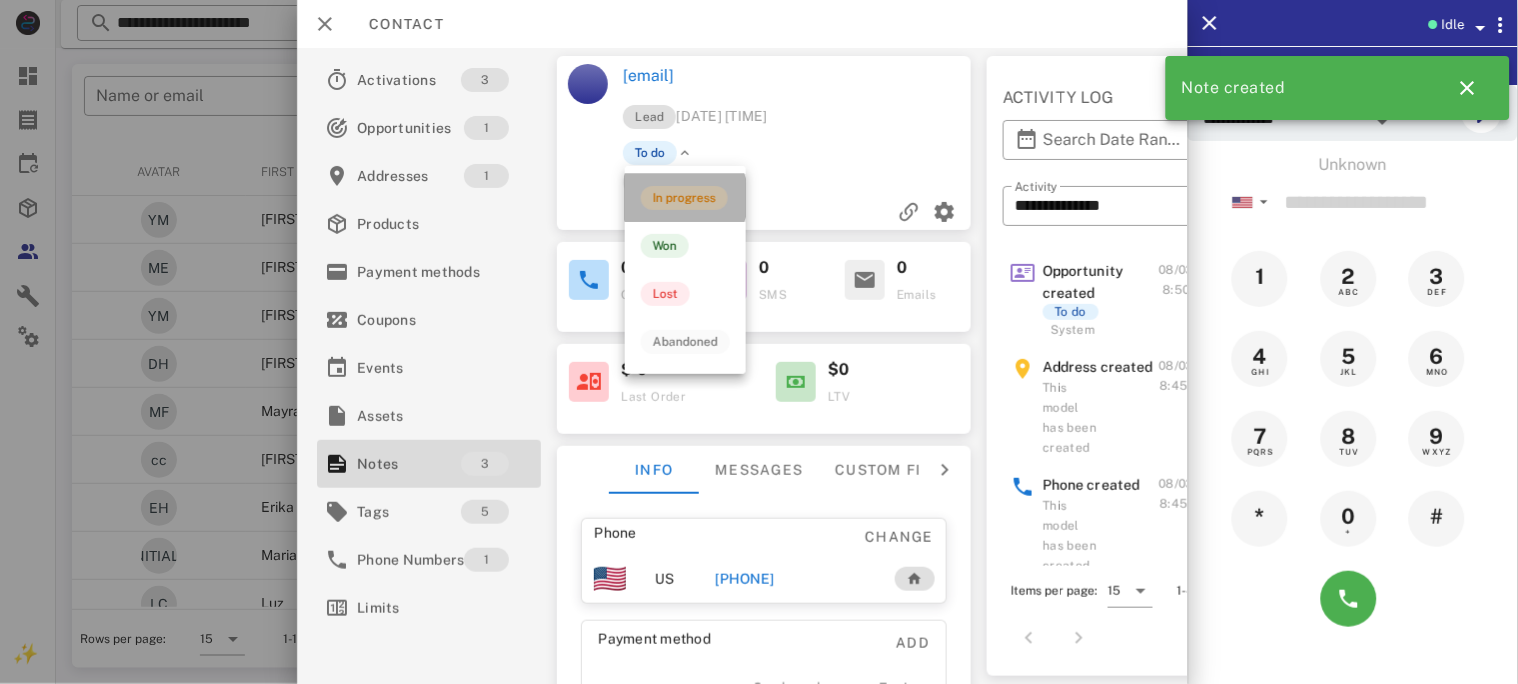click on "In progress" at bounding box center (684, 198) 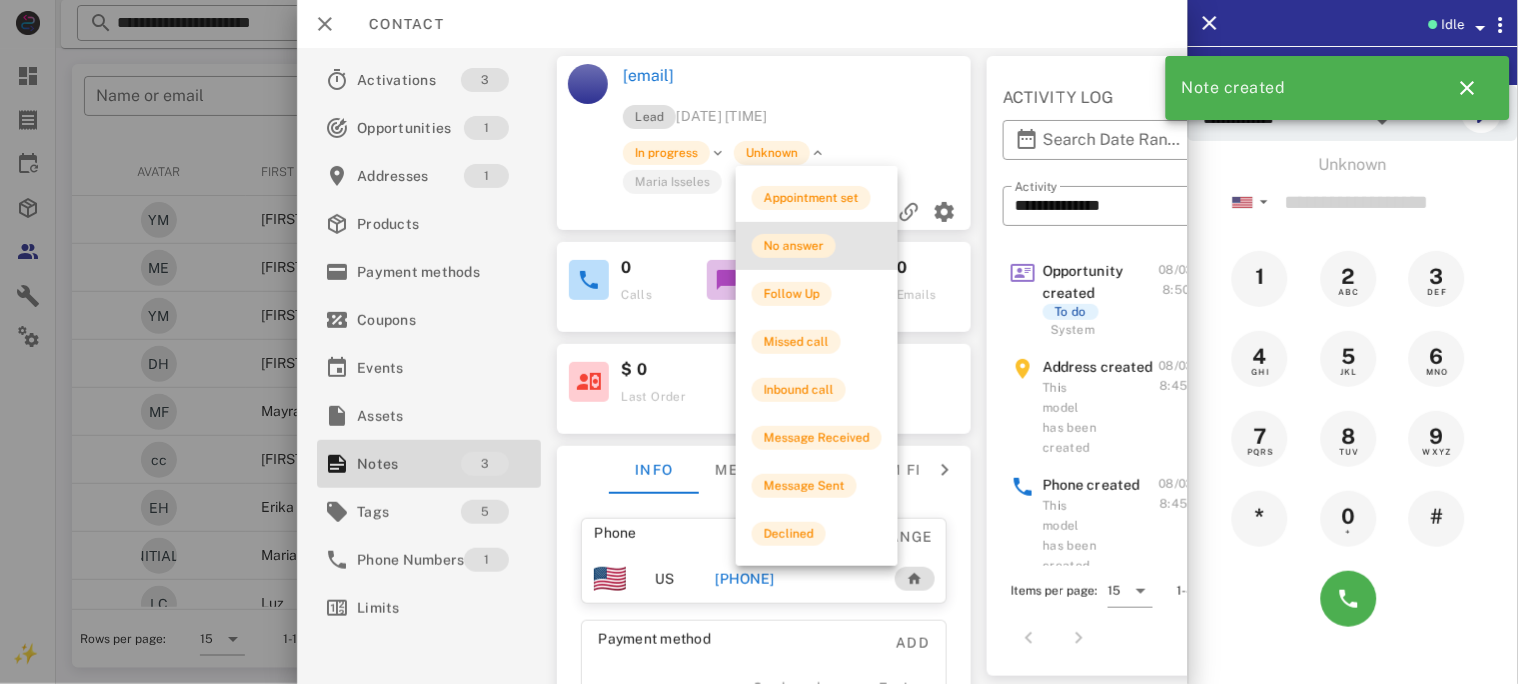 click on "No answer" at bounding box center (794, 246) 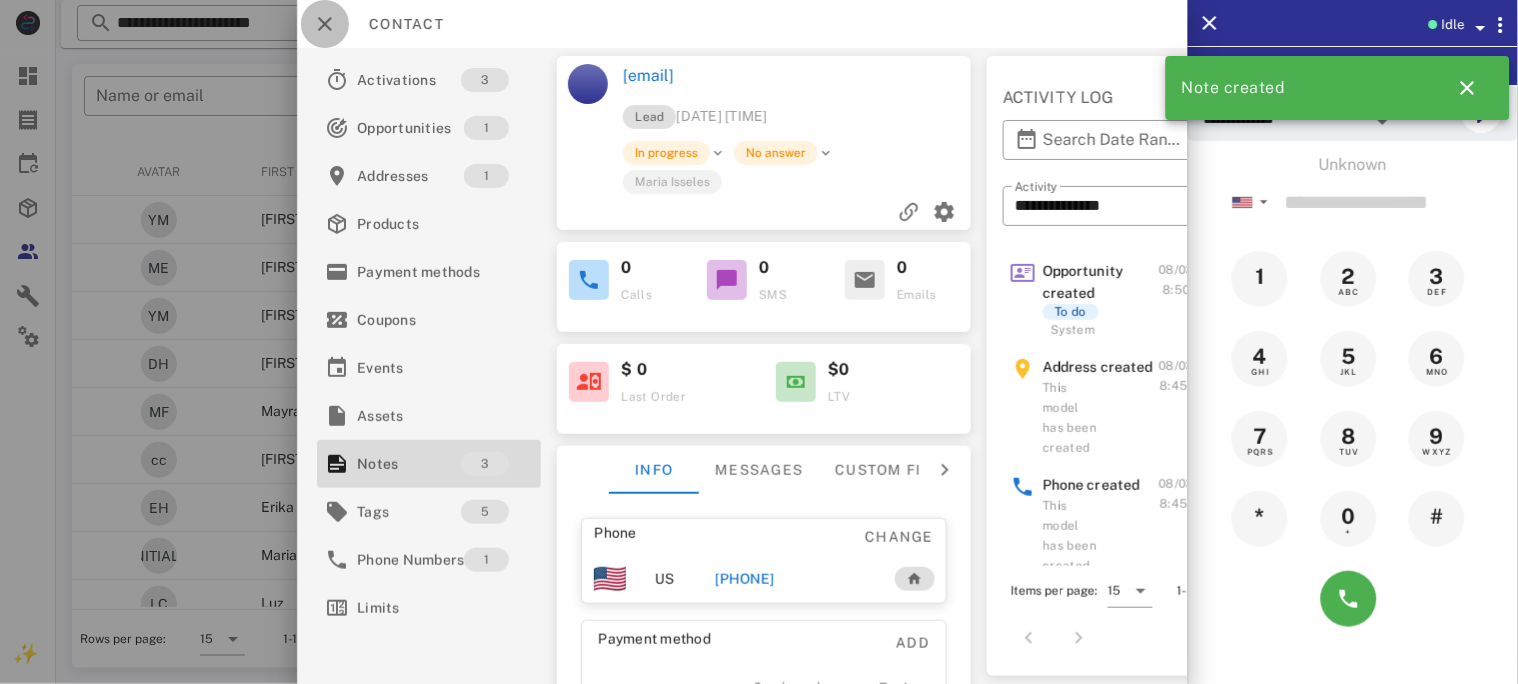 click at bounding box center (325, 24) 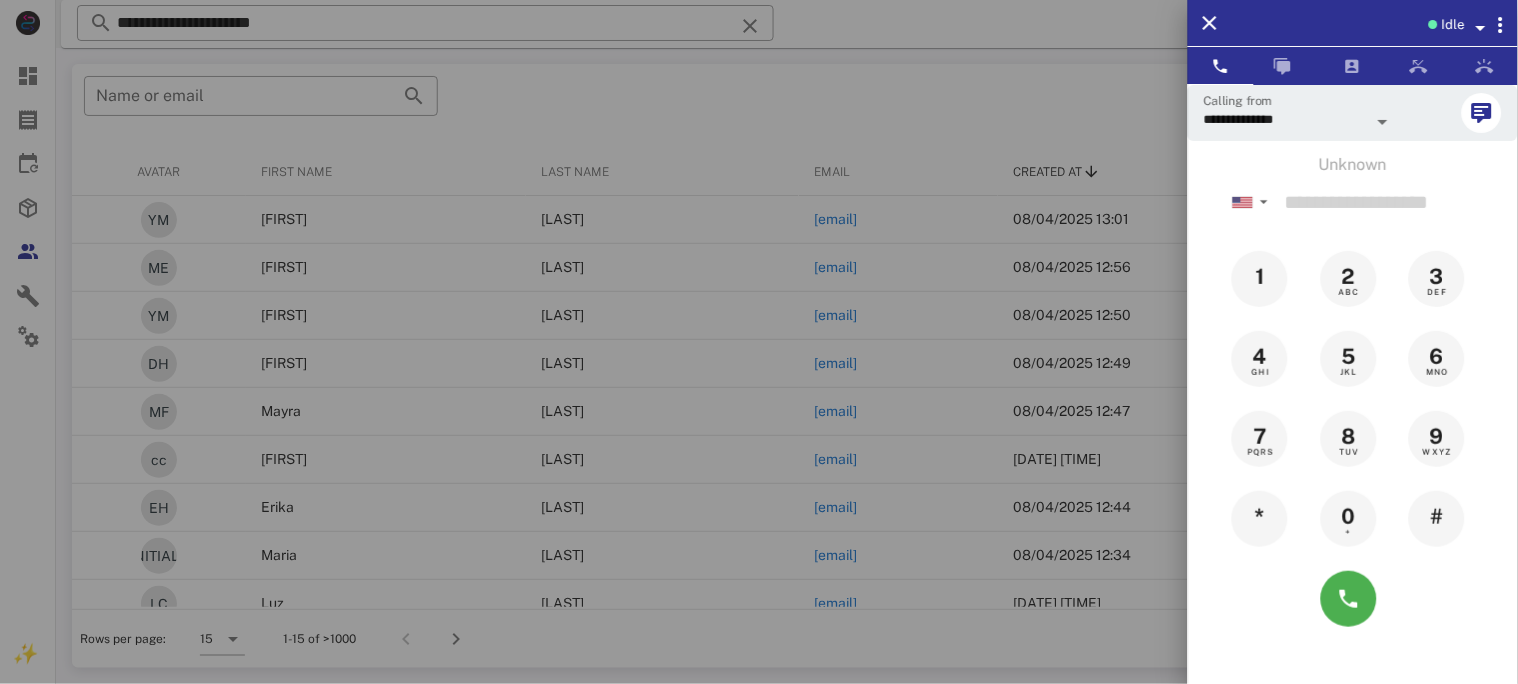 click at bounding box center [759, 342] 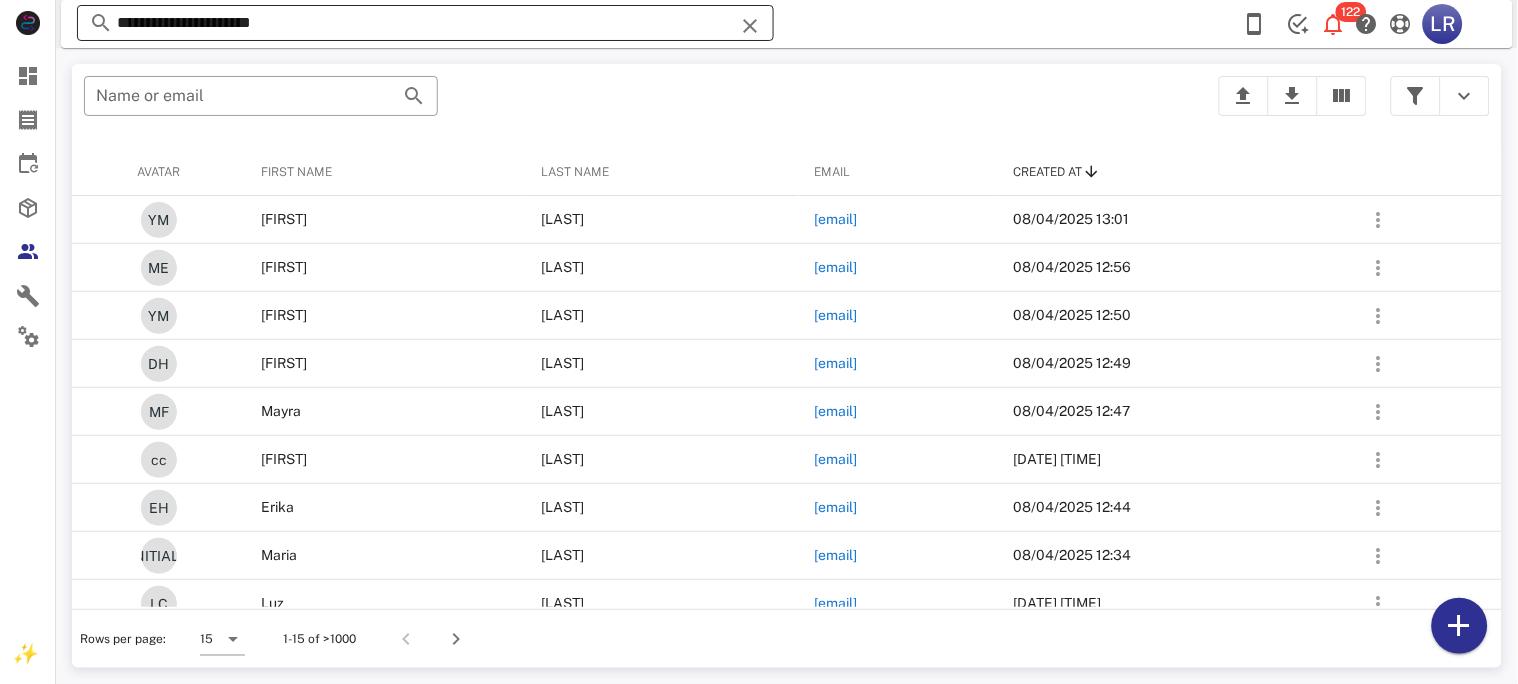 click at bounding box center [750, 26] 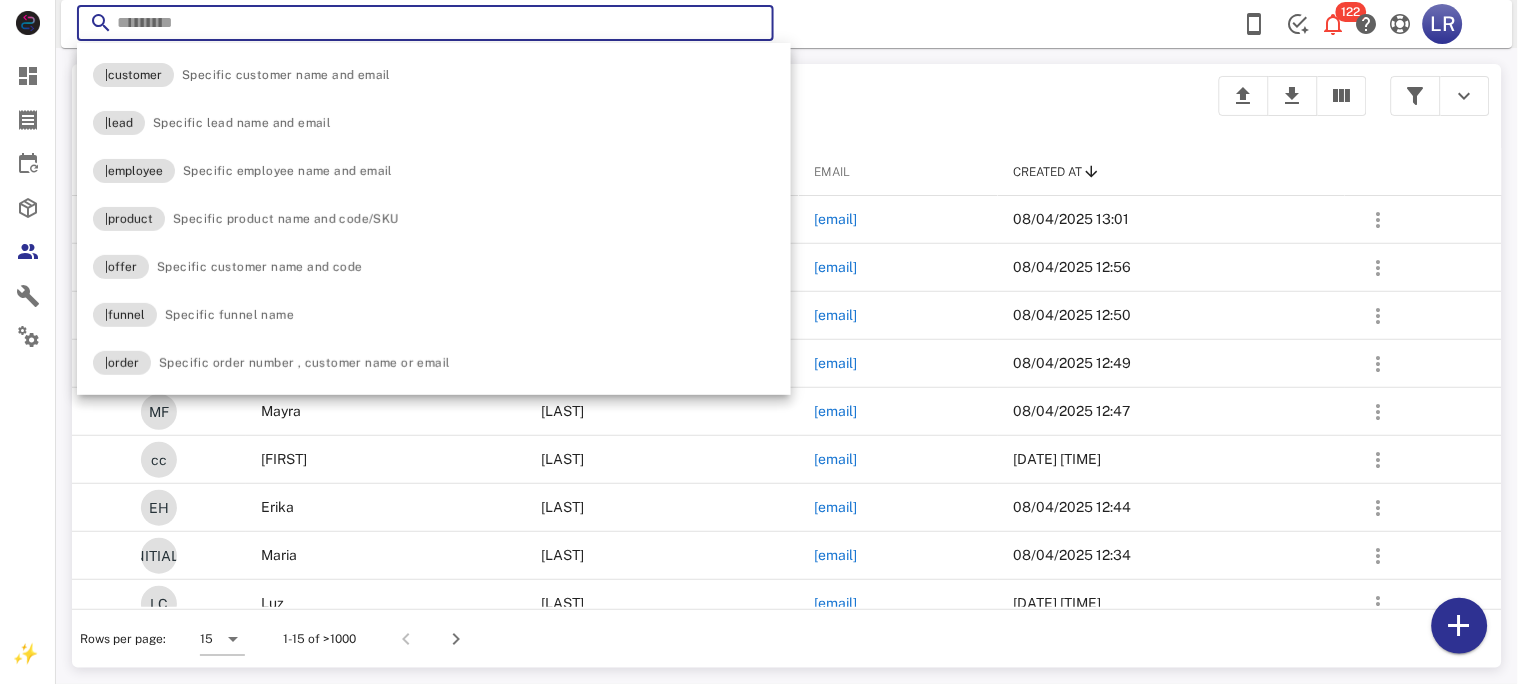 paste on "**********" 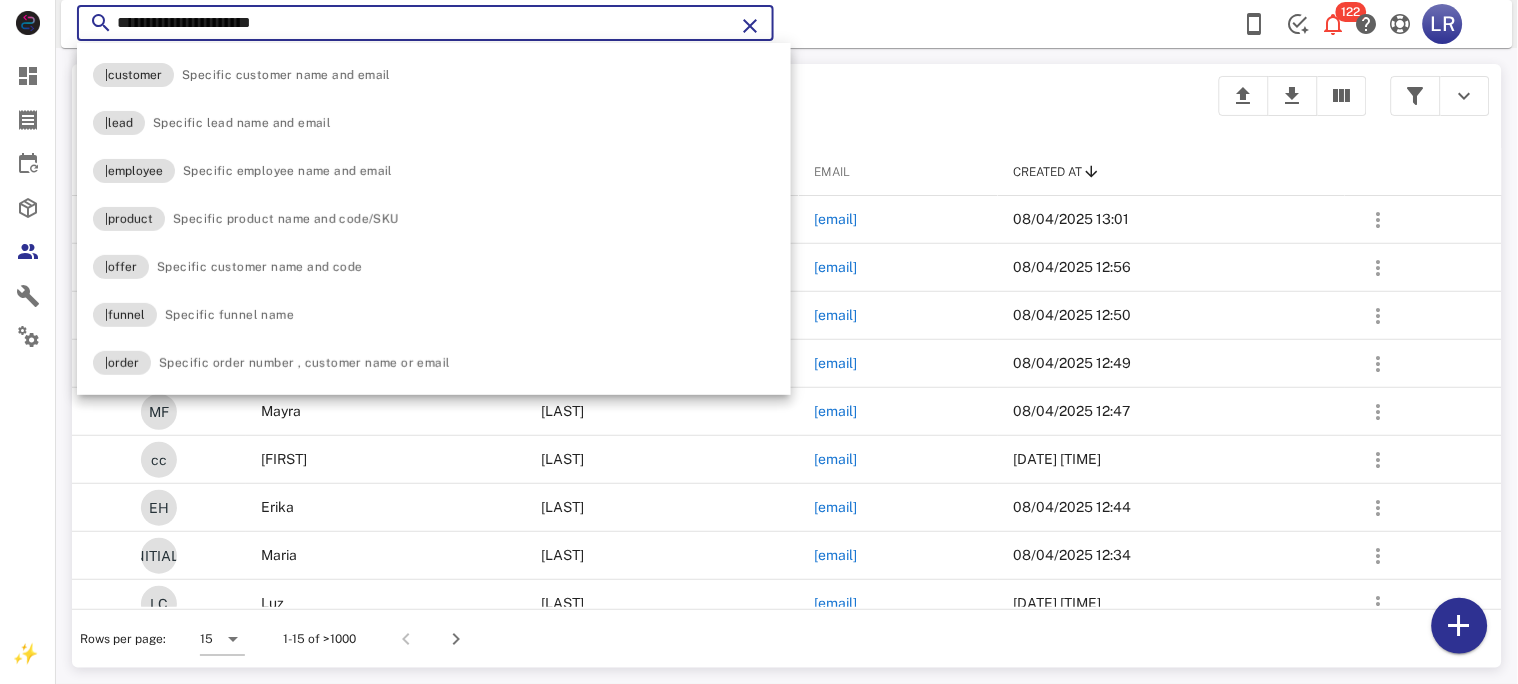 type on "**********" 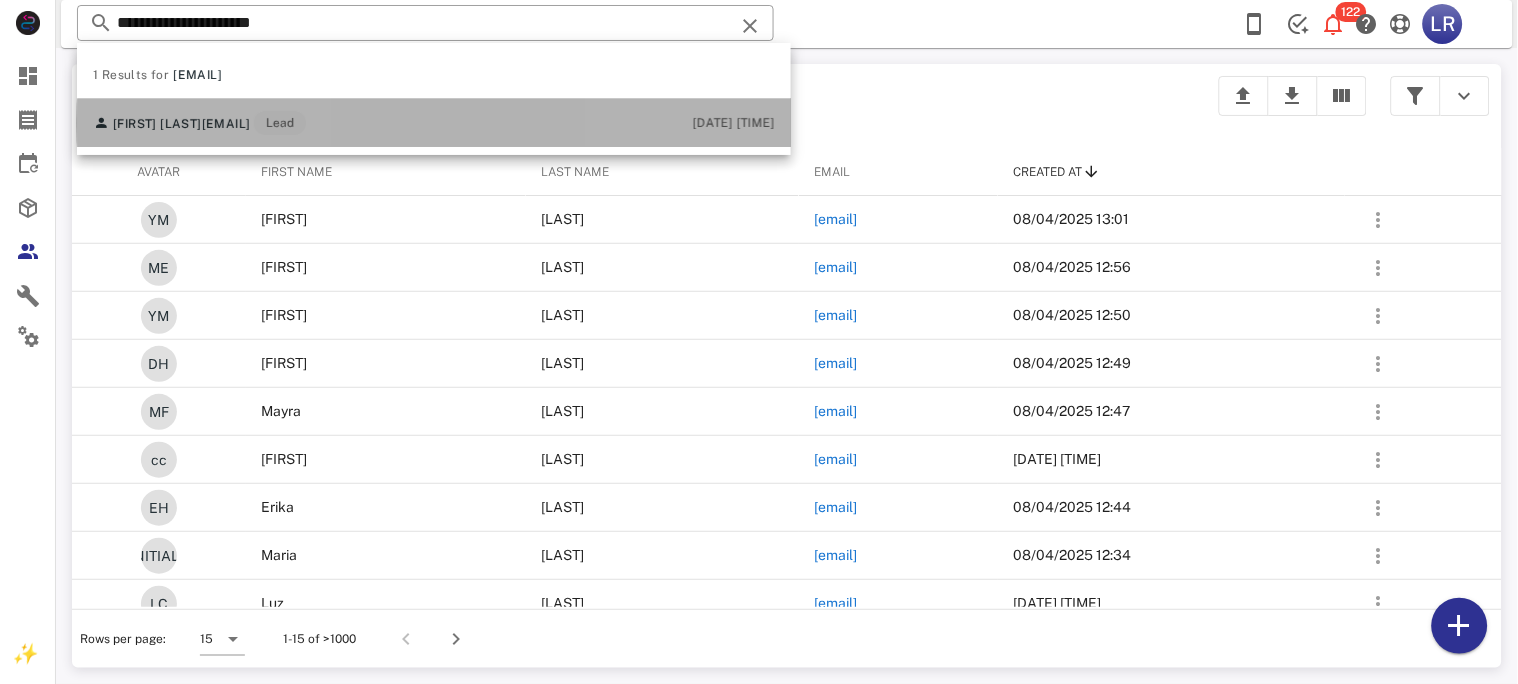 click on "[FIRST] [LAST]" at bounding box center (157, 124) 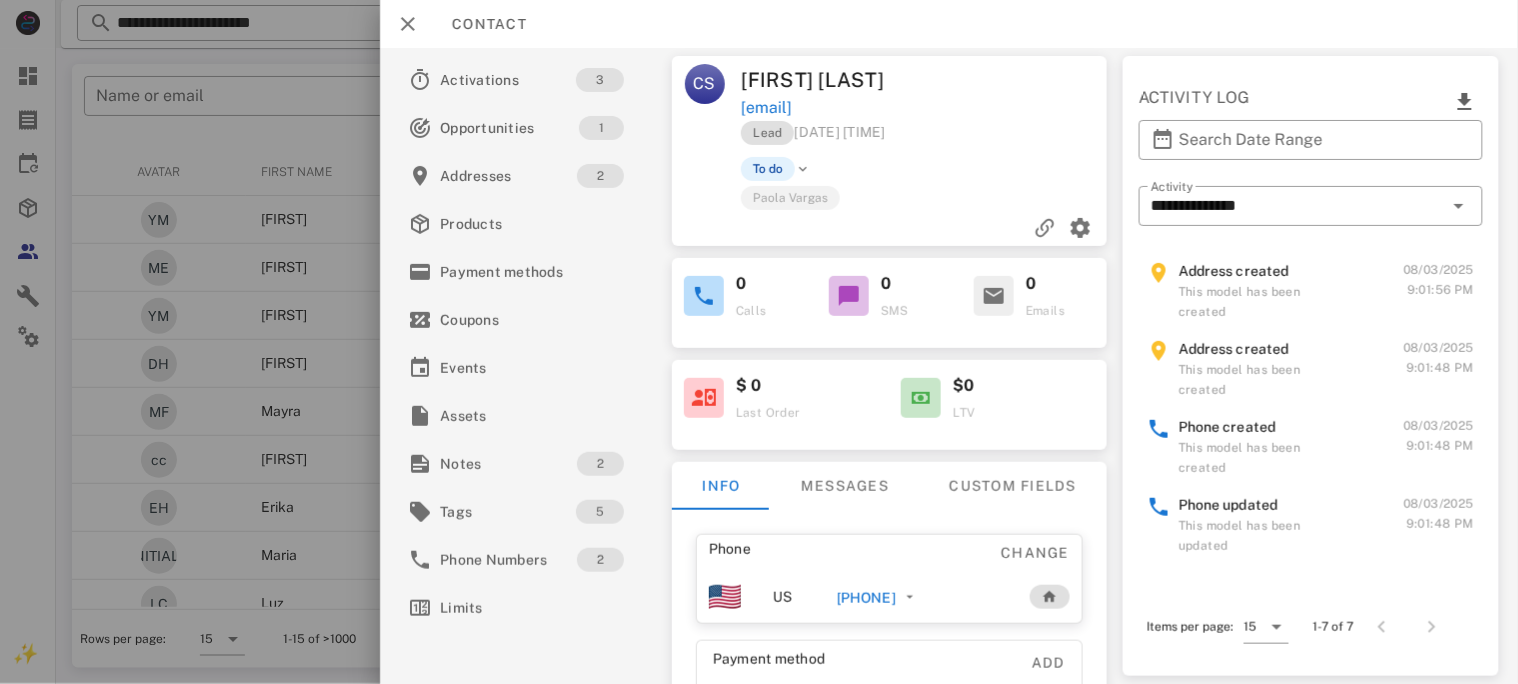 click on "[PHONE]" at bounding box center (865, 598) 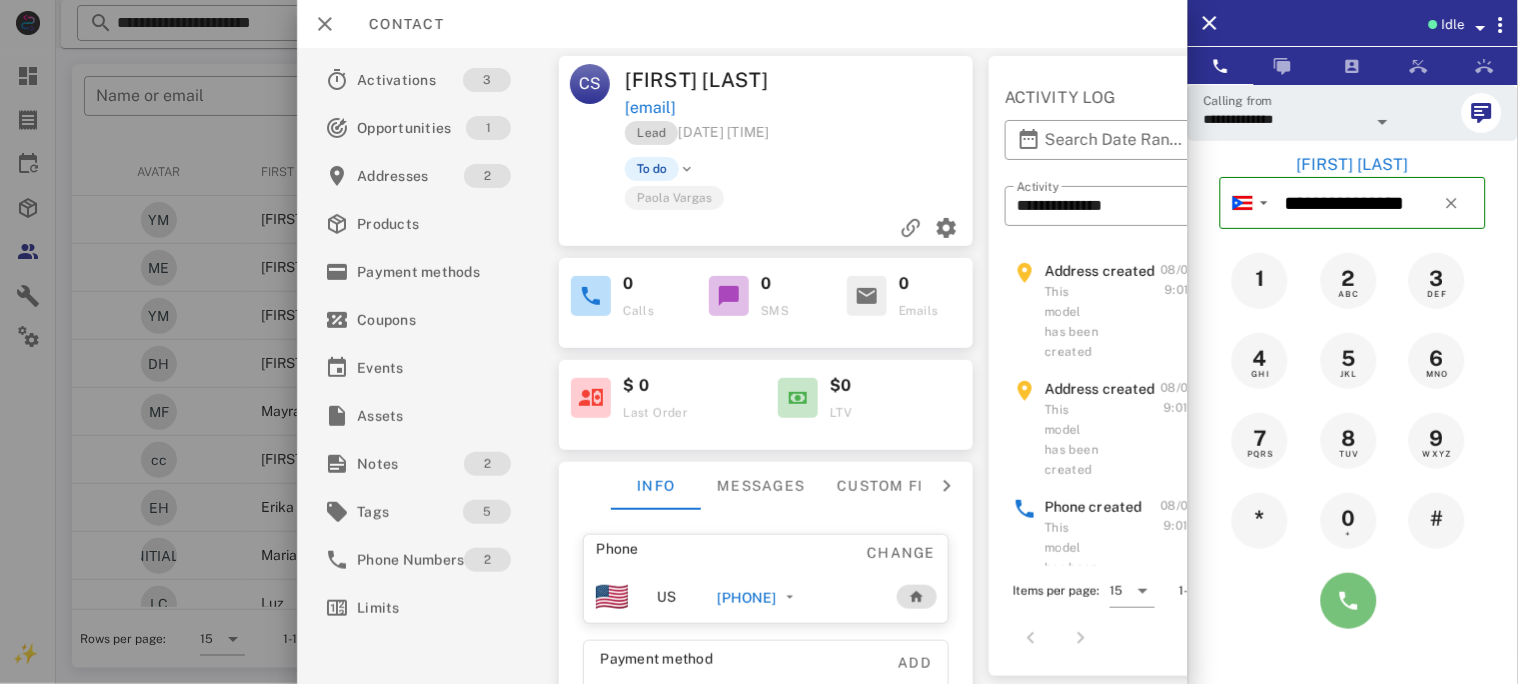 click at bounding box center (1349, 601) 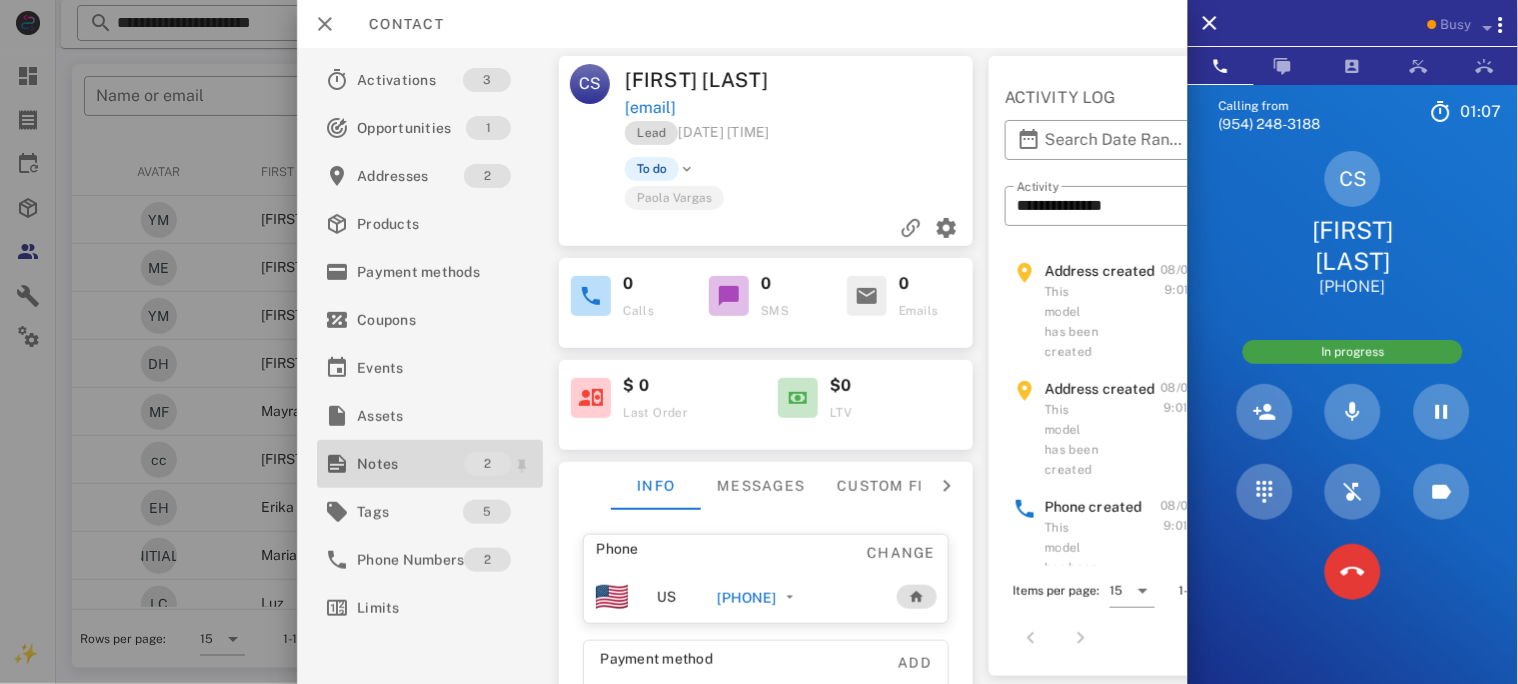 click on "Notes" at bounding box center [410, 464] 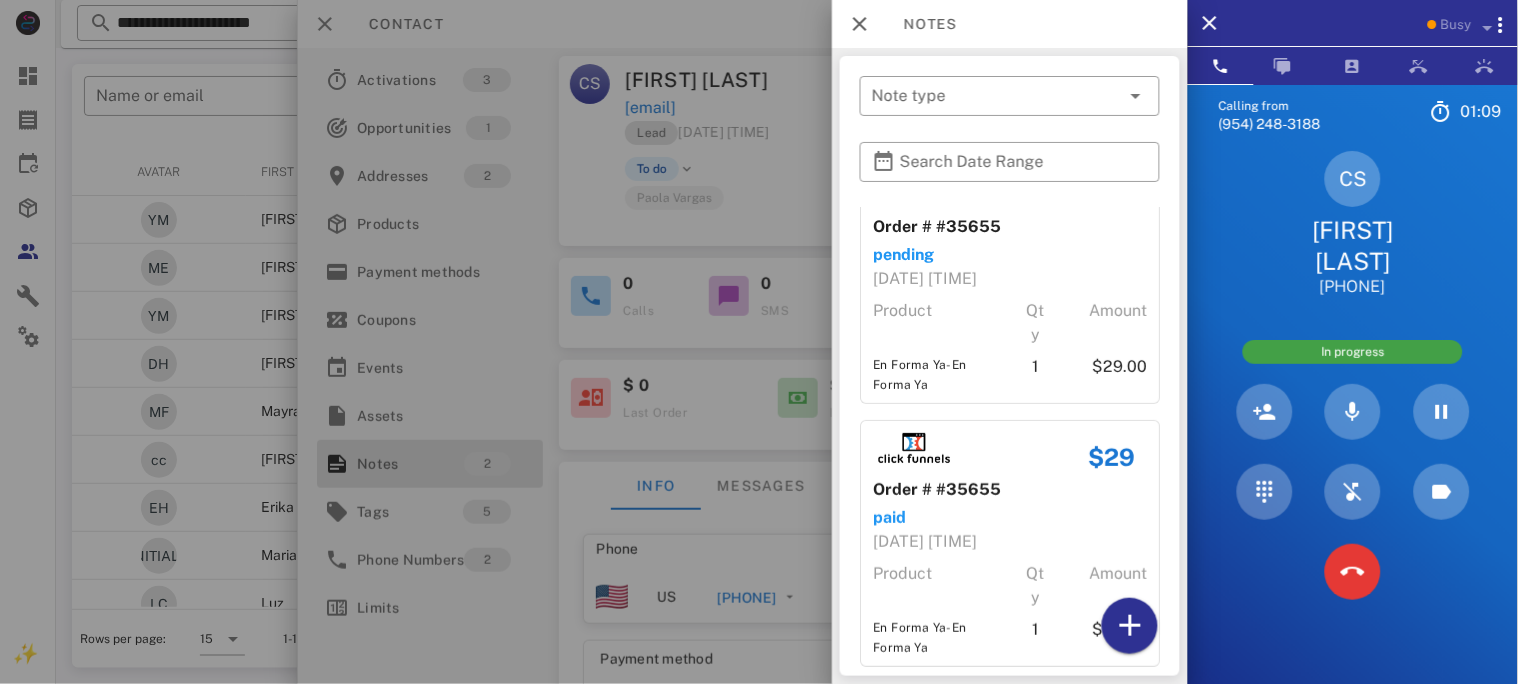scroll, scrollTop: 75, scrollLeft: 0, axis: vertical 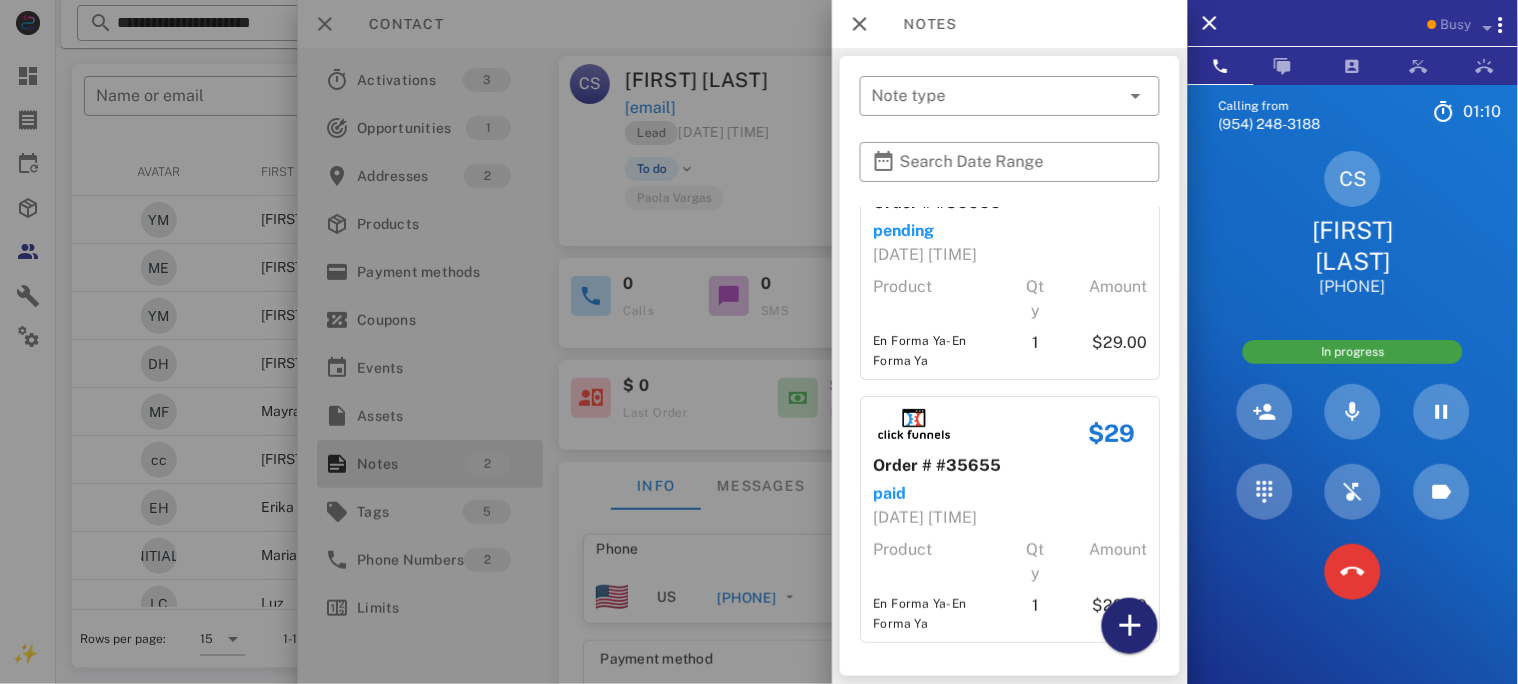 click at bounding box center (1130, 626) 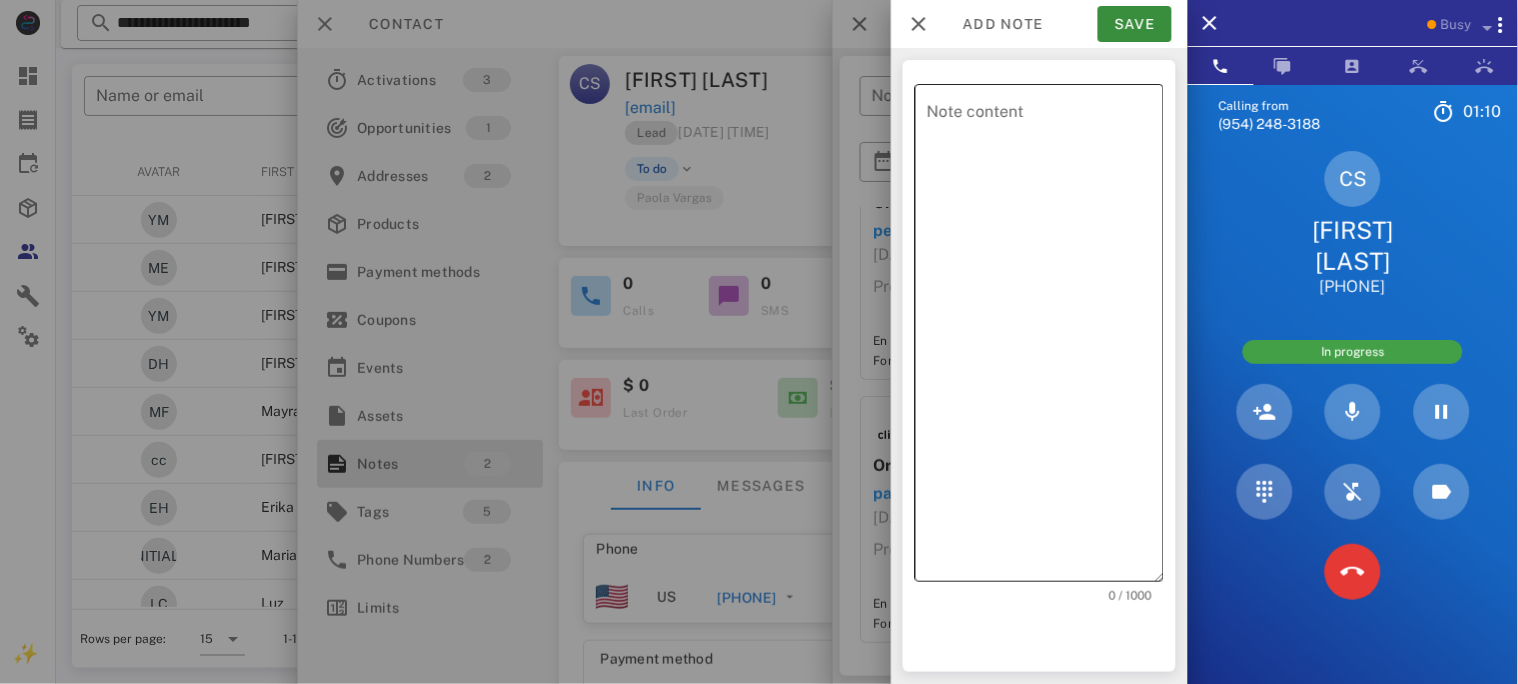click on "Note content" at bounding box center [1045, 338] 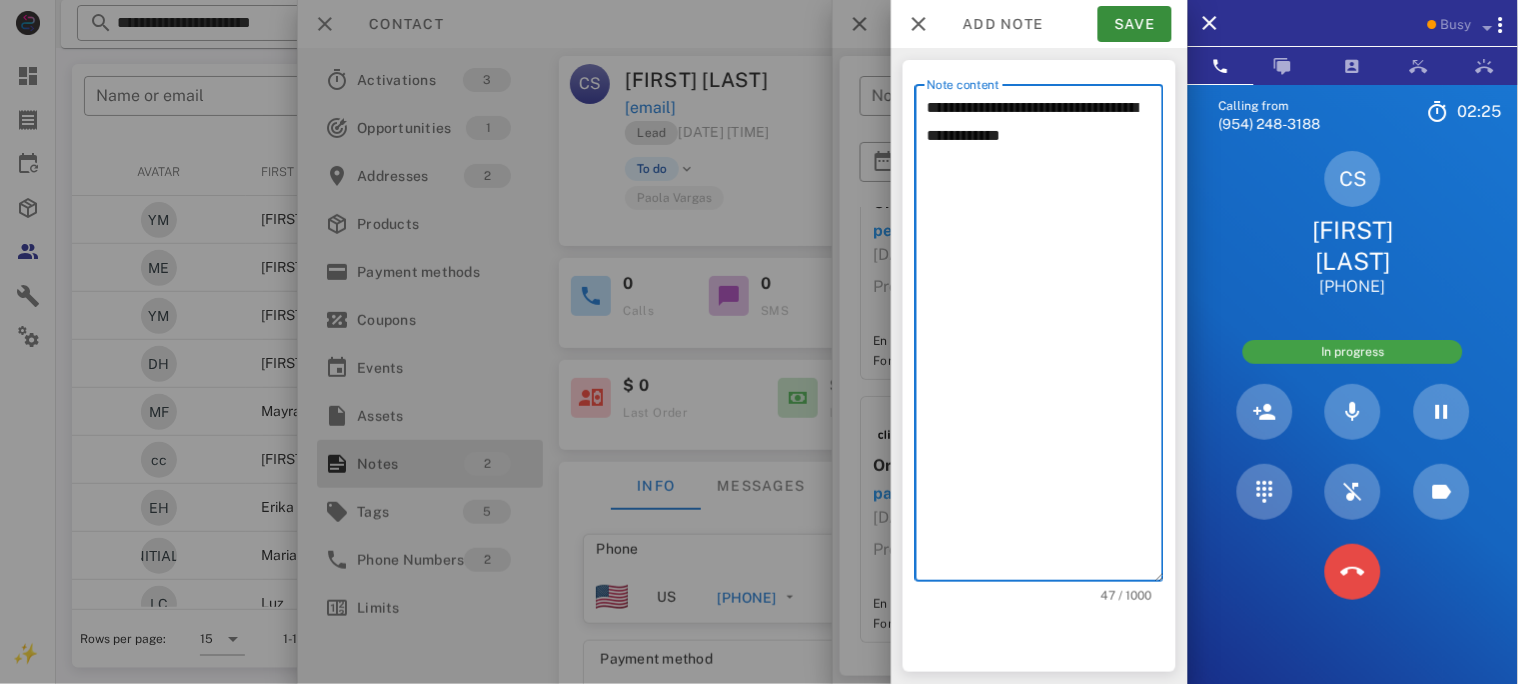 type on "**********" 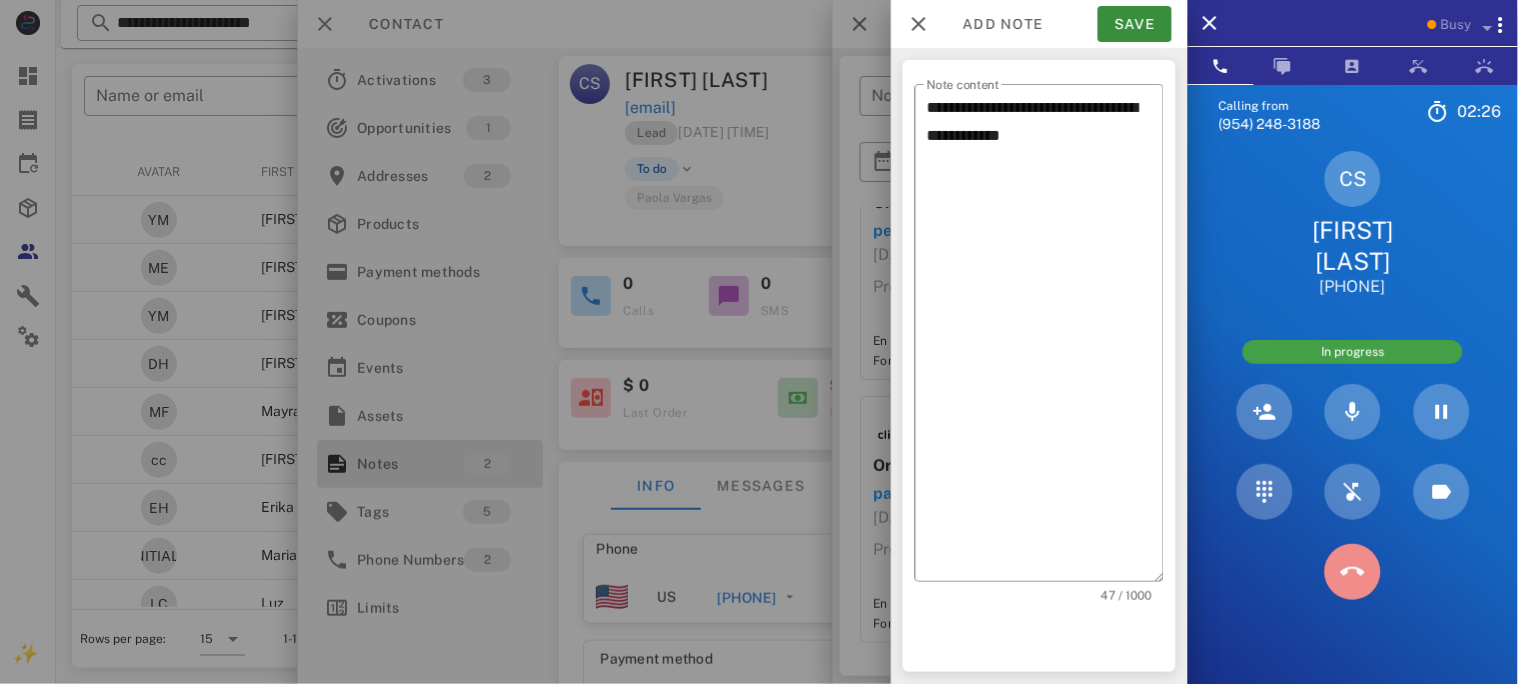 click at bounding box center [1353, 572] 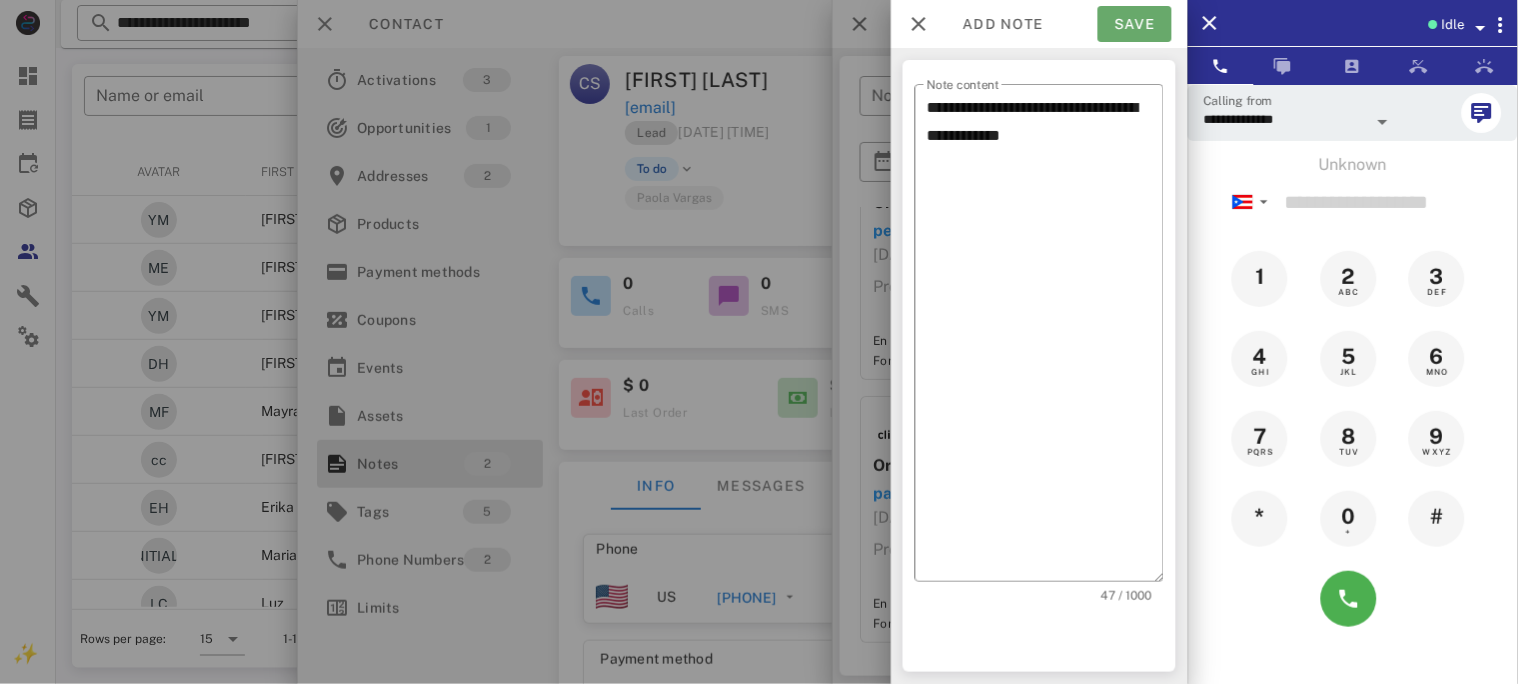 click on "Save" at bounding box center [1135, 24] 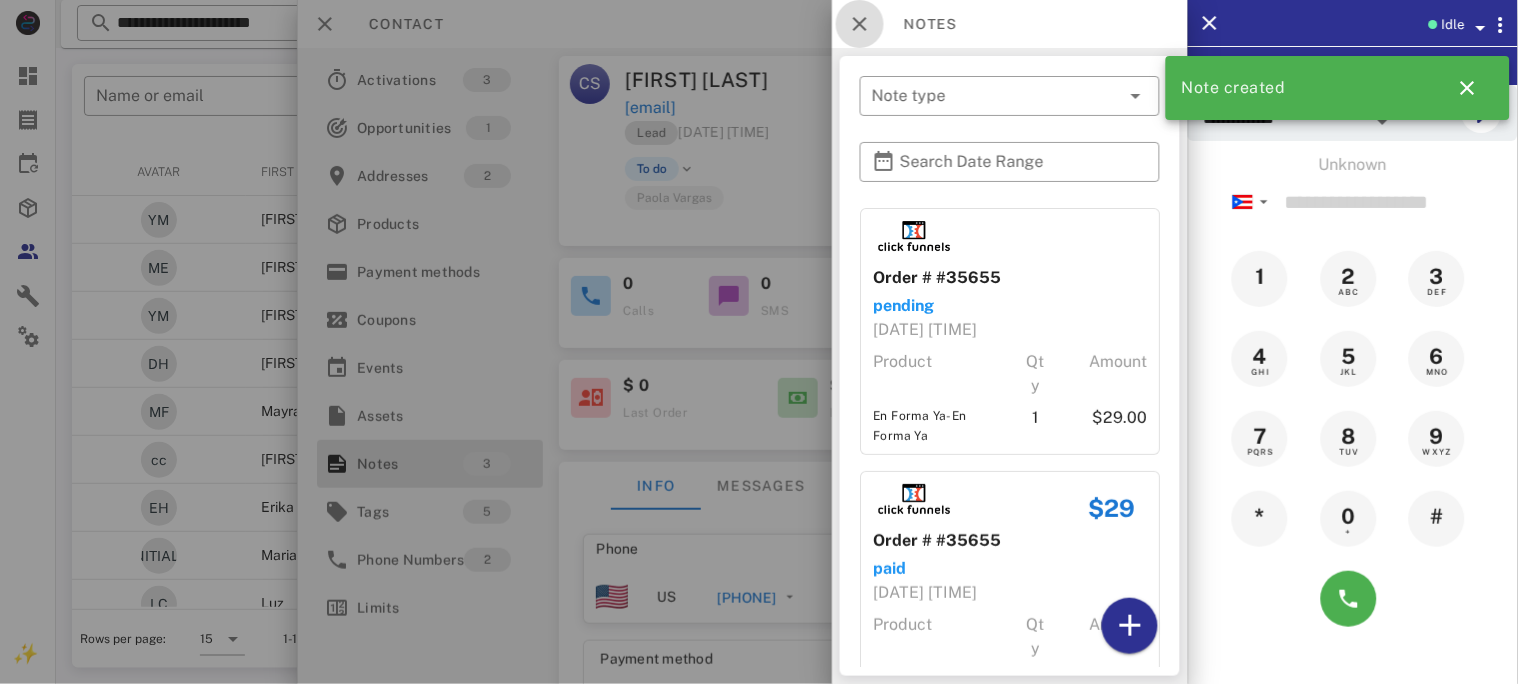 click at bounding box center (860, 24) 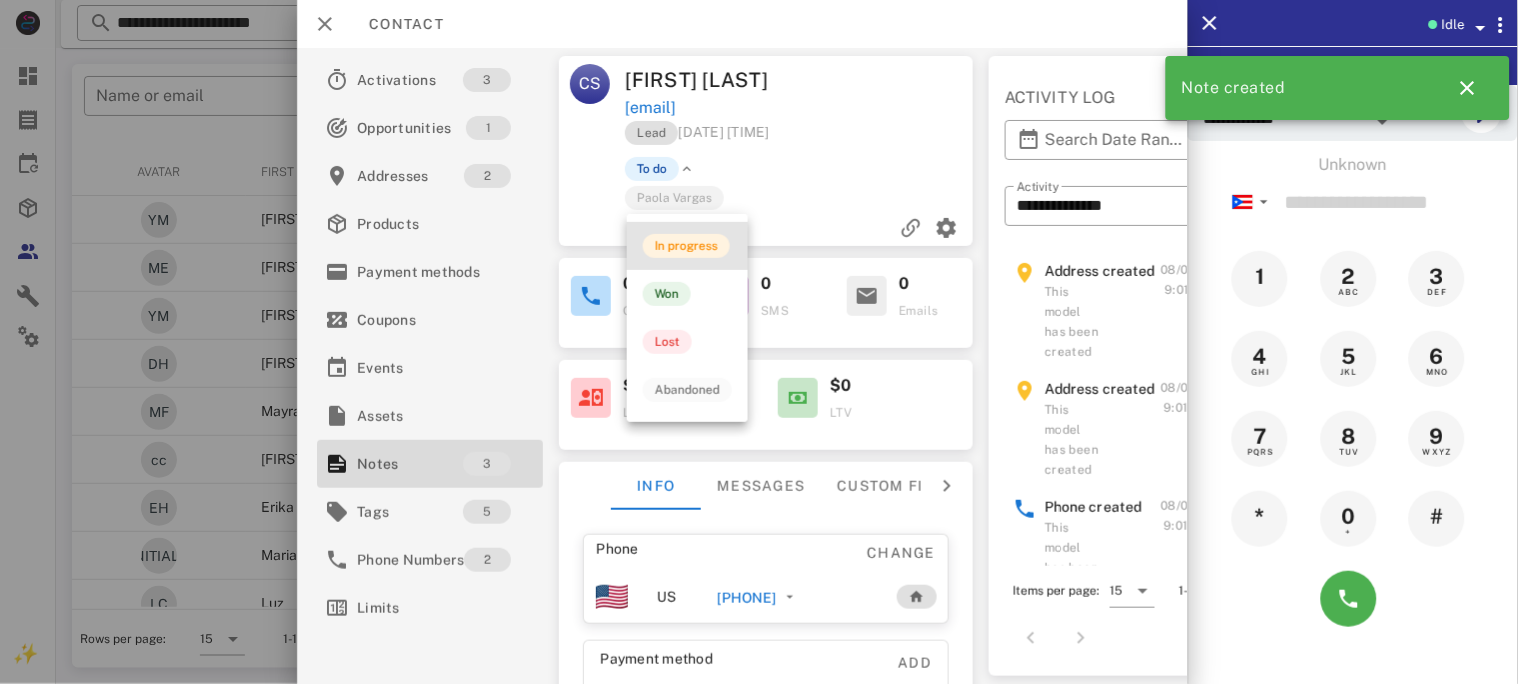 click on "In progress" at bounding box center (687, 246) 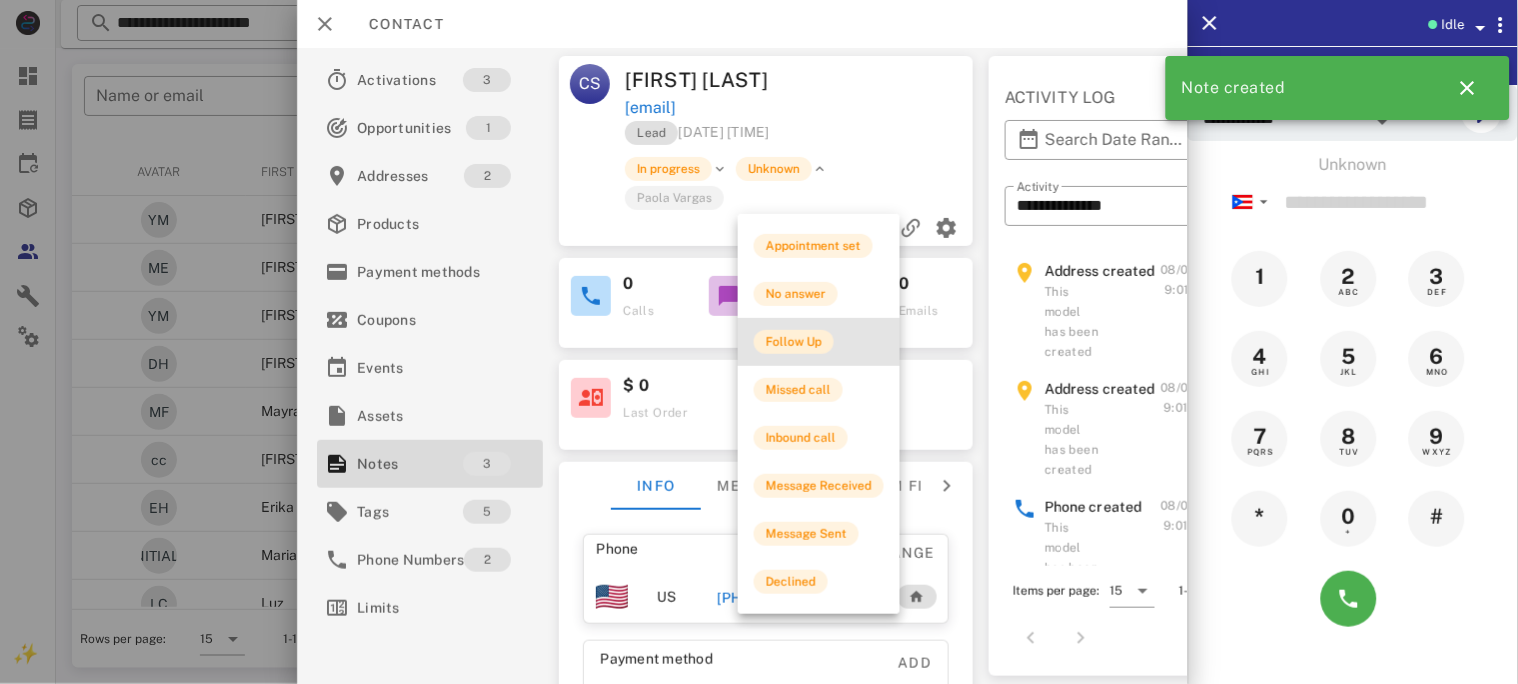 click on "Follow Up" at bounding box center [794, 342] 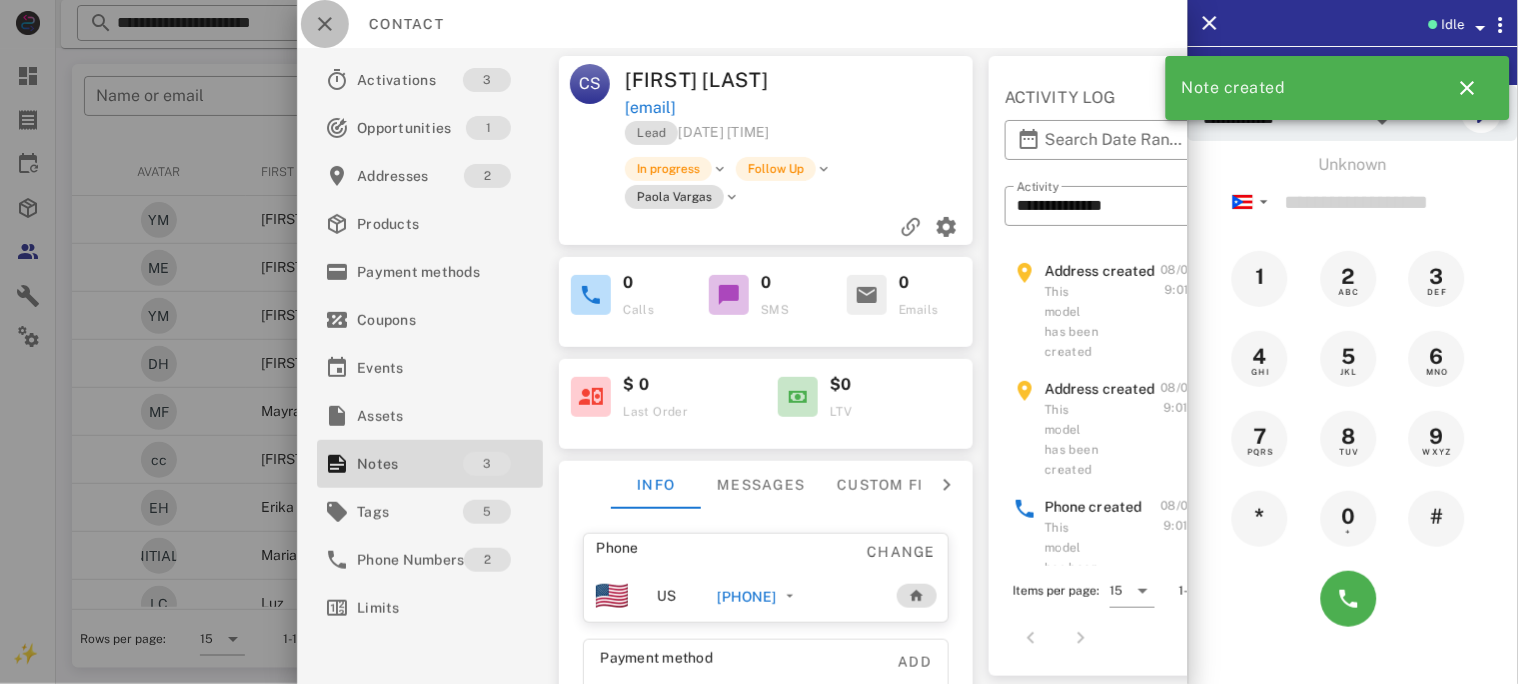 click at bounding box center [325, 24] 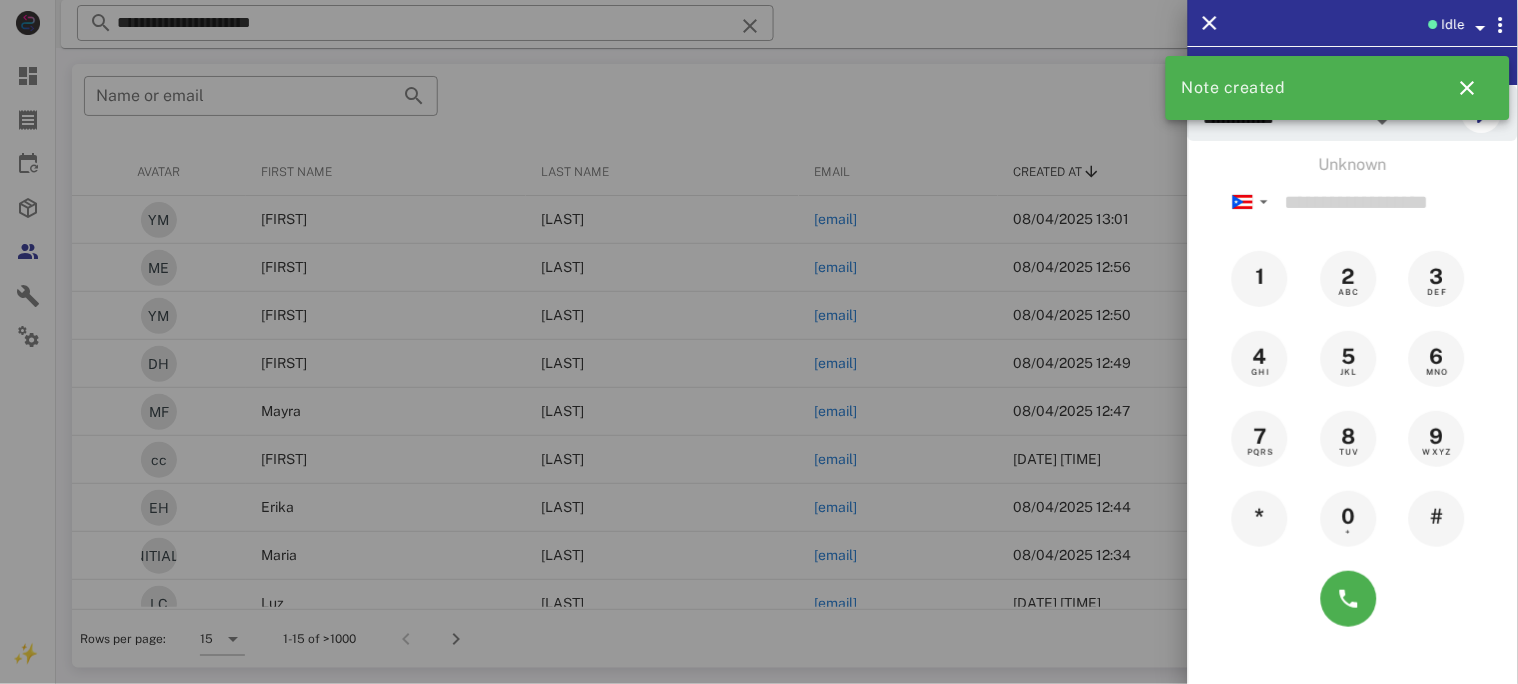 click at bounding box center (759, 342) 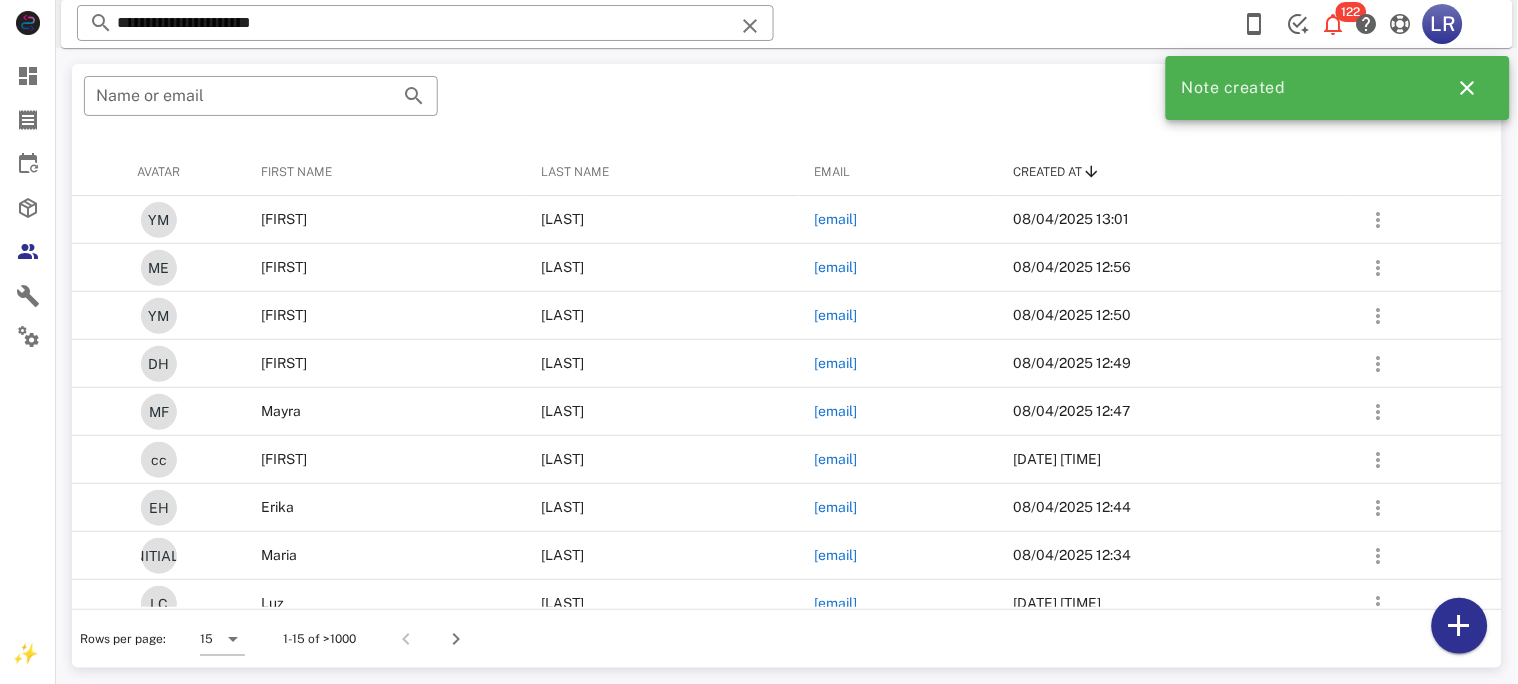 click at bounding box center (750, 26) 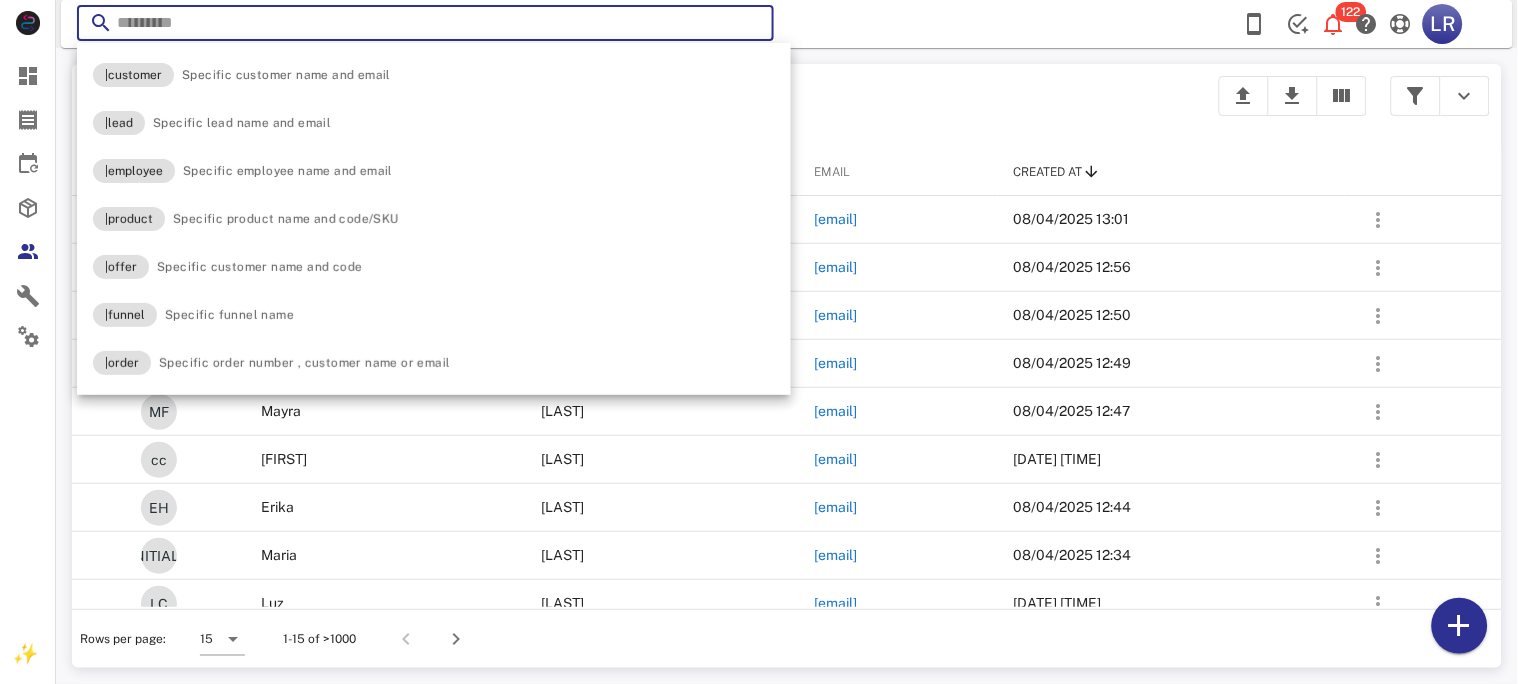 paste on "**********" 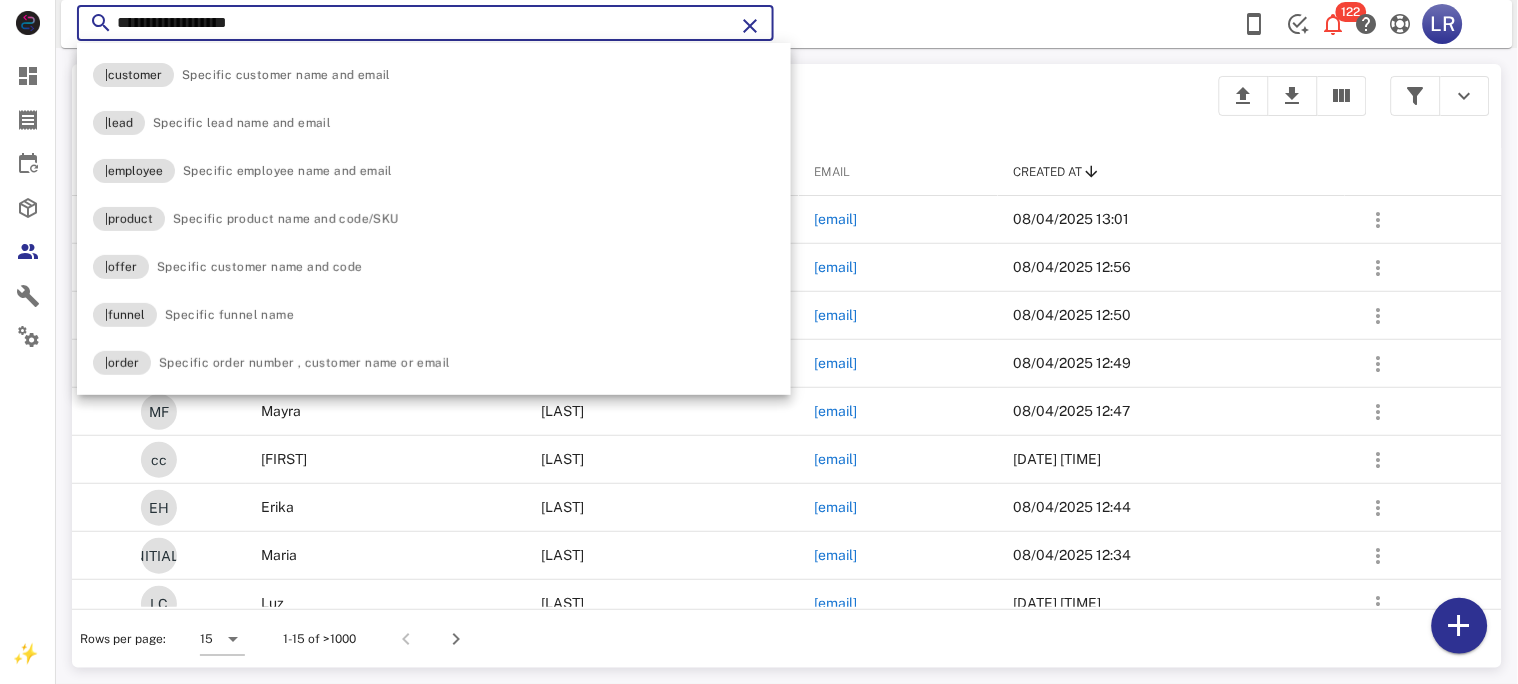 type on "**********" 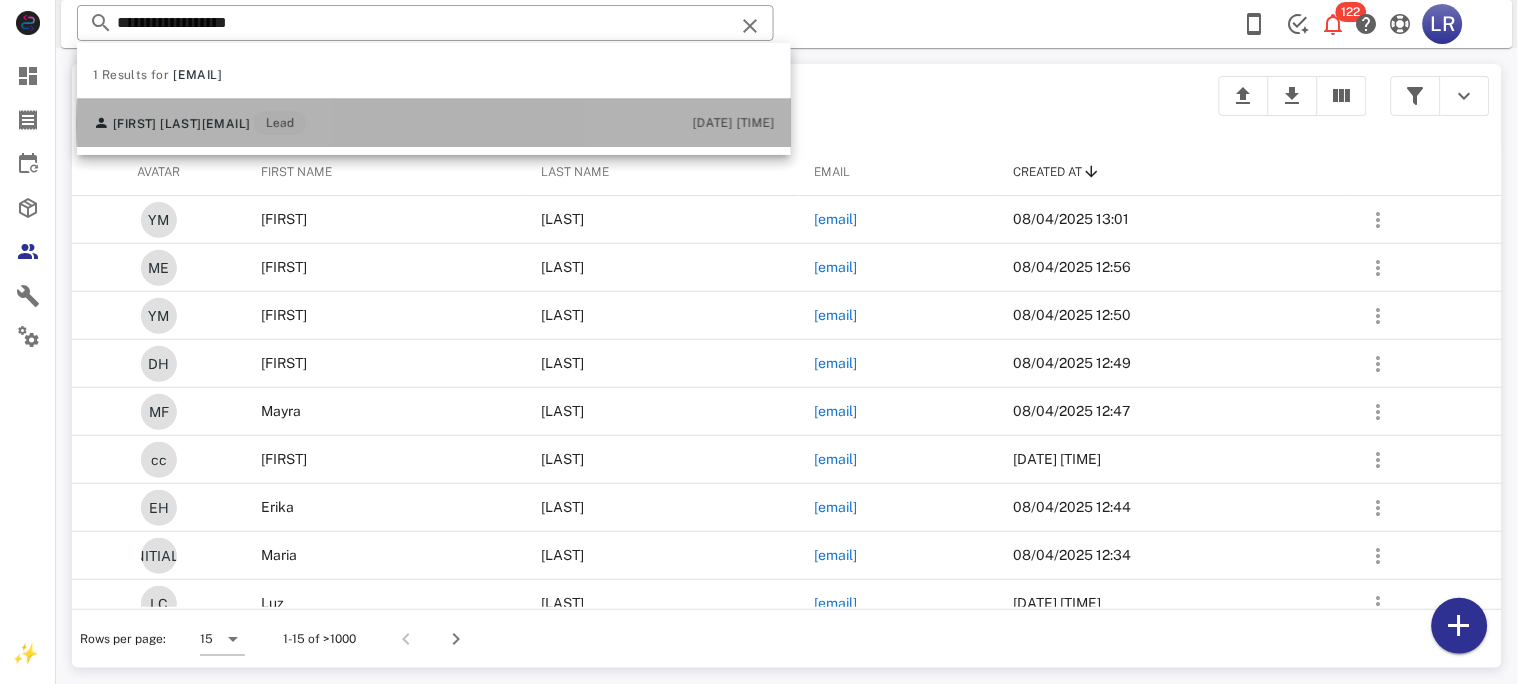 click on "[EMAIL]" at bounding box center [226, 124] 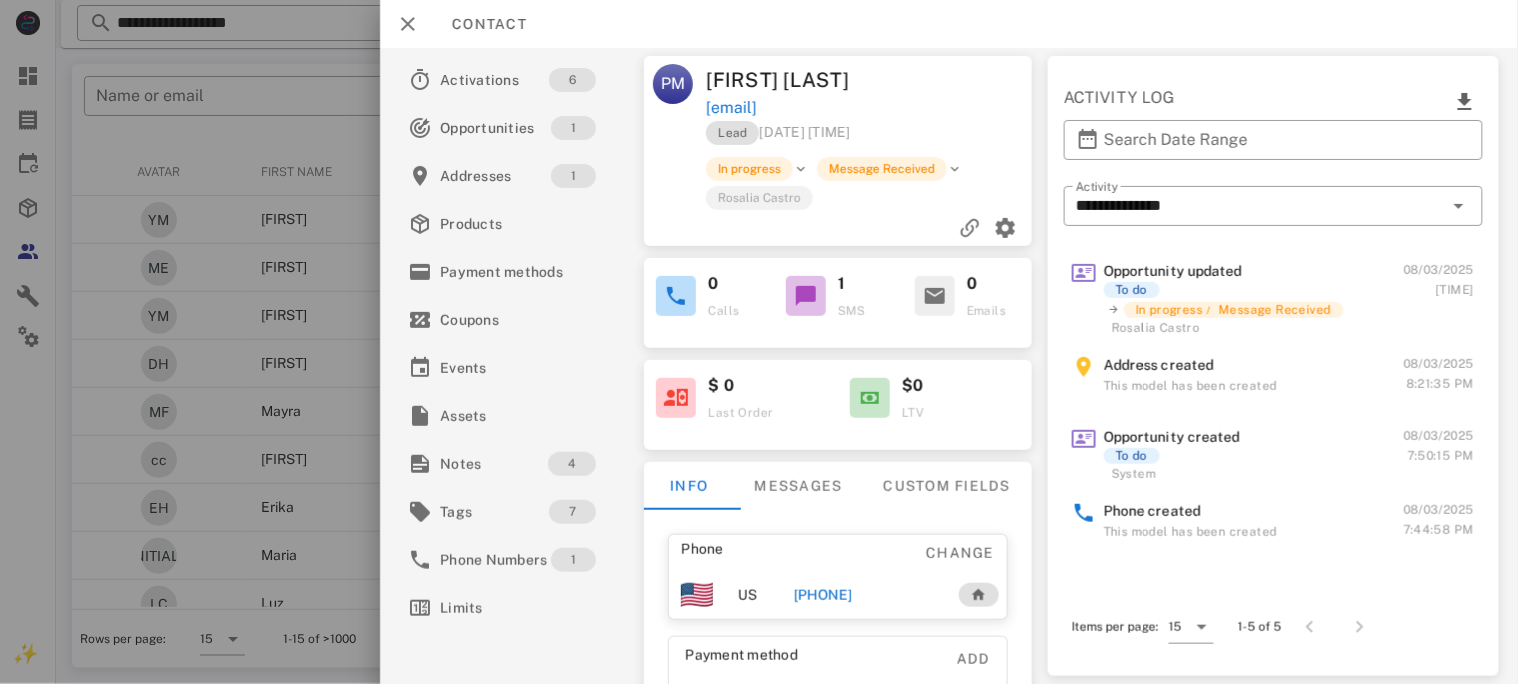 click on "[PHONE]" at bounding box center [822, 595] 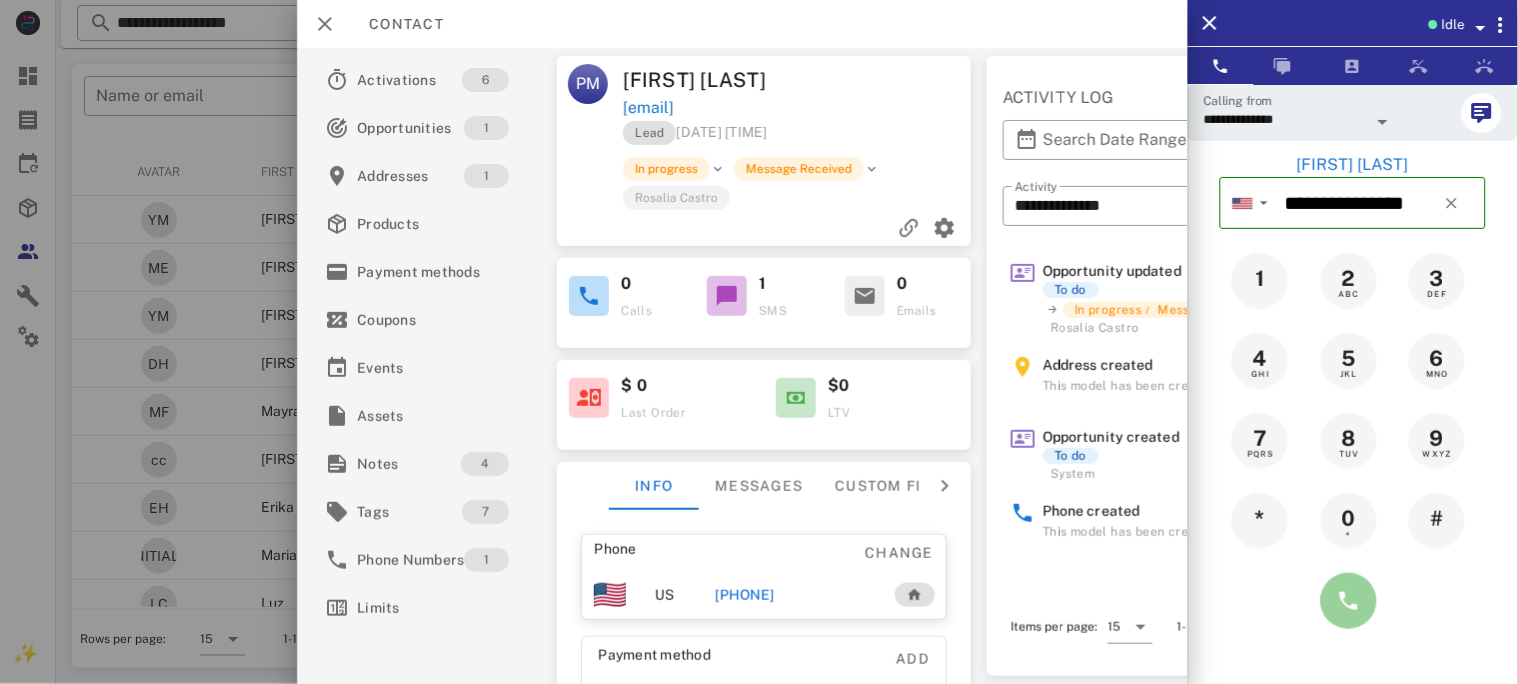 click at bounding box center [1349, 601] 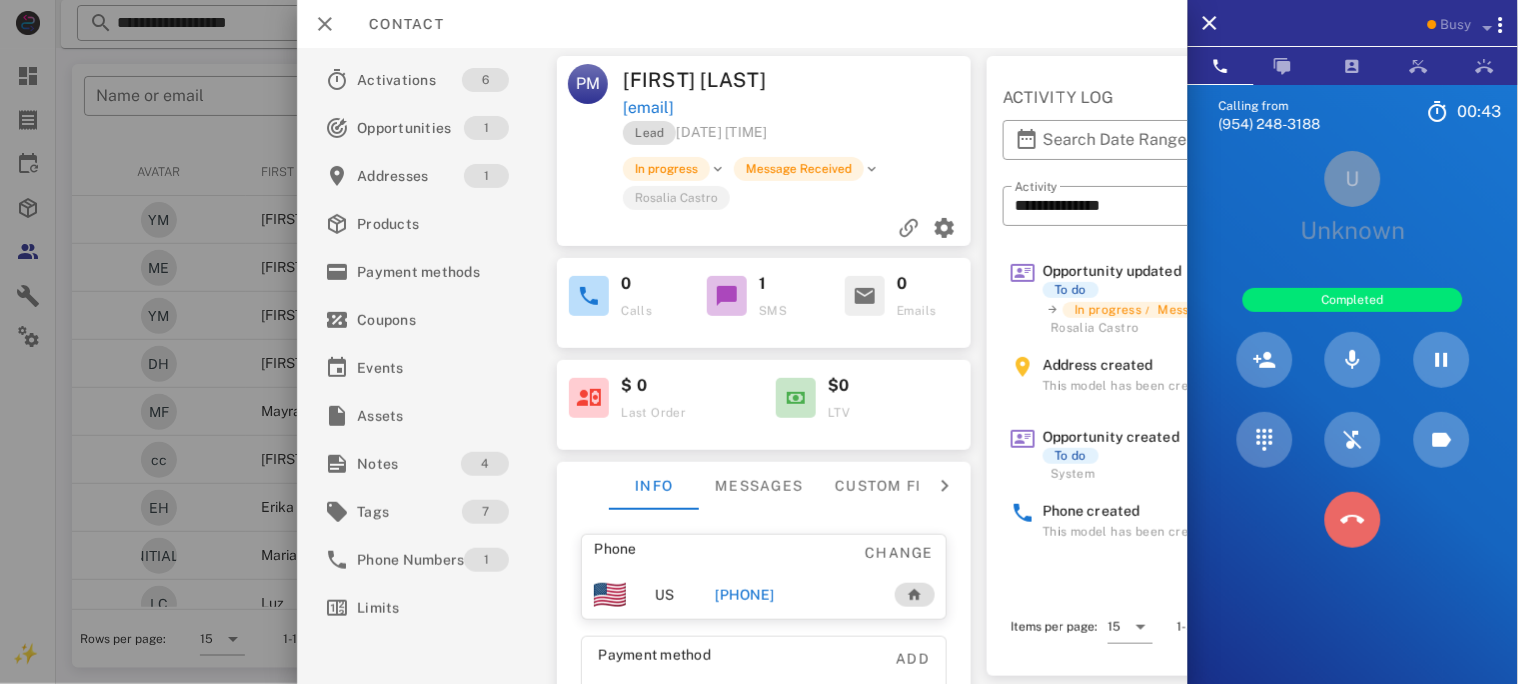 click at bounding box center (1353, 520) 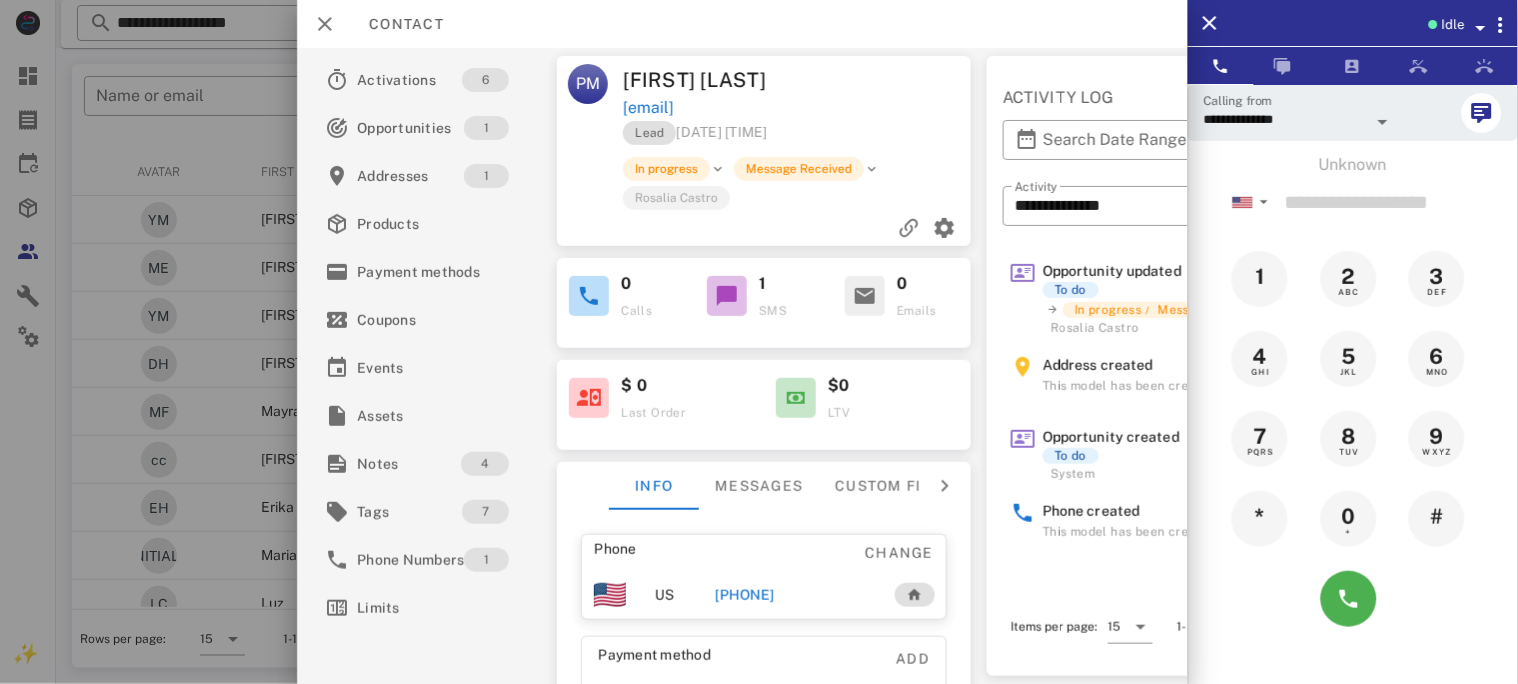 click on "[PHONE]" at bounding box center [744, 595] 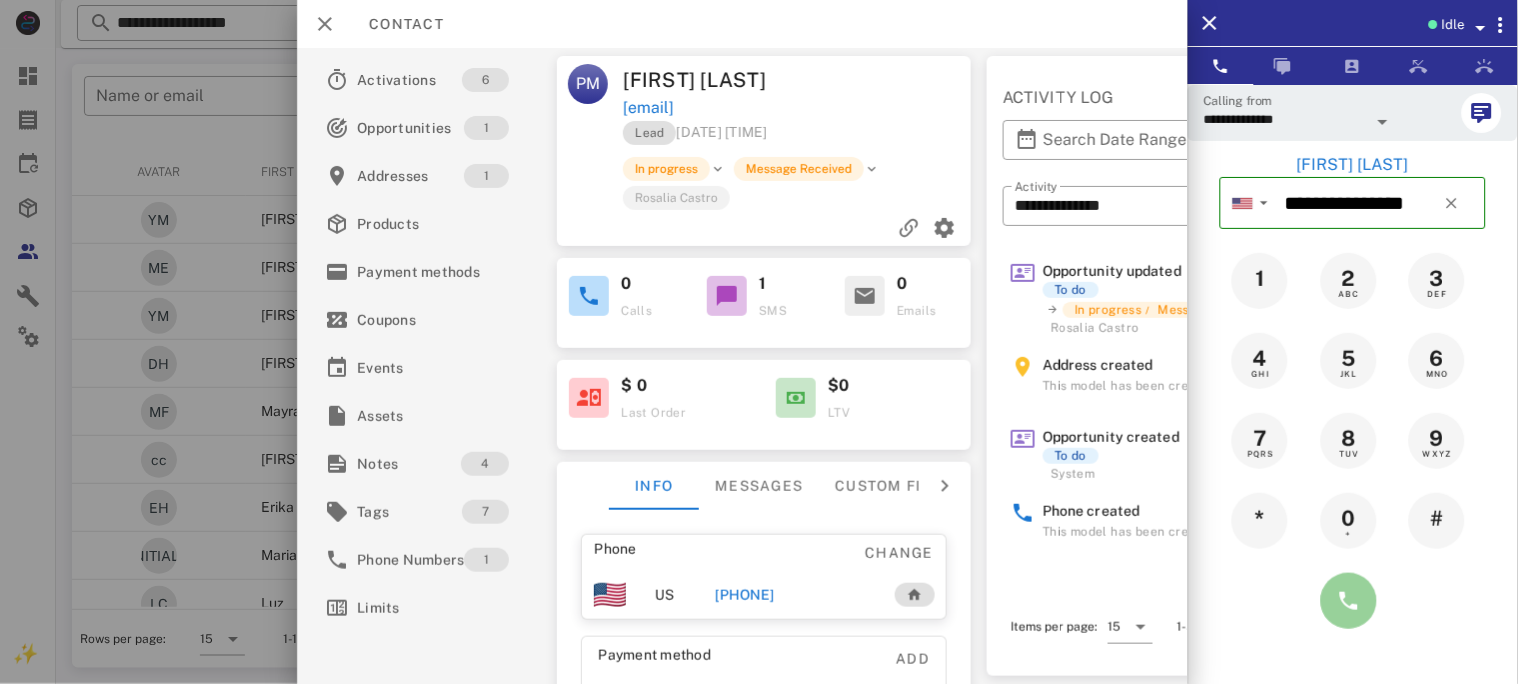 click at bounding box center [1349, 601] 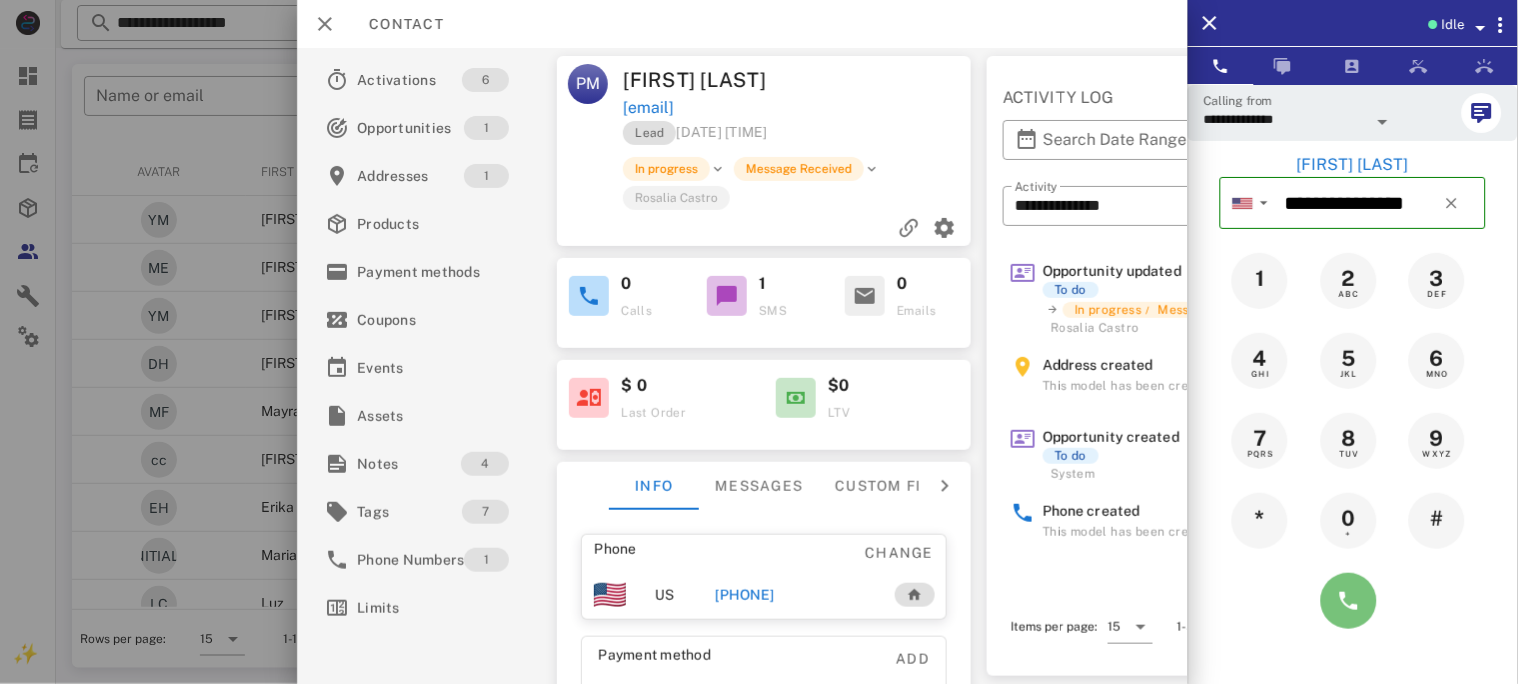 click at bounding box center [1349, 601] 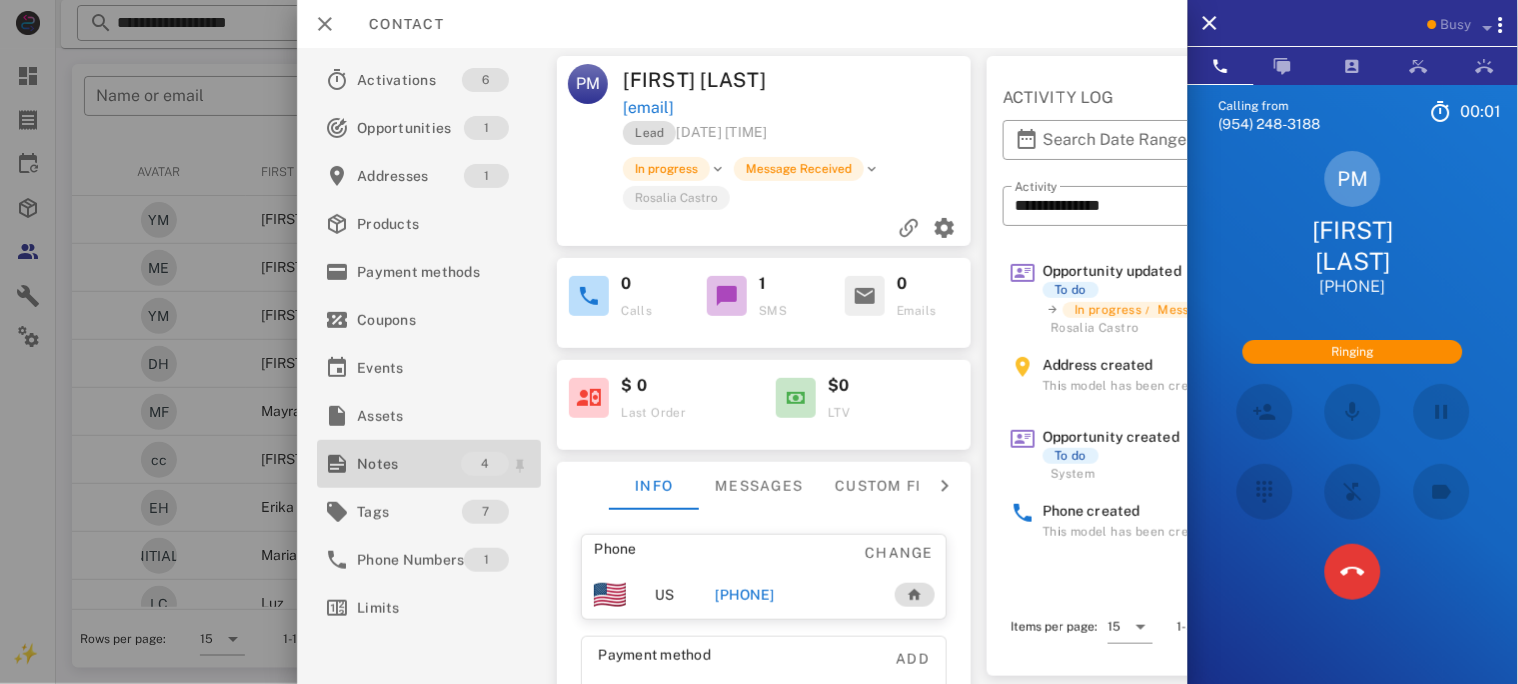 click on "Notes" at bounding box center [409, 464] 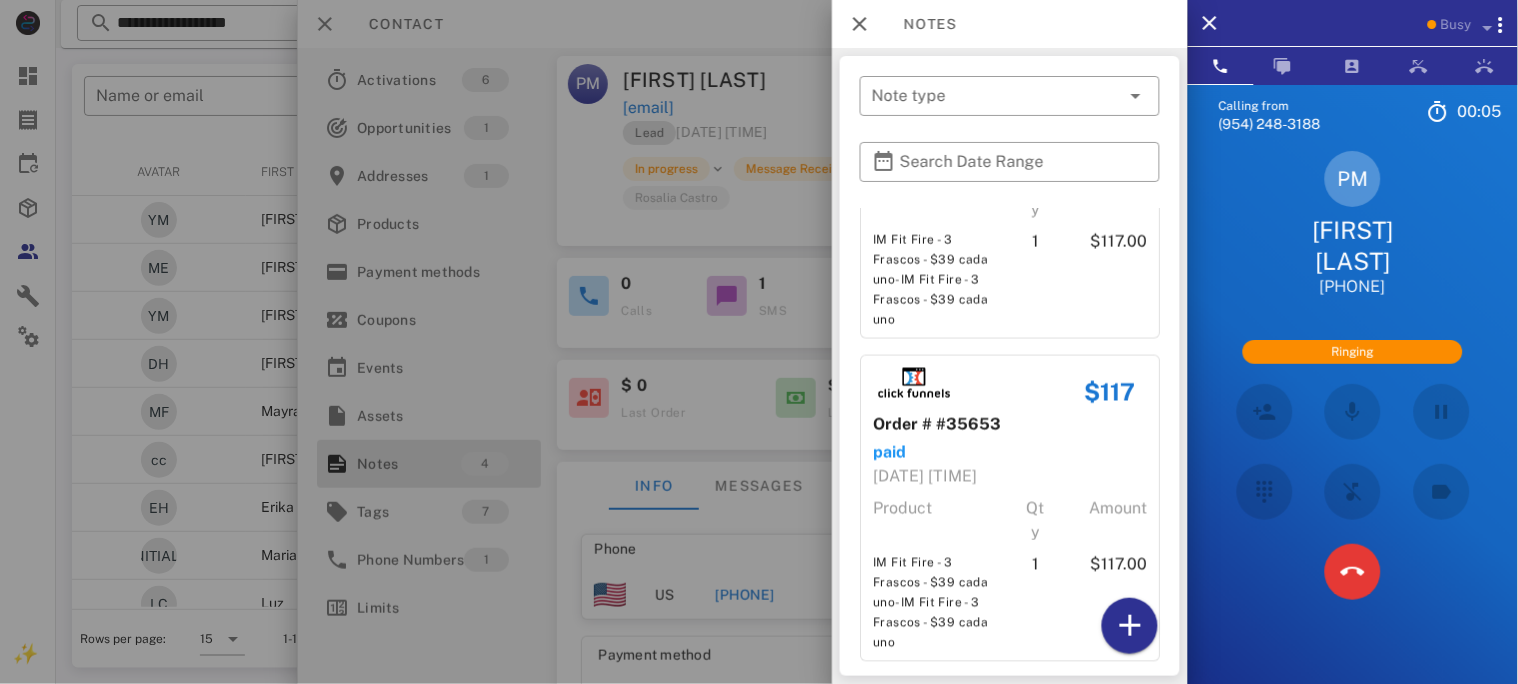 scroll, scrollTop: 718, scrollLeft: 0, axis: vertical 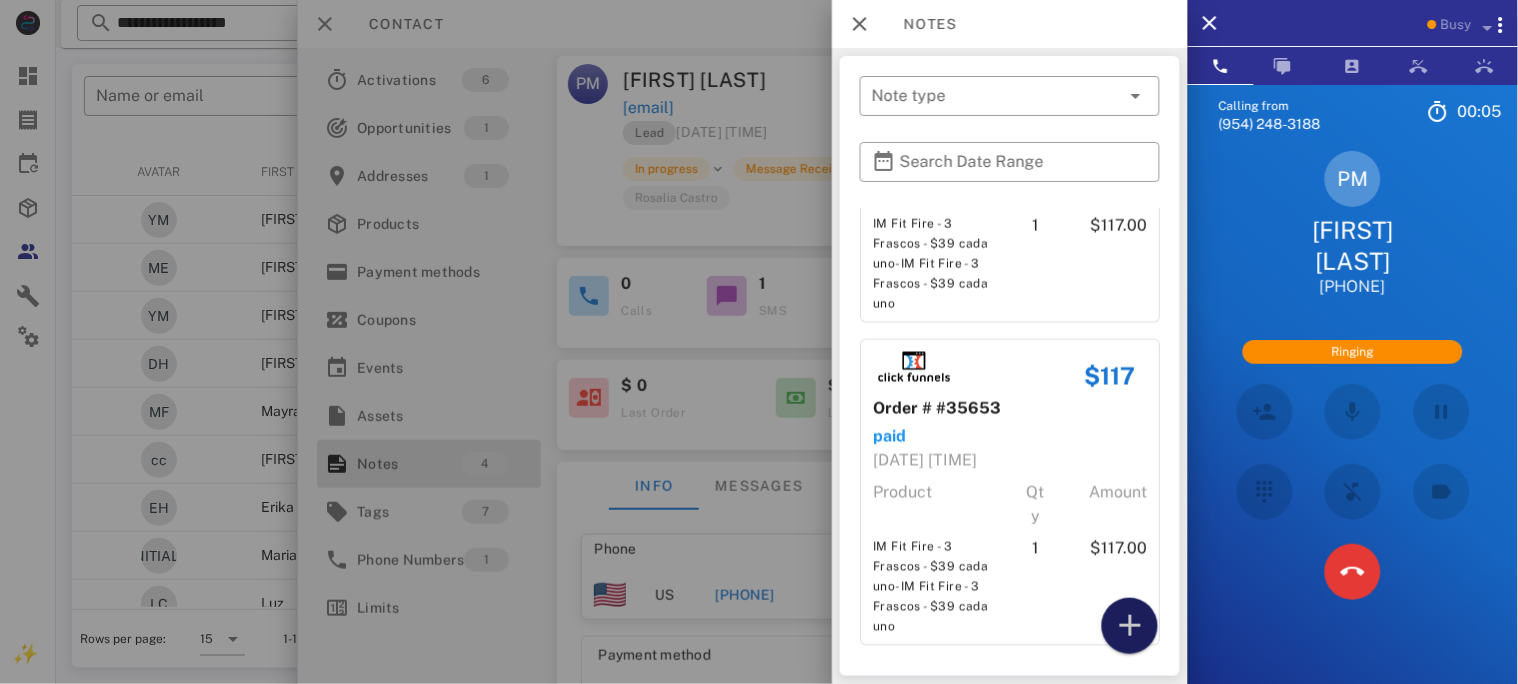 click at bounding box center (1130, 626) 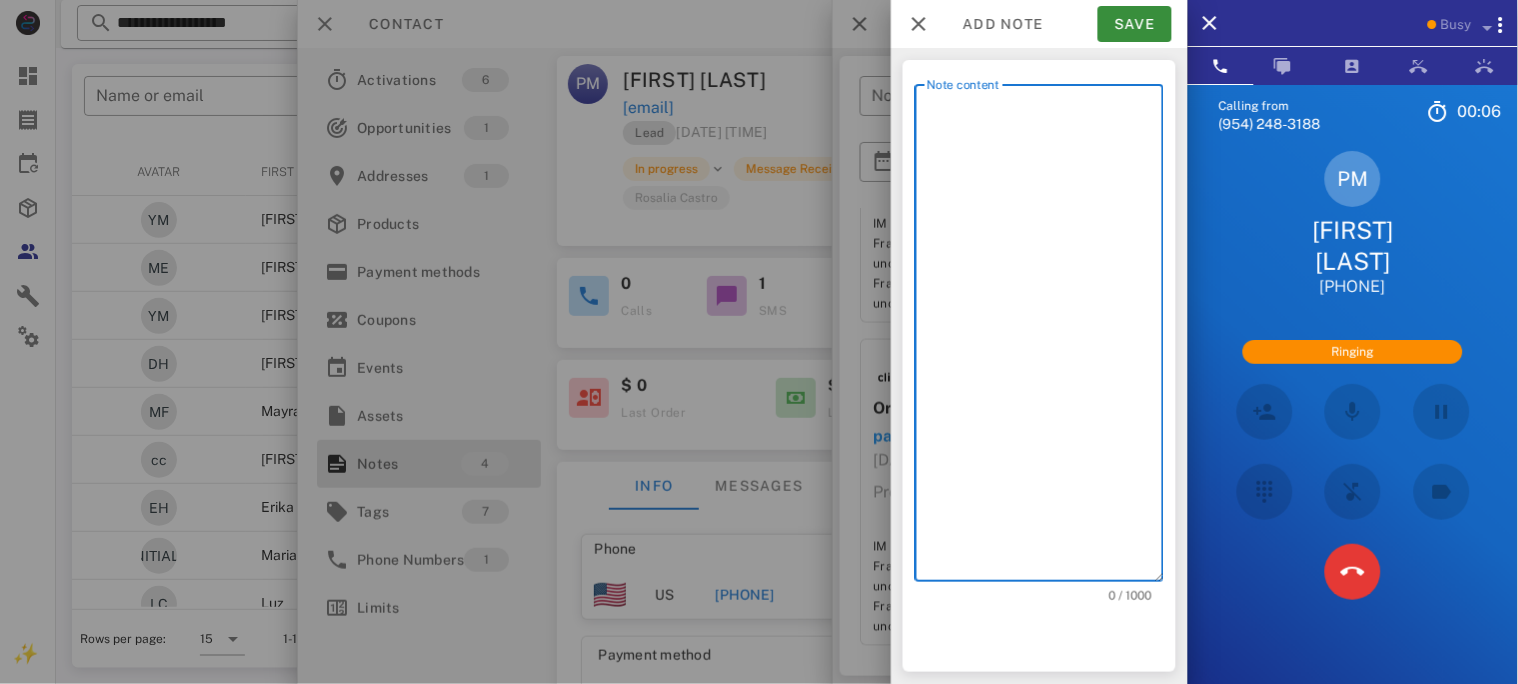click on "Note content" at bounding box center (1045, 338) 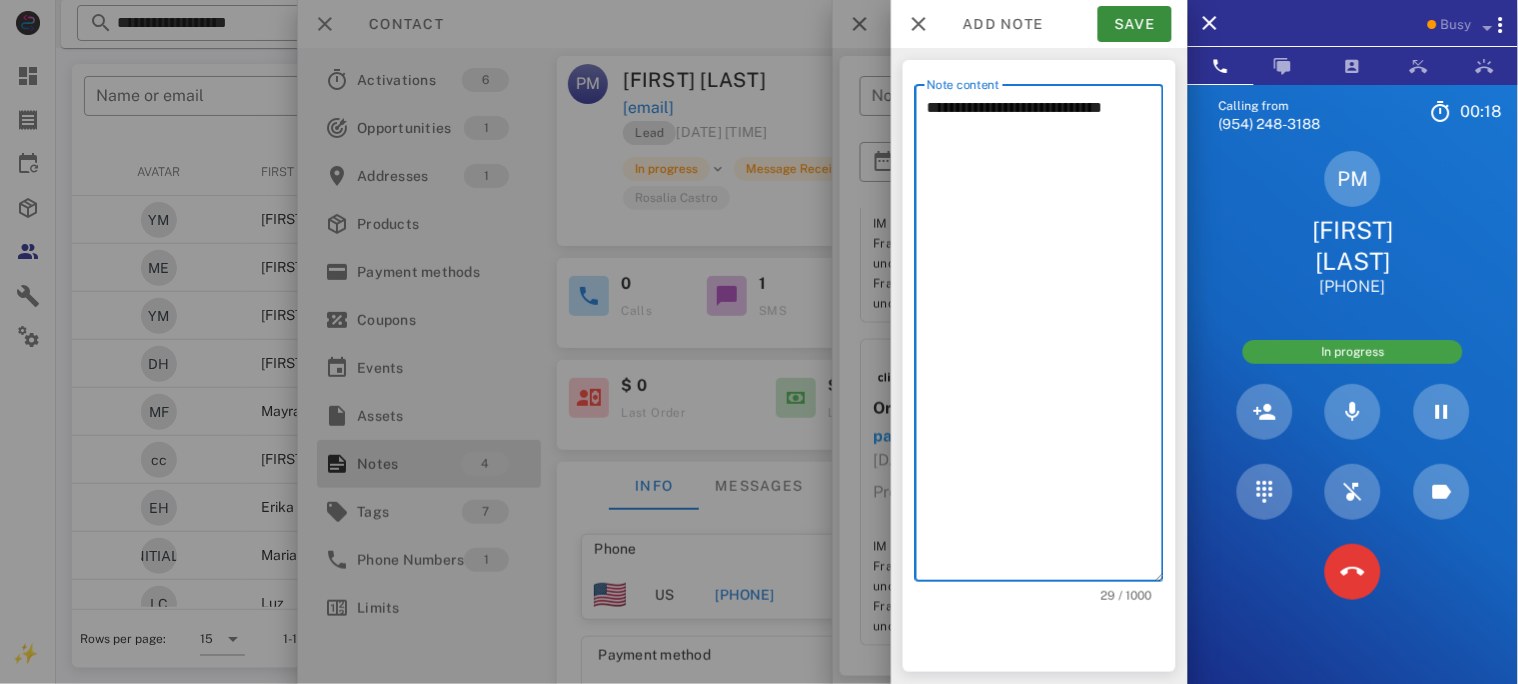click on "**********" at bounding box center (1045, 338) 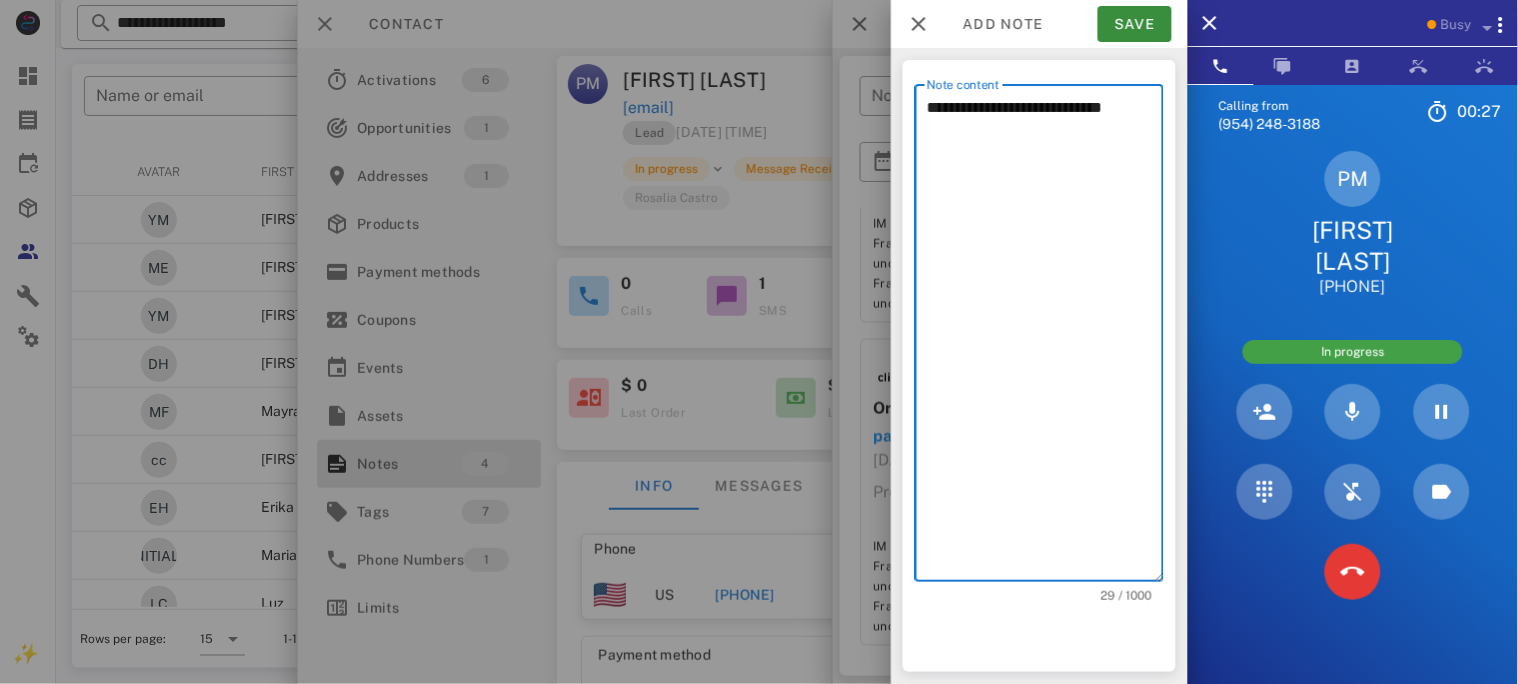 click on "**********" at bounding box center (1045, 338) 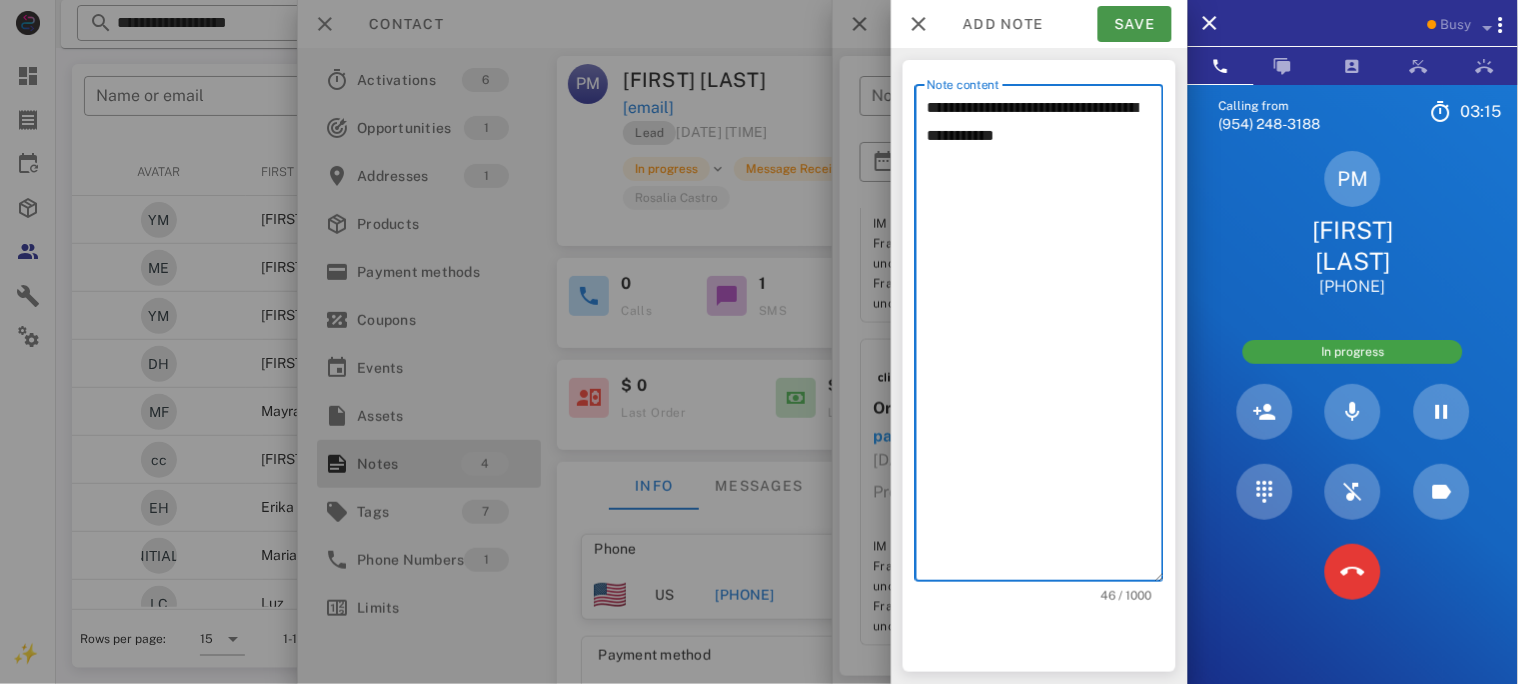 type on "**********" 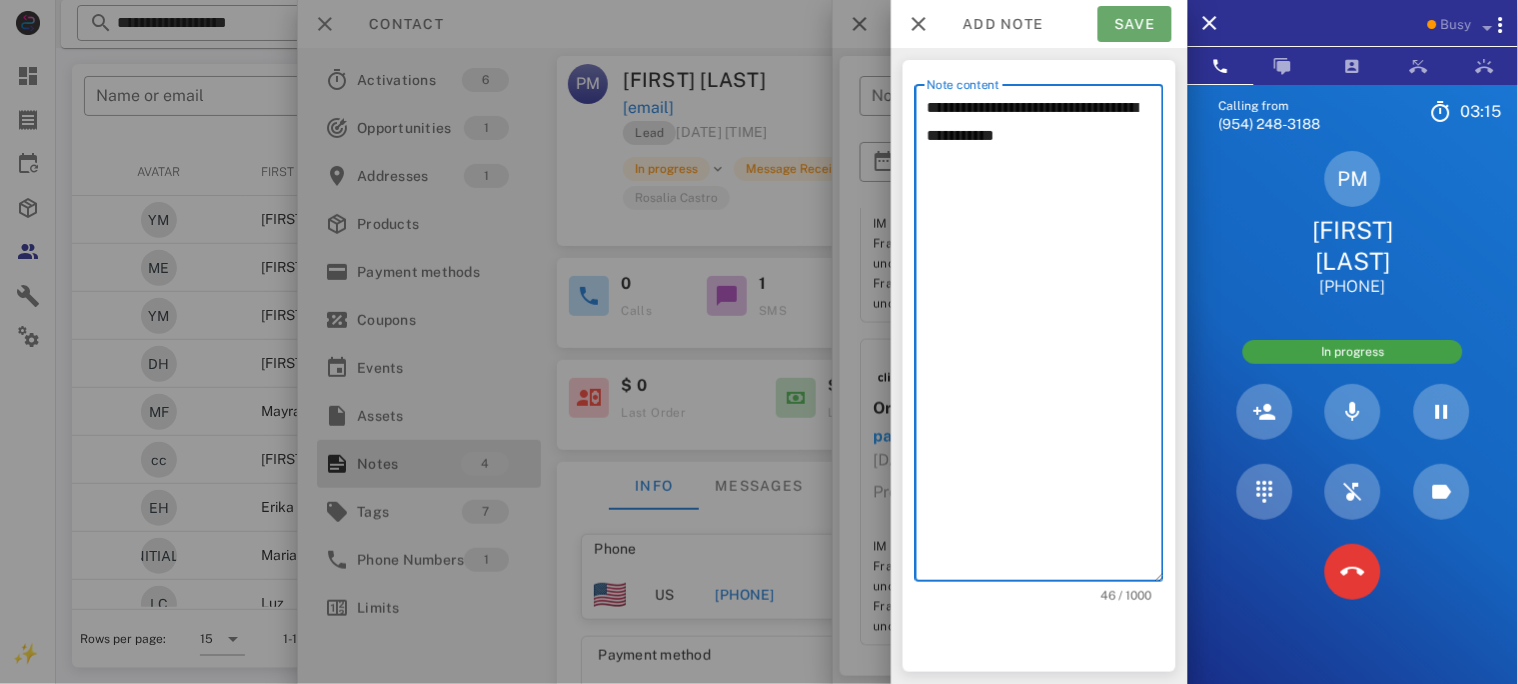click on "Save" at bounding box center (1135, 24) 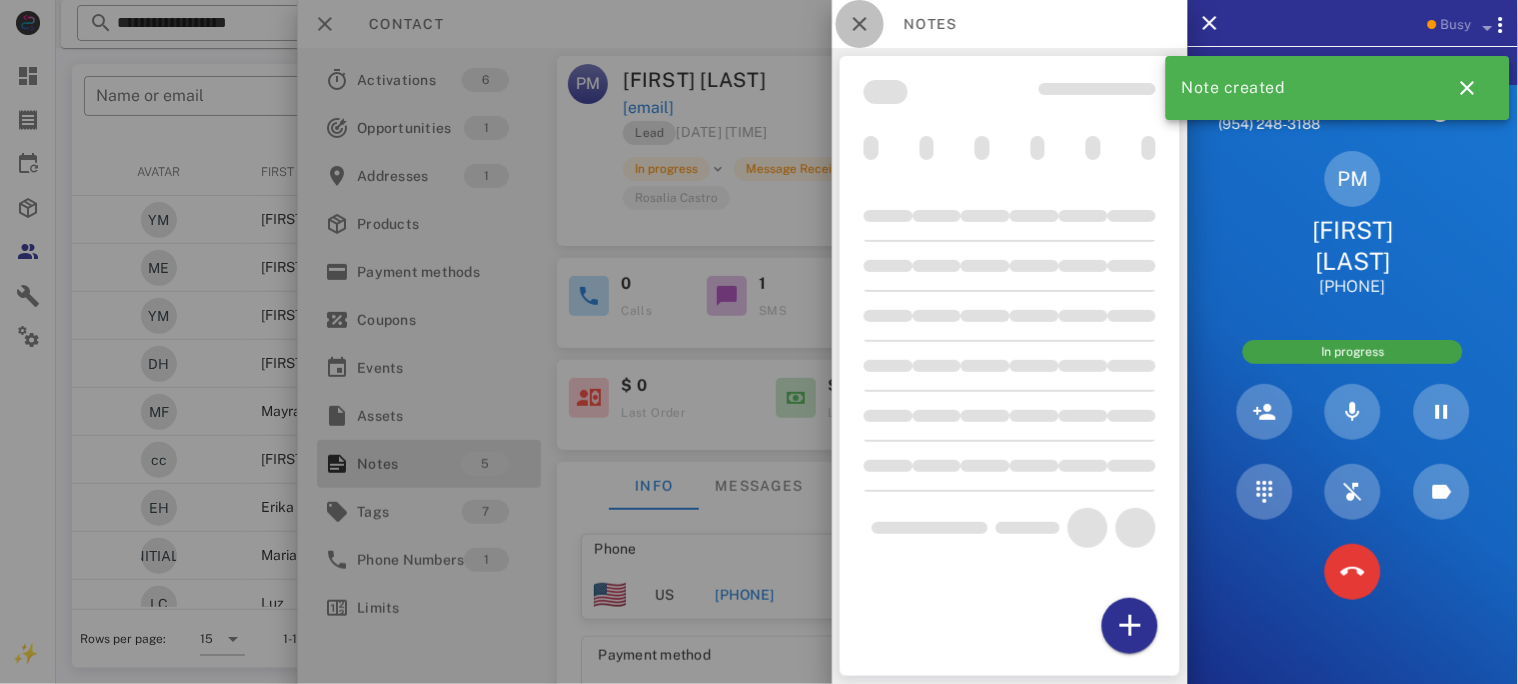 click at bounding box center [860, 24] 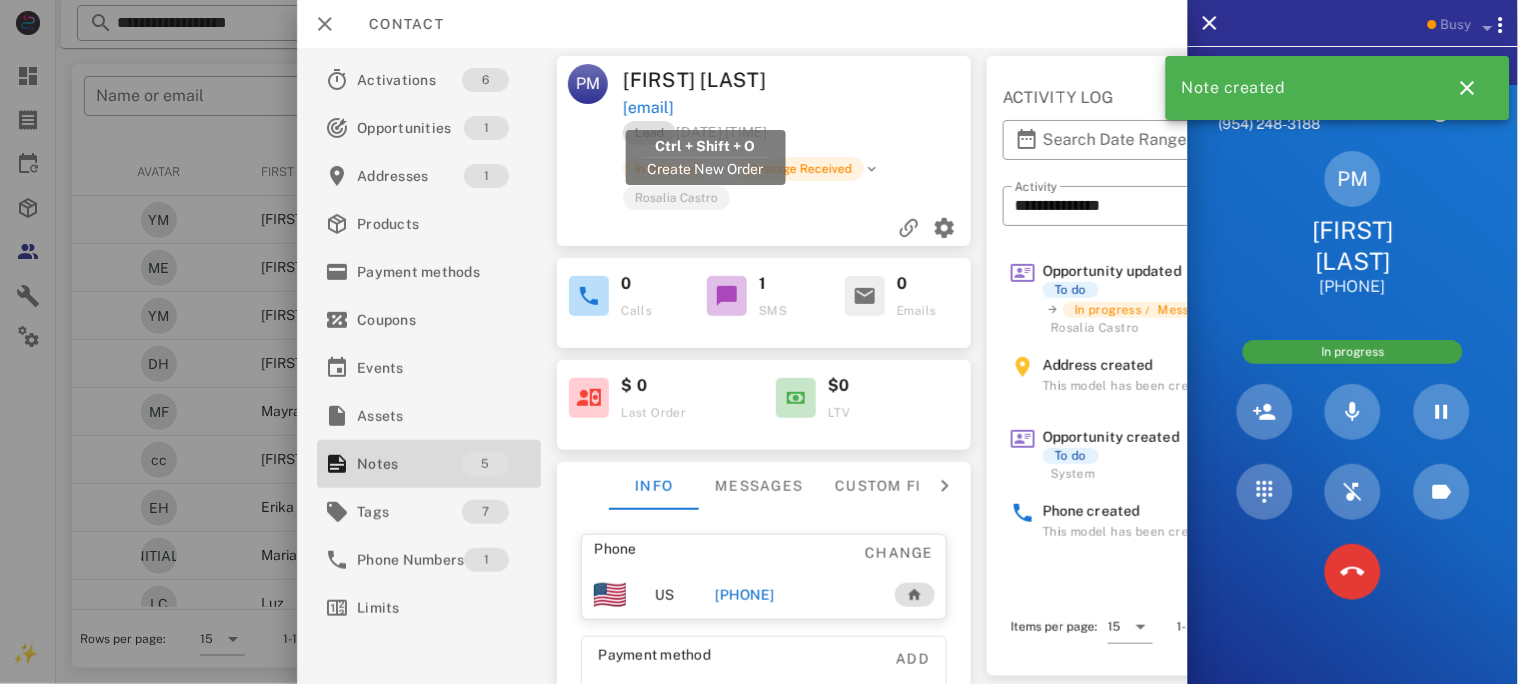 drag, startPoint x: 792, startPoint y: 104, endPoint x: 625, endPoint y: 107, distance: 167.02695 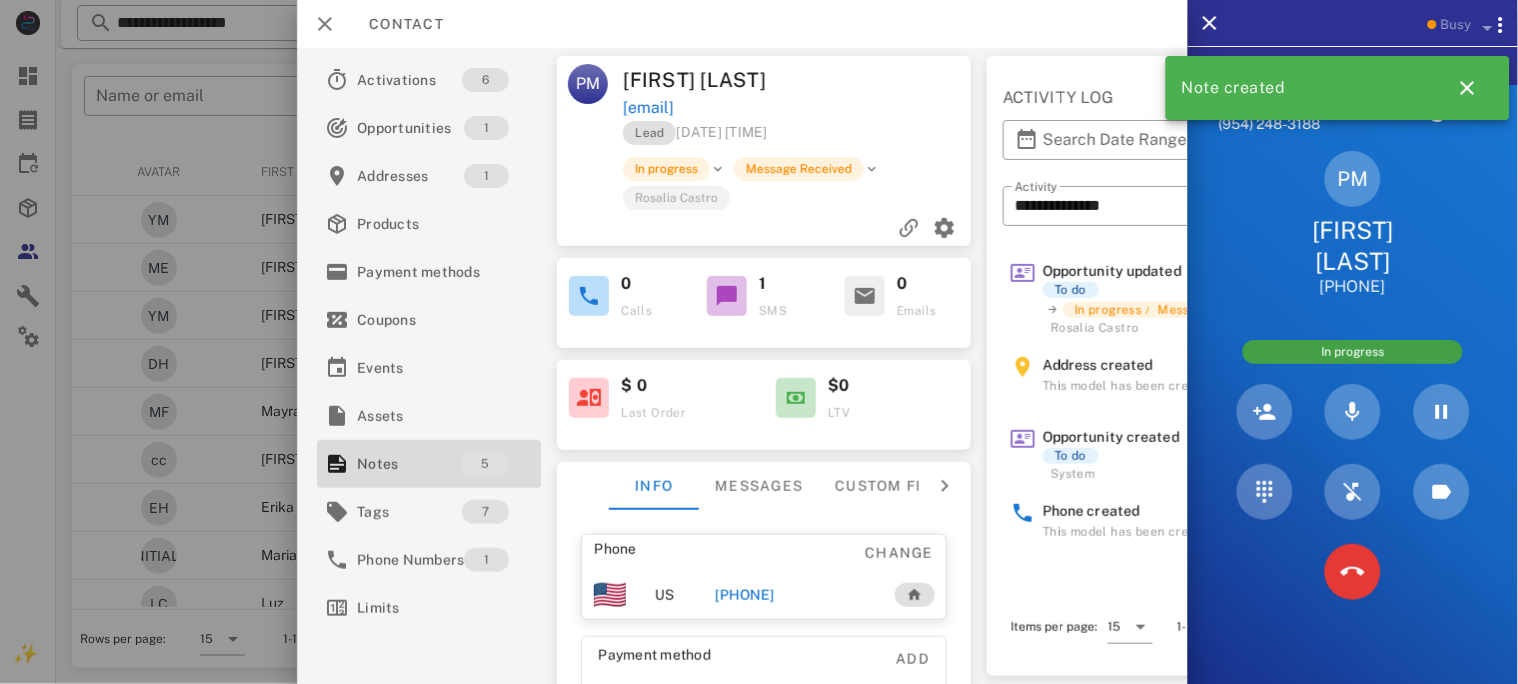 copy on "[EMAIL]" 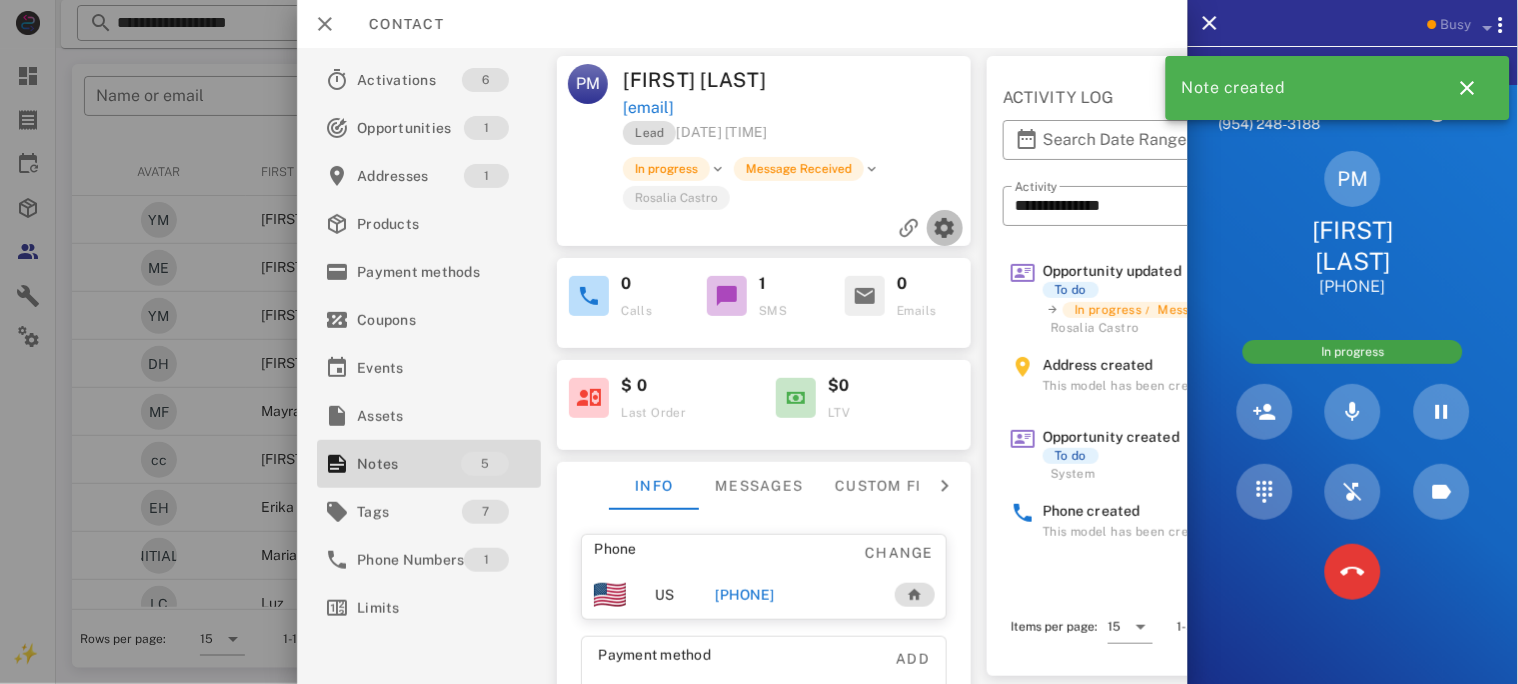 click at bounding box center [945, 228] 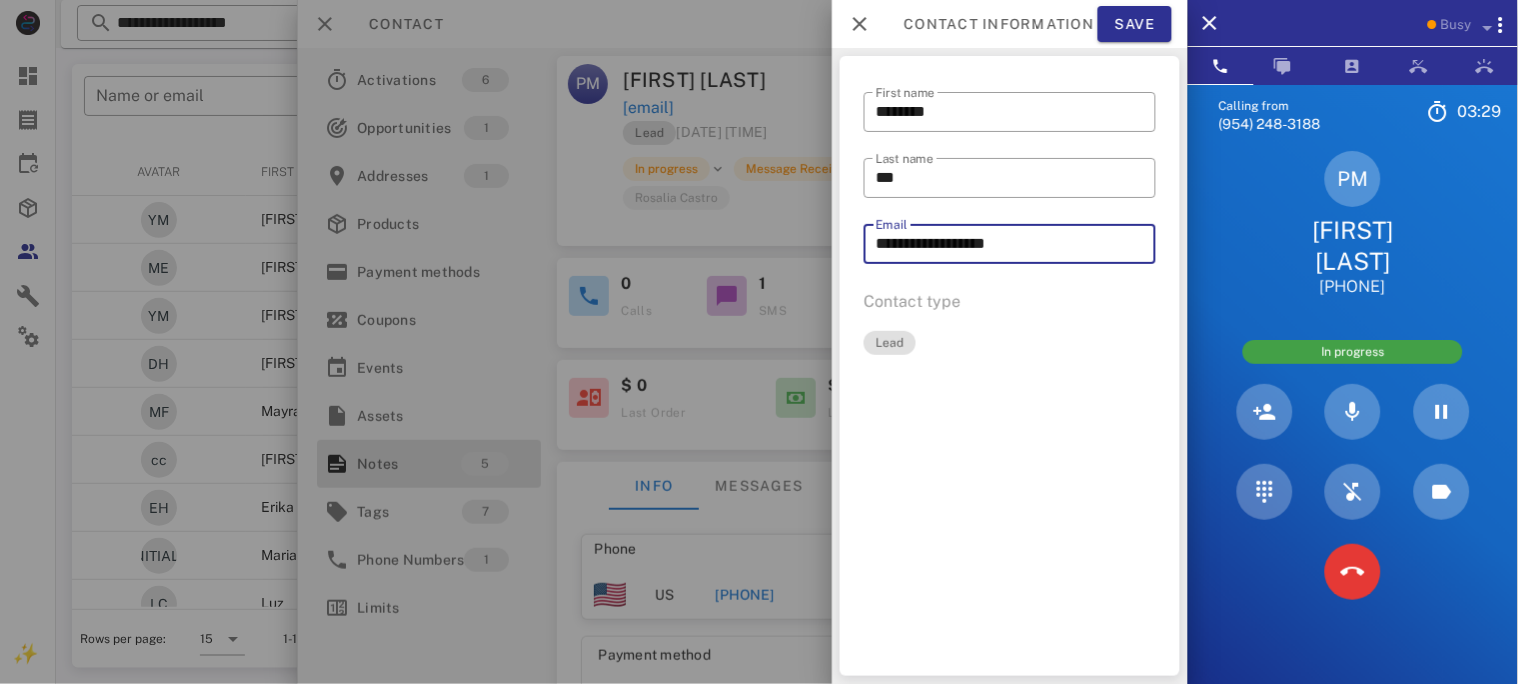 click on "**********" at bounding box center [1010, 244] 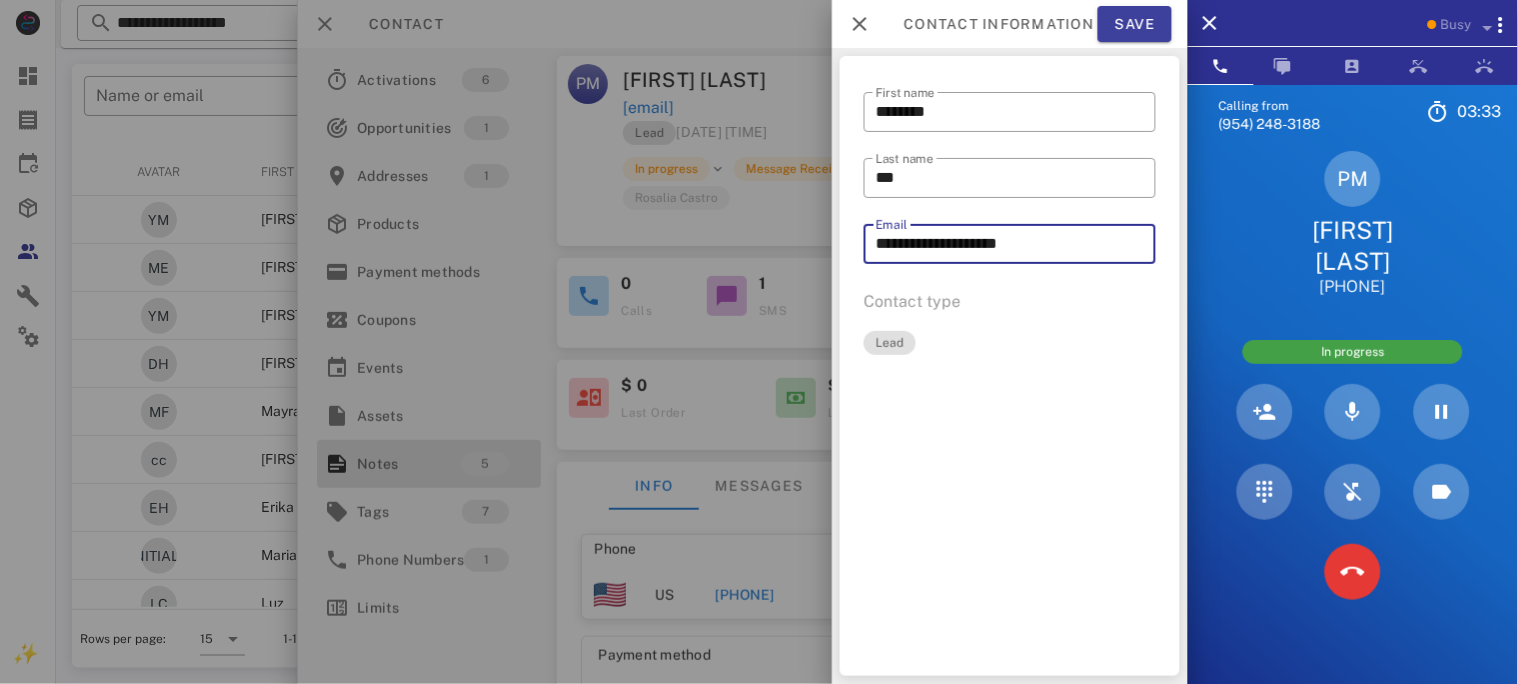 type on "**********" 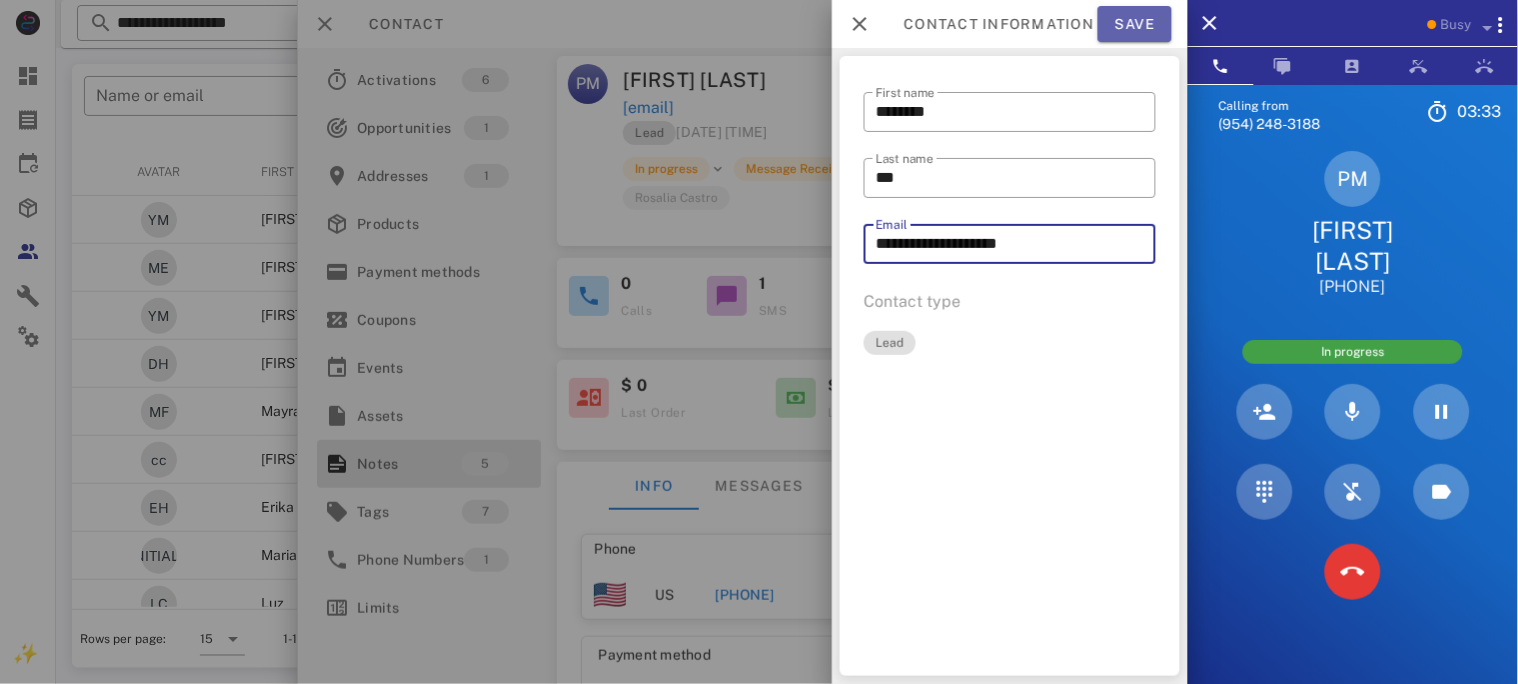 click on "Save" at bounding box center (1135, 24) 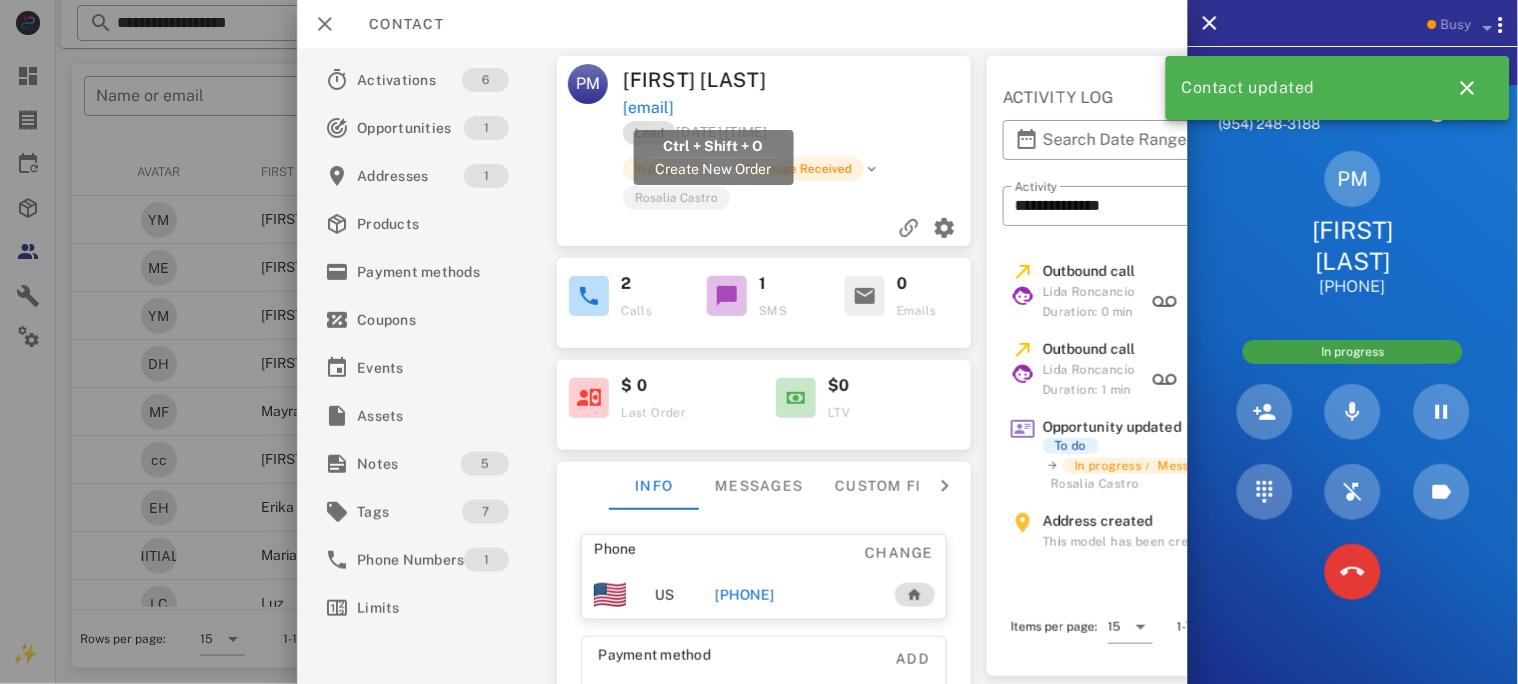 drag, startPoint x: 823, startPoint y: 110, endPoint x: 624, endPoint y: 112, distance: 199.01006 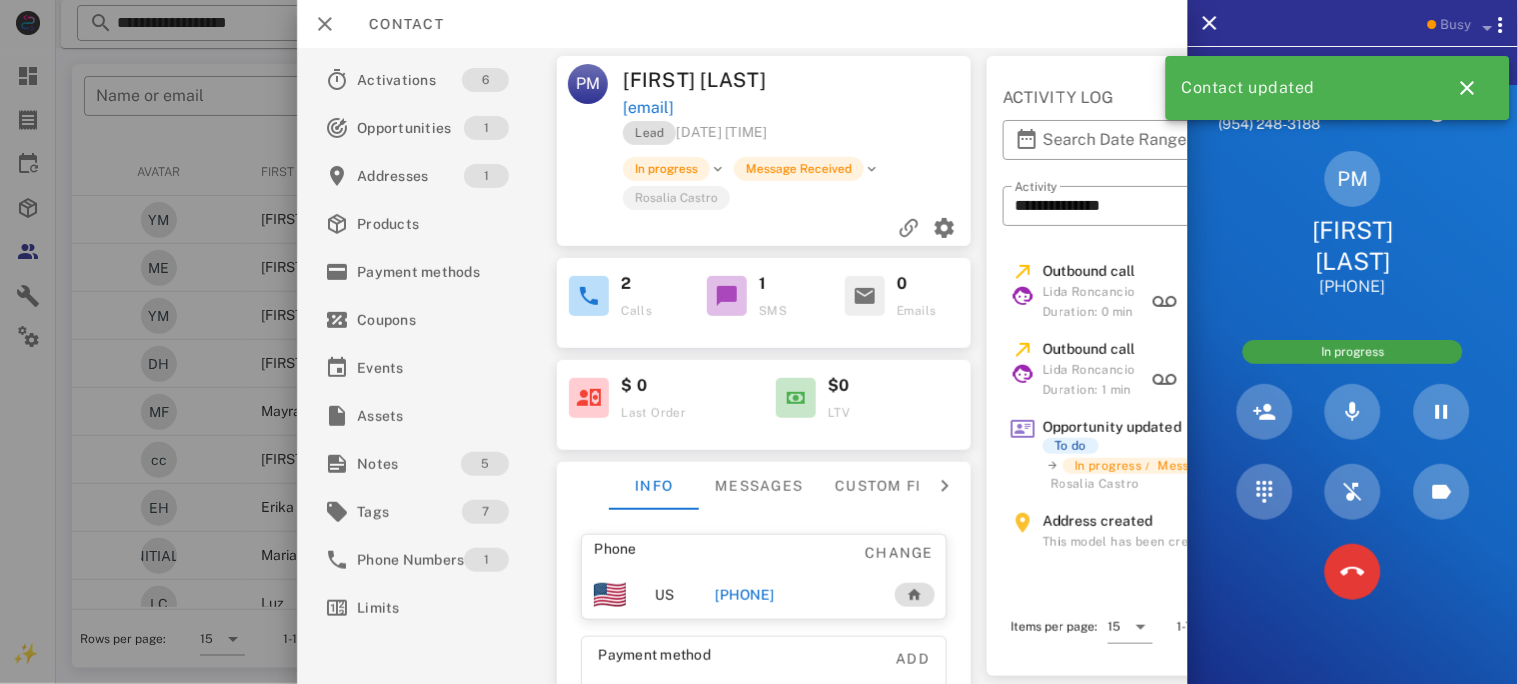 copy on "[EMAIL]" 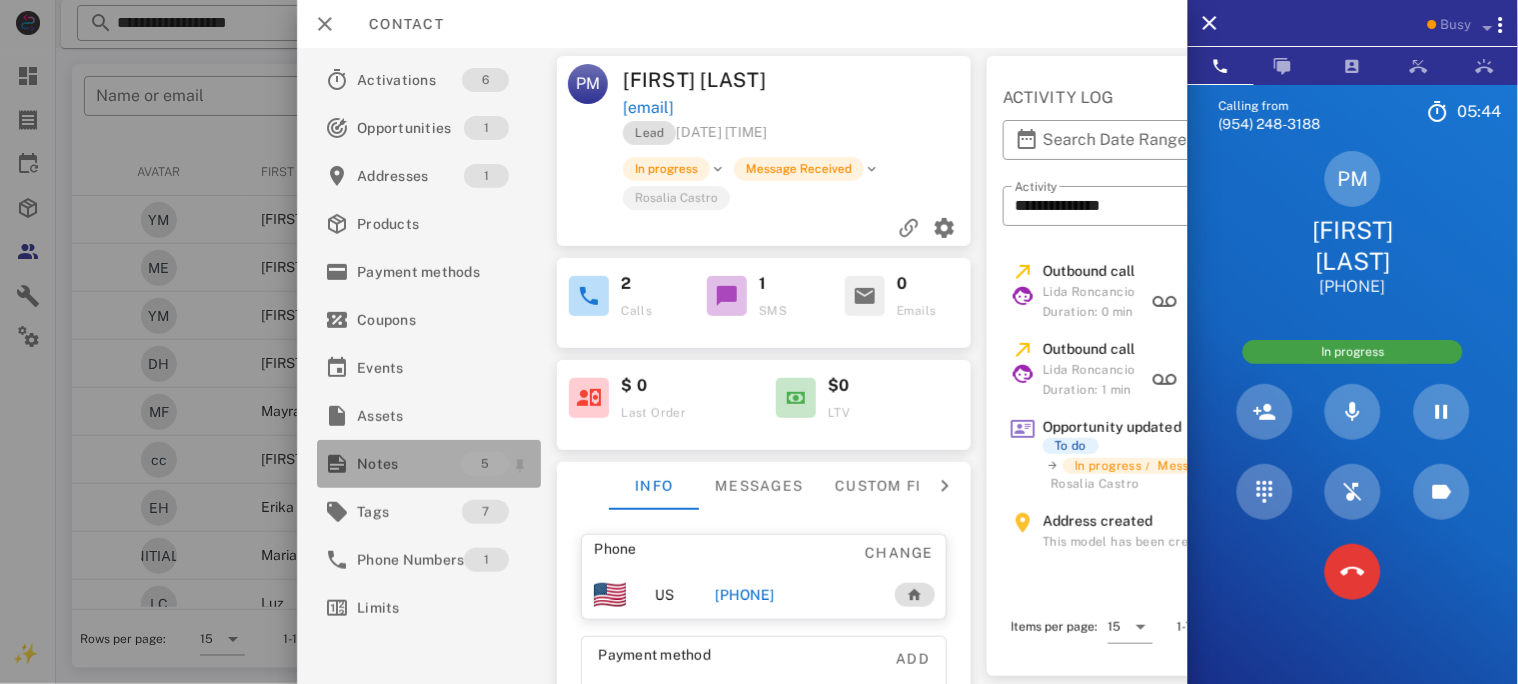 click on "Notes" at bounding box center (409, 464) 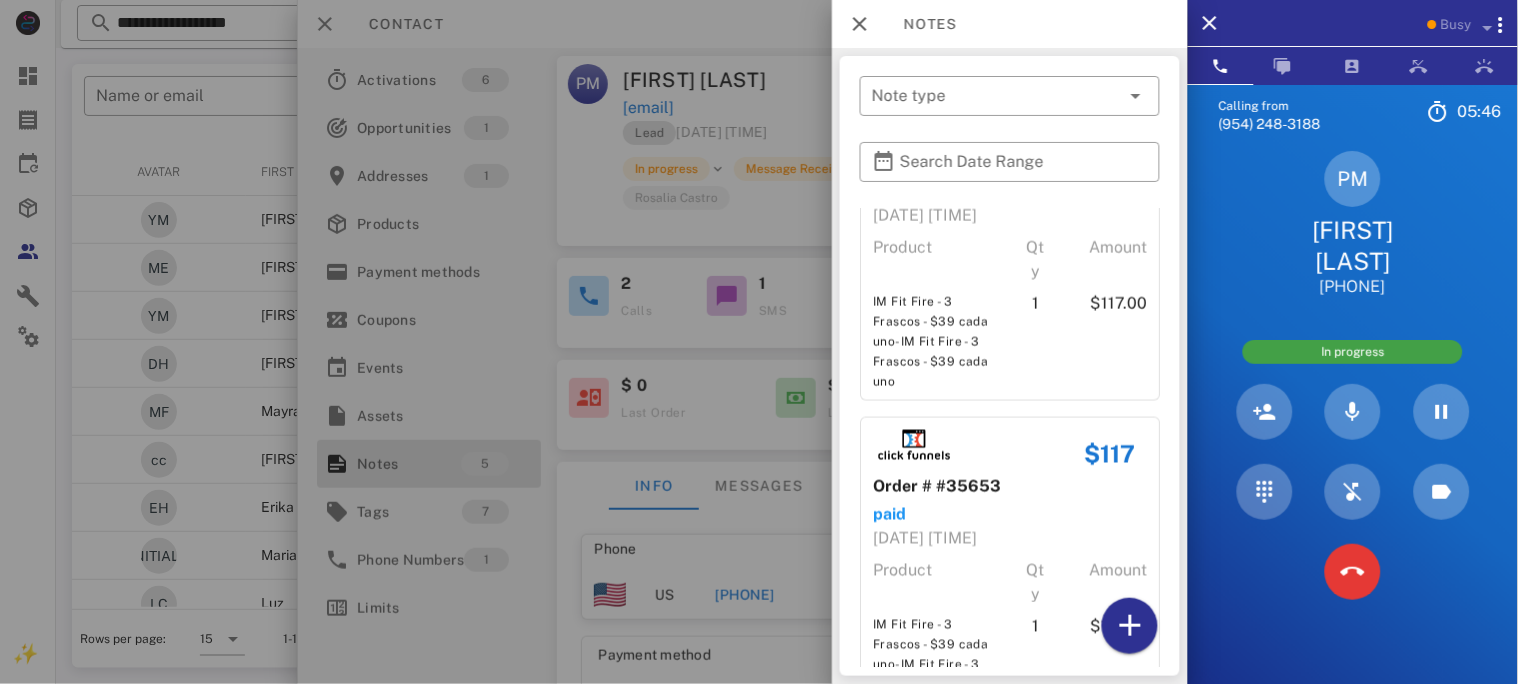 scroll, scrollTop: 909, scrollLeft: 0, axis: vertical 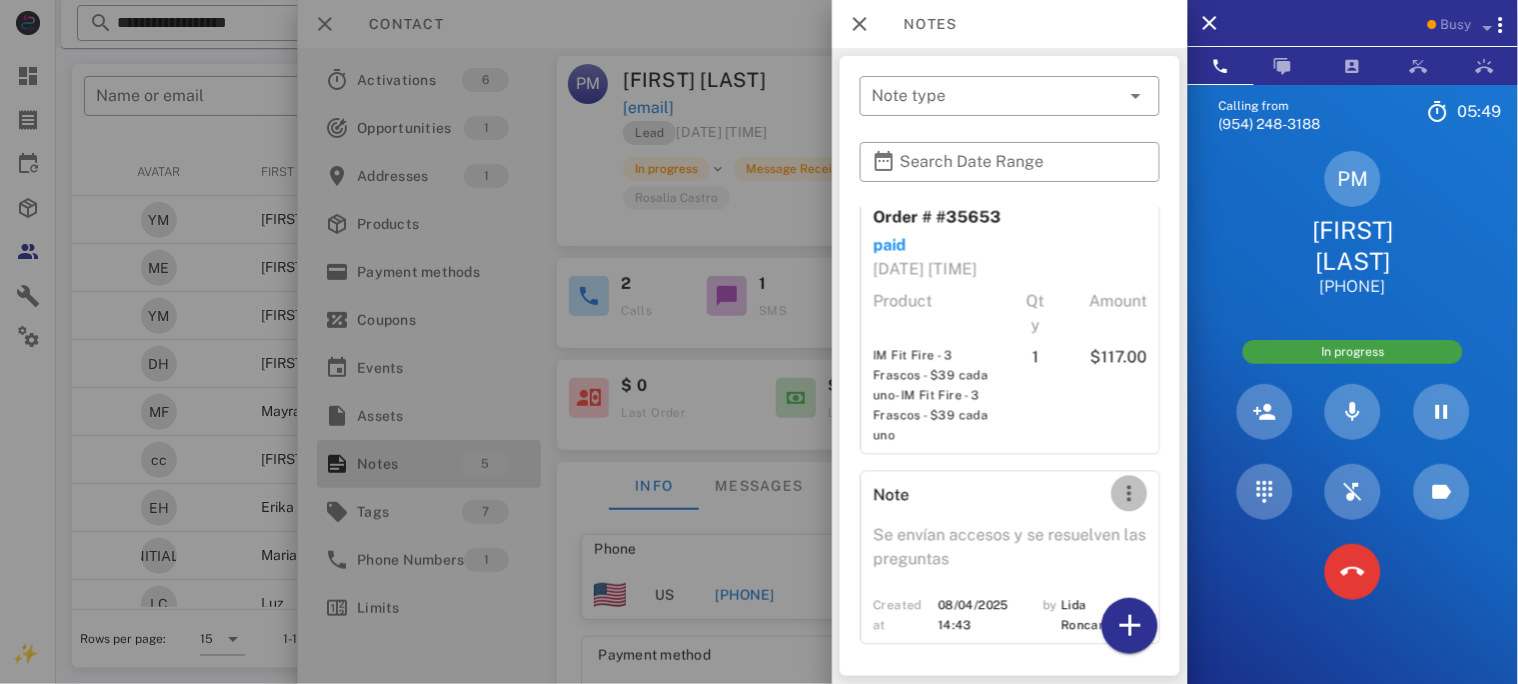 click at bounding box center [1129, 494] 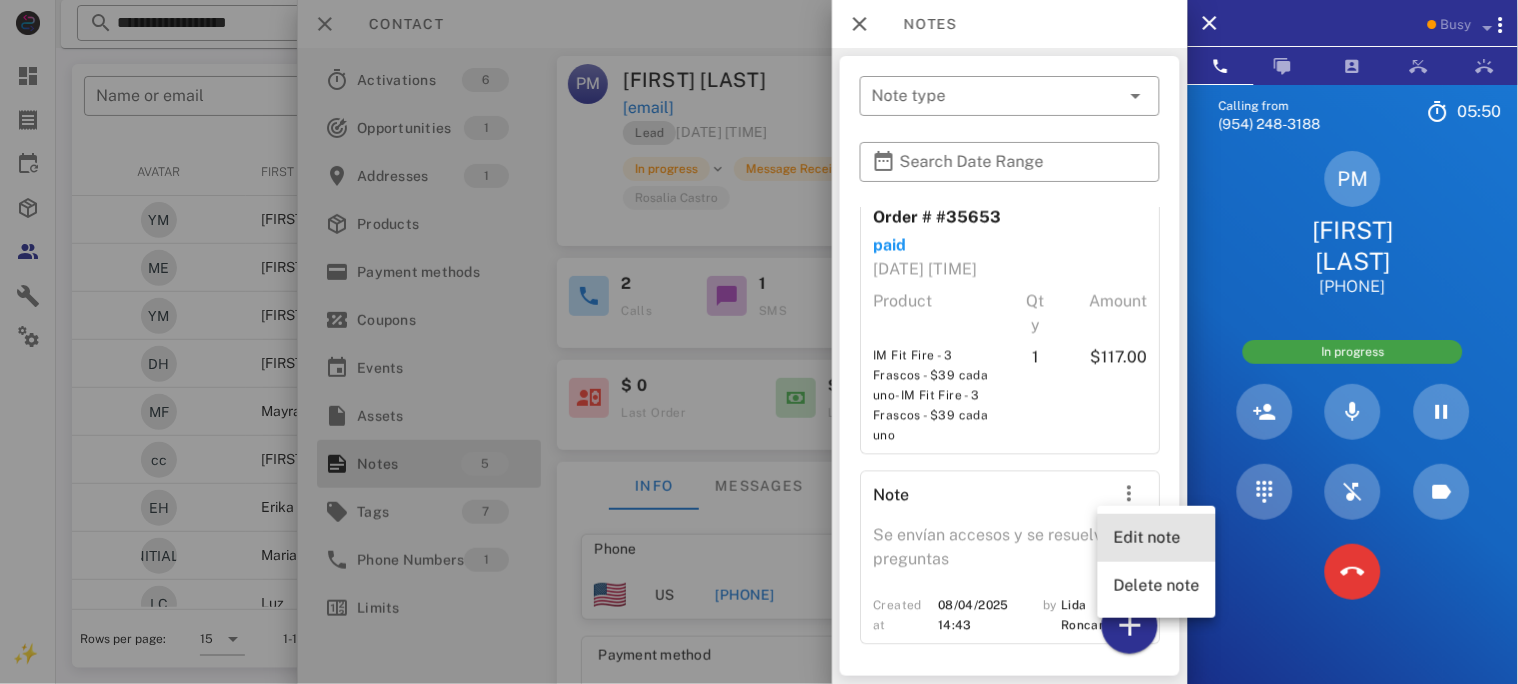 click on "Edit note" at bounding box center [1157, 537] 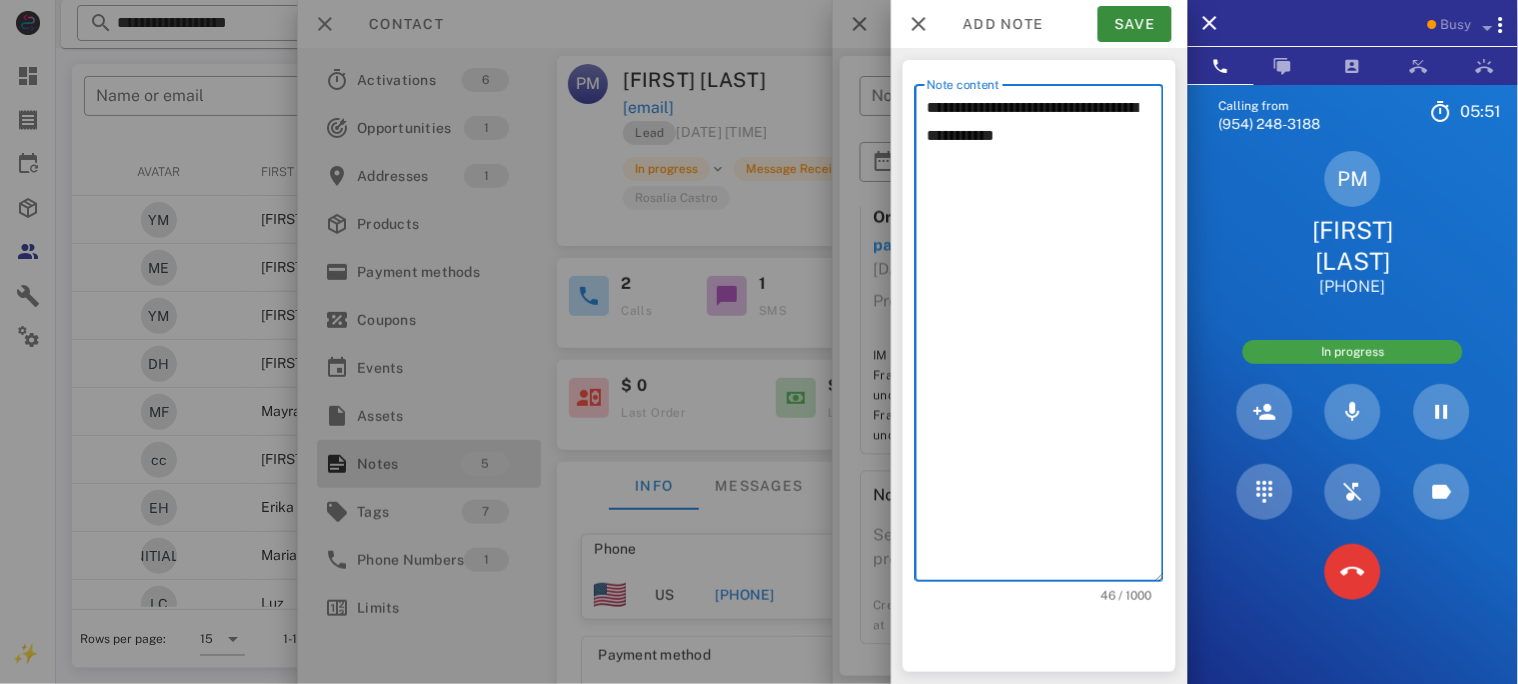 click on "**********" at bounding box center (1045, 338) 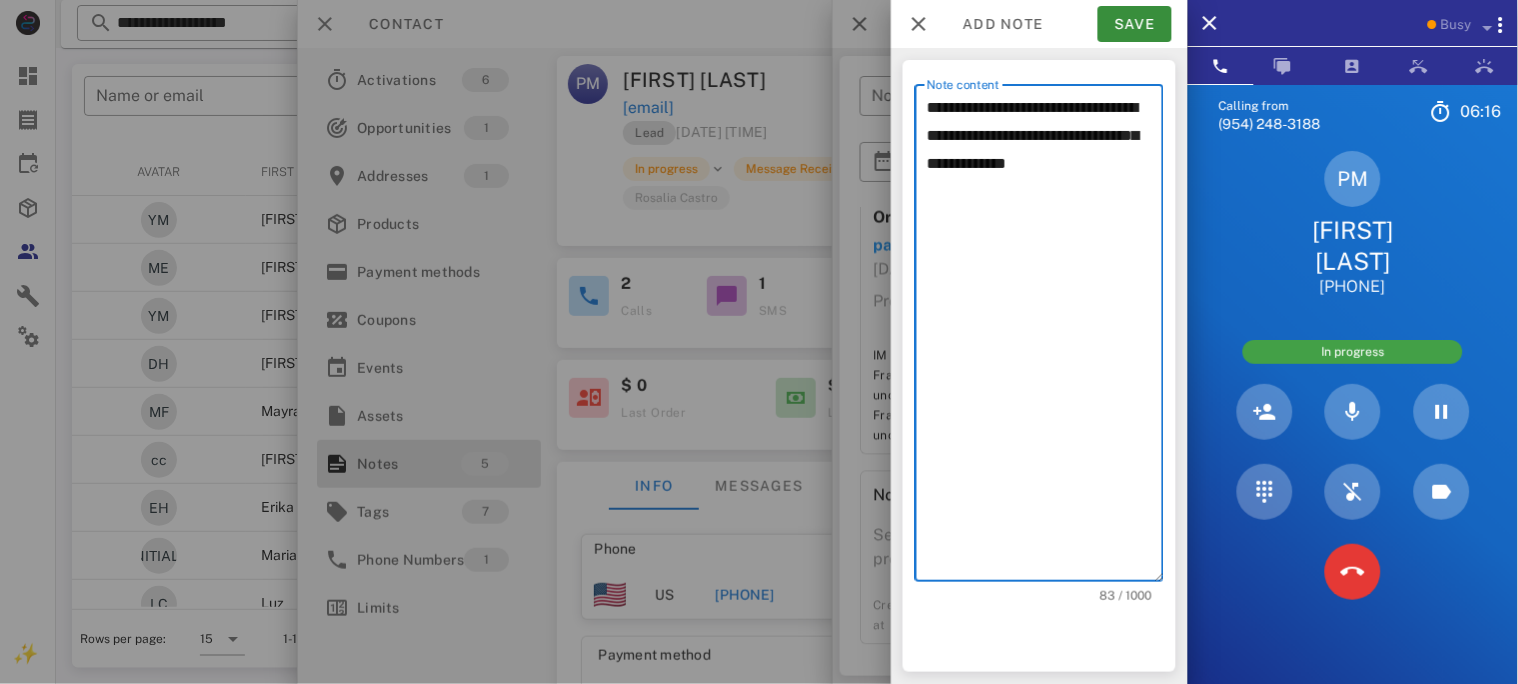 paste on "**********" 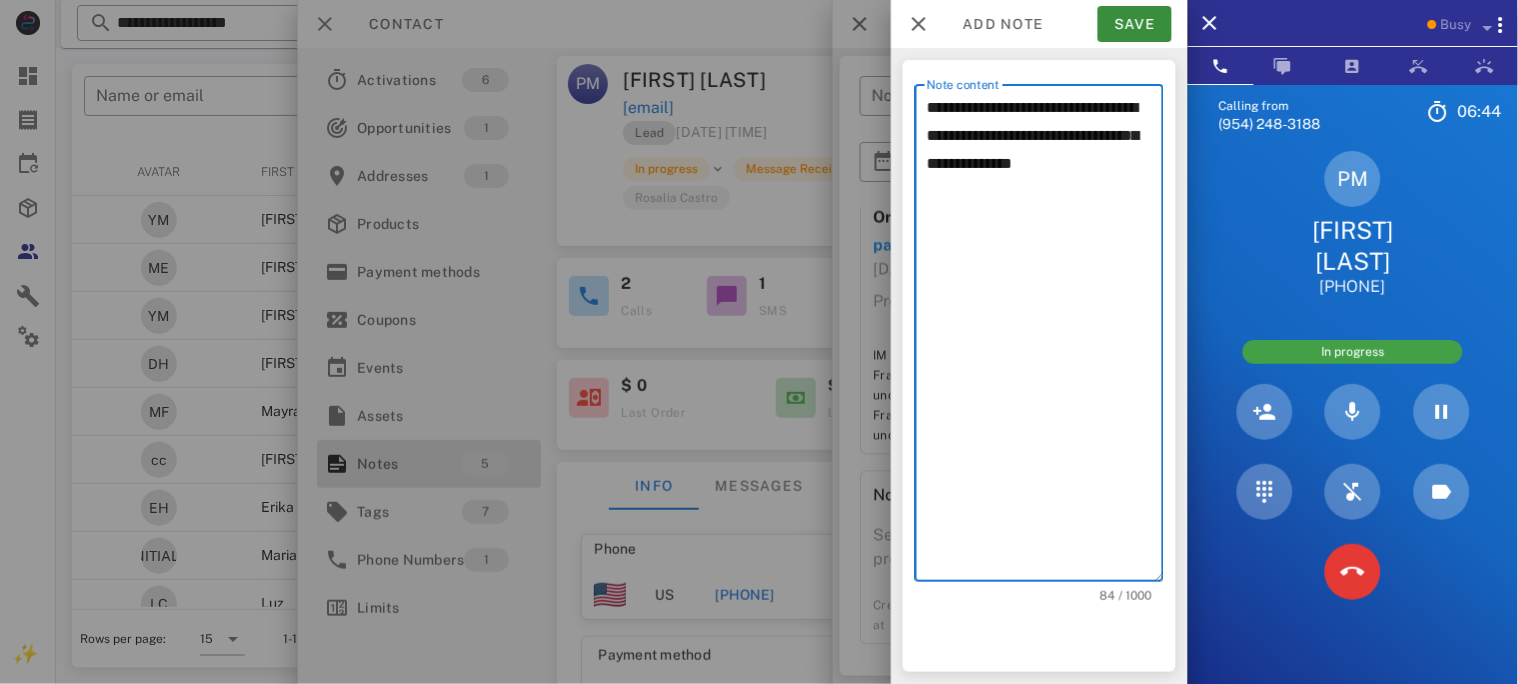 paste on "**********" 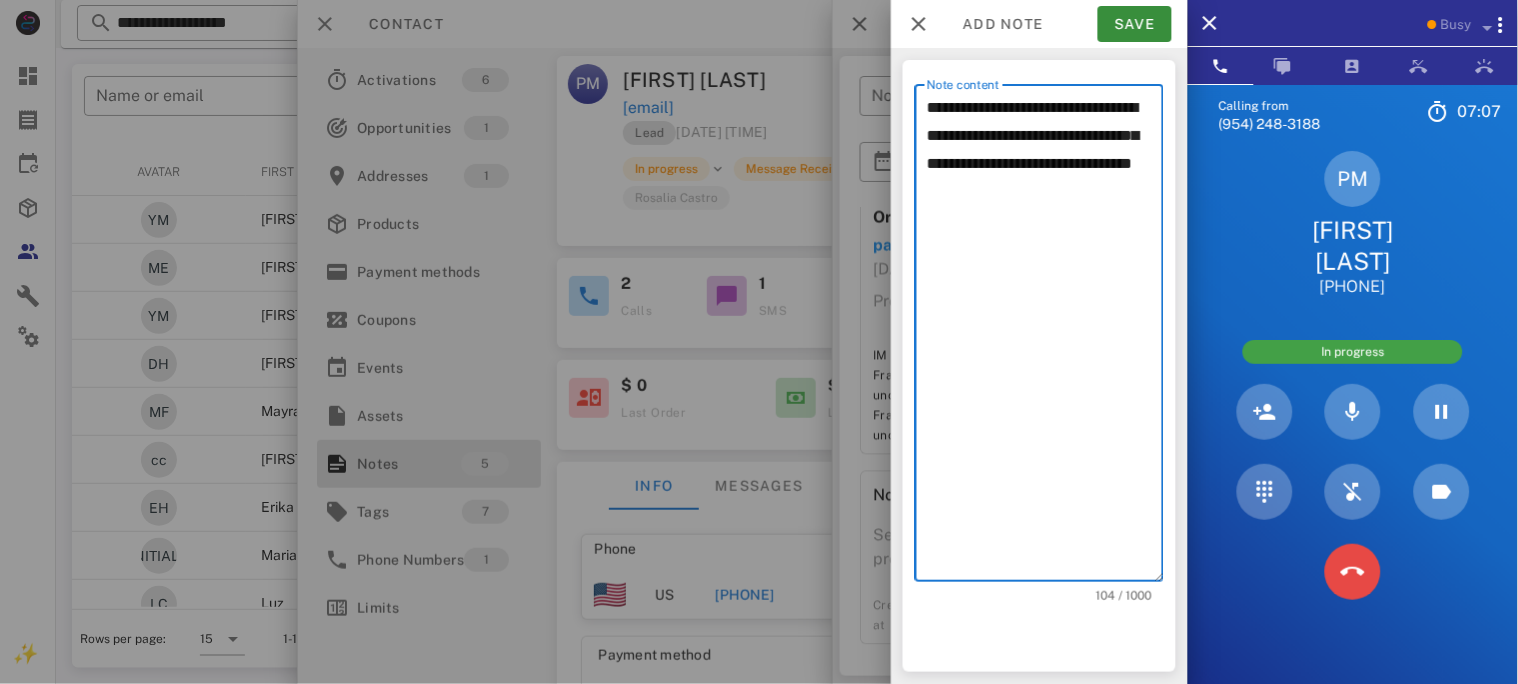 type on "**********" 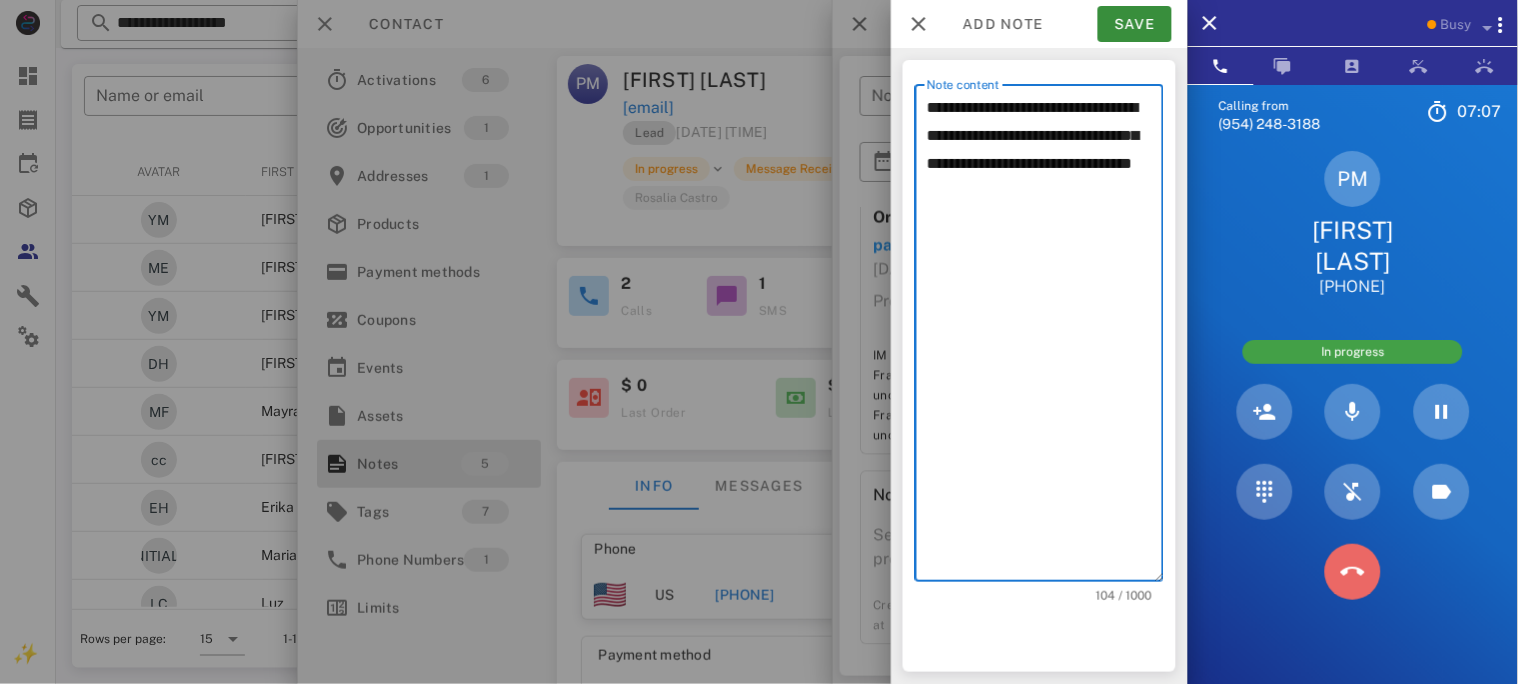 click at bounding box center (1353, 572) 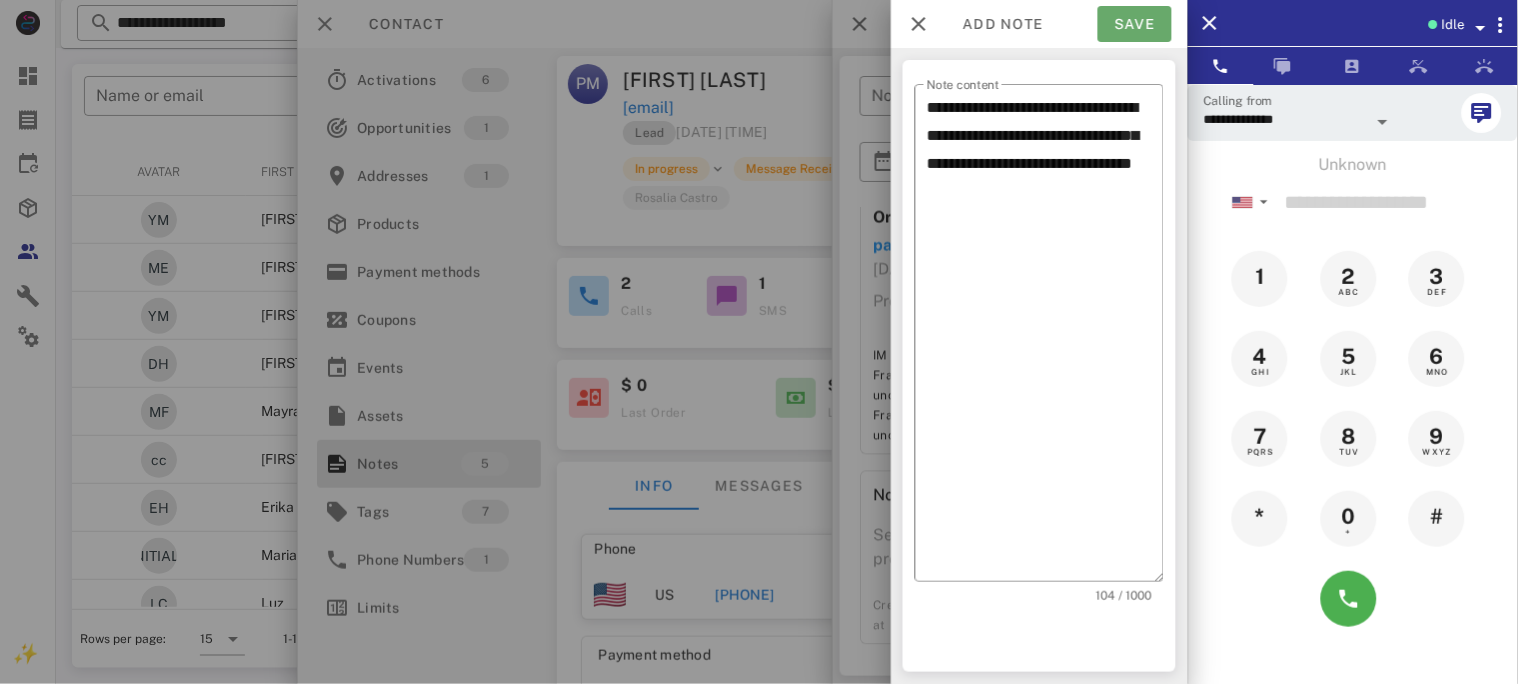 click on "Save" at bounding box center [1135, 24] 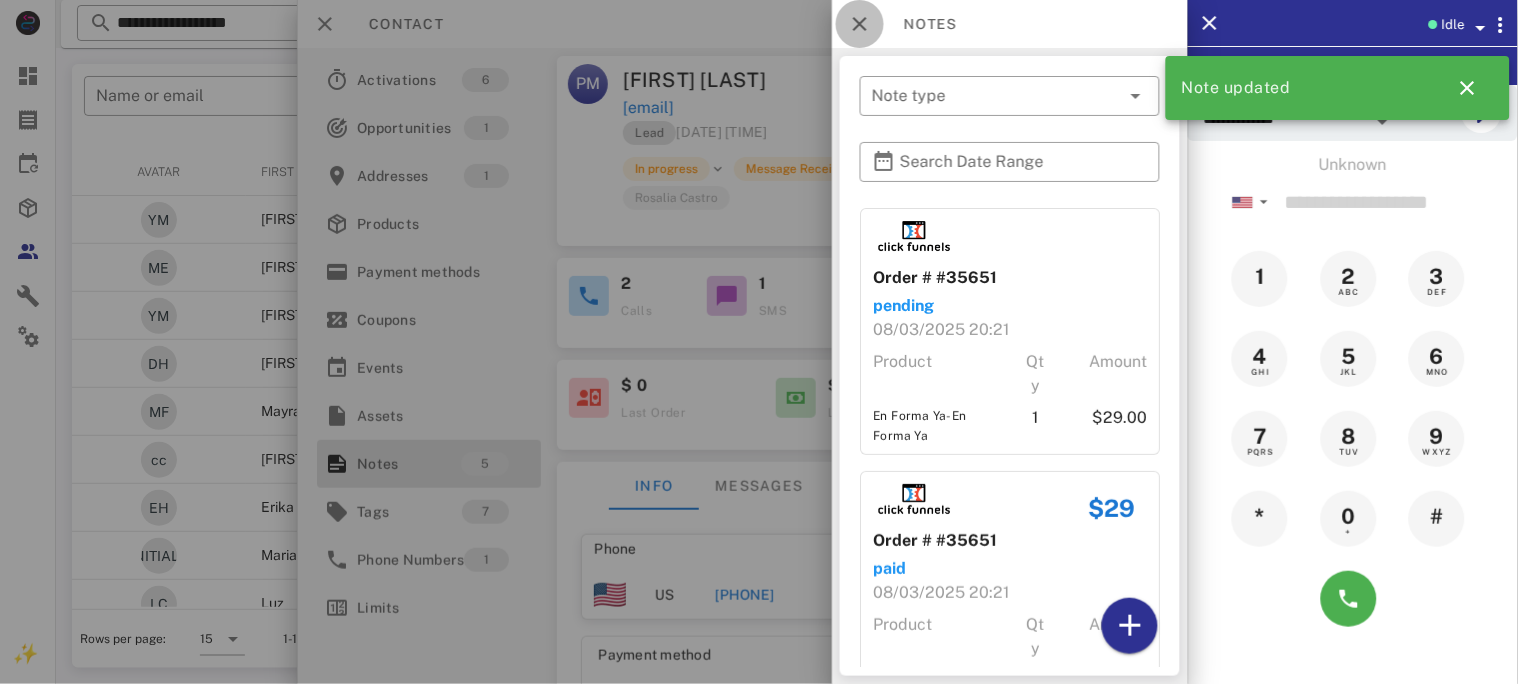 click at bounding box center (860, 24) 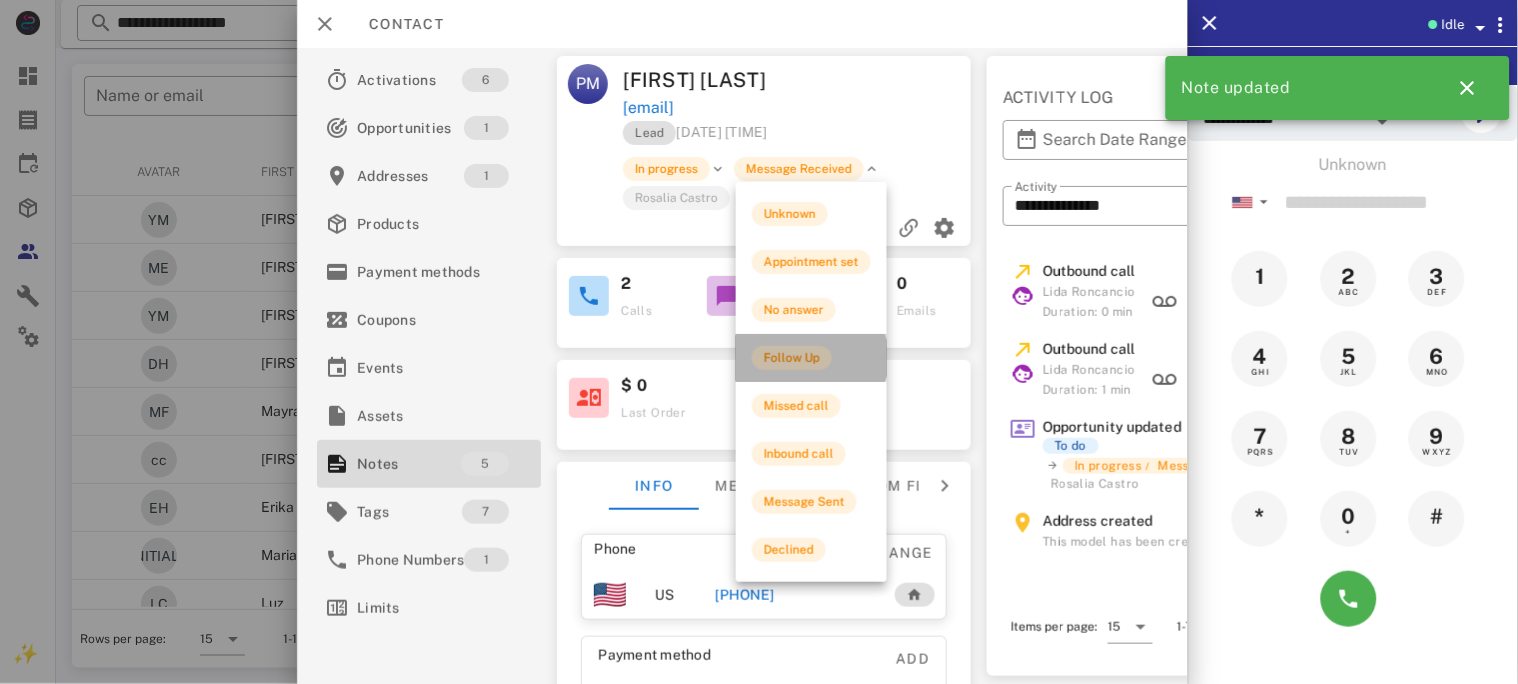 click on "Follow Up" at bounding box center [792, 358] 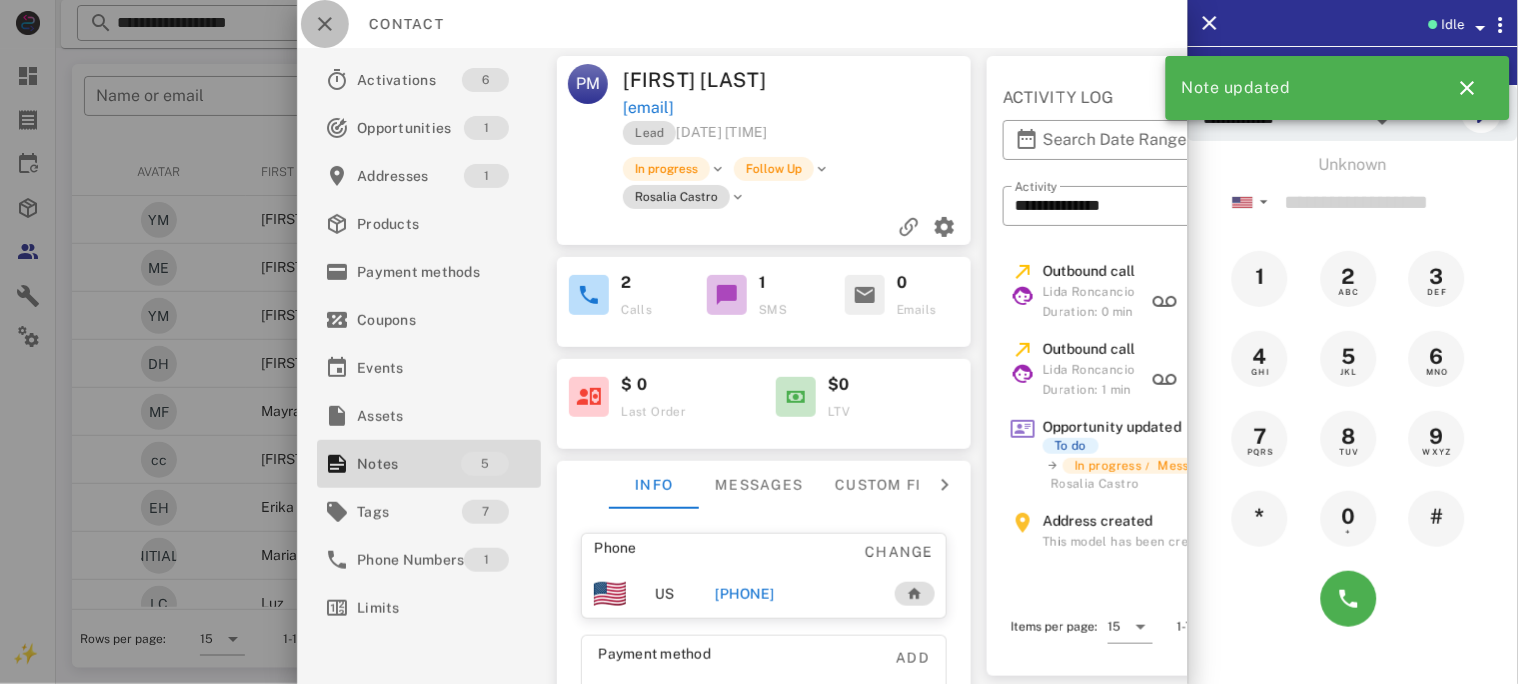 click at bounding box center [325, 24] 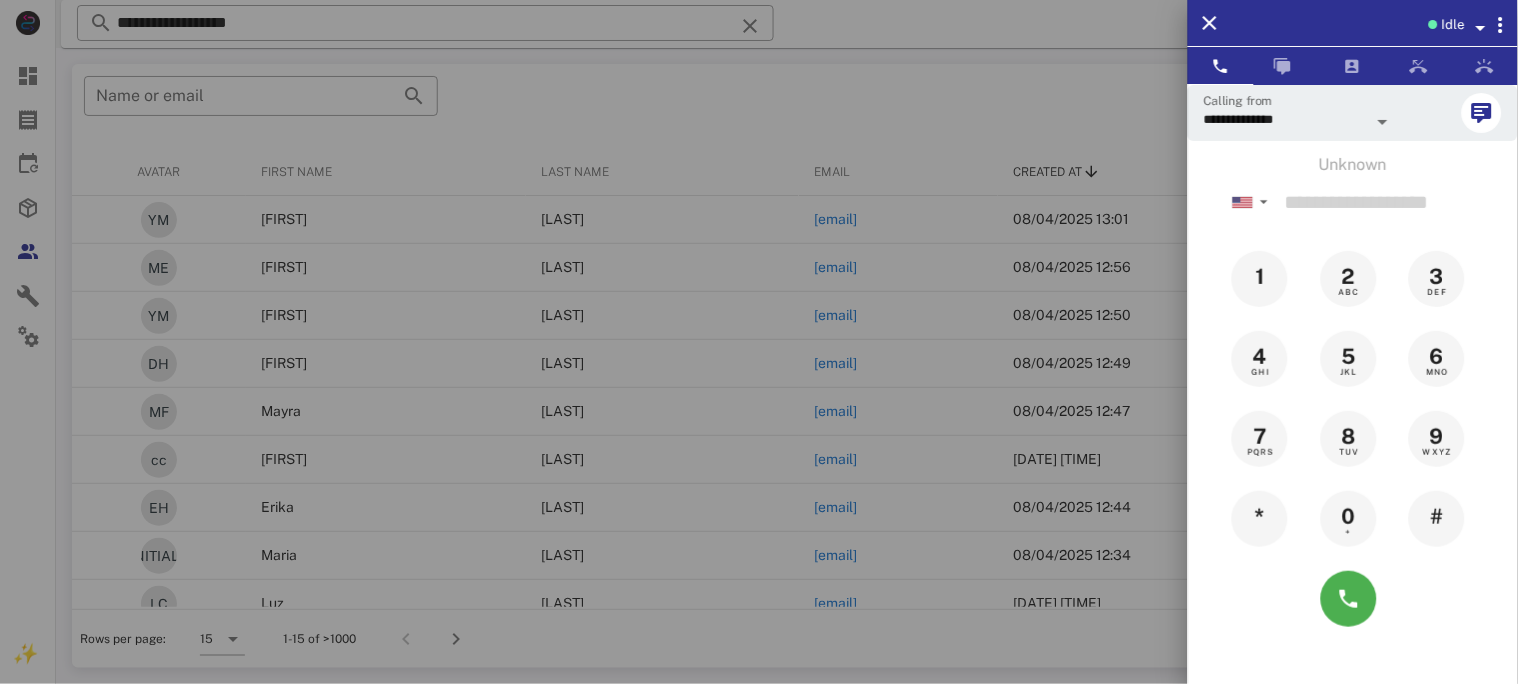 click at bounding box center (759, 342) 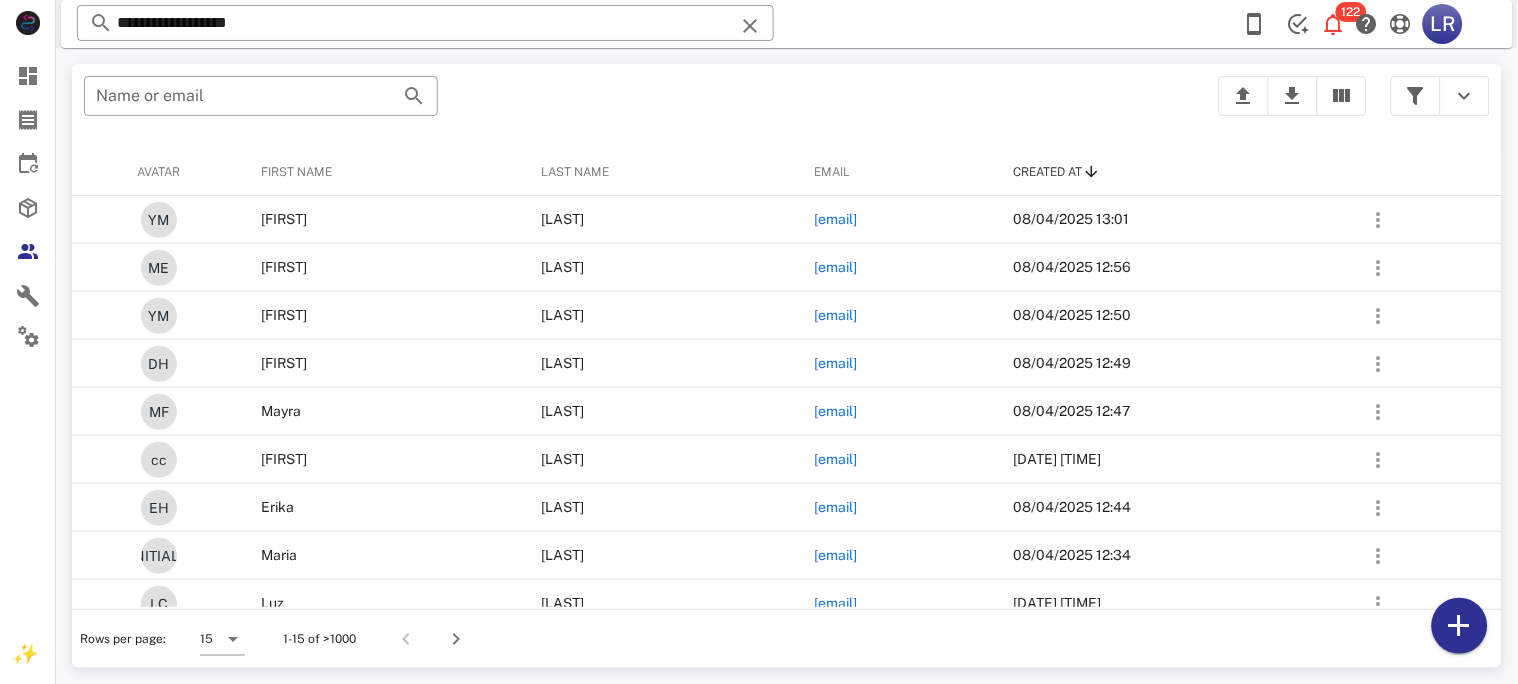 click at bounding box center (750, 26) 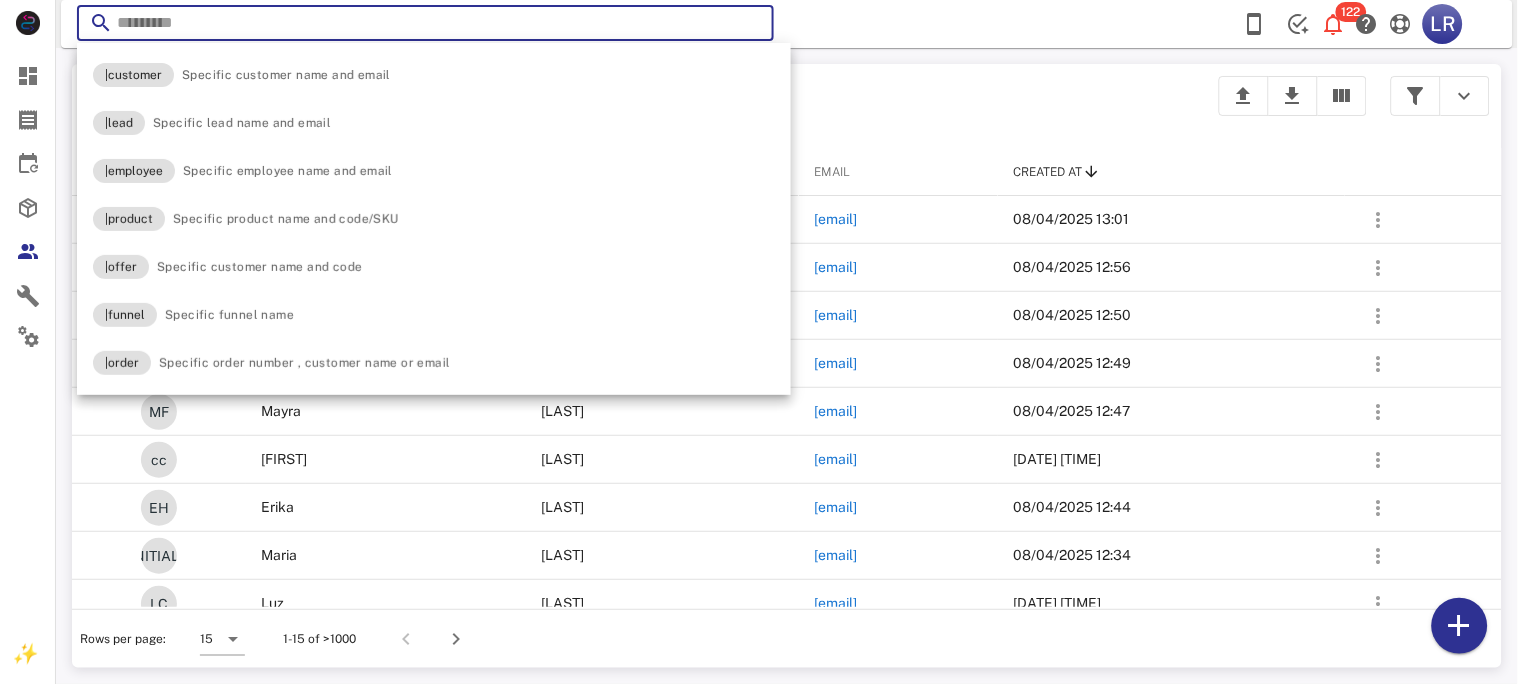 paste on "**********" 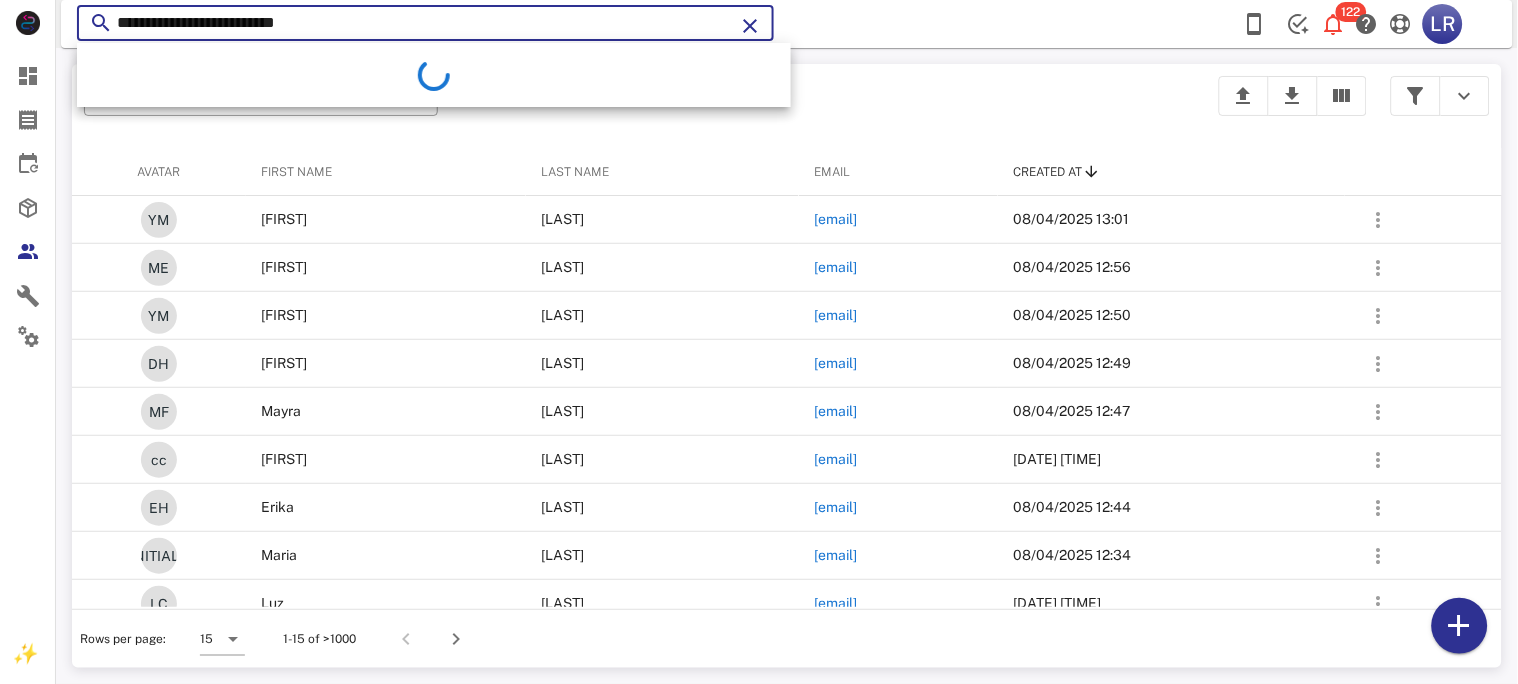 type on "**********" 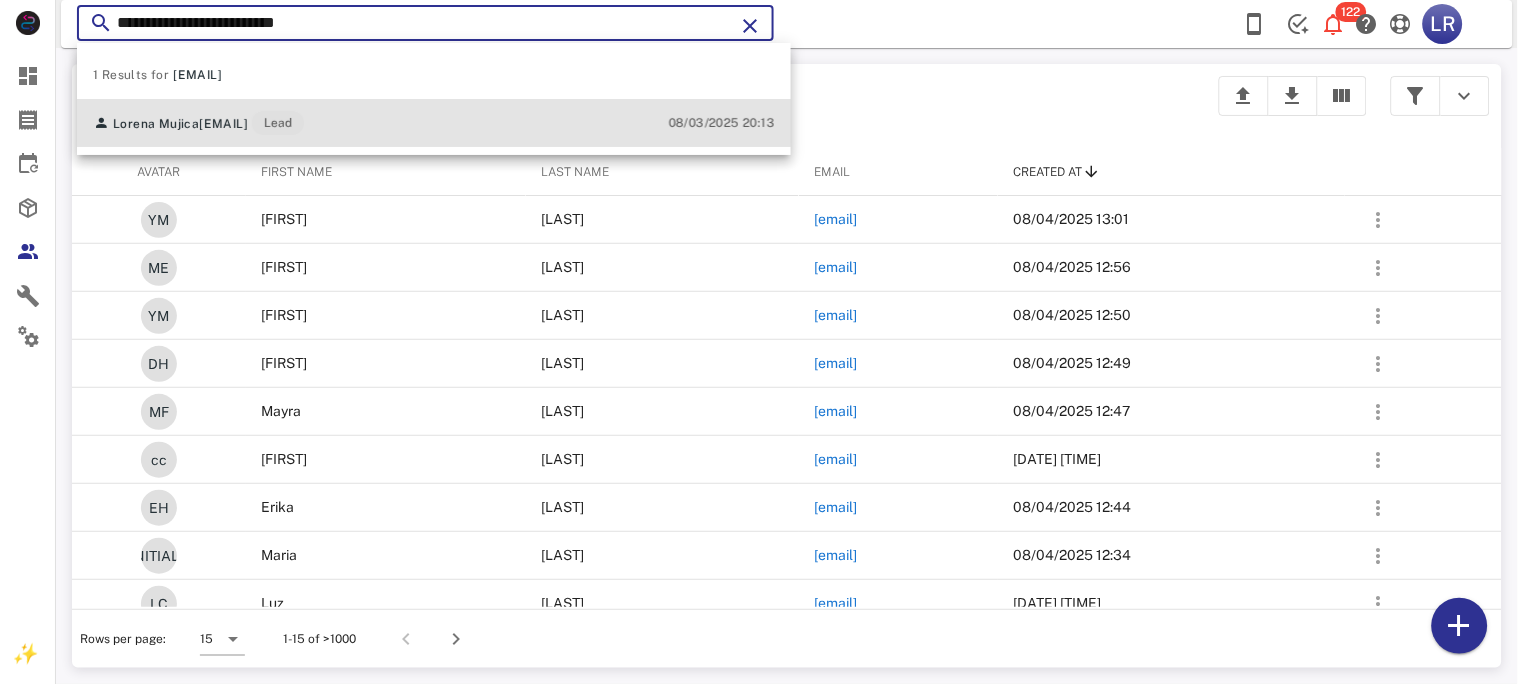 click on "[EMAIL]" at bounding box center (223, 124) 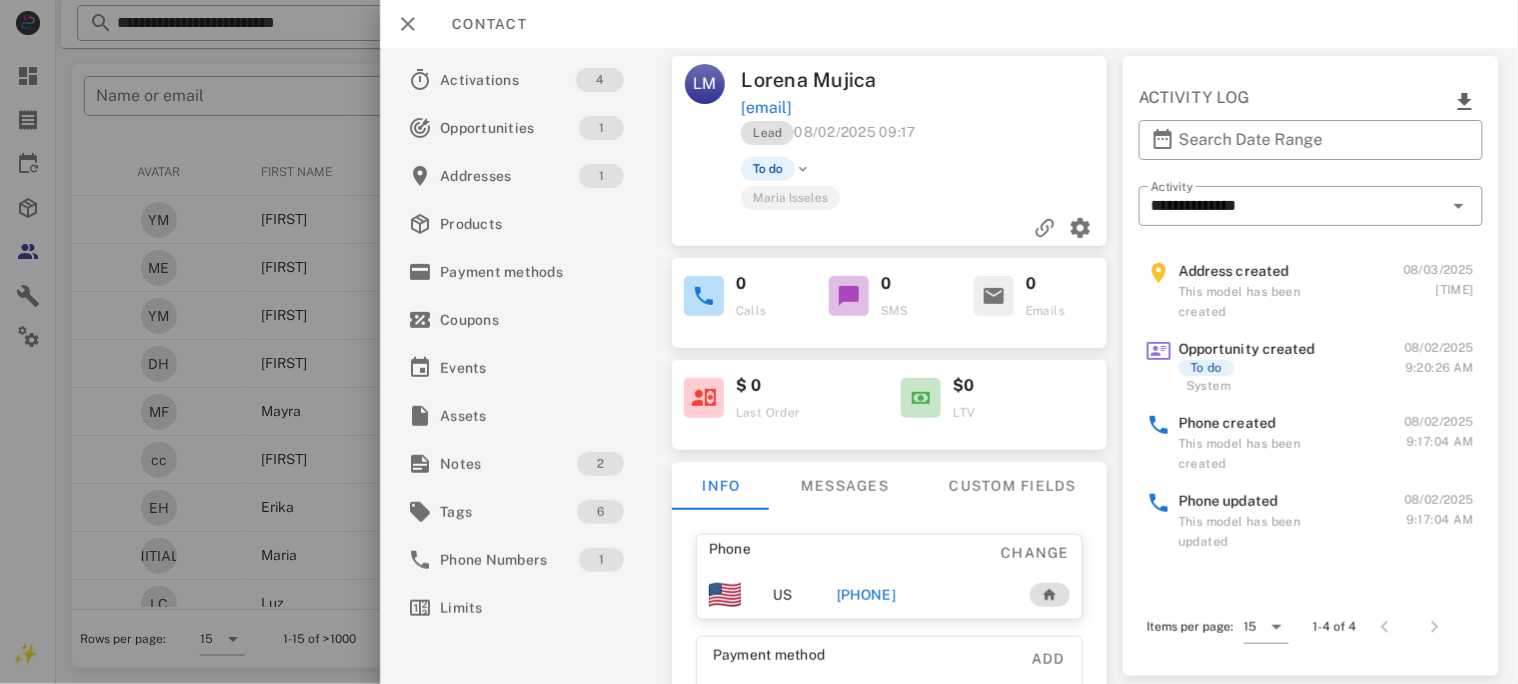 click on "[PHONE]" at bounding box center [865, 595] 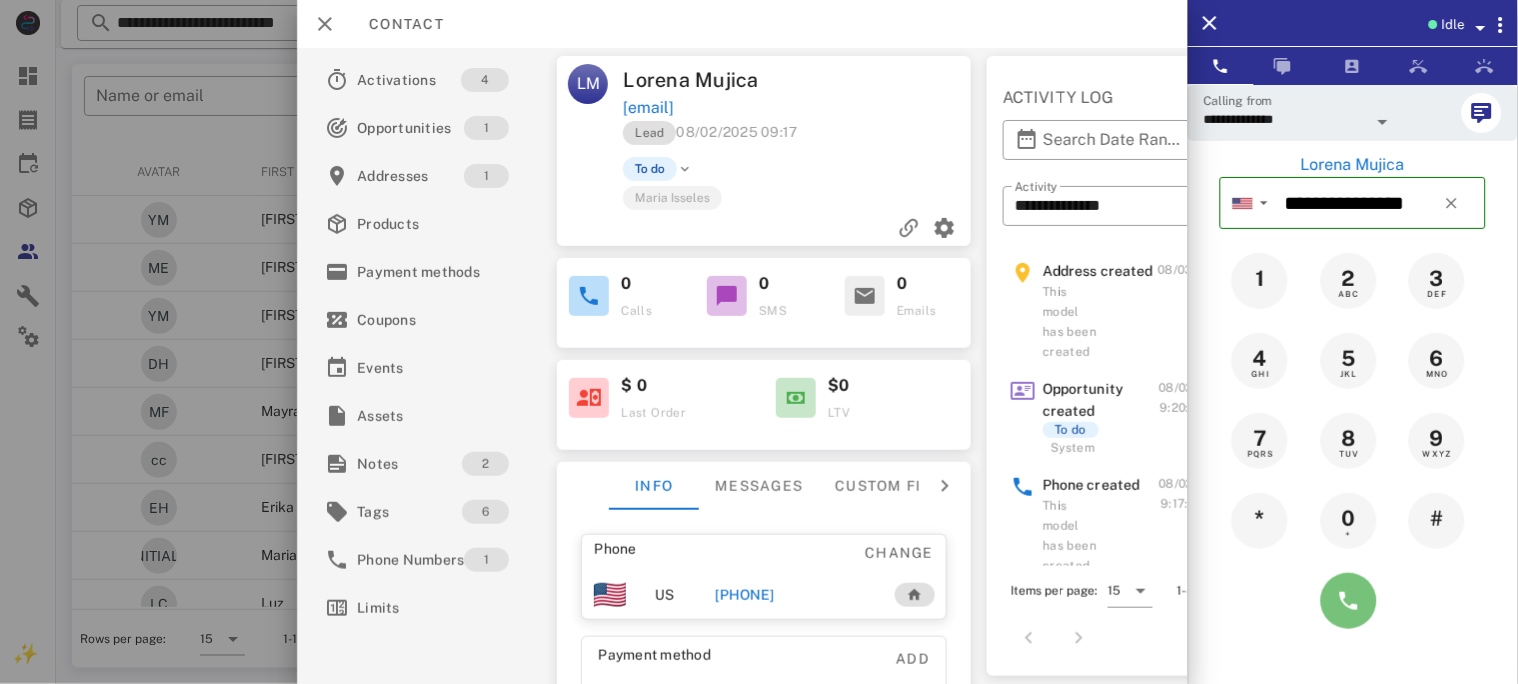 click at bounding box center [1349, 601] 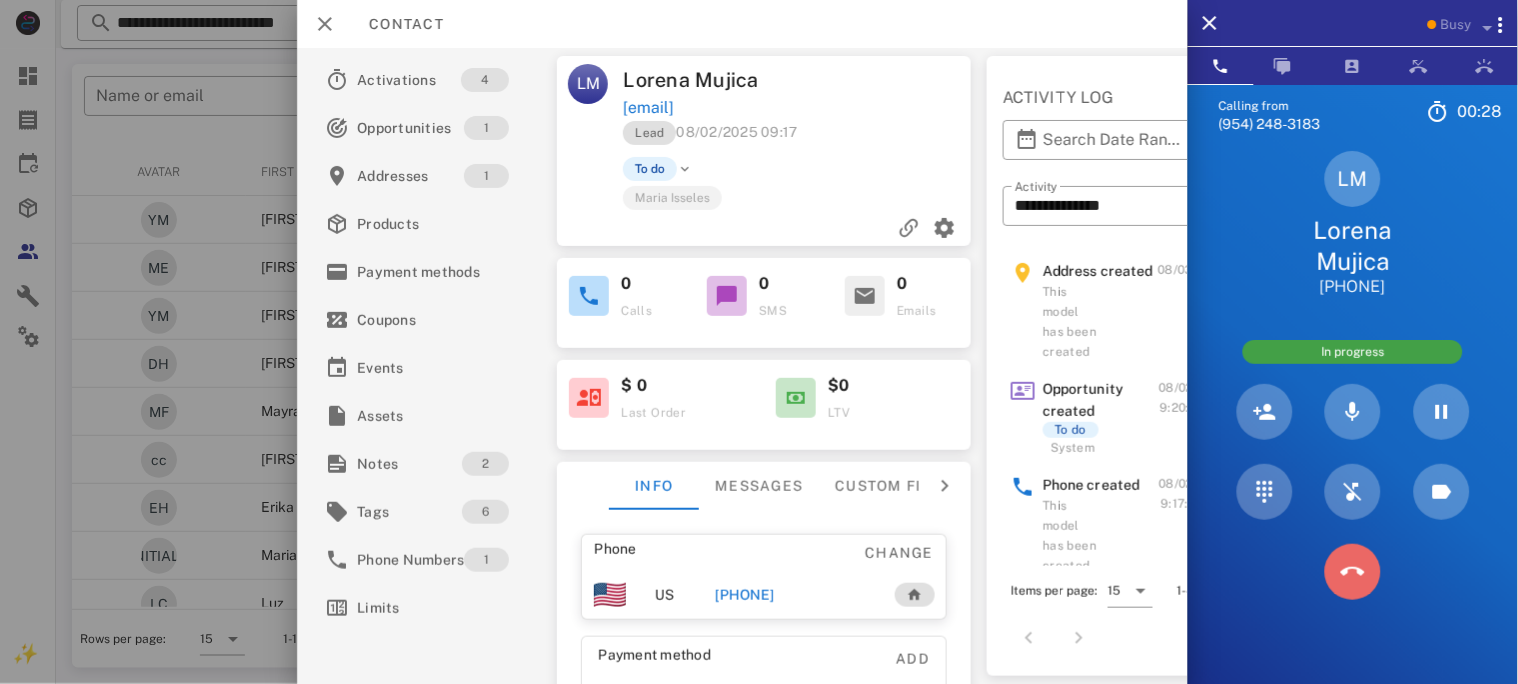click at bounding box center (1353, 572) 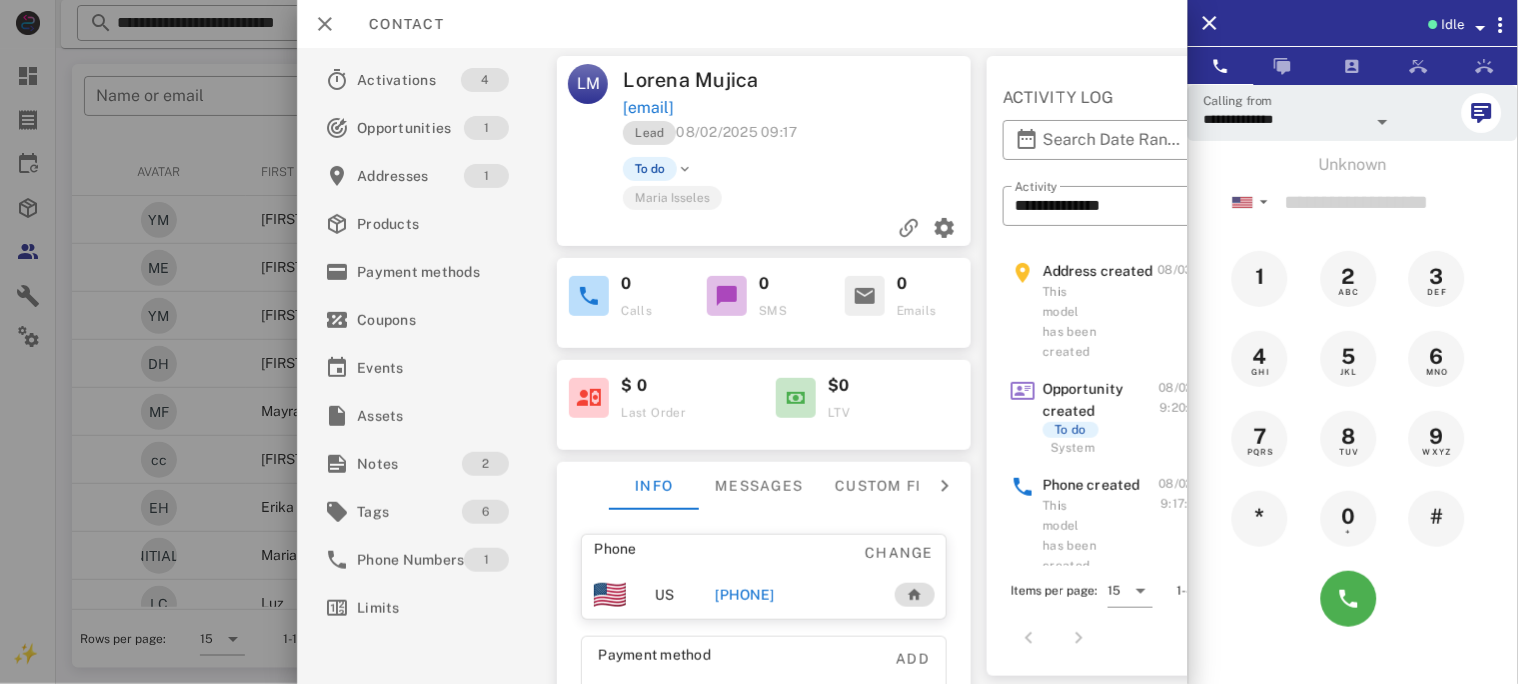 click on "[PHONE]" at bounding box center (744, 595) 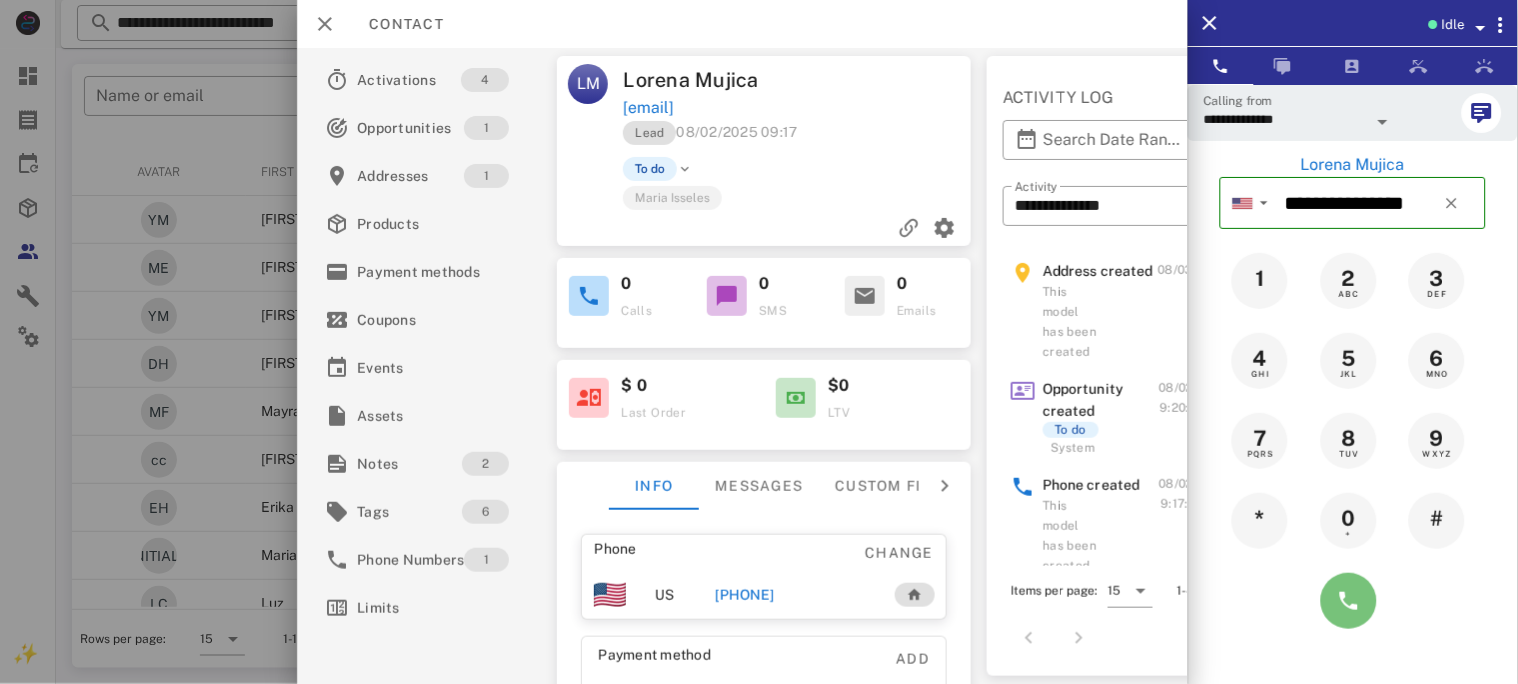 click at bounding box center (1349, 601) 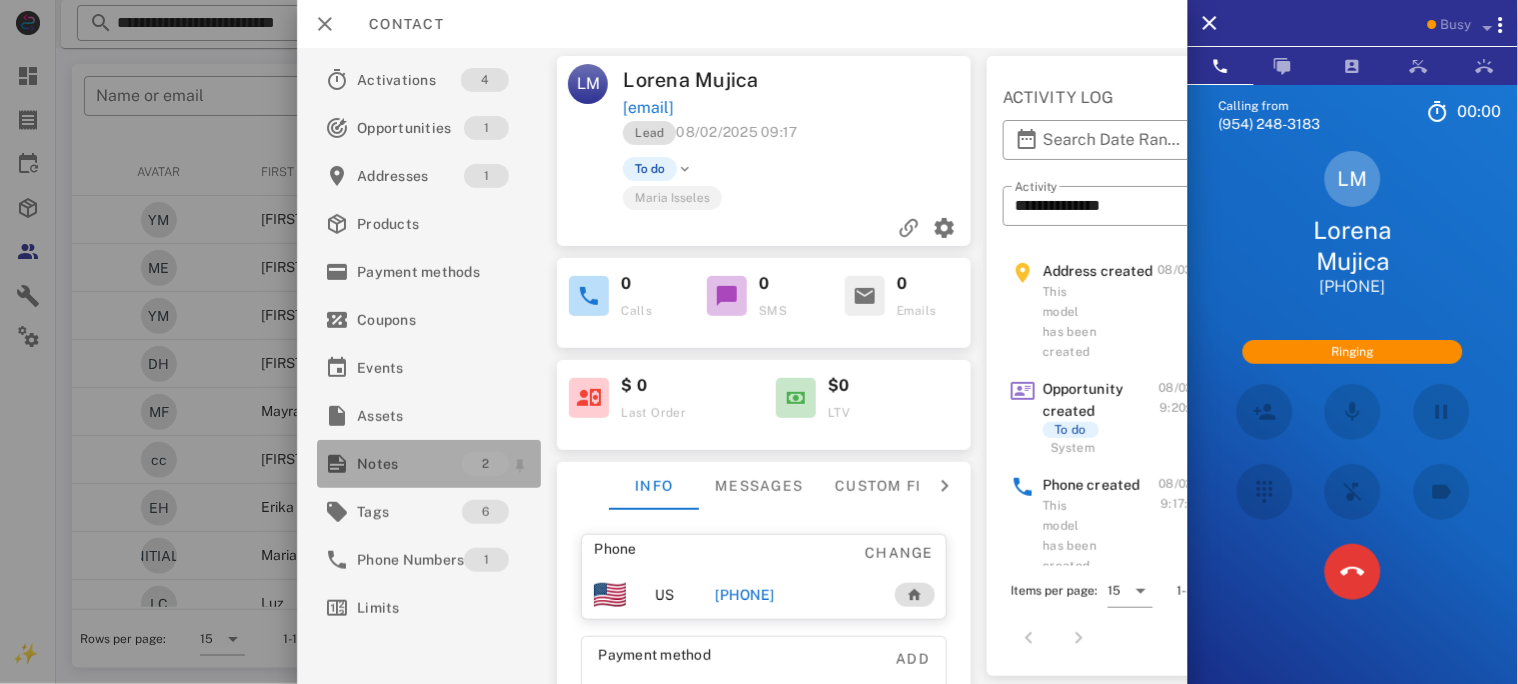 click on "Notes" at bounding box center (409, 464) 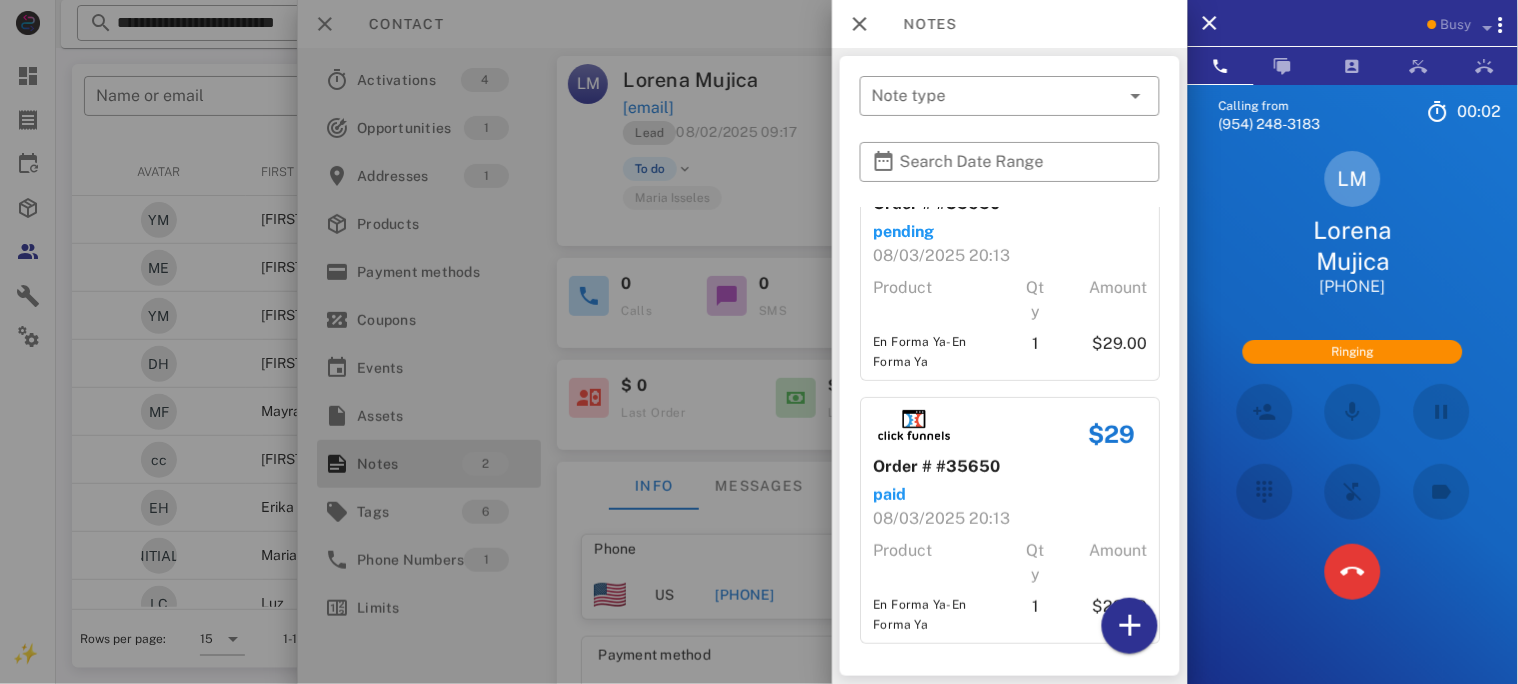 scroll, scrollTop: 75, scrollLeft: 0, axis: vertical 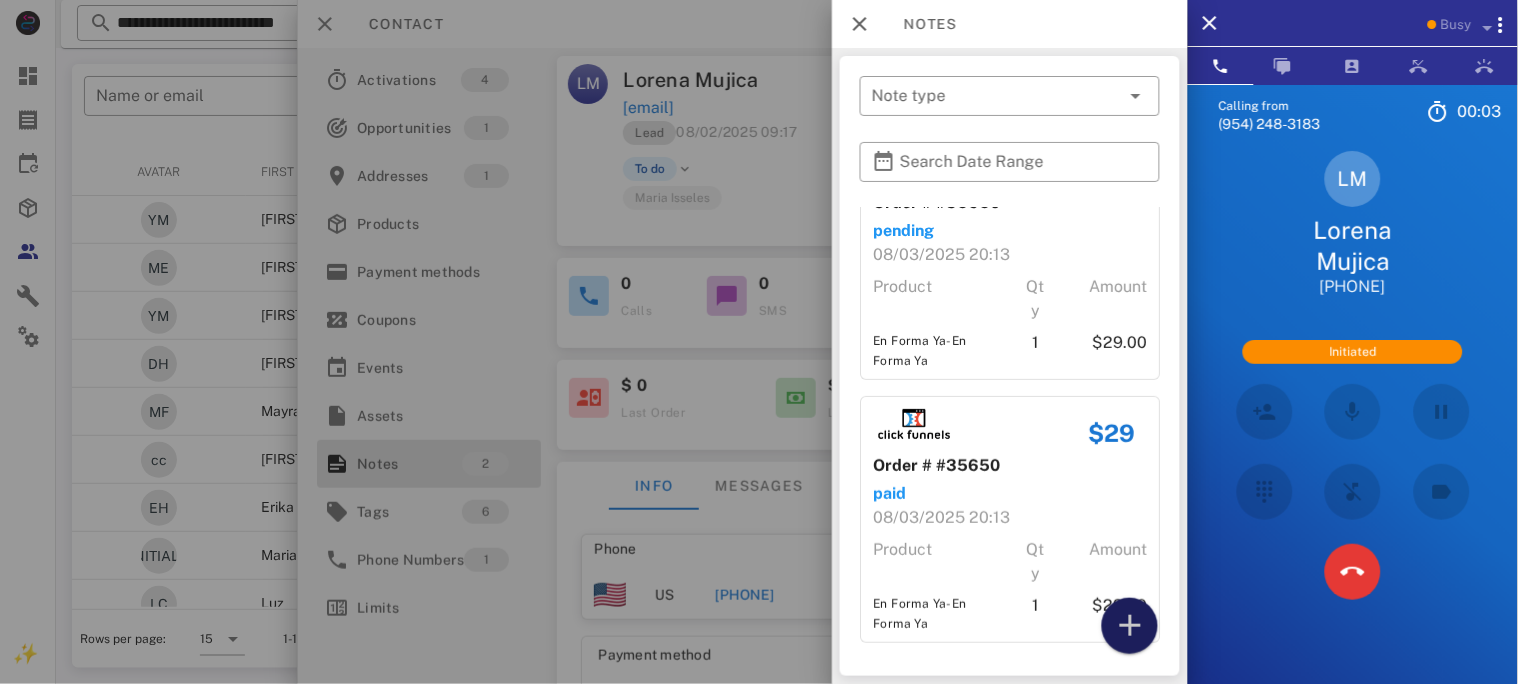 click at bounding box center [1130, 626] 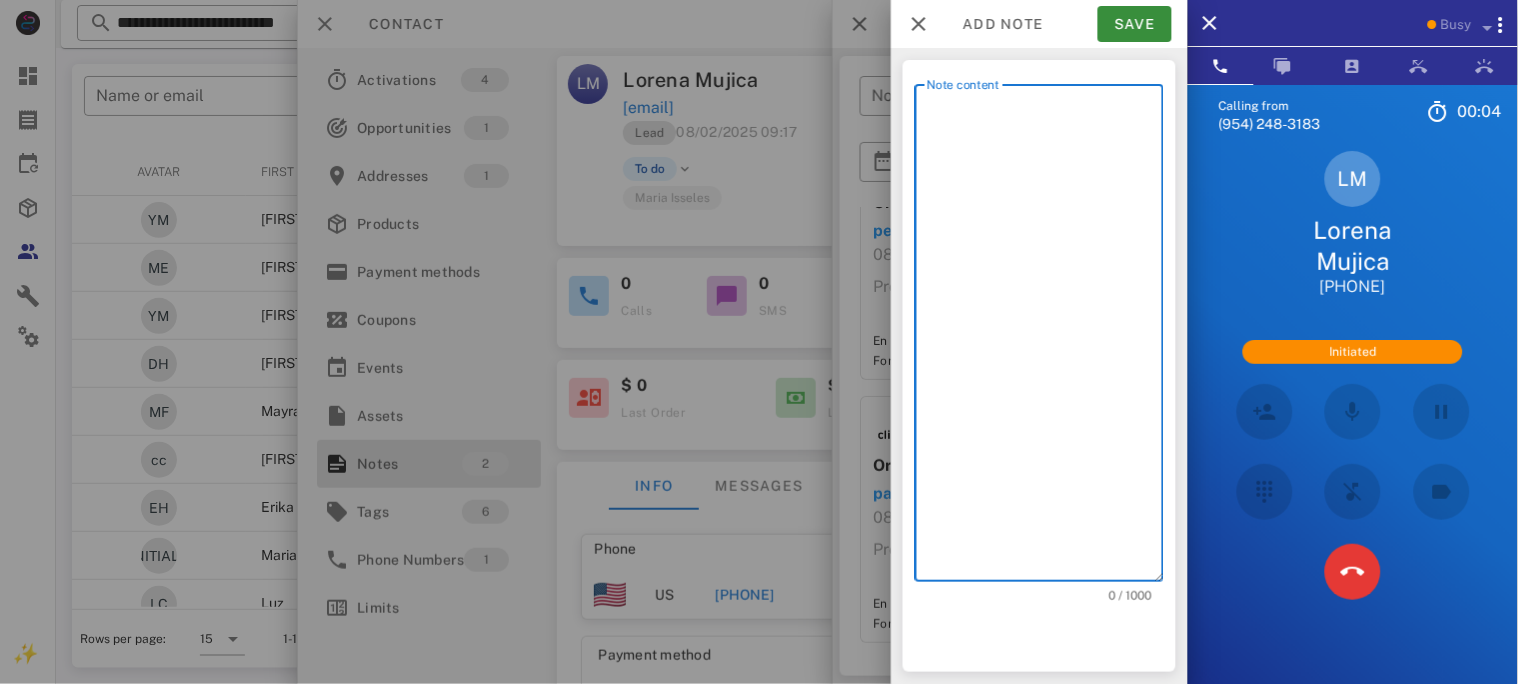 click on "Note content" at bounding box center [1045, 338] 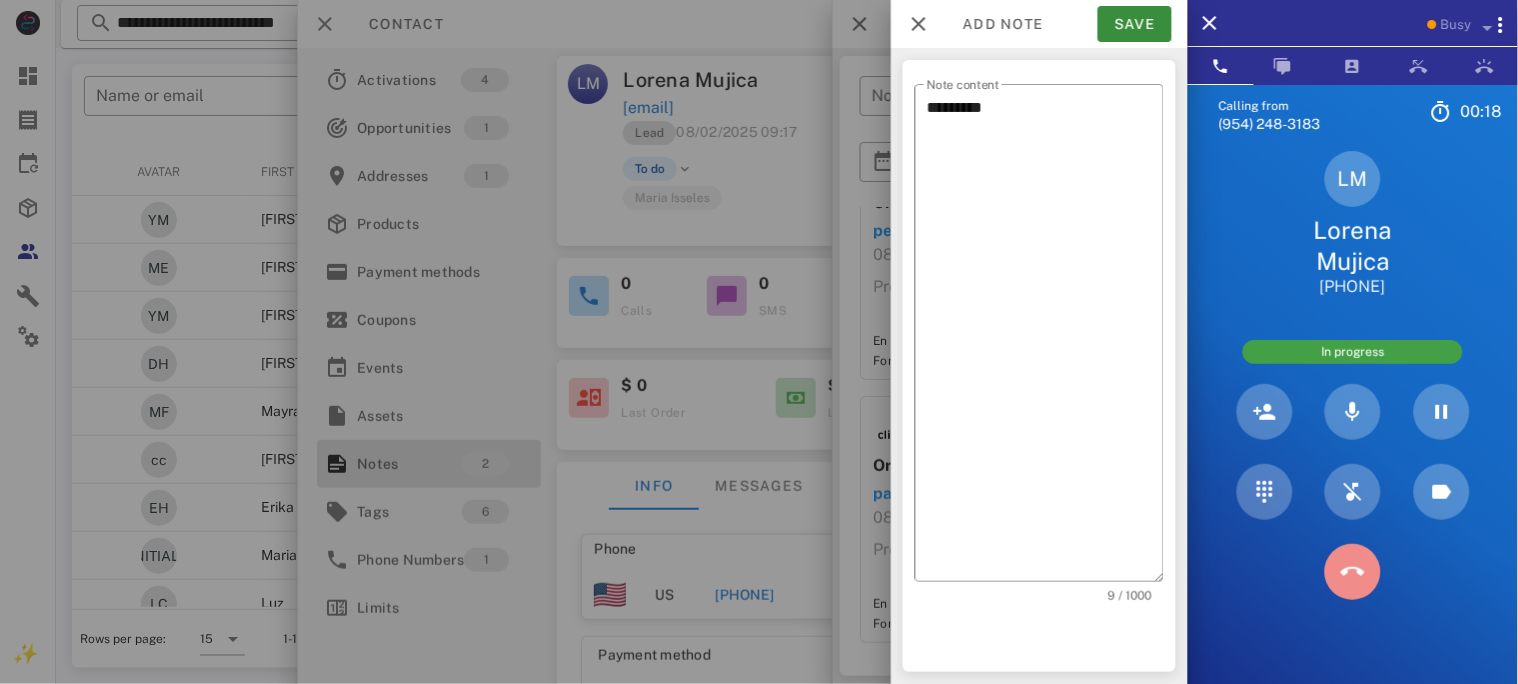 click at bounding box center [1353, 572] 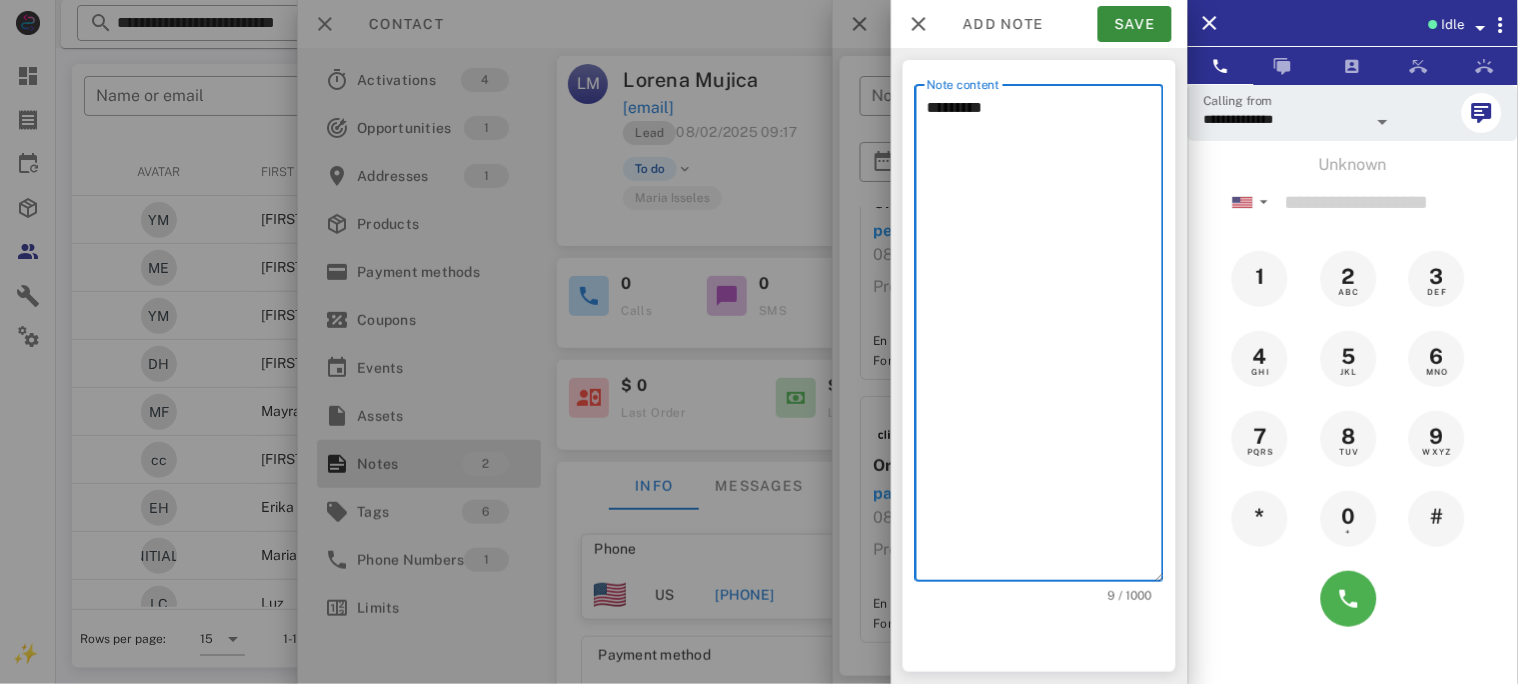 click on "*********" at bounding box center [1045, 338] 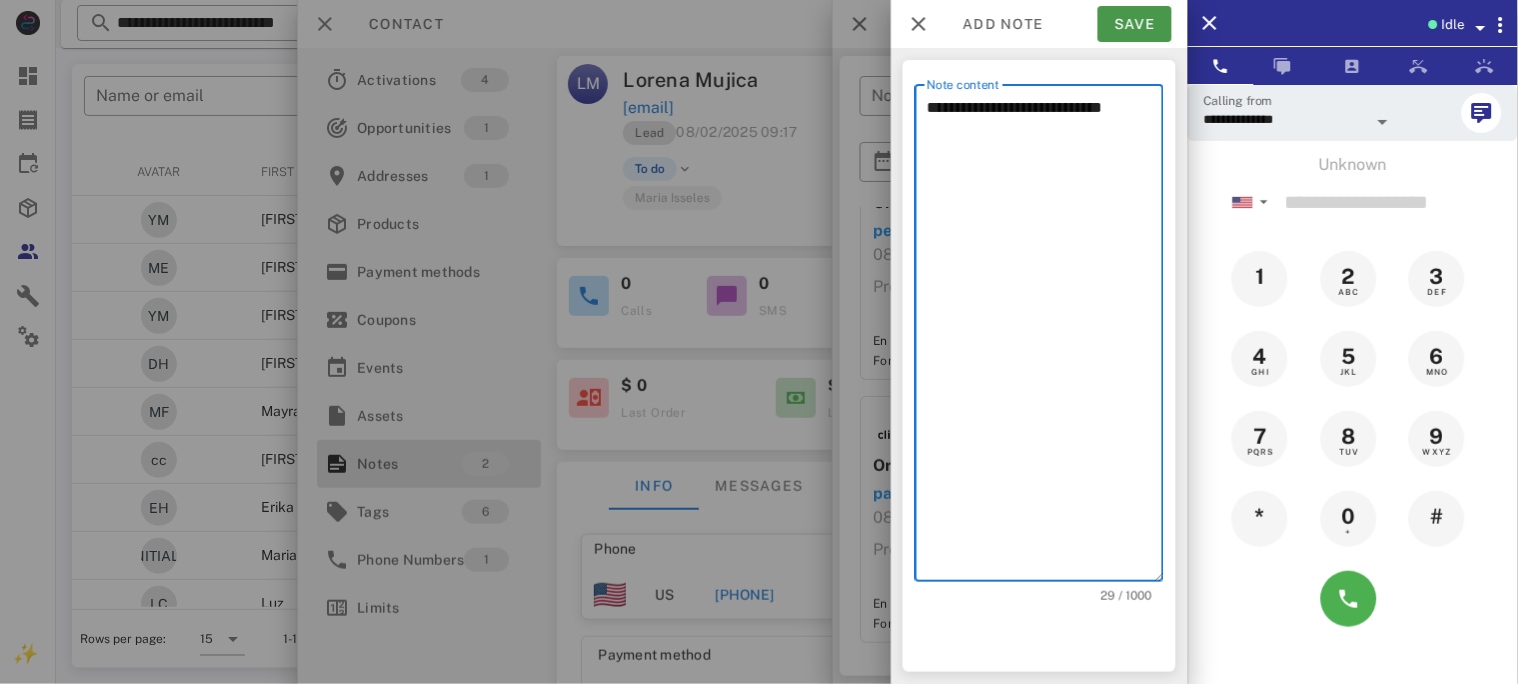 type on "**********" 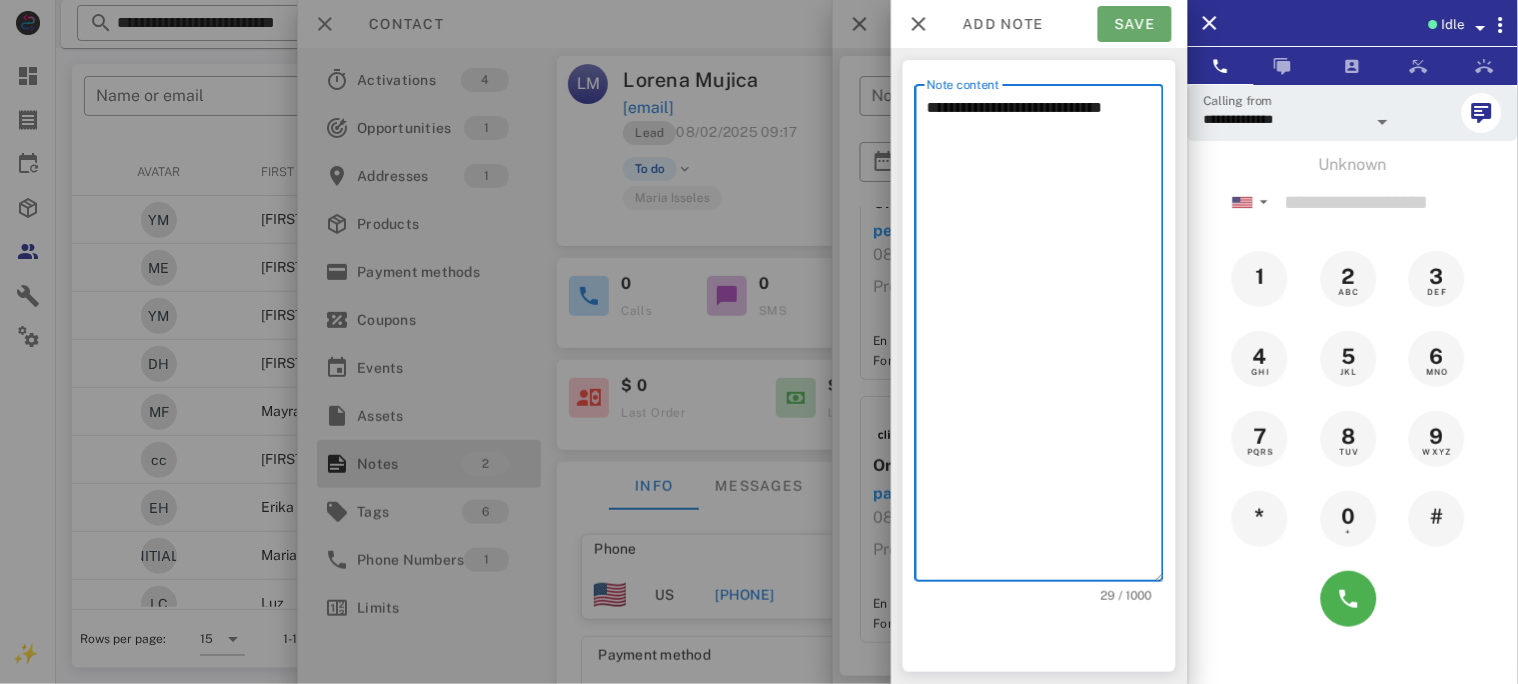 click on "Save" at bounding box center (1135, 24) 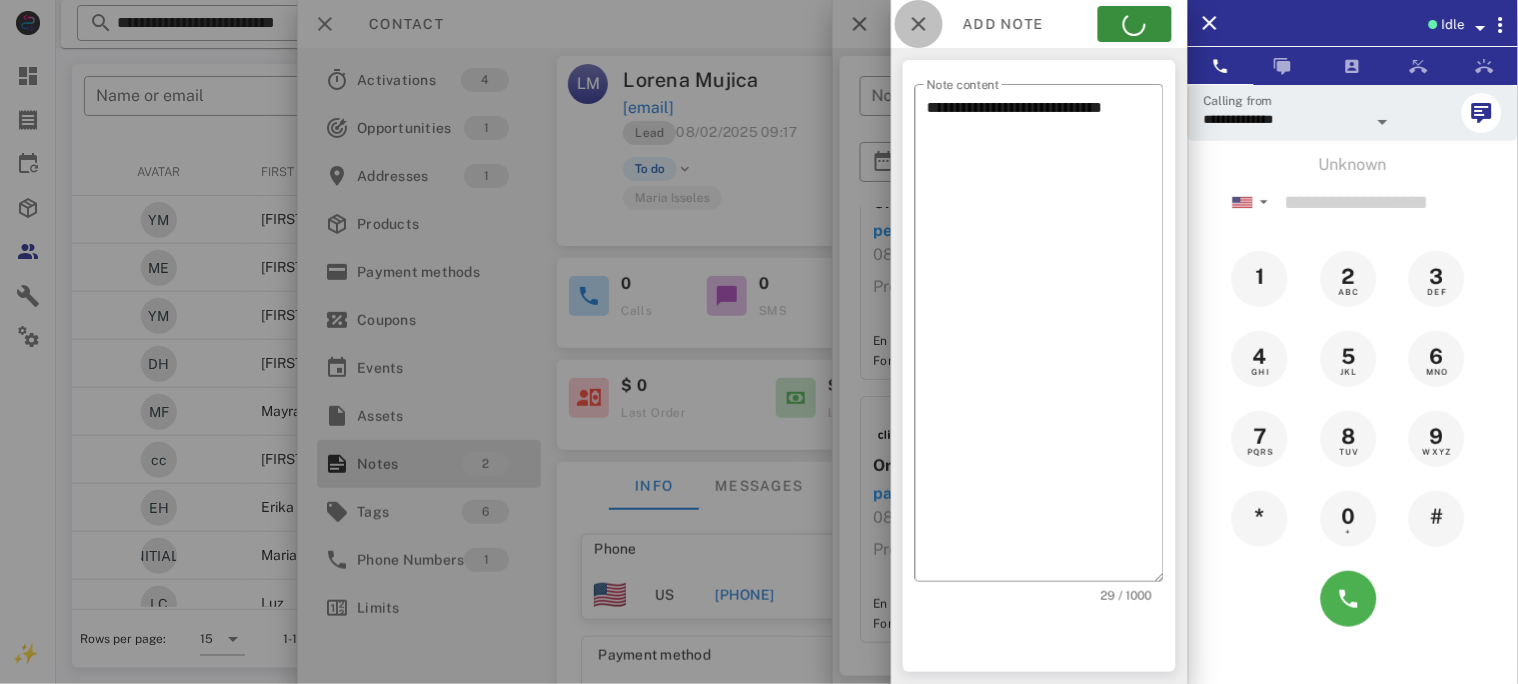 click at bounding box center [919, 24] 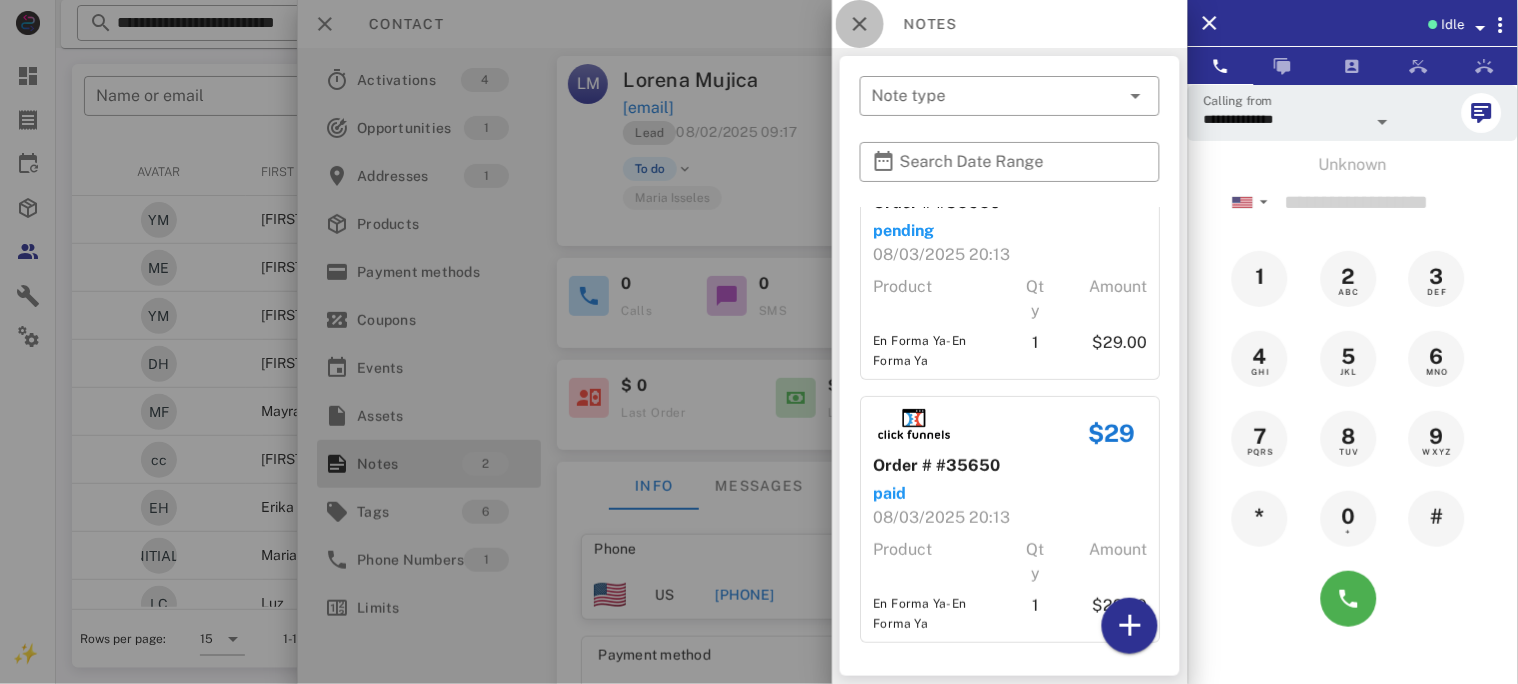click at bounding box center (860, 24) 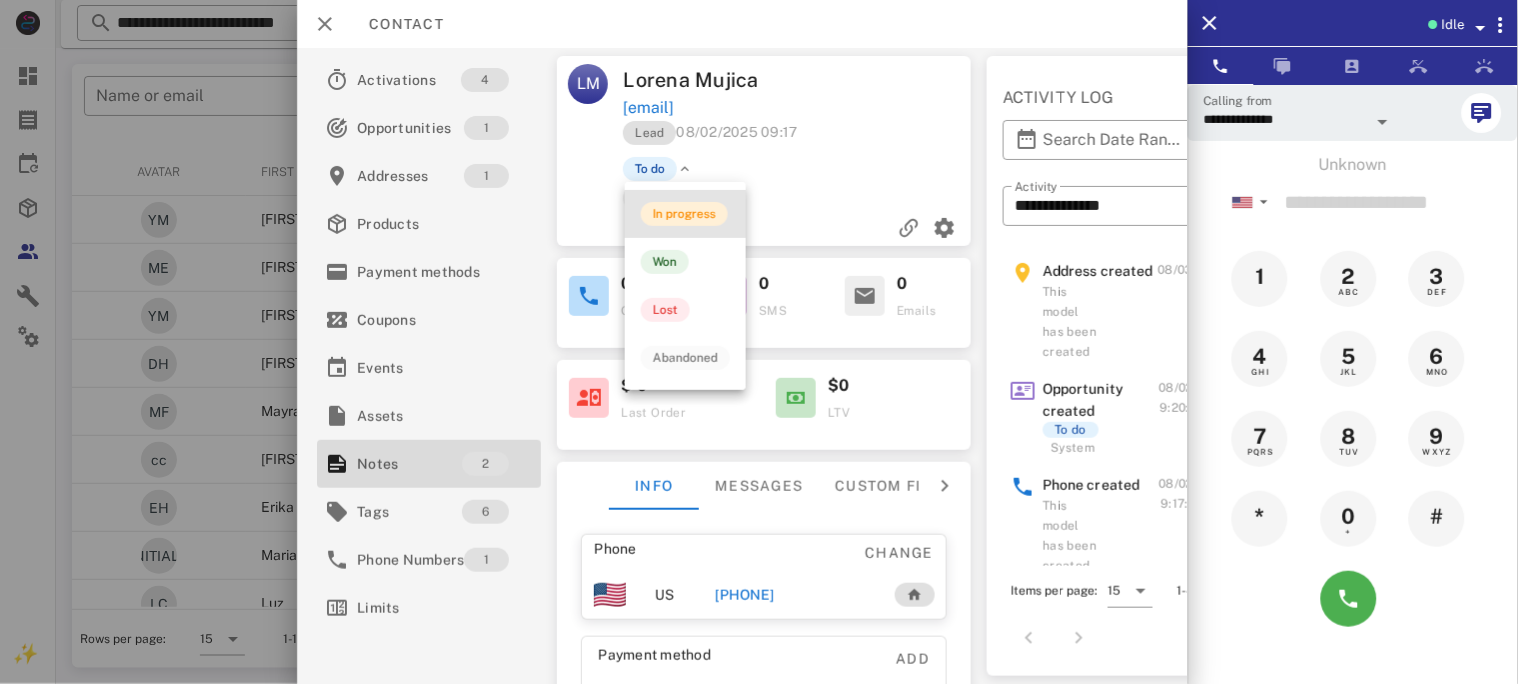 click on "In progress" at bounding box center (684, 214) 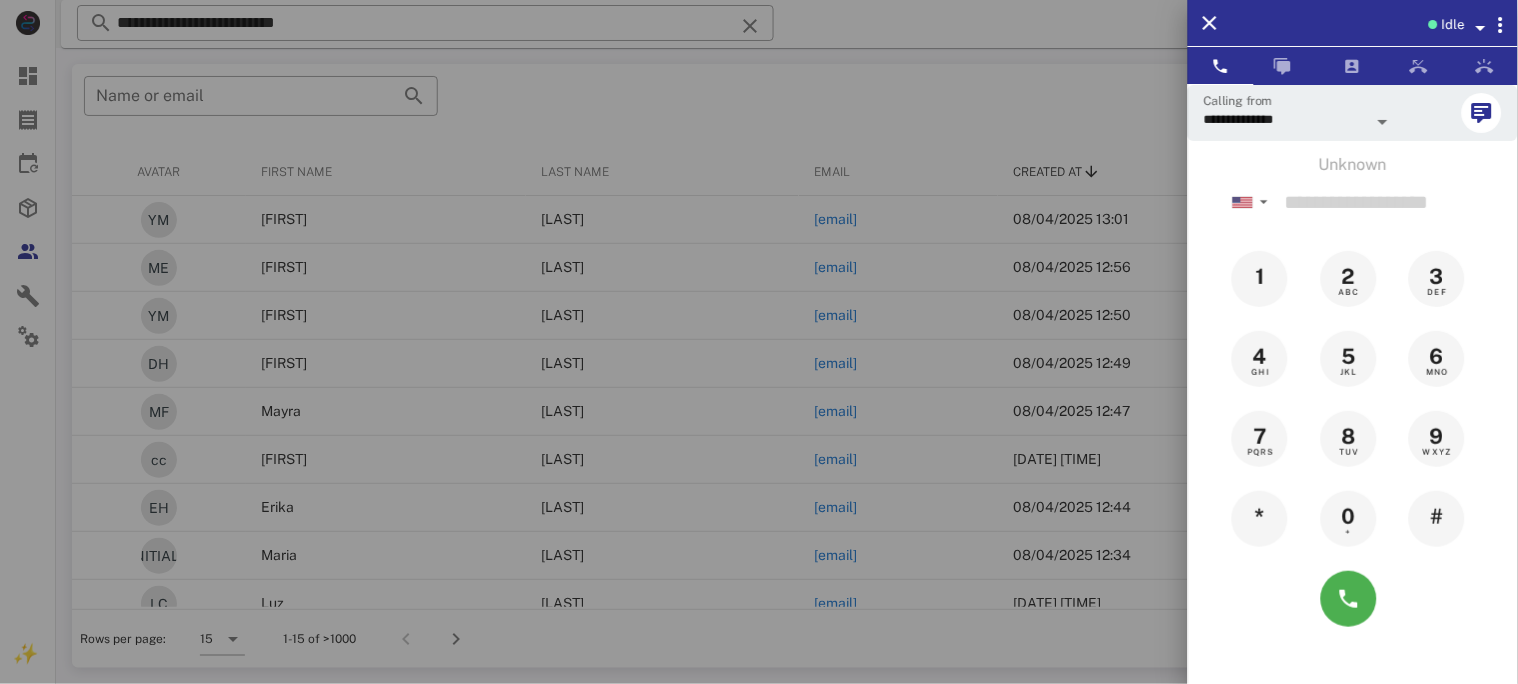 click at bounding box center (759, 342) 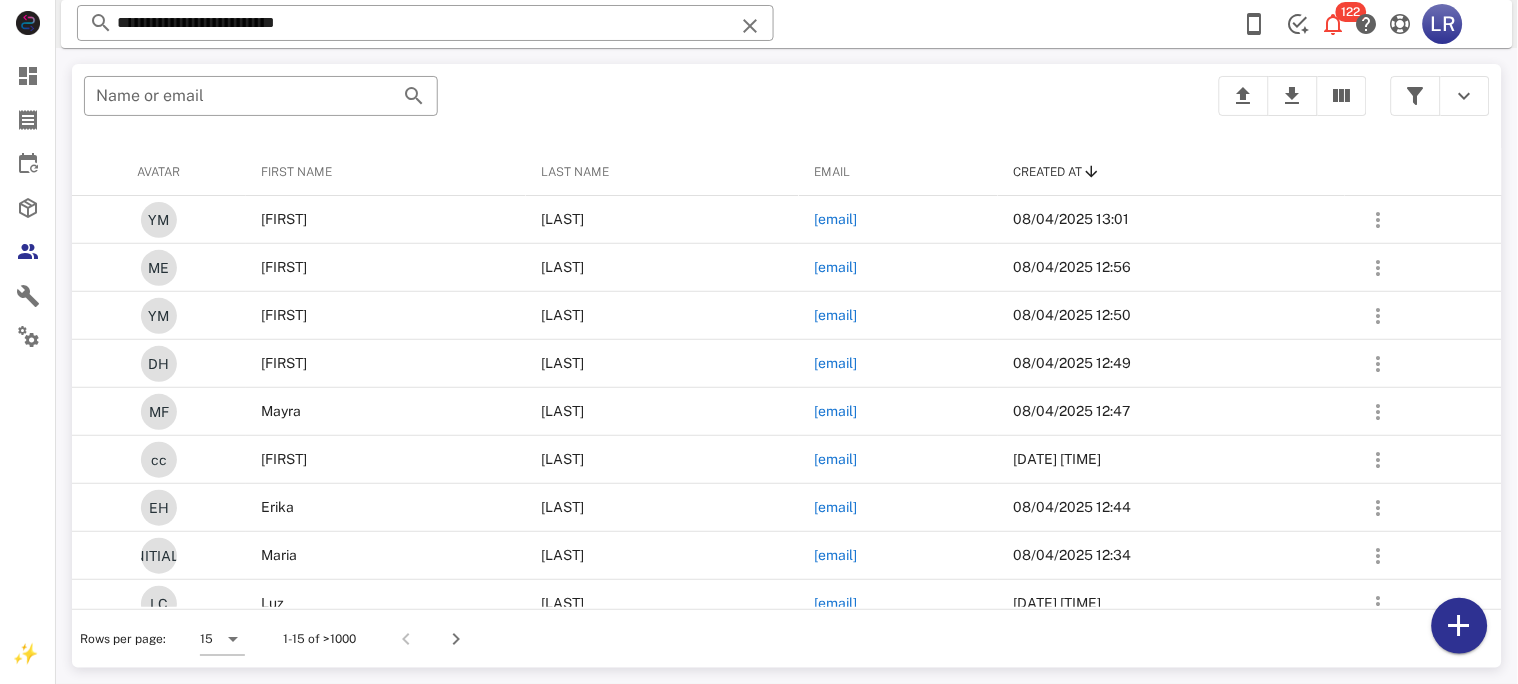 click at bounding box center (750, 26) 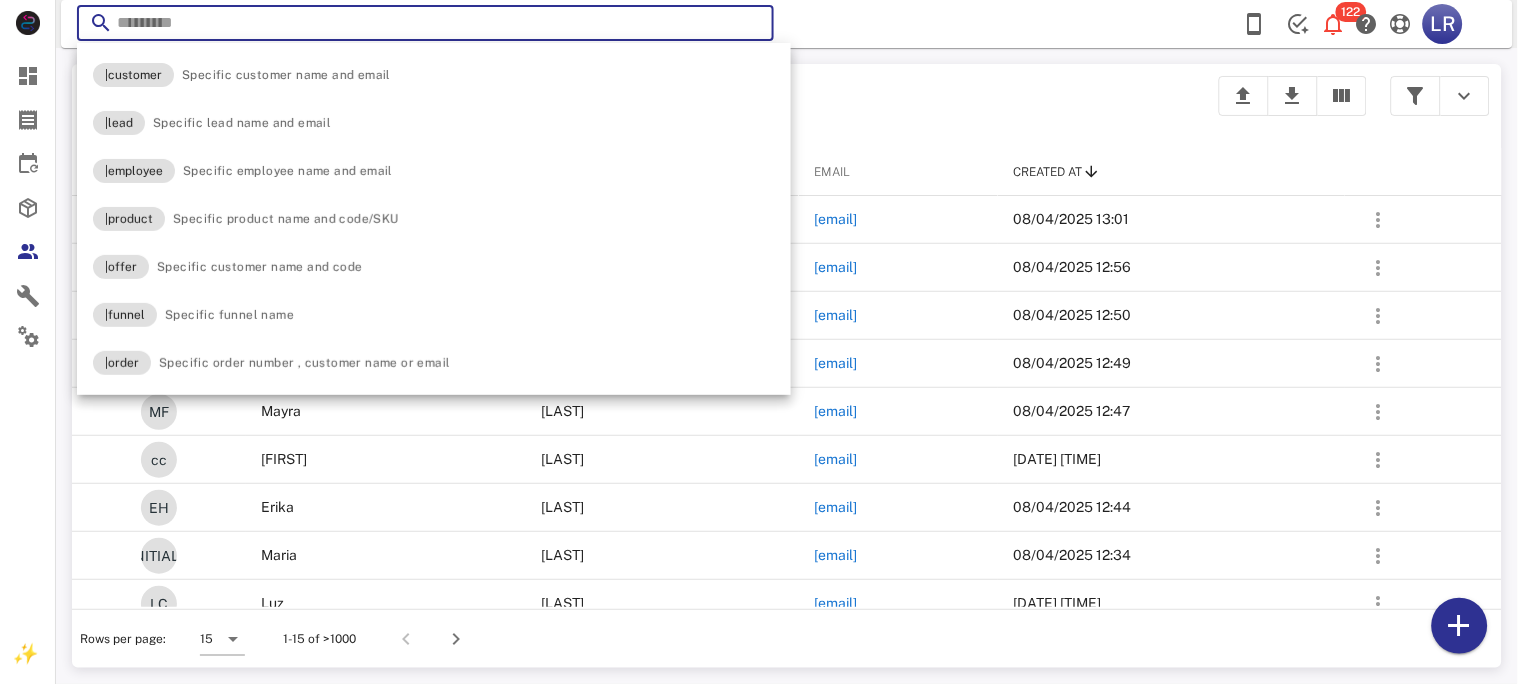 paste on "**********" 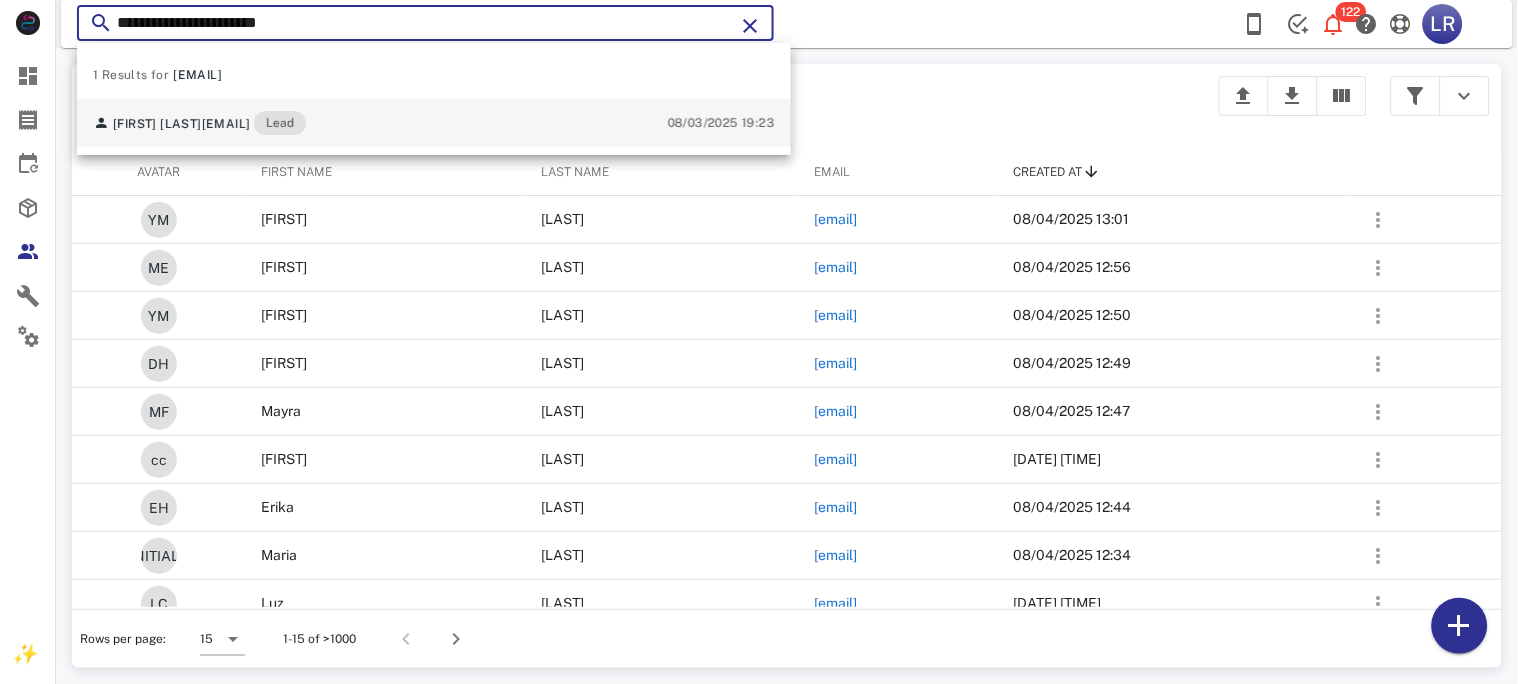 type on "**********" 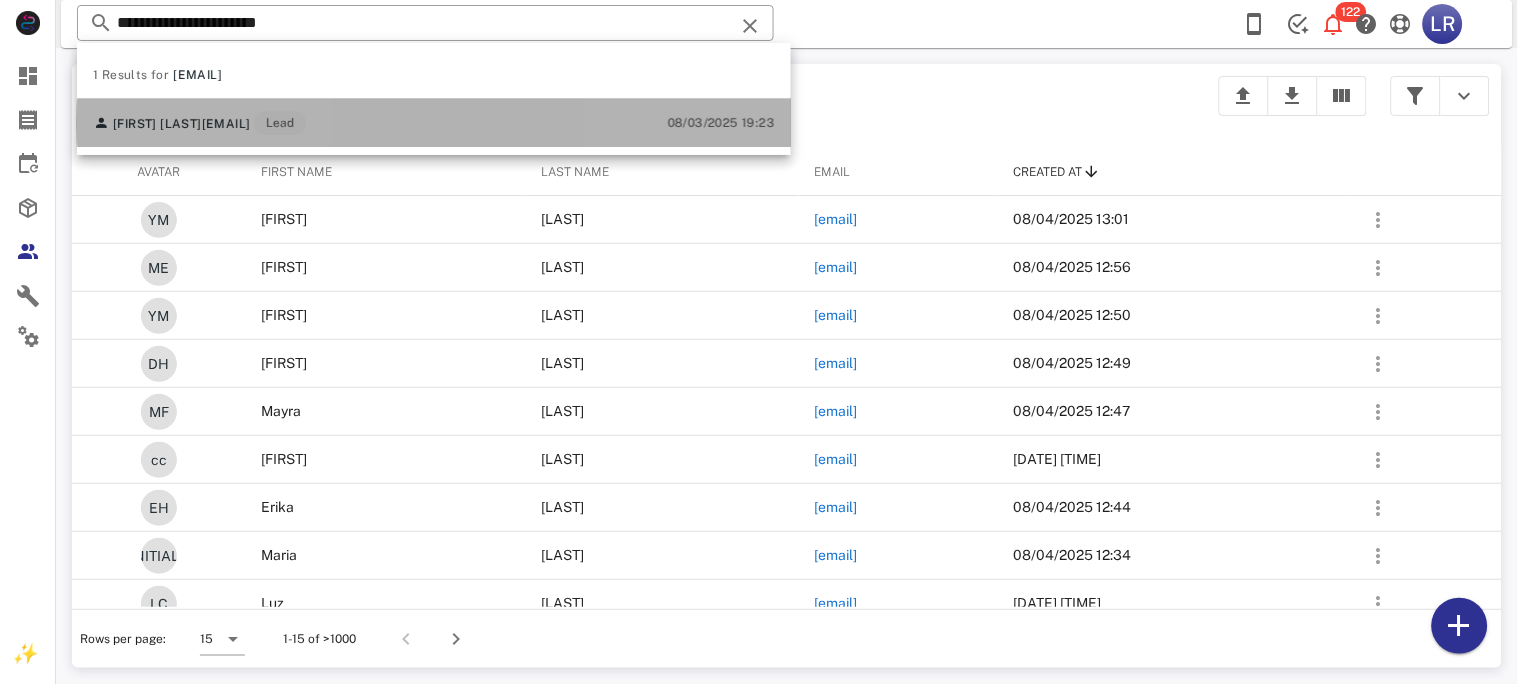 click on "[EMAIL]" at bounding box center [226, 124] 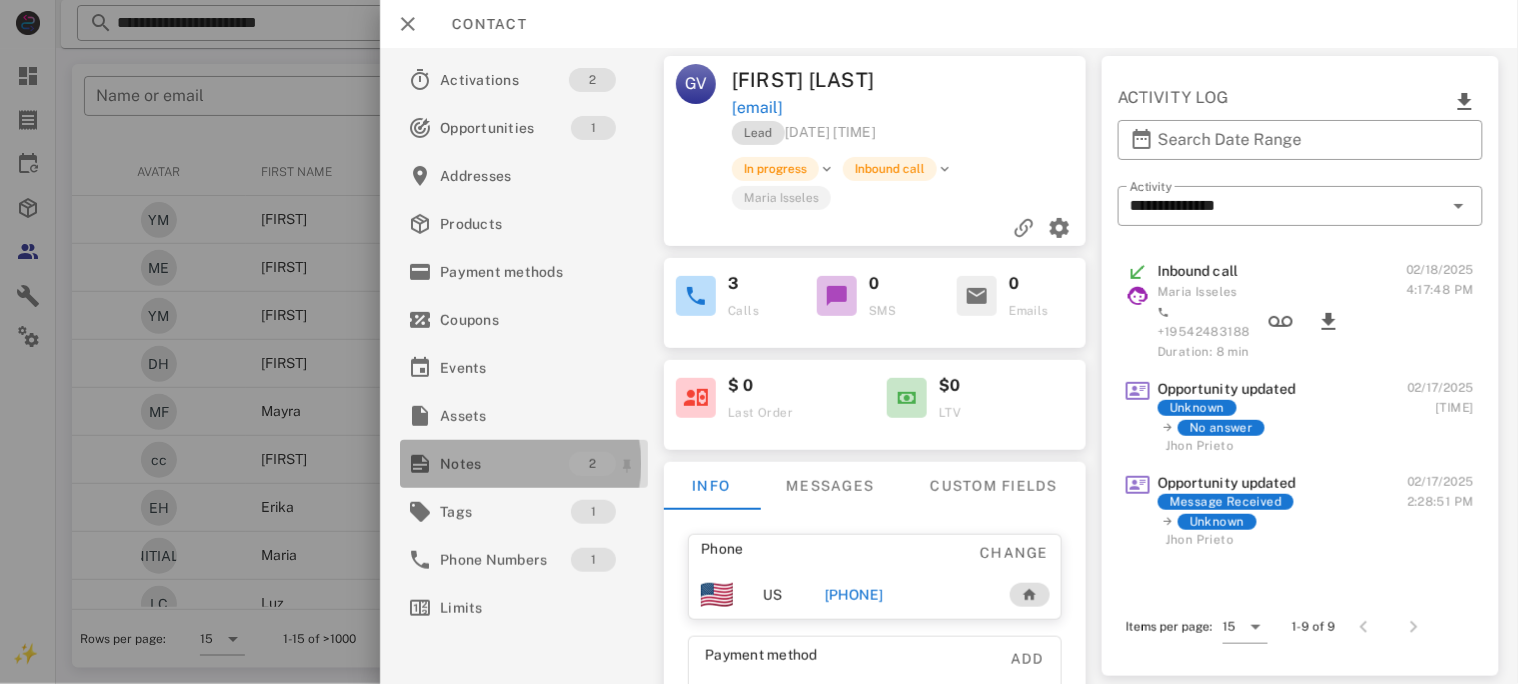 click on "Notes" at bounding box center (504, 464) 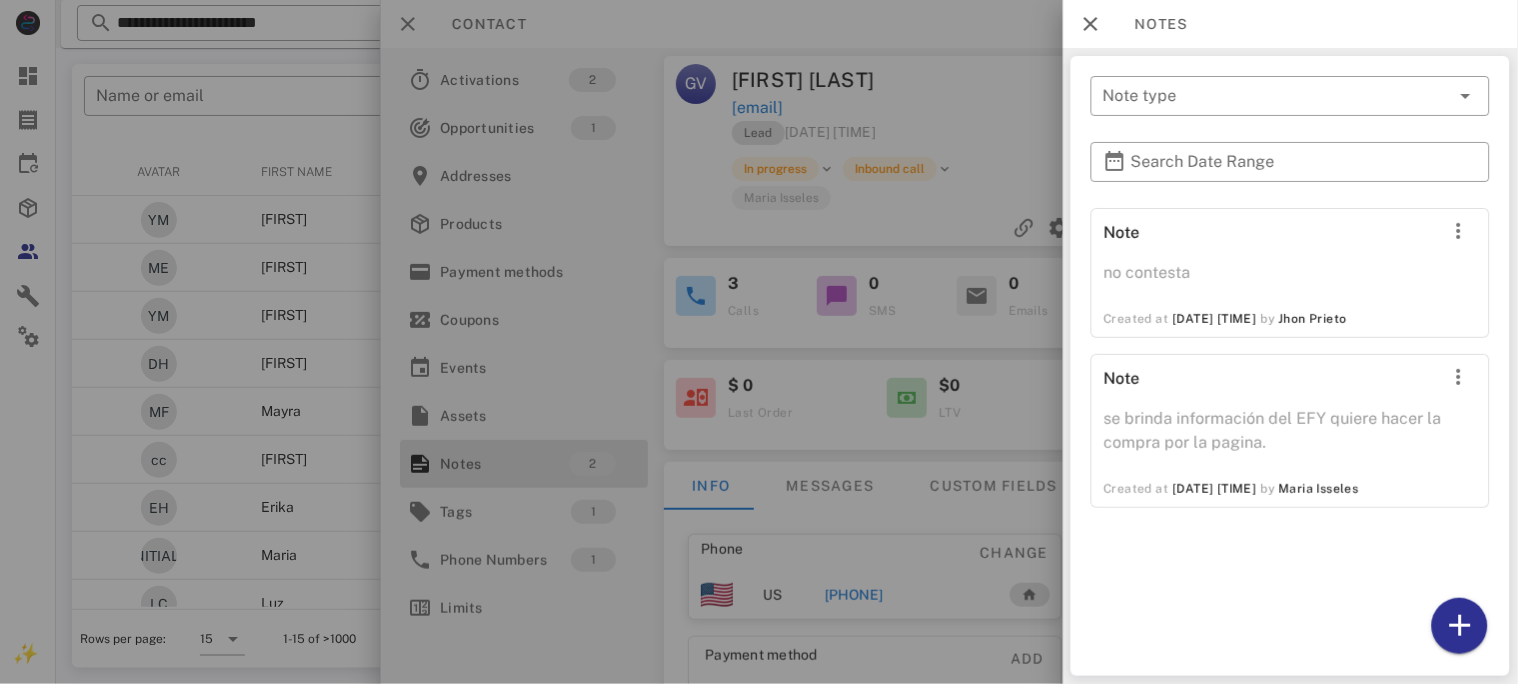 click at bounding box center (759, 342) 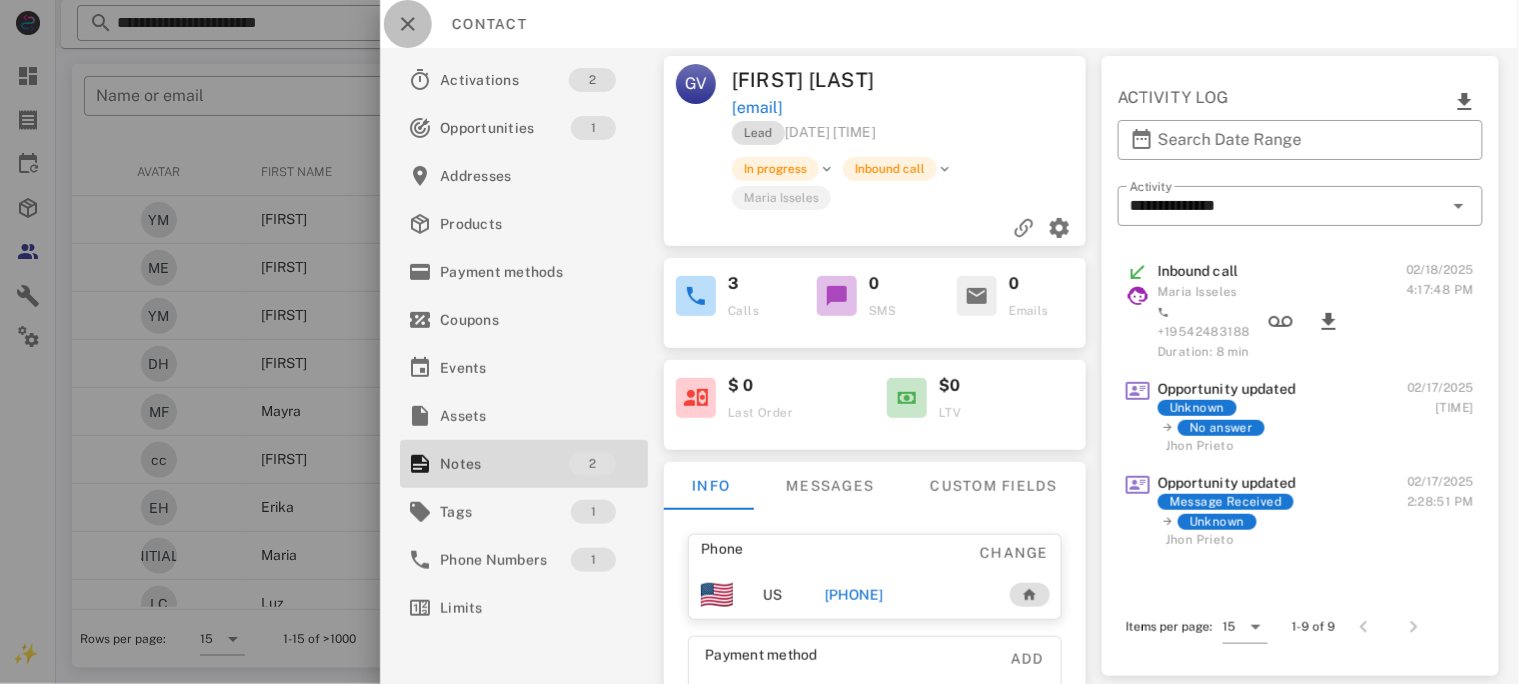 click at bounding box center [408, 24] 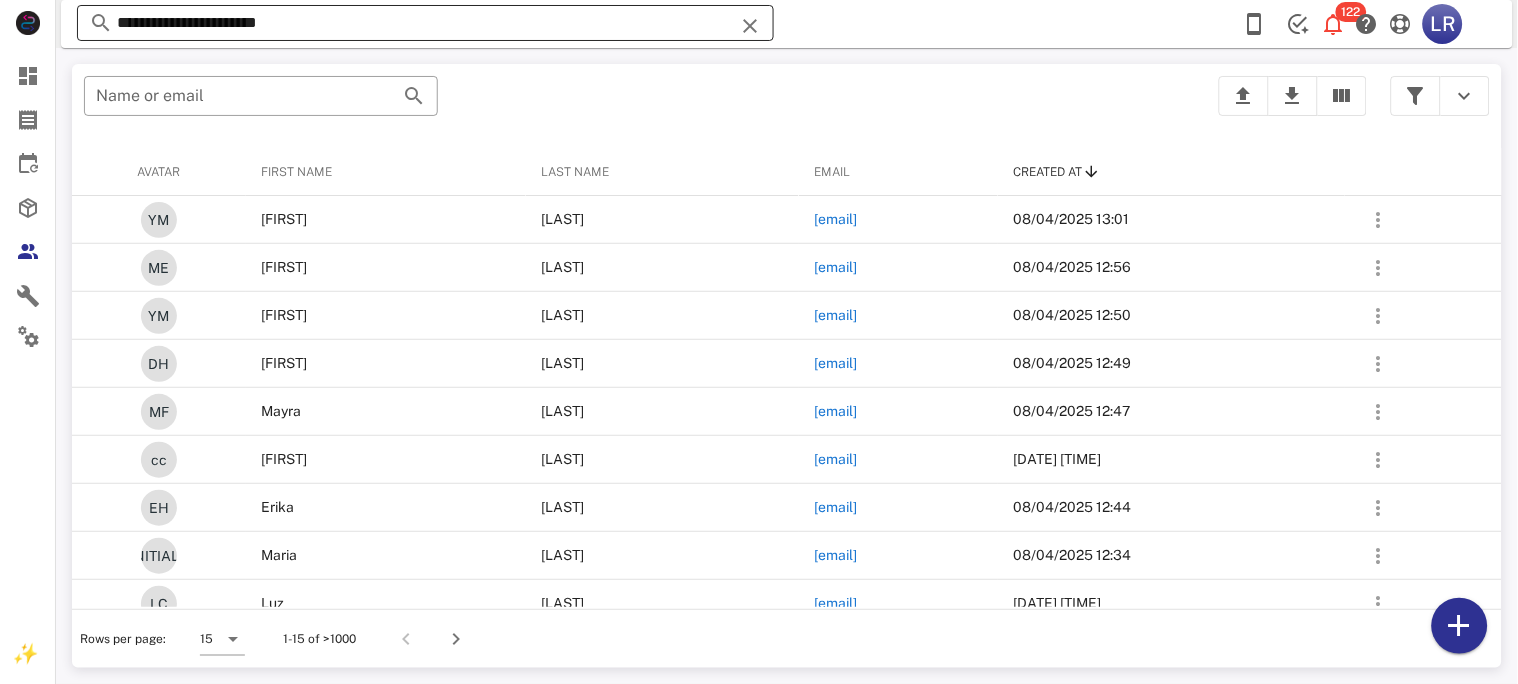 click at bounding box center (750, 26) 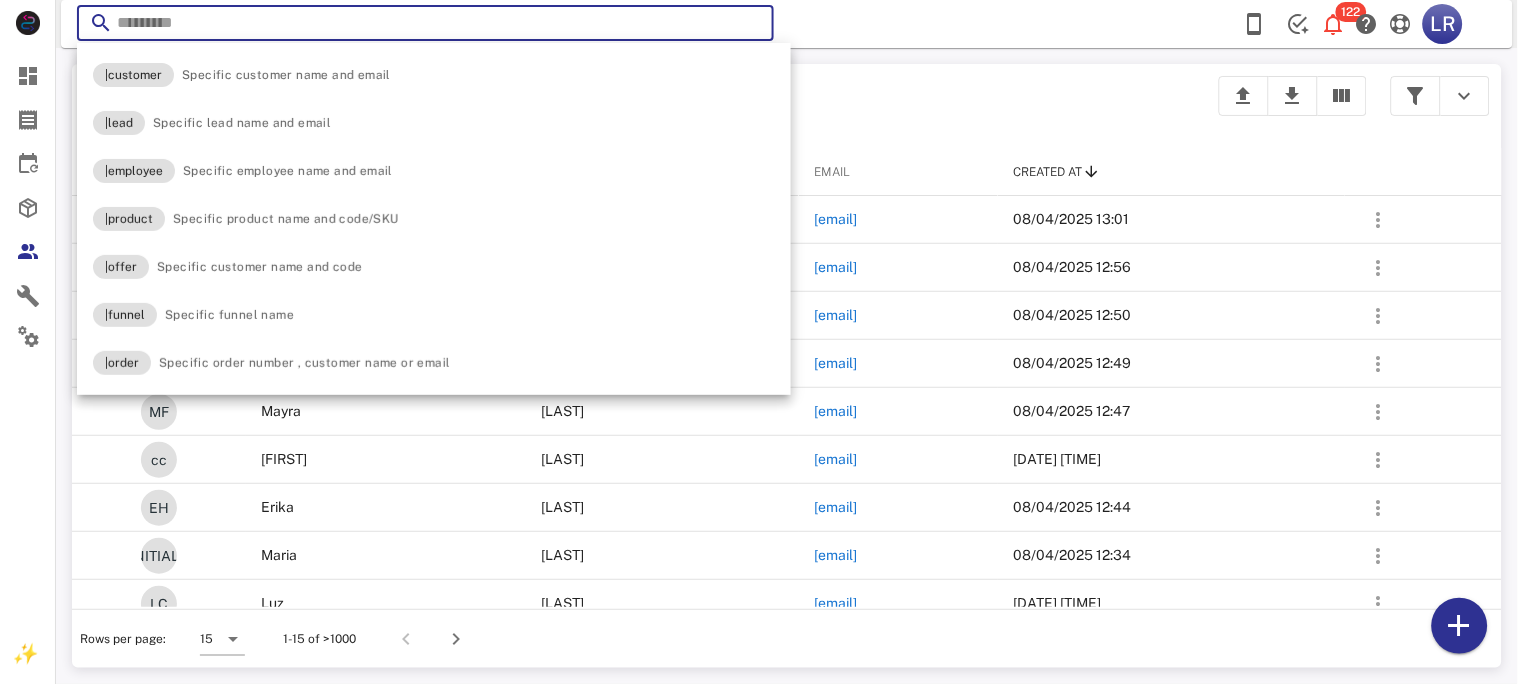click at bounding box center [750, 26] 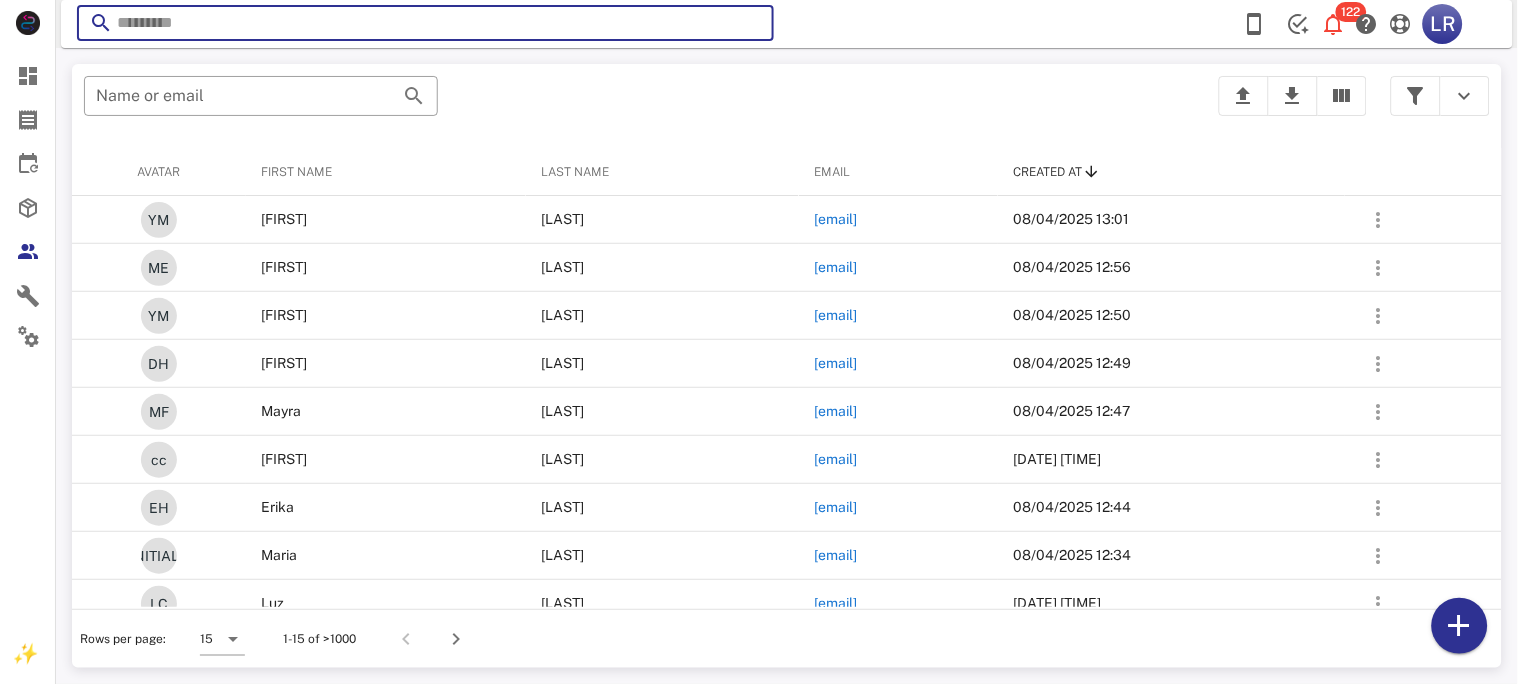 paste on "**********" 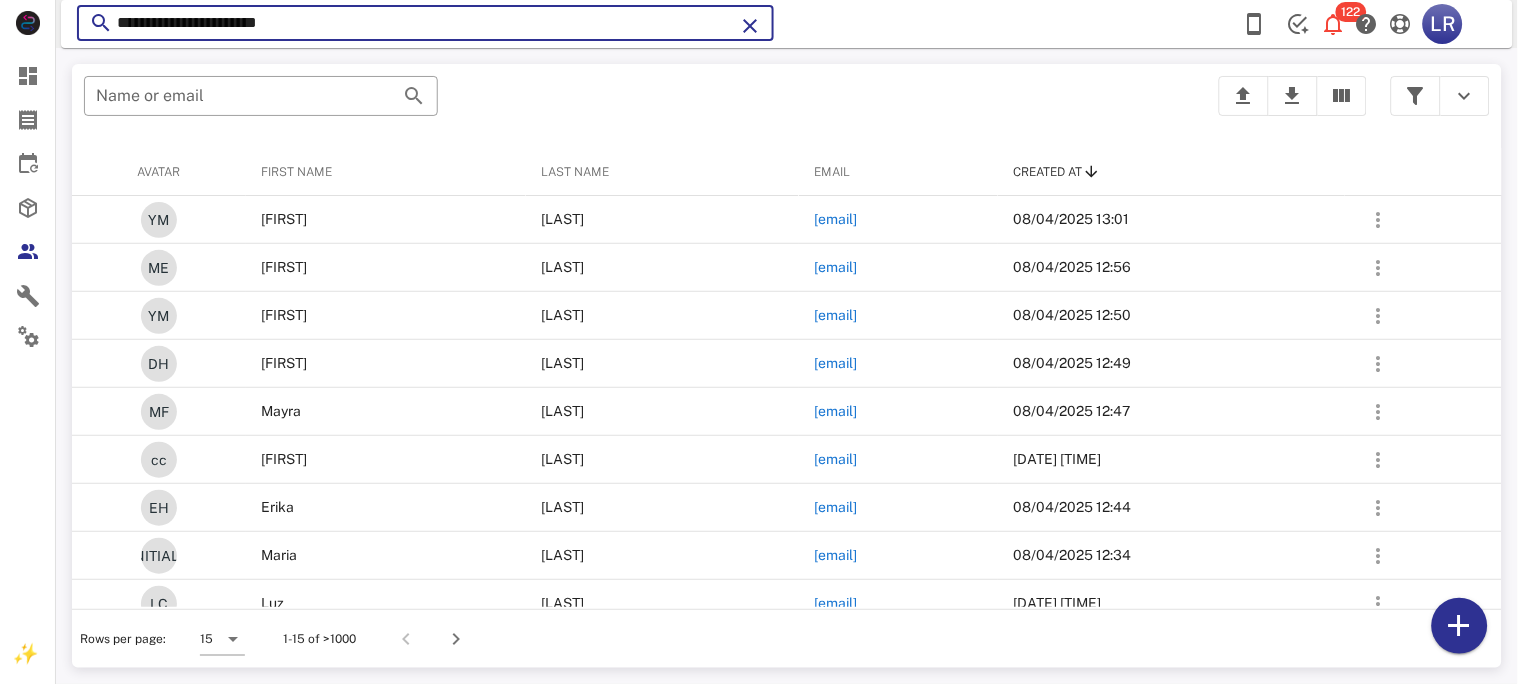 type on "**********" 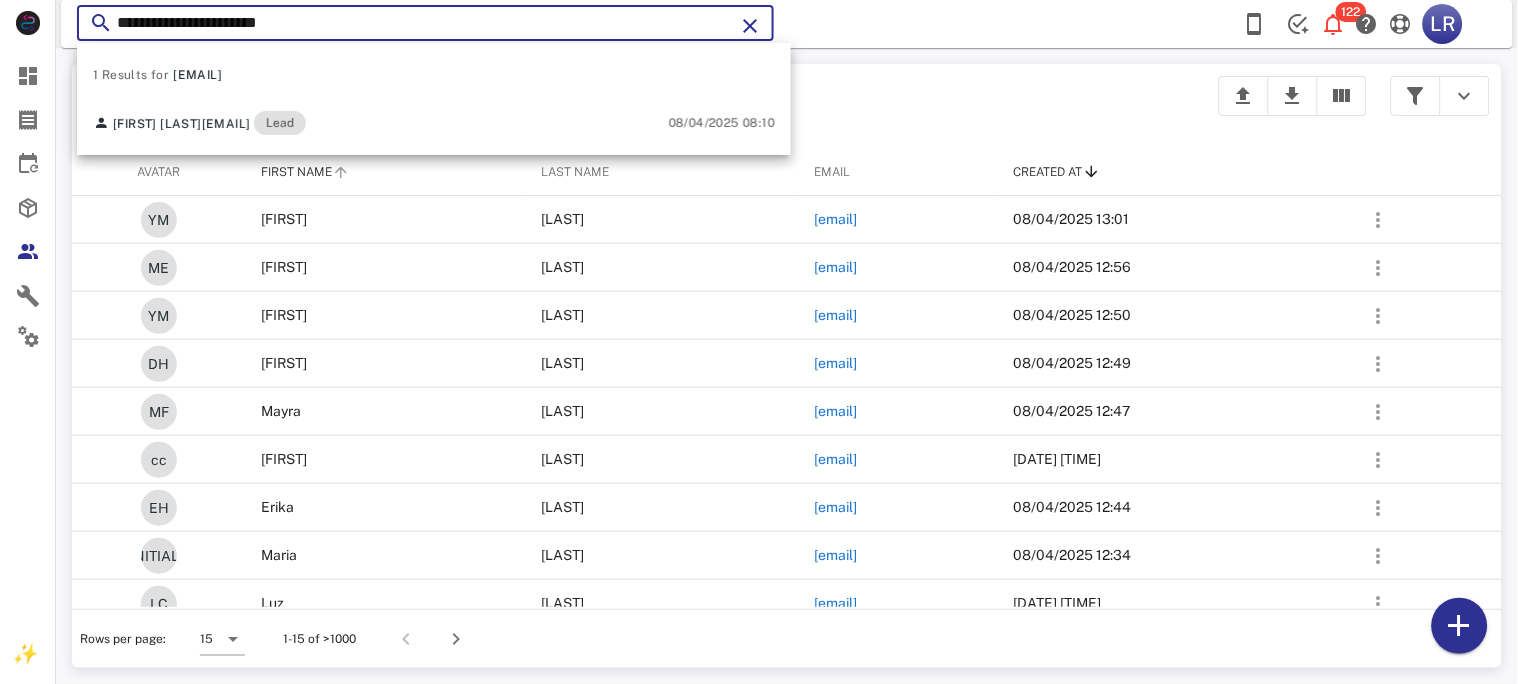 click on "First name" at bounding box center [297, 172] 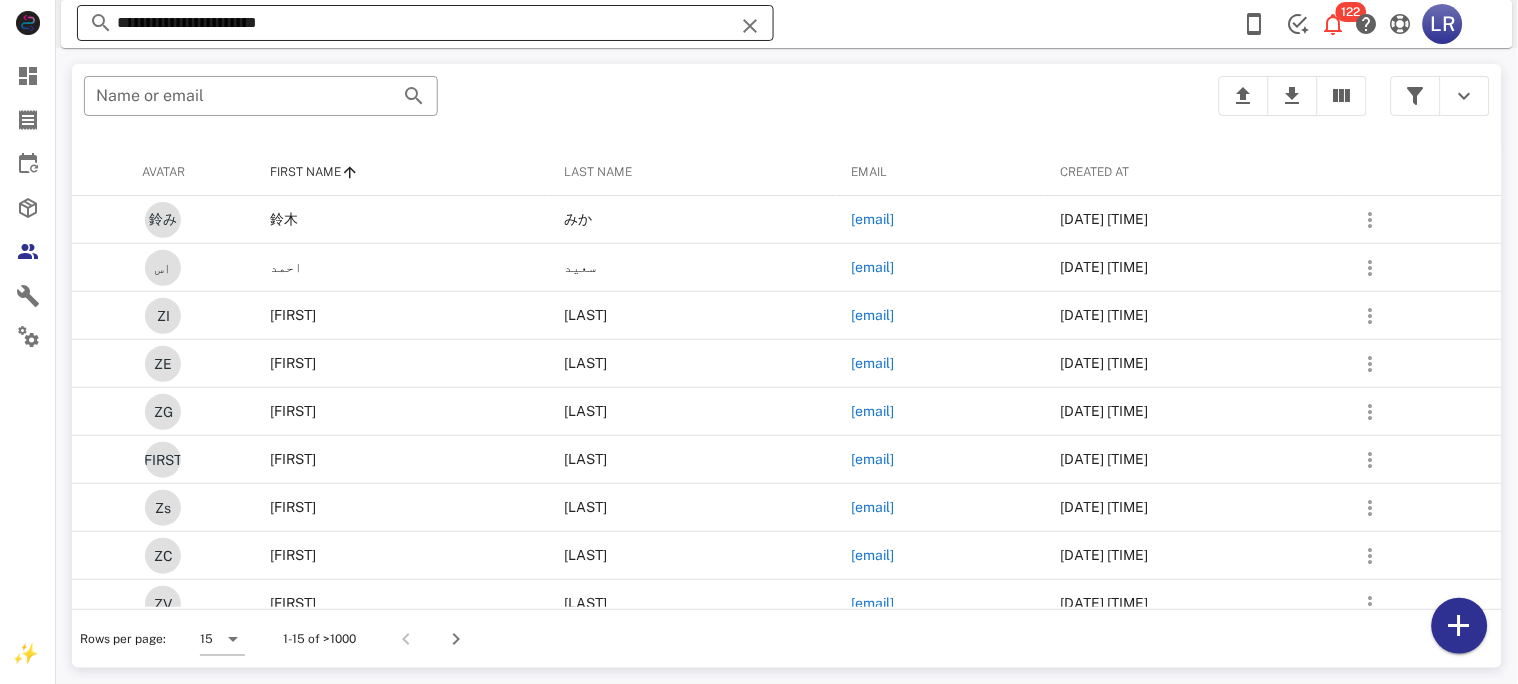 click on "**********" at bounding box center [425, 23] 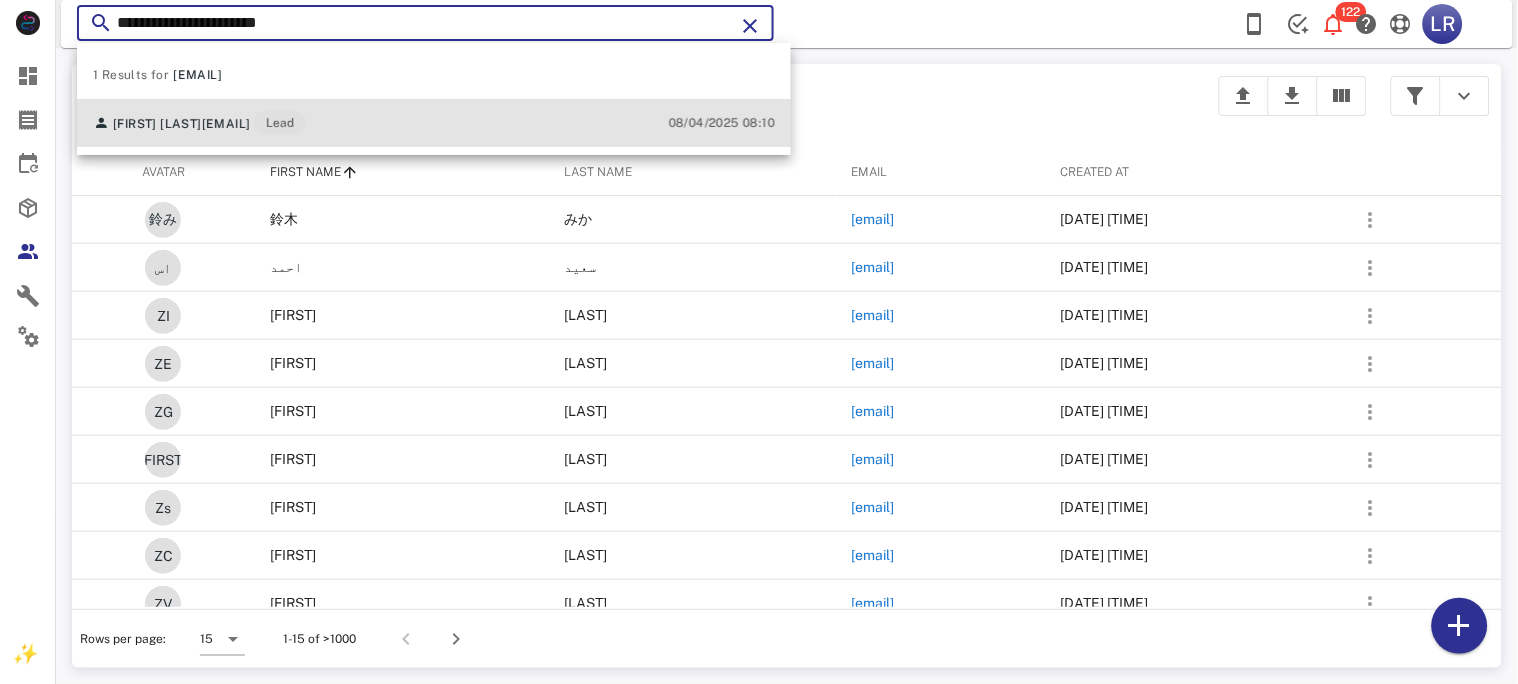 click on "[FIRST] [LAST]   [EMAIL]   Lead" at bounding box center [199, 123] 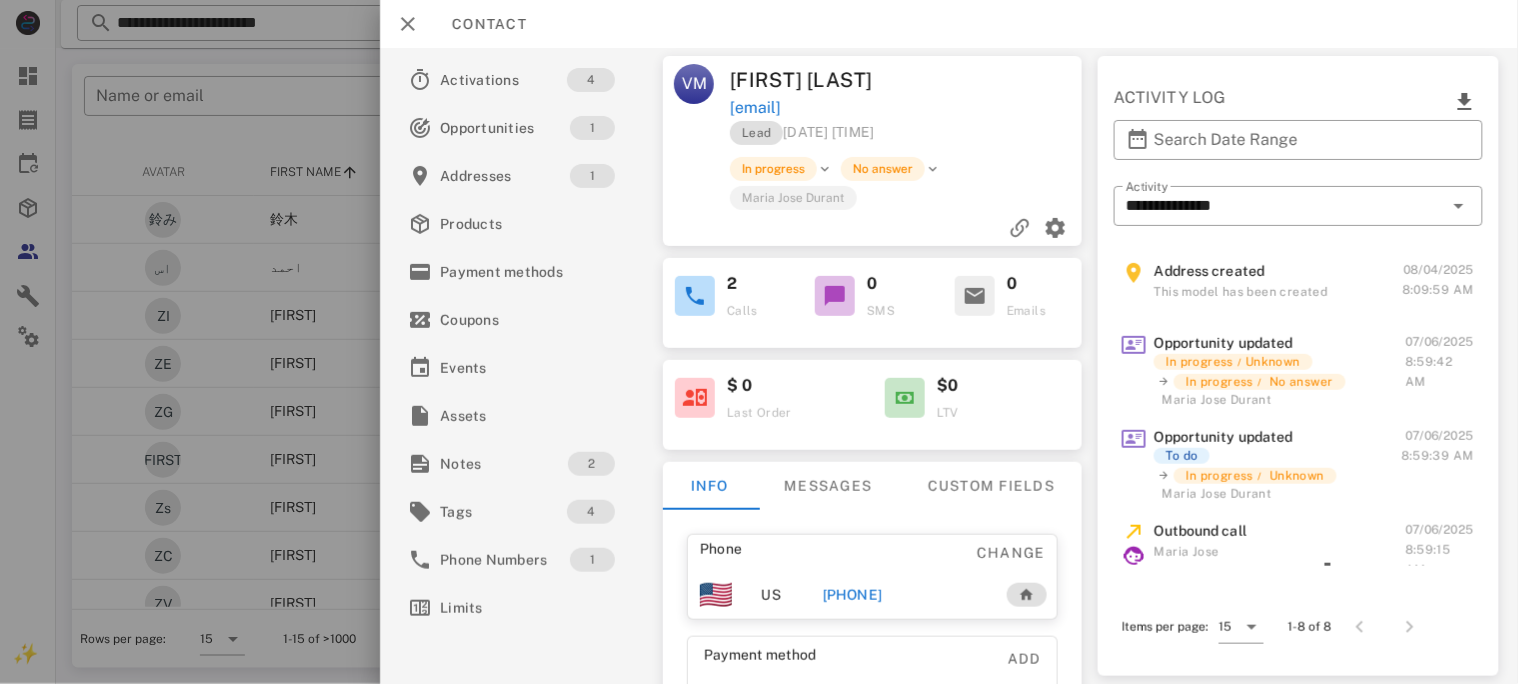 click on "[PHONE]" at bounding box center (852, 595) 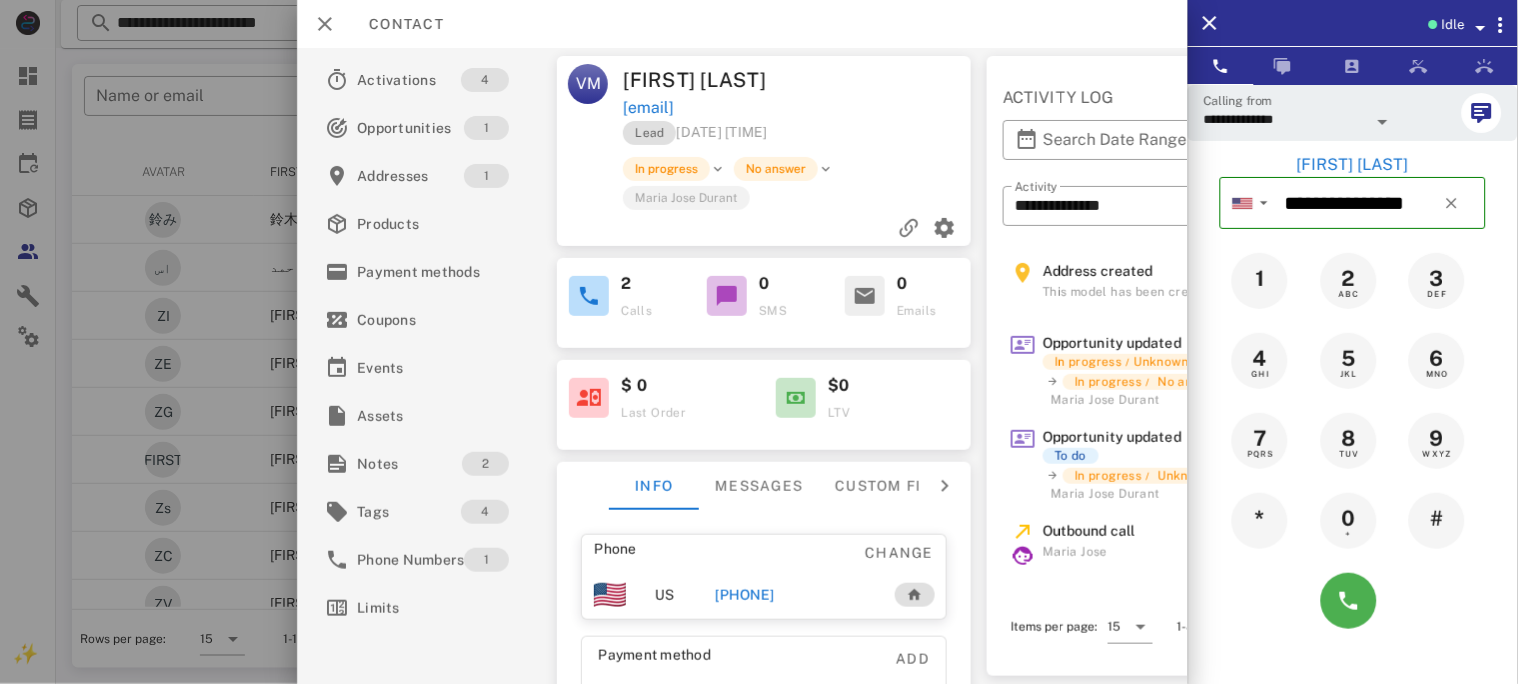 click on "[PHONE]" at bounding box center [744, 595] 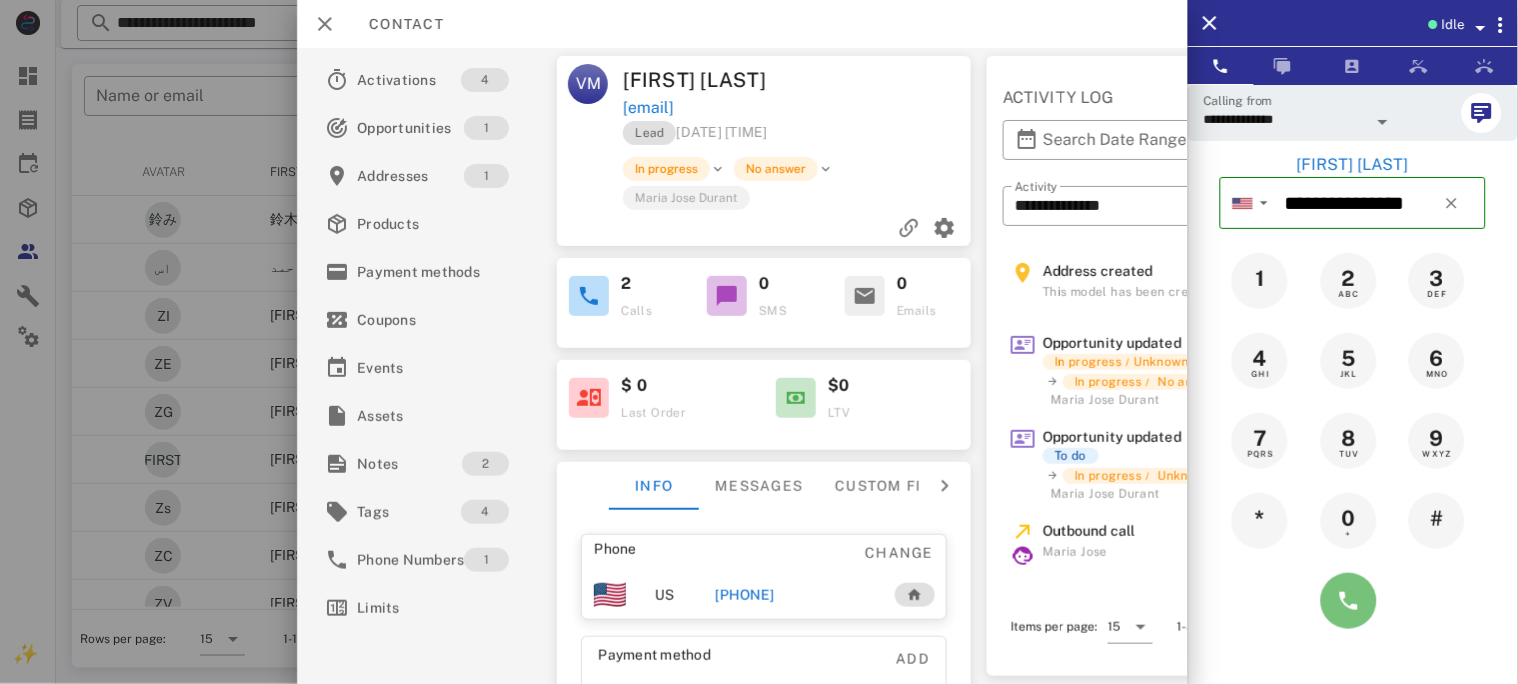 click at bounding box center [1349, 601] 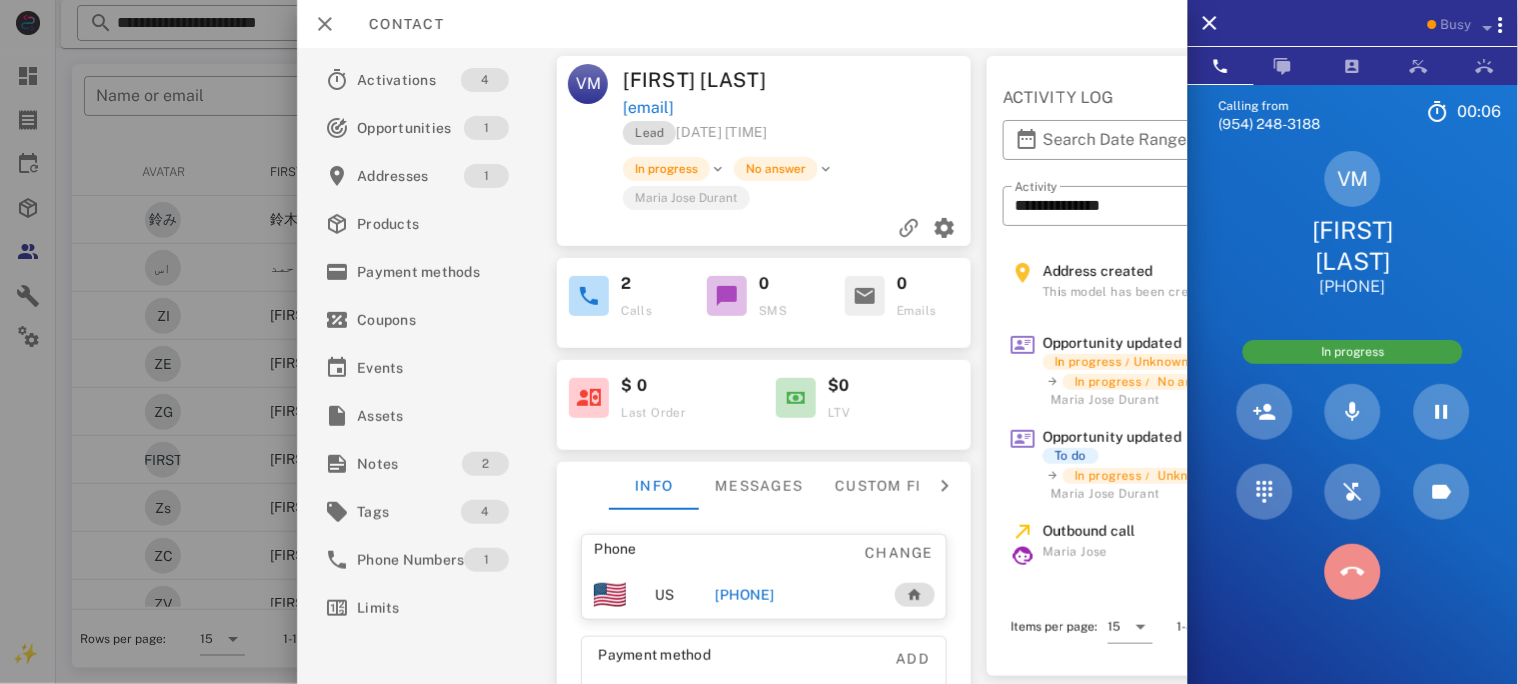 click at bounding box center (1353, 572) 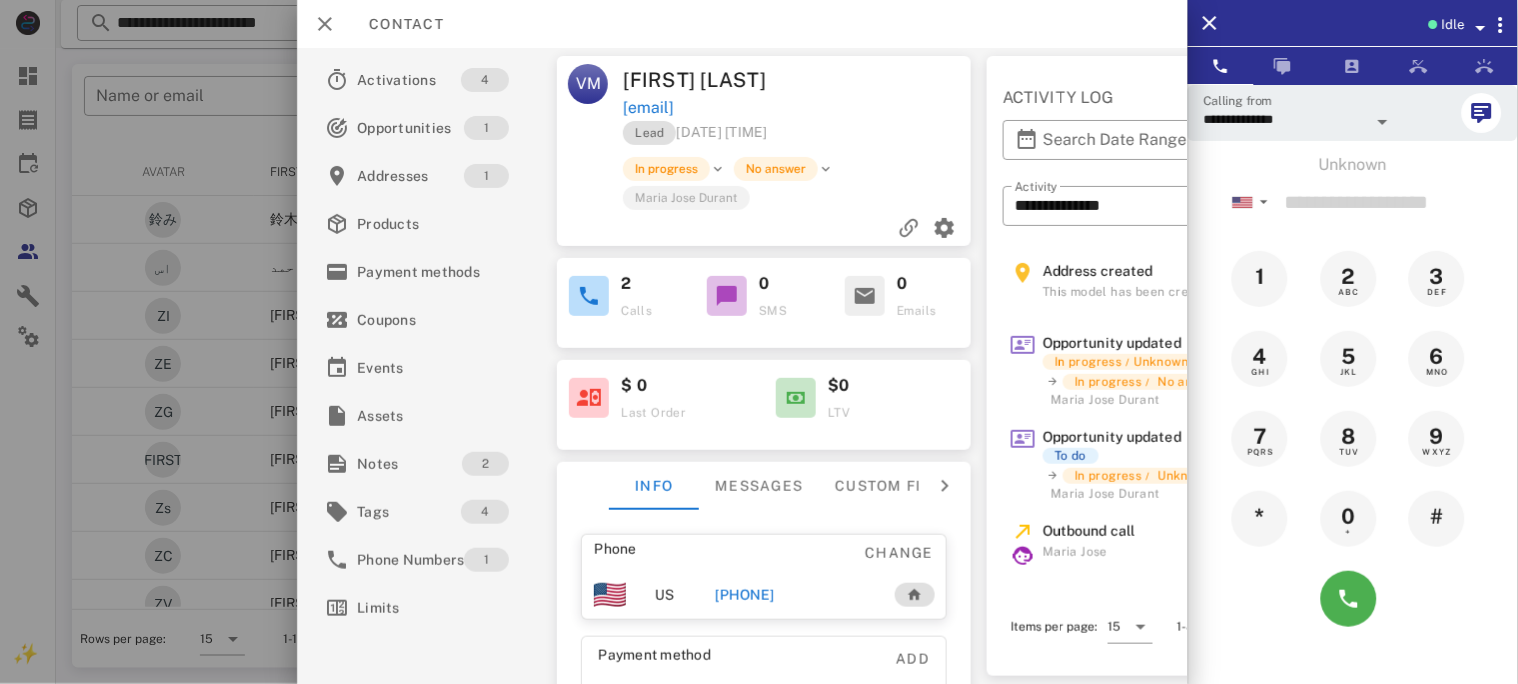 click on "[PHONE]" at bounding box center [744, 595] 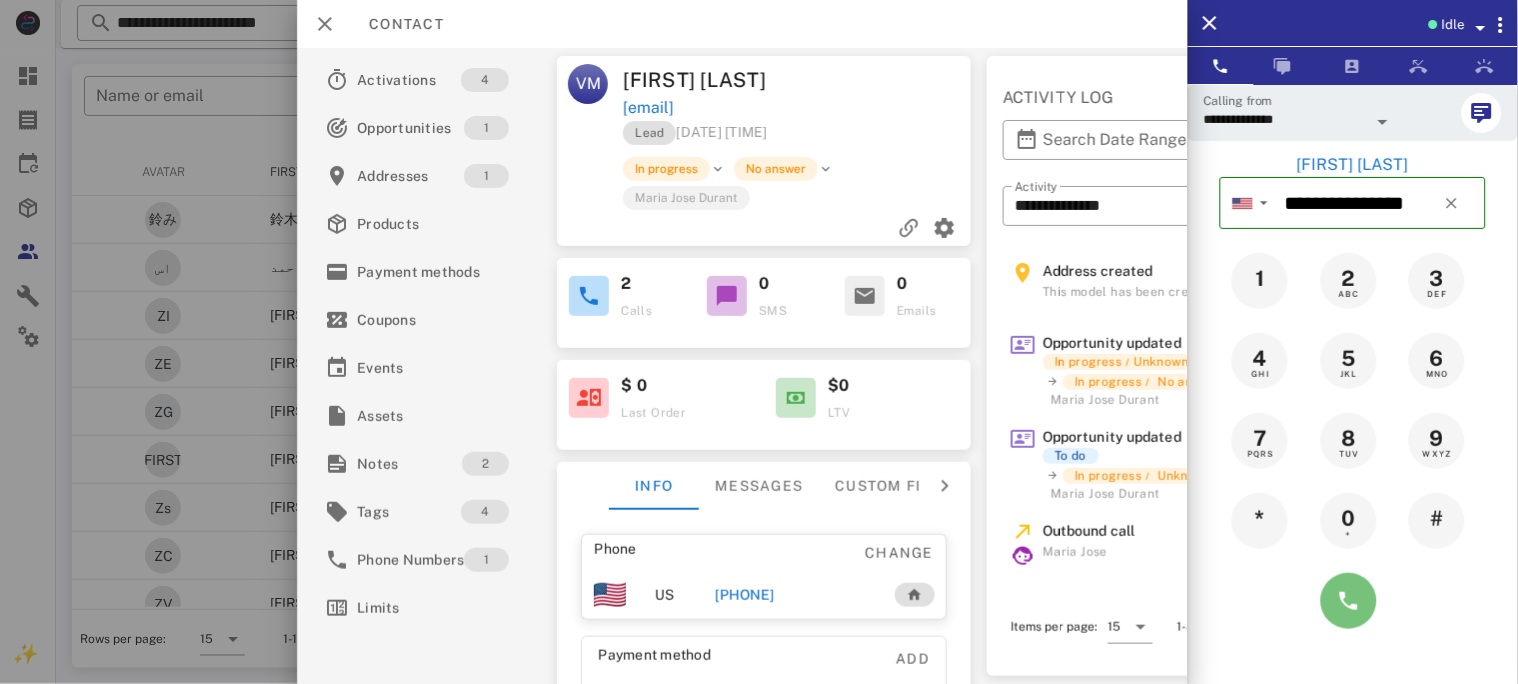 click at bounding box center (1349, 601) 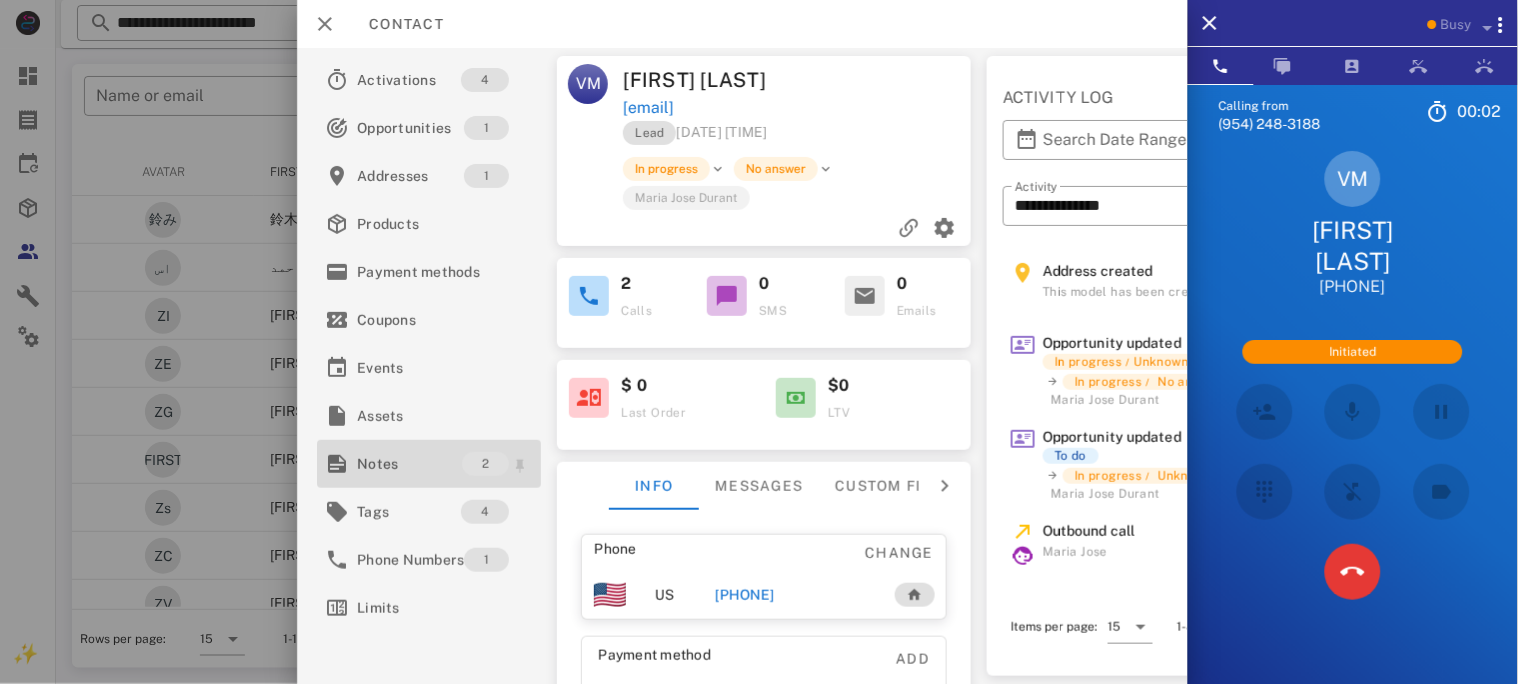 click on "Notes" at bounding box center (409, 464) 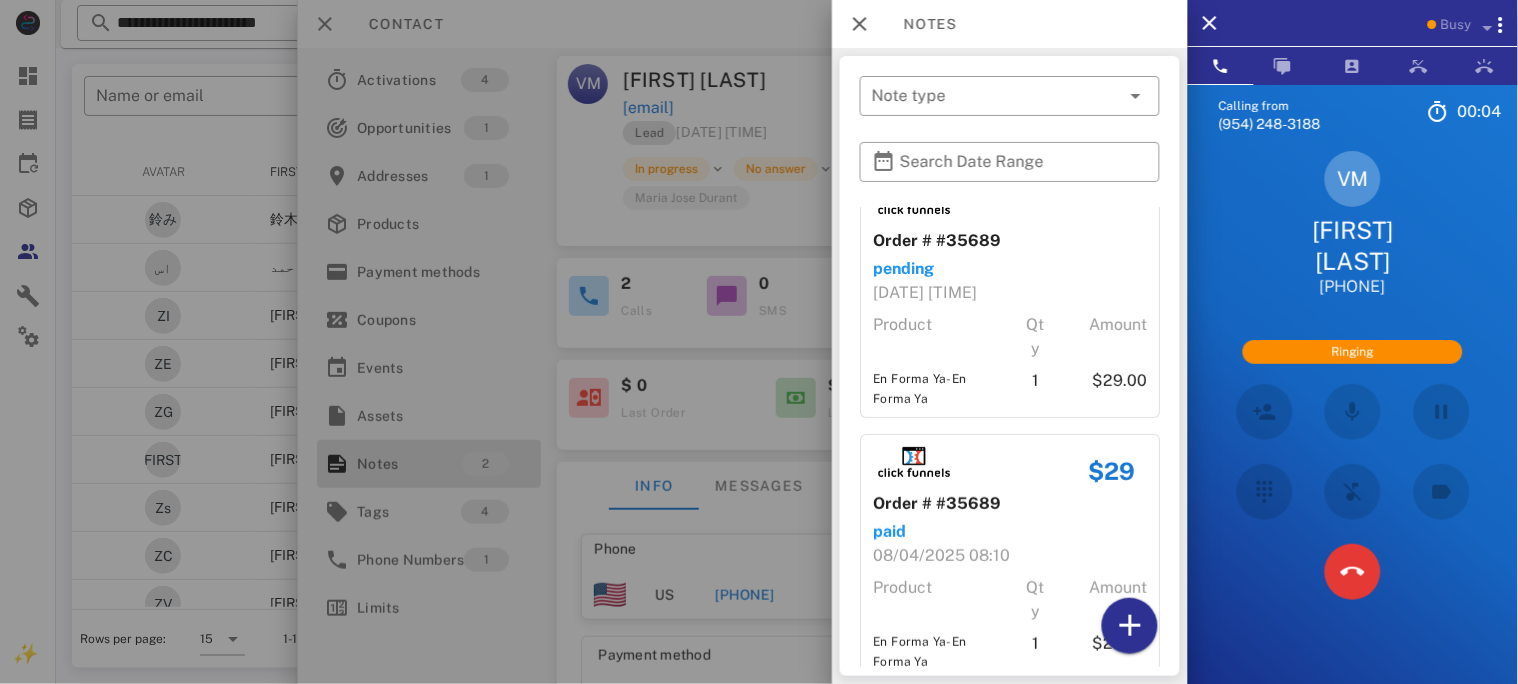 scroll, scrollTop: 75, scrollLeft: 0, axis: vertical 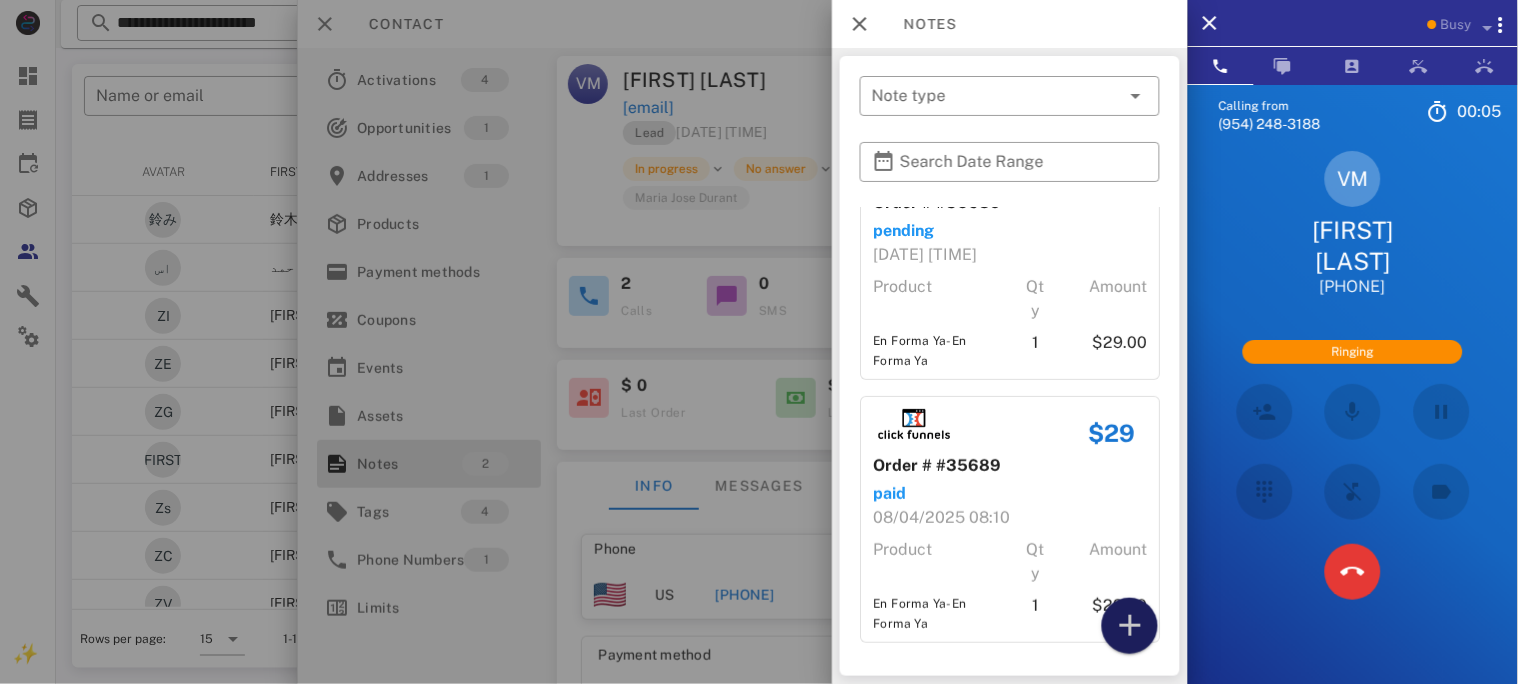 click at bounding box center (1130, 626) 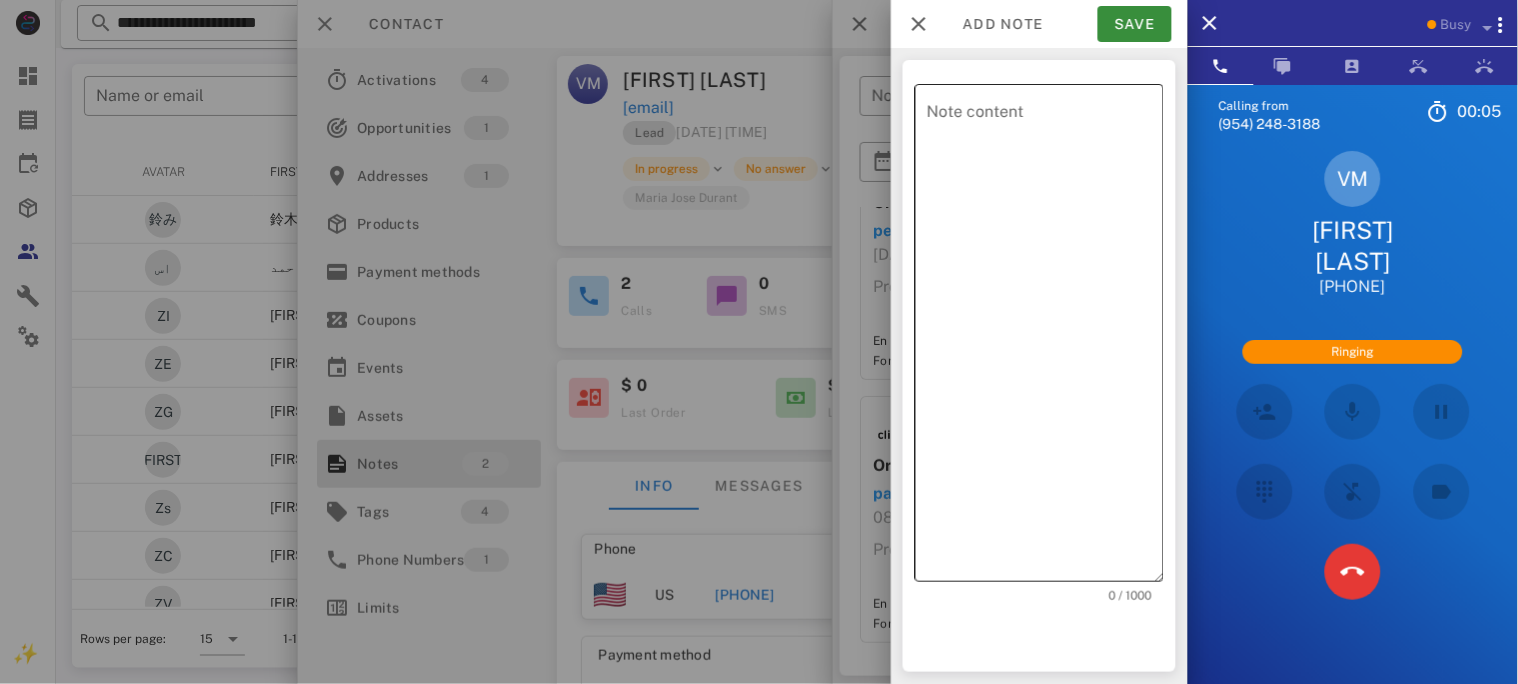 click on "Note content" at bounding box center [1045, 338] 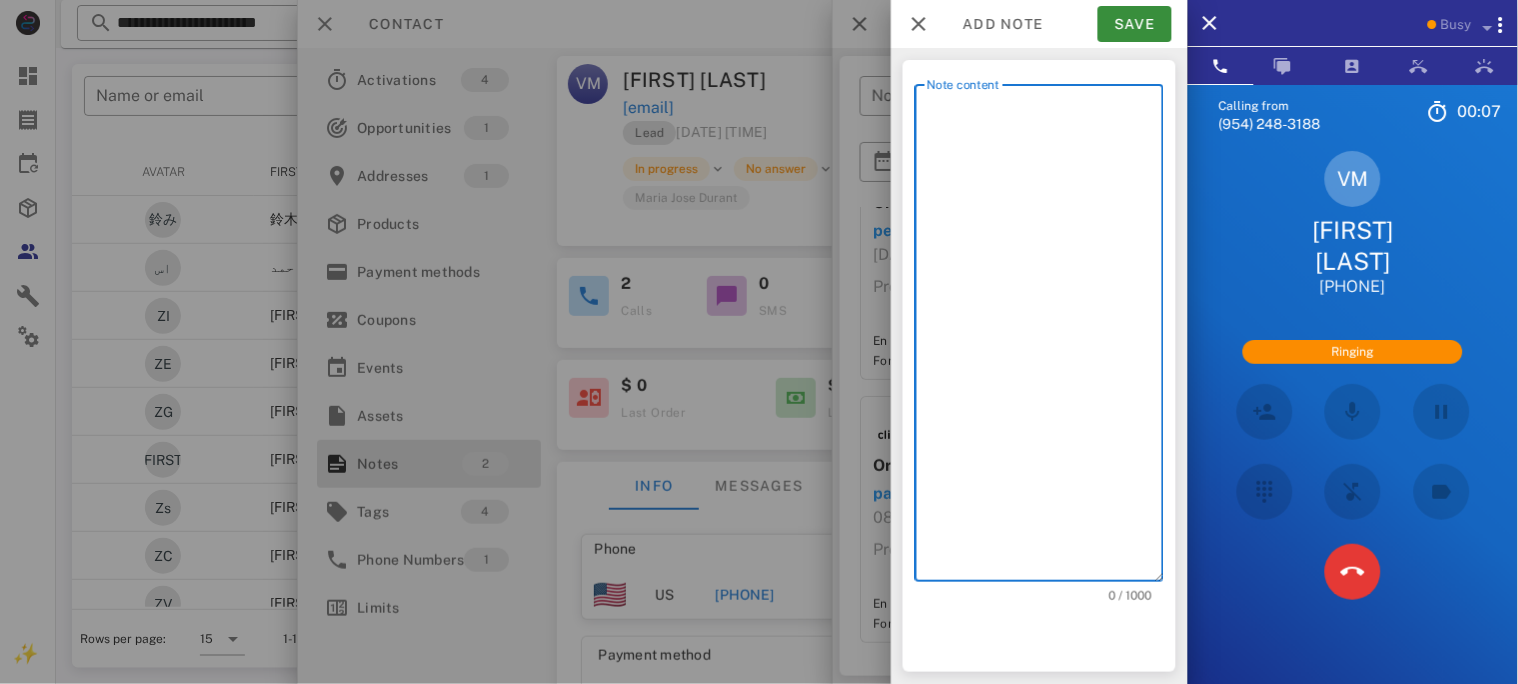 type on "*" 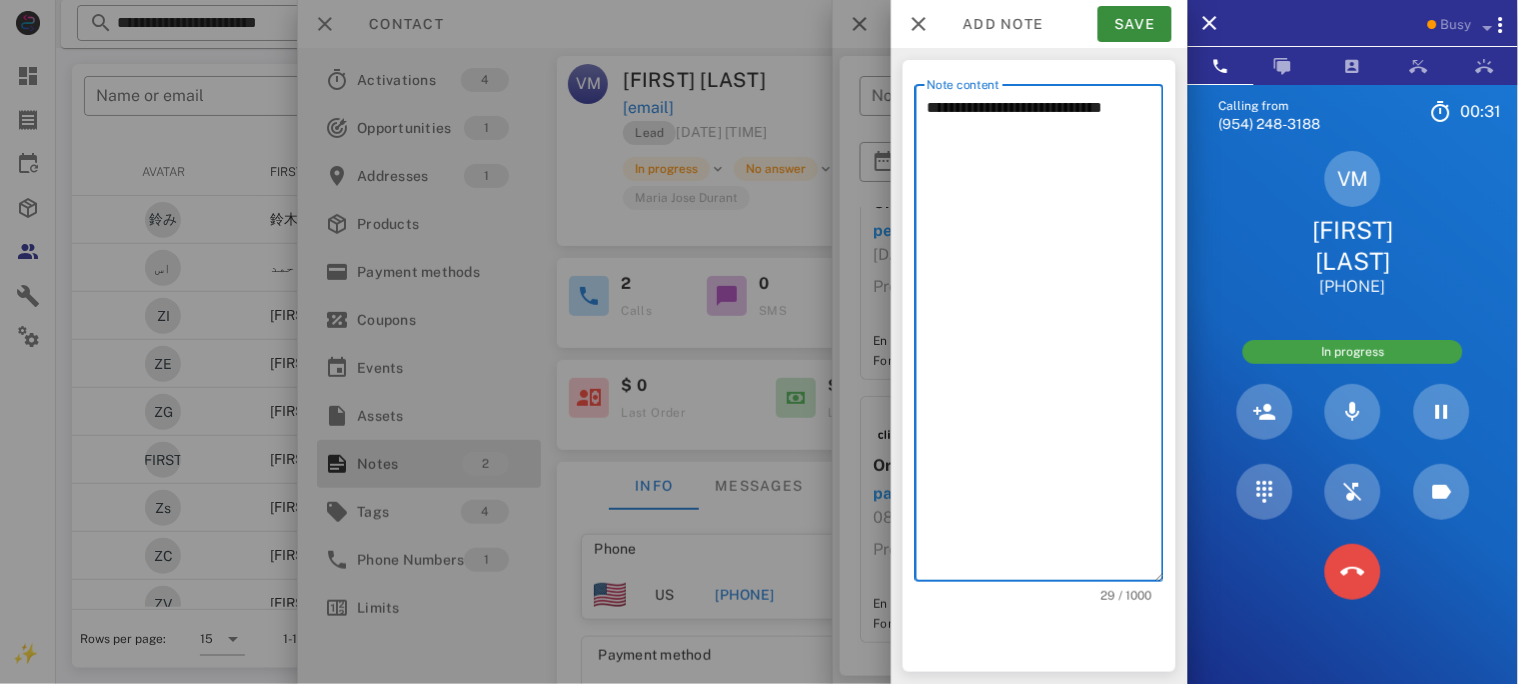 type on "**********" 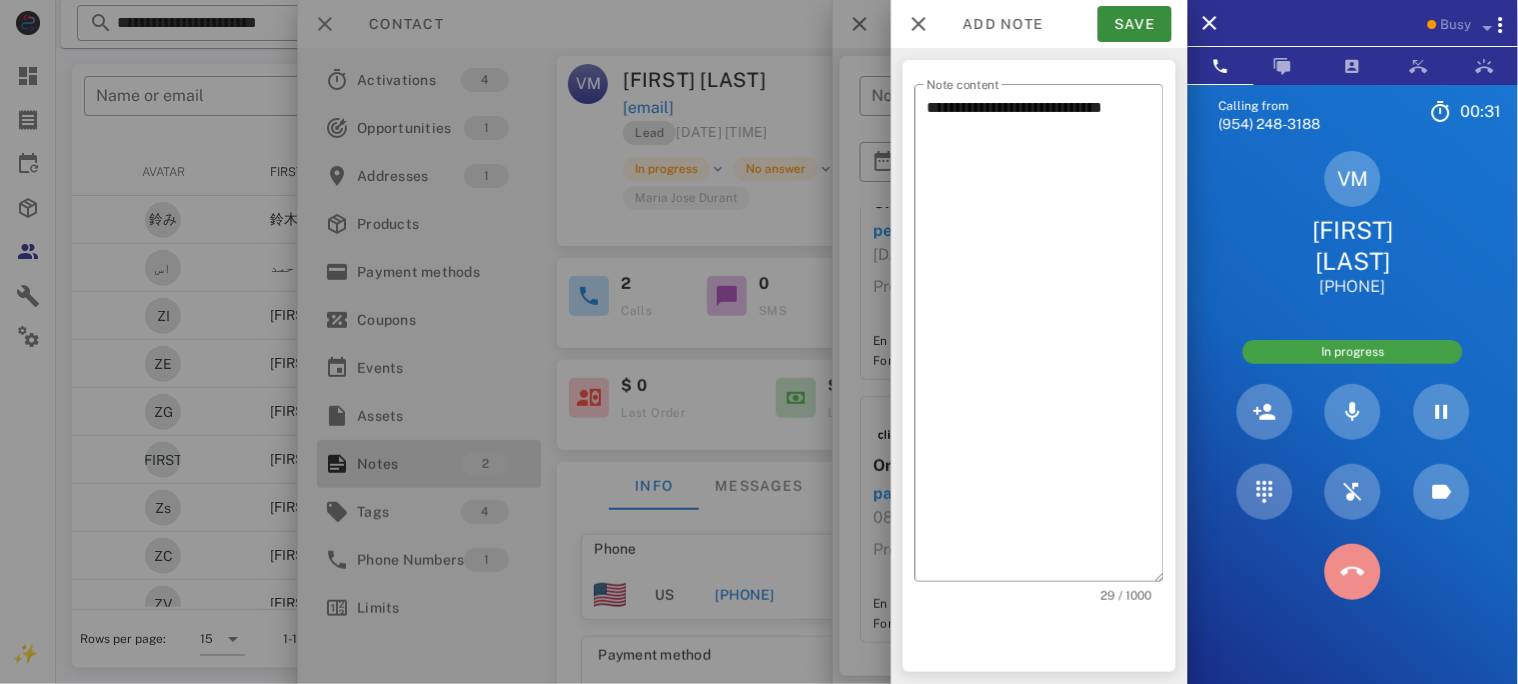 click at bounding box center [1353, 572] 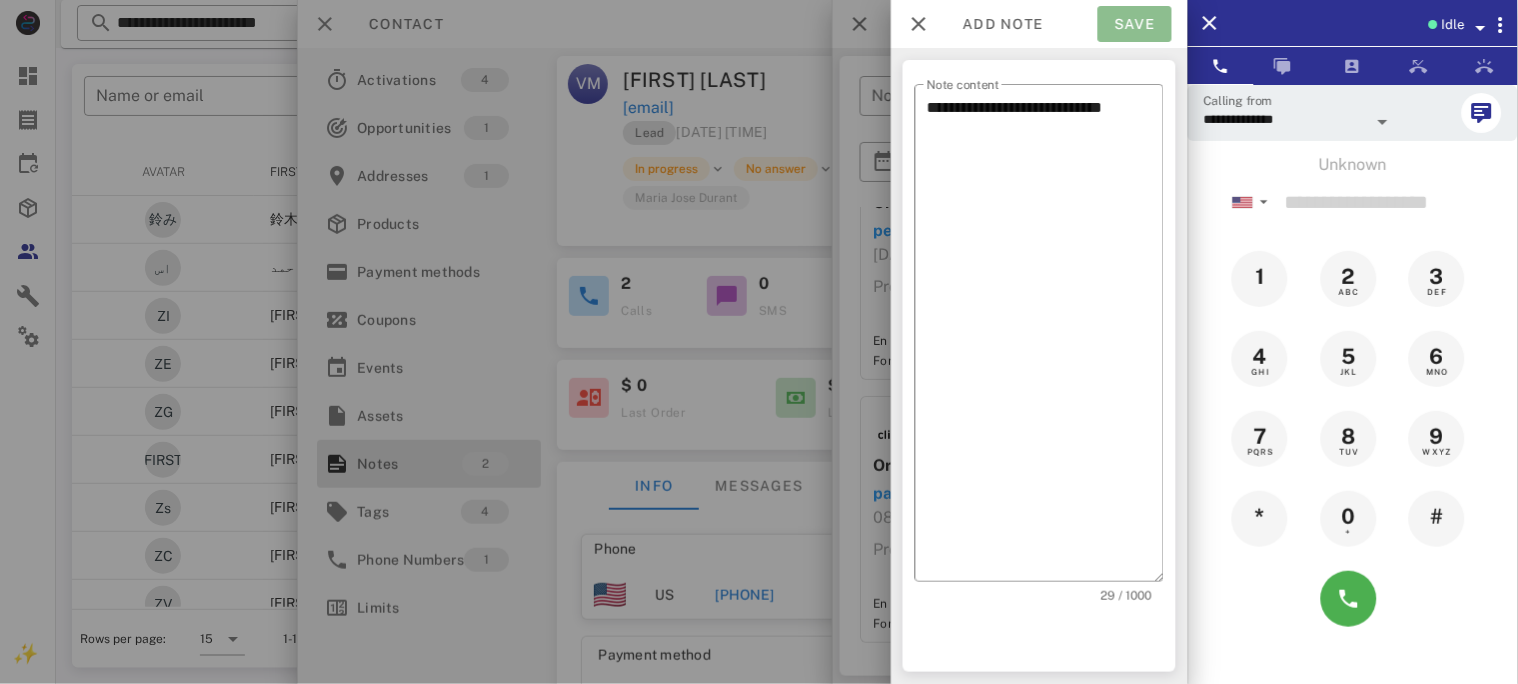click on "Save" at bounding box center (1135, 24) 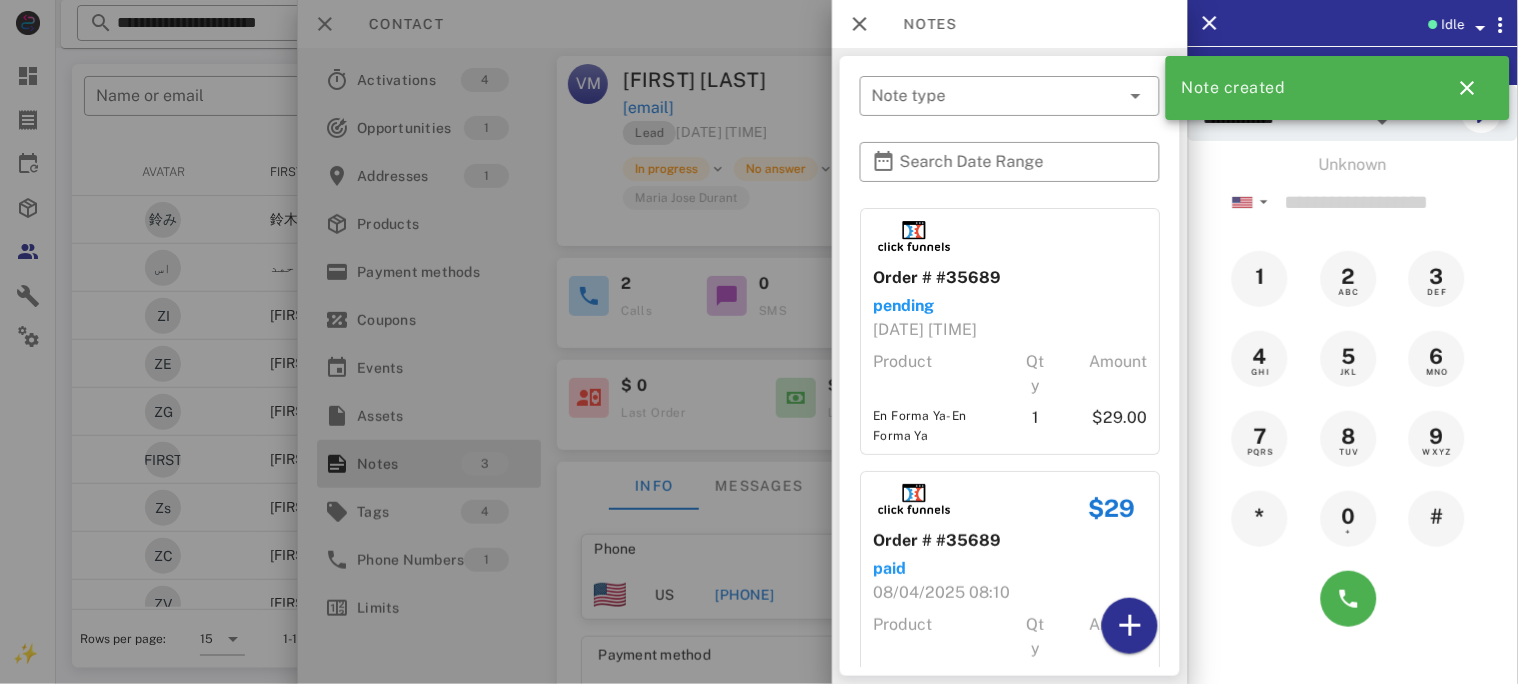 click at bounding box center (759, 342) 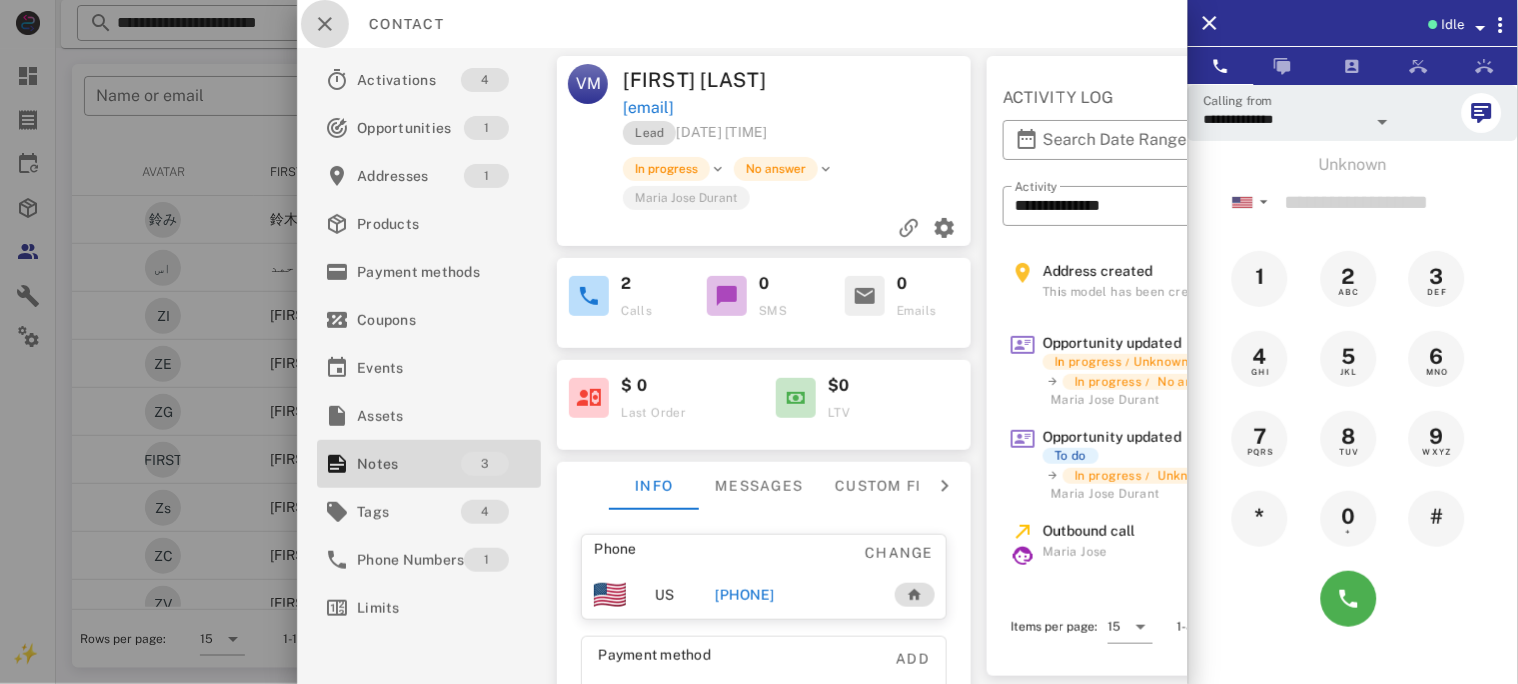 click at bounding box center (325, 24) 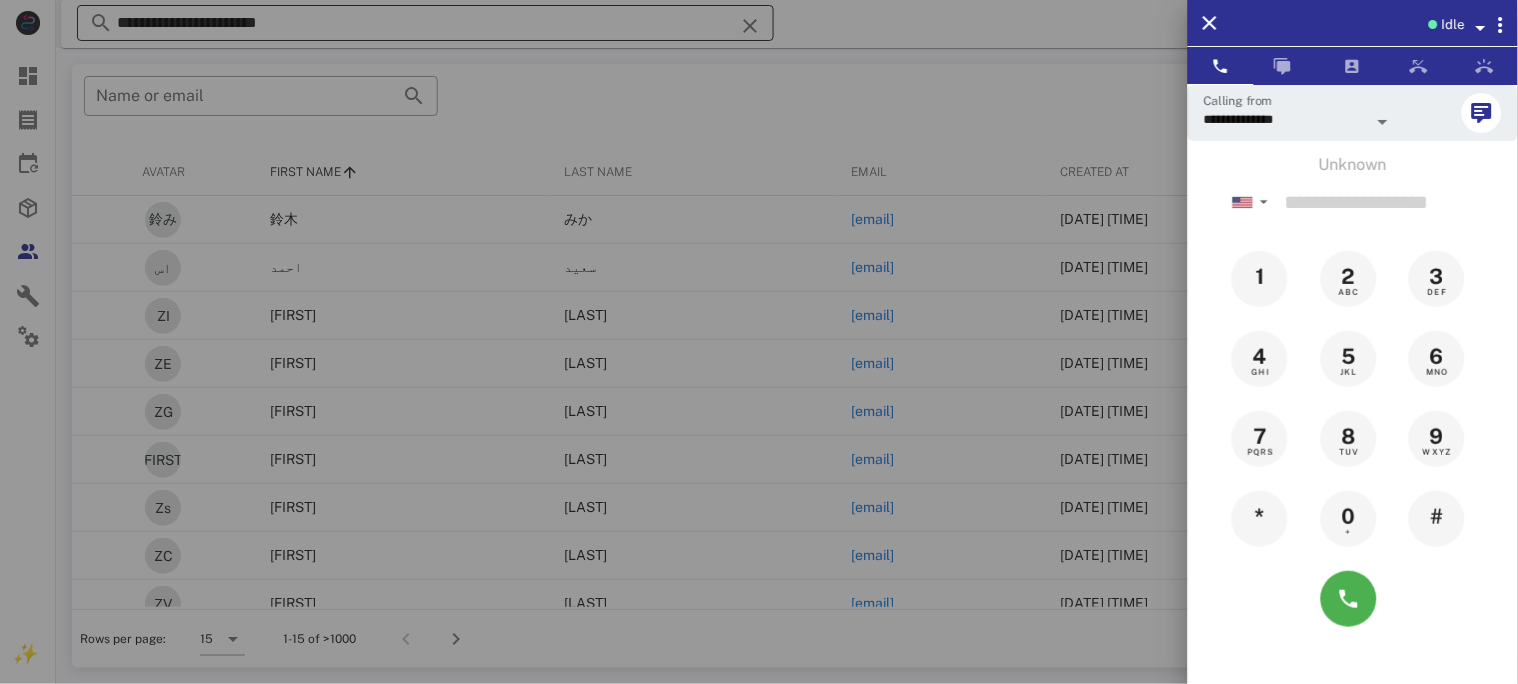 click at bounding box center [759, 342] 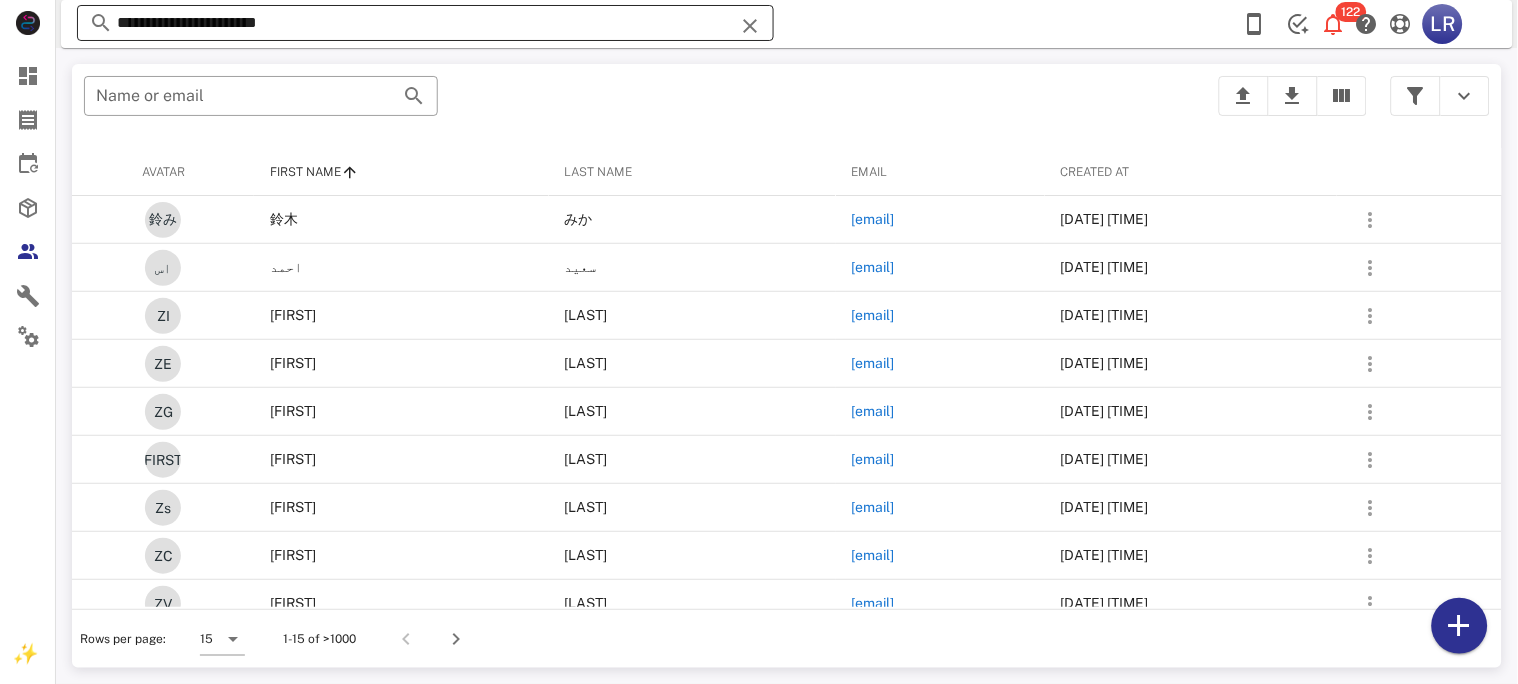 click at bounding box center (750, 26) 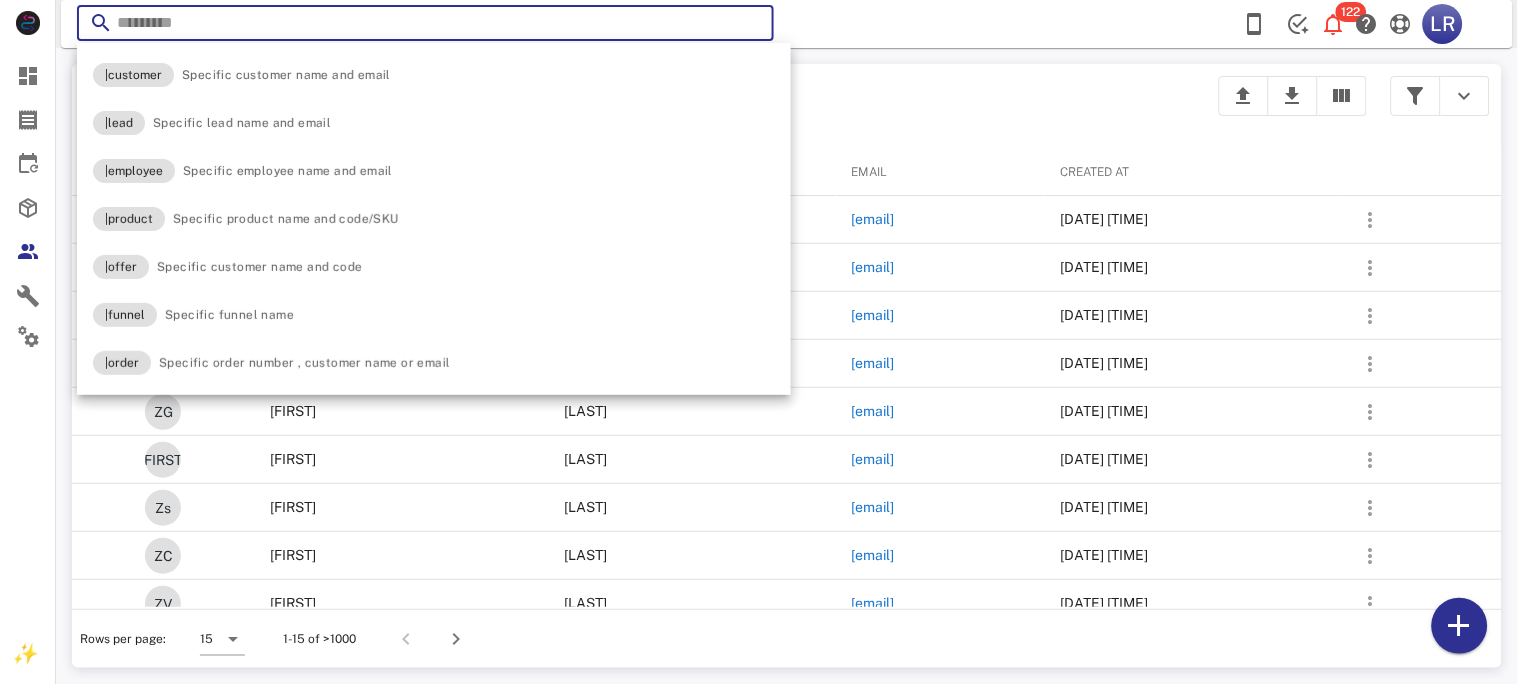 paste on "**********" 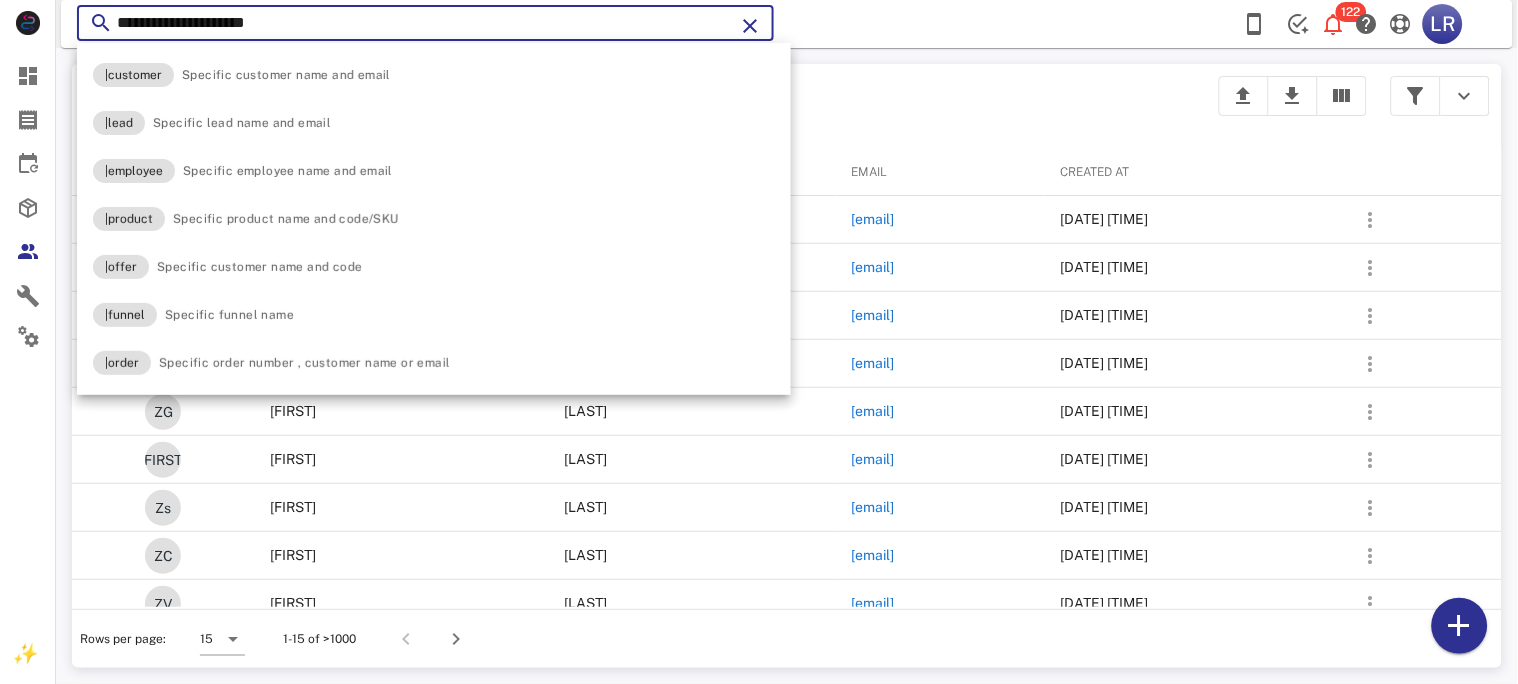 type on "**********" 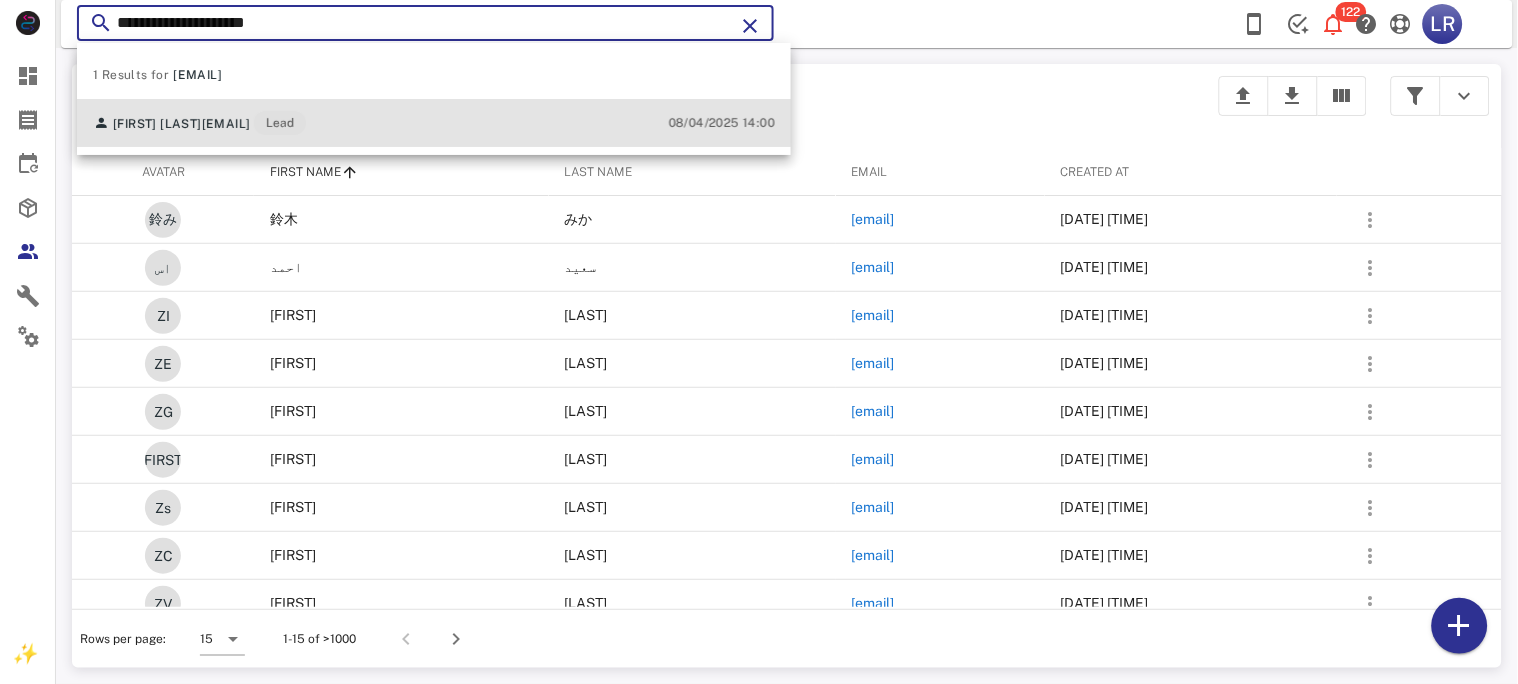 click on "[EMAIL]" at bounding box center [226, 124] 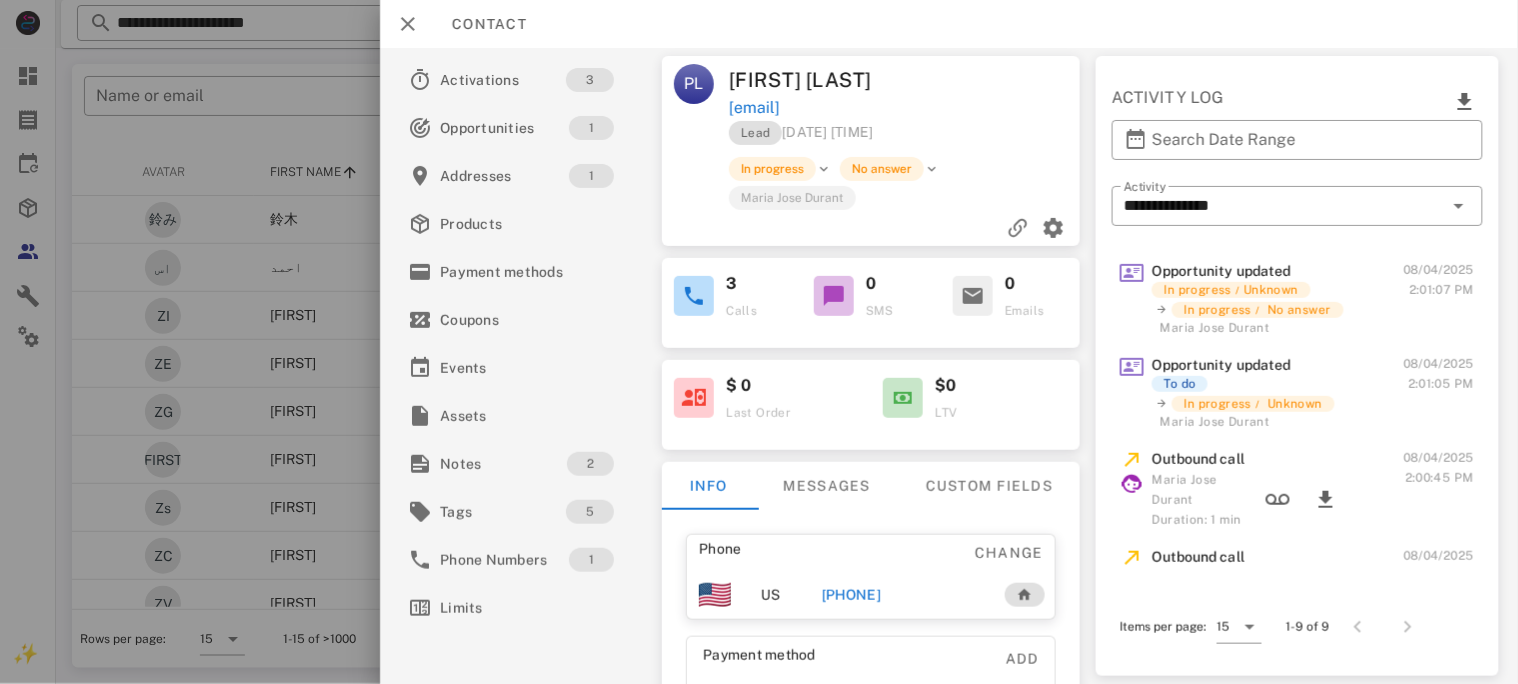 click on "[PHONE]" at bounding box center [850, 595] 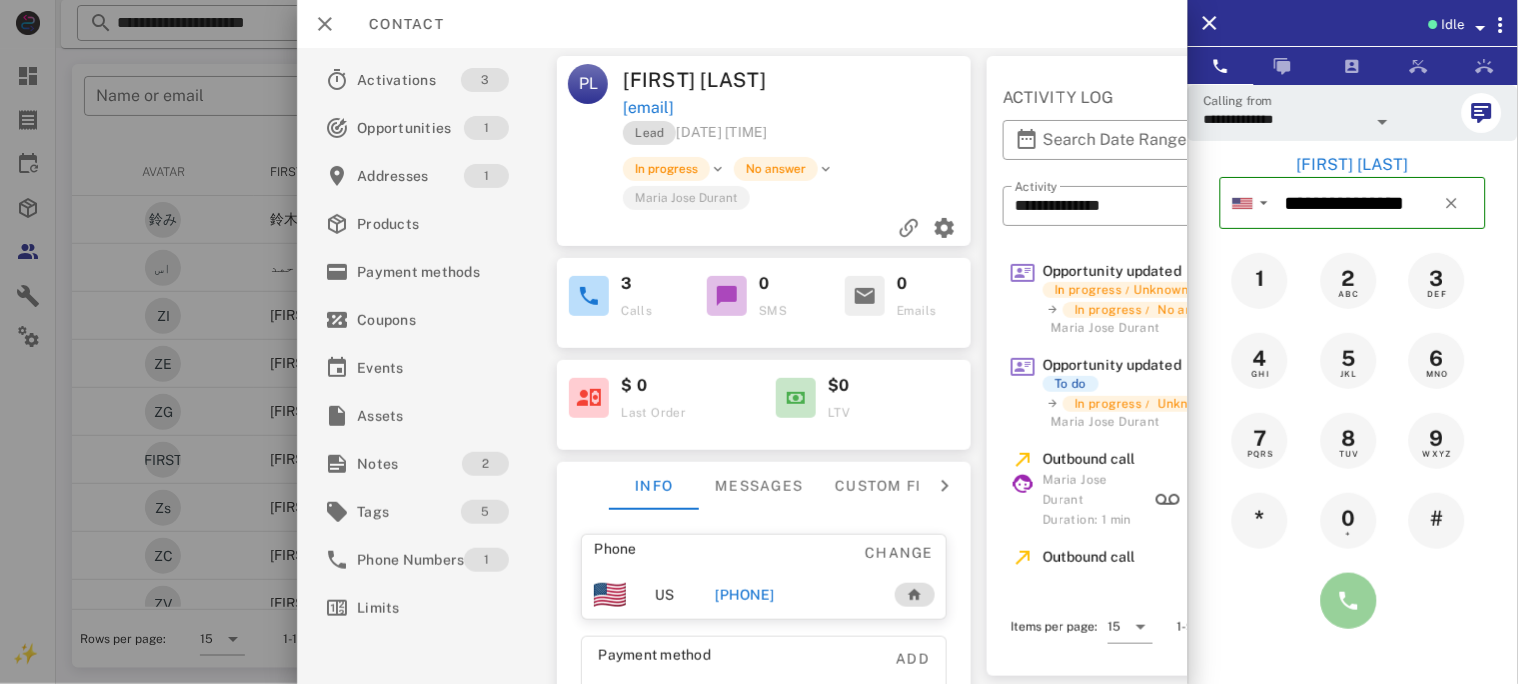 click at bounding box center [1349, 601] 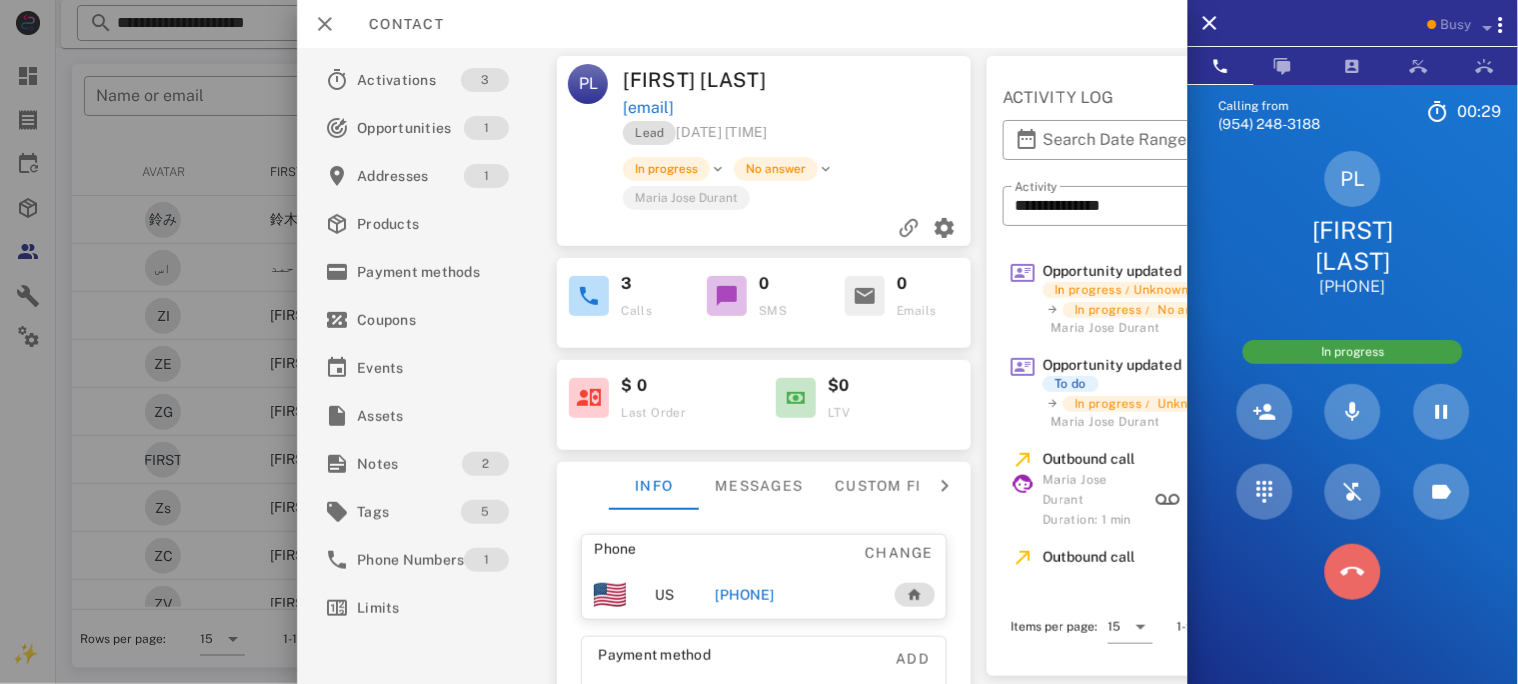 click at bounding box center [1353, 572] 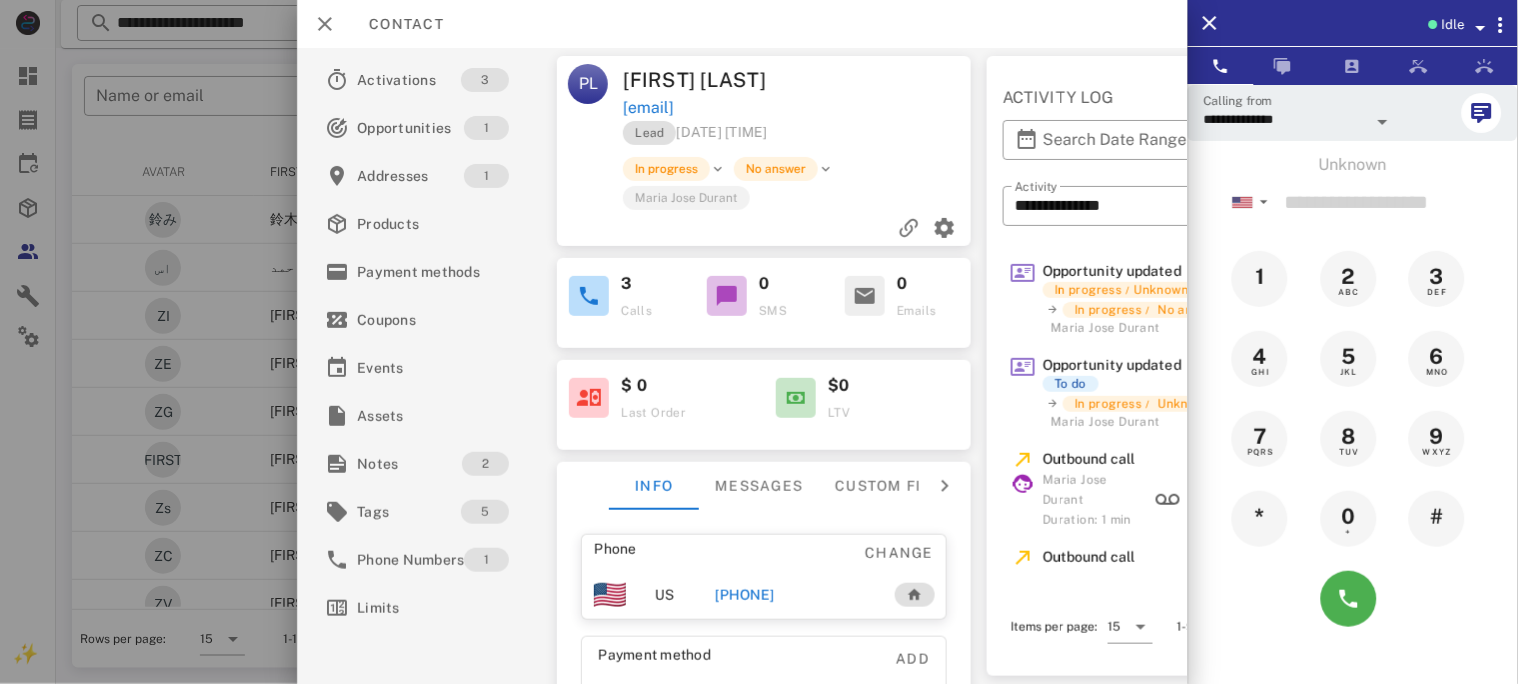 click on "[PHONE]" at bounding box center (744, 595) 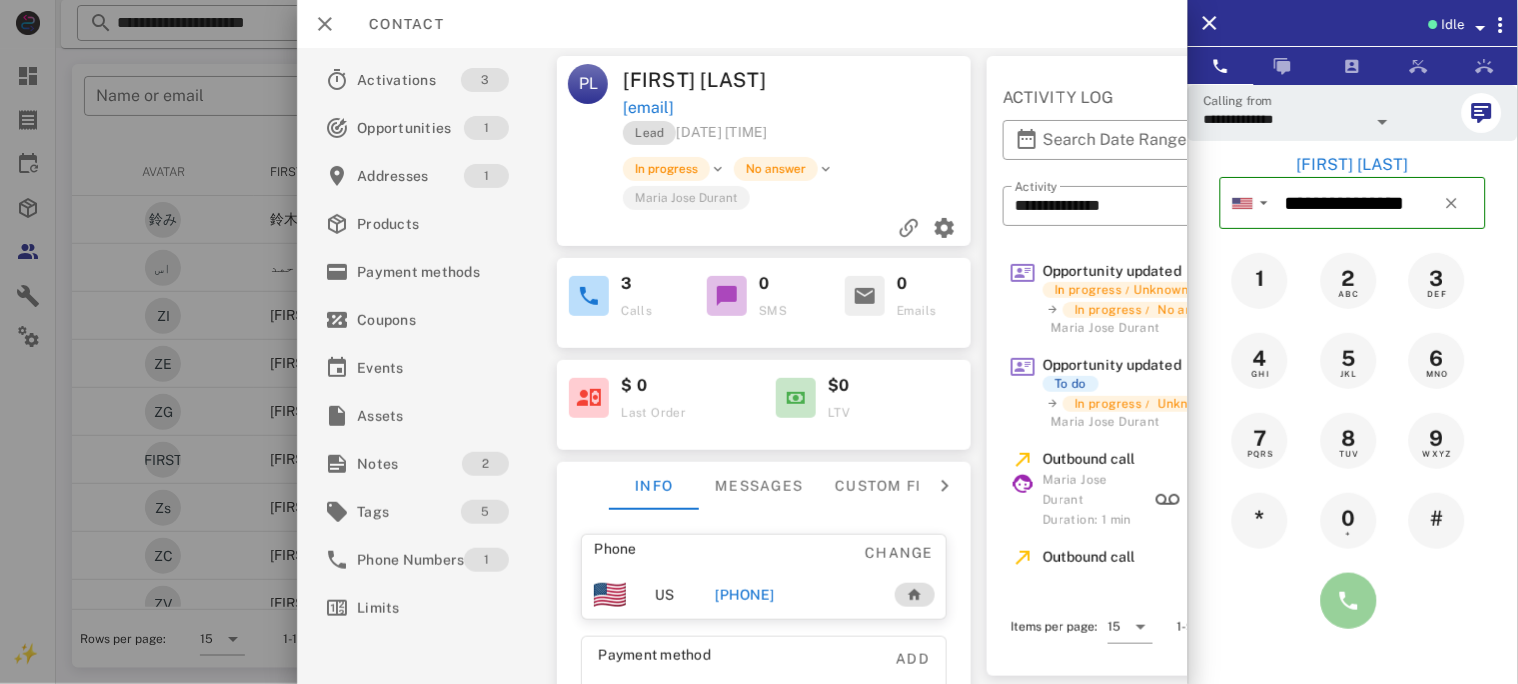 click at bounding box center (1349, 601) 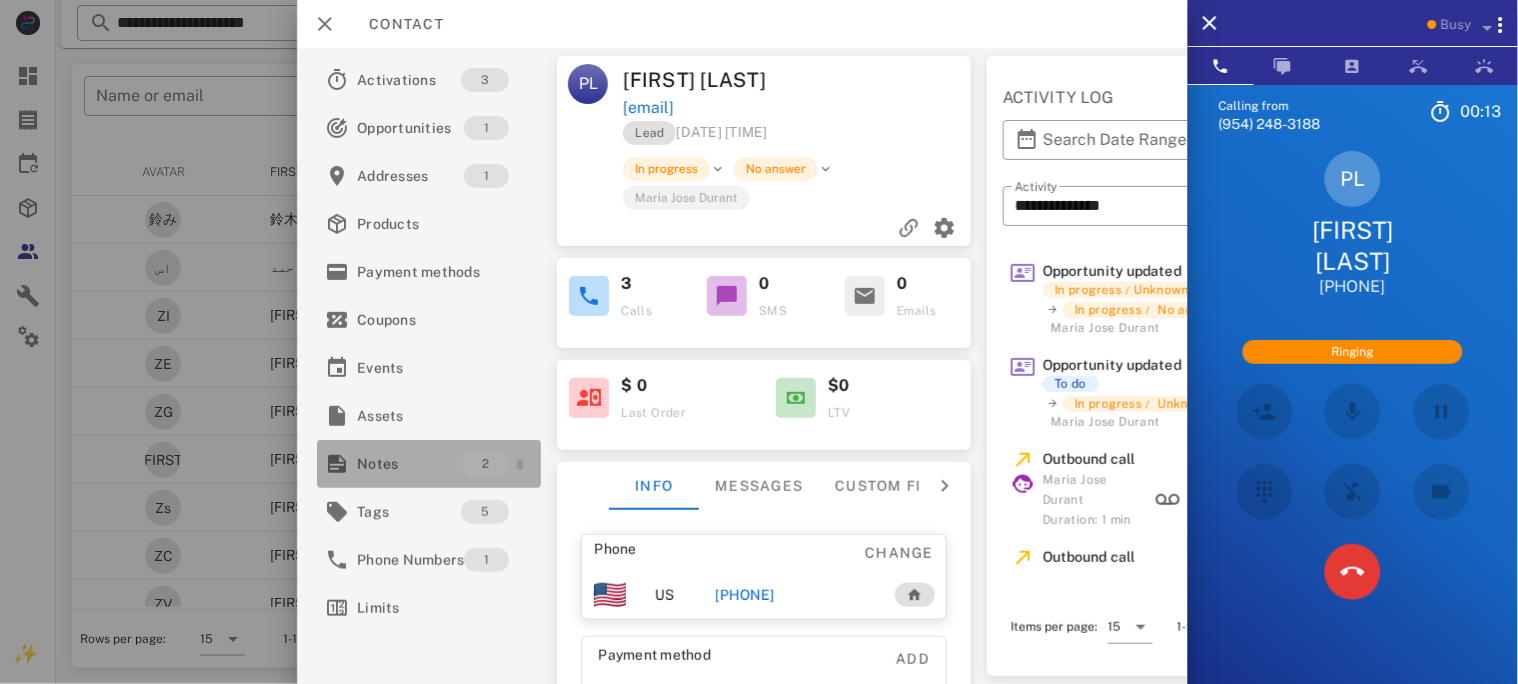 click on "Notes" at bounding box center (409, 464) 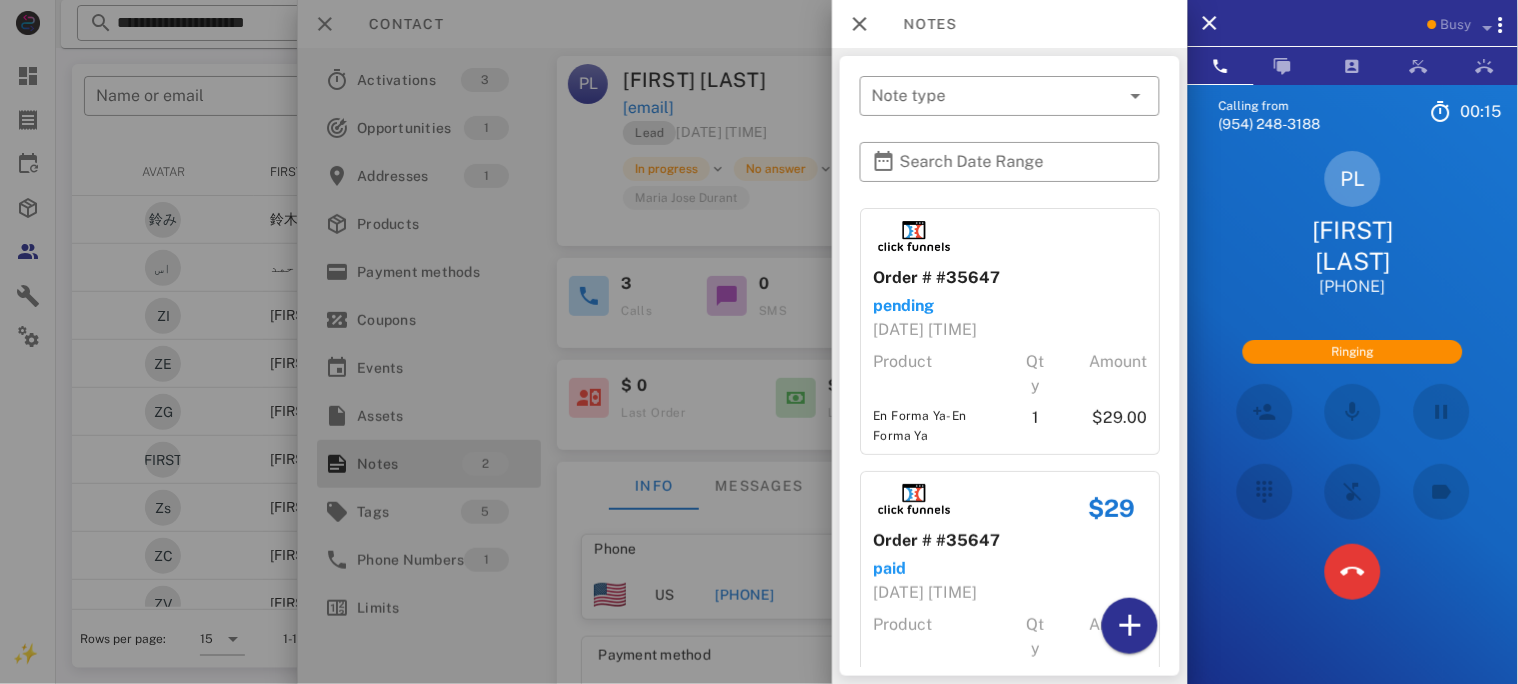 scroll, scrollTop: 75, scrollLeft: 0, axis: vertical 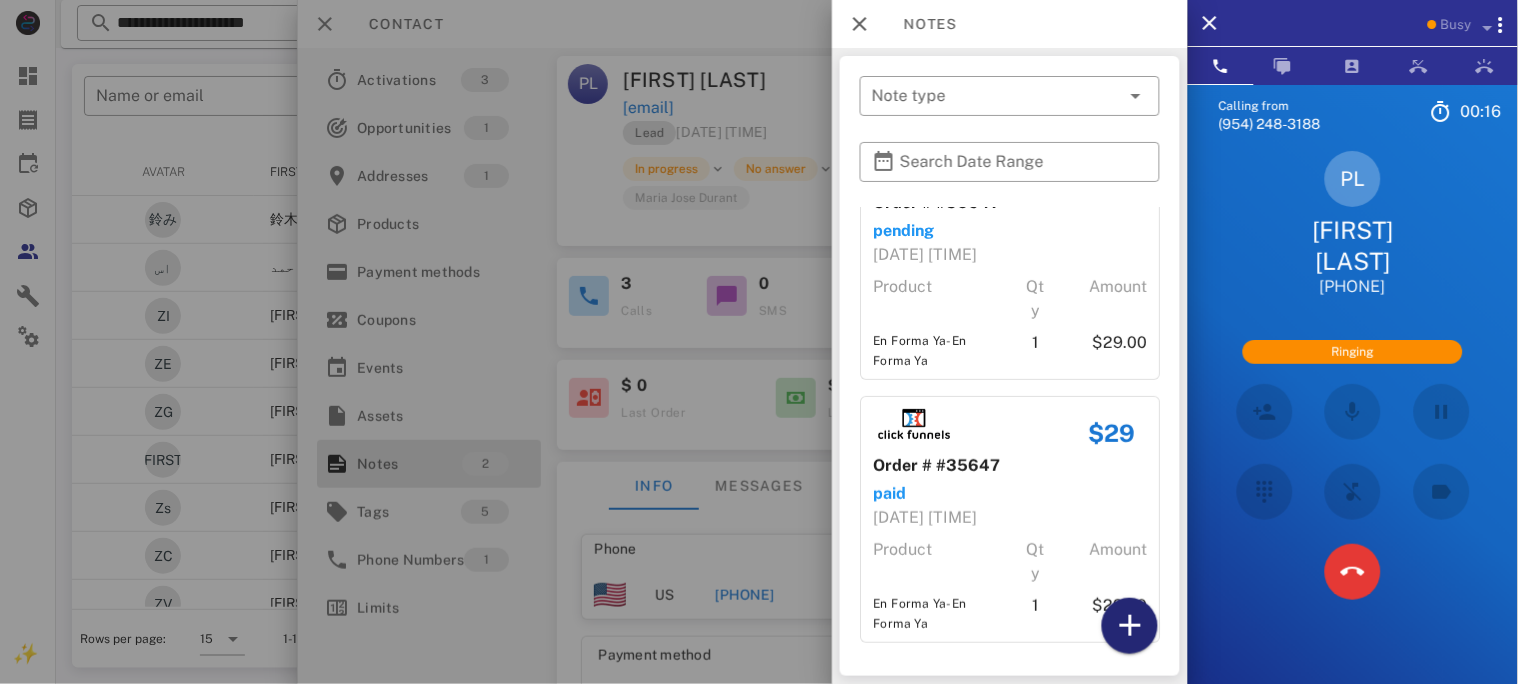 click at bounding box center (1130, 626) 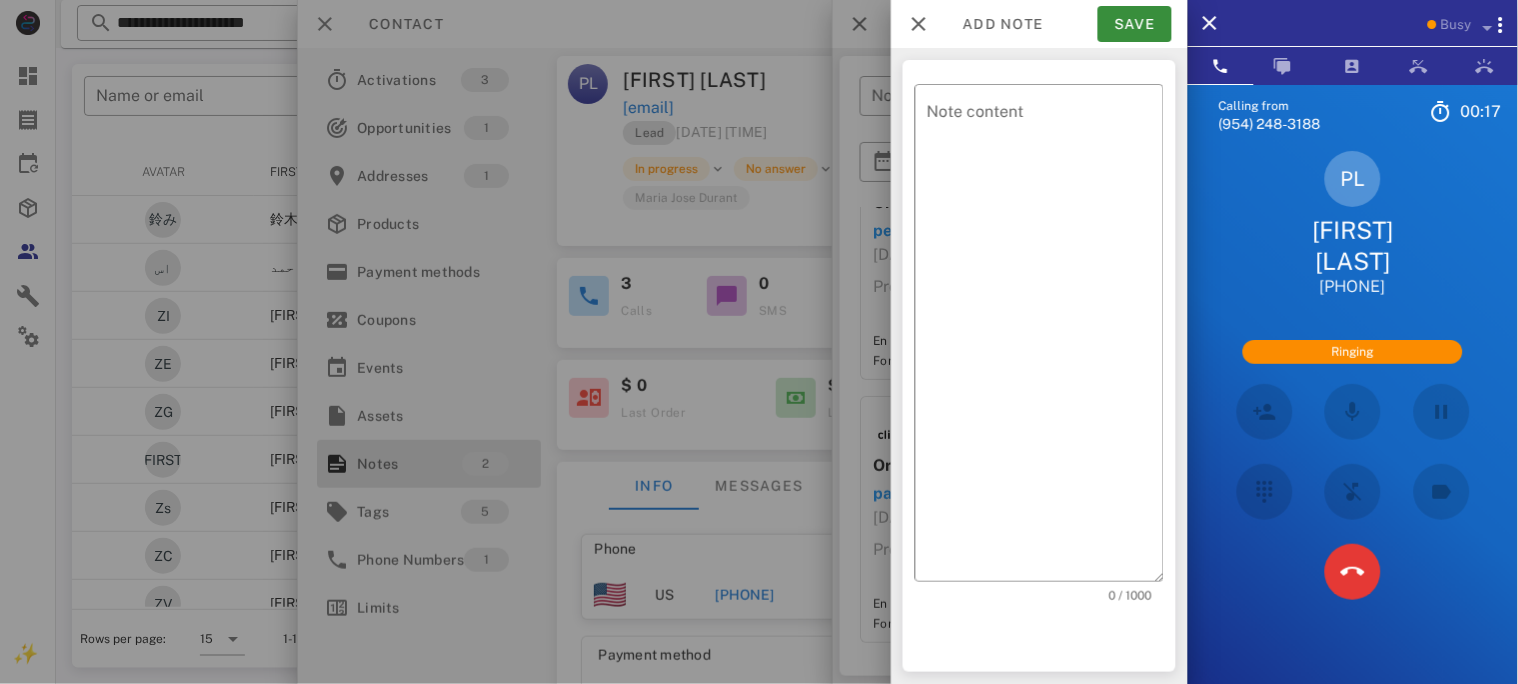 click on "Calling from ([PHONE]) [TIME] Unknown      ▼     [COUNTRY]
[COUNTRY_CODE]
[COUNTRY]
[COUNTRY_CODE]
[COUNTRY]
[COUNTRY_CODE]
[COUNTRY]
[COUNTRY_CODE]
[COUNTRY] ( [COUNTRY] )
[COUNTRY_CODE]
[COUNTRY]
[COUNTRY_CODE]
[COUNTRY] ( [COUNTRY] )
[COUNTRY_CODE]
[COUNTRY]
[COUNTRY_CODE]
[COUNTRY]
[COUNTRY_CODE]
[COUNTRY]
[COUNTRY_CODE]
[COUNTRY]
[COUNTRY_CODE]
[COUNTRY]
[COUNTRY_CODE]
[COUNTRY]
[COUNTRY_CODE]
[COUNTRY]
[COUNTRY_CODE]
[COUNTRY]
[COUNTRY_CODE]
[COUNTRY]
[COUNTRY_CODE]
[COUNTRY] ( [COUNTRY] )     [COUNTRY] ( [COUNTRY] )" at bounding box center [787, 48] 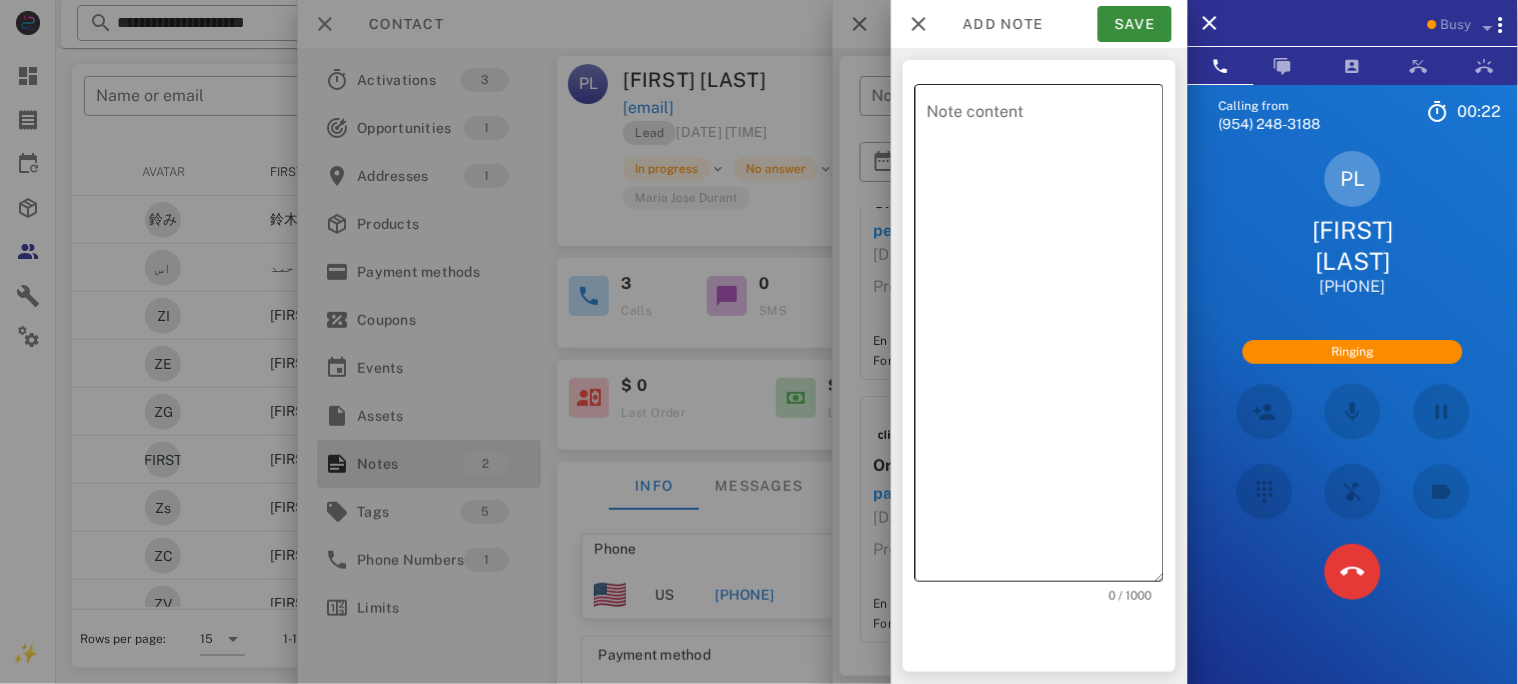 click on "Note content" at bounding box center [1045, 338] 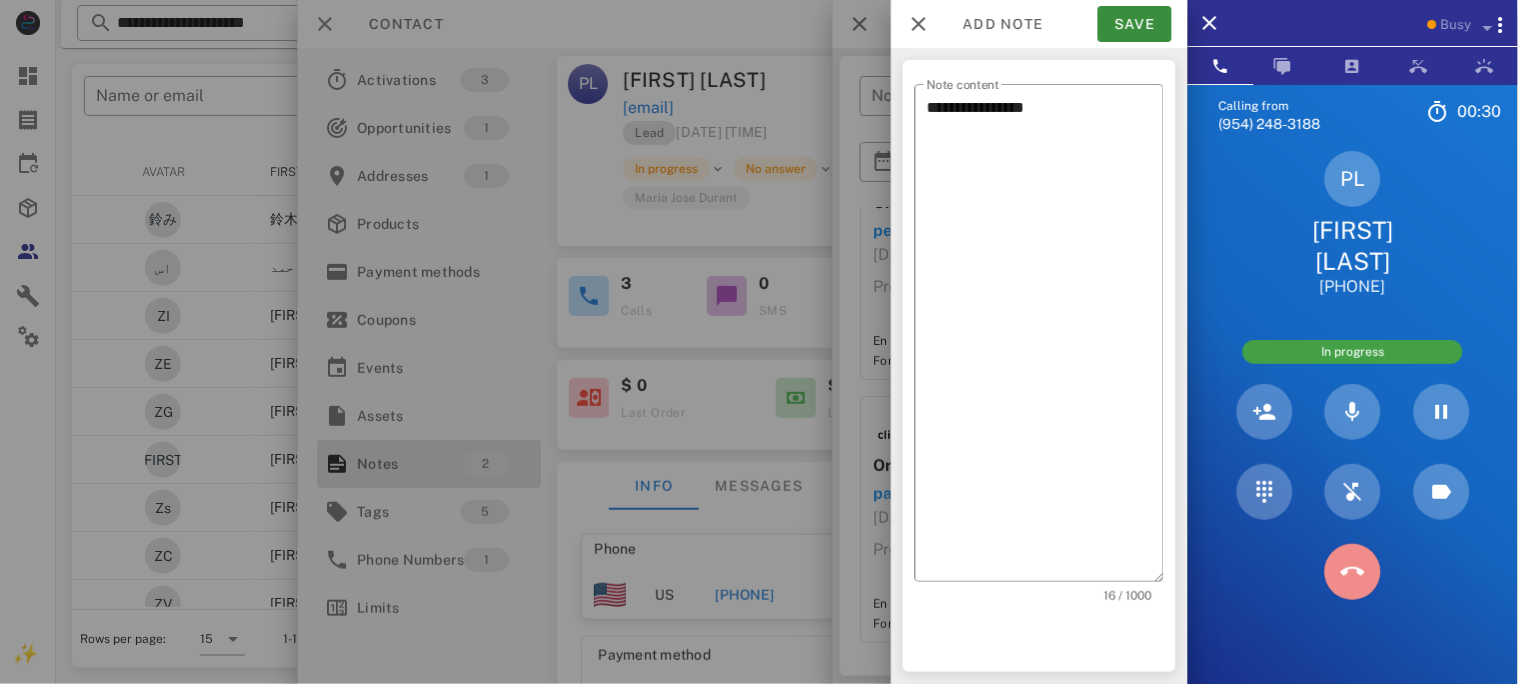 click at bounding box center (1353, 572) 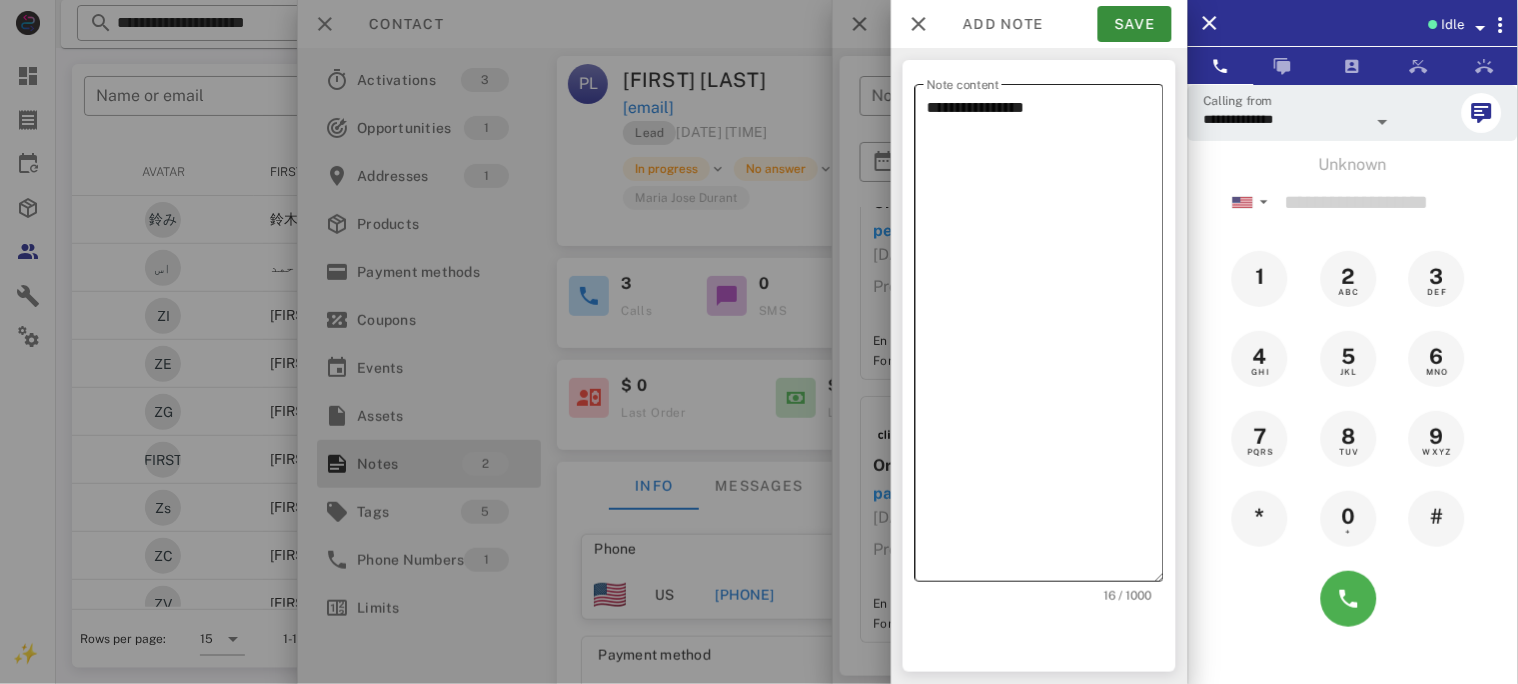 click on "**********" at bounding box center [1045, 338] 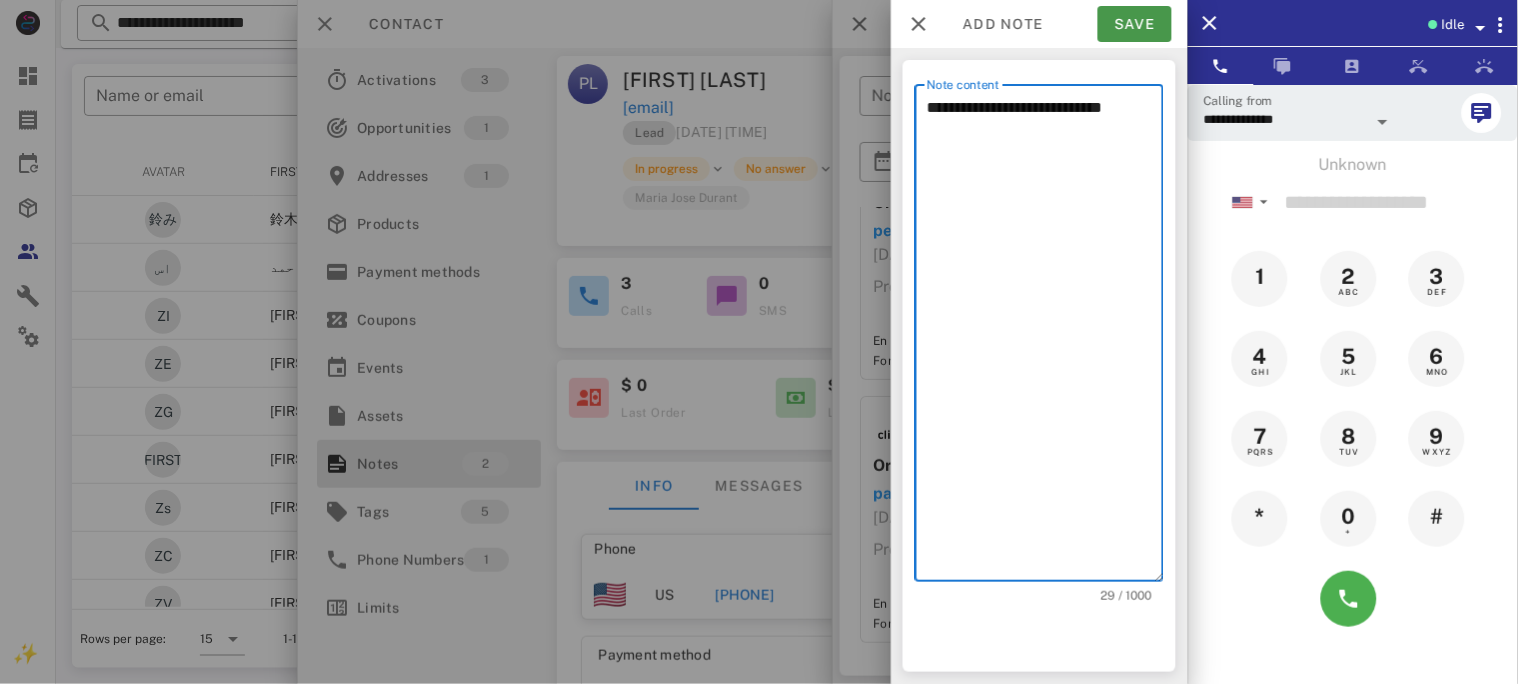 type on "**********" 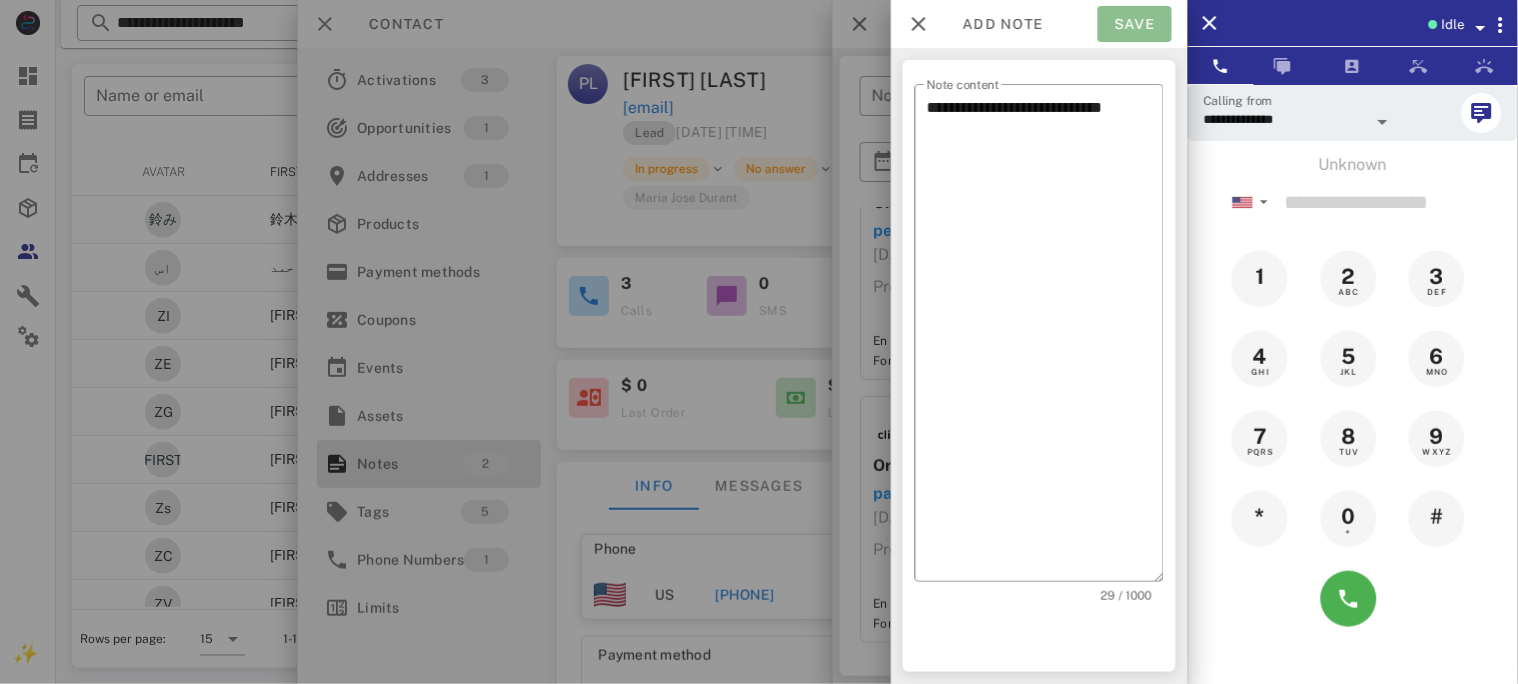 click on "Save" at bounding box center [1135, 24] 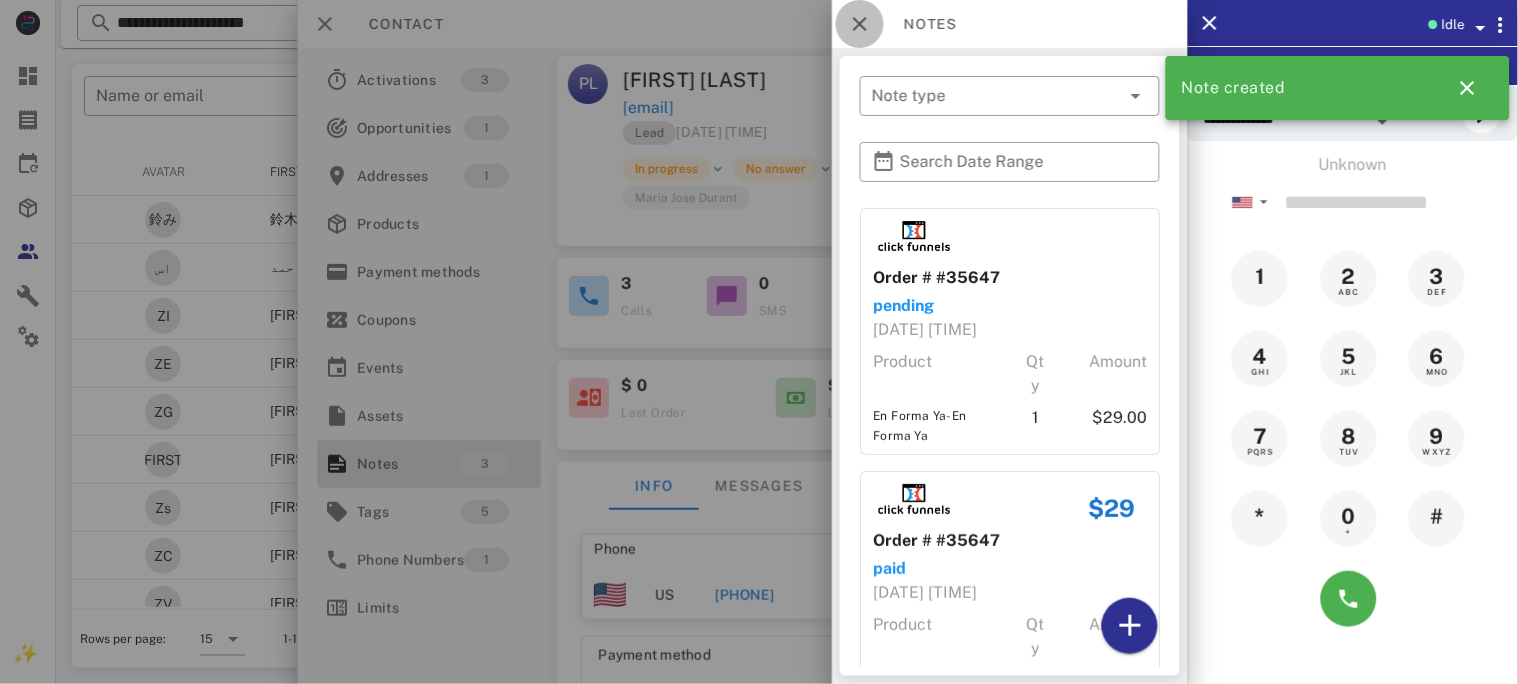 click at bounding box center (860, 24) 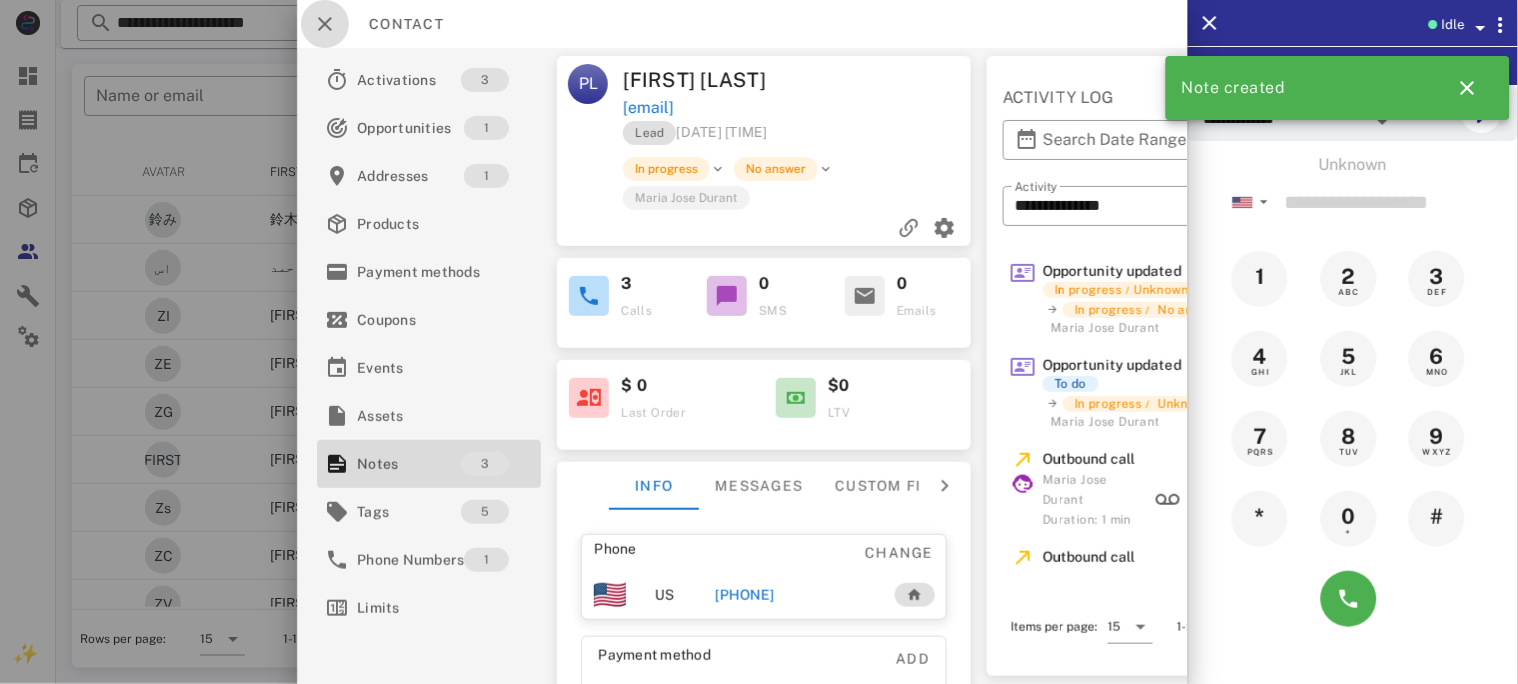 click at bounding box center (325, 24) 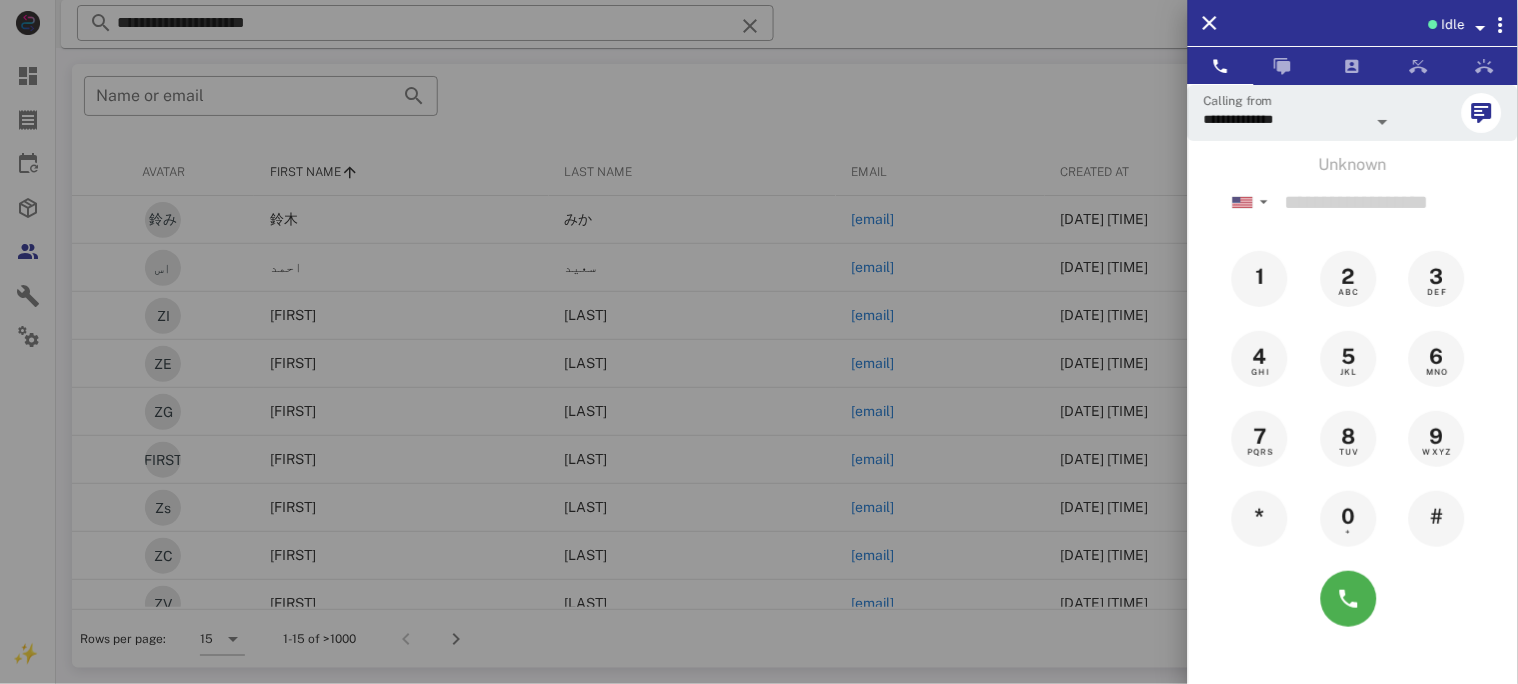 click at bounding box center (759, 342) 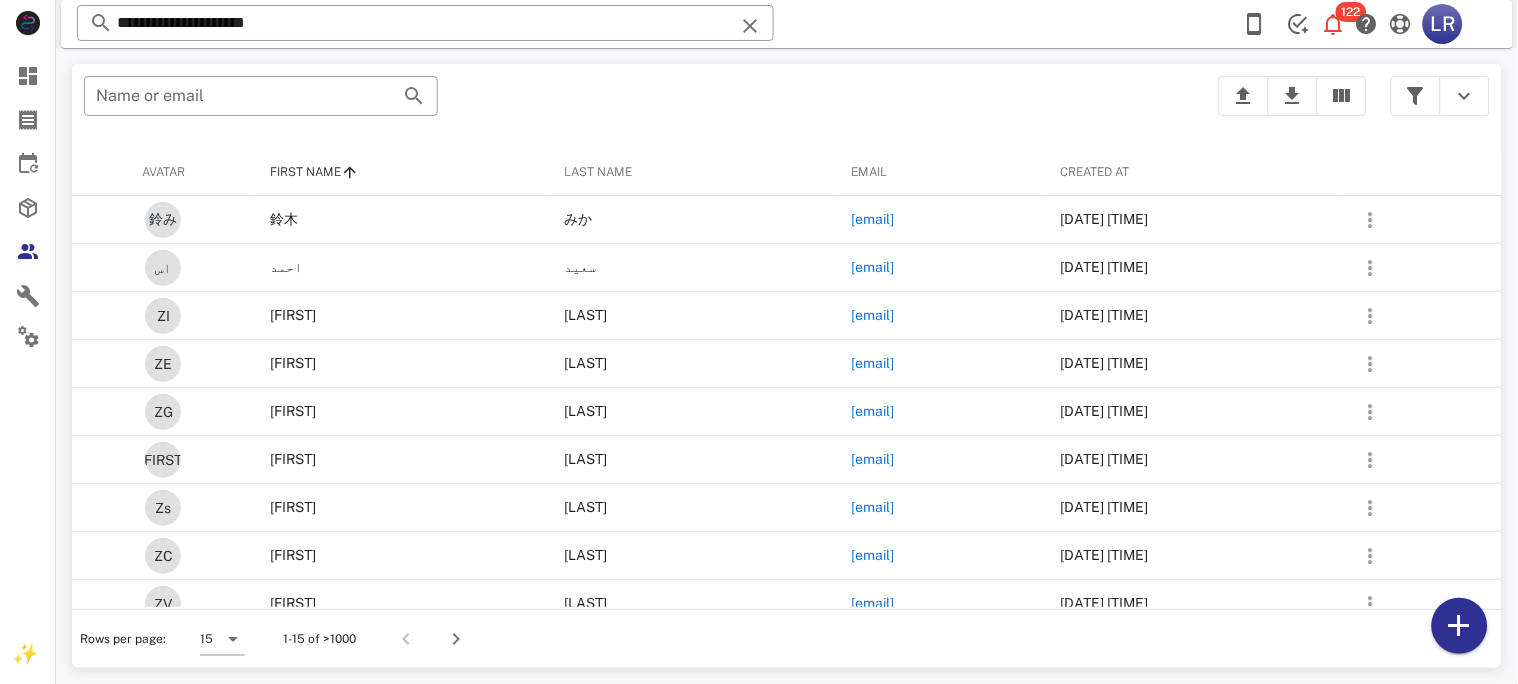 click at bounding box center (750, 26) 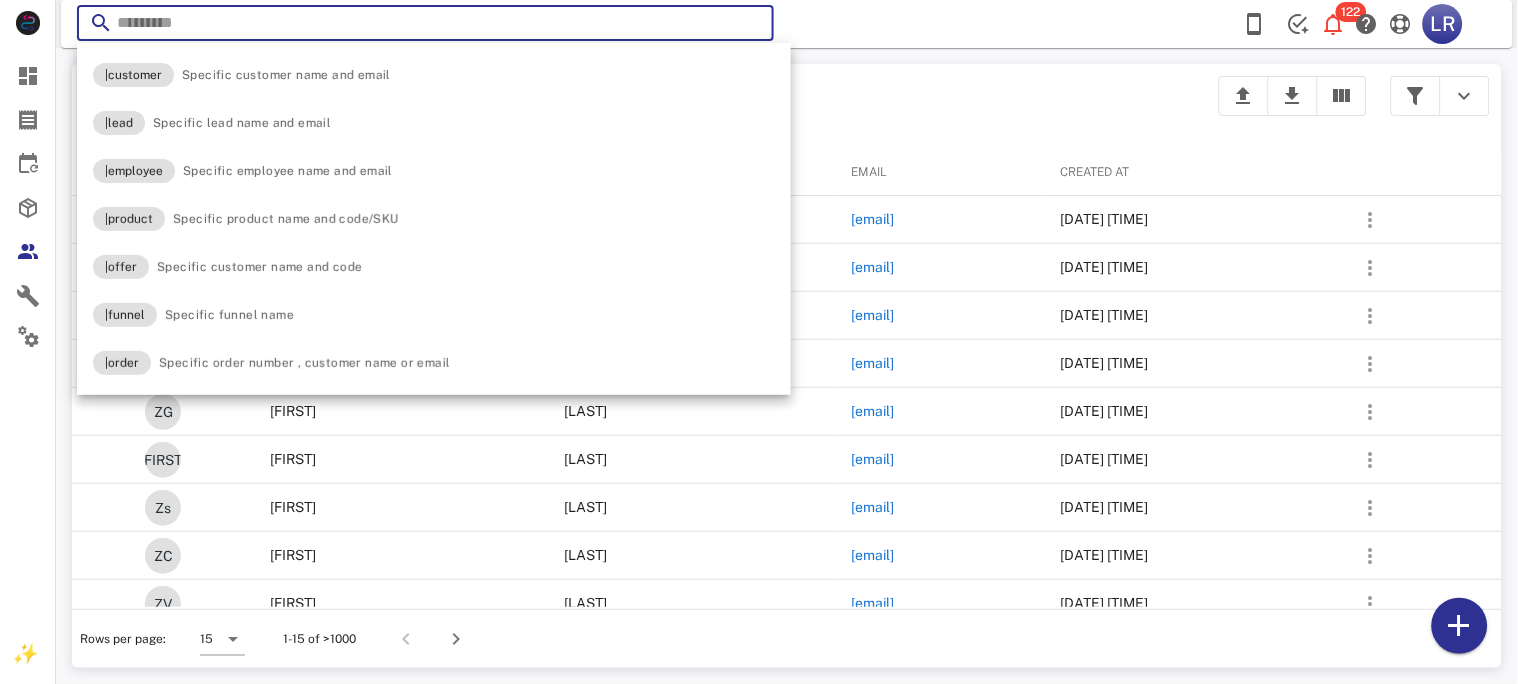 paste on "**********" 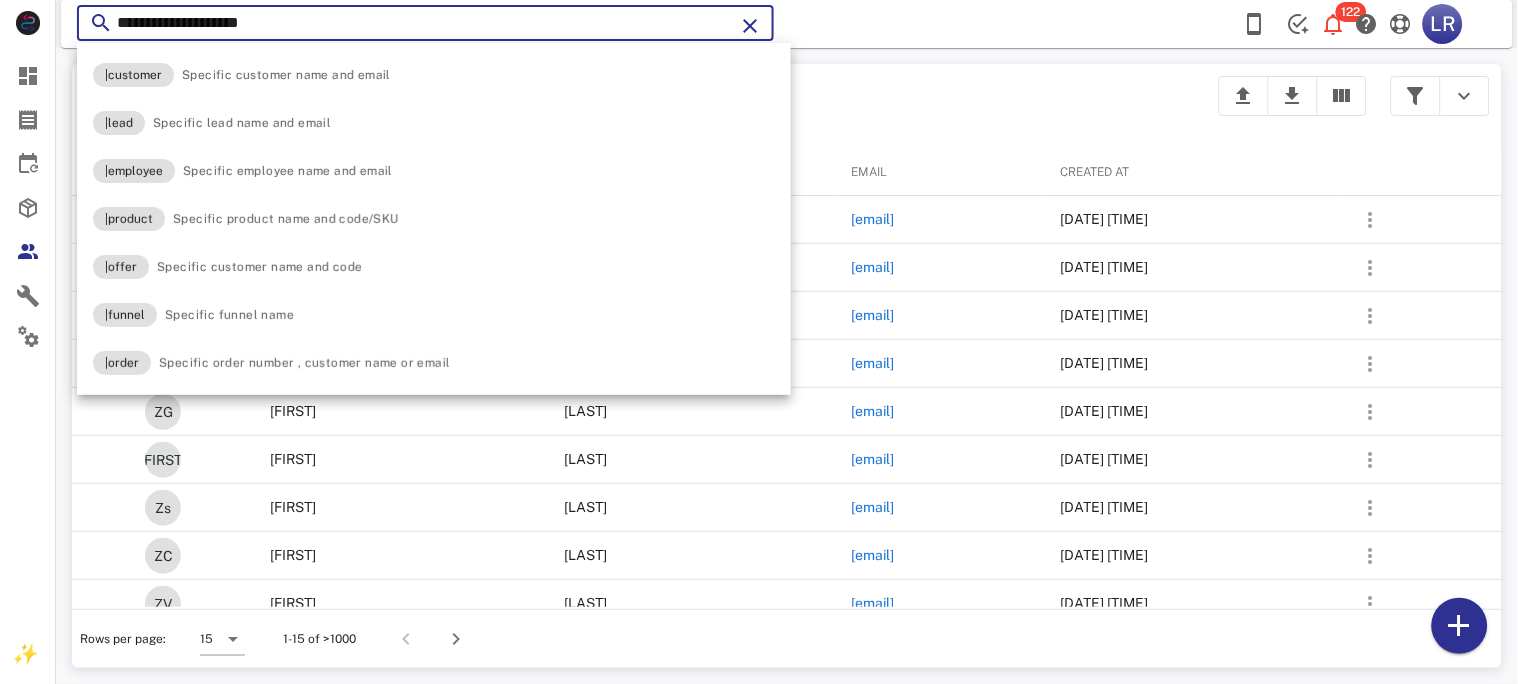 type on "**********" 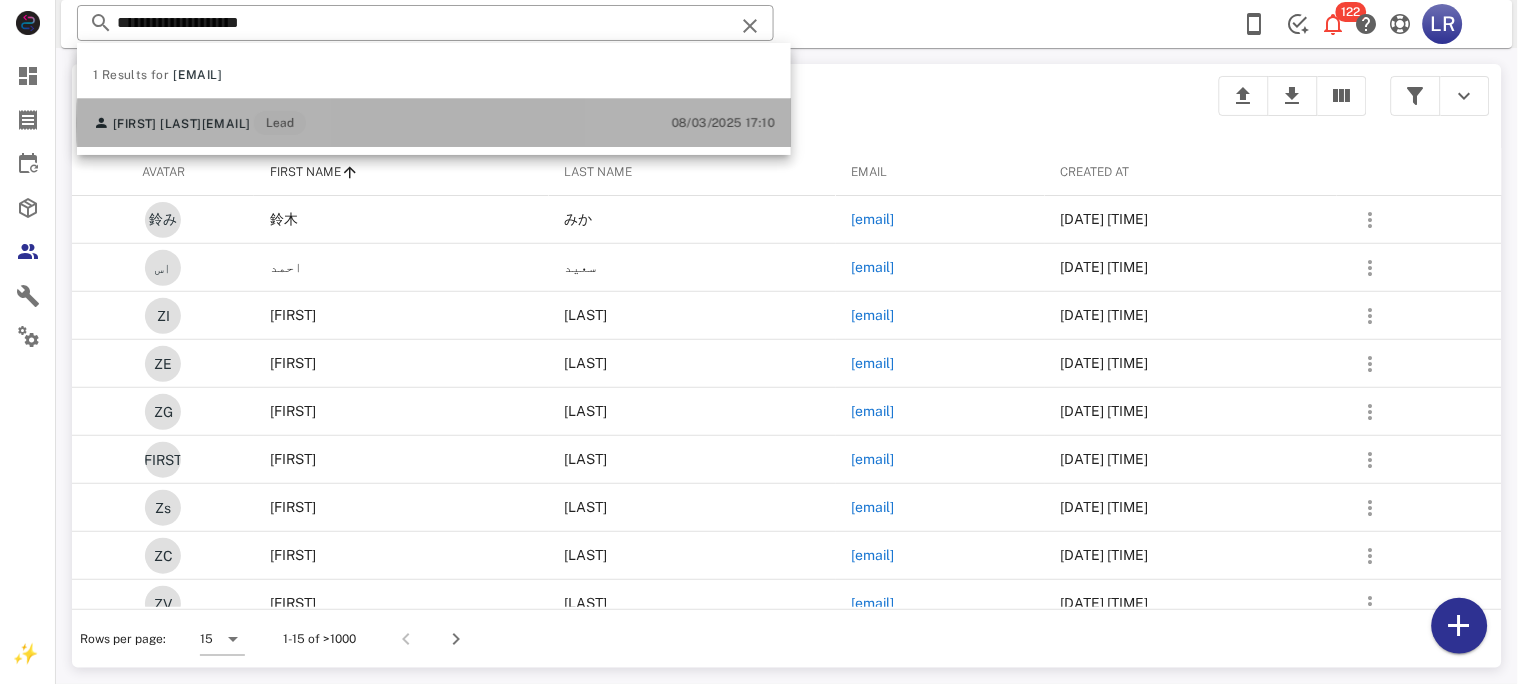 click on "[EMAIL]" at bounding box center (226, 124) 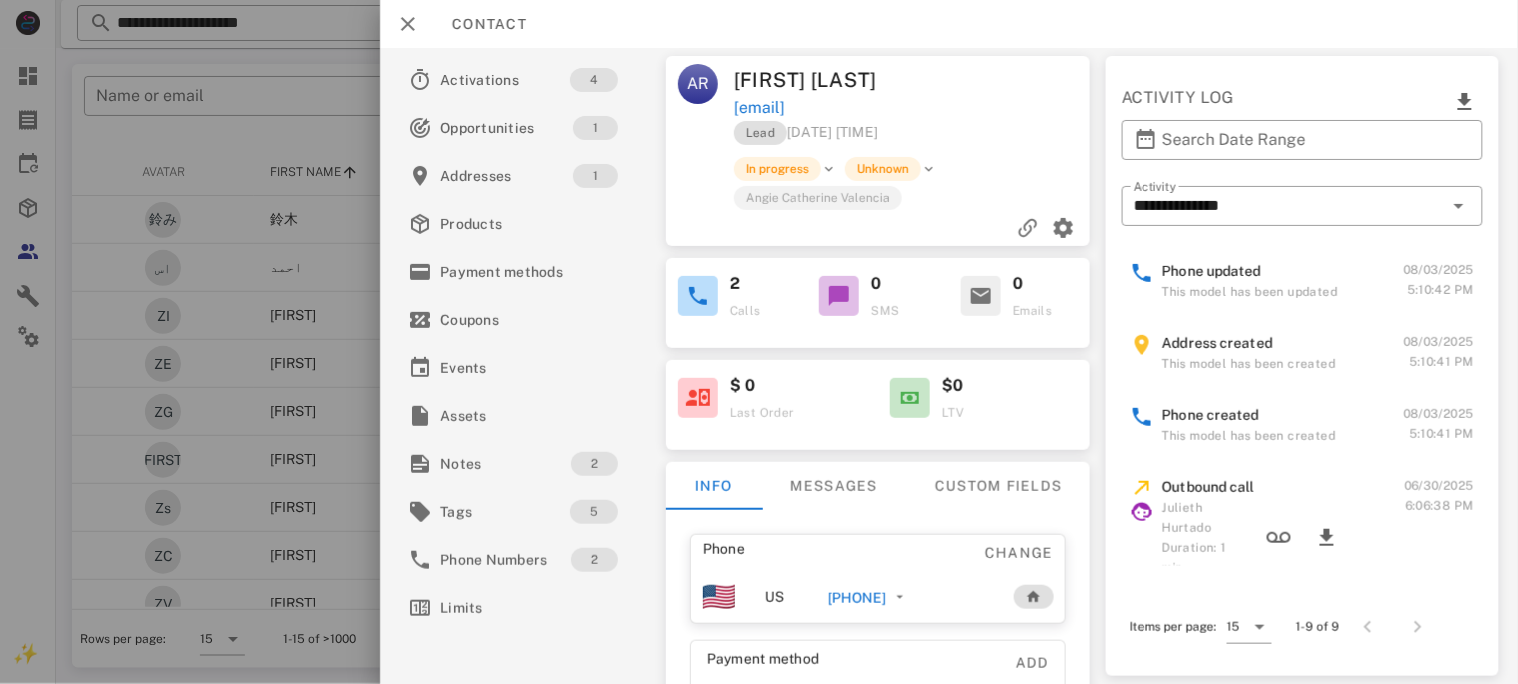 click on "[PHONE]" at bounding box center (856, 598) 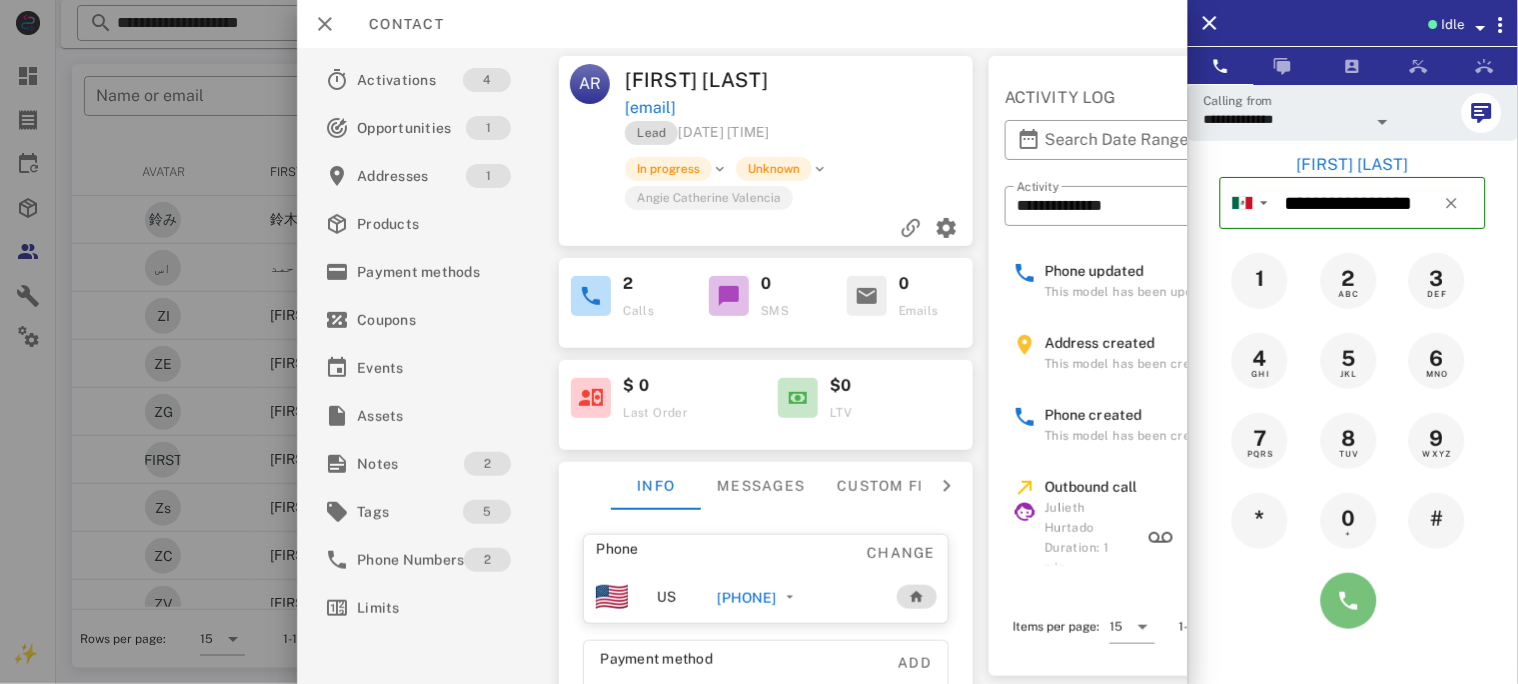 click at bounding box center (1349, 601) 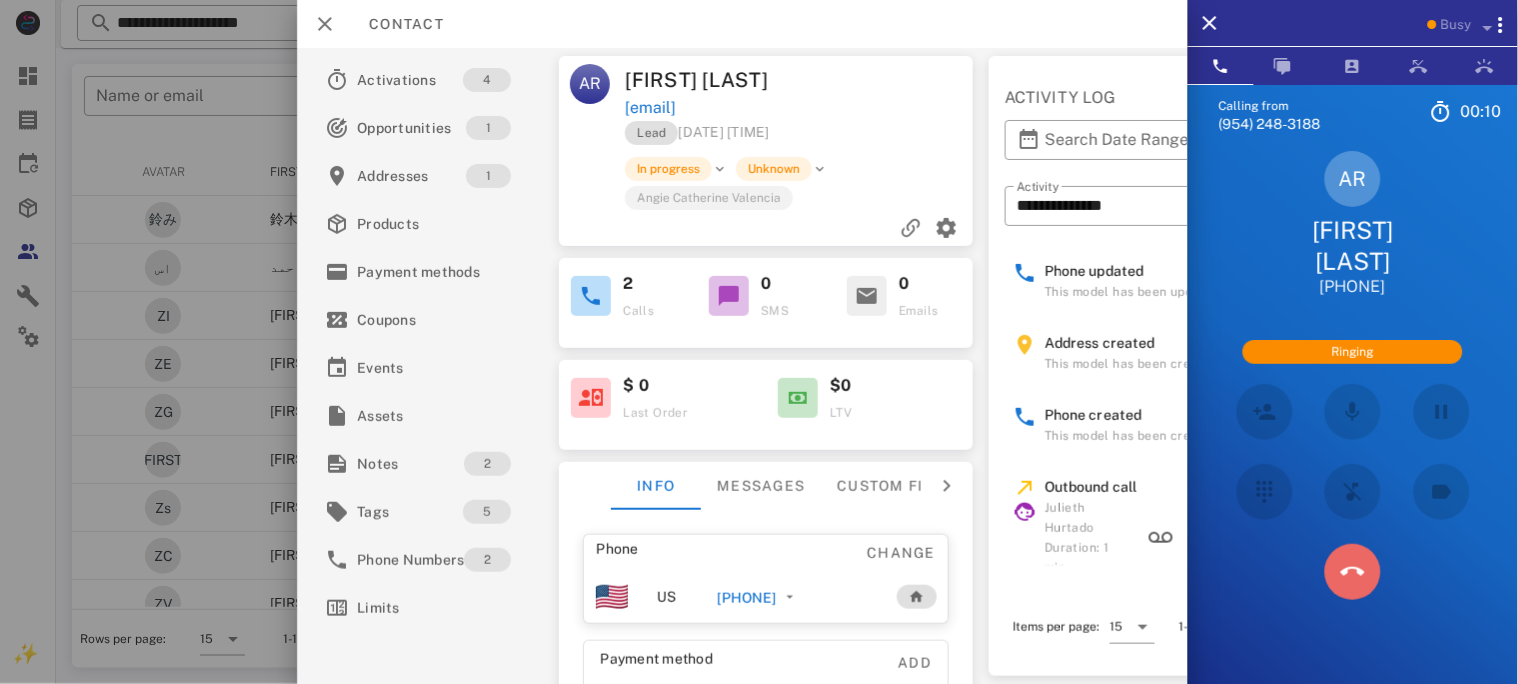 click at bounding box center (1353, 572) 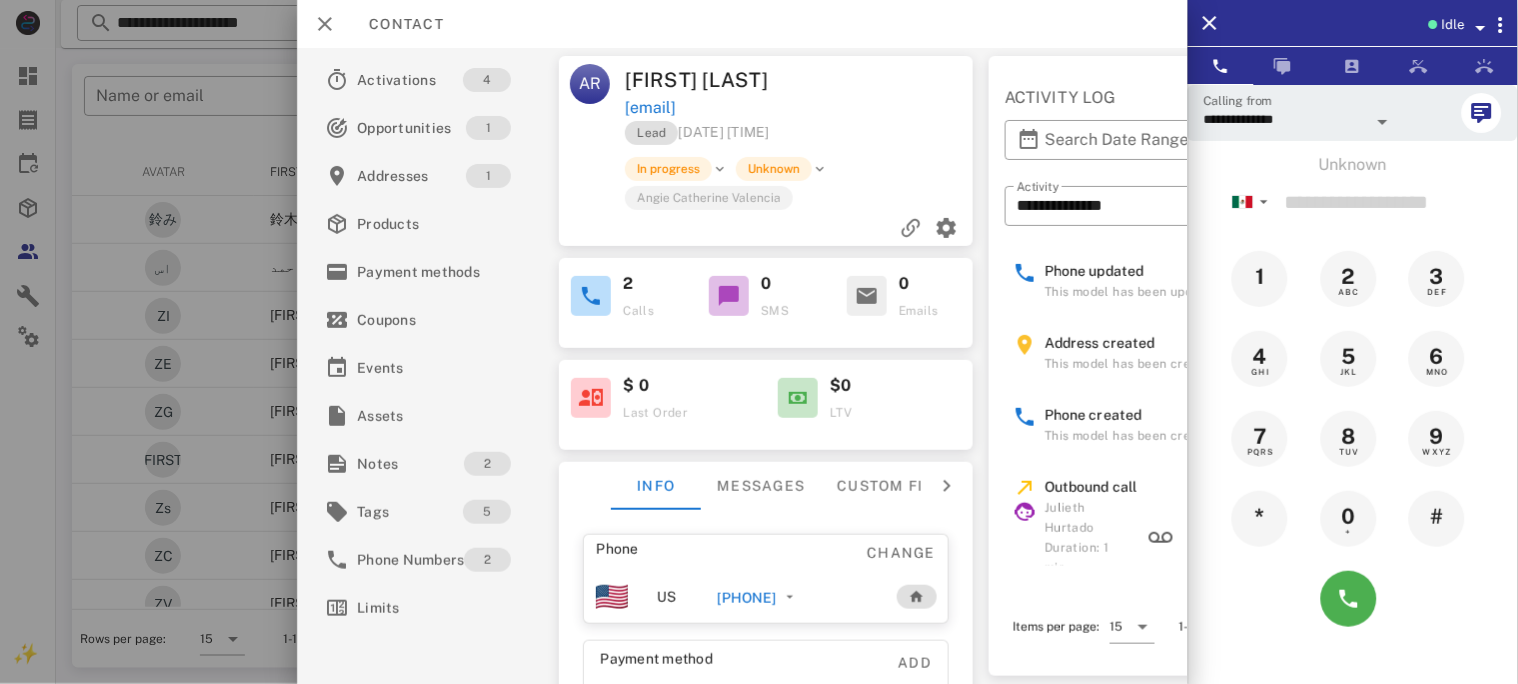 click on "[PHONE]" at bounding box center [746, 598] 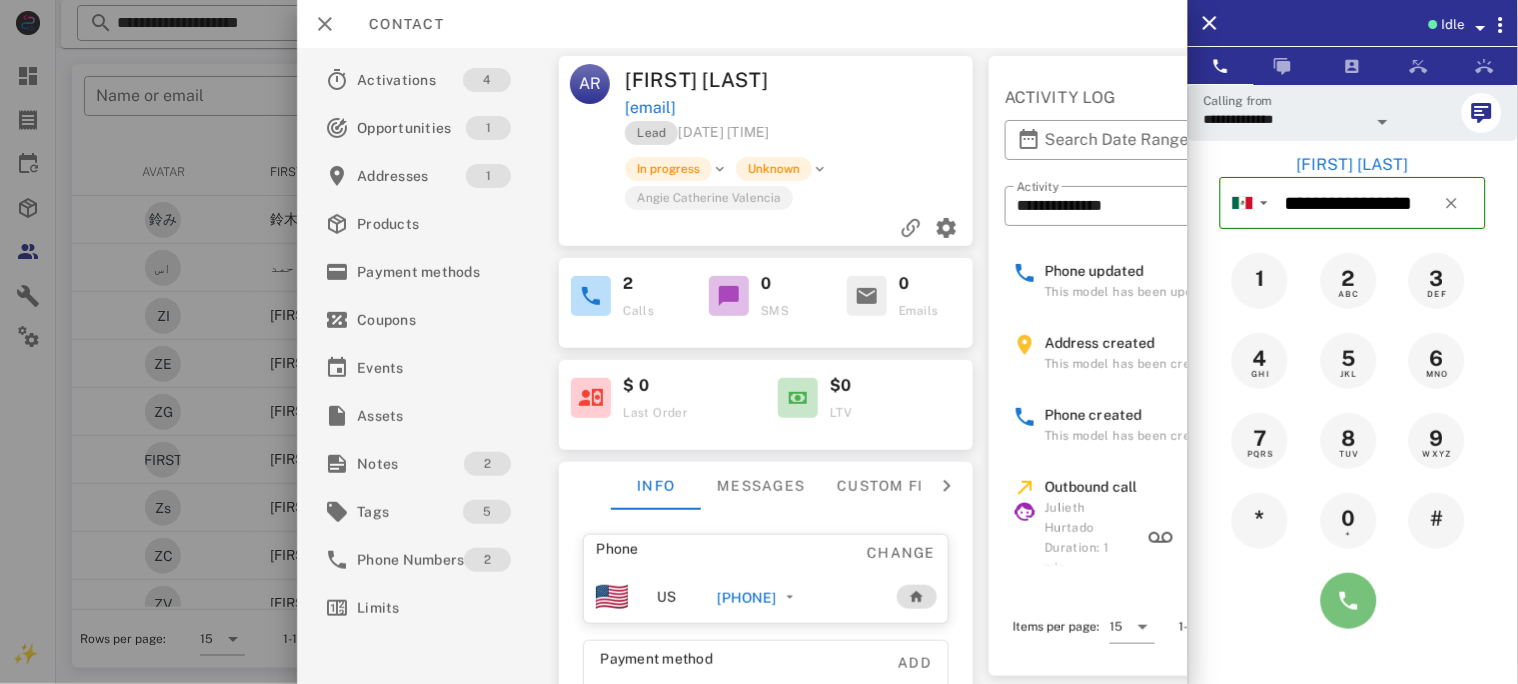 click at bounding box center [1349, 601] 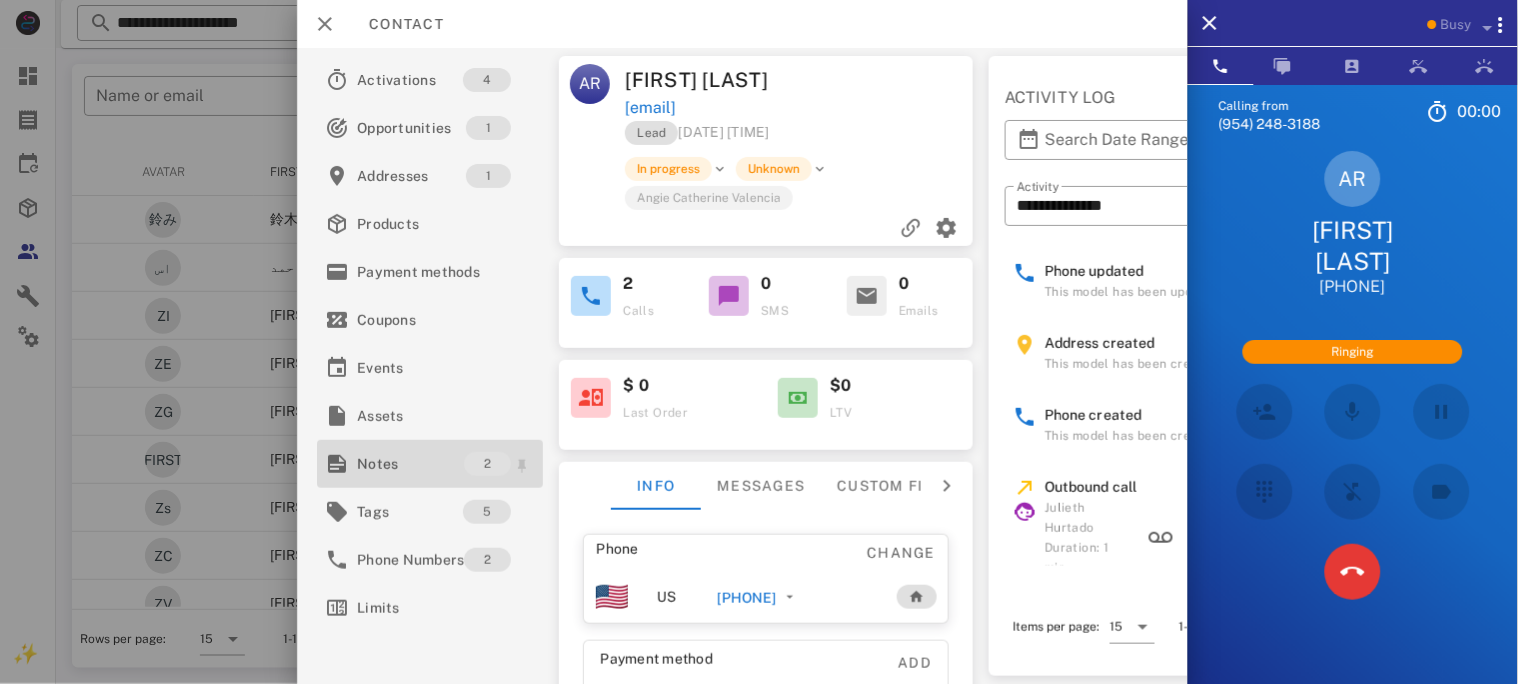 click on "Notes" at bounding box center (410, 464) 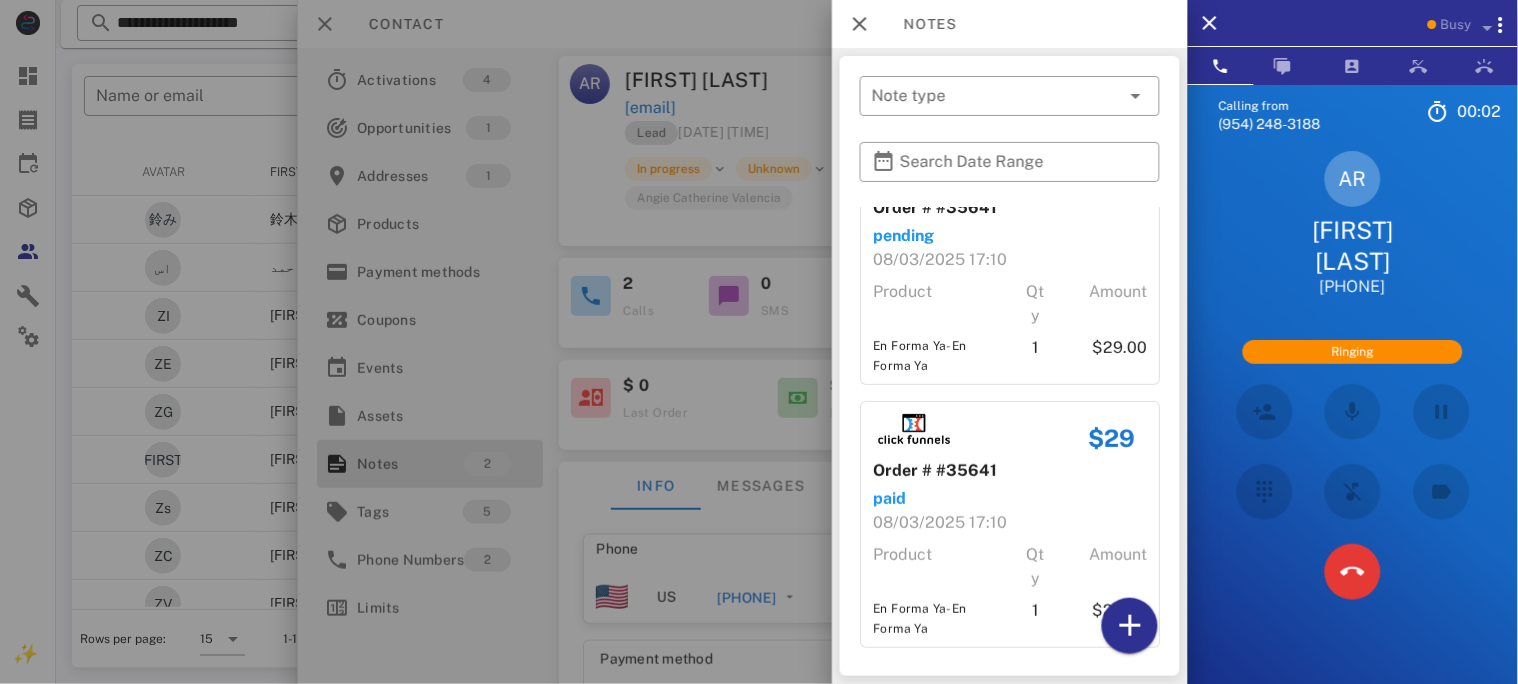 scroll, scrollTop: 75, scrollLeft: 0, axis: vertical 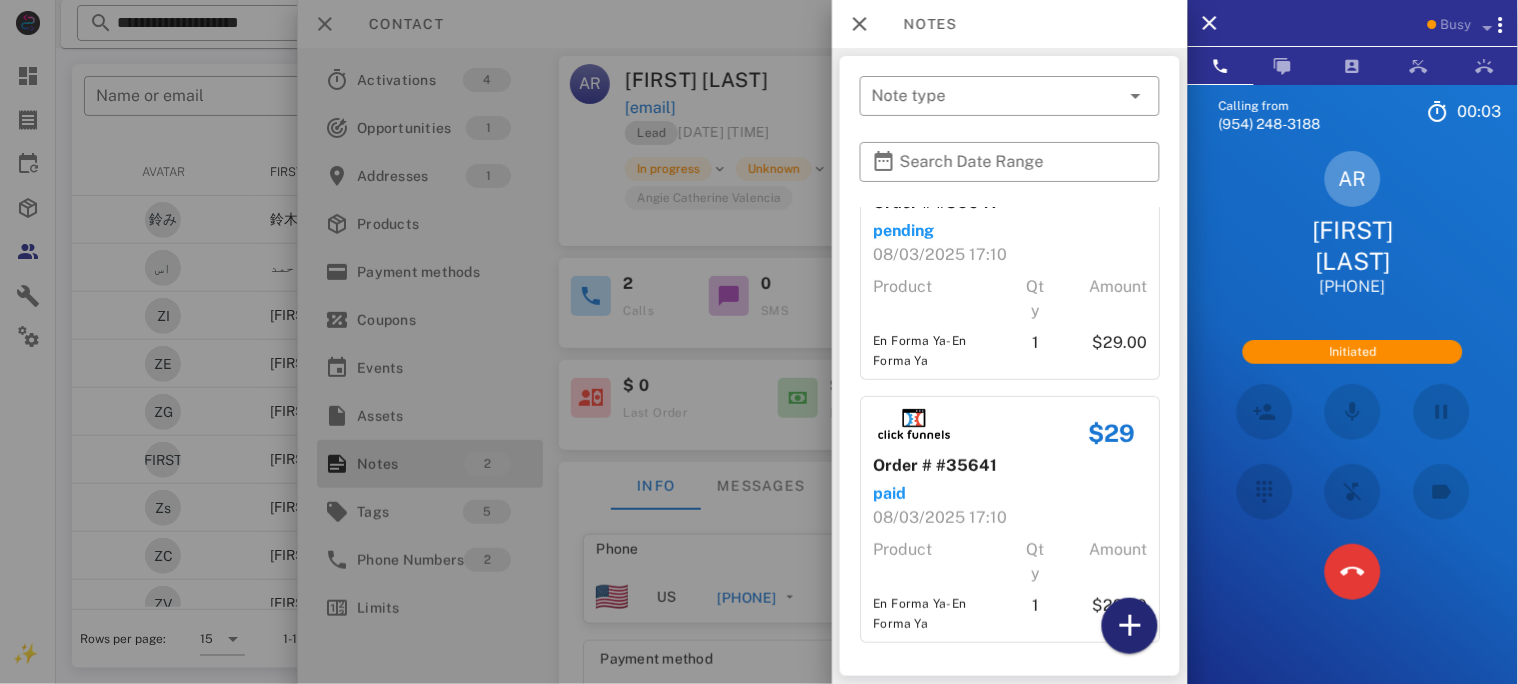 click at bounding box center (1130, 626) 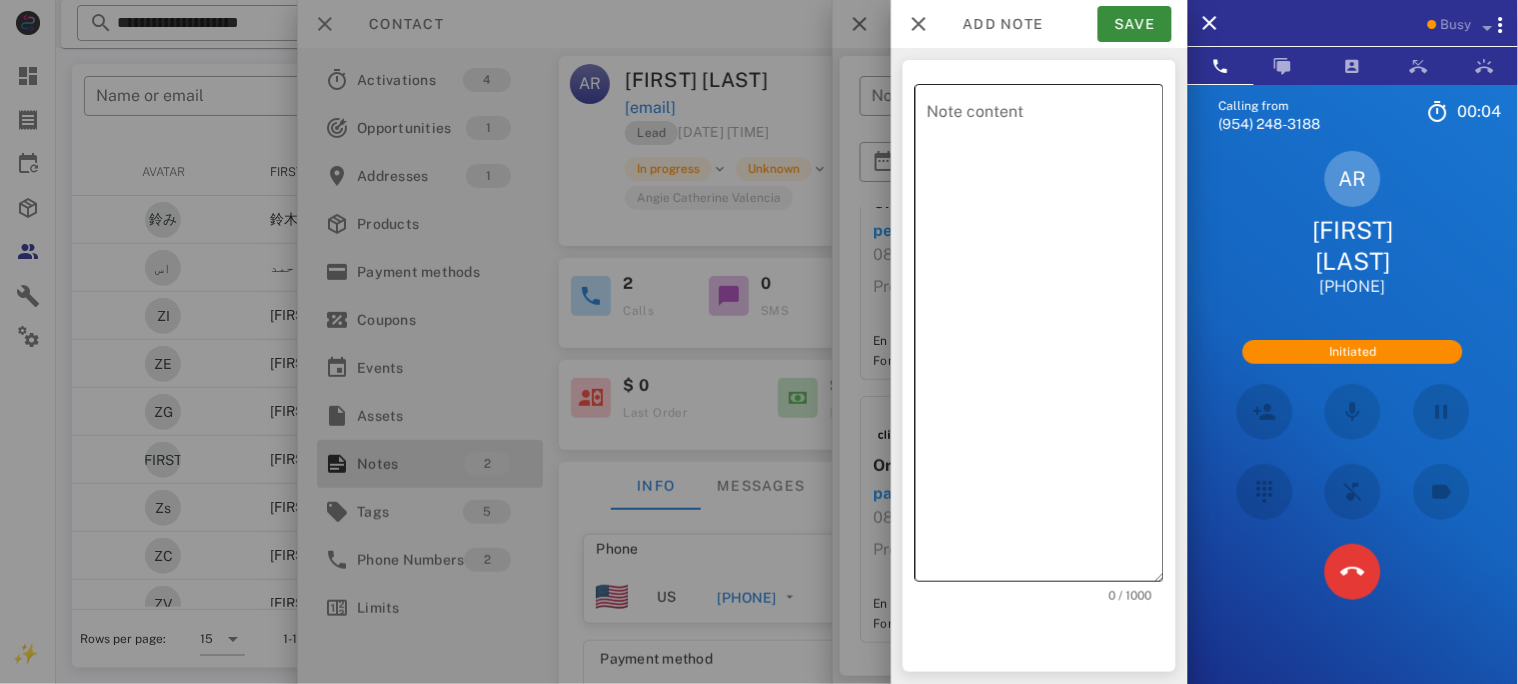 click on "Note content" at bounding box center (1045, 338) 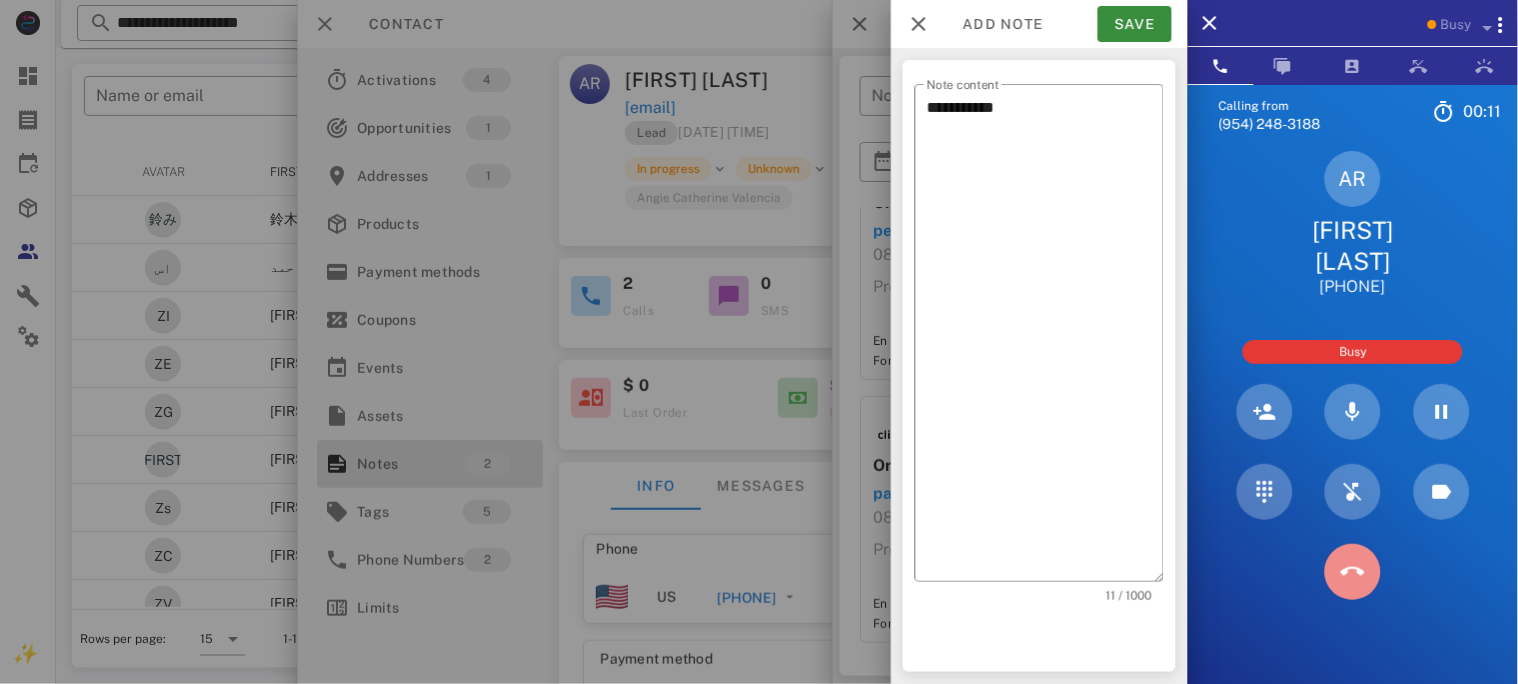 drag, startPoint x: 1344, startPoint y: 530, endPoint x: 1202, endPoint y: 337, distance: 239.6101 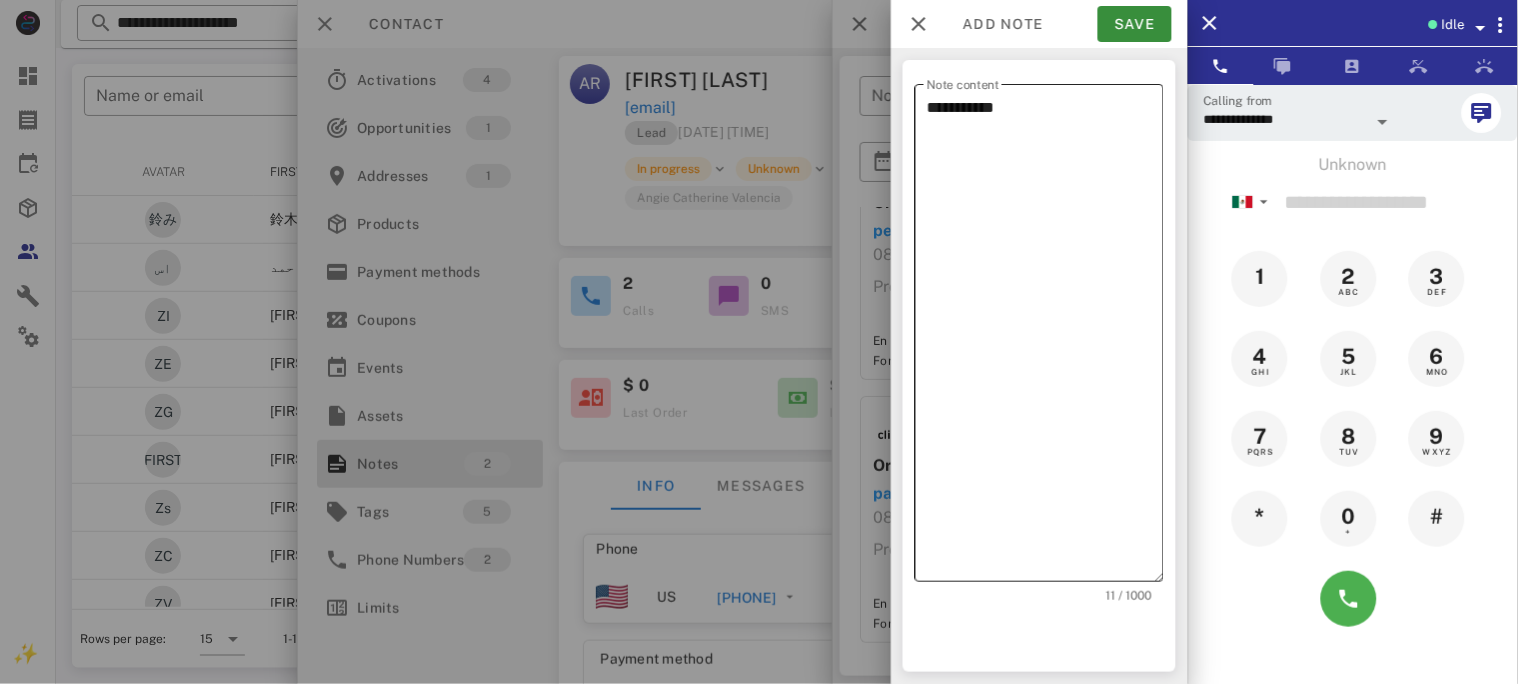 click on "**********" at bounding box center (1045, 338) 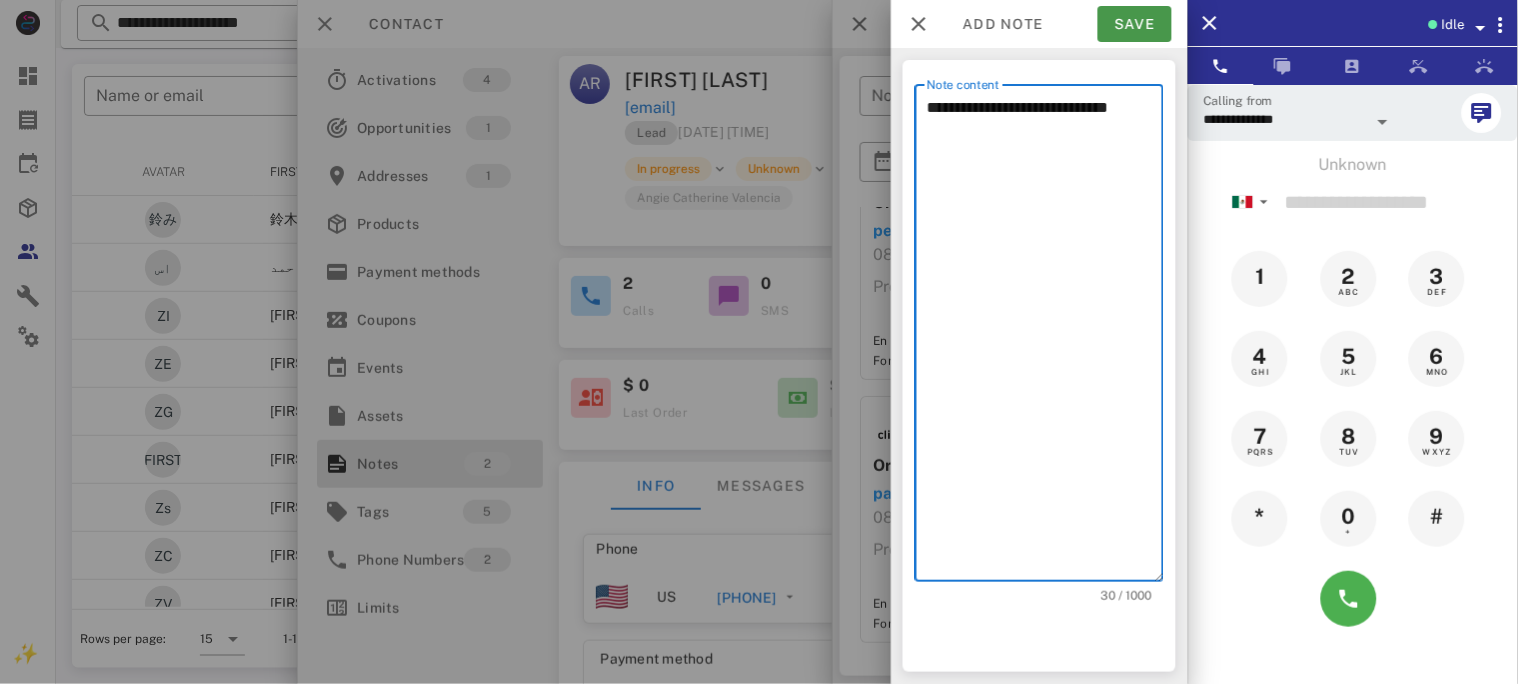 type on "**********" 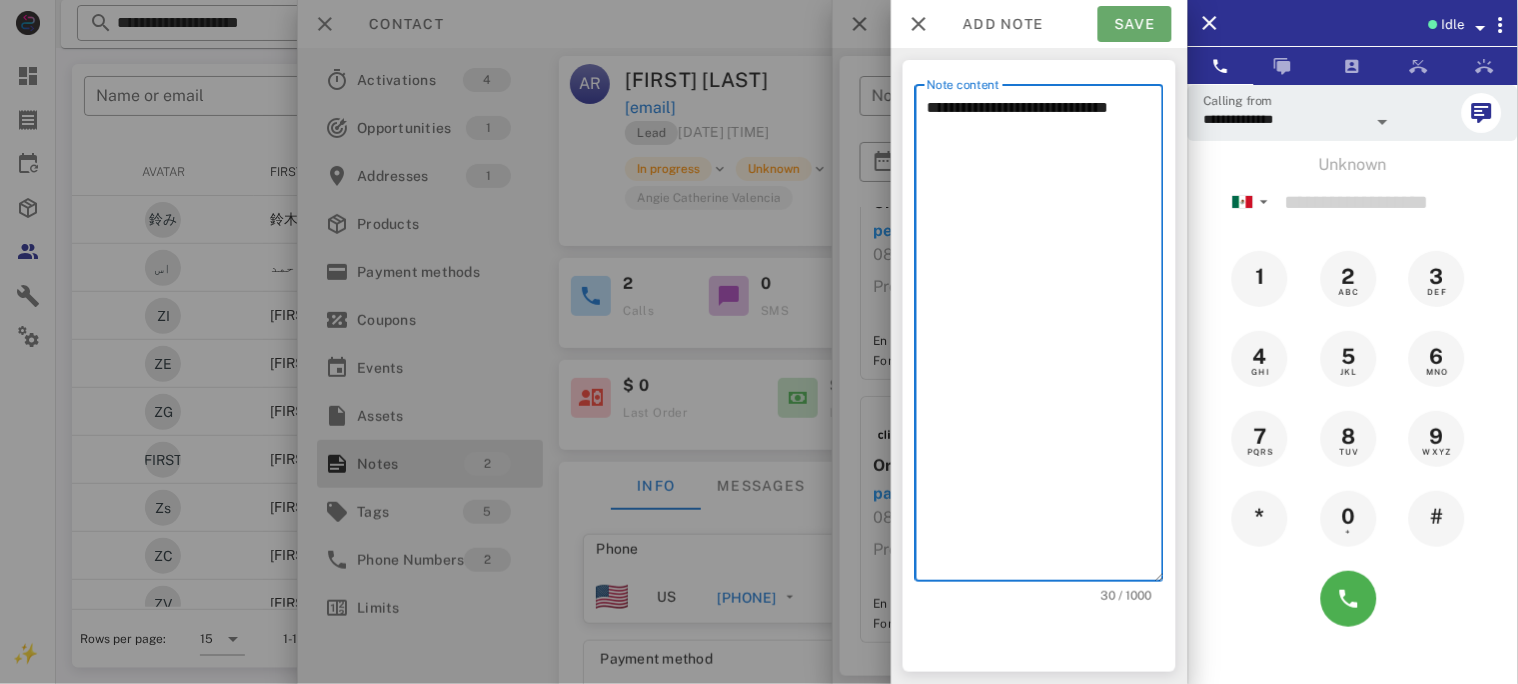 click on "Save" at bounding box center [1135, 24] 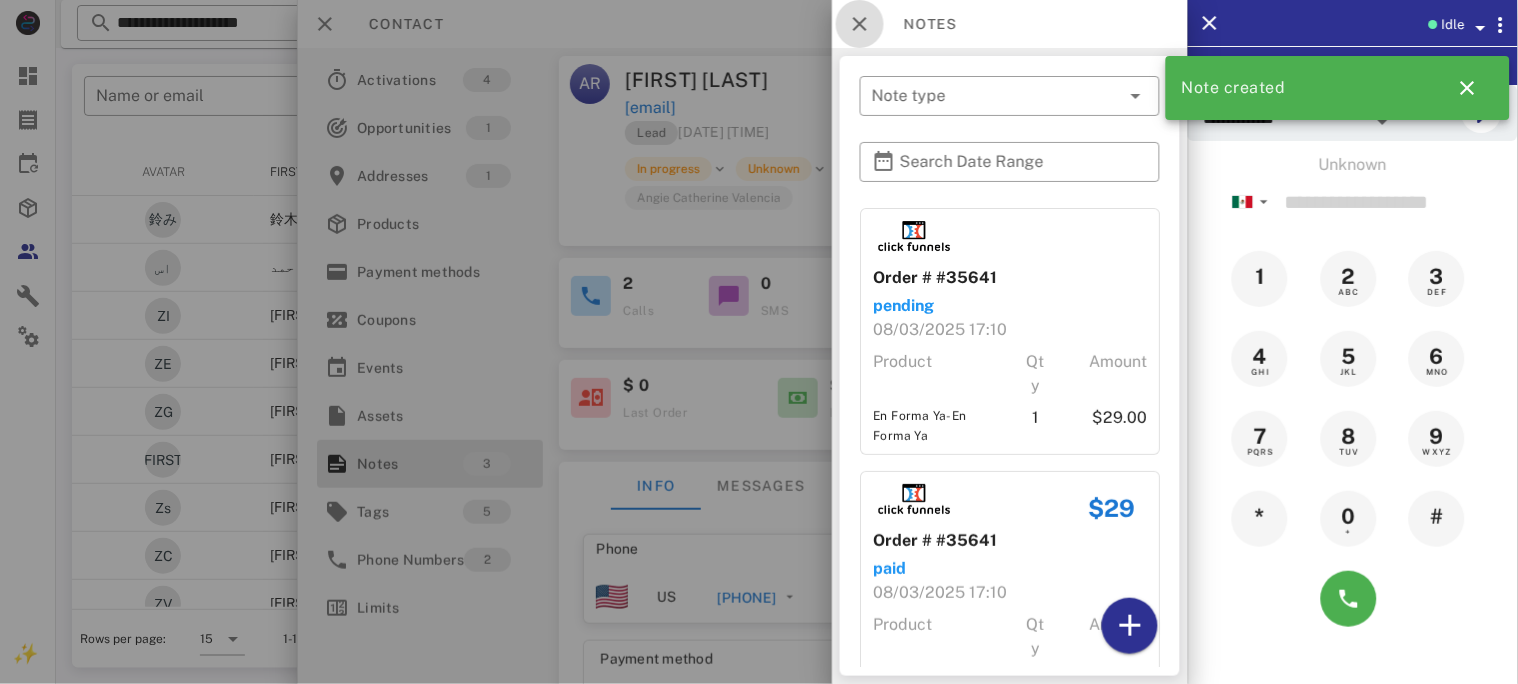 click at bounding box center (860, 24) 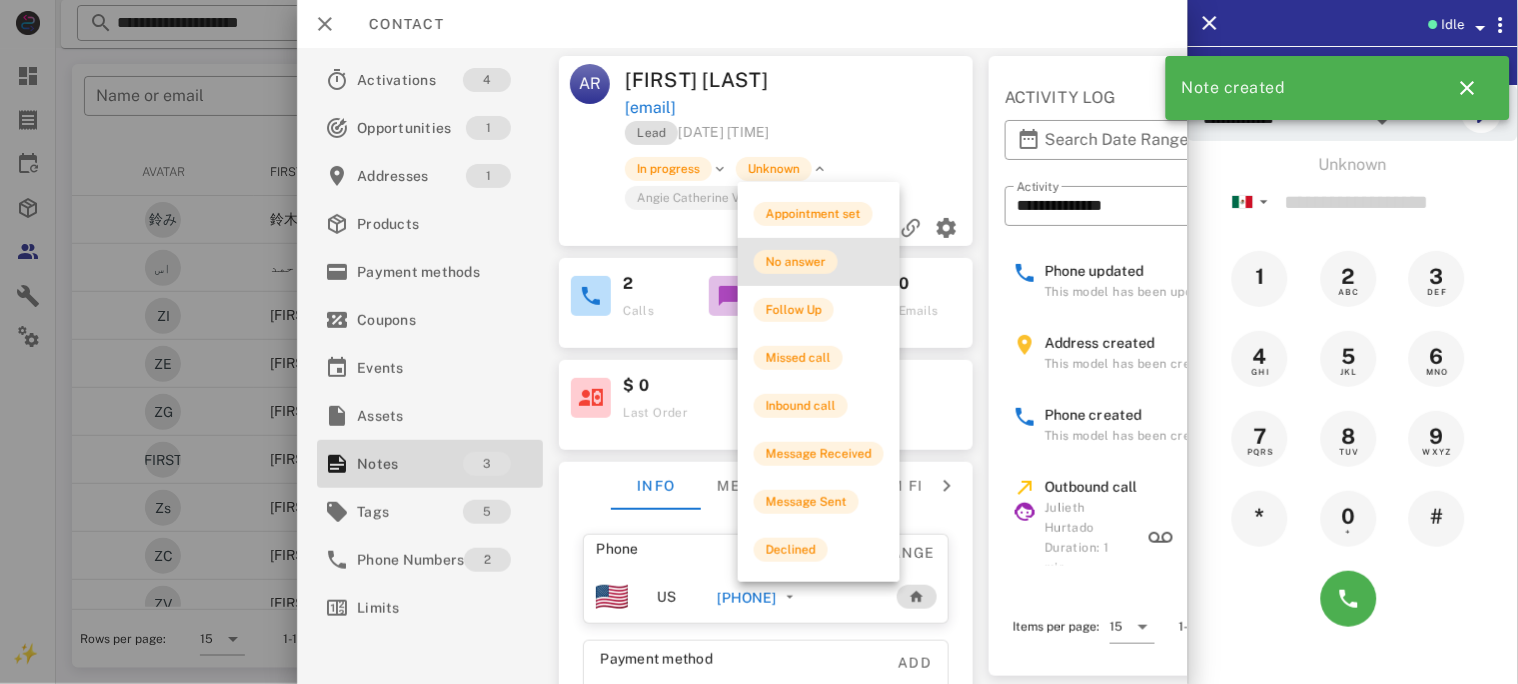 click on "No answer" at bounding box center [796, 262] 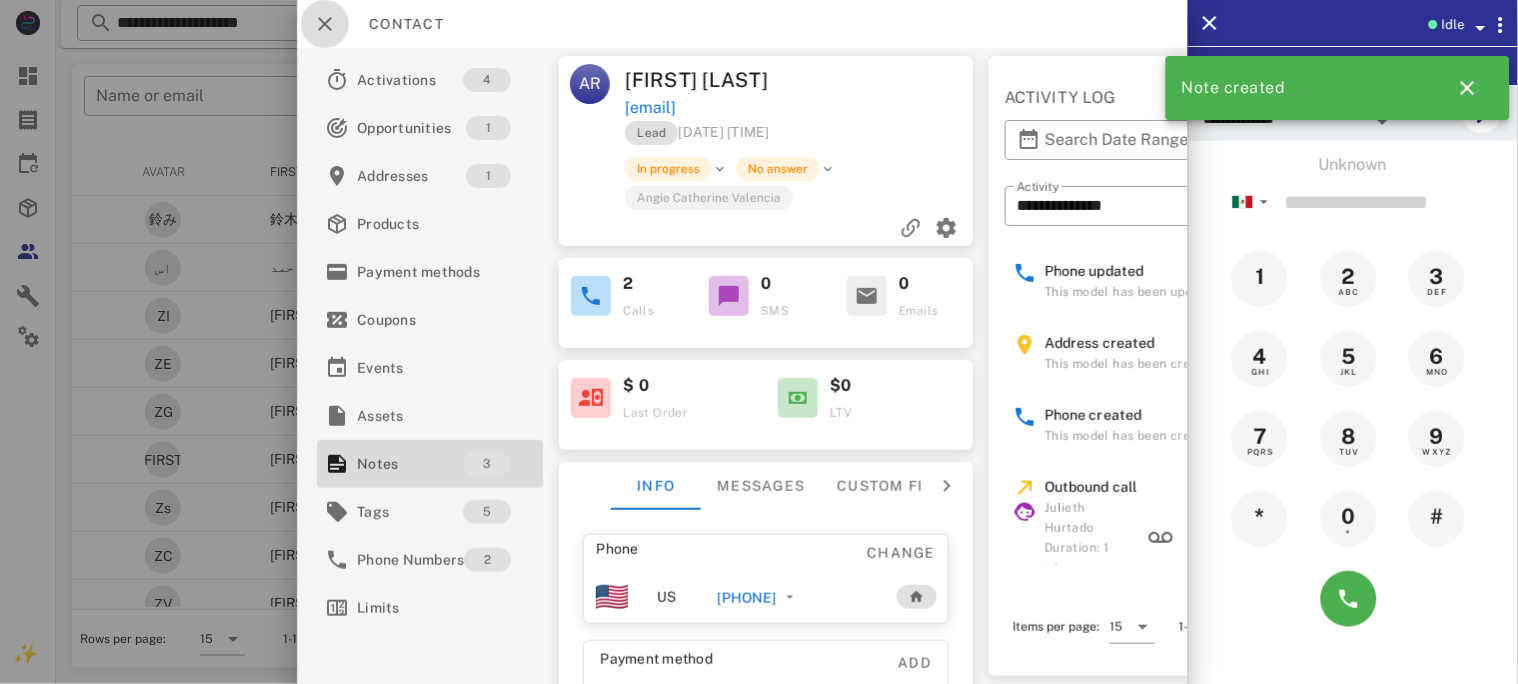 click at bounding box center [325, 24] 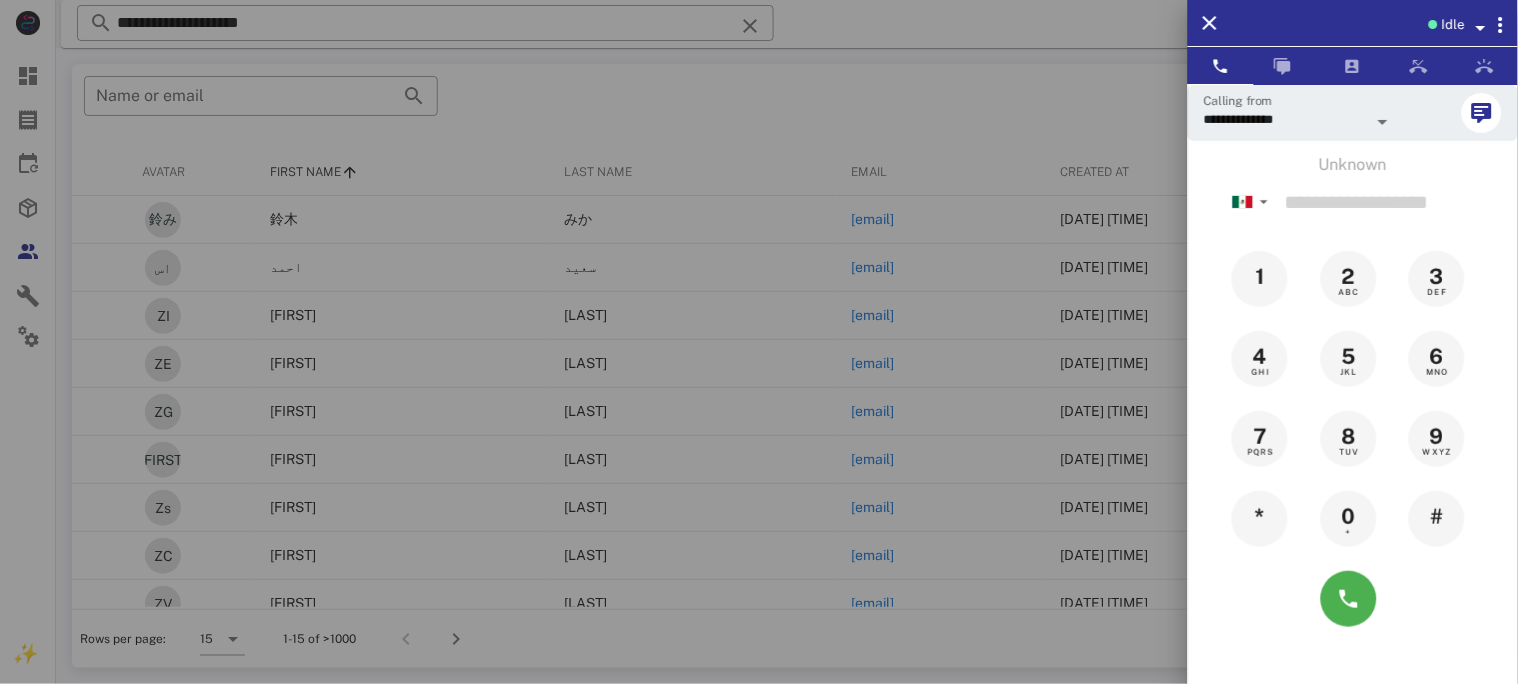 click at bounding box center [759, 342] 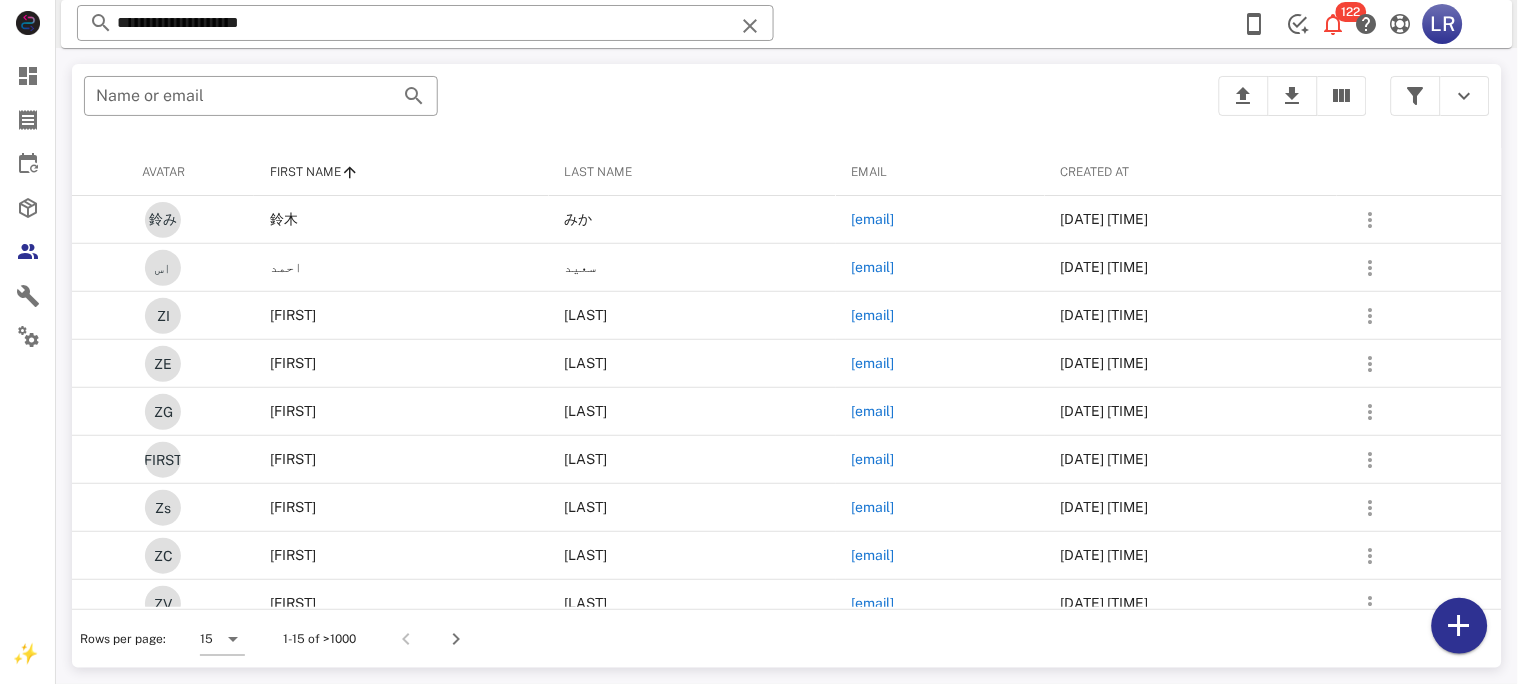 click at bounding box center [750, 26] 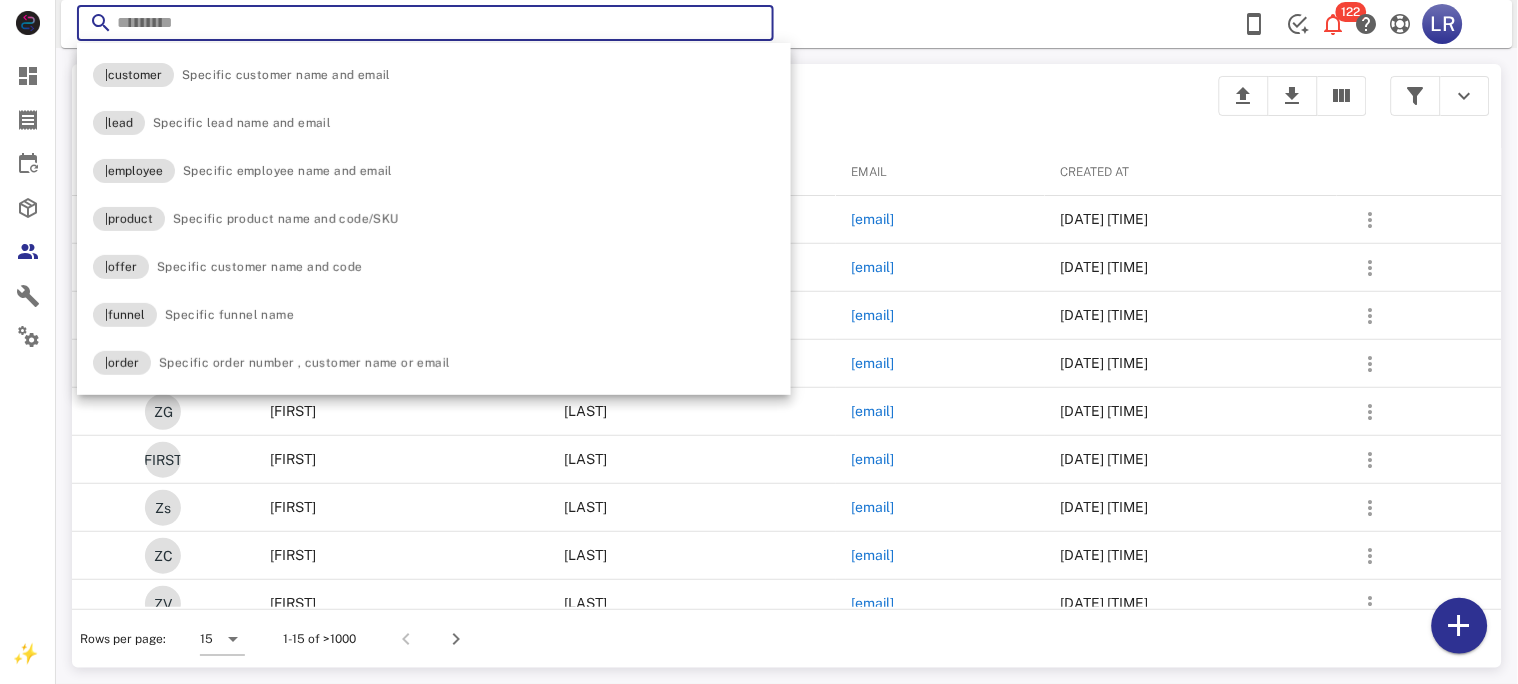 paste on "**********" 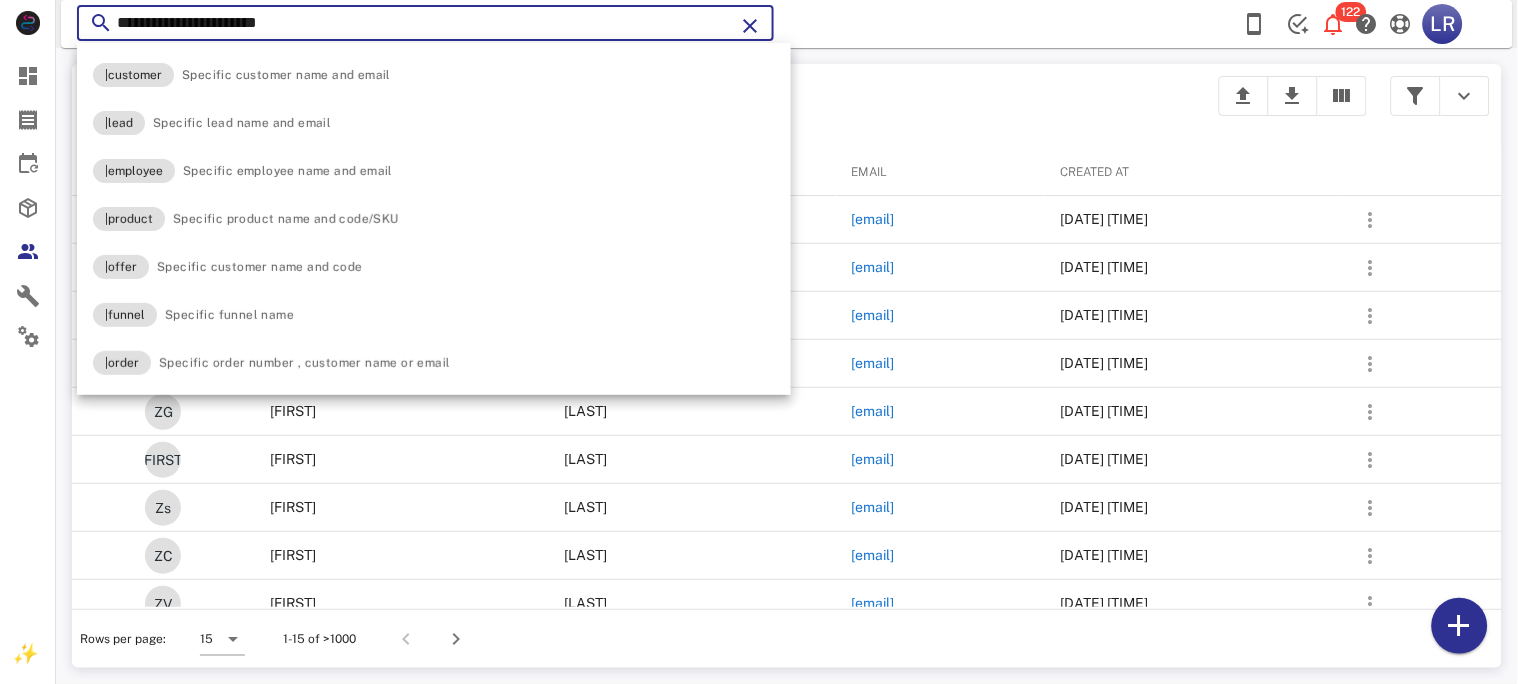 type on "**********" 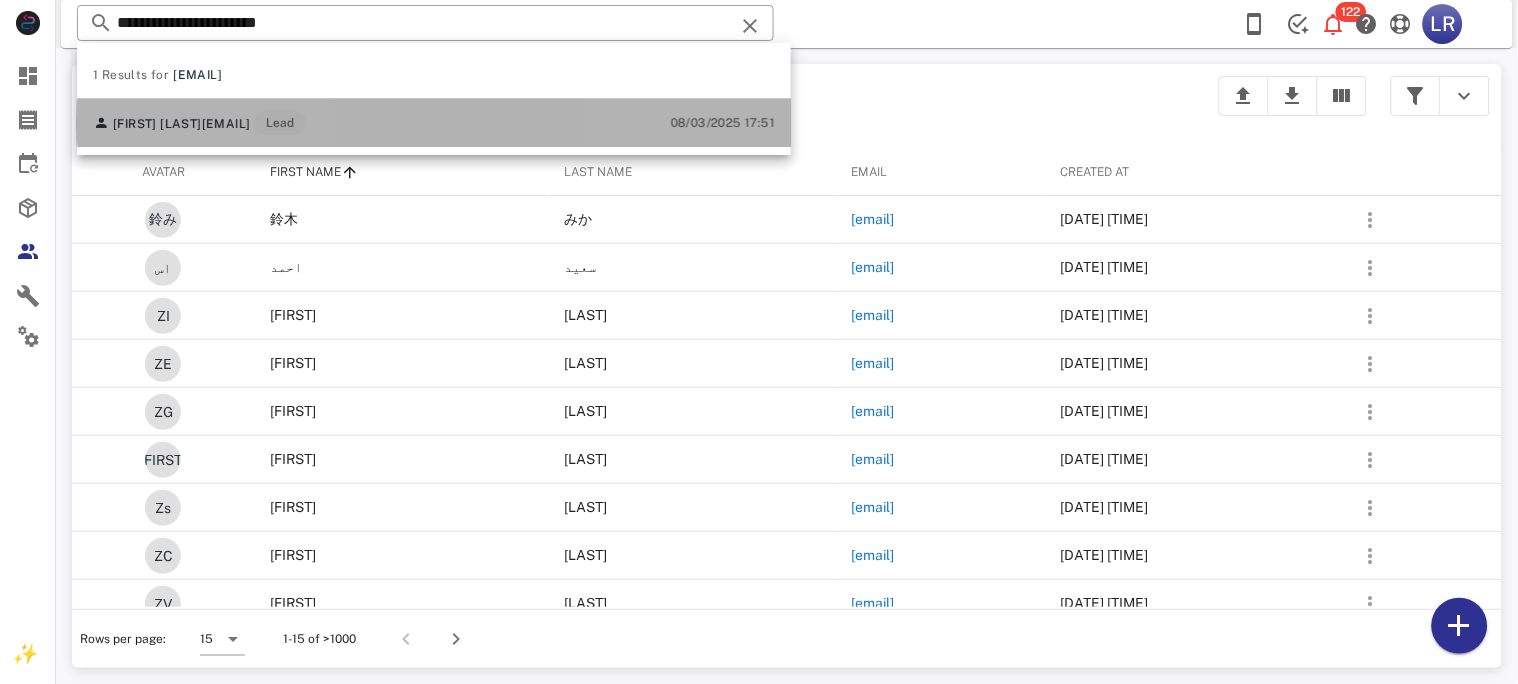 click on "[EMAIL]" at bounding box center (226, 124) 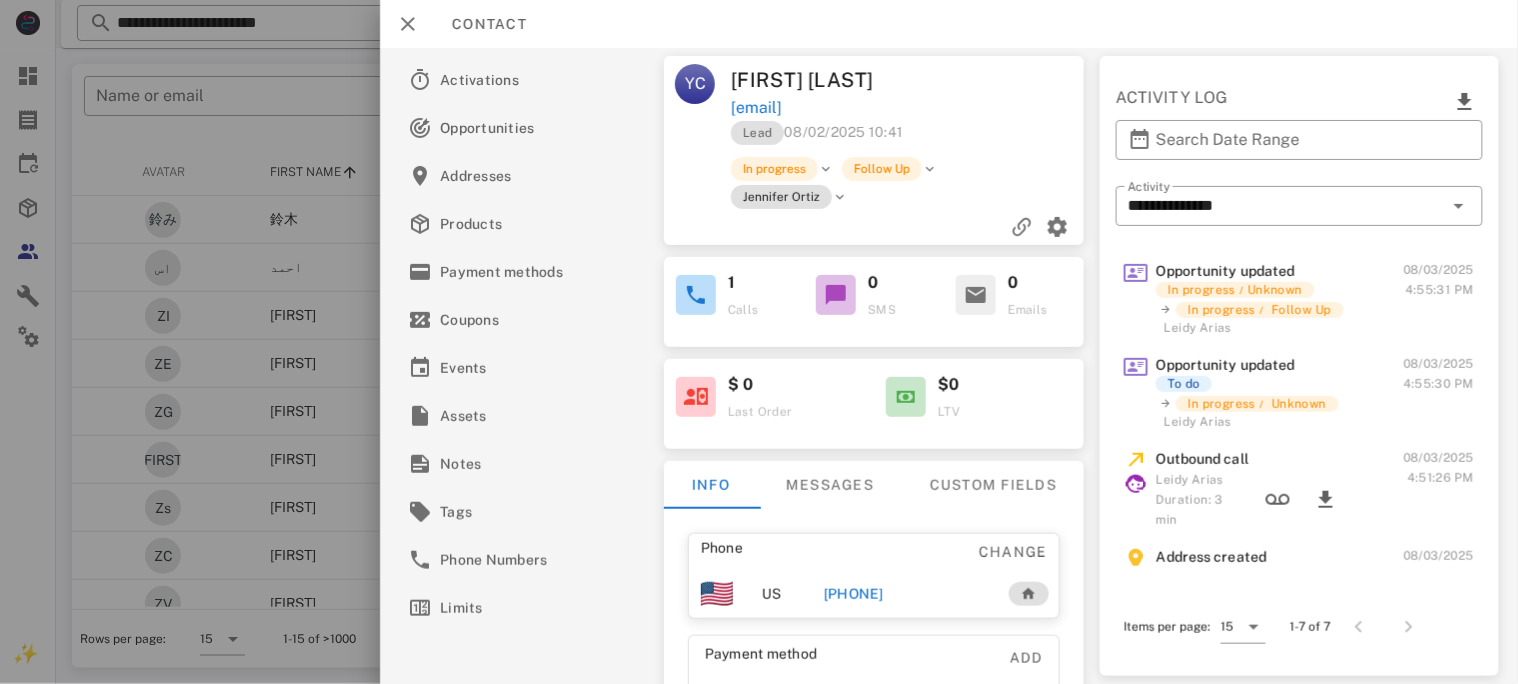 click on "[PHONE]" at bounding box center (853, 594) 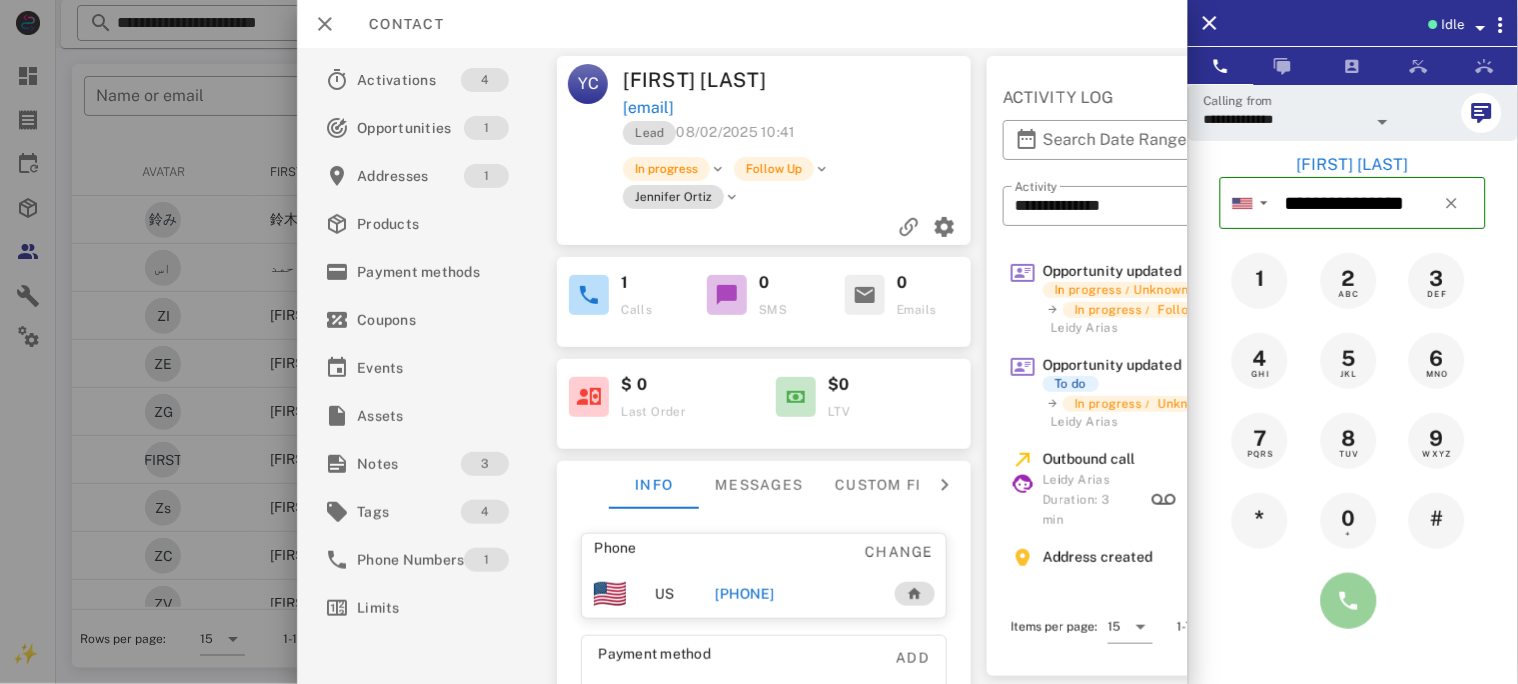 click at bounding box center [1349, 601] 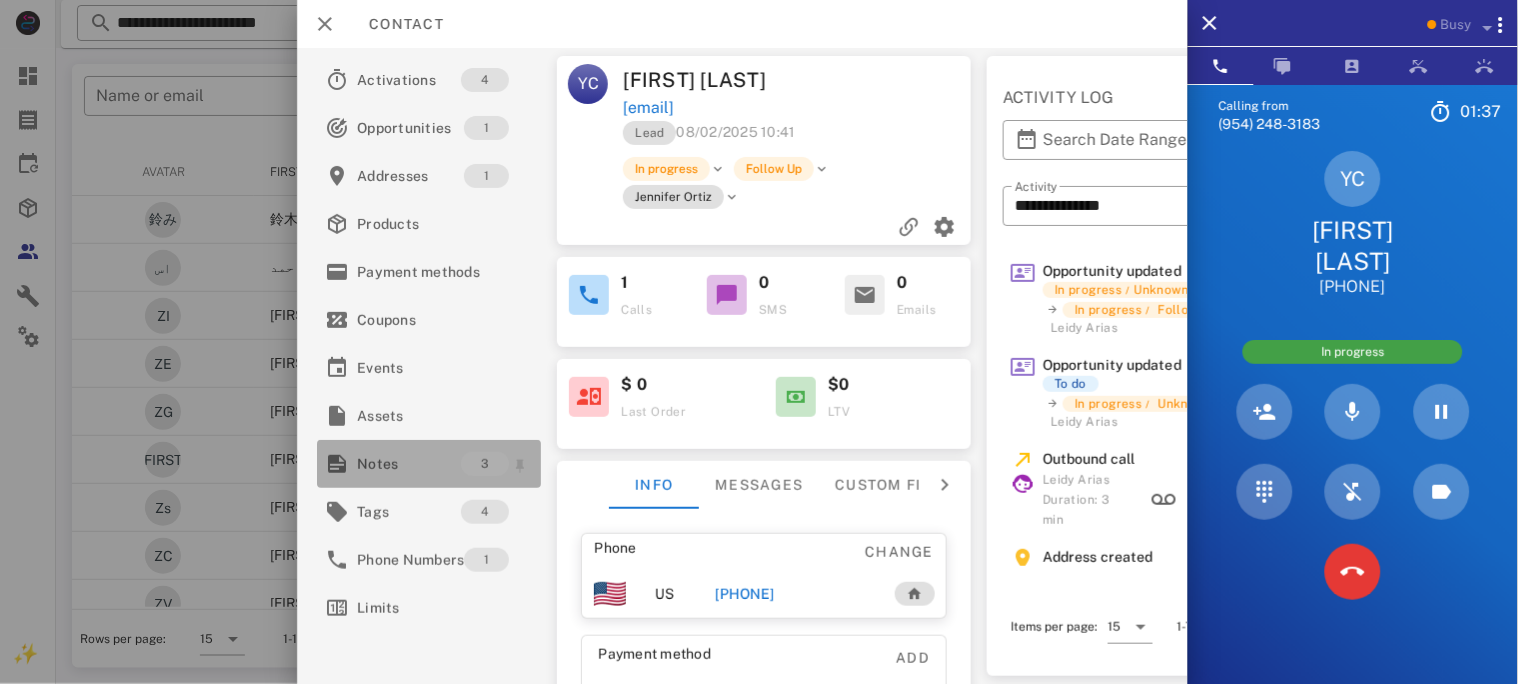 click on "Notes" at bounding box center (409, 464) 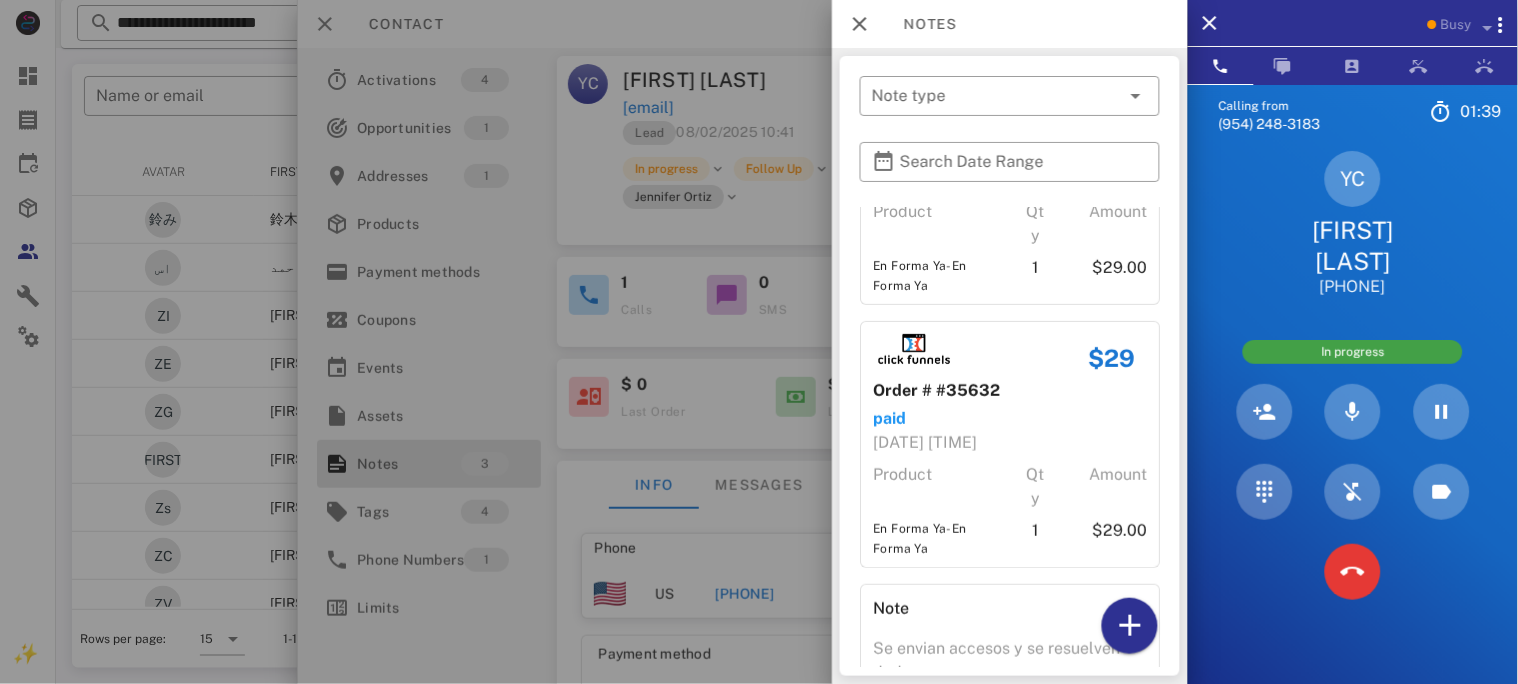scroll, scrollTop: 265, scrollLeft: 0, axis: vertical 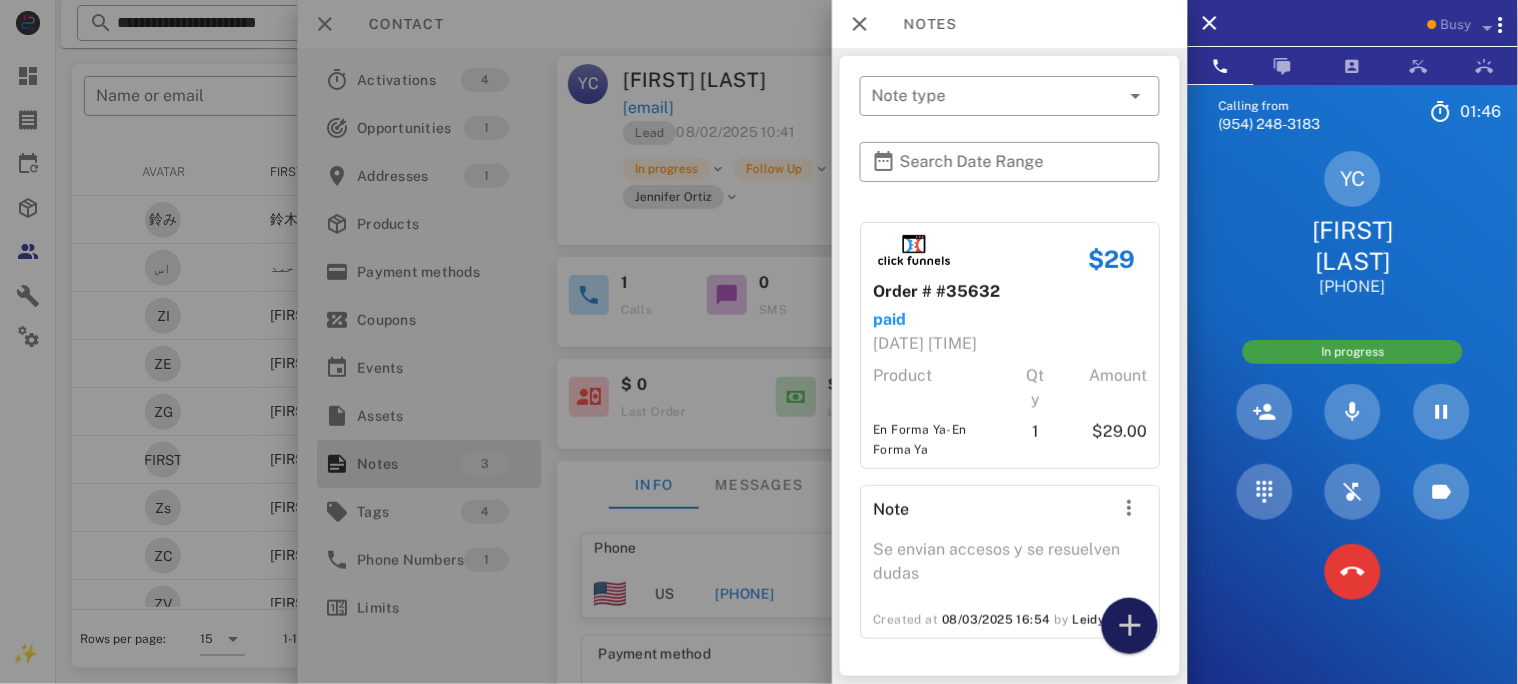click at bounding box center (1130, 626) 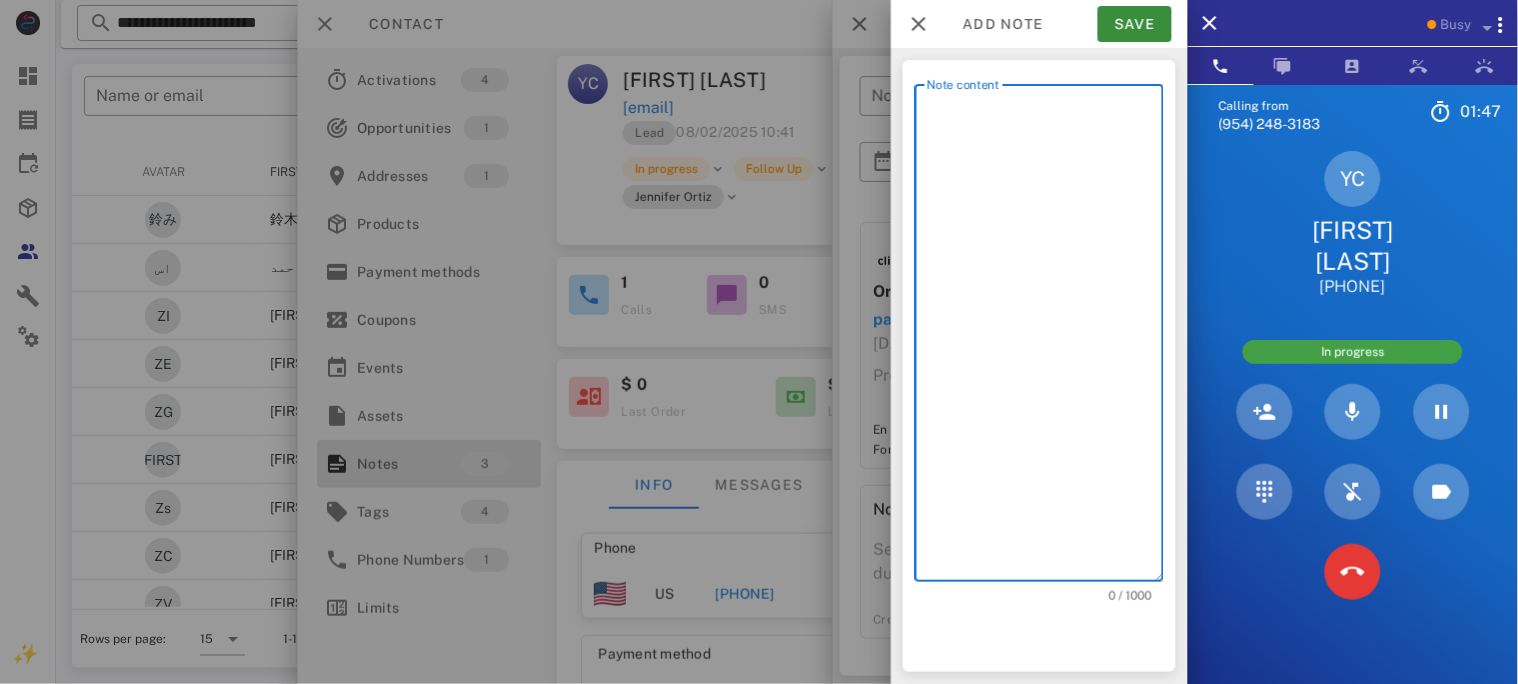click on "Note content" at bounding box center (1045, 338) 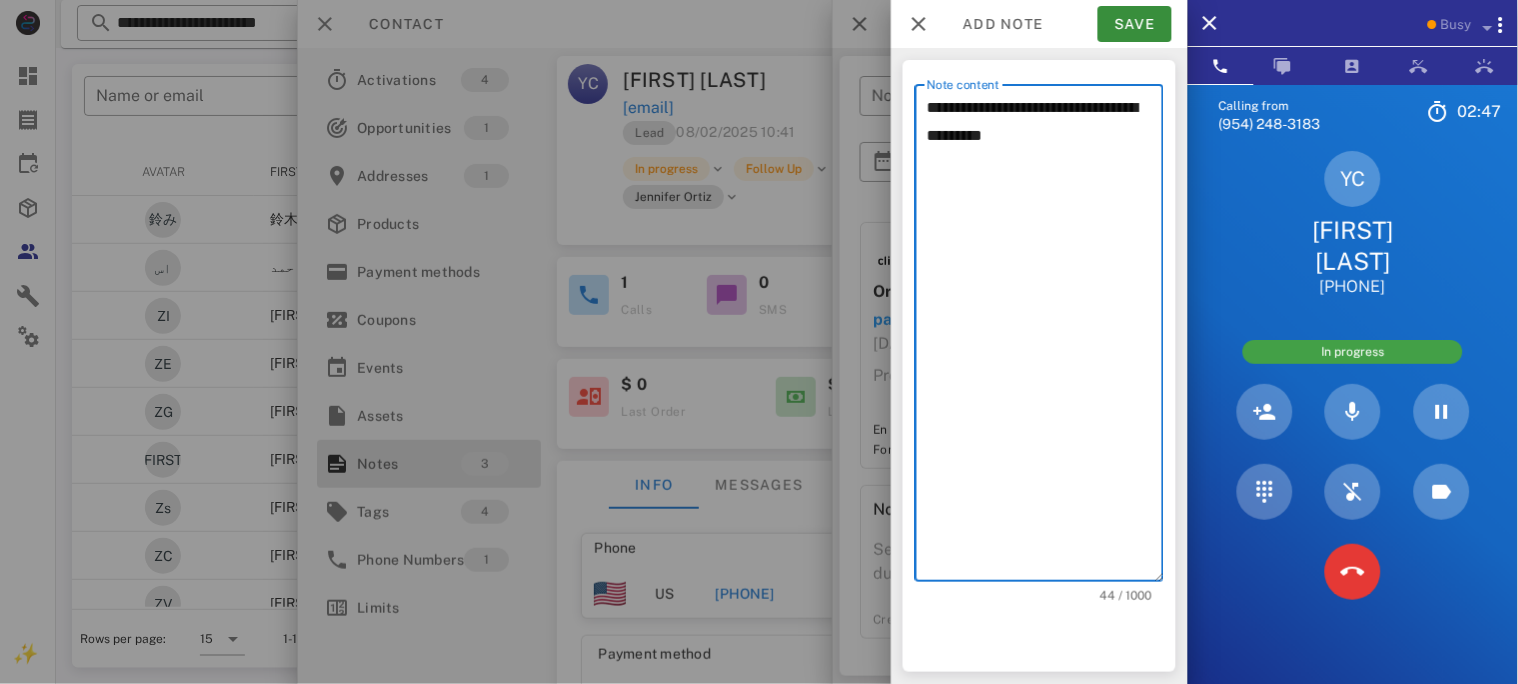 type on "**********" 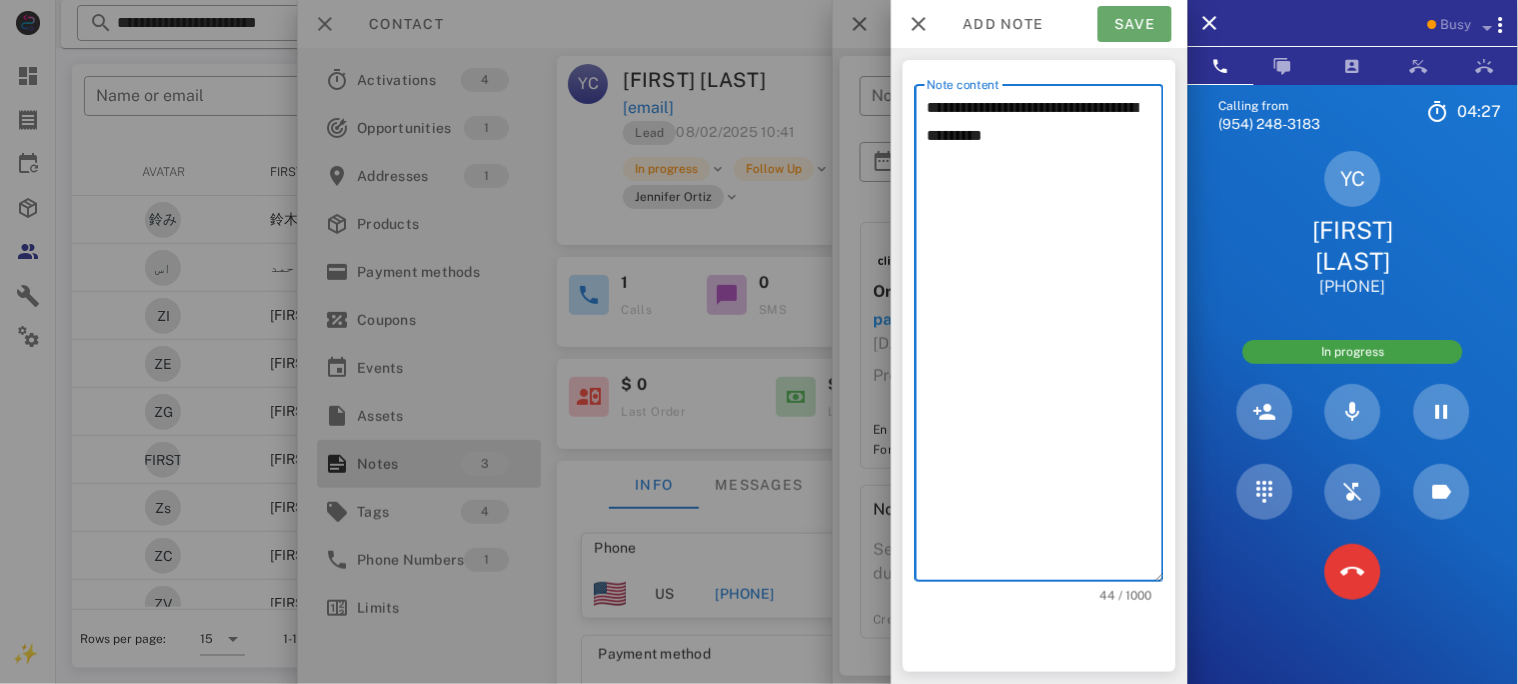 click on "Save" at bounding box center [1135, 24] 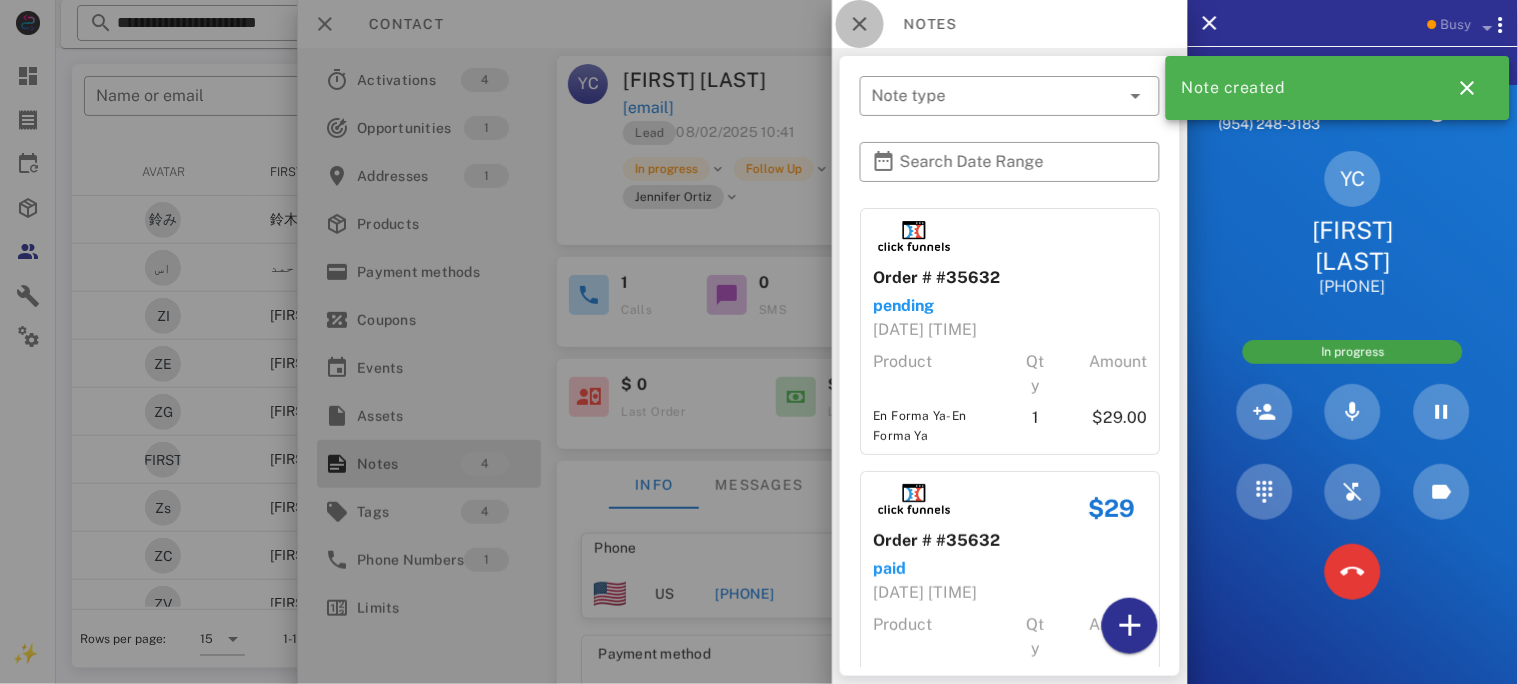click at bounding box center (860, 24) 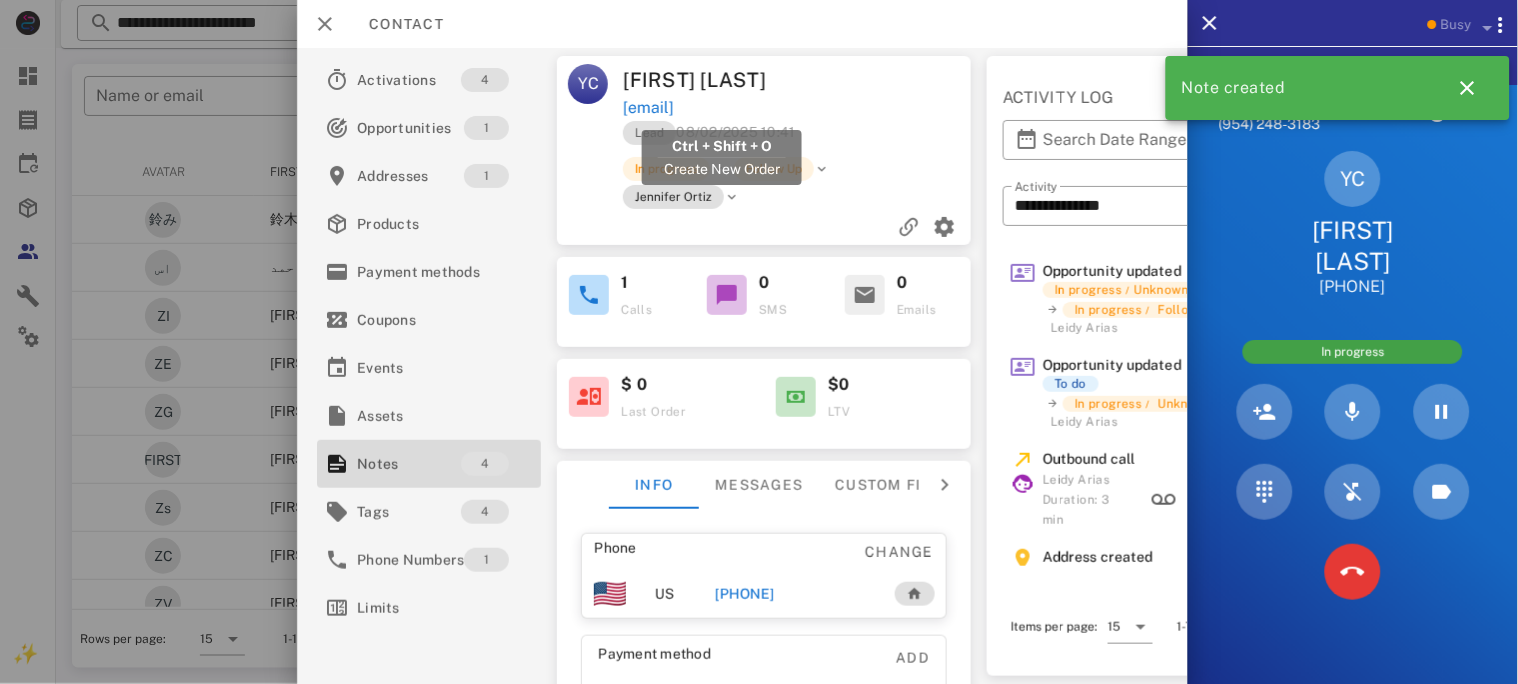 drag, startPoint x: 841, startPoint y: 102, endPoint x: 626, endPoint y: 117, distance: 215.52261 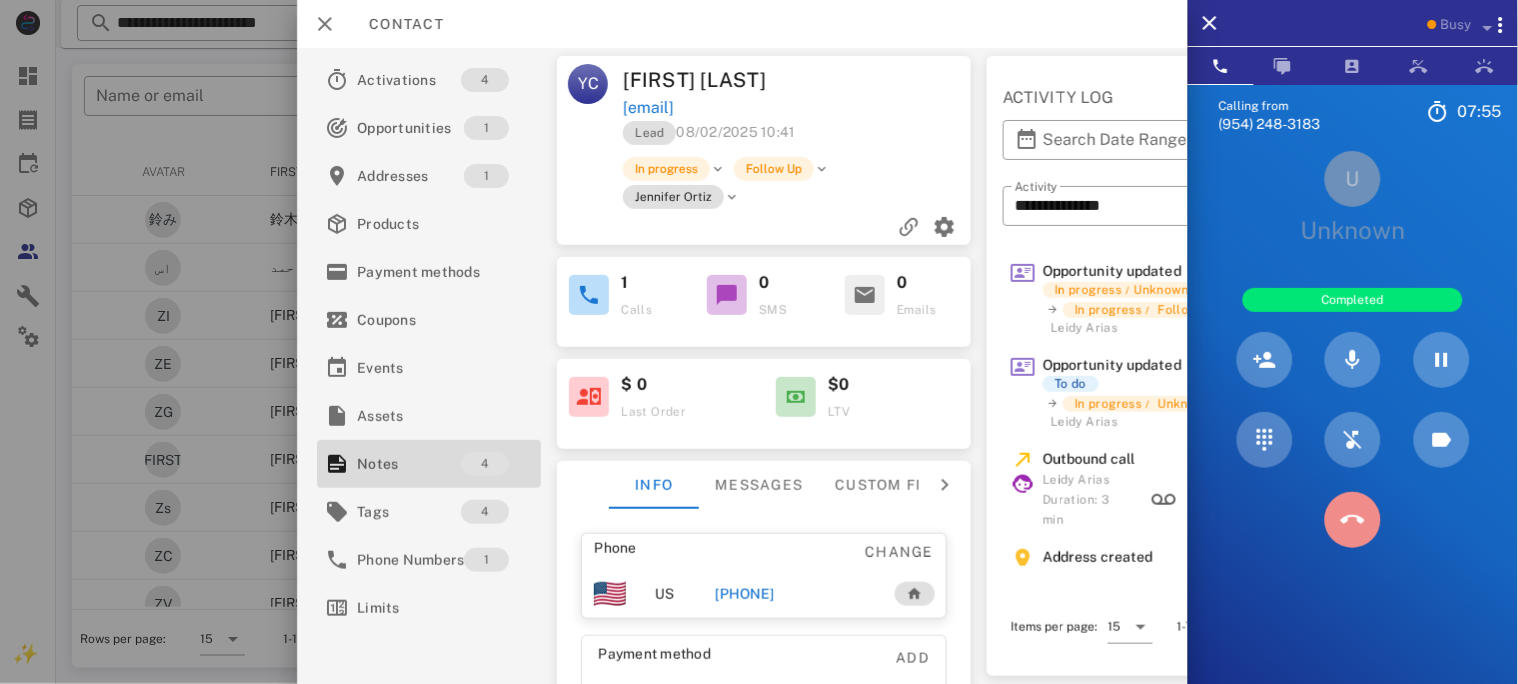 drag, startPoint x: 1345, startPoint y: 520, endPoint x: 774, endPoint y: 654, distance: 586.5126 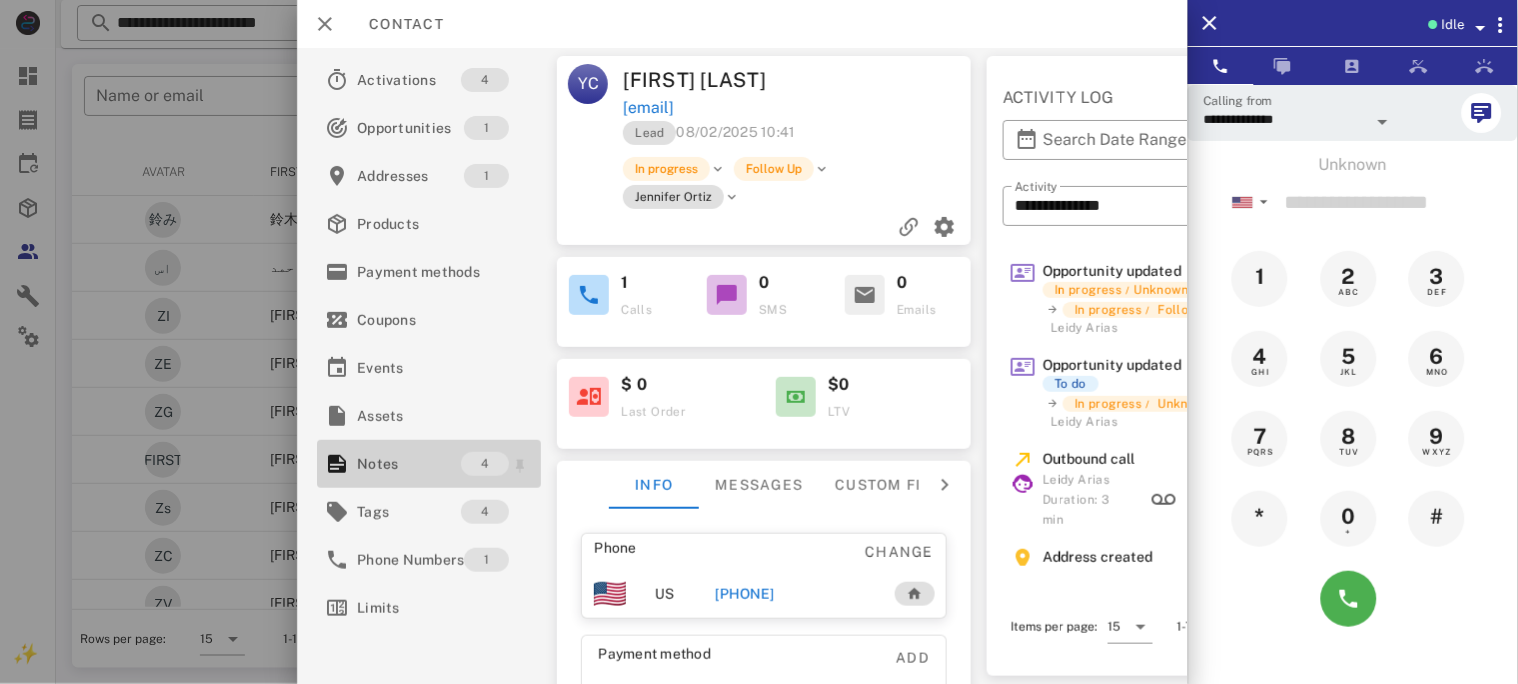 click on "Notes" at bounding box center (409, 464) 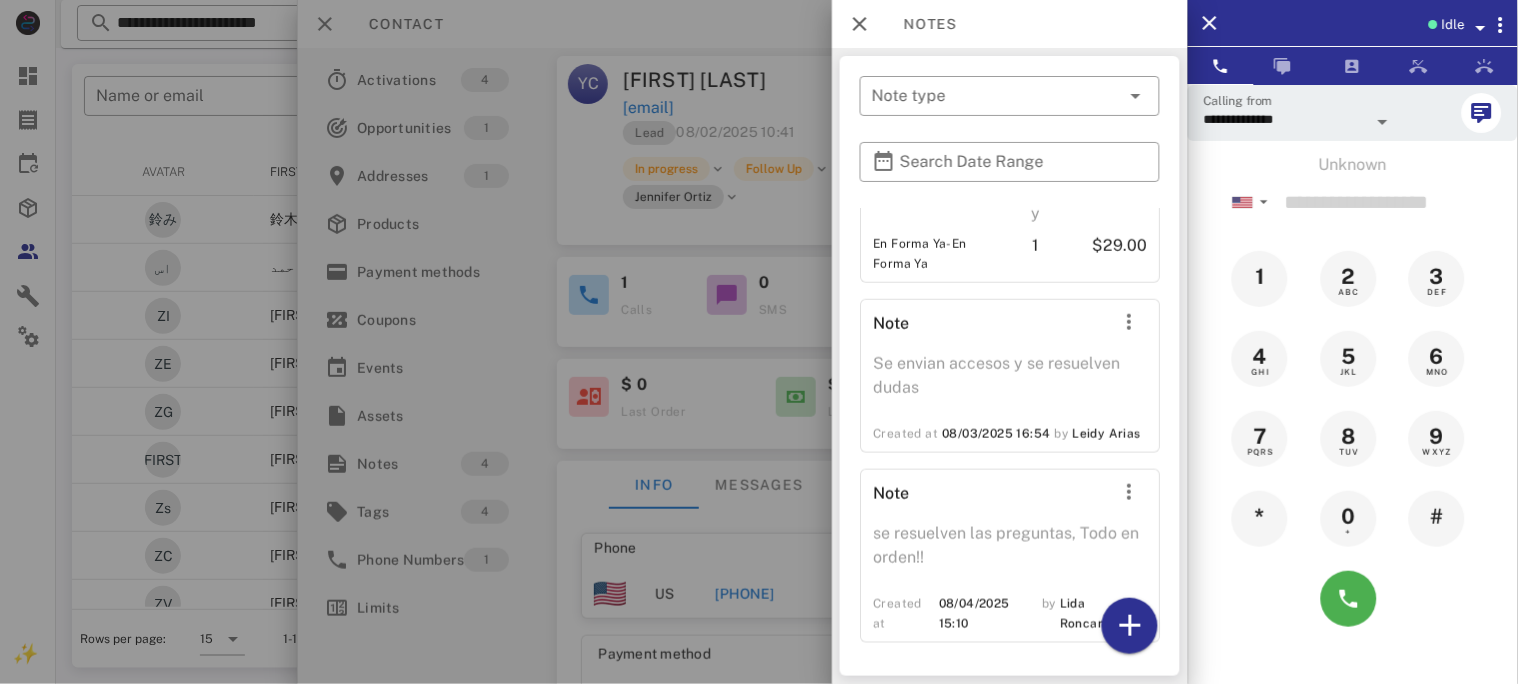 scroll, scrollTop: 455, scrollLeft: 0, axis: vertical 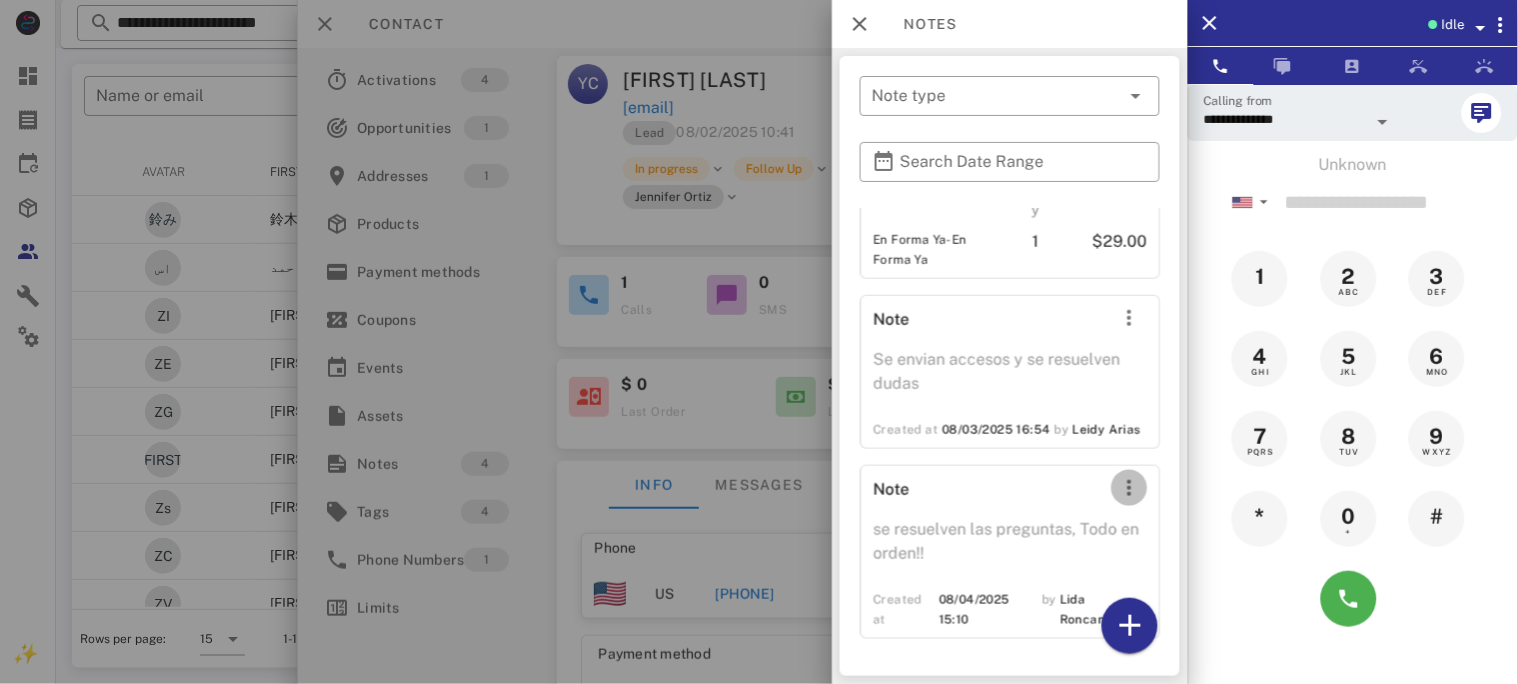 click at bounding box center (1129, 488) 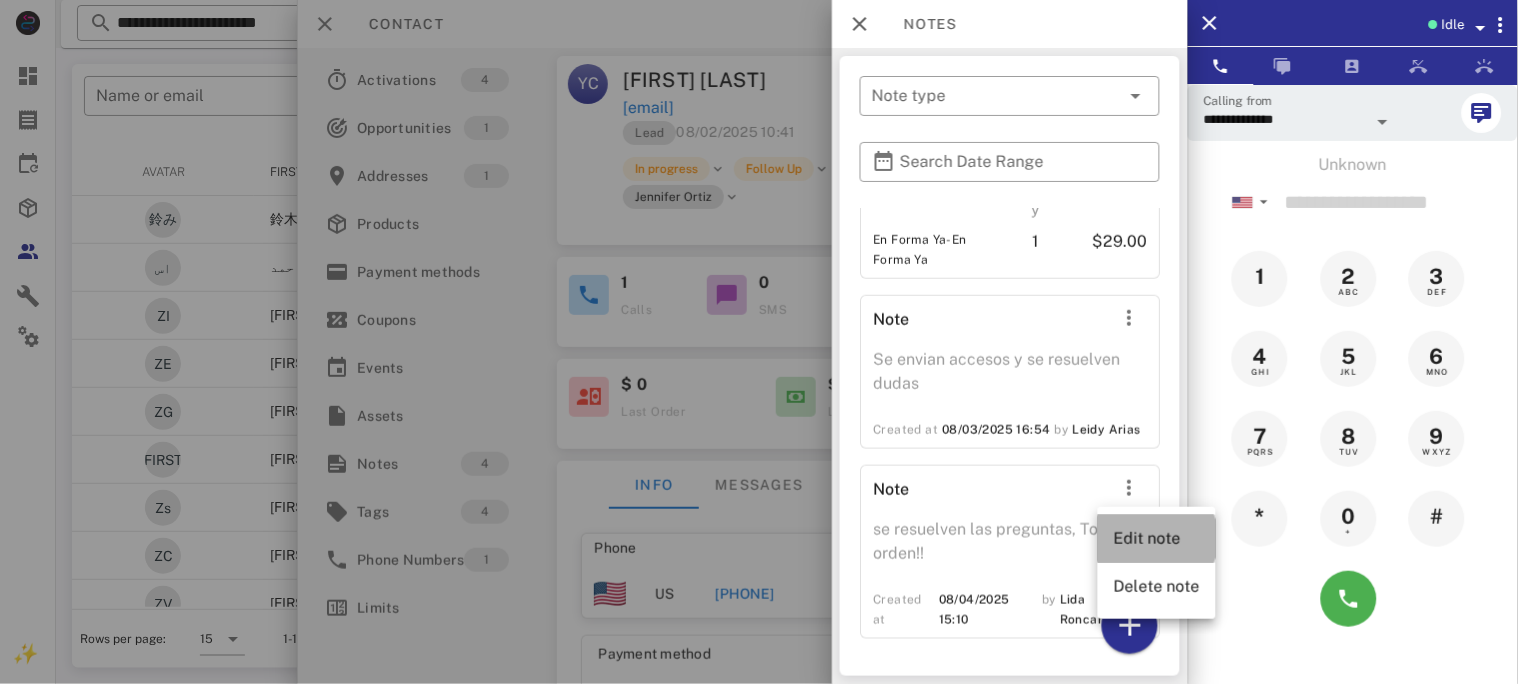 click on "Edit note" at bounding box center [1157, 538] 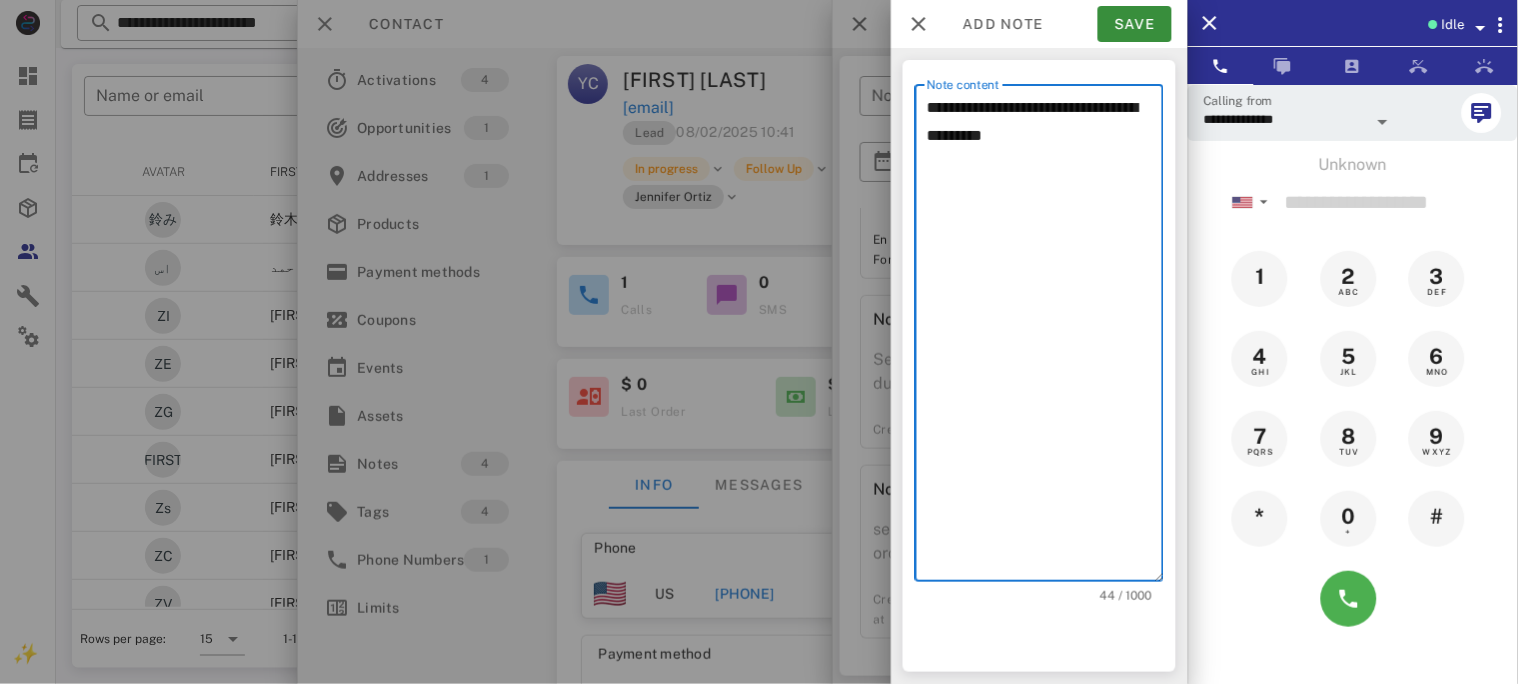 click on "**********" at bounding box center [1045, 338] 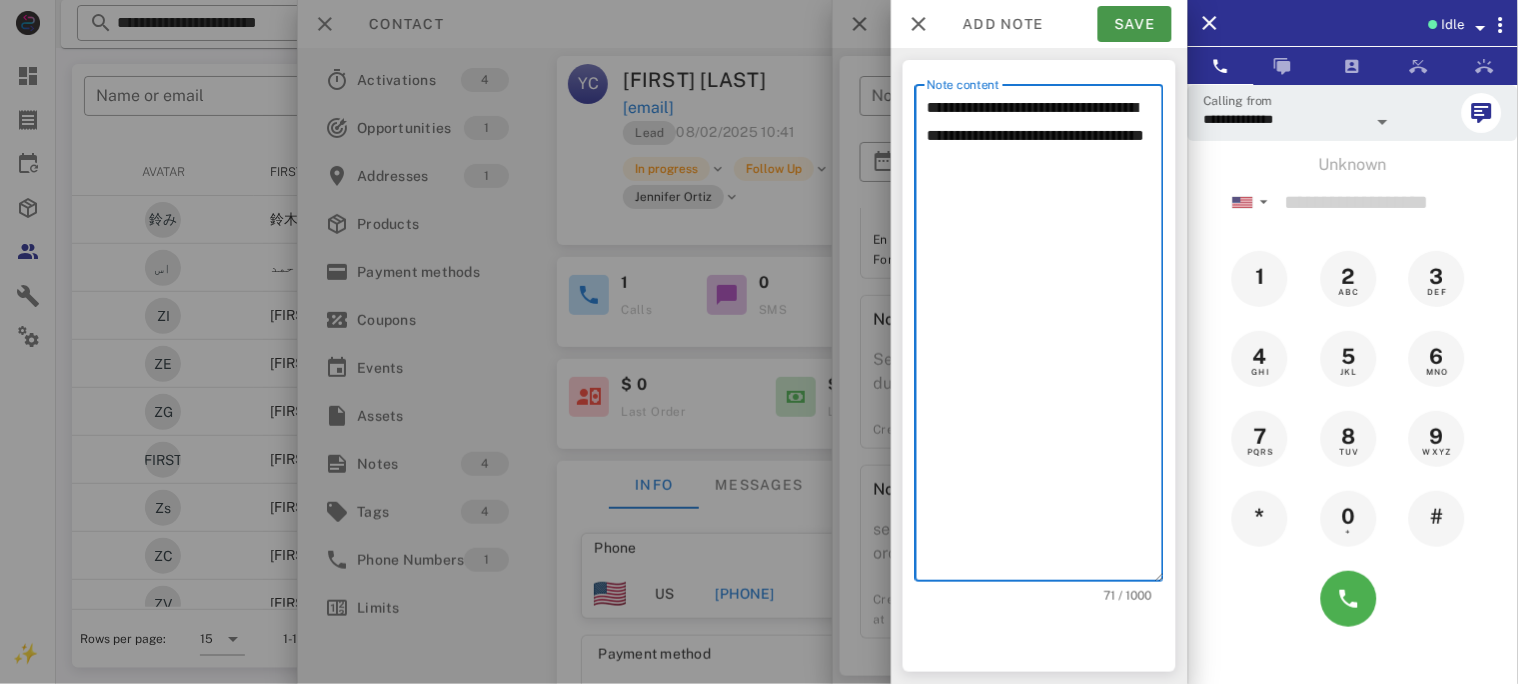 type on "**********" 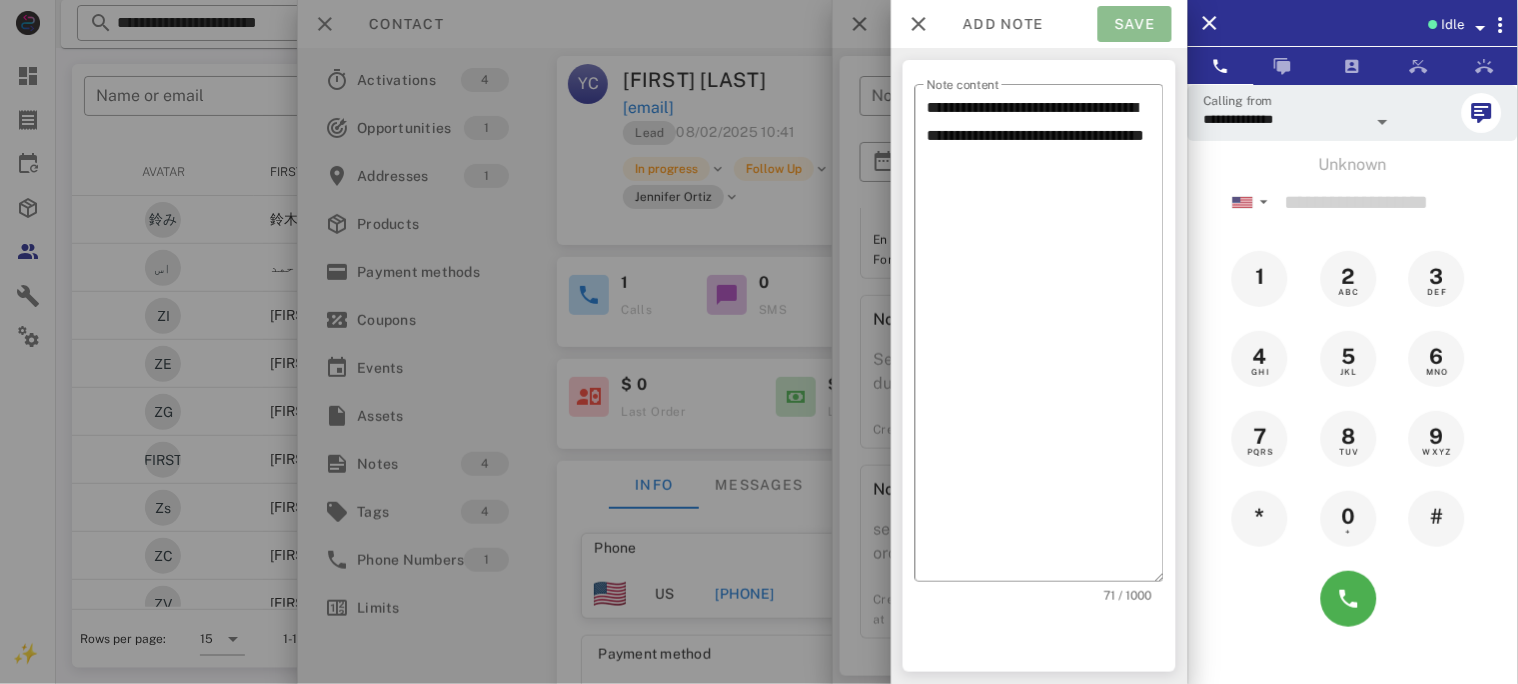 click on "Save" at bounding box center [1135, 24] 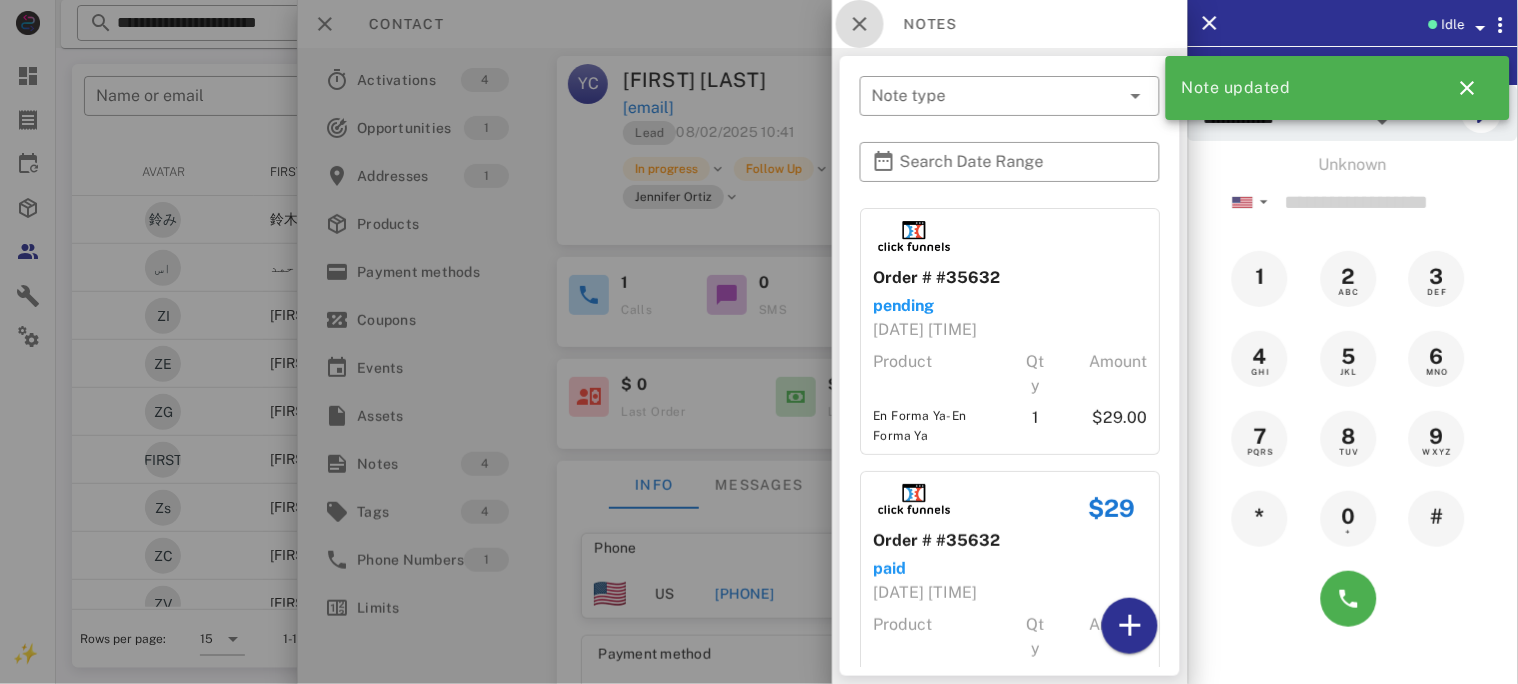 click at bounding box center (860, 24) 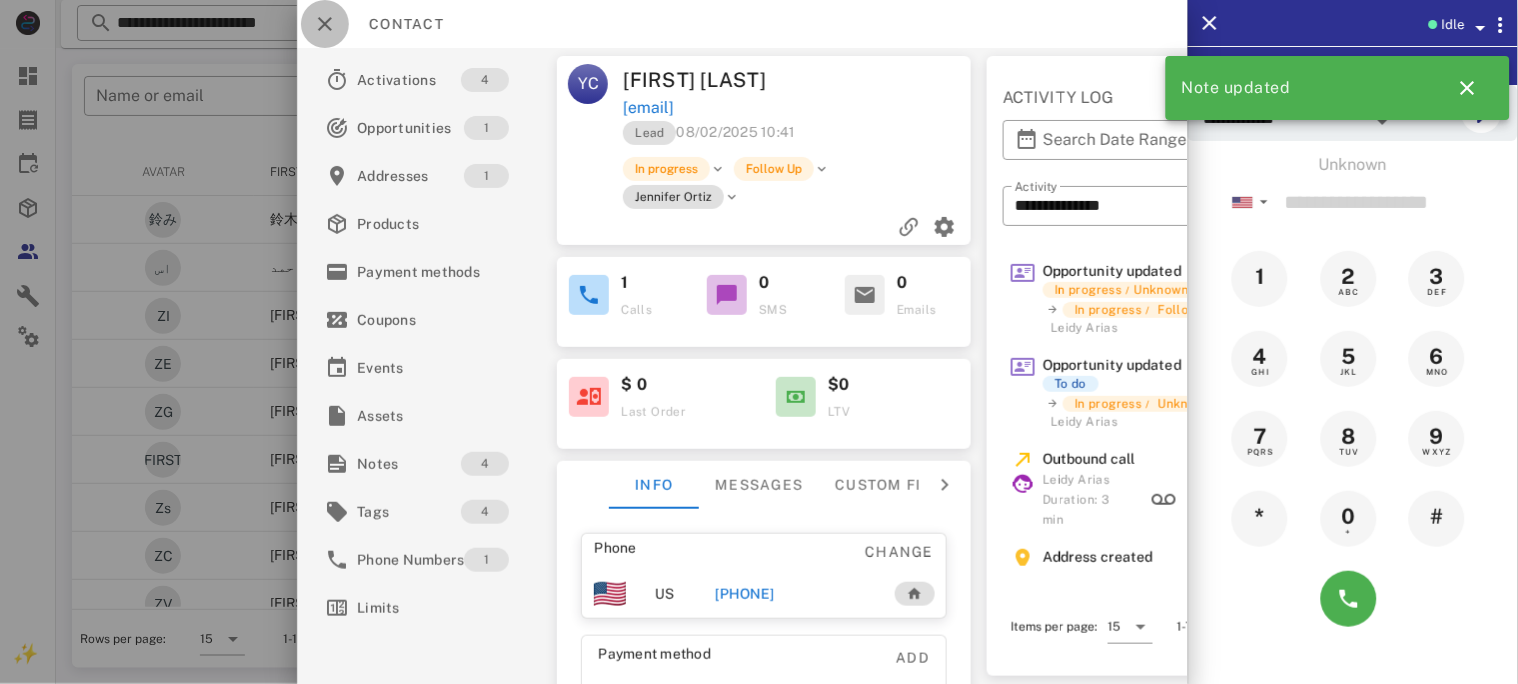 click at bounding box center (325, 24) 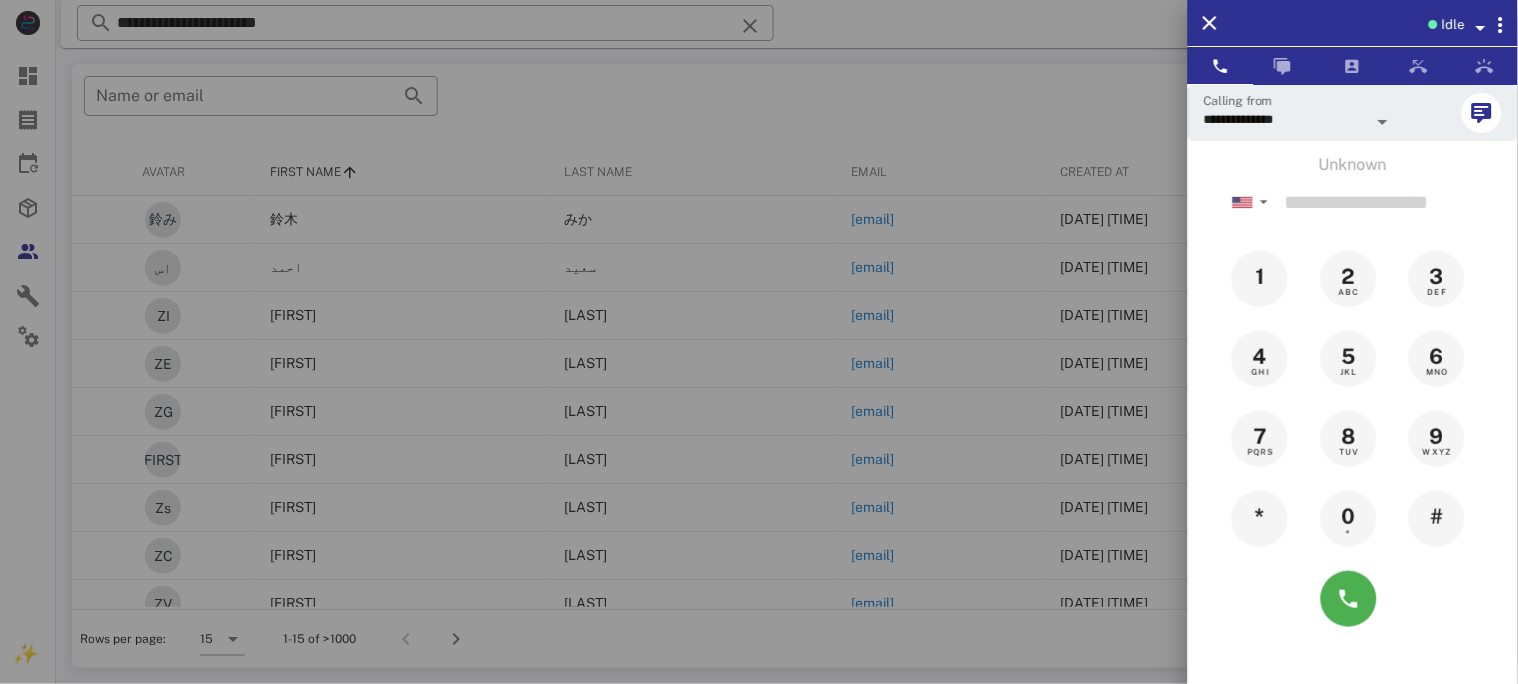 click at bounding box center (759, 342) 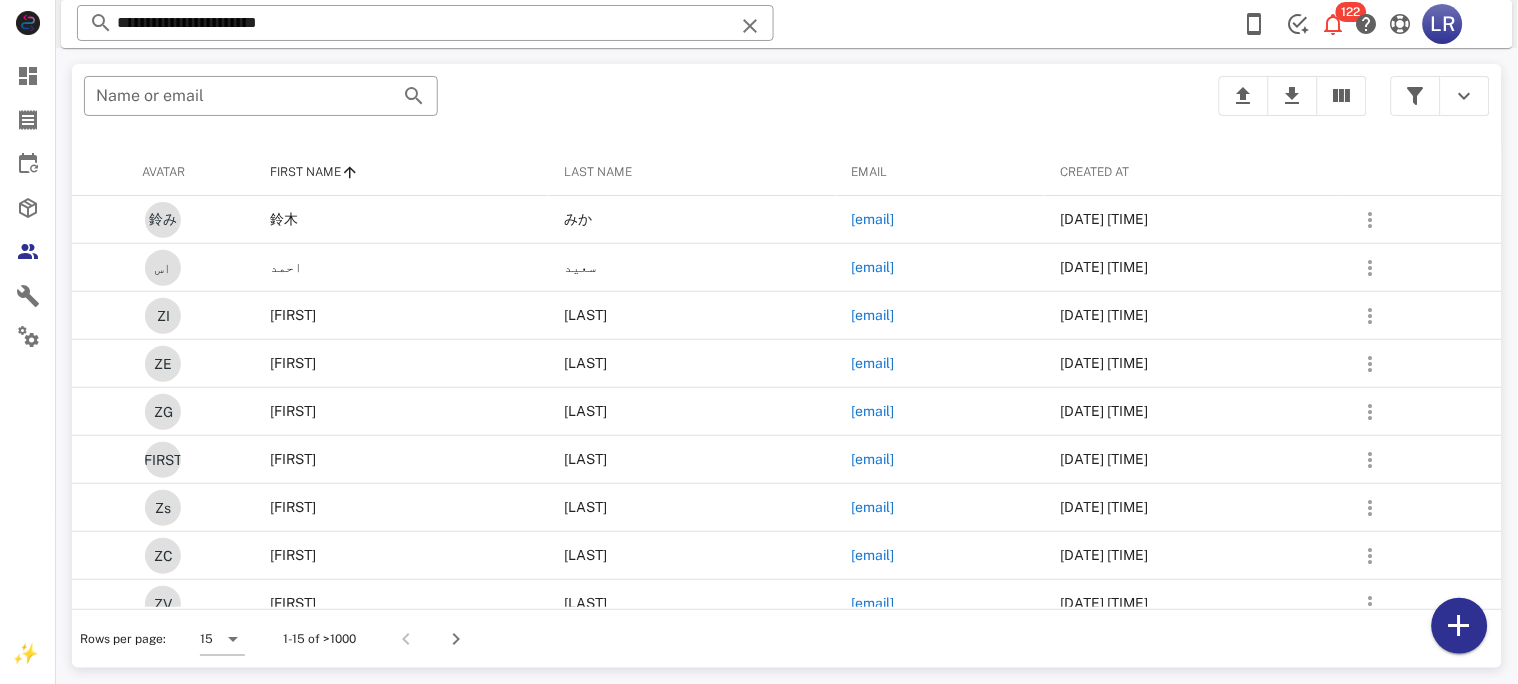 click at bounding box center (750, 26) 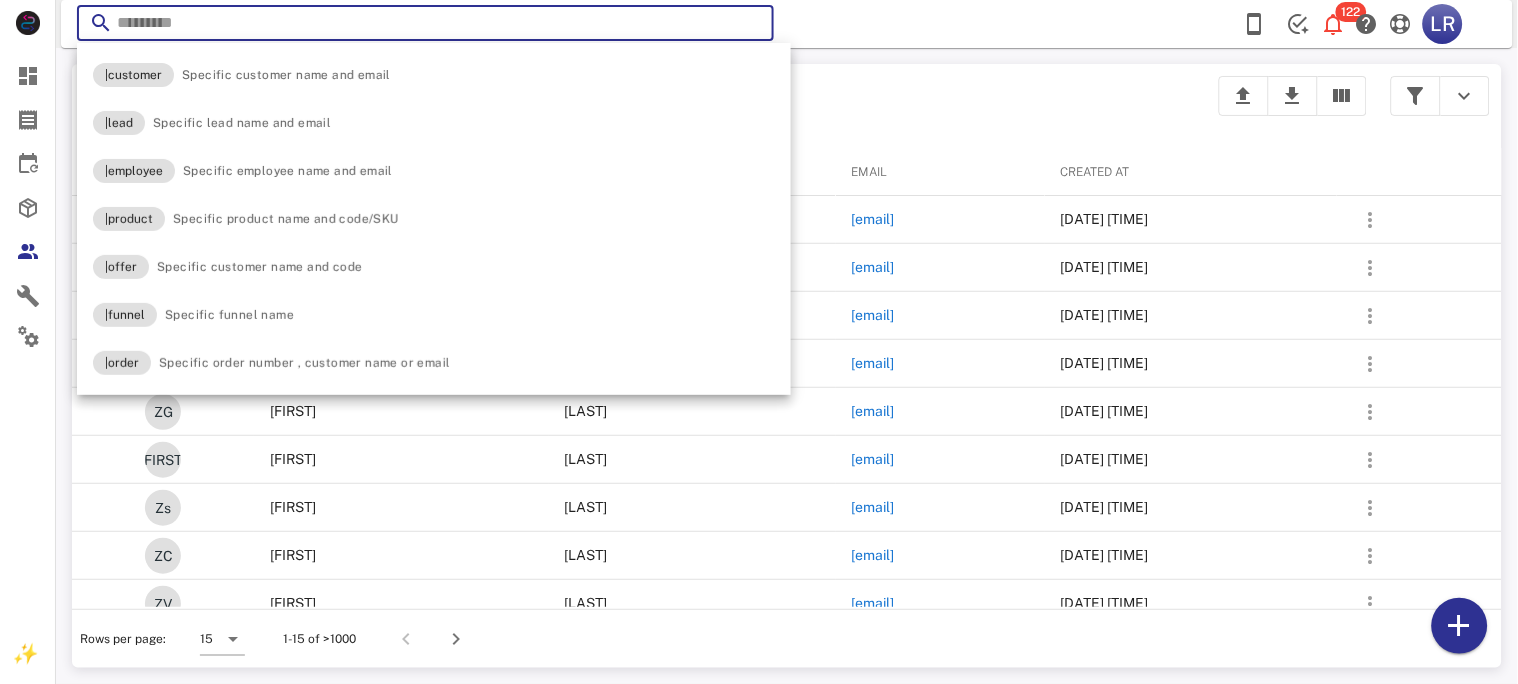 paste on "**********" 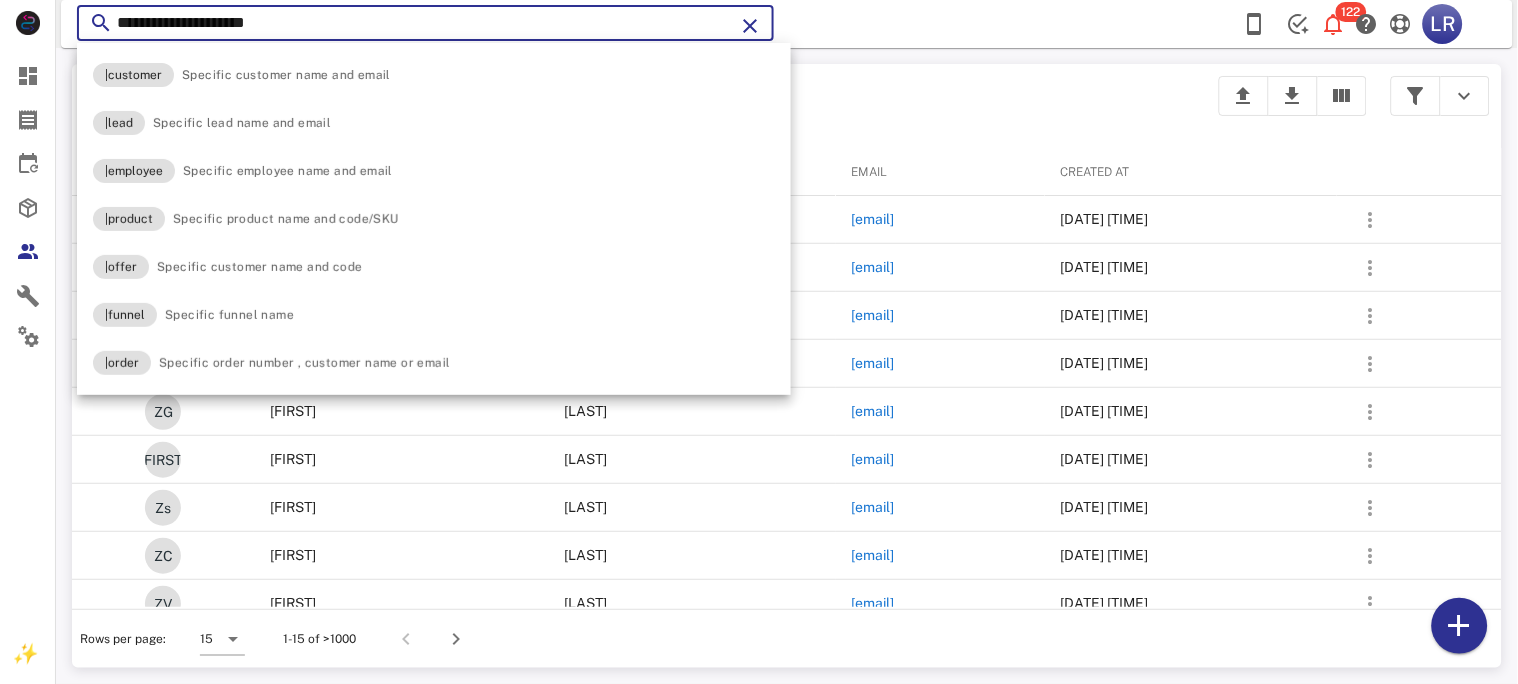 type on "**********" 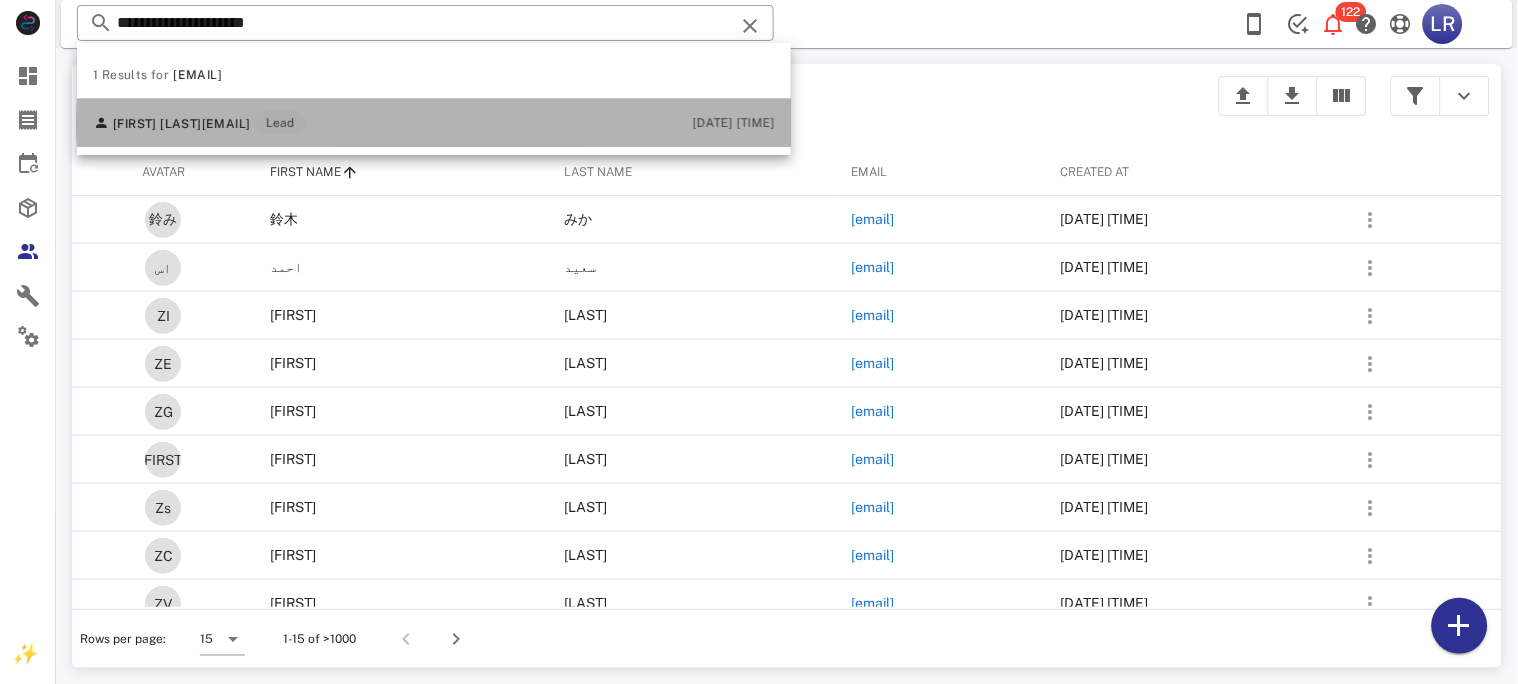 click on "[EMAIL]" at bounding box center (226, 124) 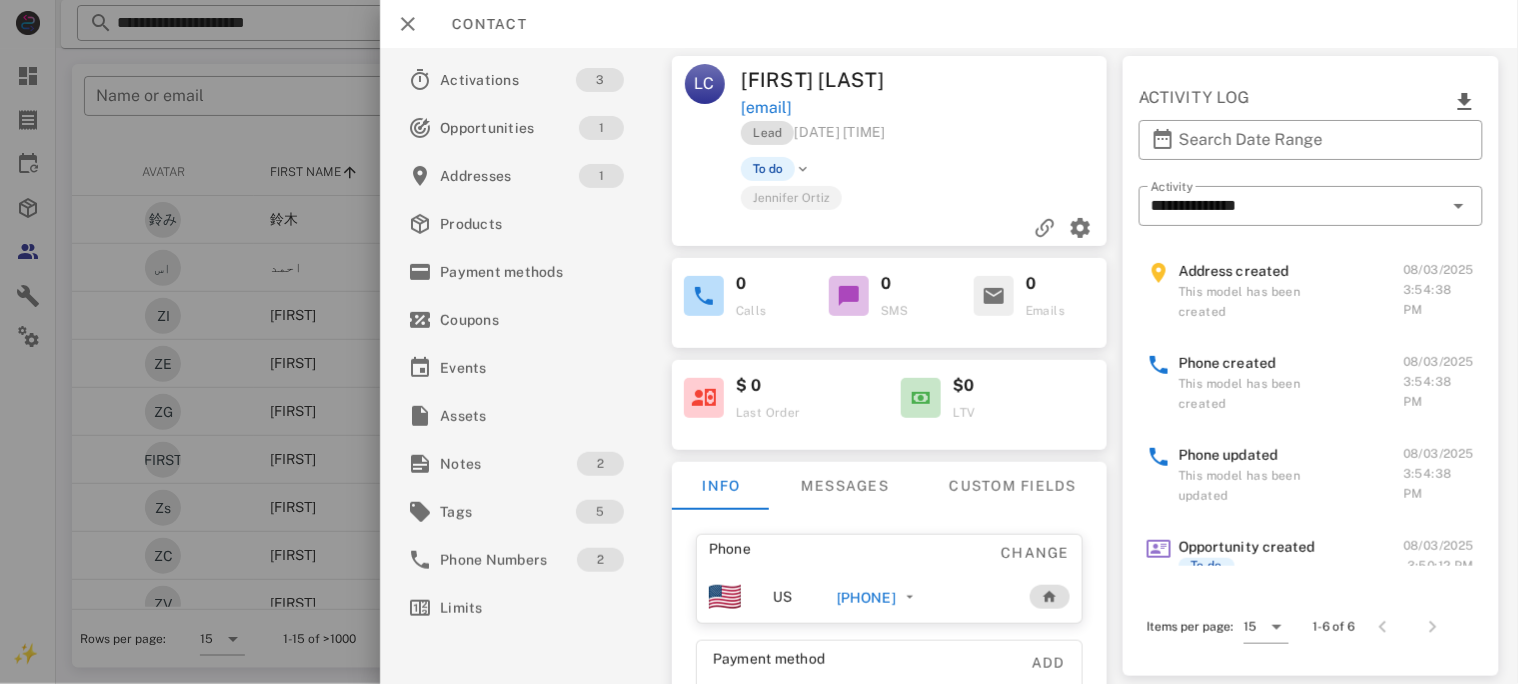 click on "[PHONE]" at bounding box center (865, 598) 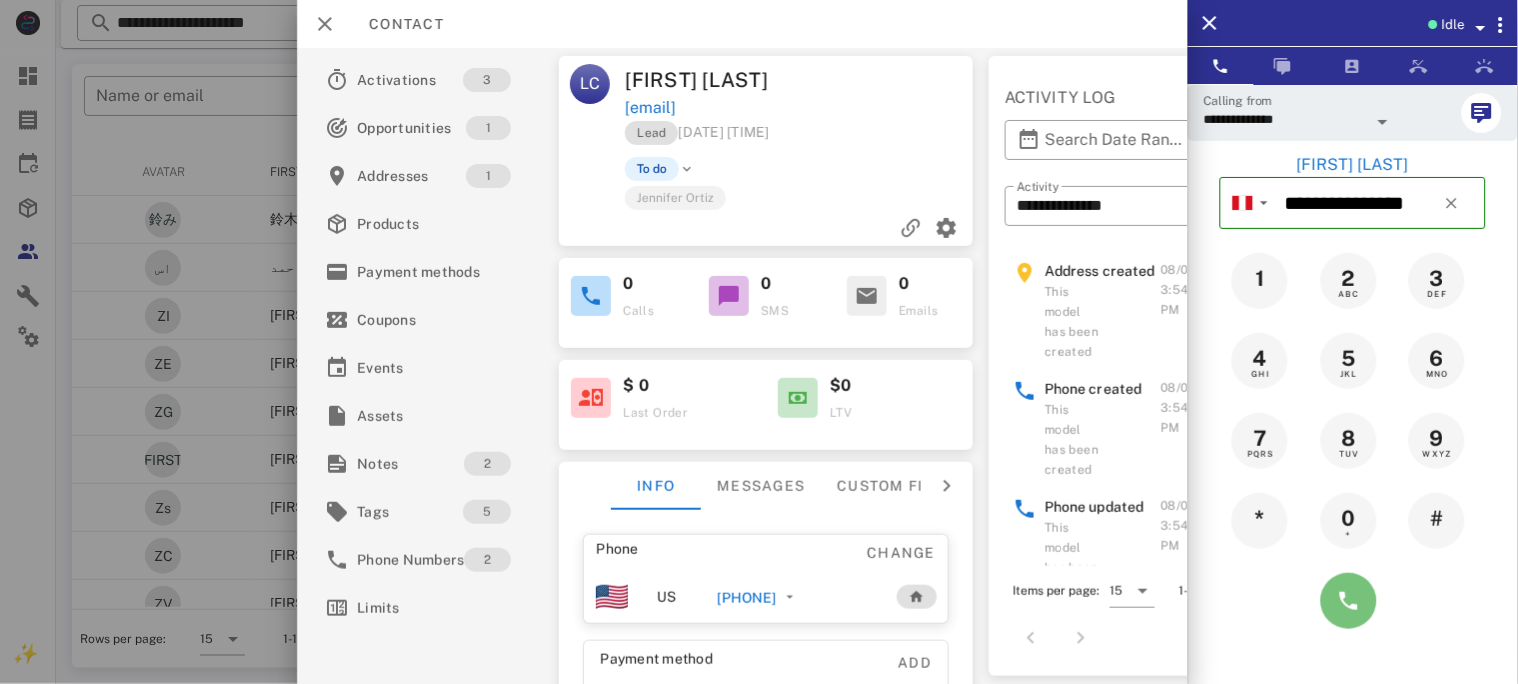 click at bounding box center [1349, 601] 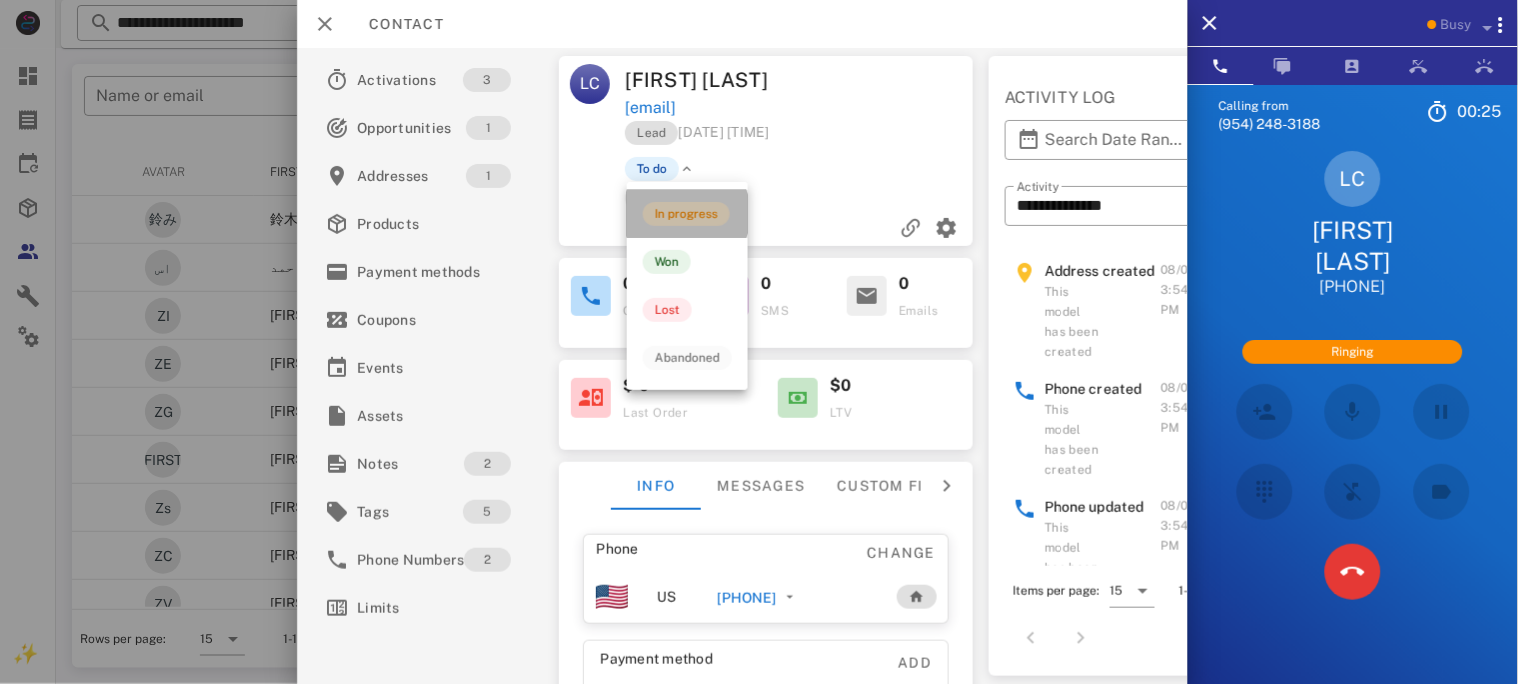 click on "In progress" at bounding box center [686, 214] 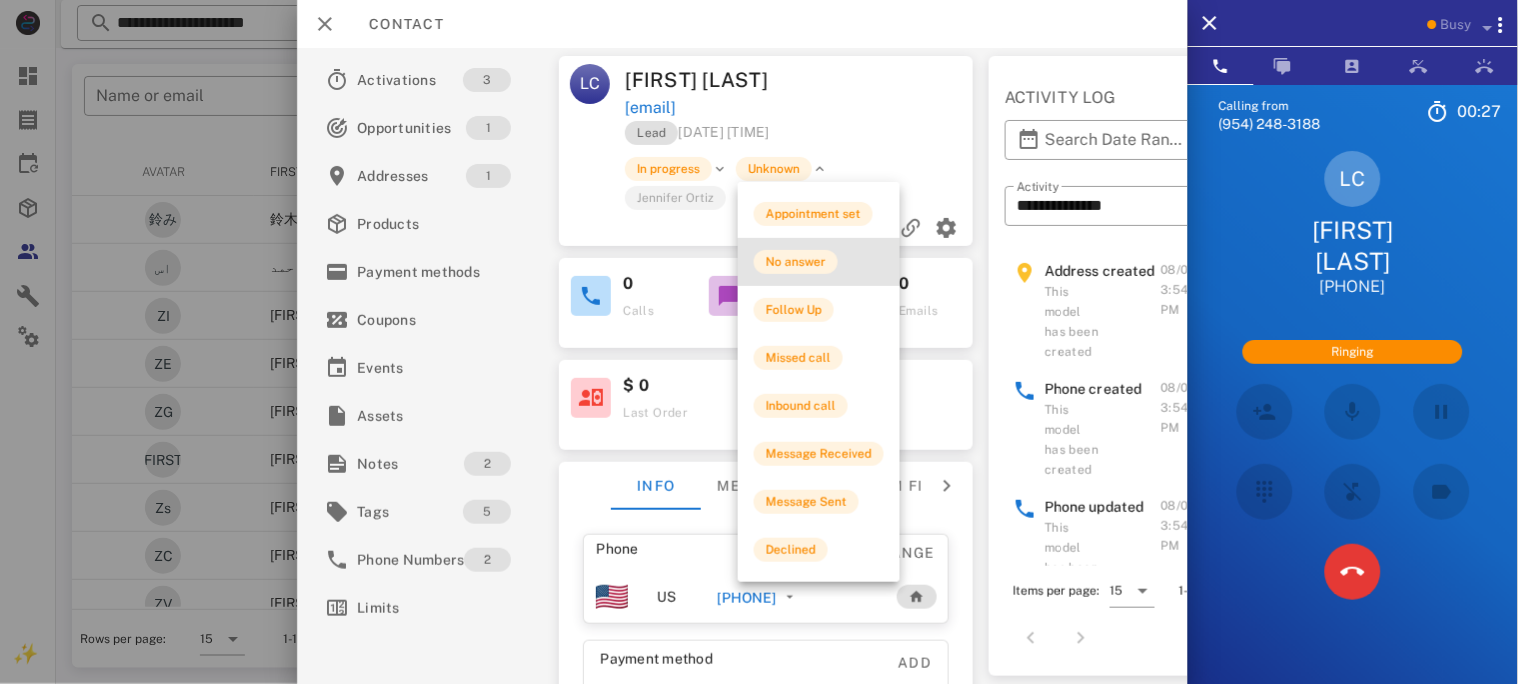 click on "No answer" at bounding box center (796, 262) 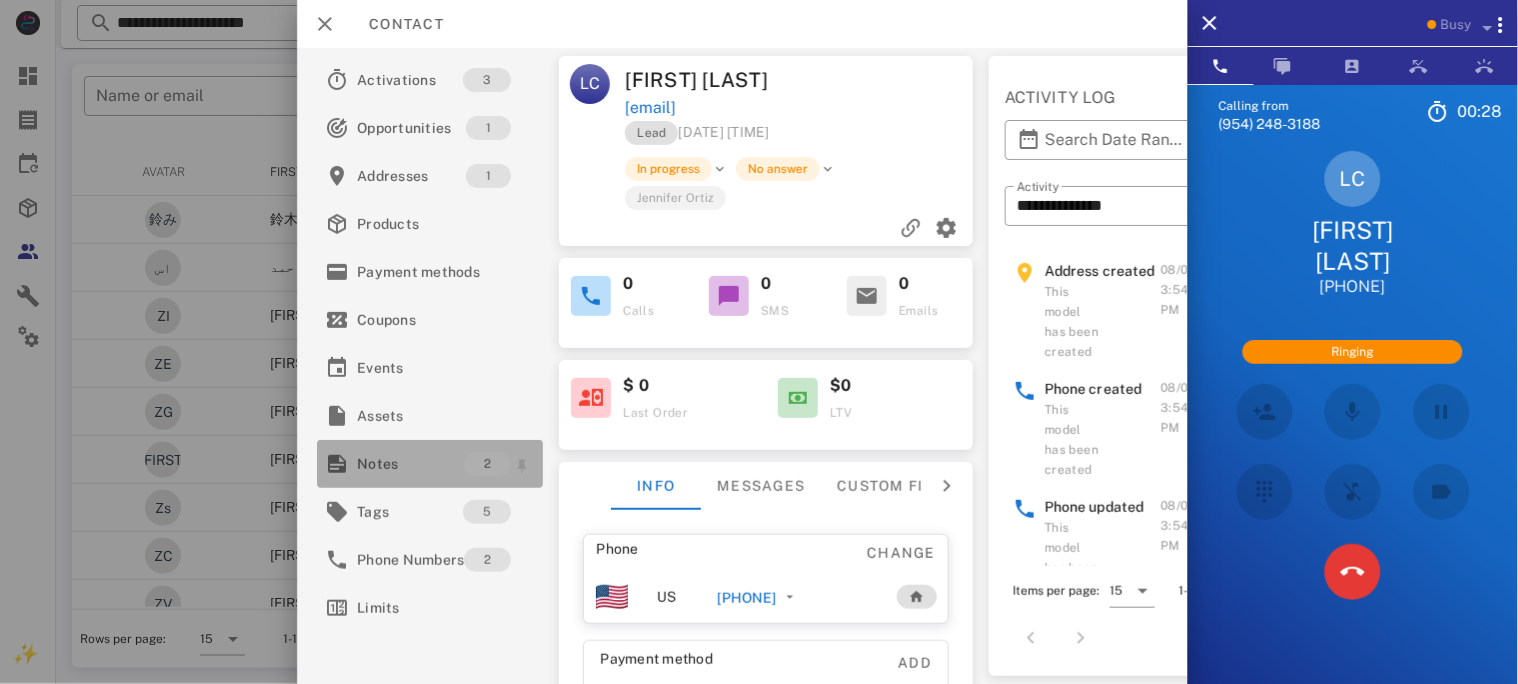 click on "Notes" at bounding box center [410, 464] 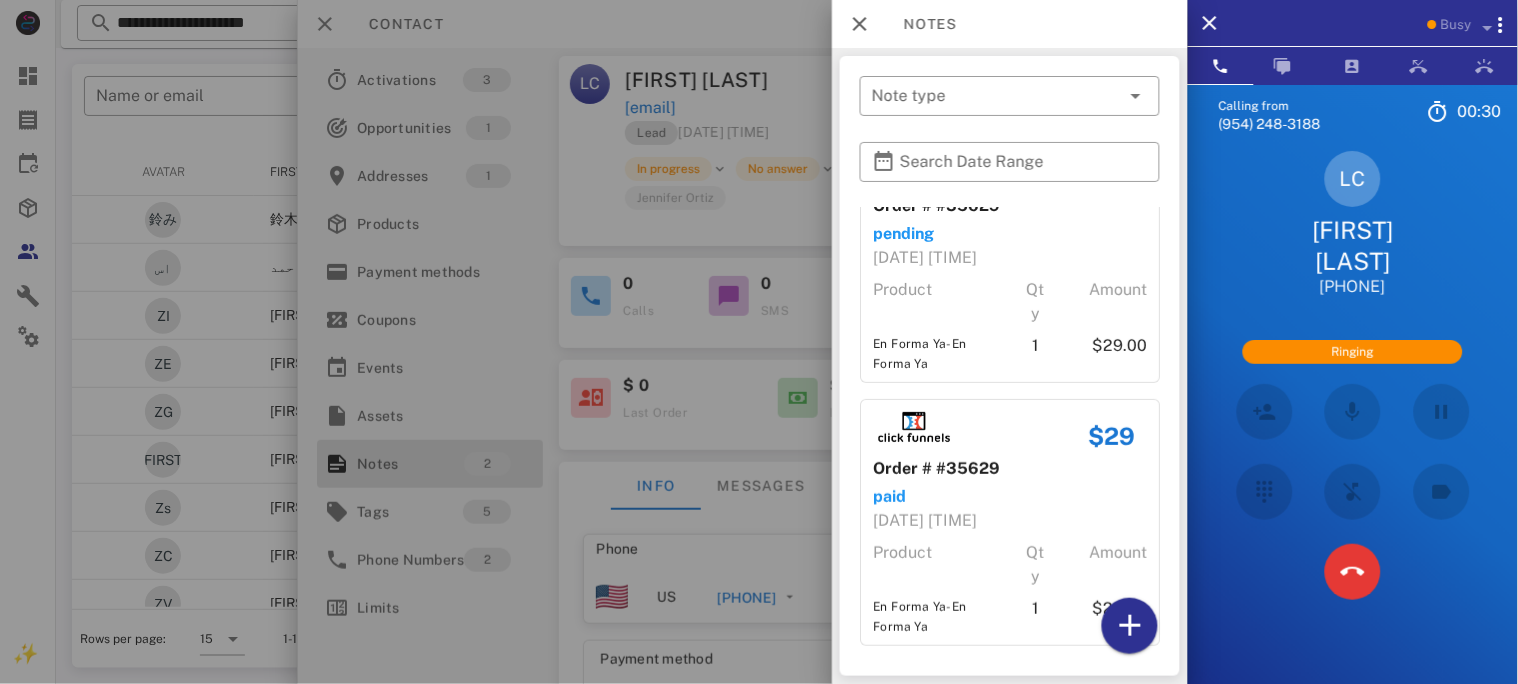 scroll, scrollTop: 75, scrollLeft: 0, axis: vertical 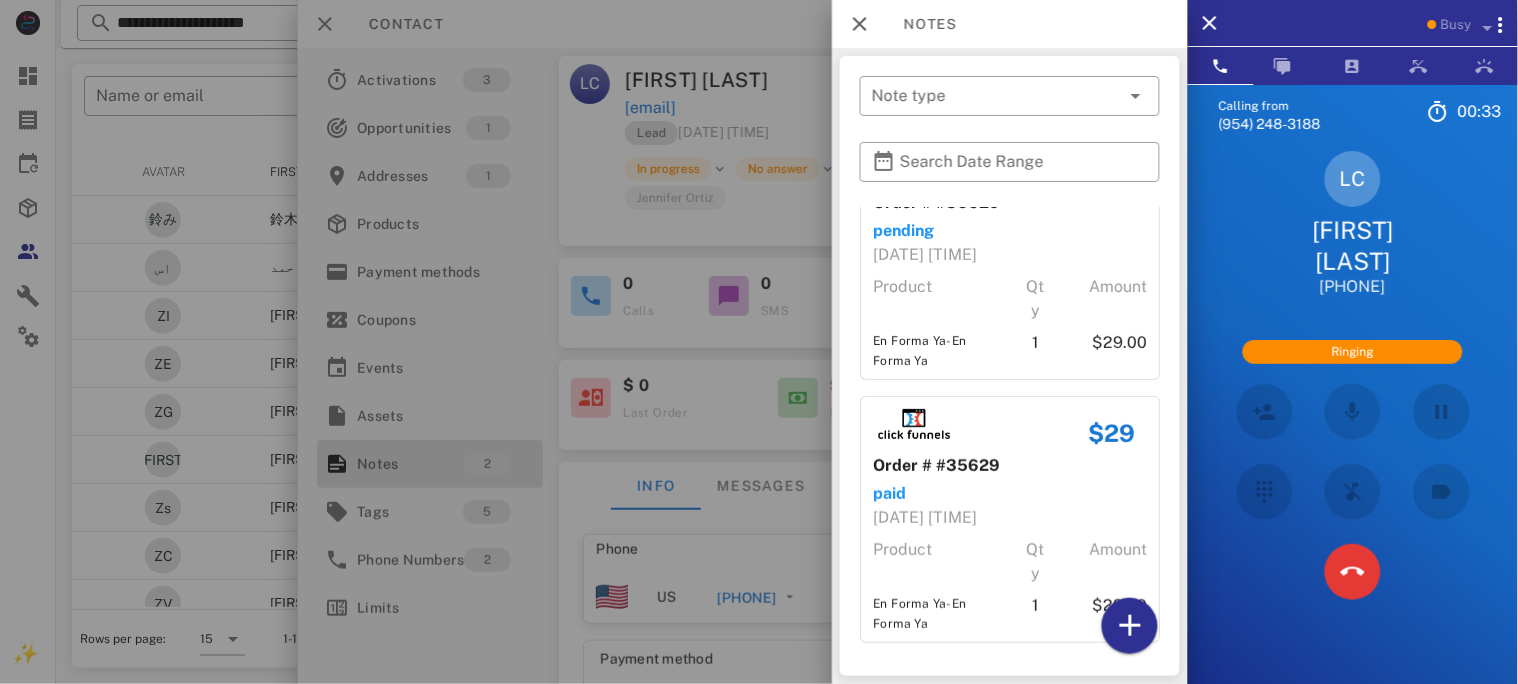 click at bounding box center (759, 342) 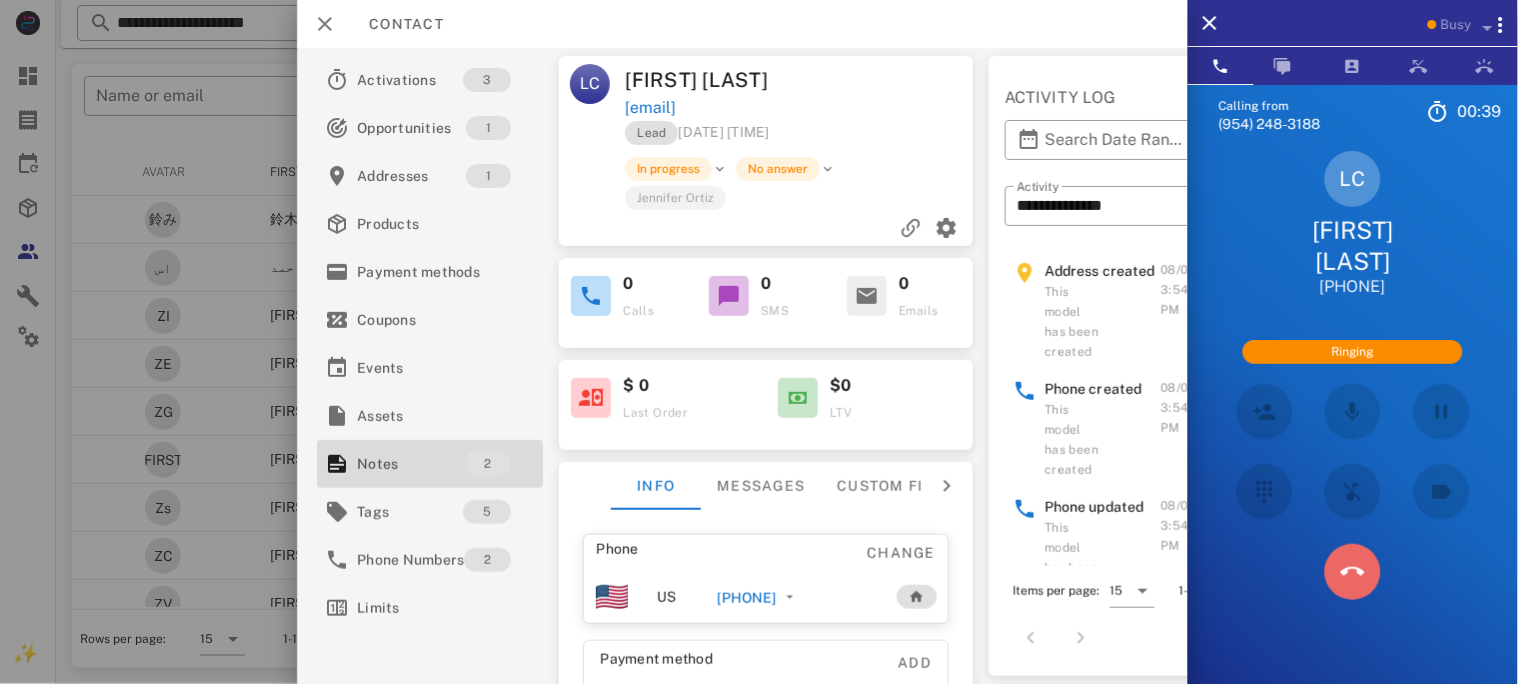 click at bounding box center (1353, 572) 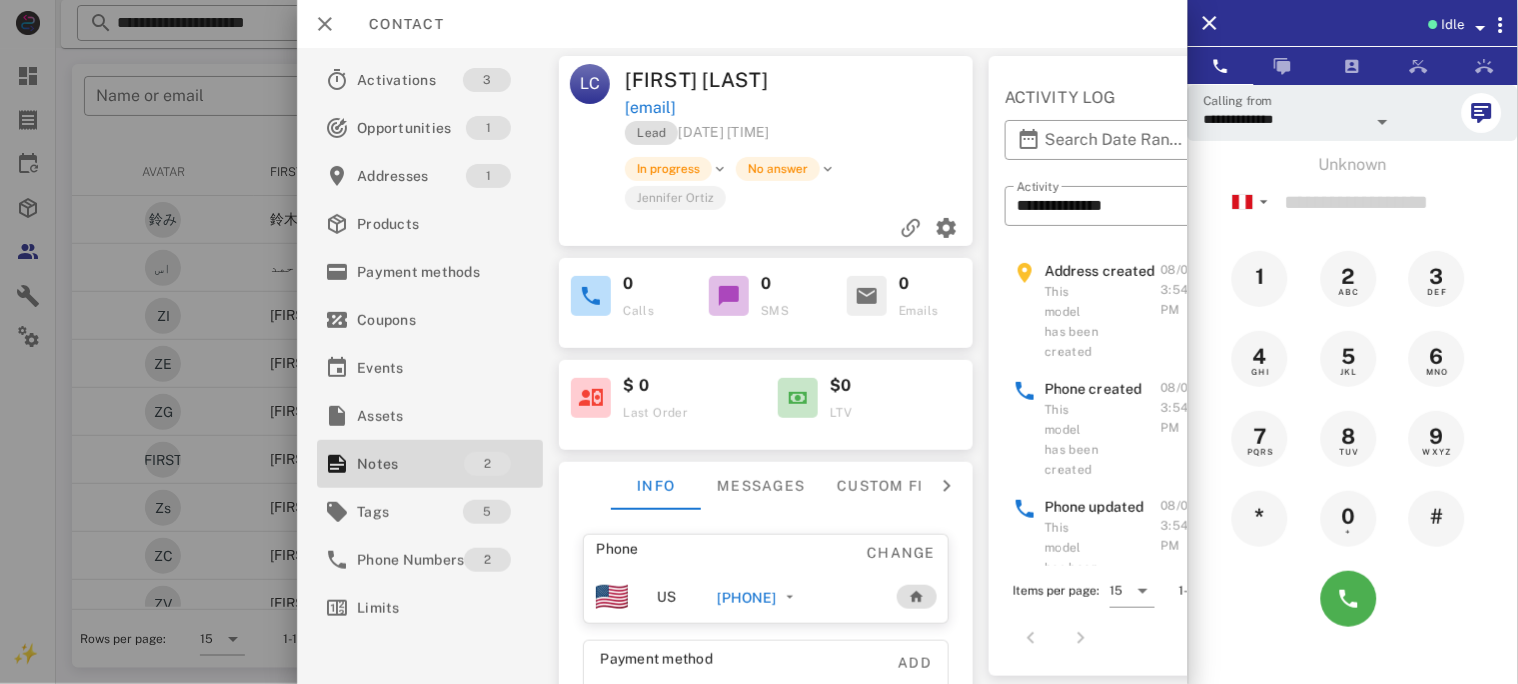 click on "[PHONE]" at bounding box center [746, 598] 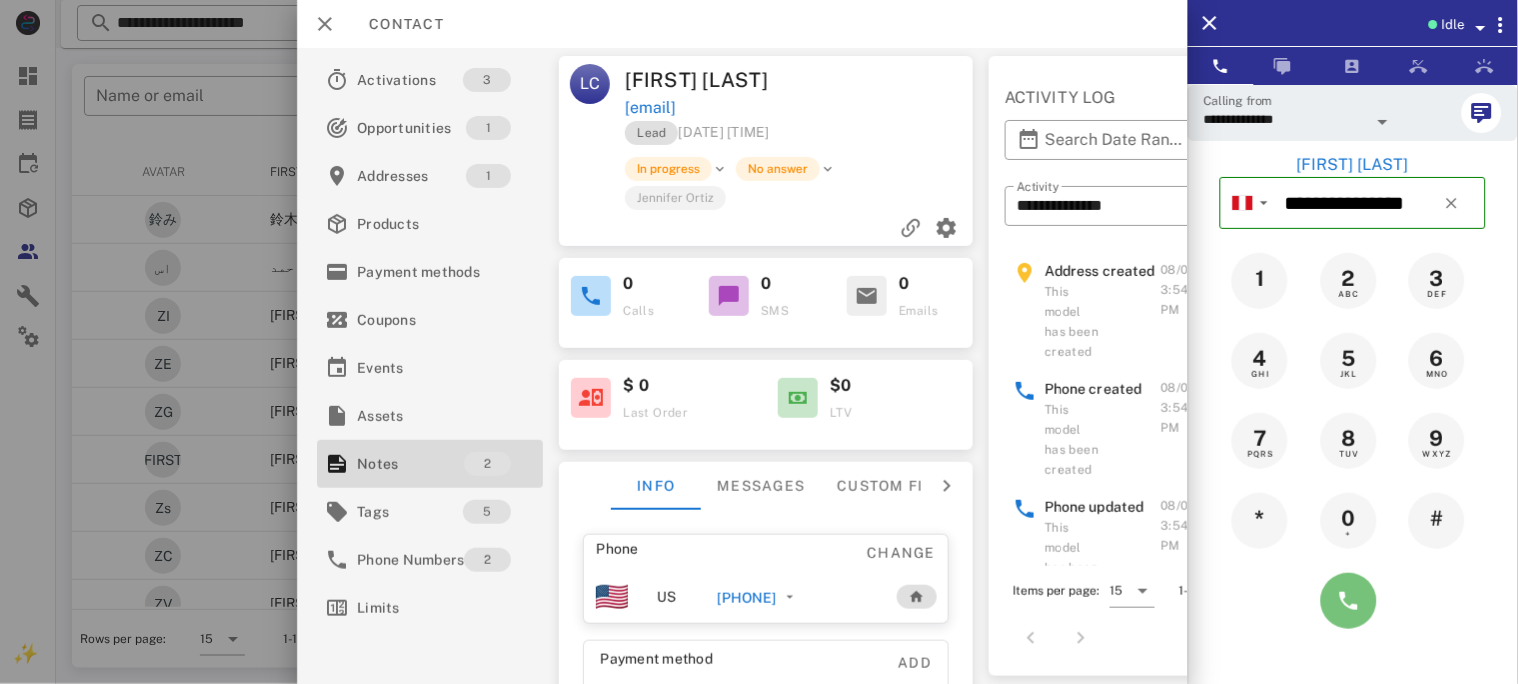 click at bounding box center (1349, 601) 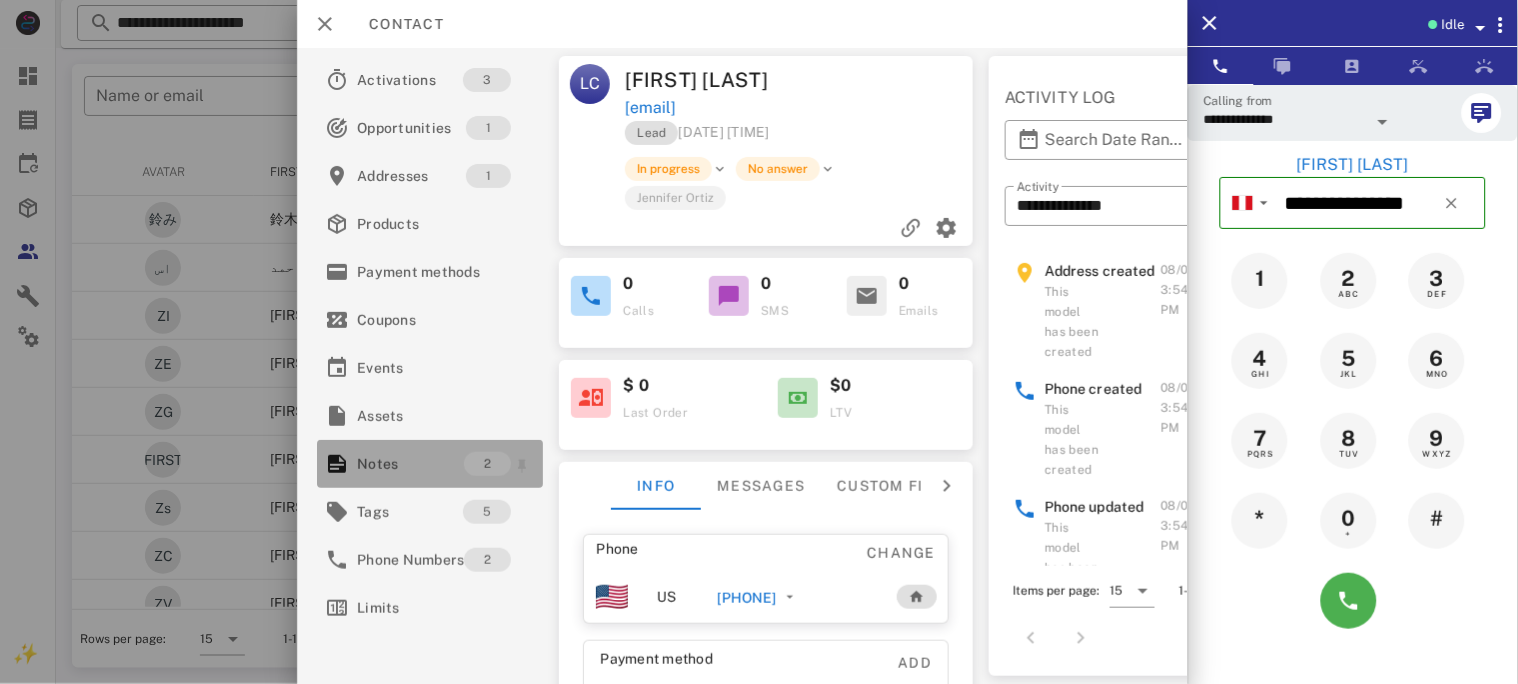 click on "Notes" at bounding box center (410, 464) 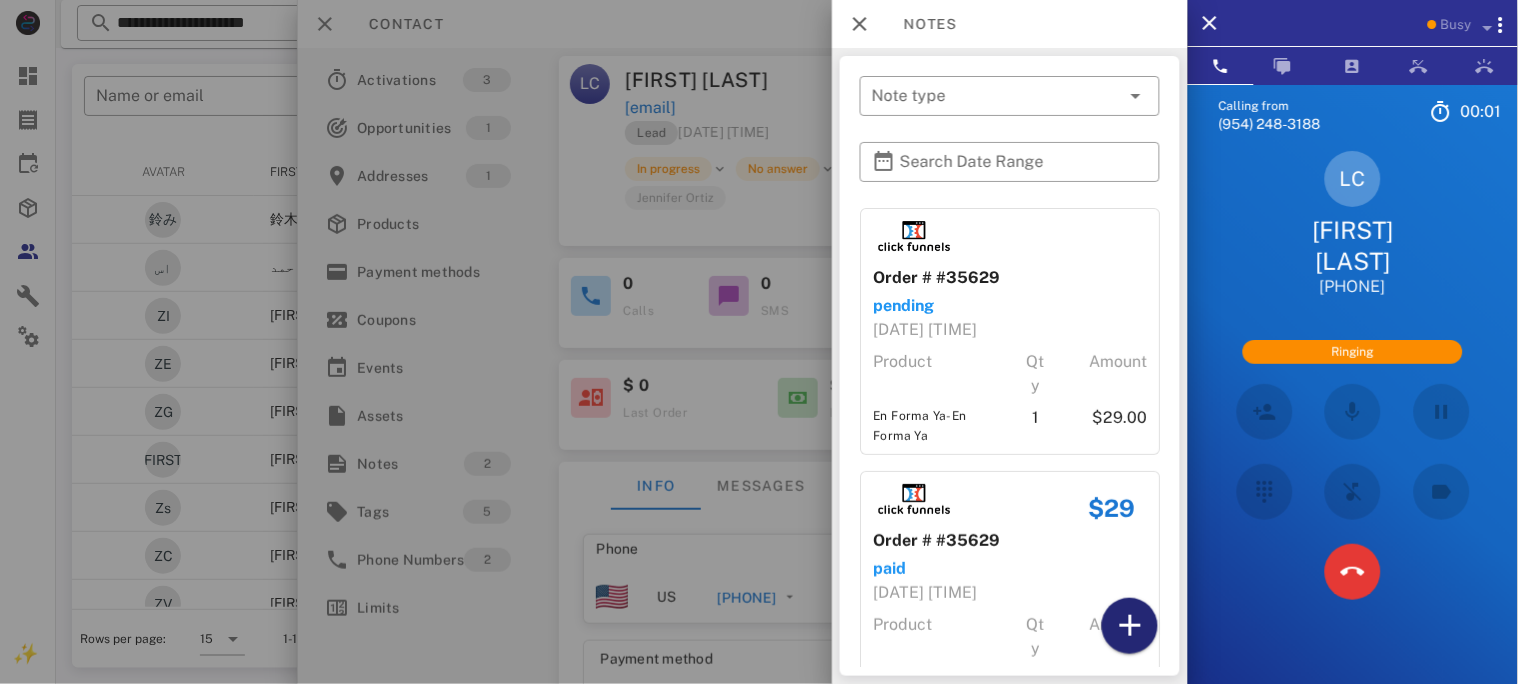 click at bounding box center (1130, 626) 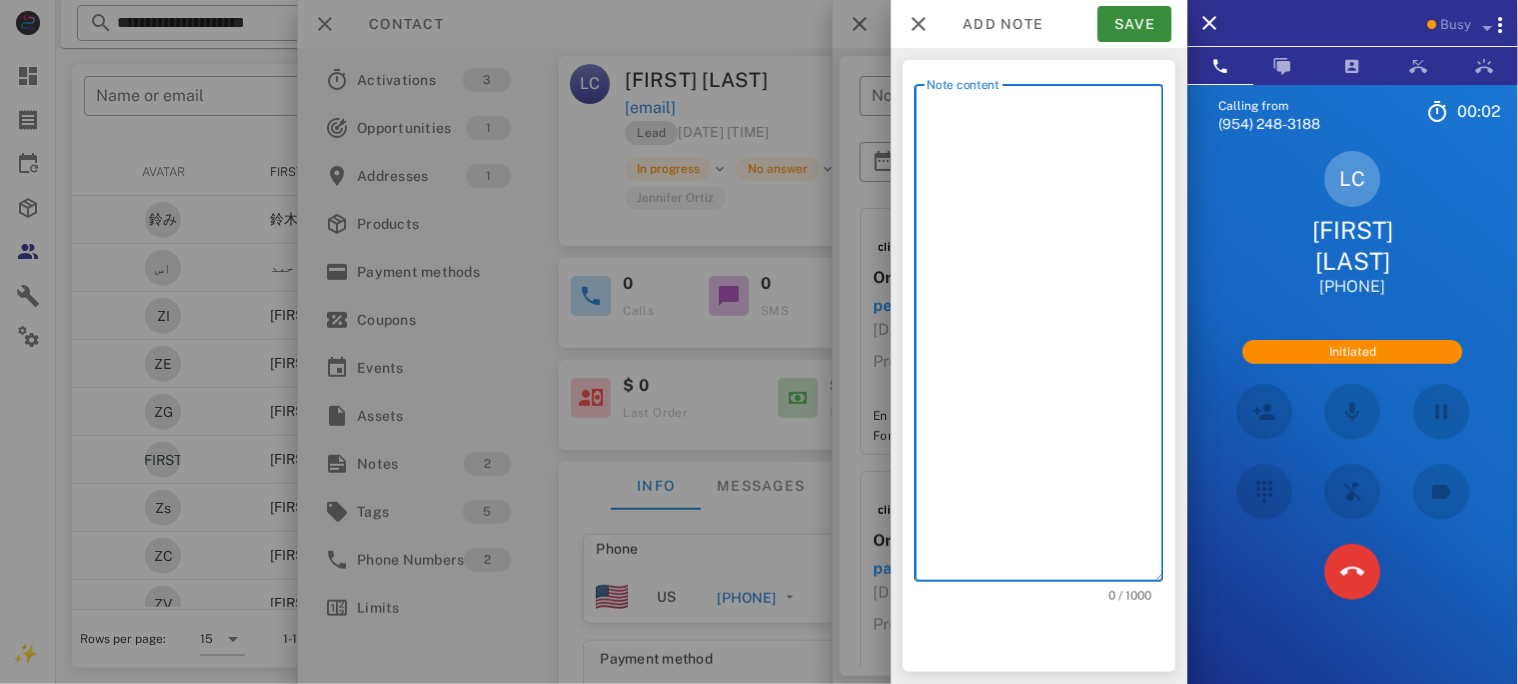 click on "Note content" at bounding box center [1045, 338] 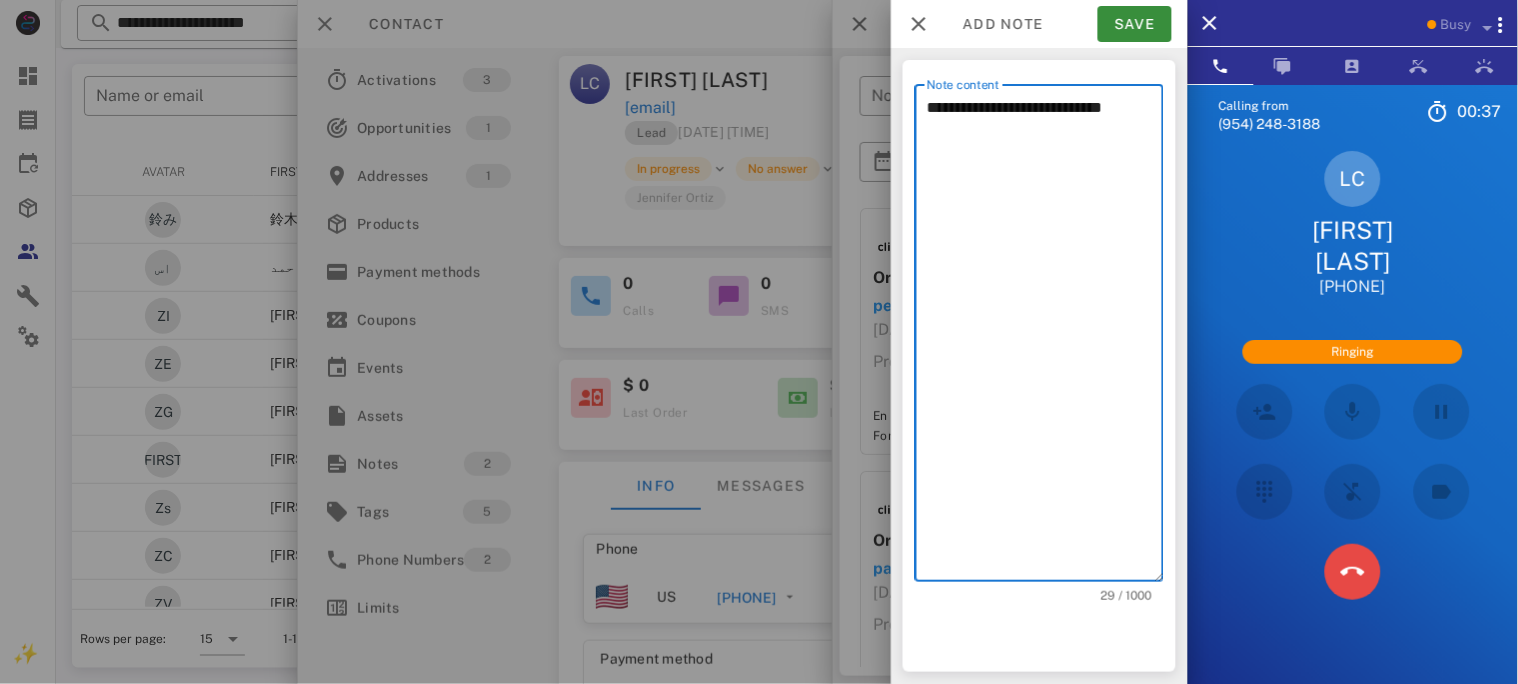 type on "**********" 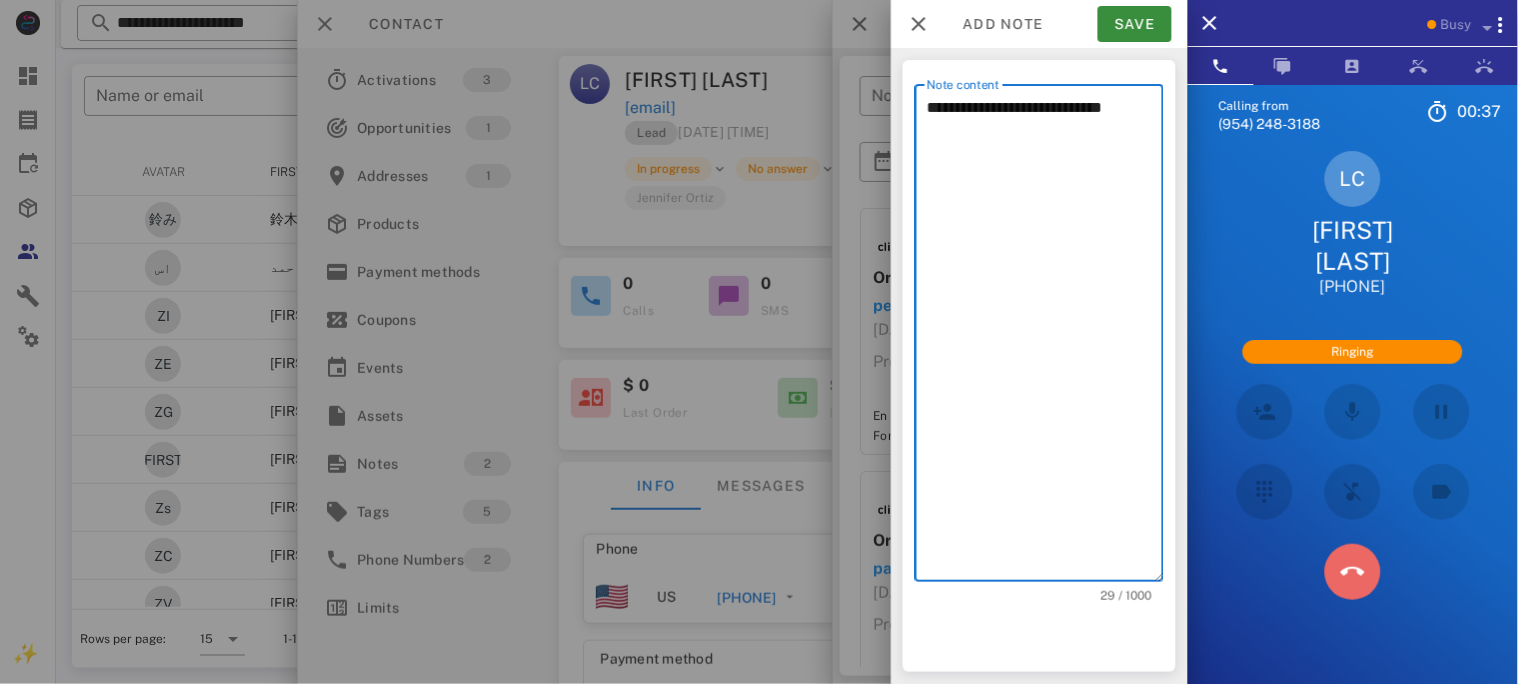 click at bounding box center (1353, 572) 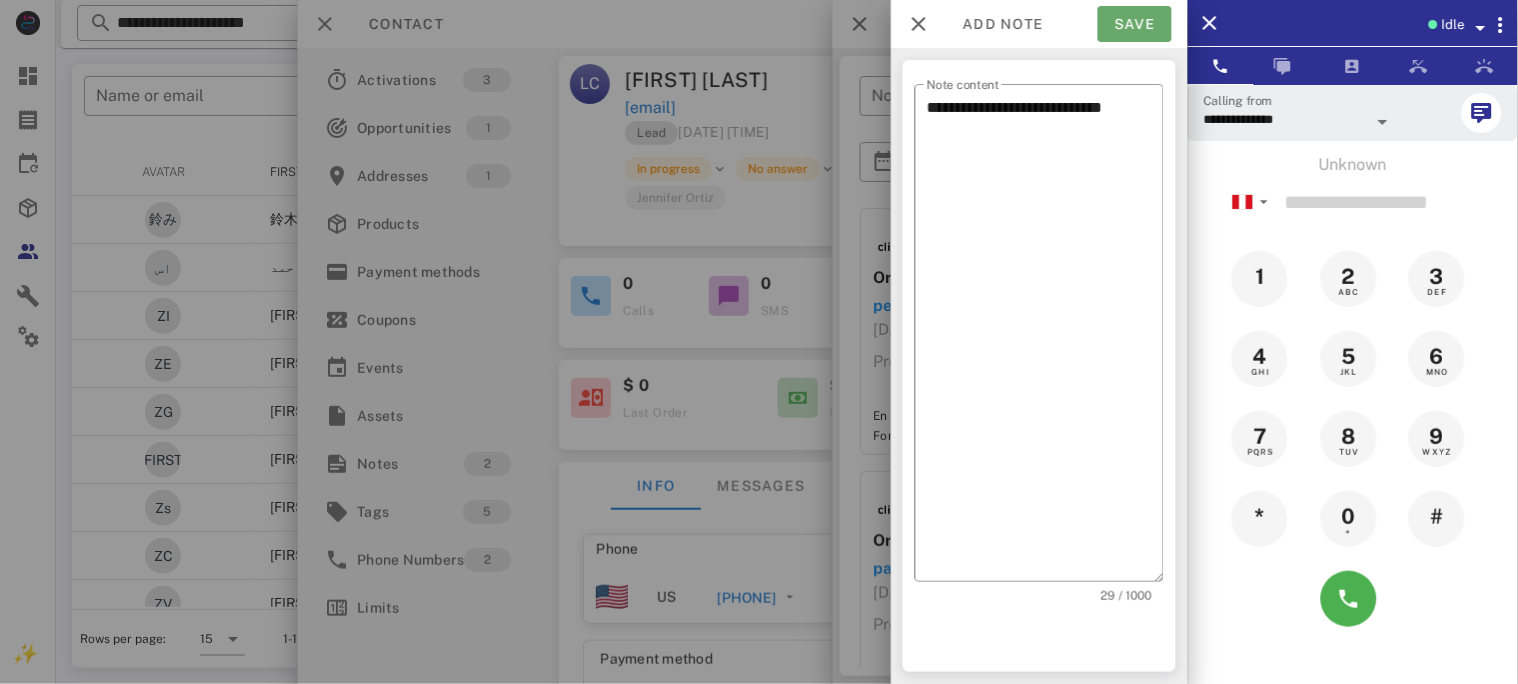 click on "Save" at bounding box center (1135, 24) 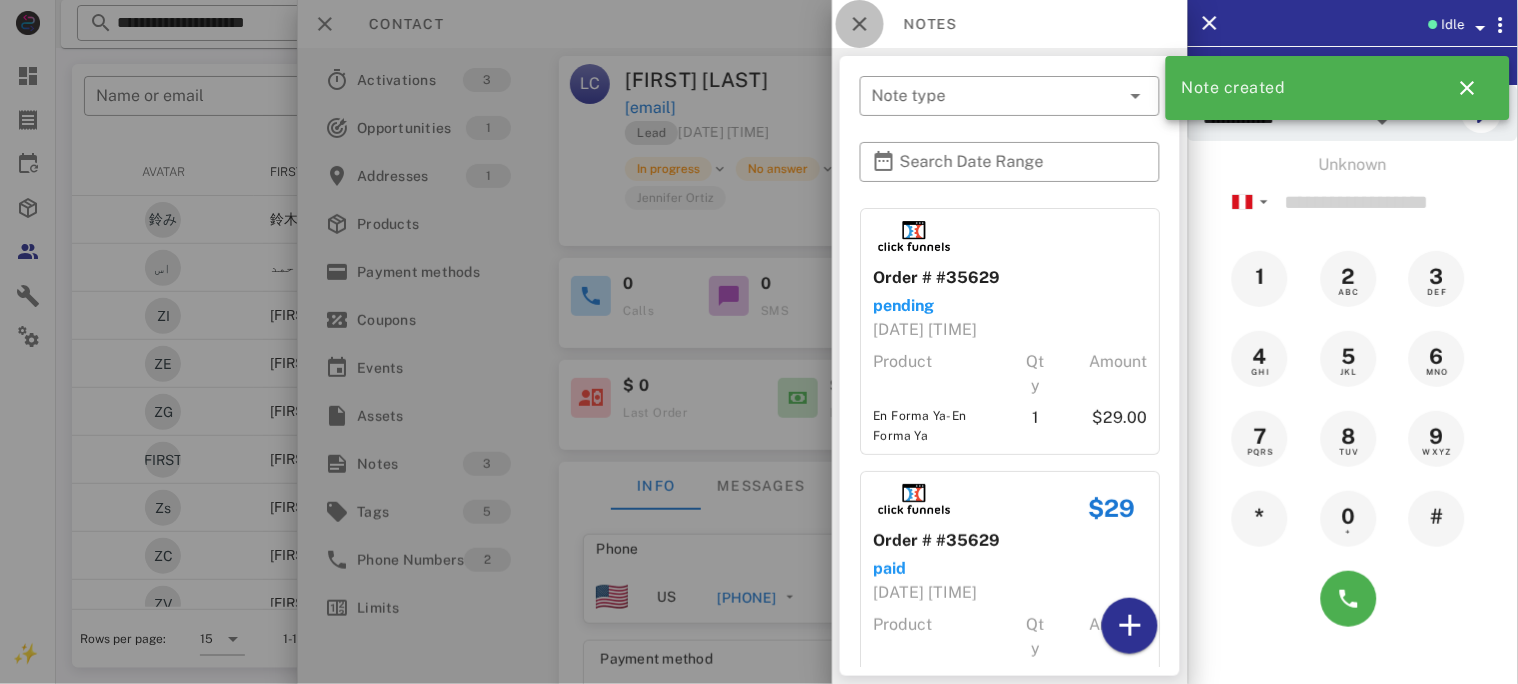 click at bounding box center [860, 24] 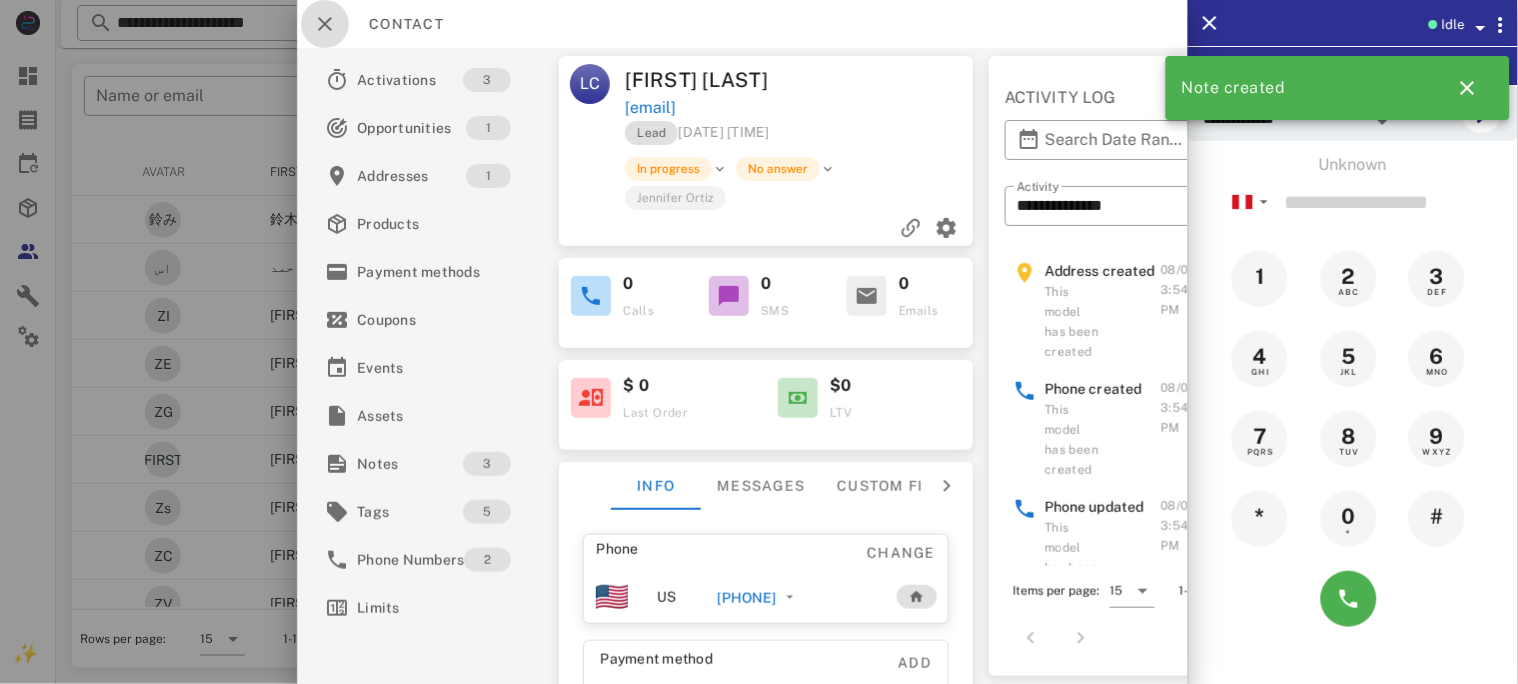 click at bounding box center (325, 24) 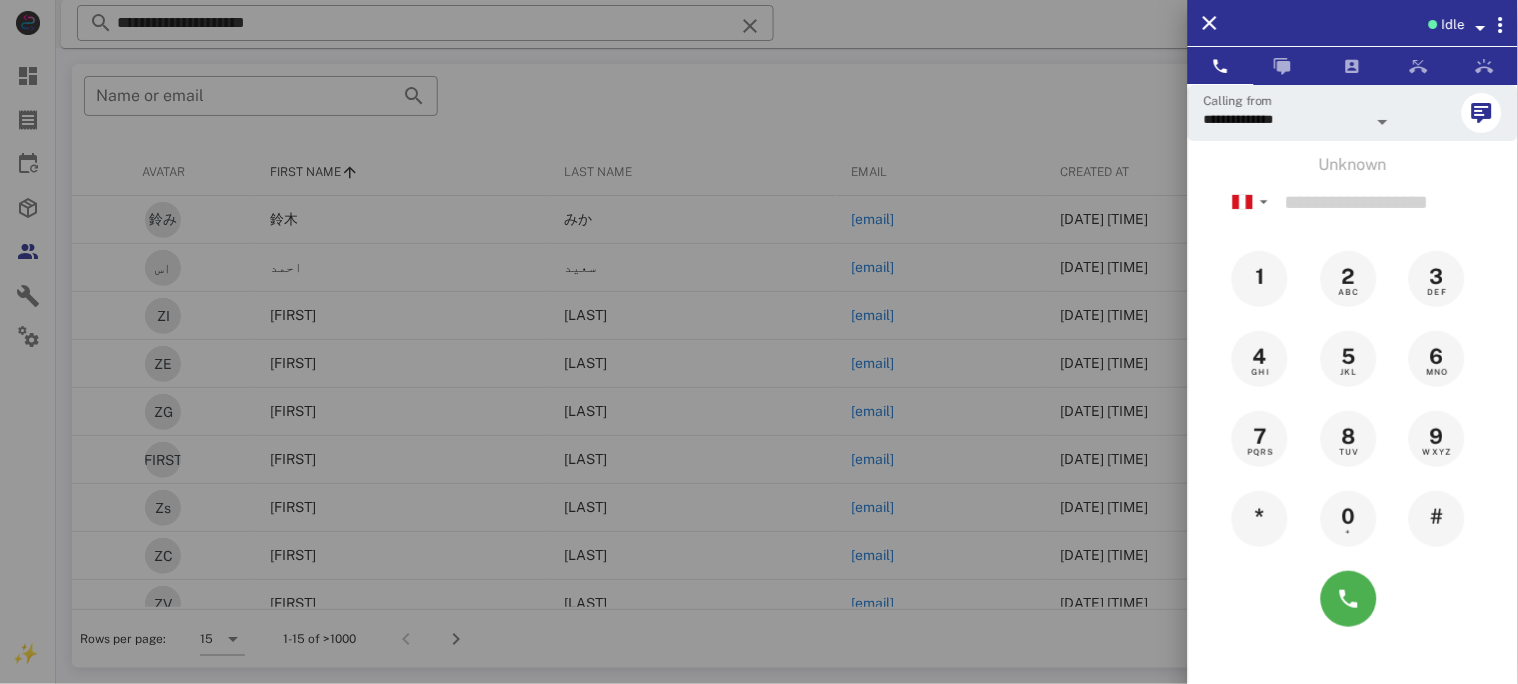 click at bounding box center [759, 342] 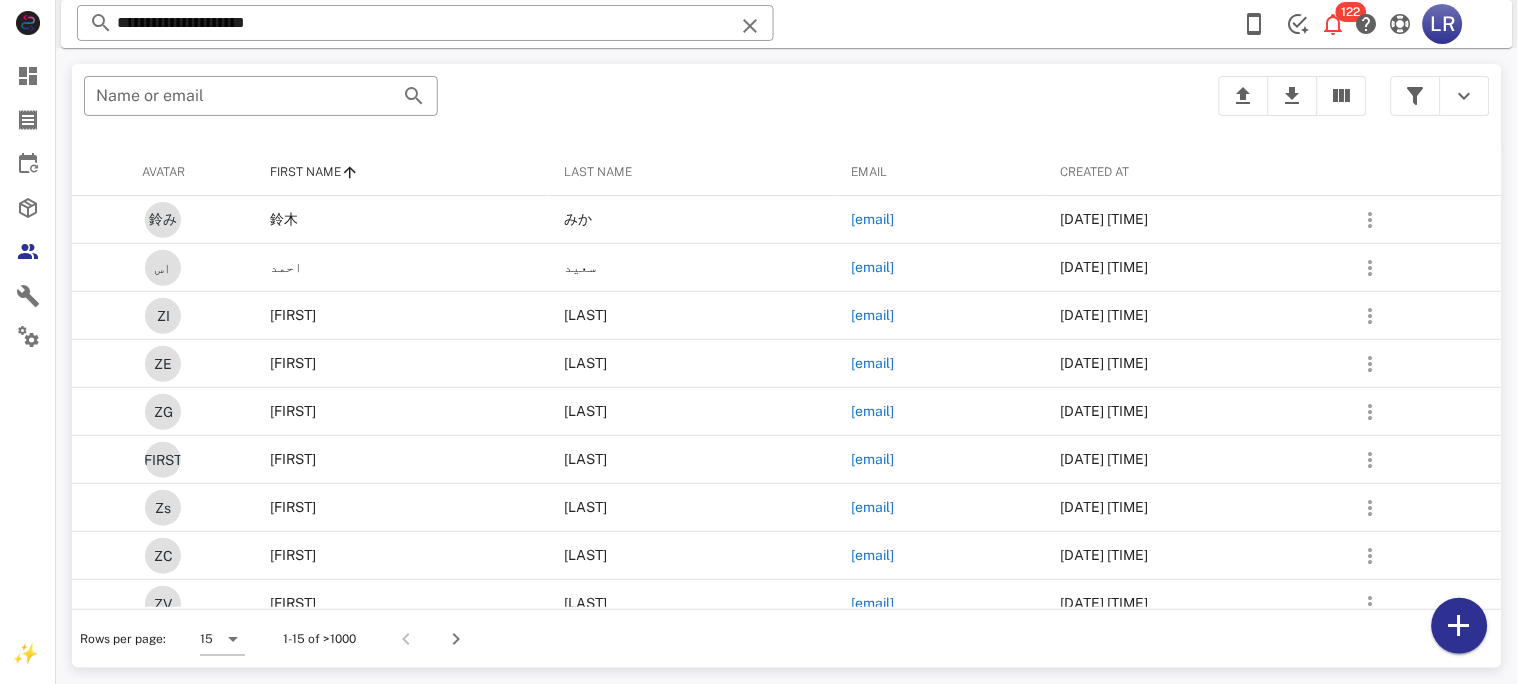 click at bounding box center (750, 26) 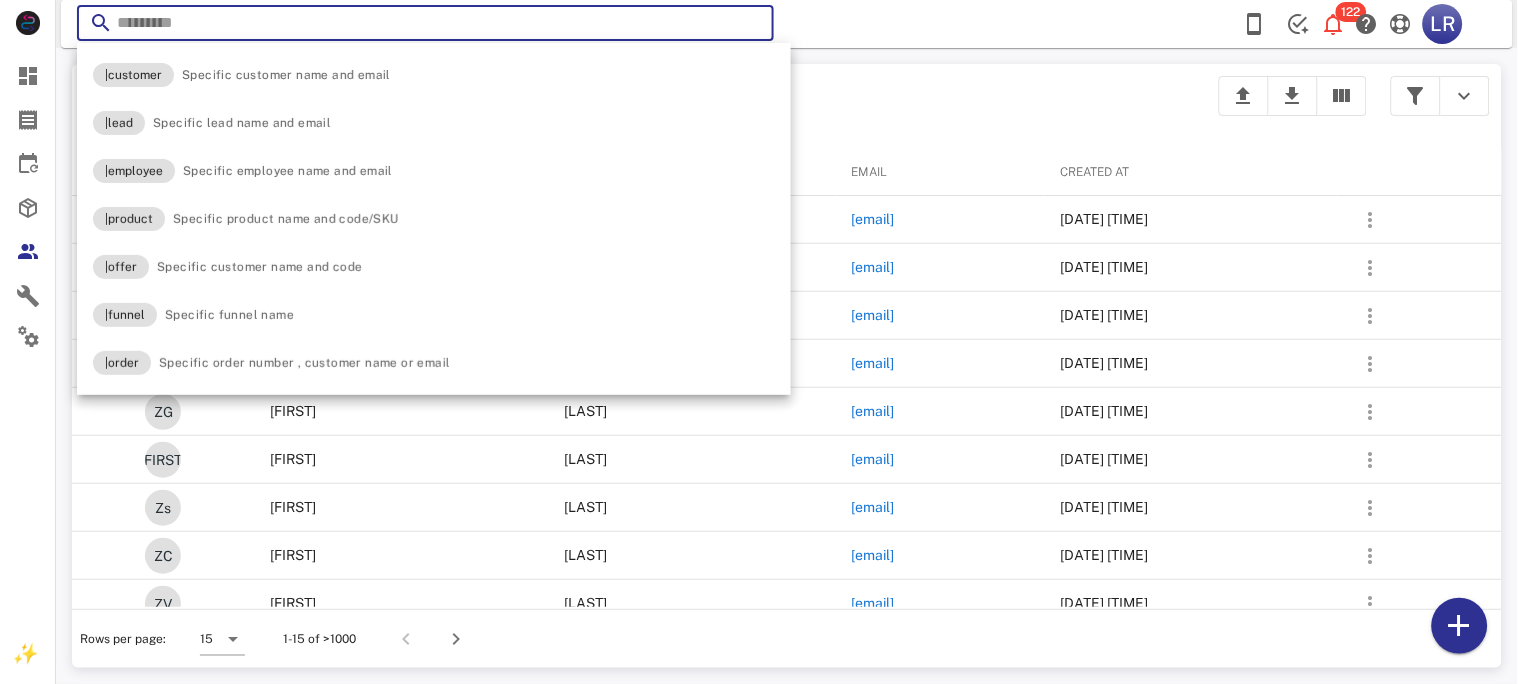 paste on "**********" 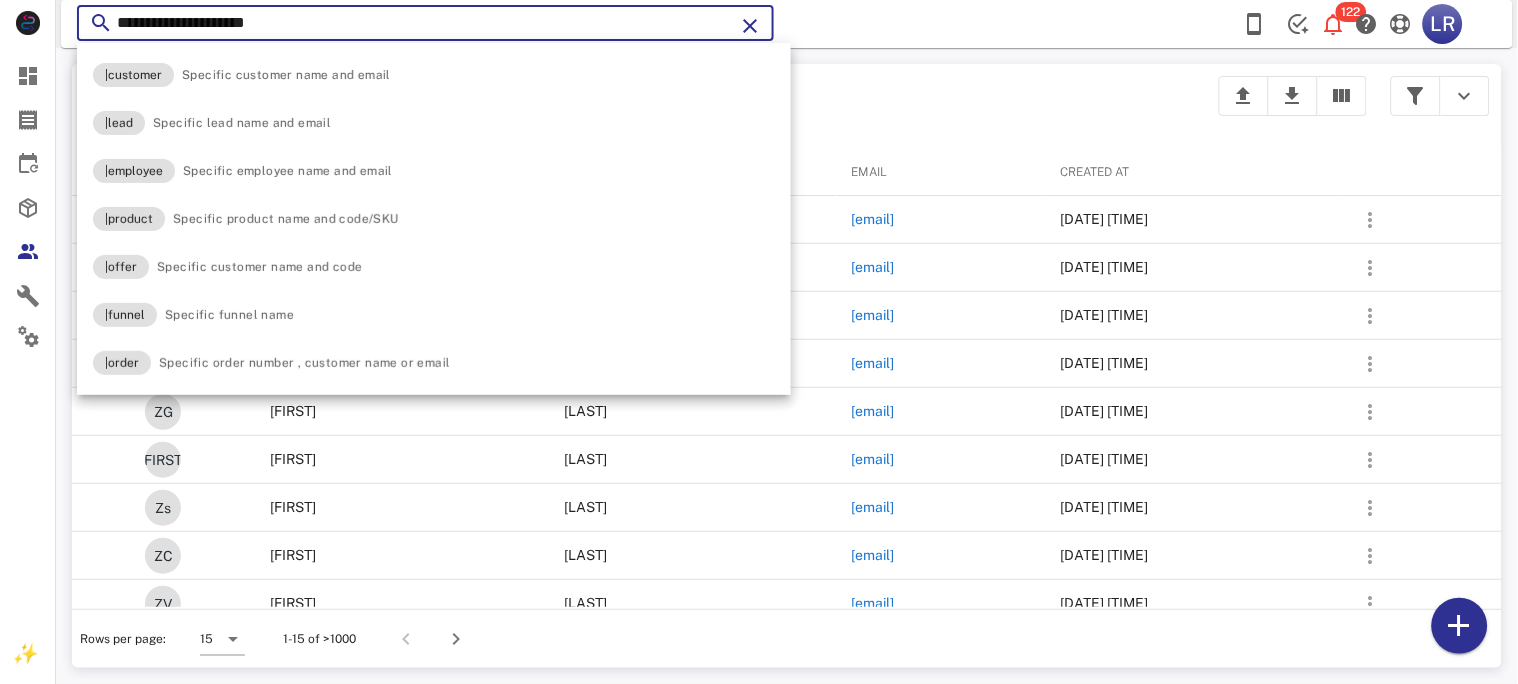 type on "**********" 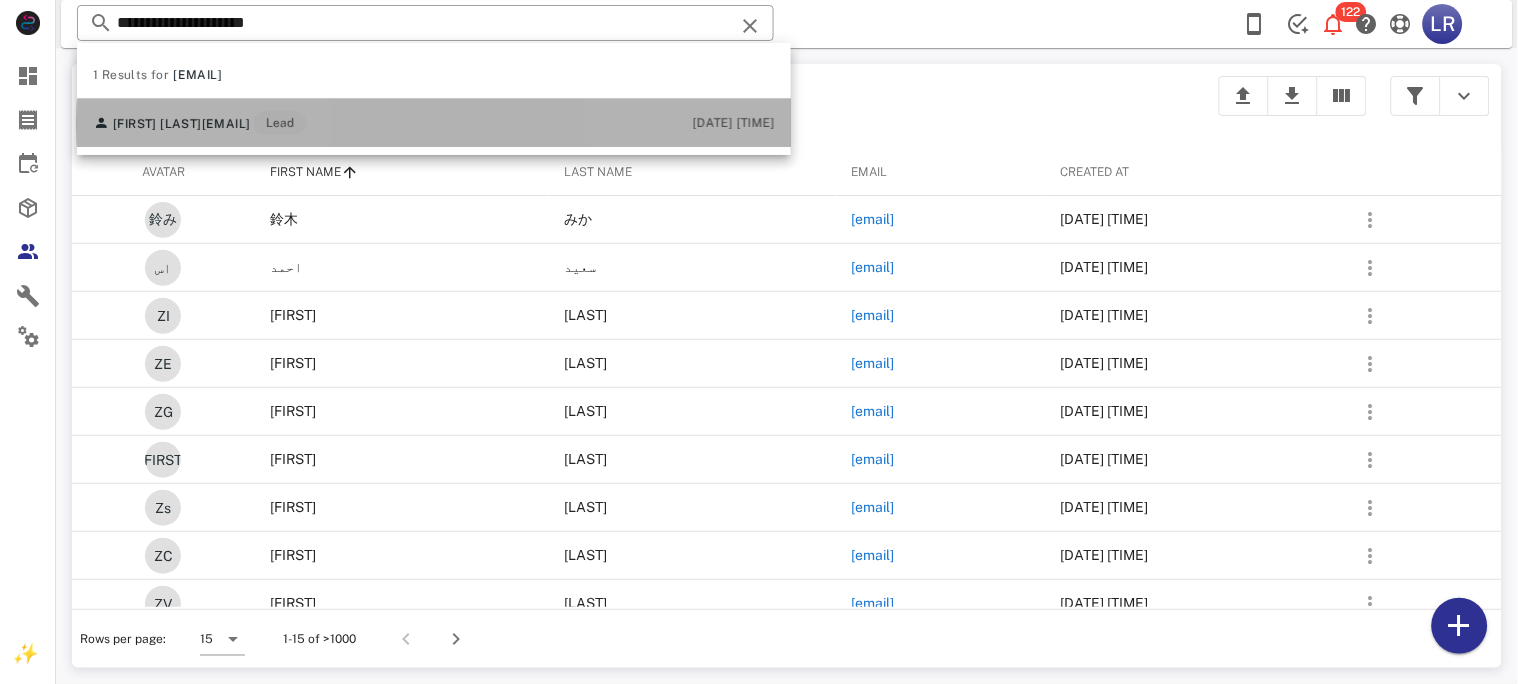 click on "[EMAIL]" at bounding box center [226, 124] 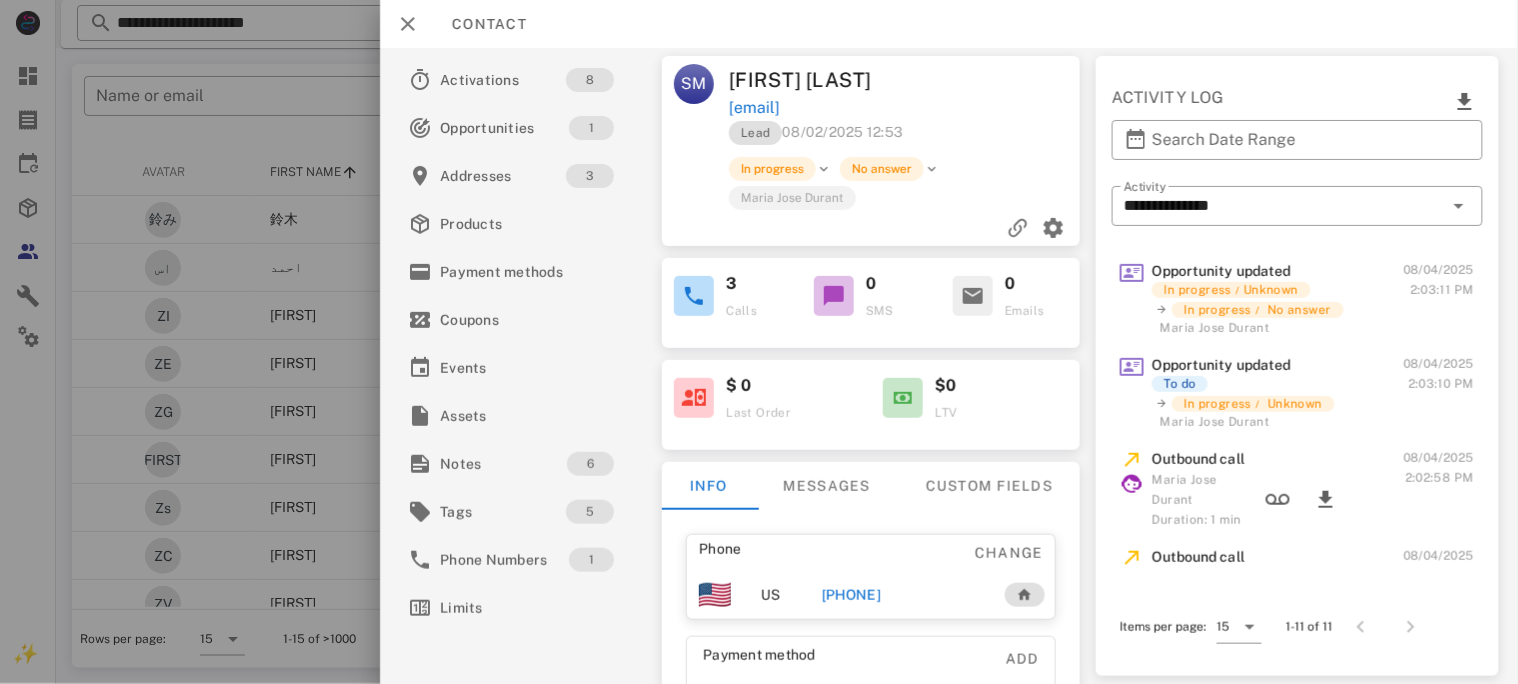 click on "[PHONE]" at bounding box center [850, 595] 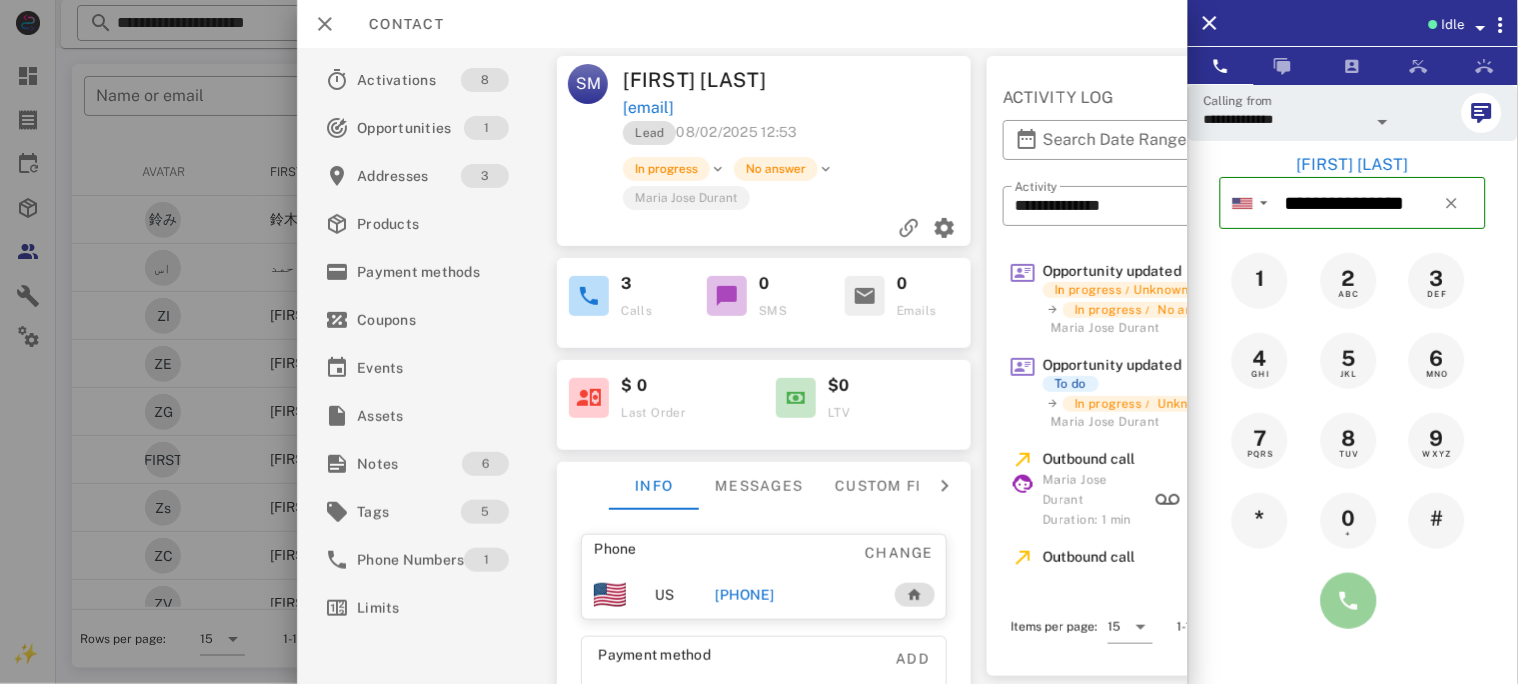 click at bounding box center [1349, 601] 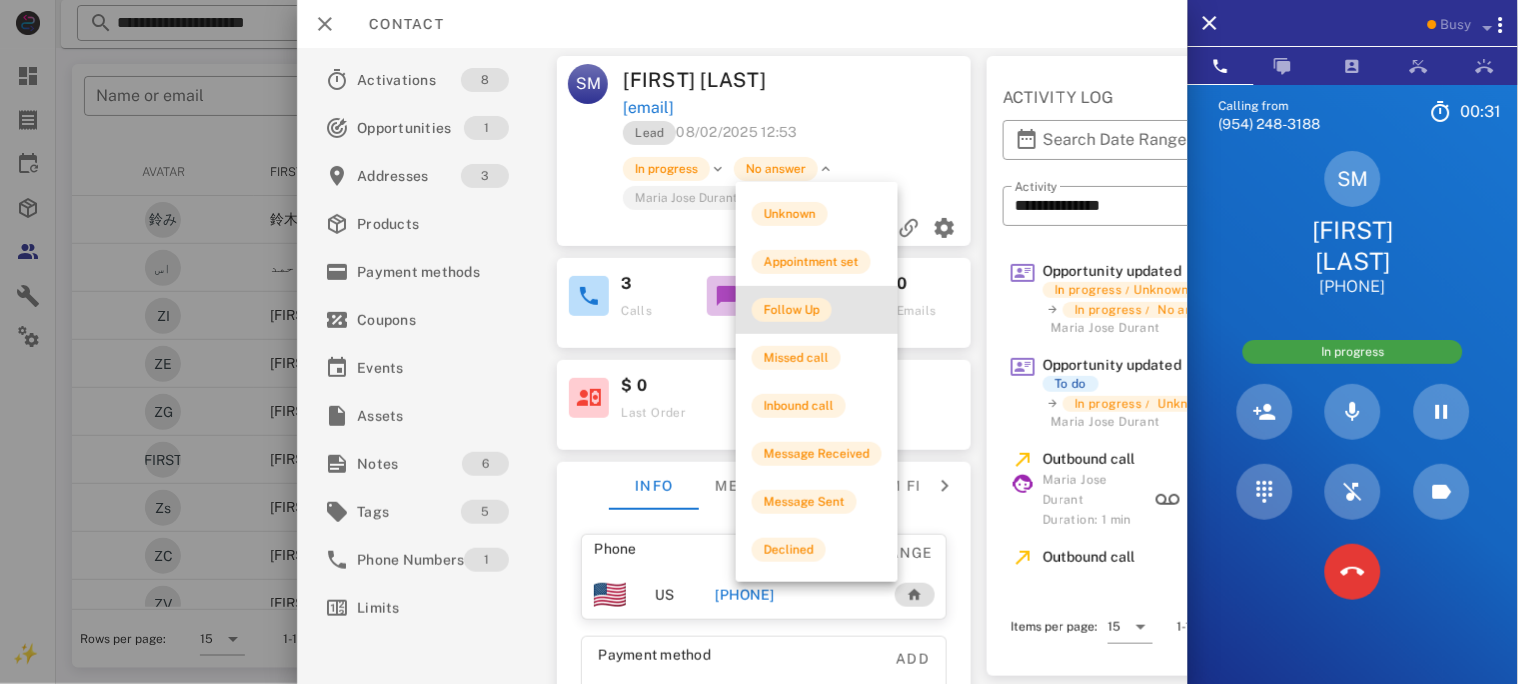 click on "Follow Up" at bounding box center (792, 310) 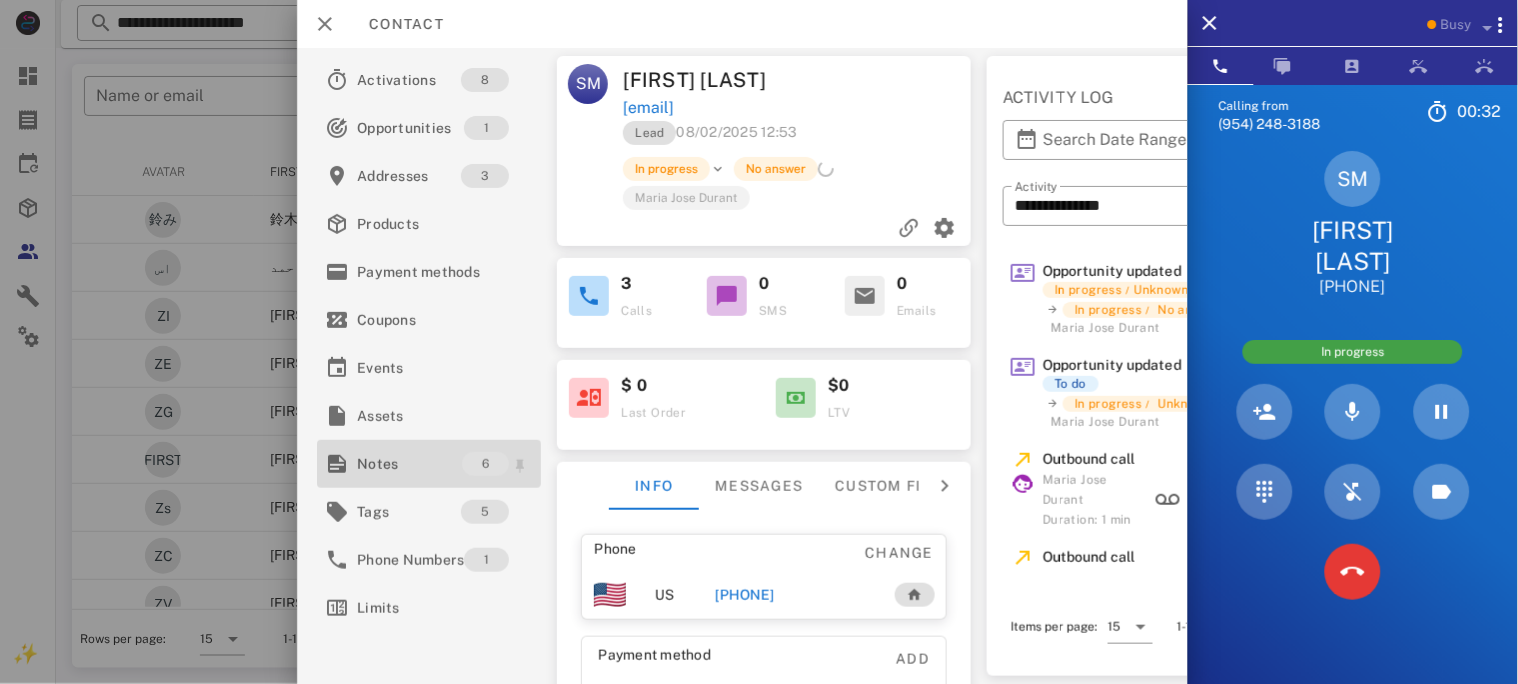 click on "Notes" at bounding box center [409, 464] 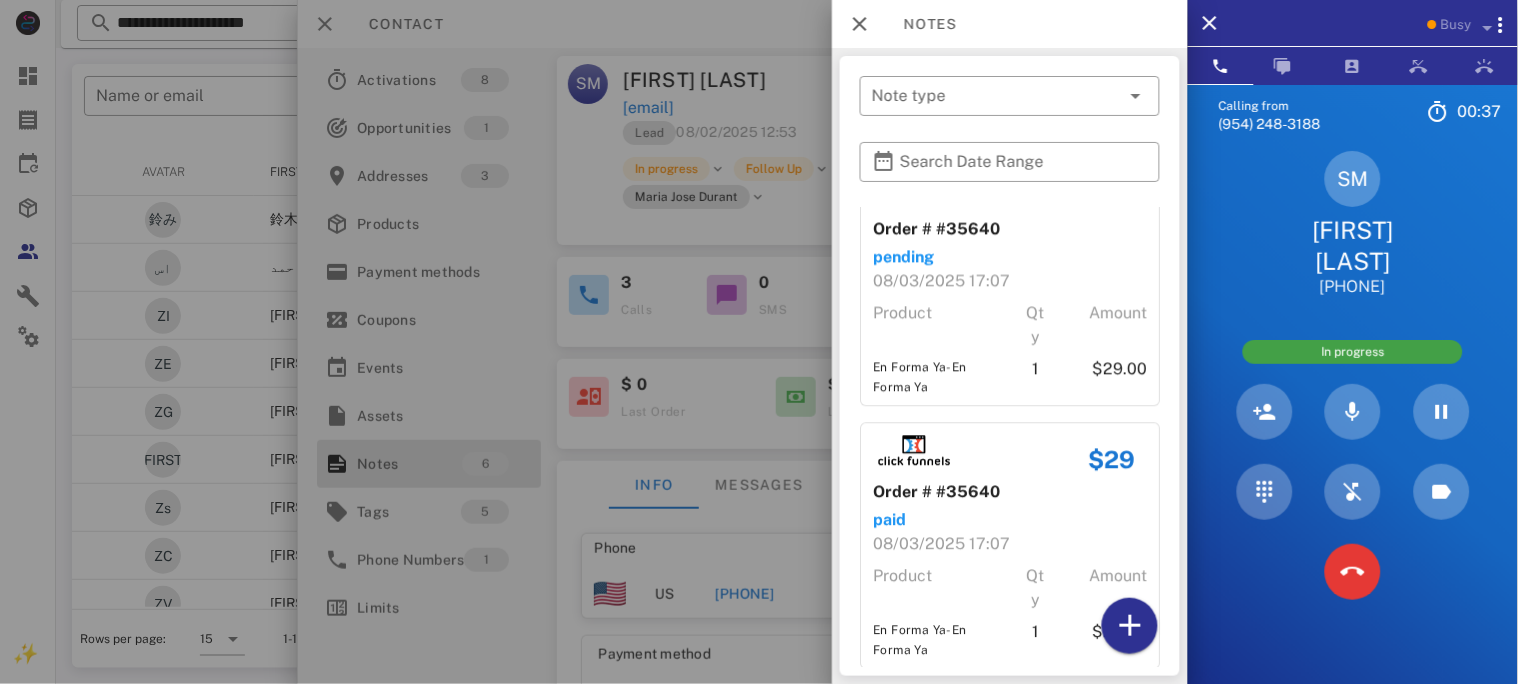 scroll, scrollTop: 1121, scrollLeft: 0, axis: vertical 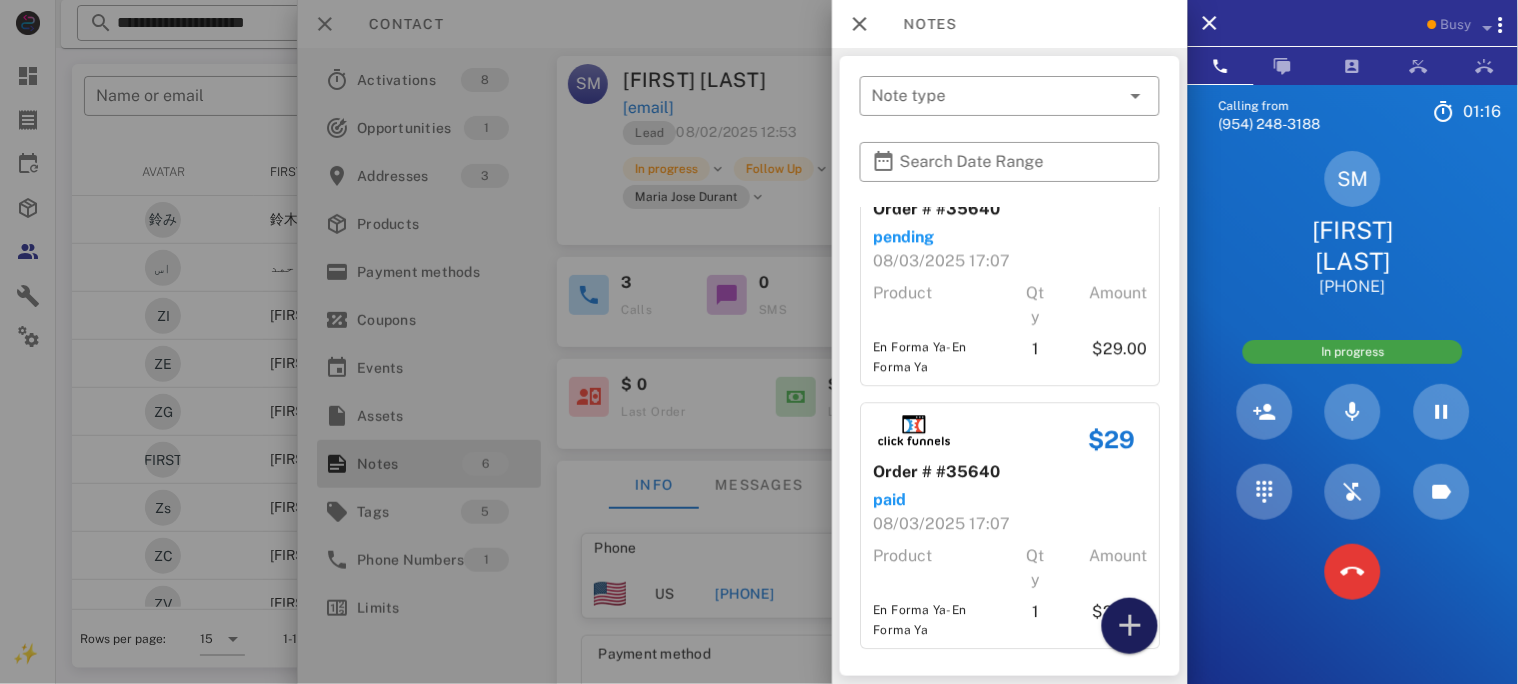 click at bounding box center [1130, 626] 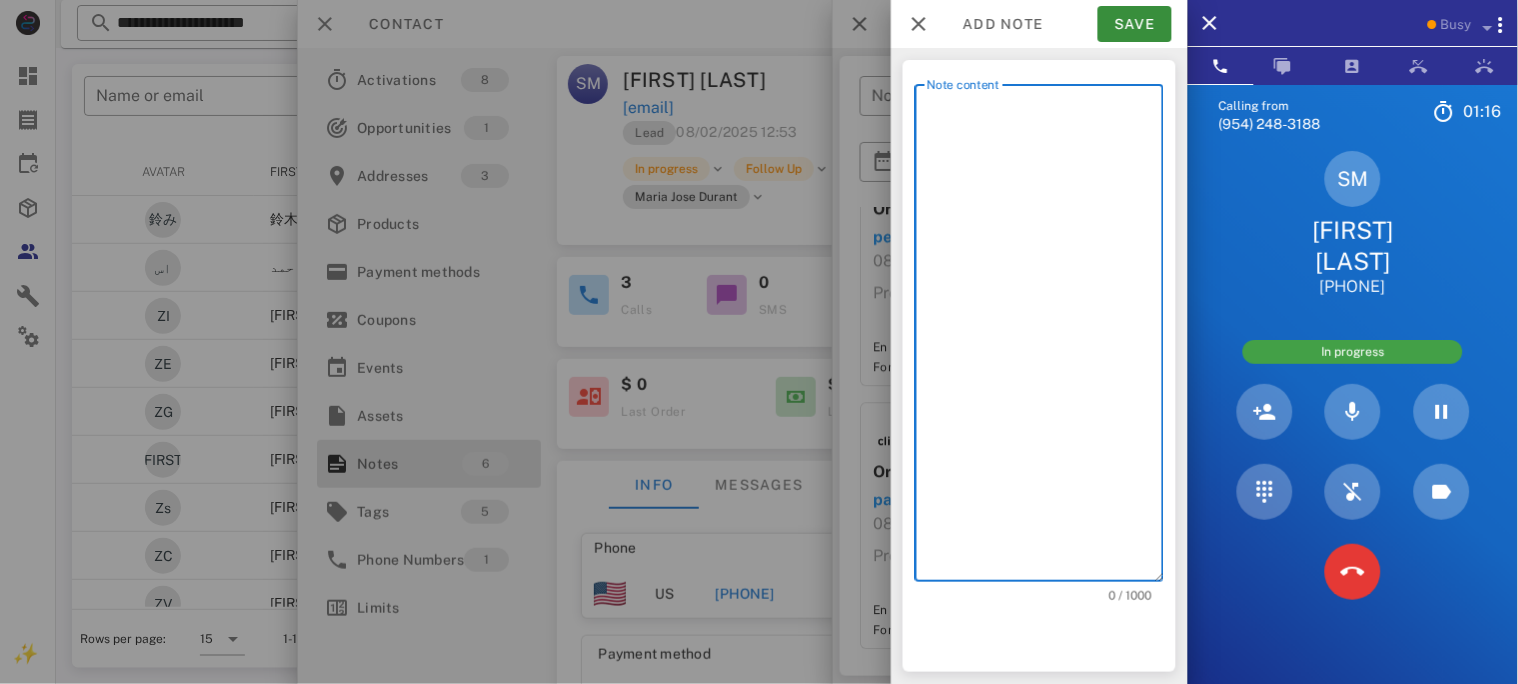 click on "Note content" at bounding box center (1045, 338) 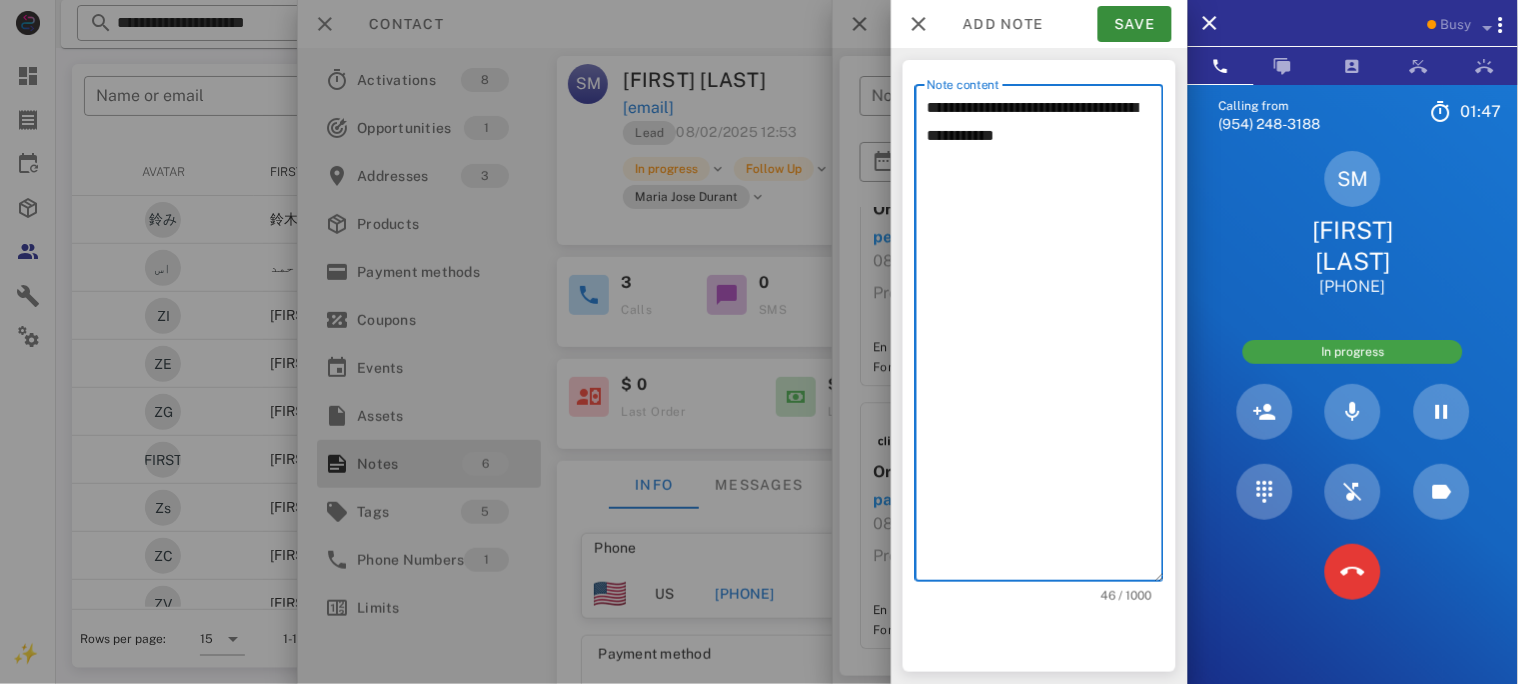 type on "**********" 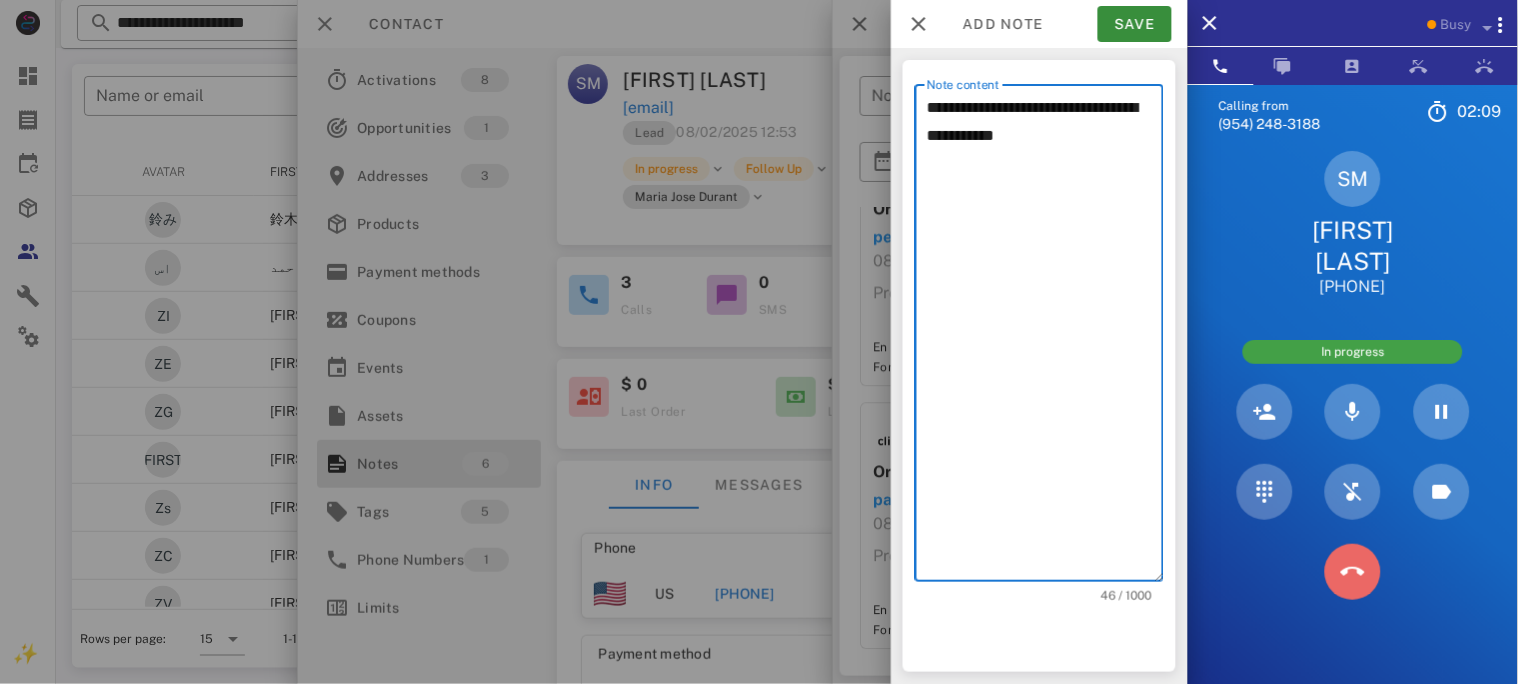 click at bounding box center (1353, 572) 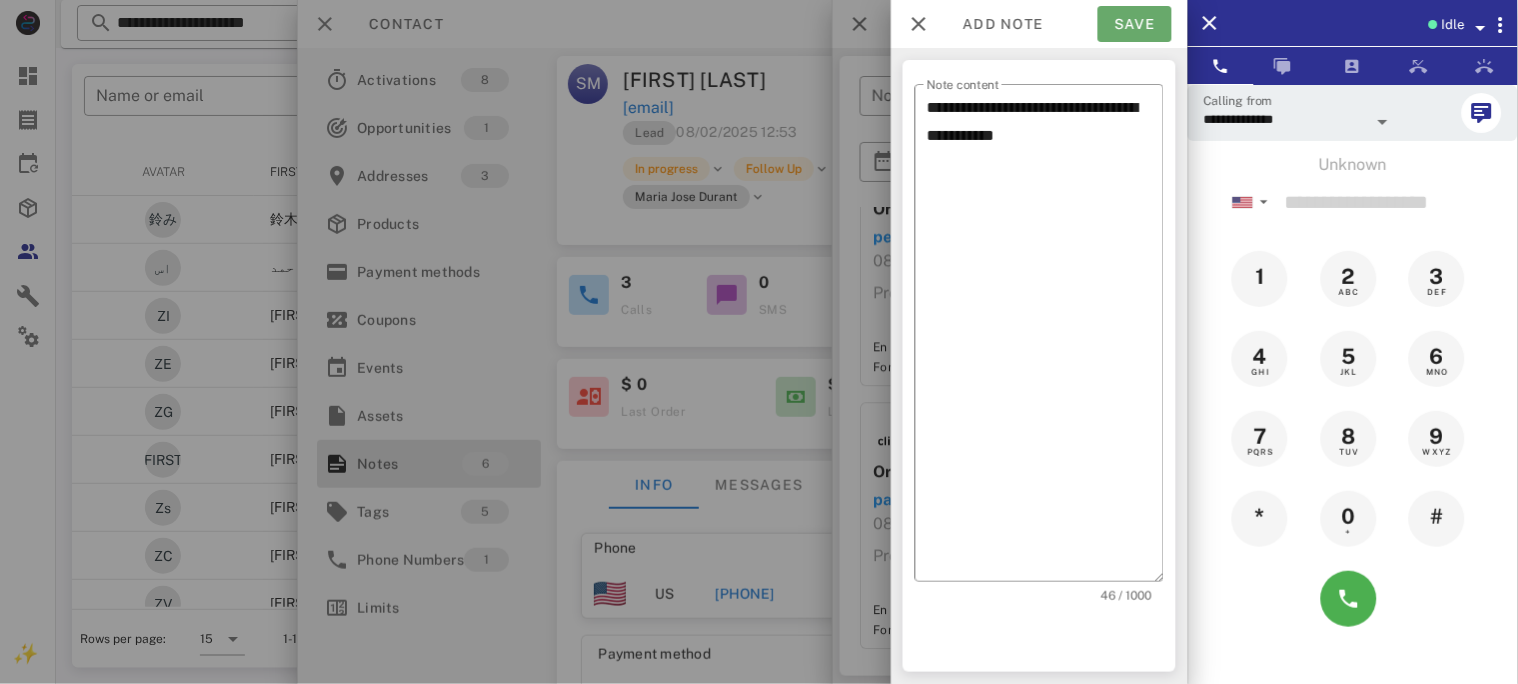 click on "Save" at bounding box center [1135, 24] 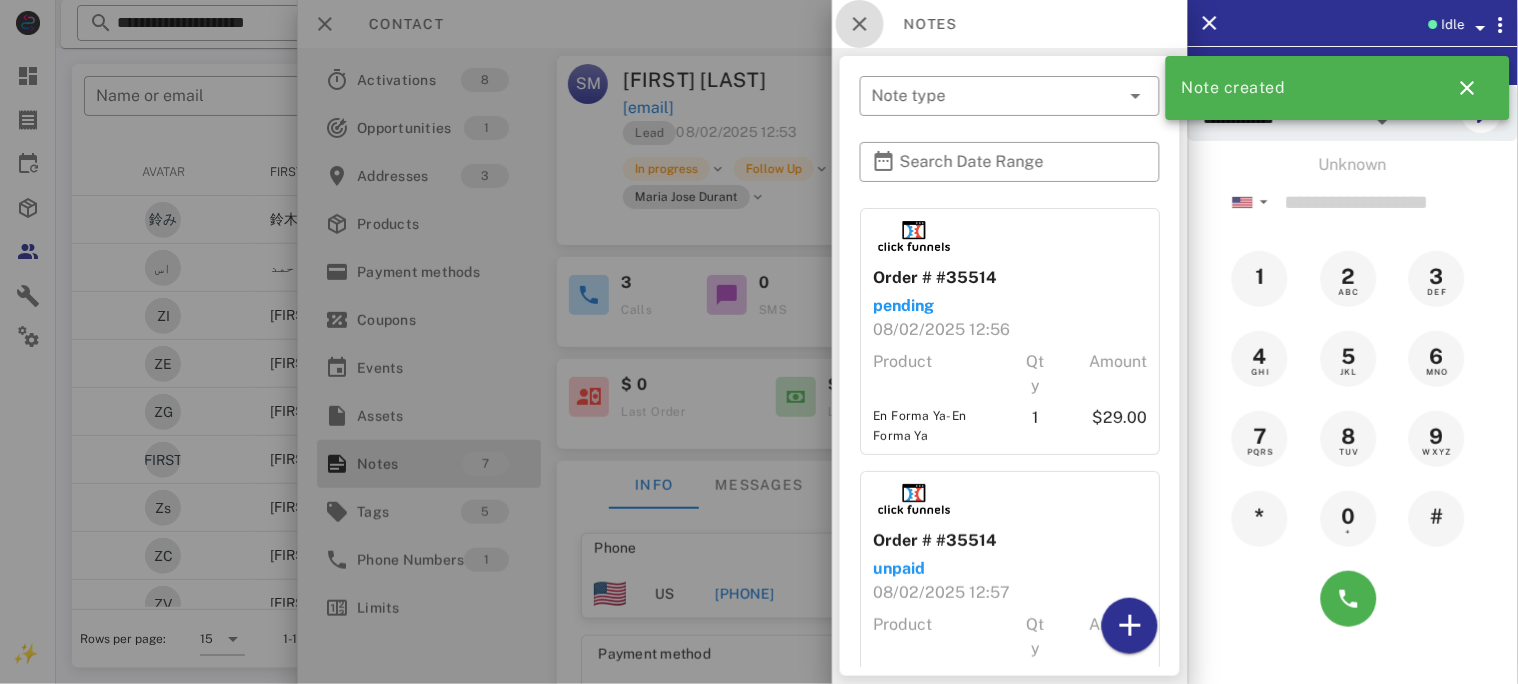 click at bounding box center [860, 24] 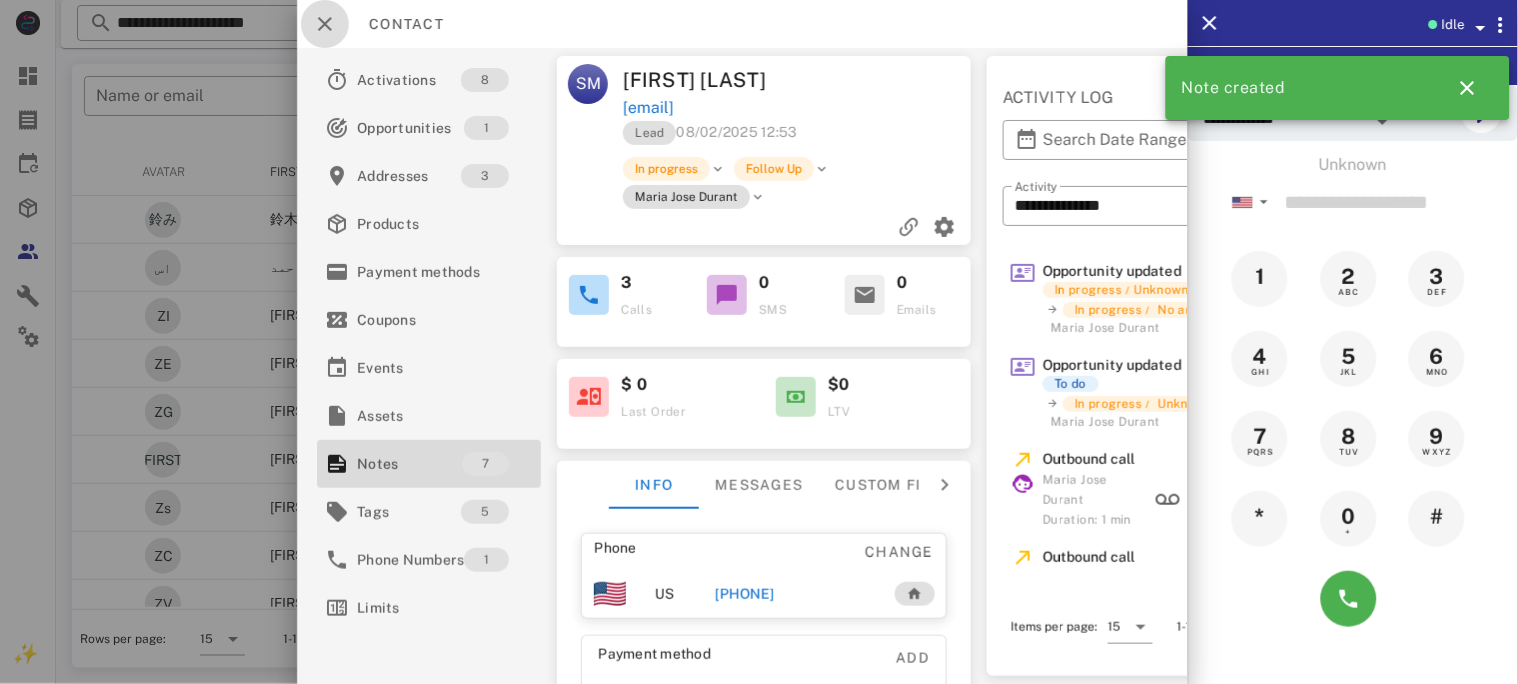 click at bounding box center [325, 24] 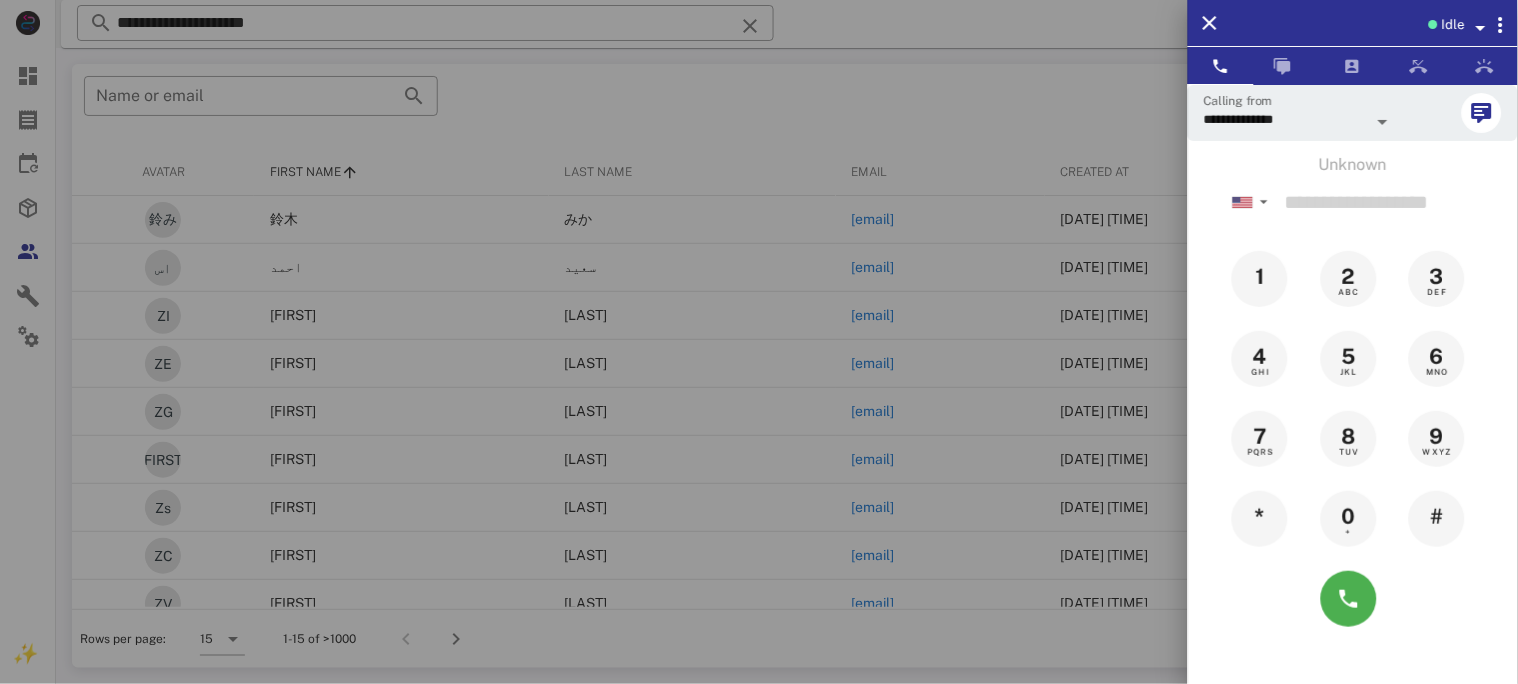 click at bounding box center (759, 342) 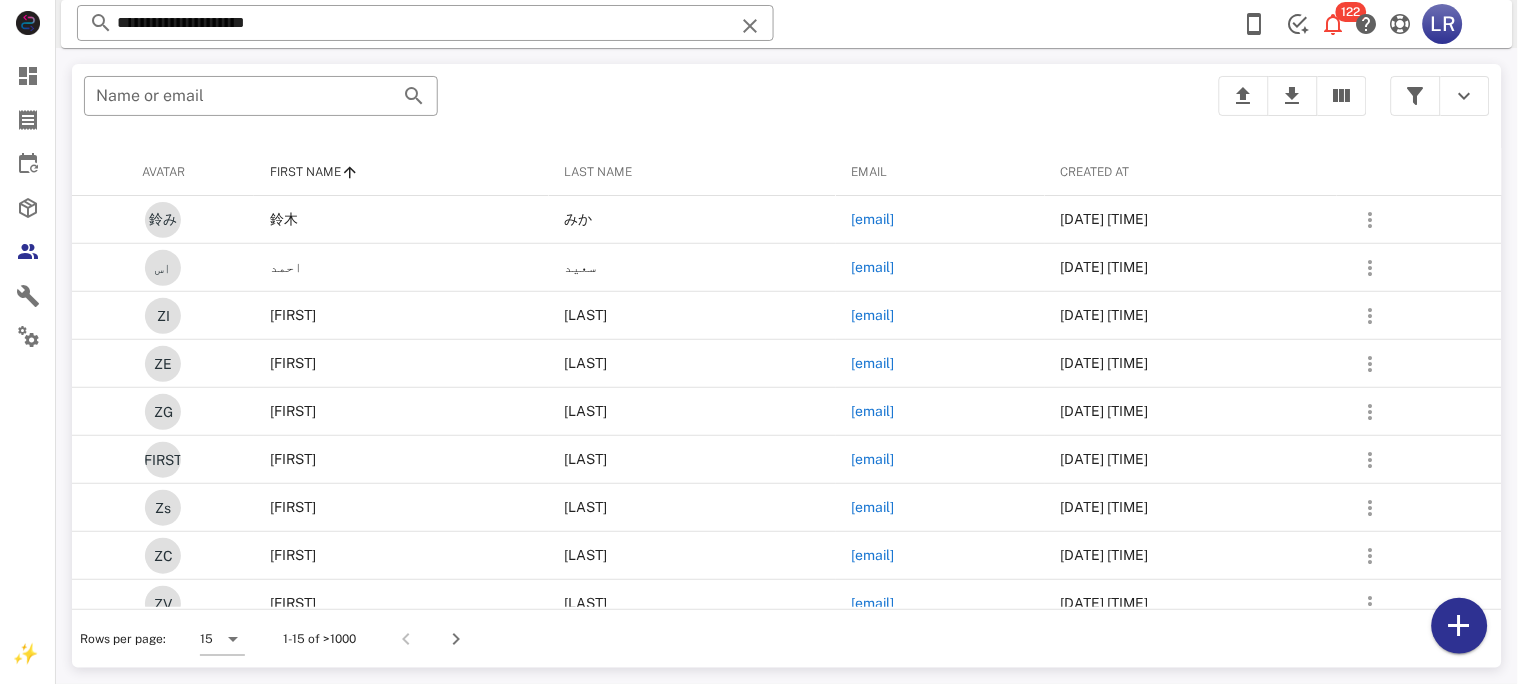 click at bounding box center [750, 26] 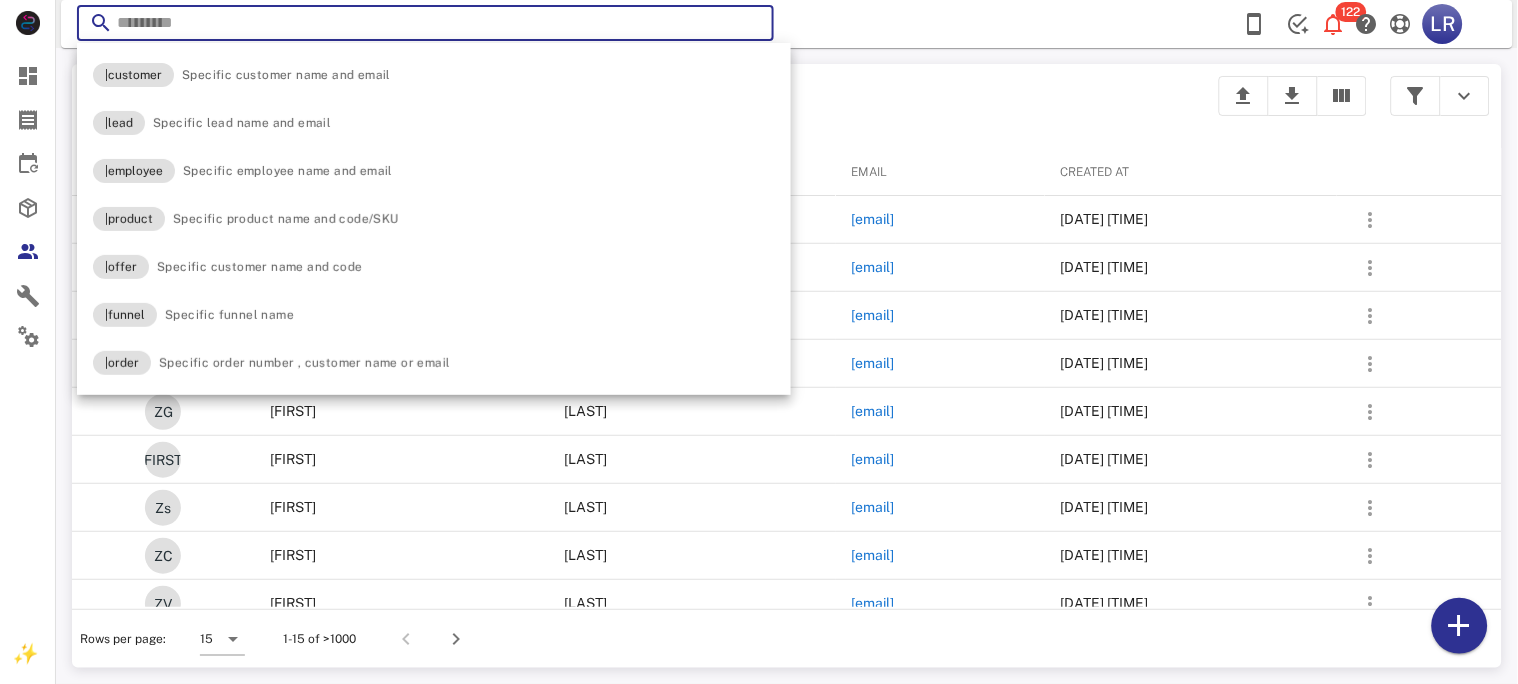 paste on "**********" 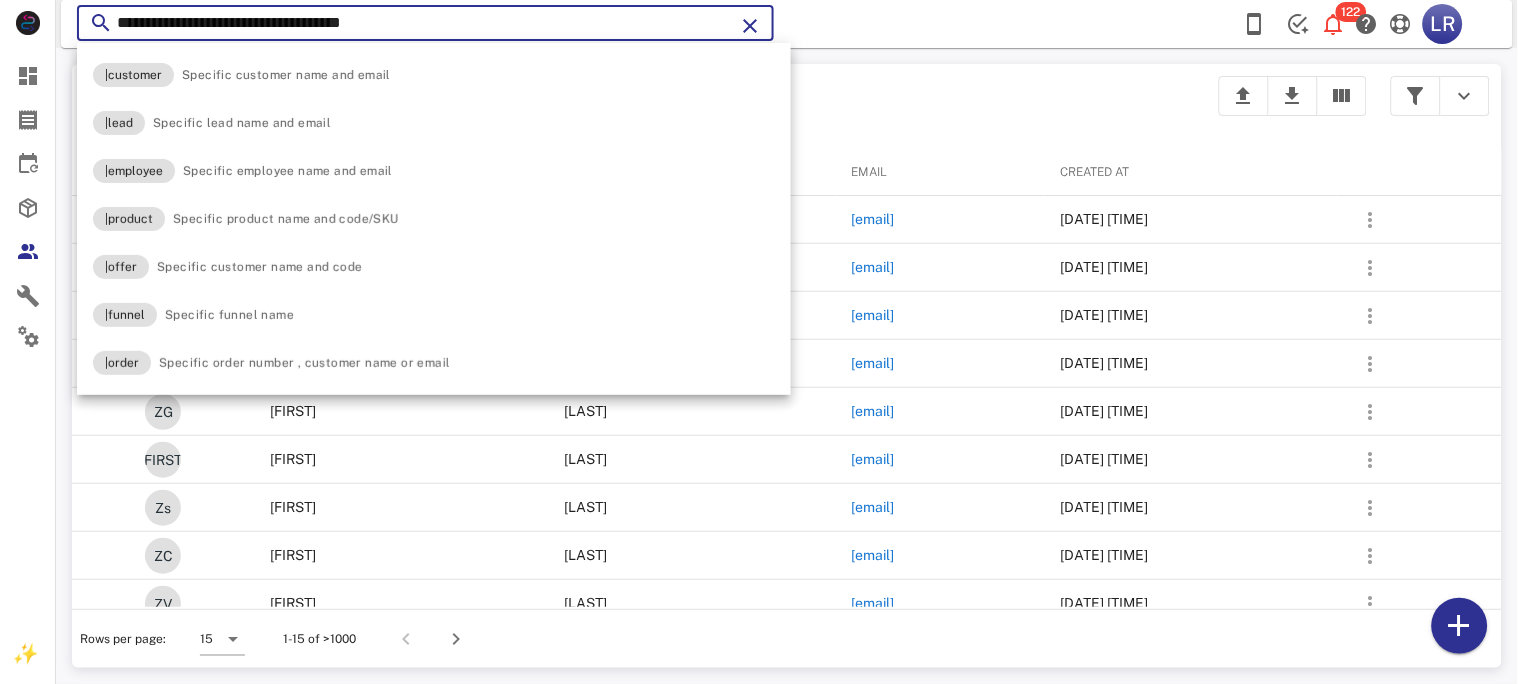 type on "**********" 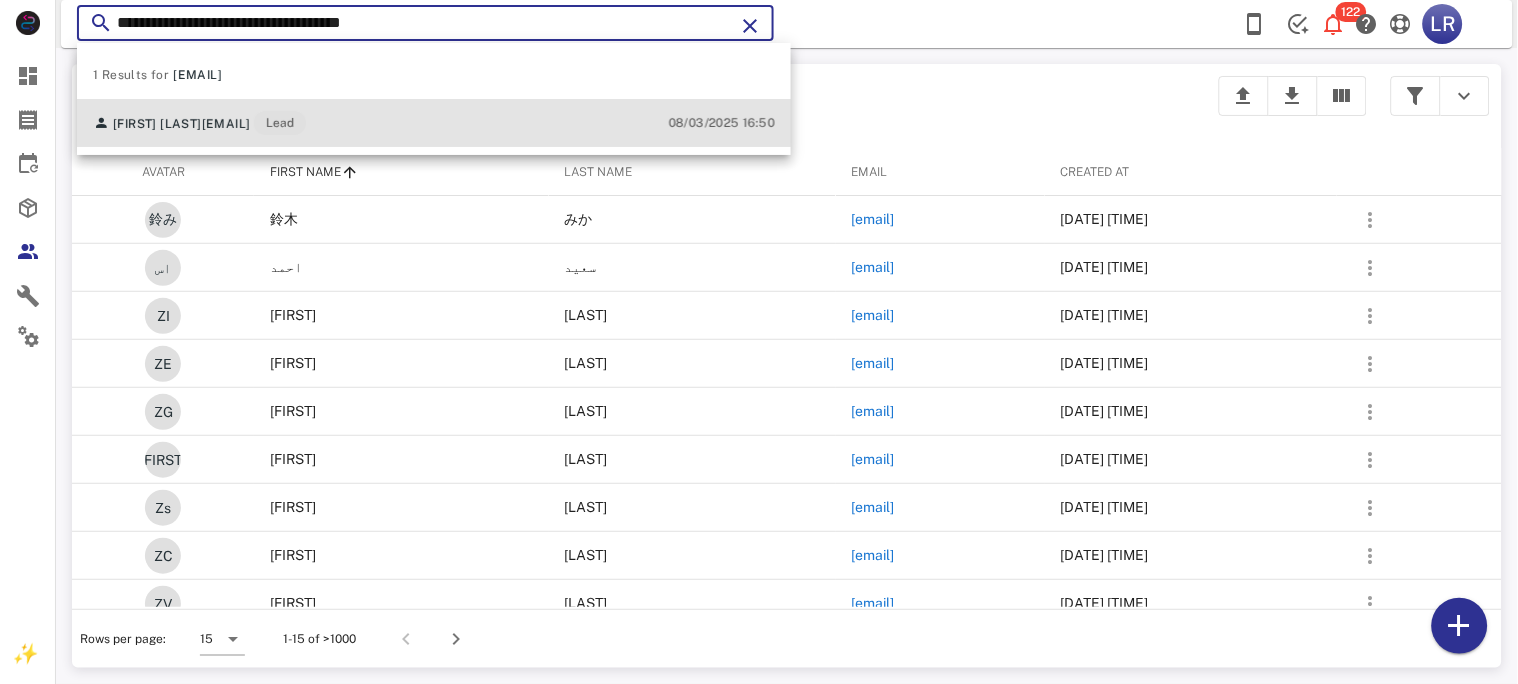 click on "[EMAIL]" at bounding box center [226, 124] 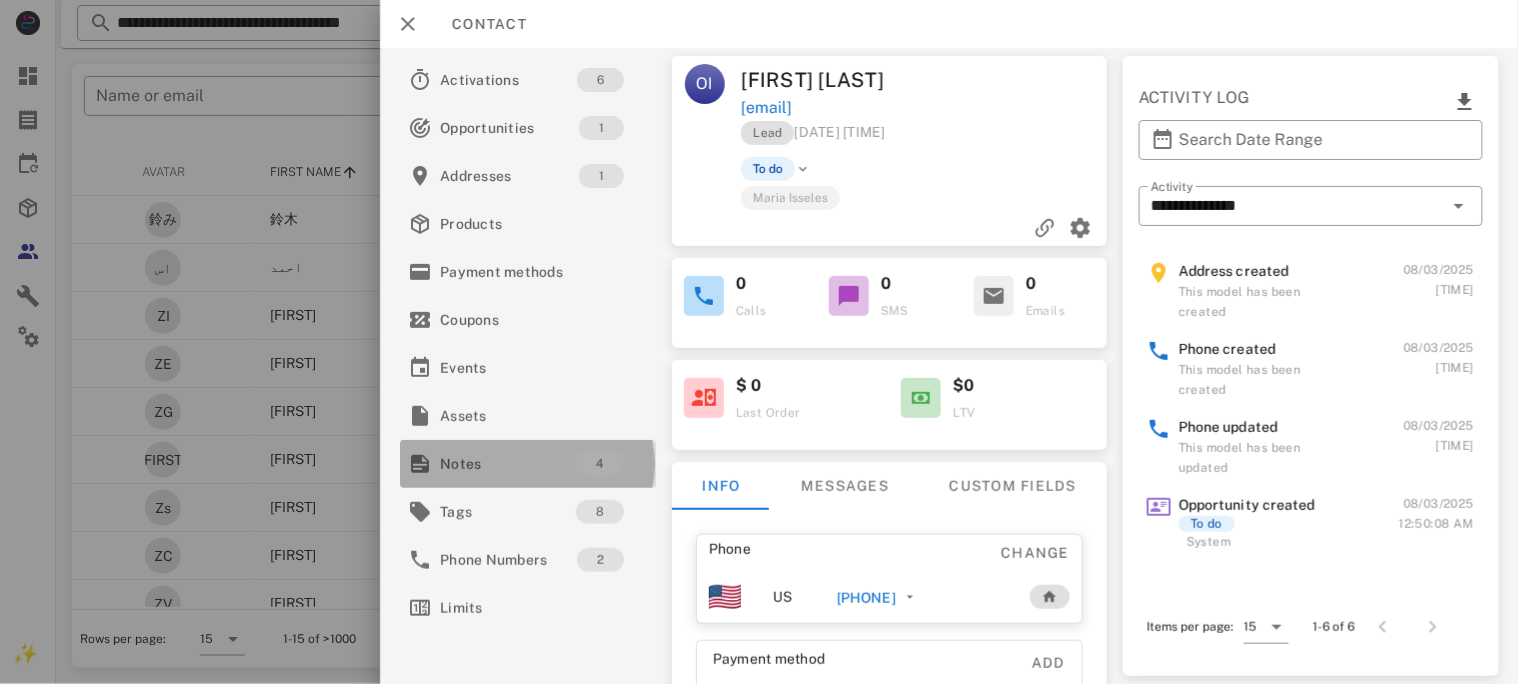 click on "Notes" at bounding box center (508, 464) 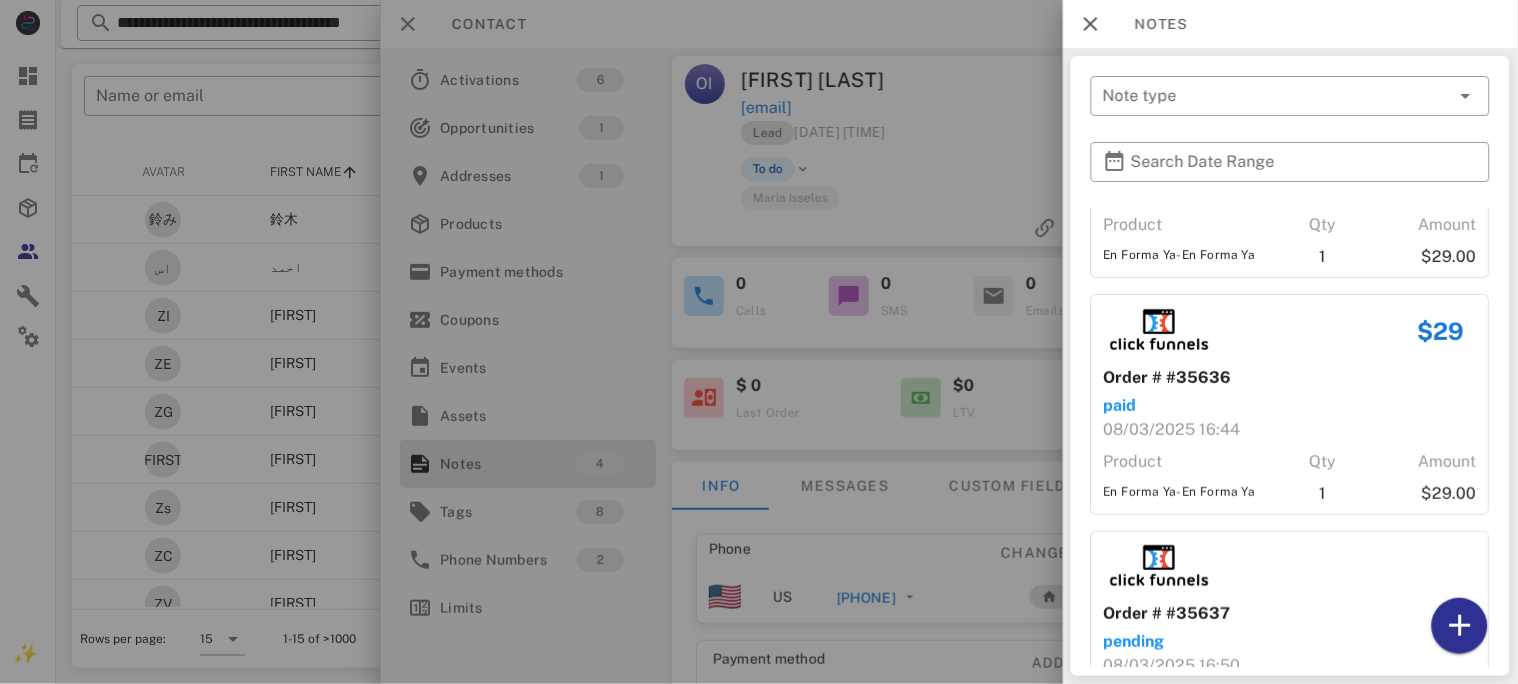 scroll, scrollTop: 0, scrollLeft: 0, axis: both 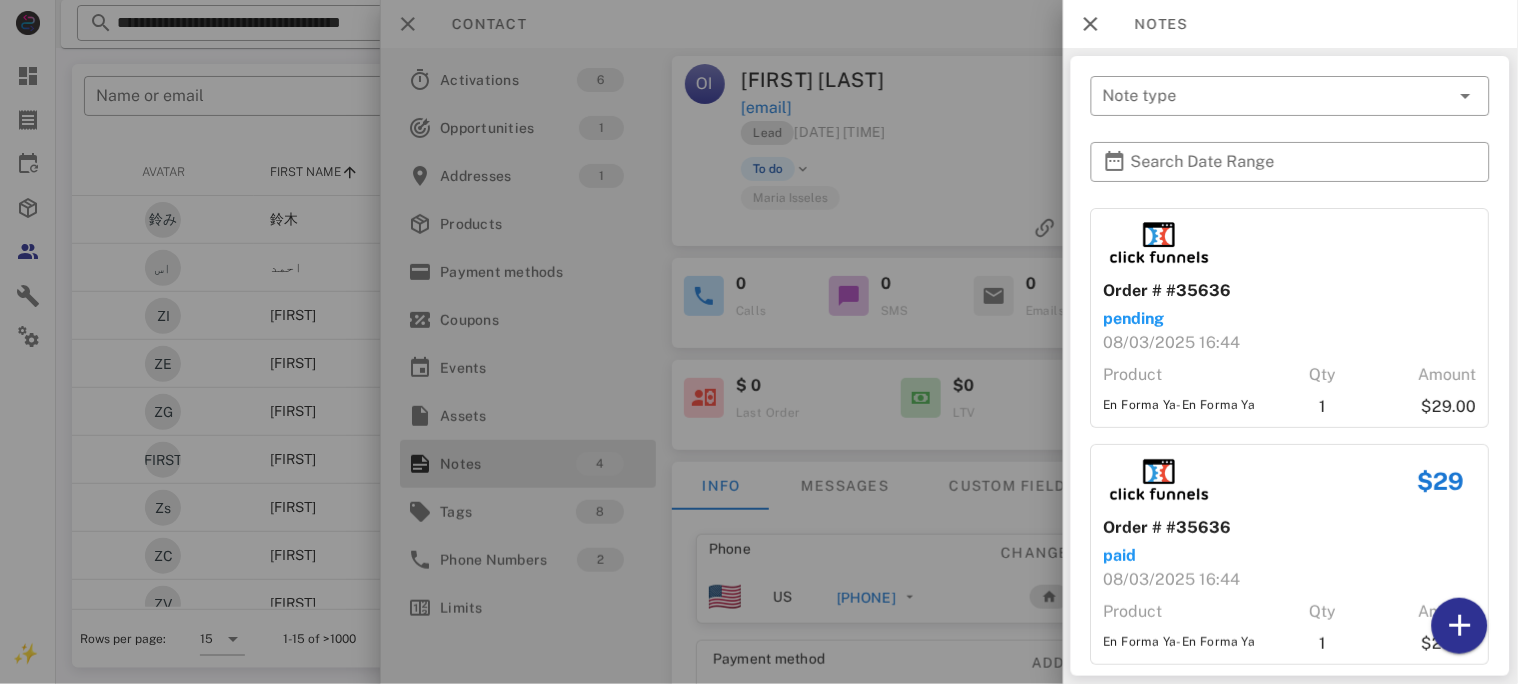 click at bounding box center [759, 342] 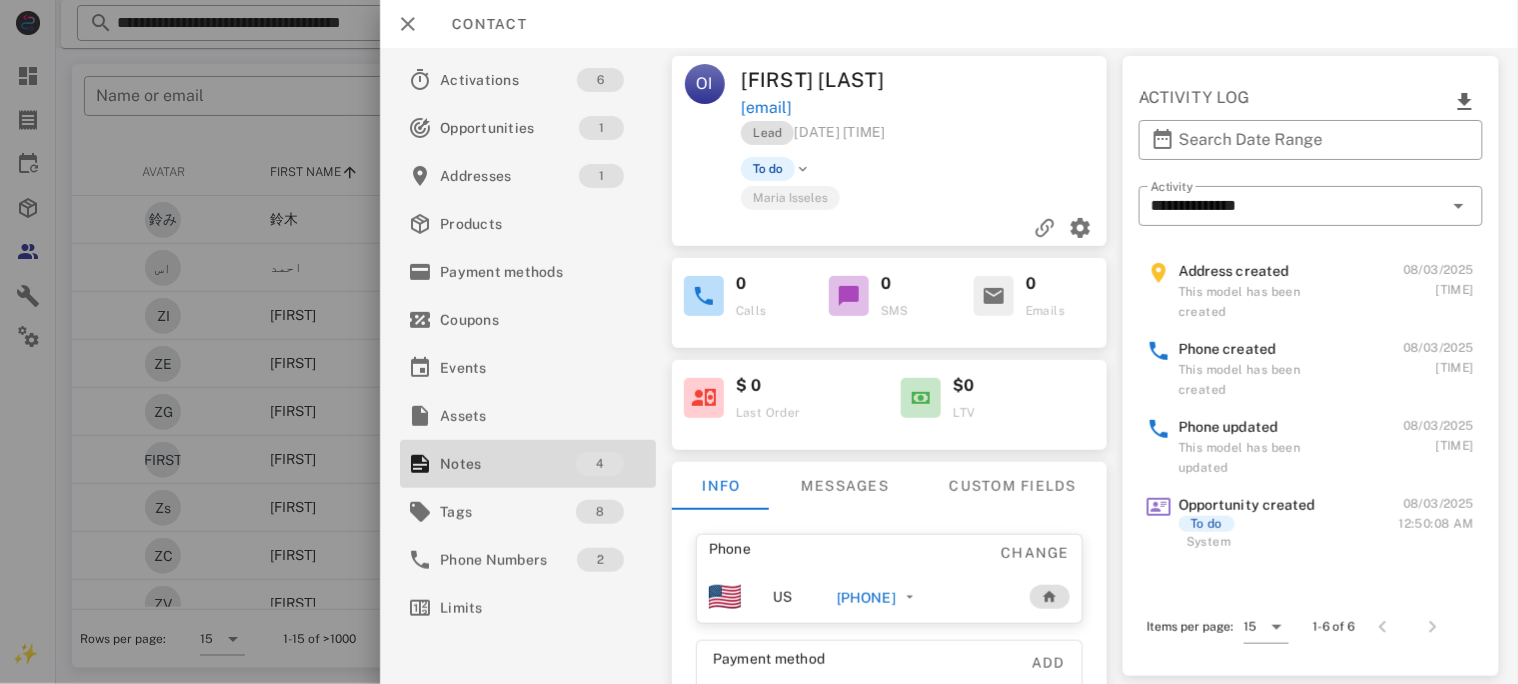 click on "[PHONE]" at bounding box center [865, 598] 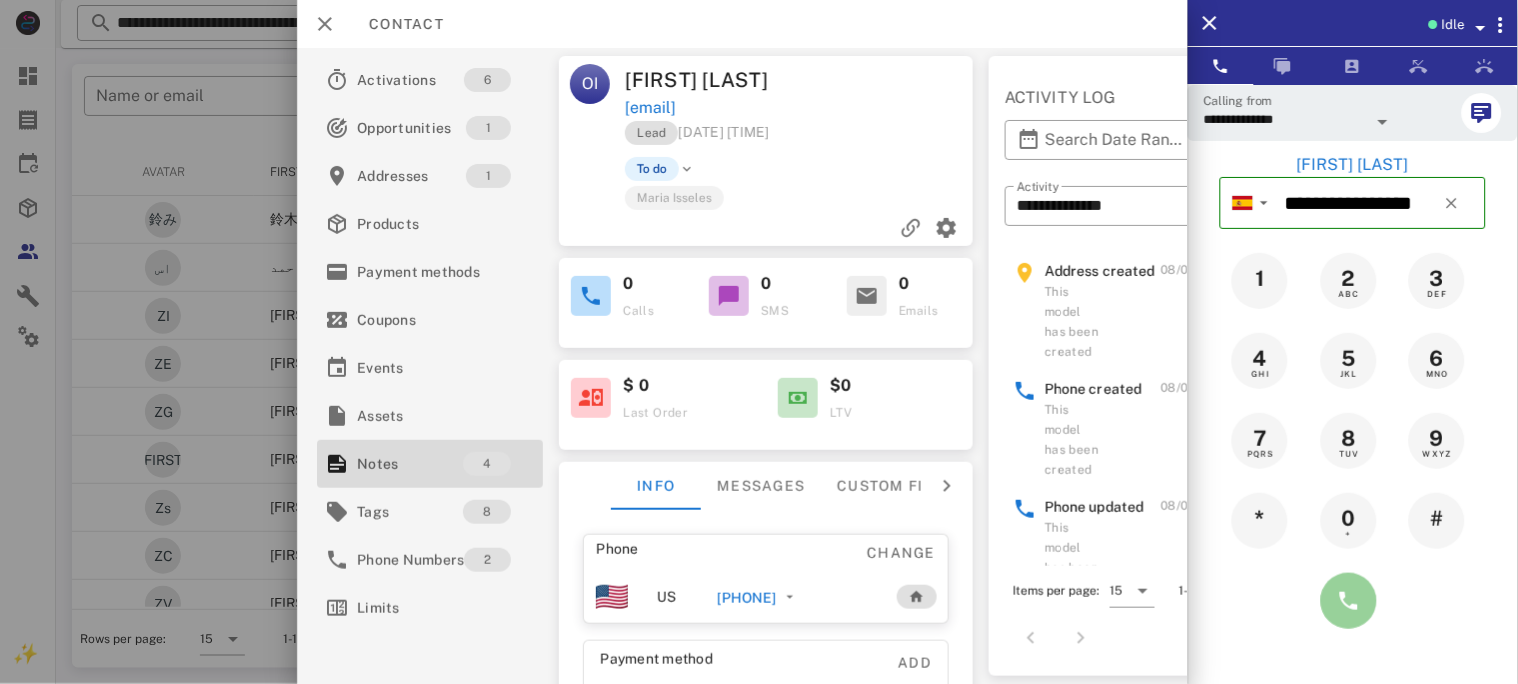 click at bounding box center (1349, 601) 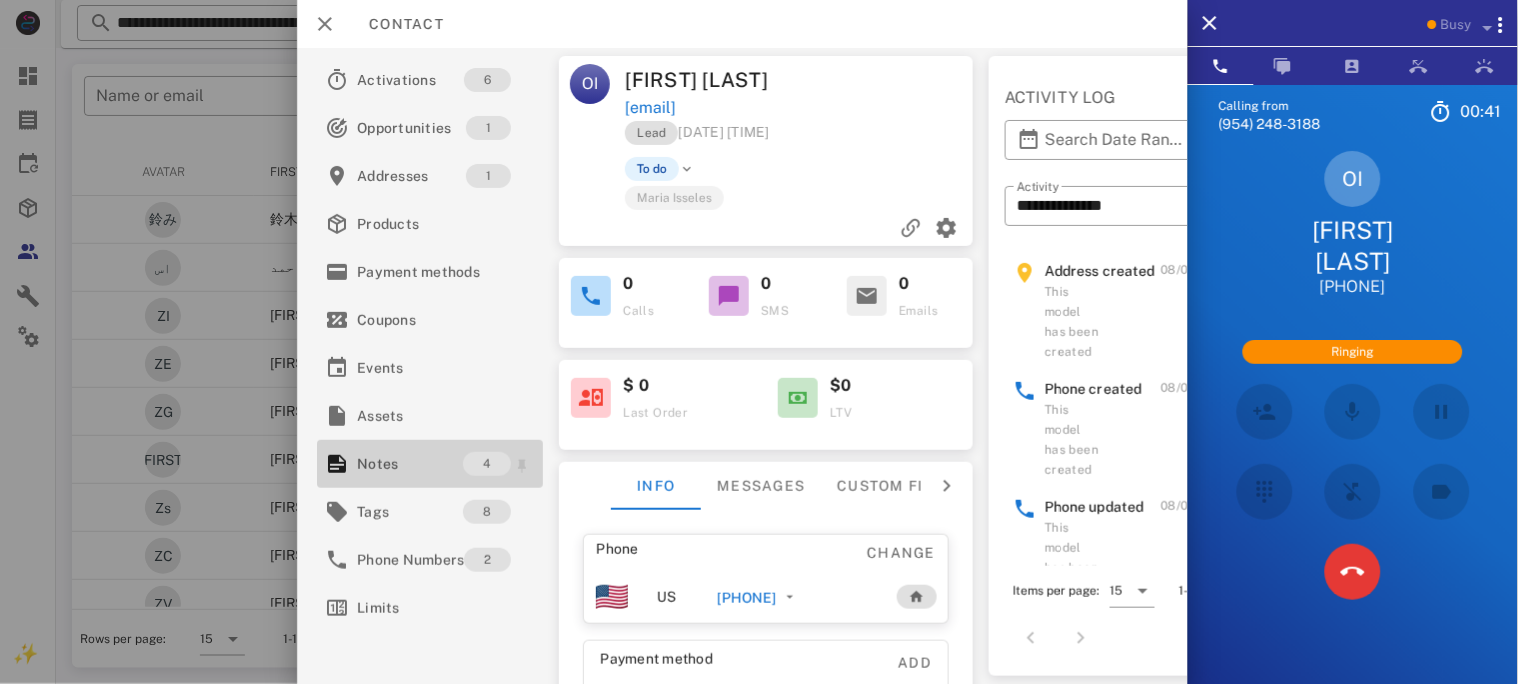 click on "Notes" at bounding box center (410, 464) 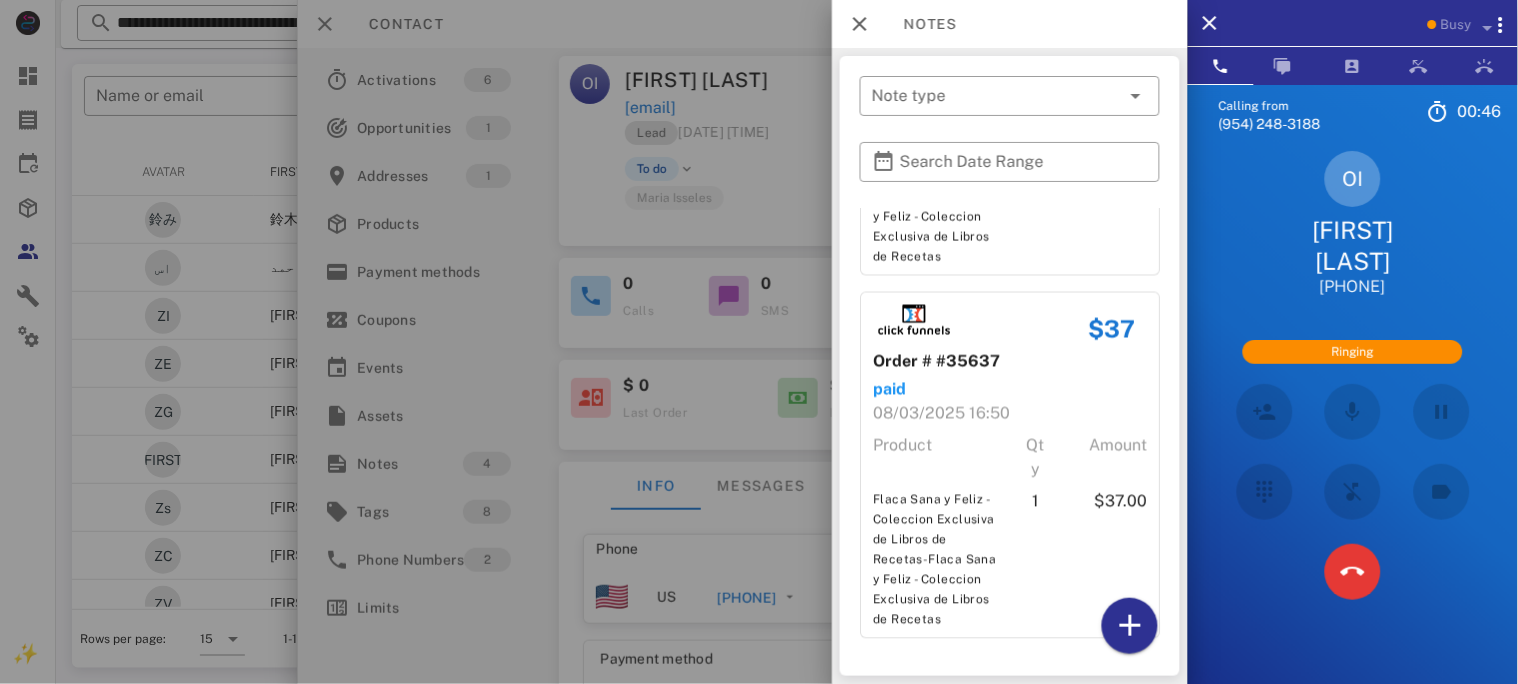 scroll, scrollTop: 838, scrollLeft: 0, axis: vertical 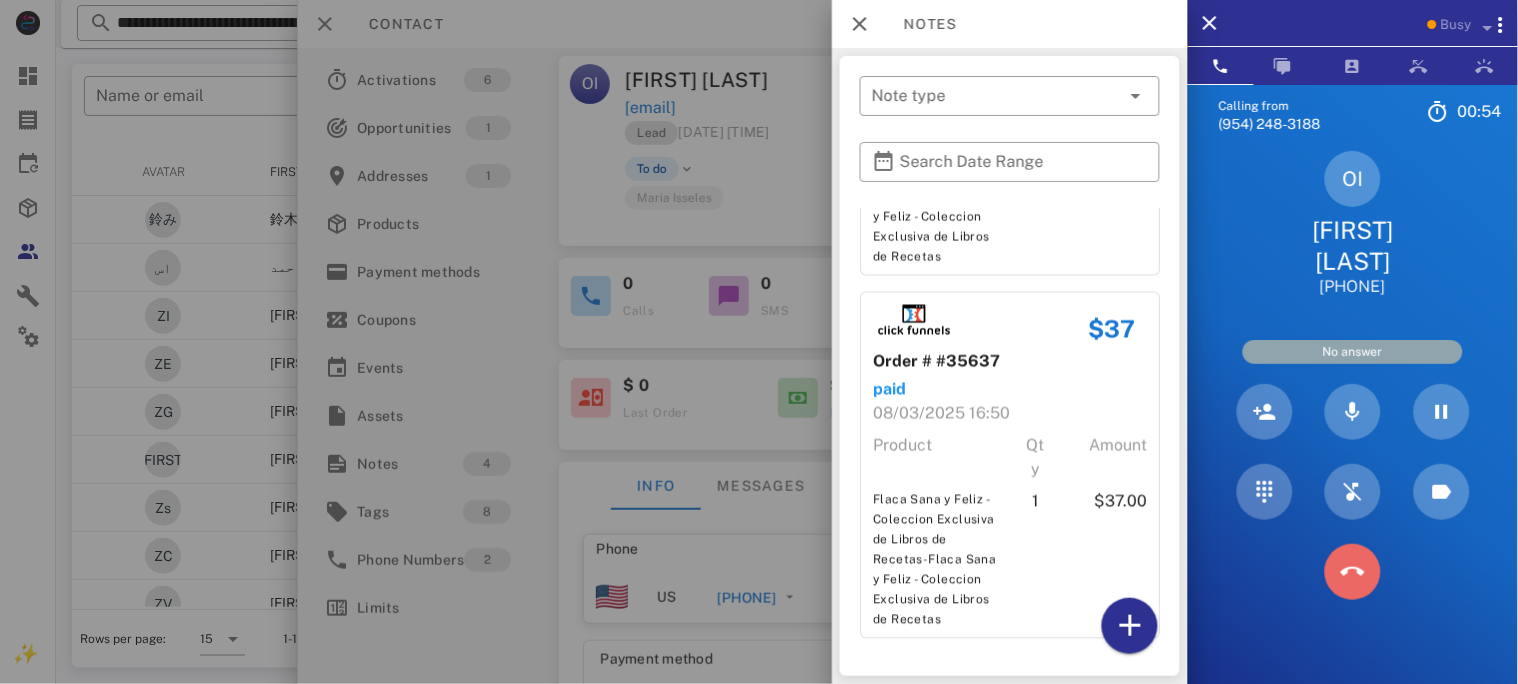 click at bounding box center [1353, 572] 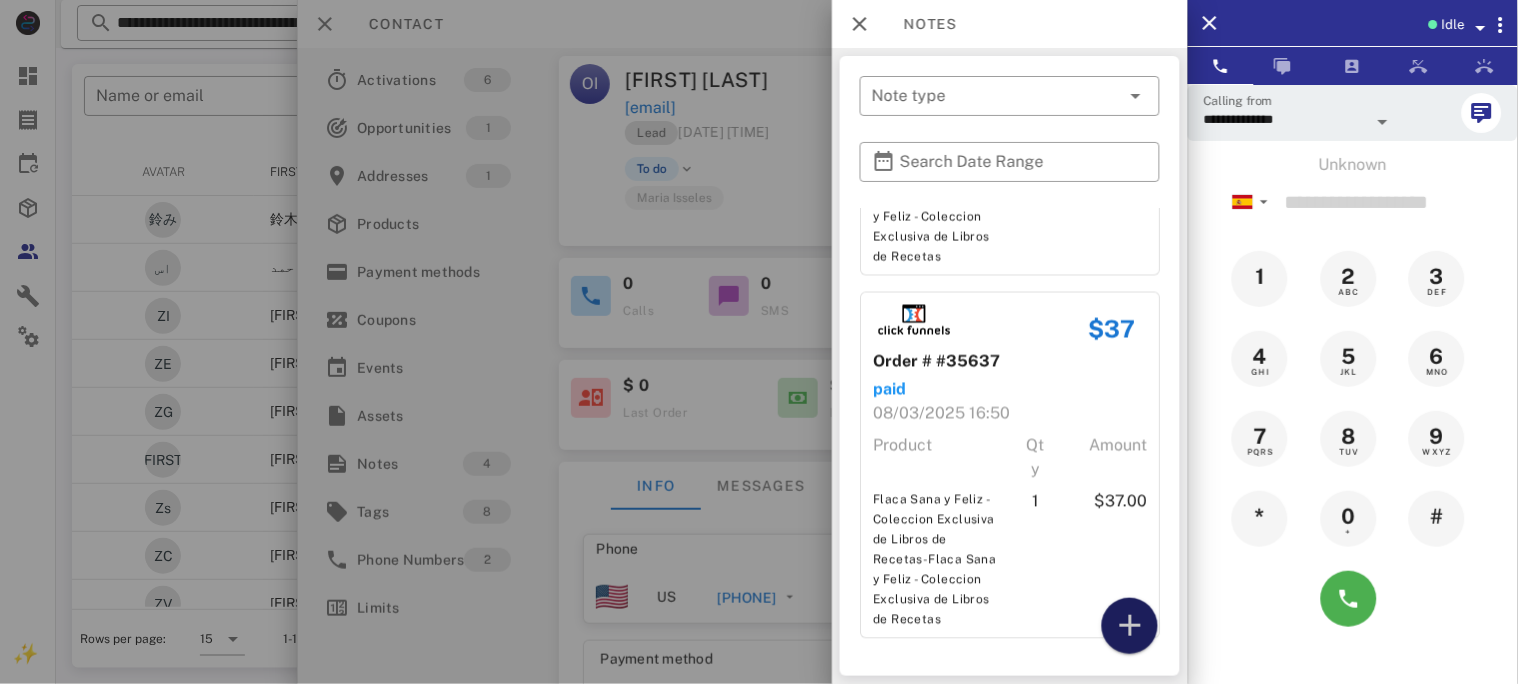 click at bounding box center (1130, 626) 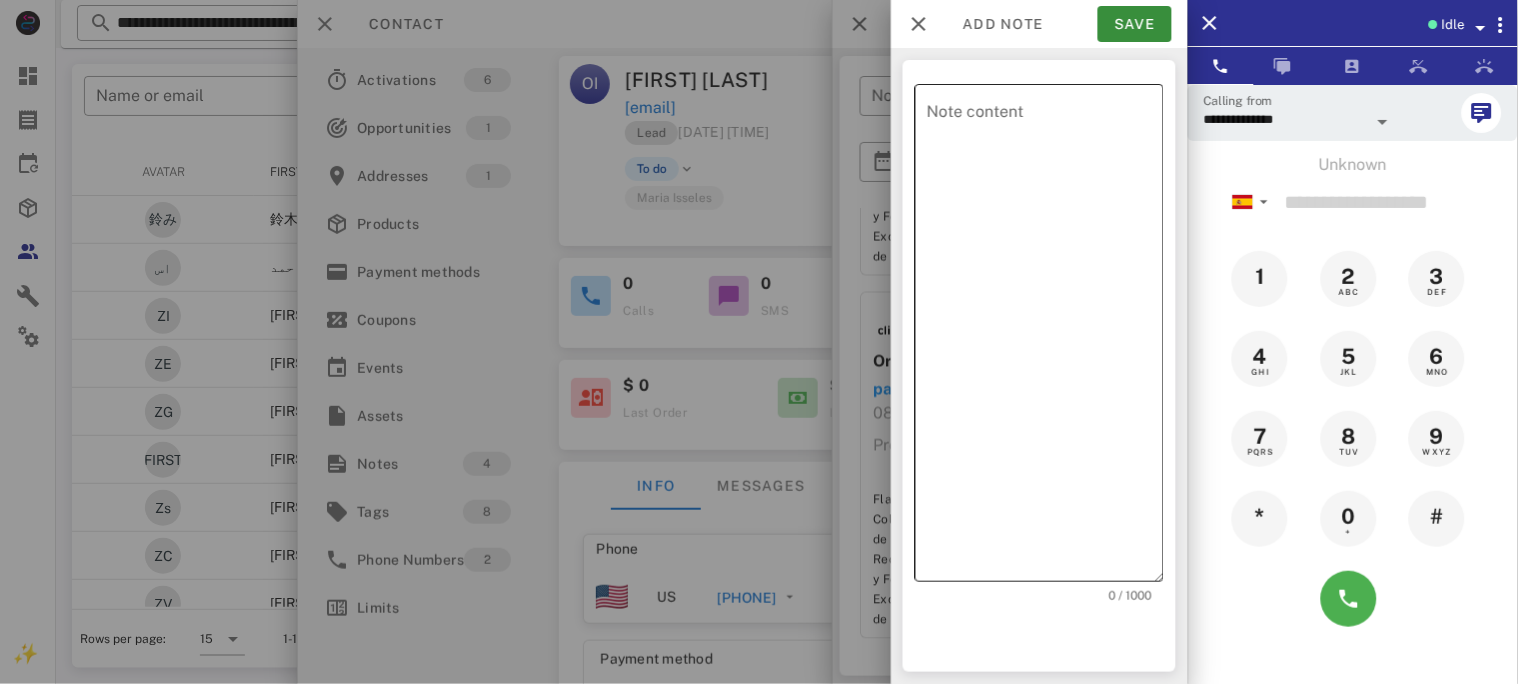 click on "Note content" at bounding box center (1045, 338) 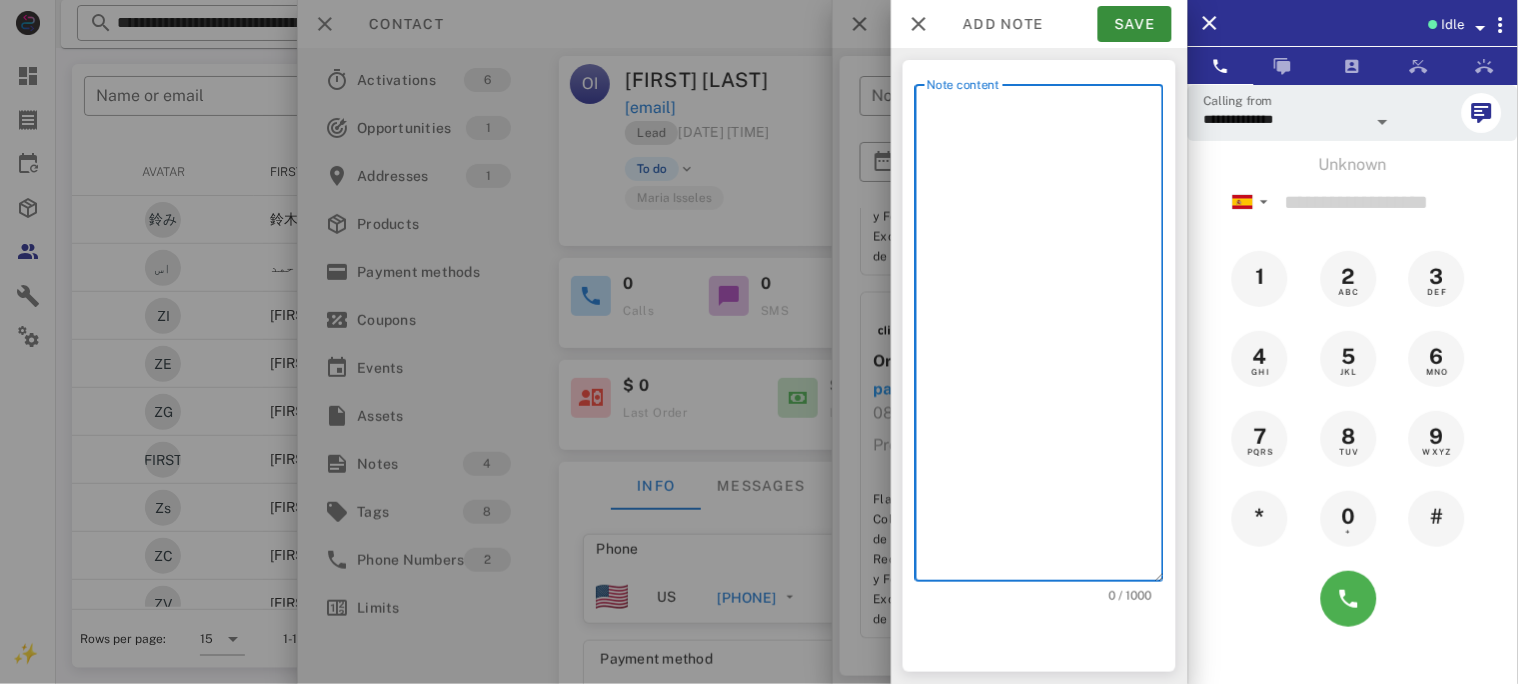 click at bounding box center [759, 342] 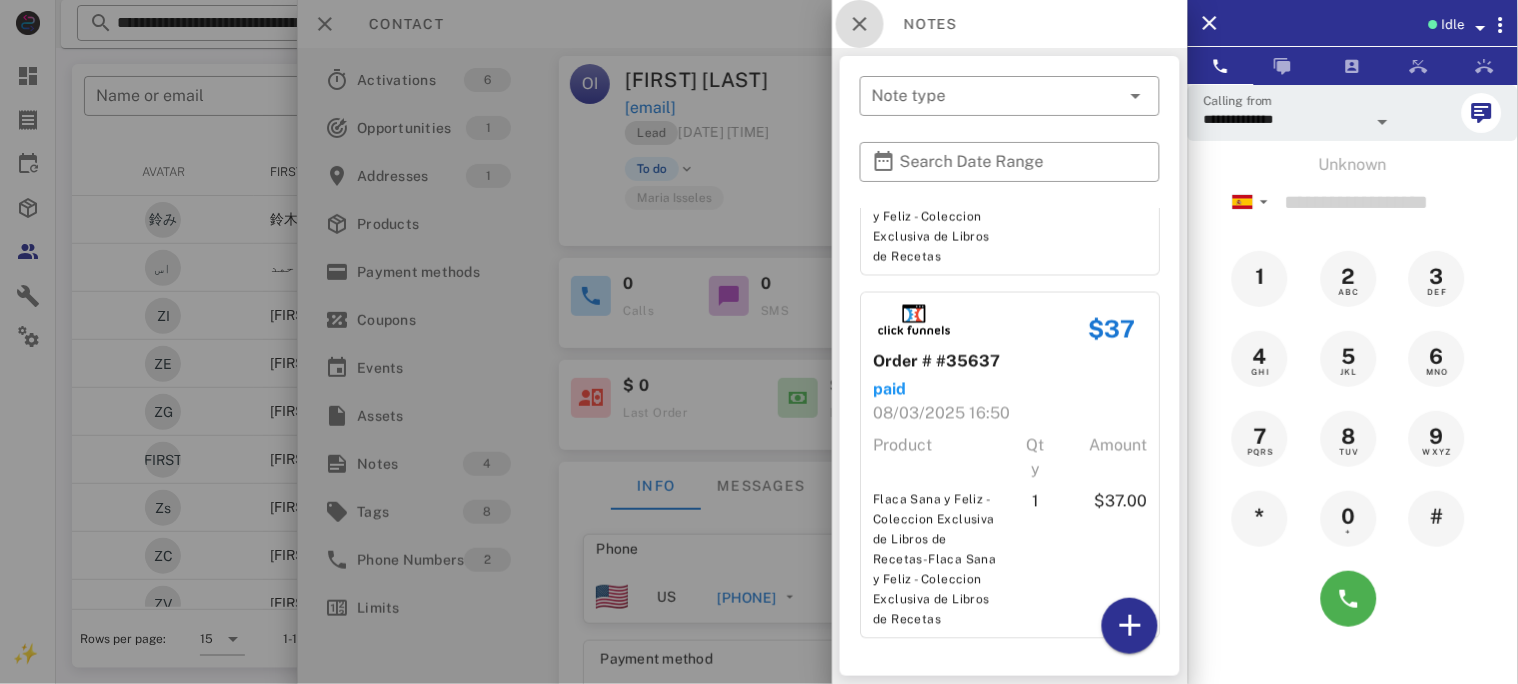 click at bounding box center [860, 24] 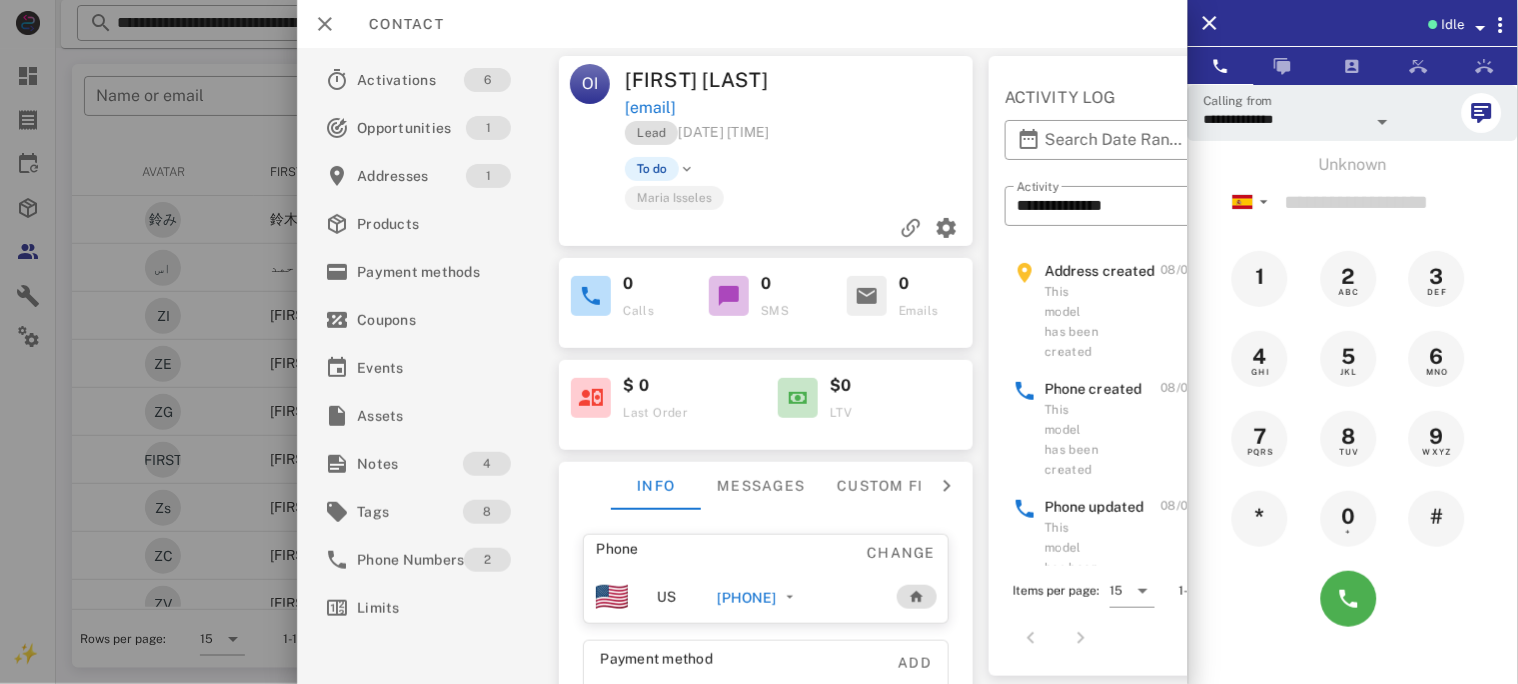 click on "[PHONE]" at bounding box center [746, 598] 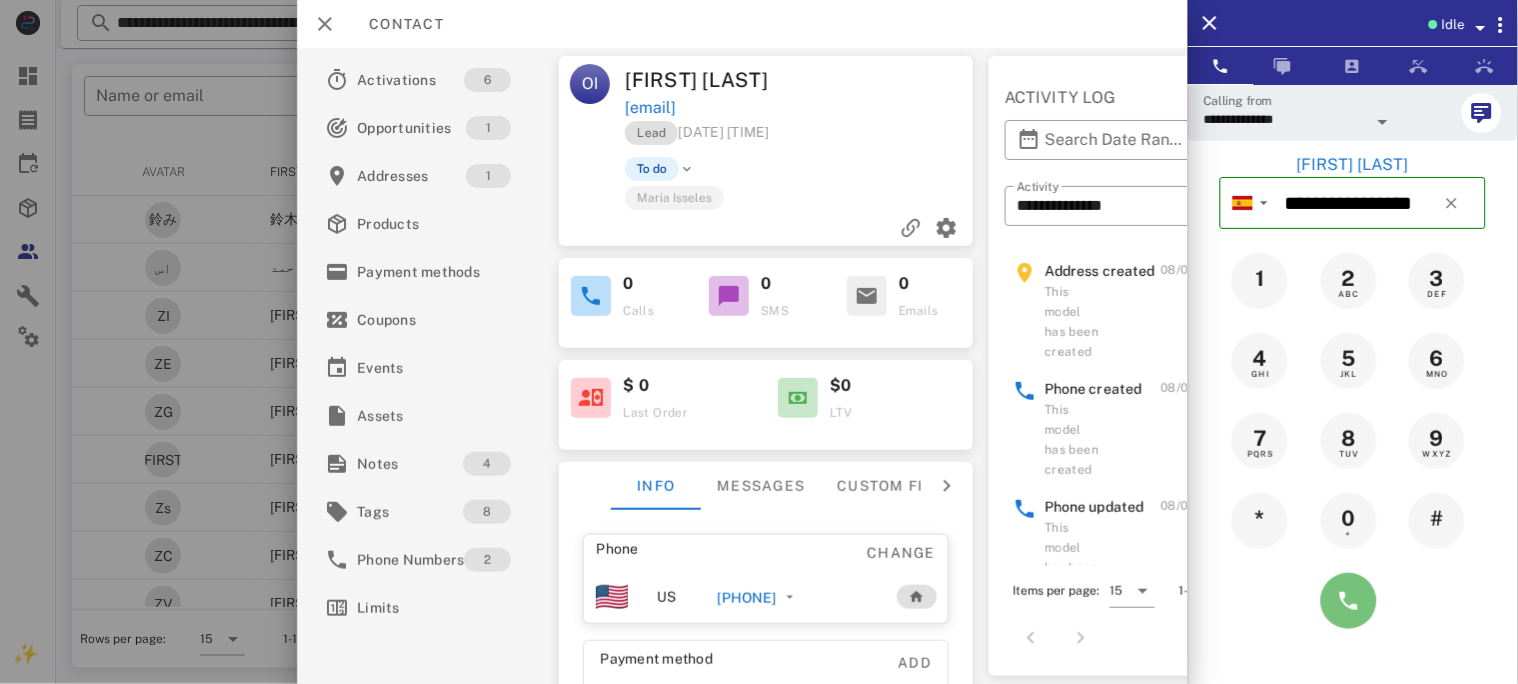 click at bounding box center [1349, 601] 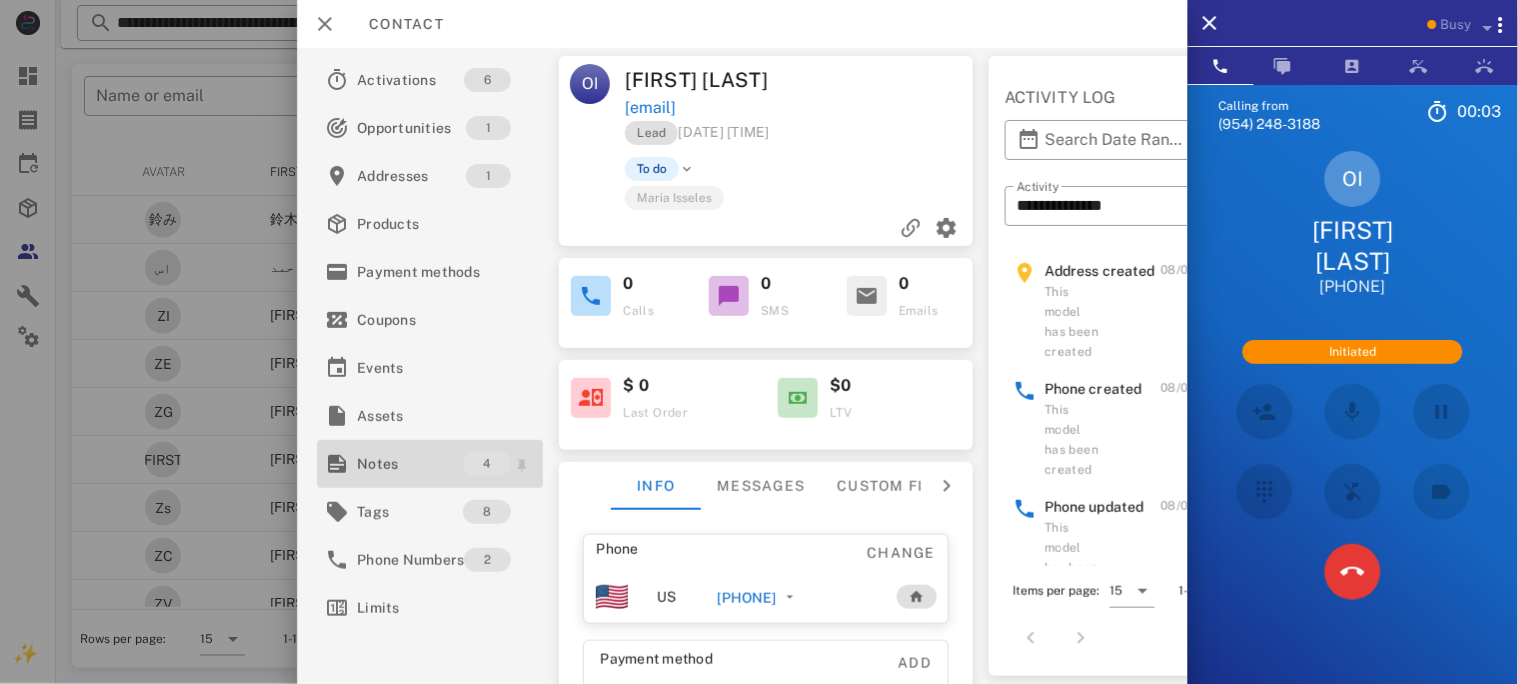 click on "Notes" at bounding box center (410, 464) 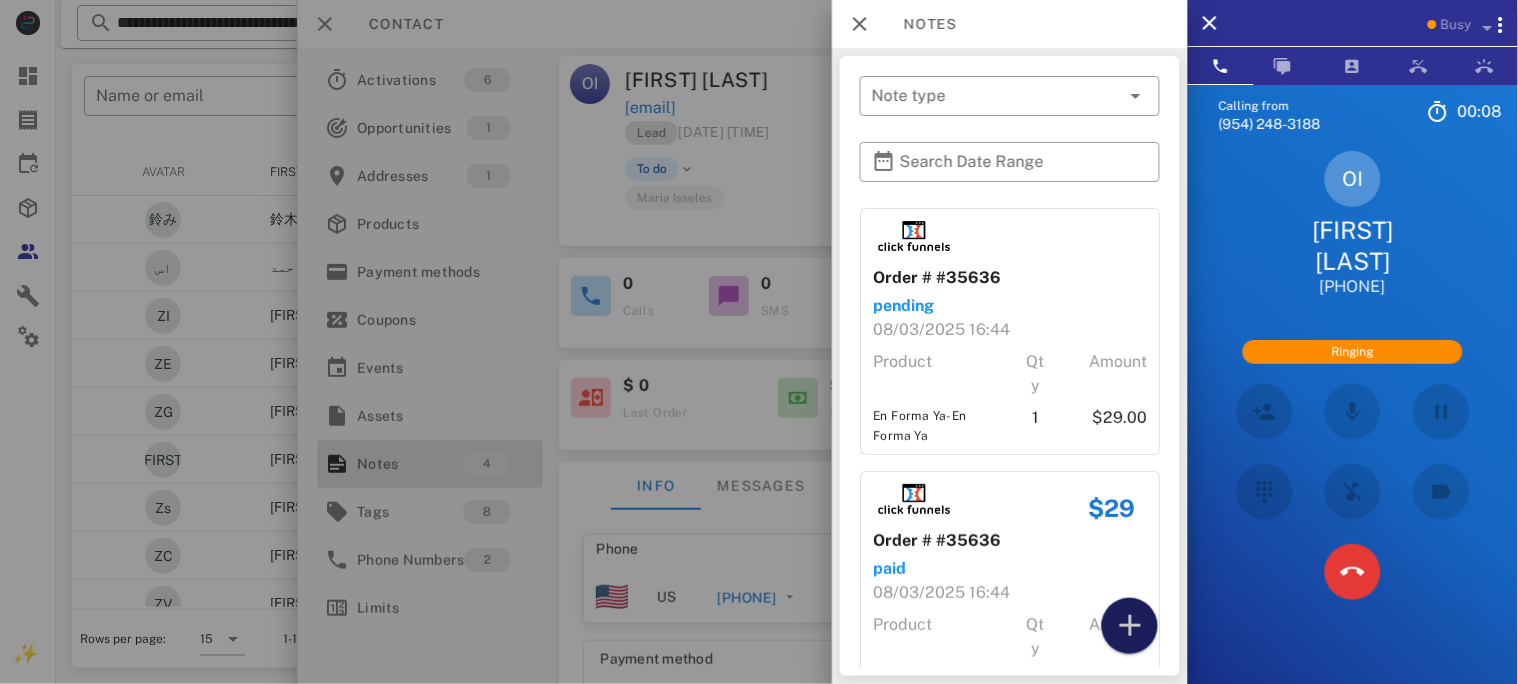 click at bounding box center [1130, 626] 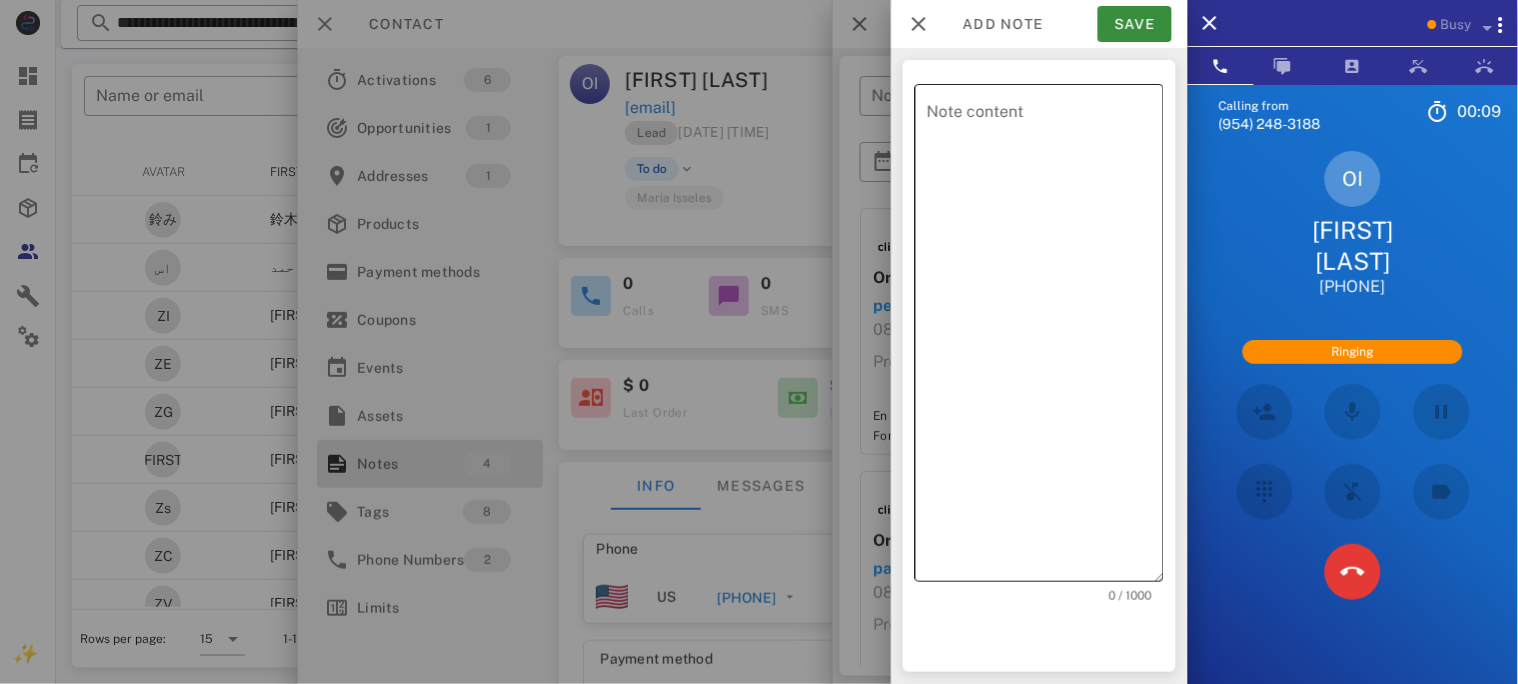 click on "Note content" at bounding box center (1045, 338) 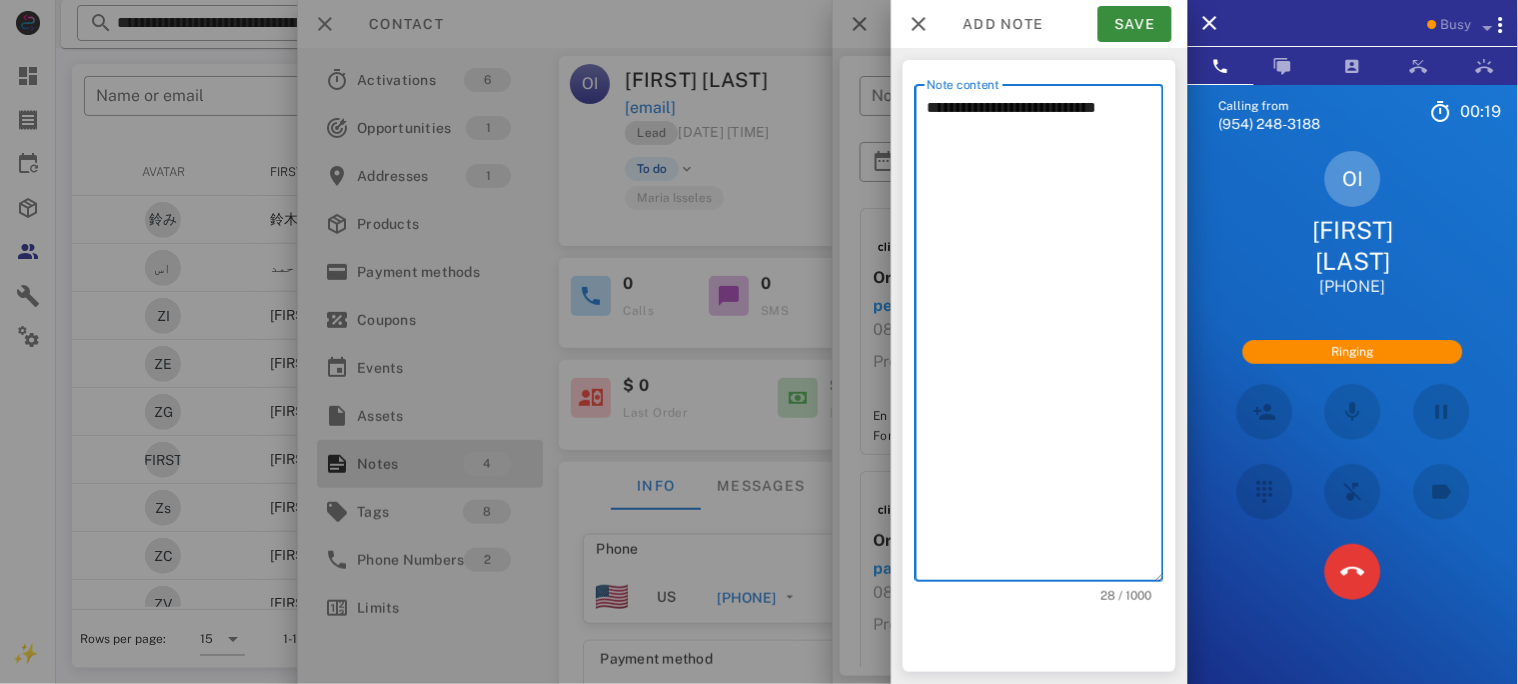 click on "**********" at bounding box center [1045, 338] 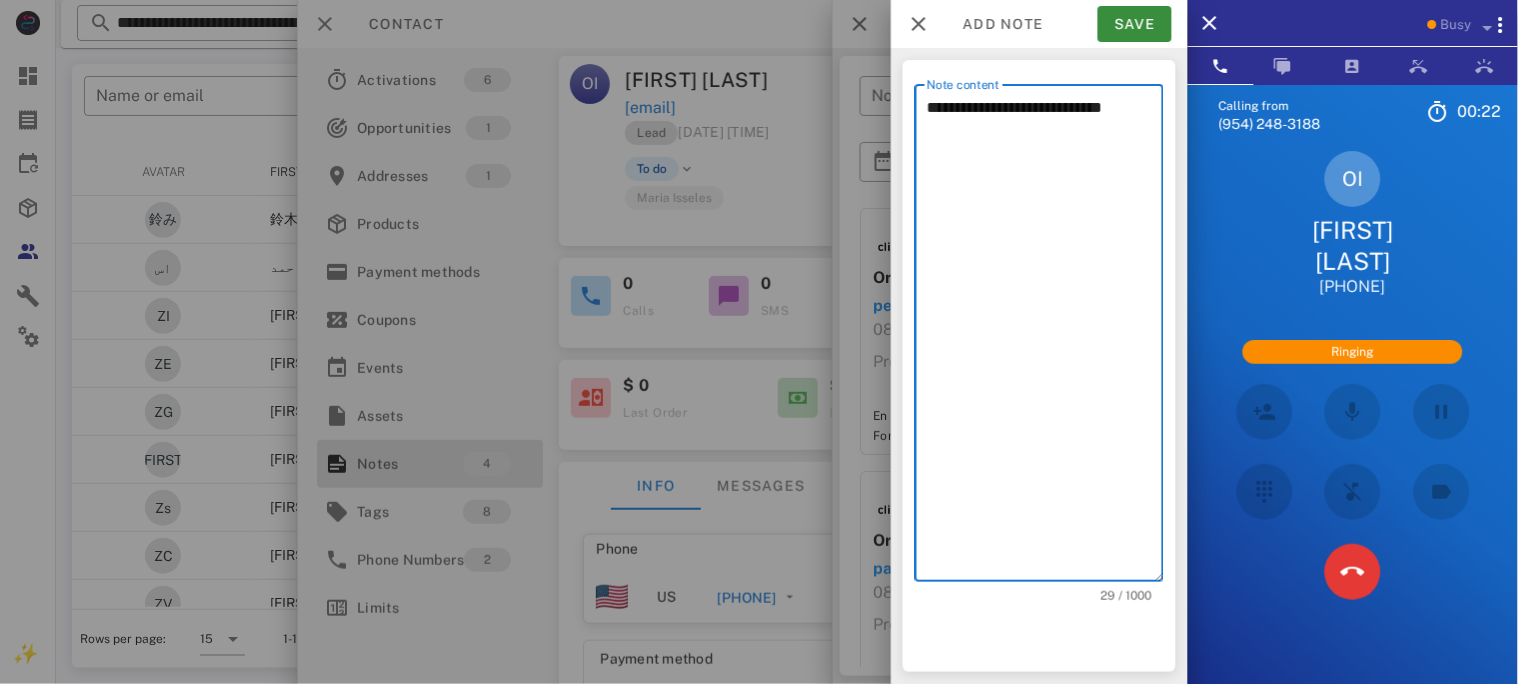 click on "**********" at bounding box center [1045, 338] 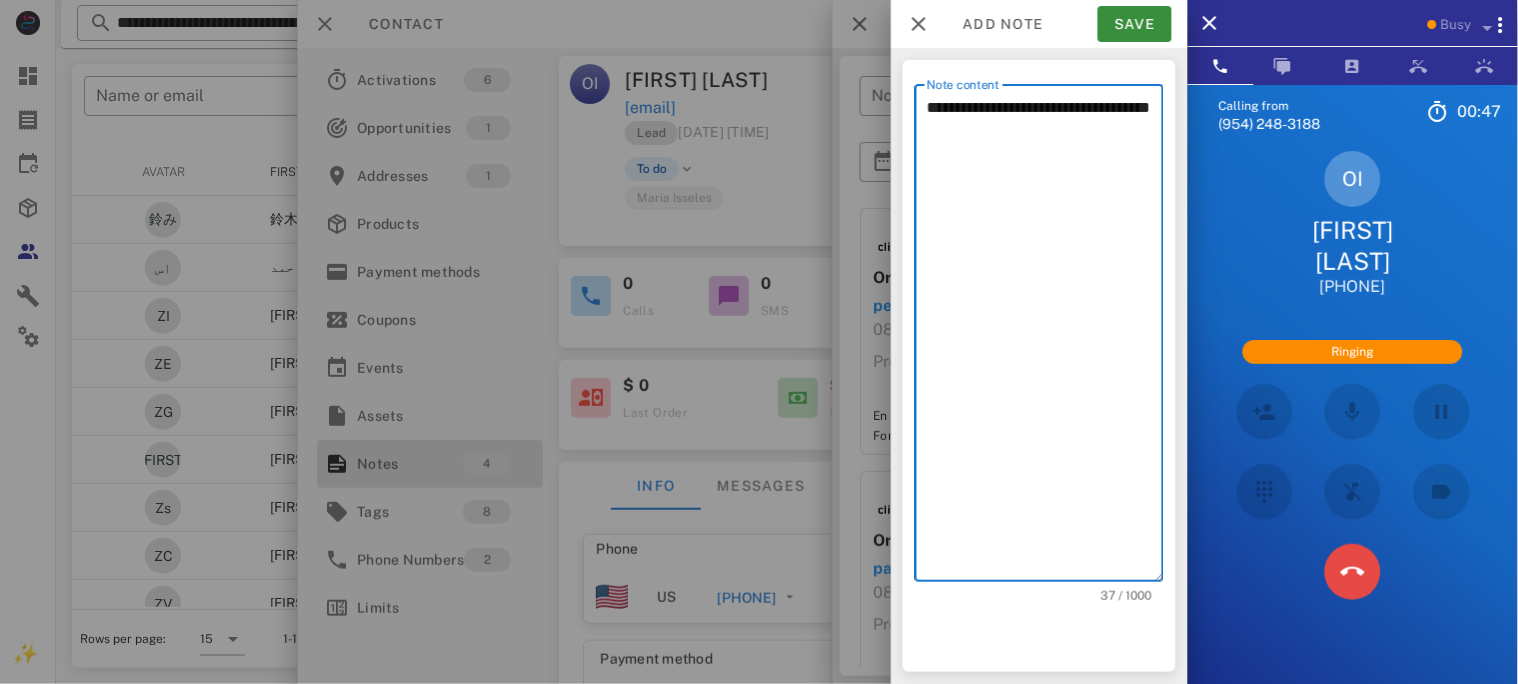 type on "**********" 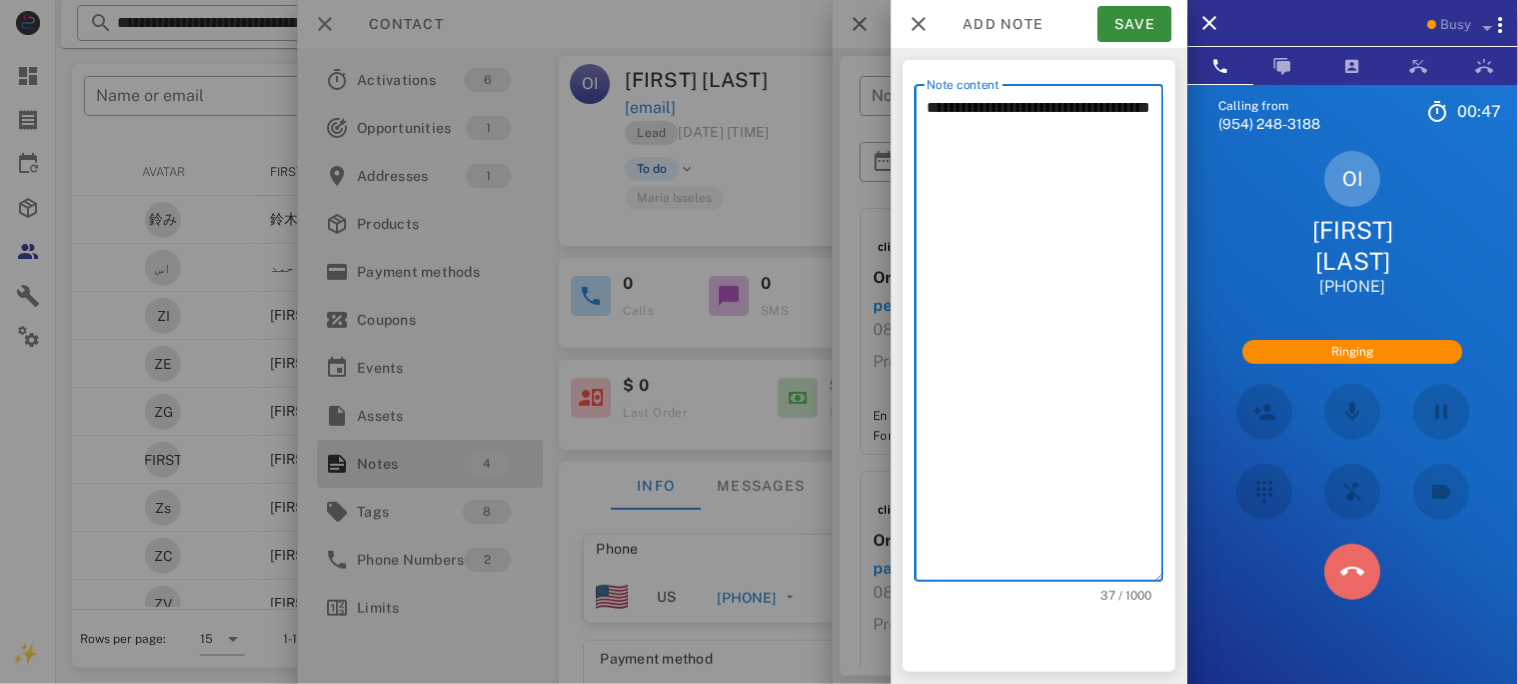 click at bounding box center [1353, 572] 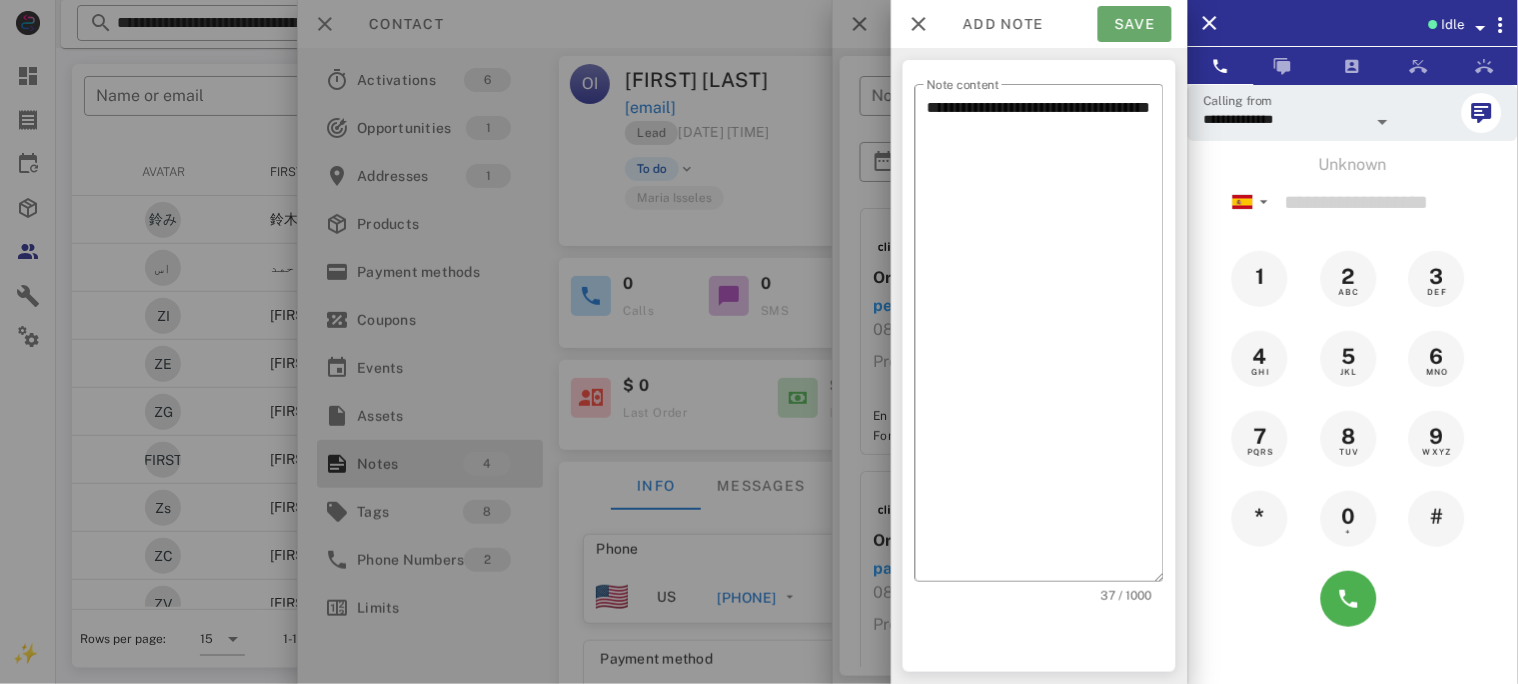 click on "Save" at bounding box center [1135, 24] 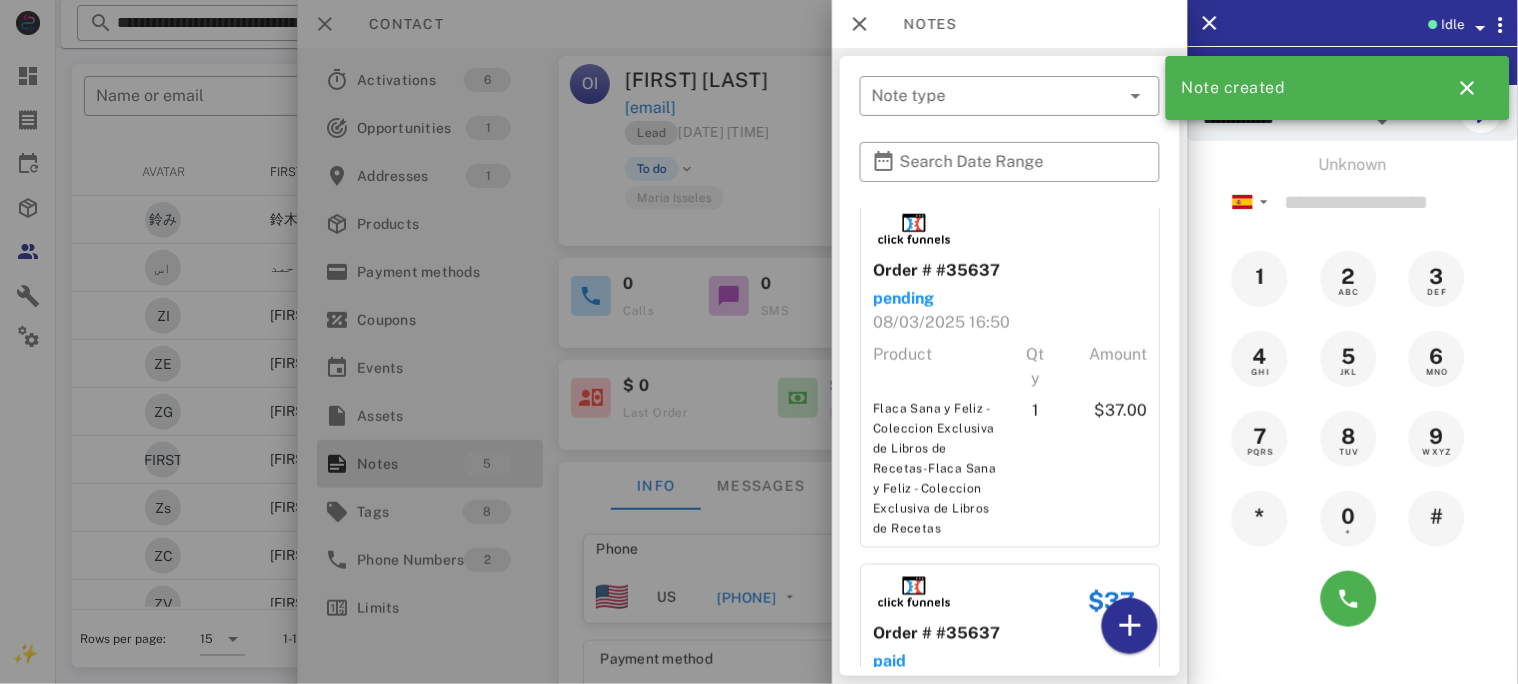 scroll, scrollTop: 1030, scrollLeft: 0, axis: vertical 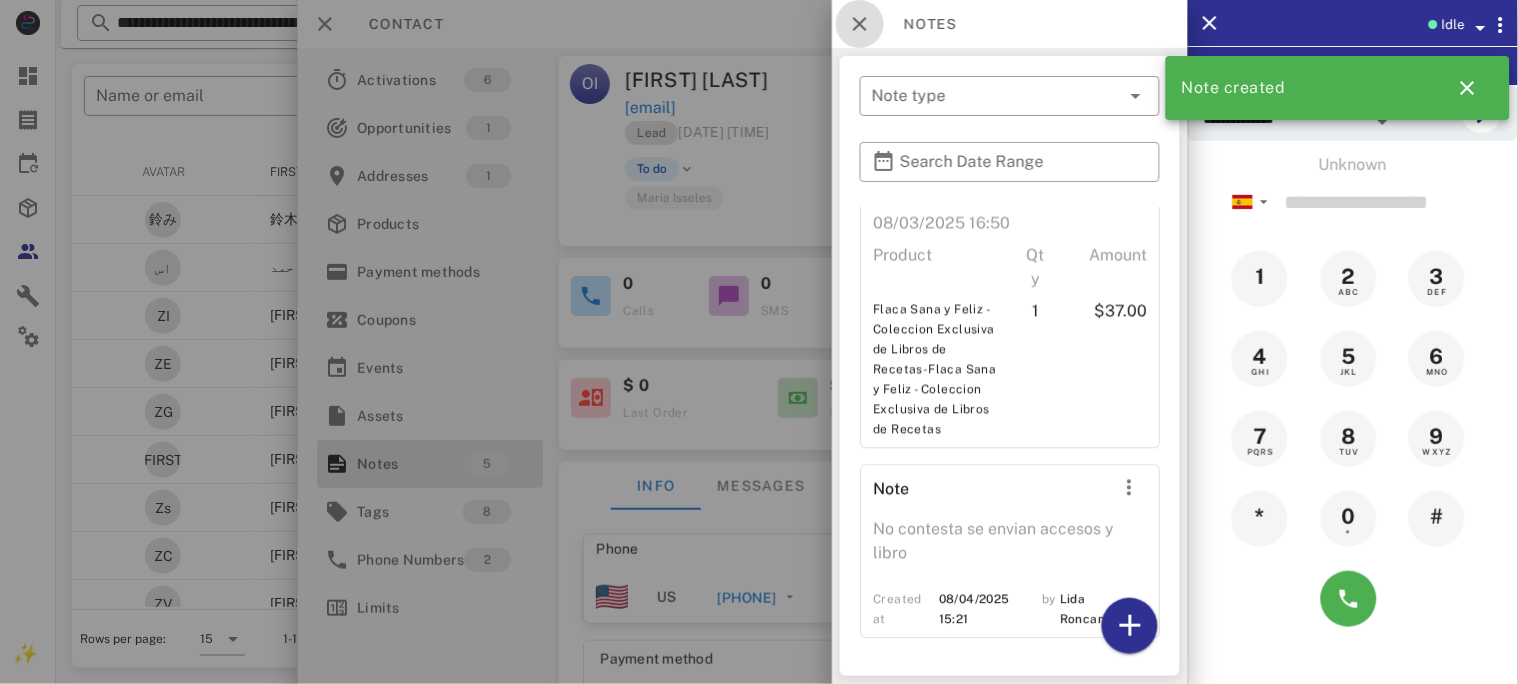 click at bounding box center (860, 24) 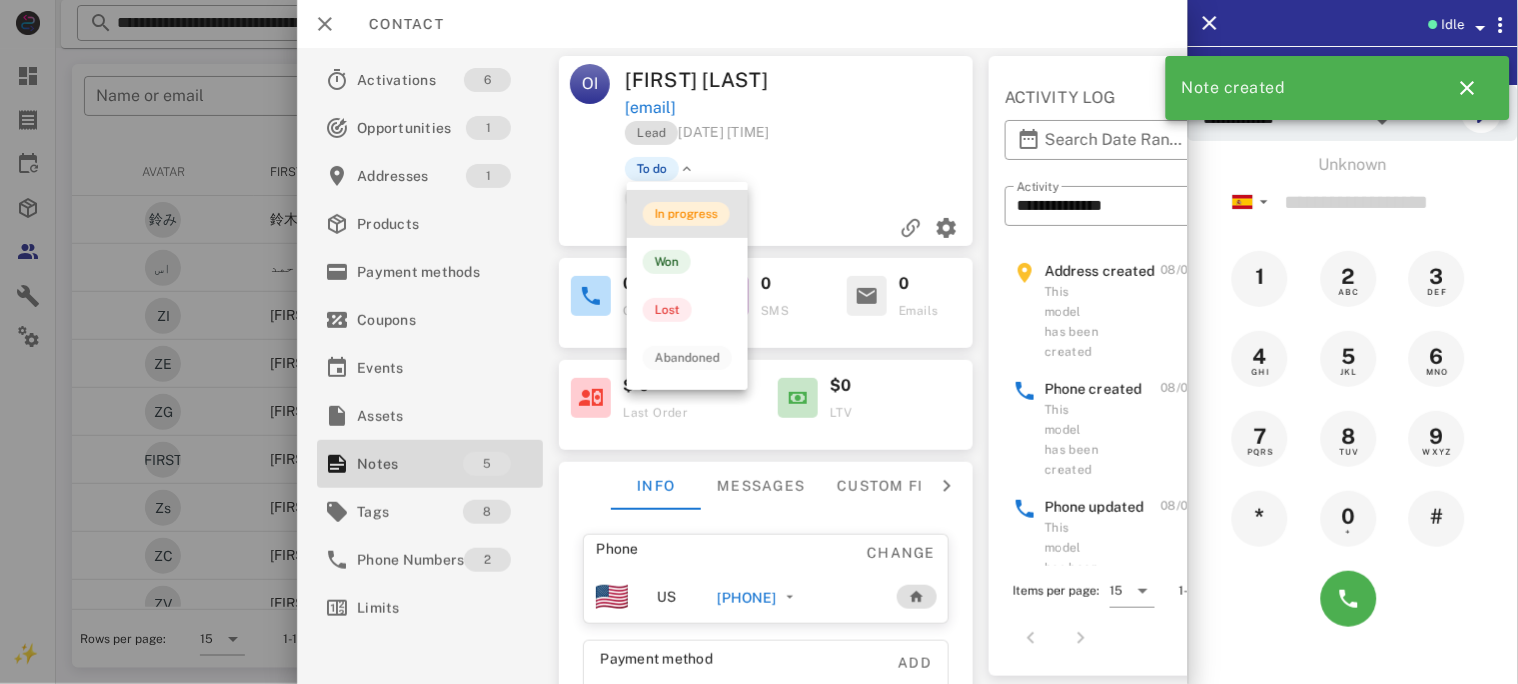 click on "In progress" at bounding box center [686, 214] 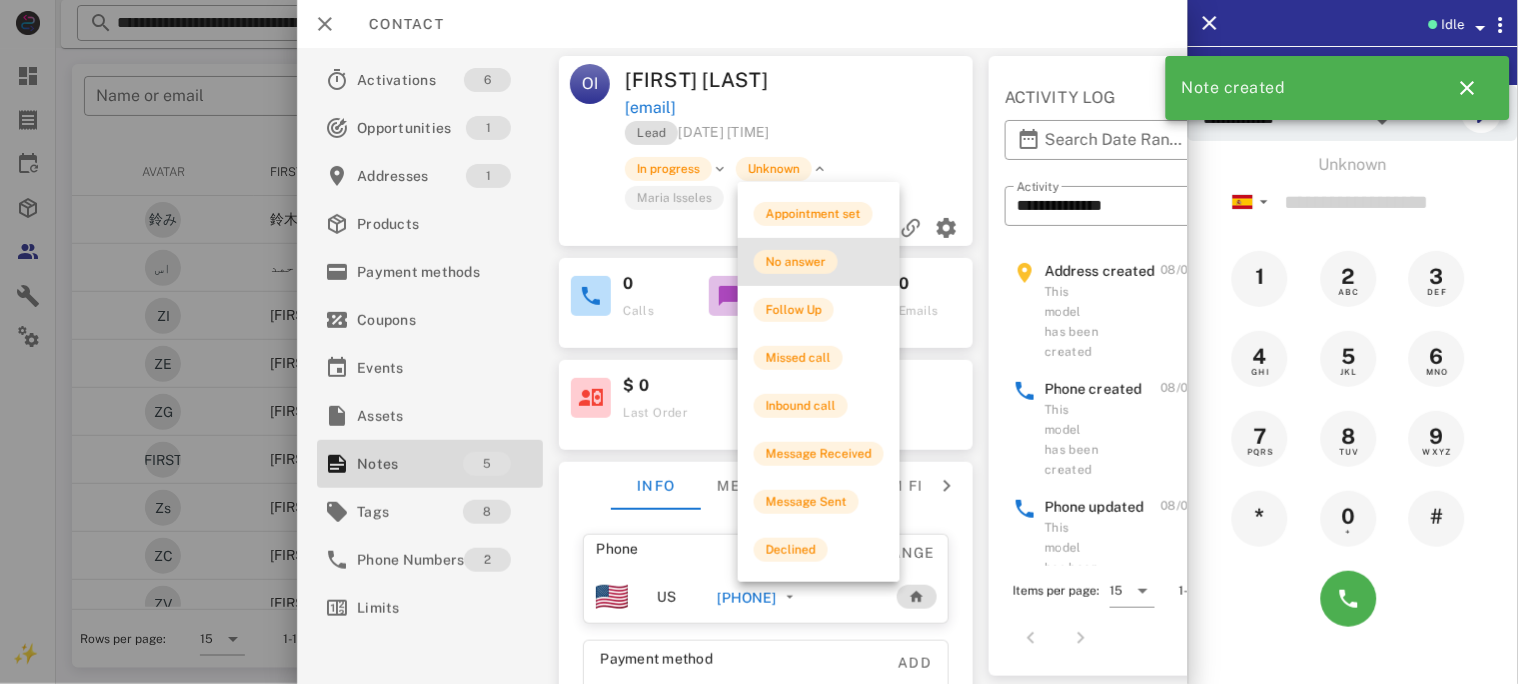 click on "No answer" at bounding box center [796, 262] 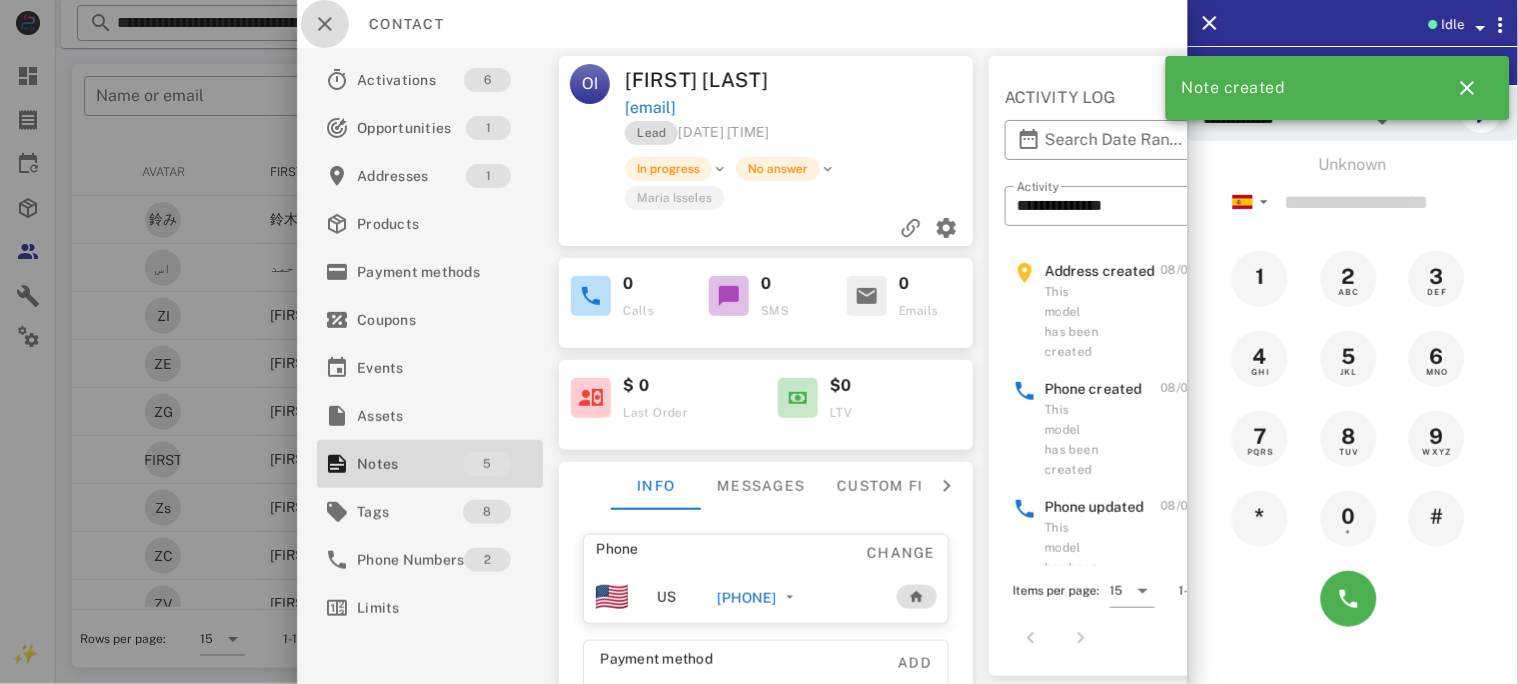 click at bounding box center [325, 24] 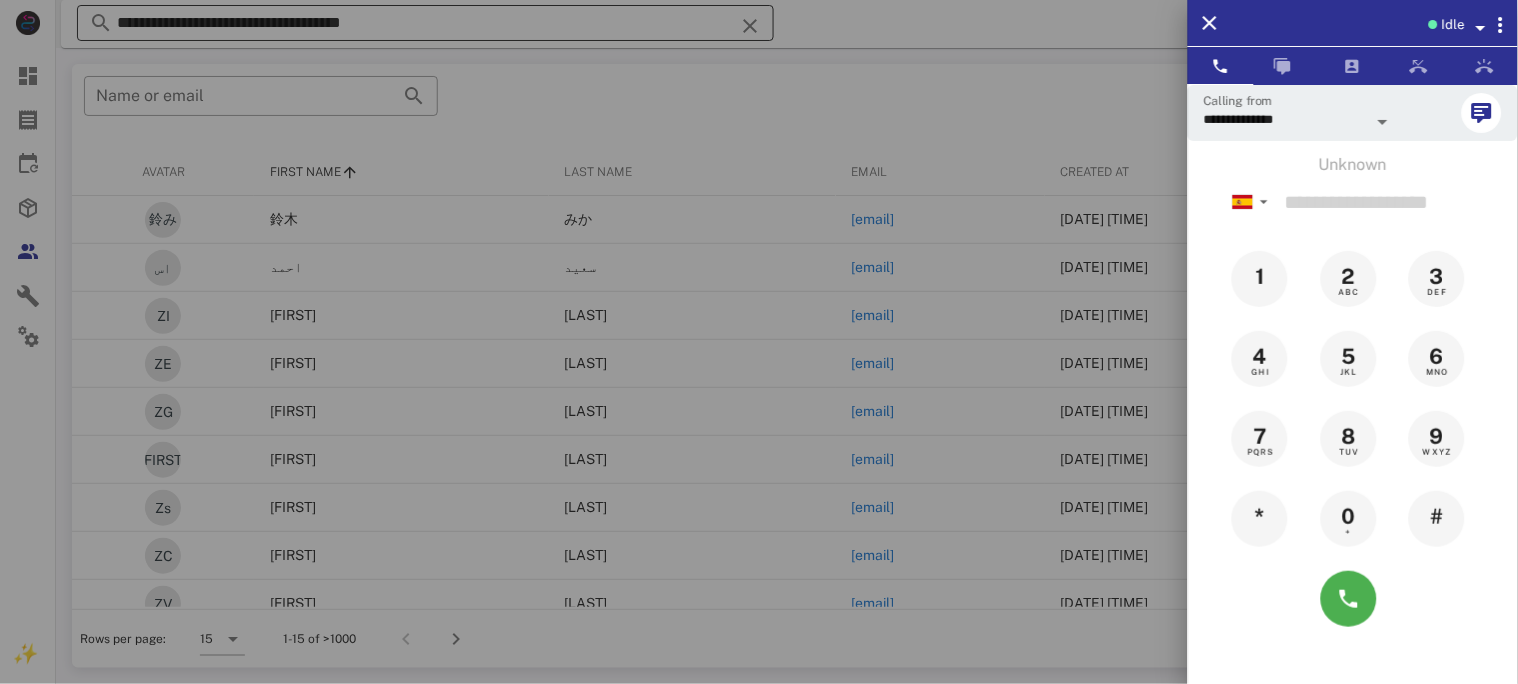 click at bounding box center [759, 342] 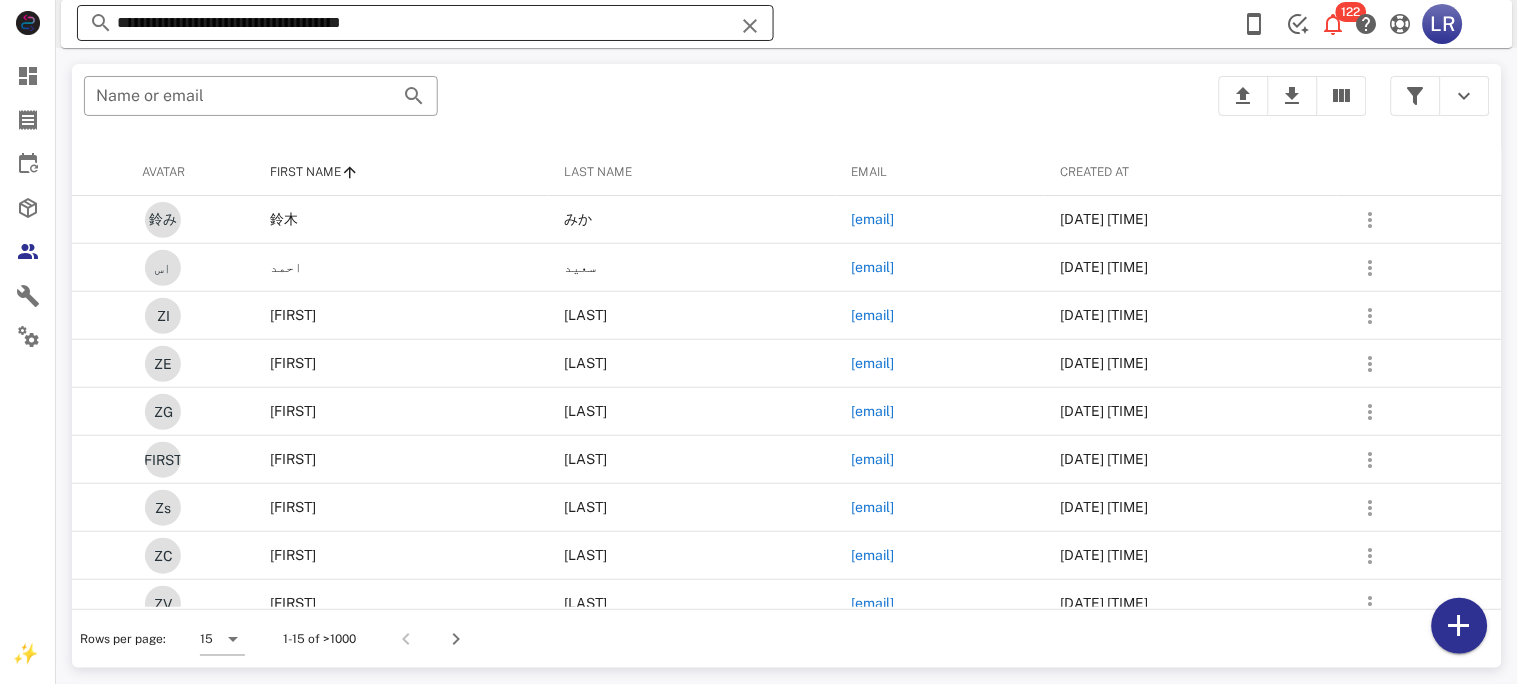 click at bounding box center (750, 26) 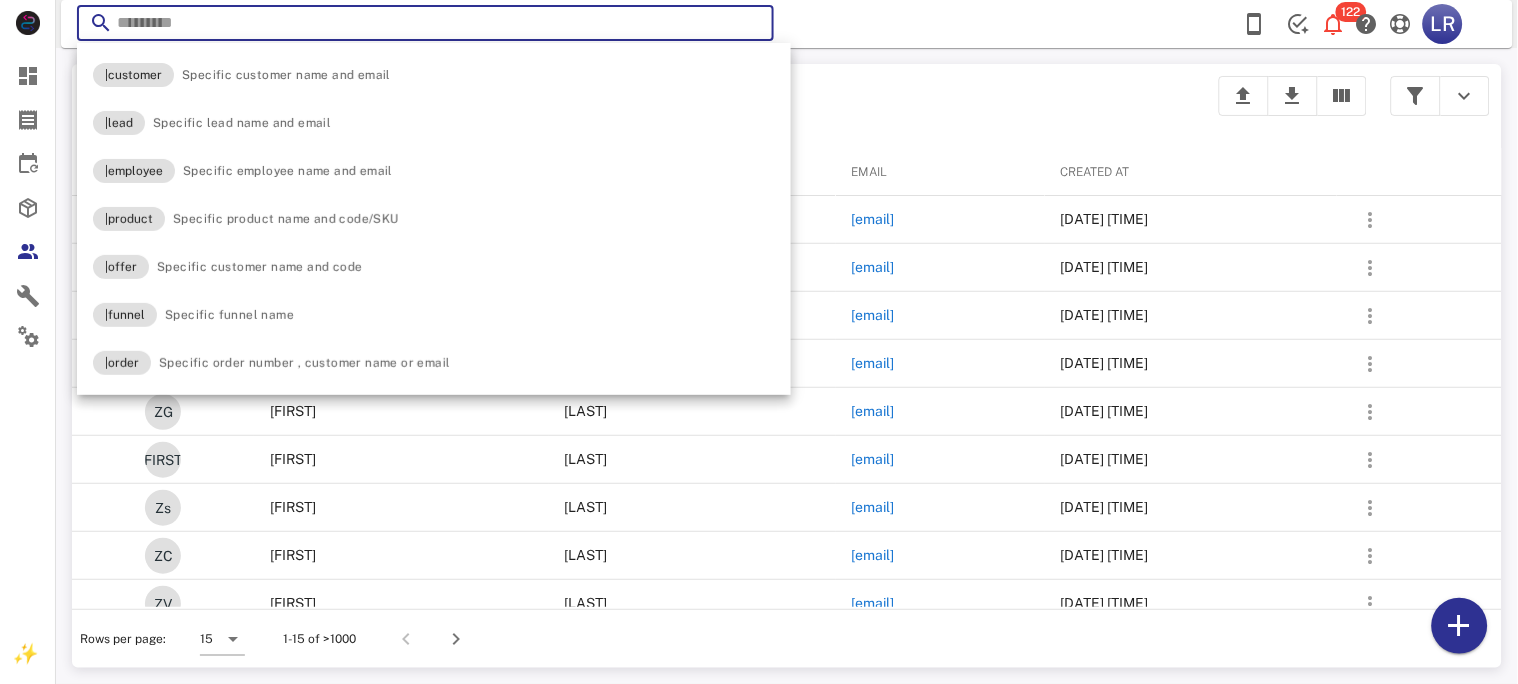 paste on "**********" 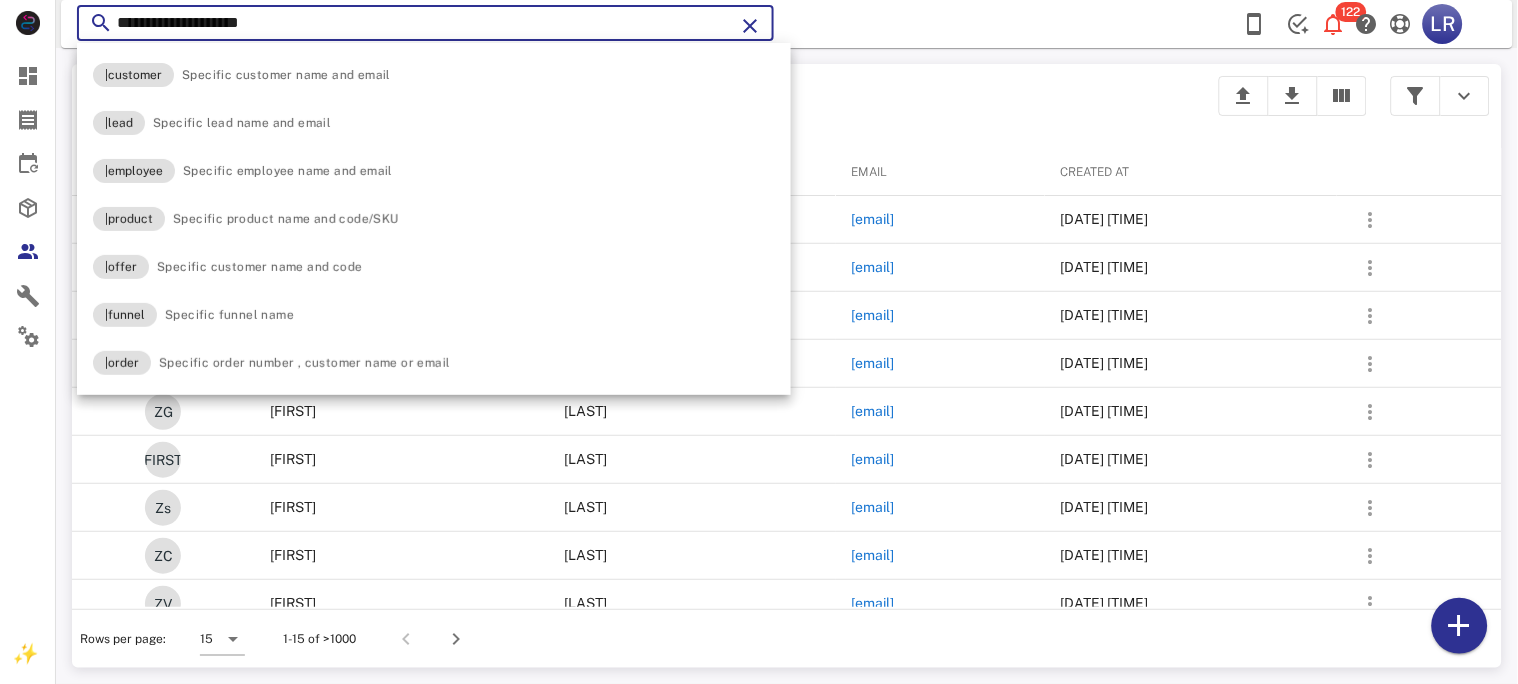 type on "**********" 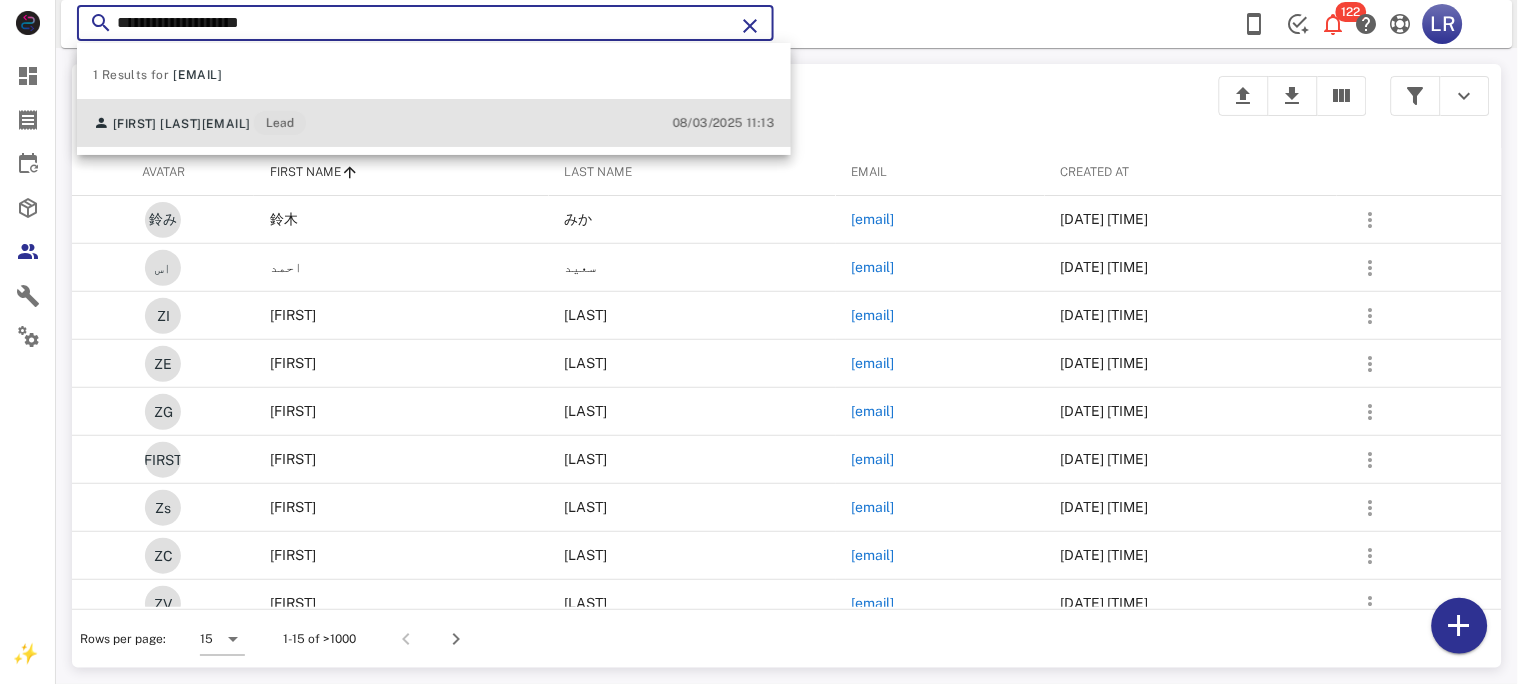 click on "[EMAIL]" at bounding box center [226, 124] 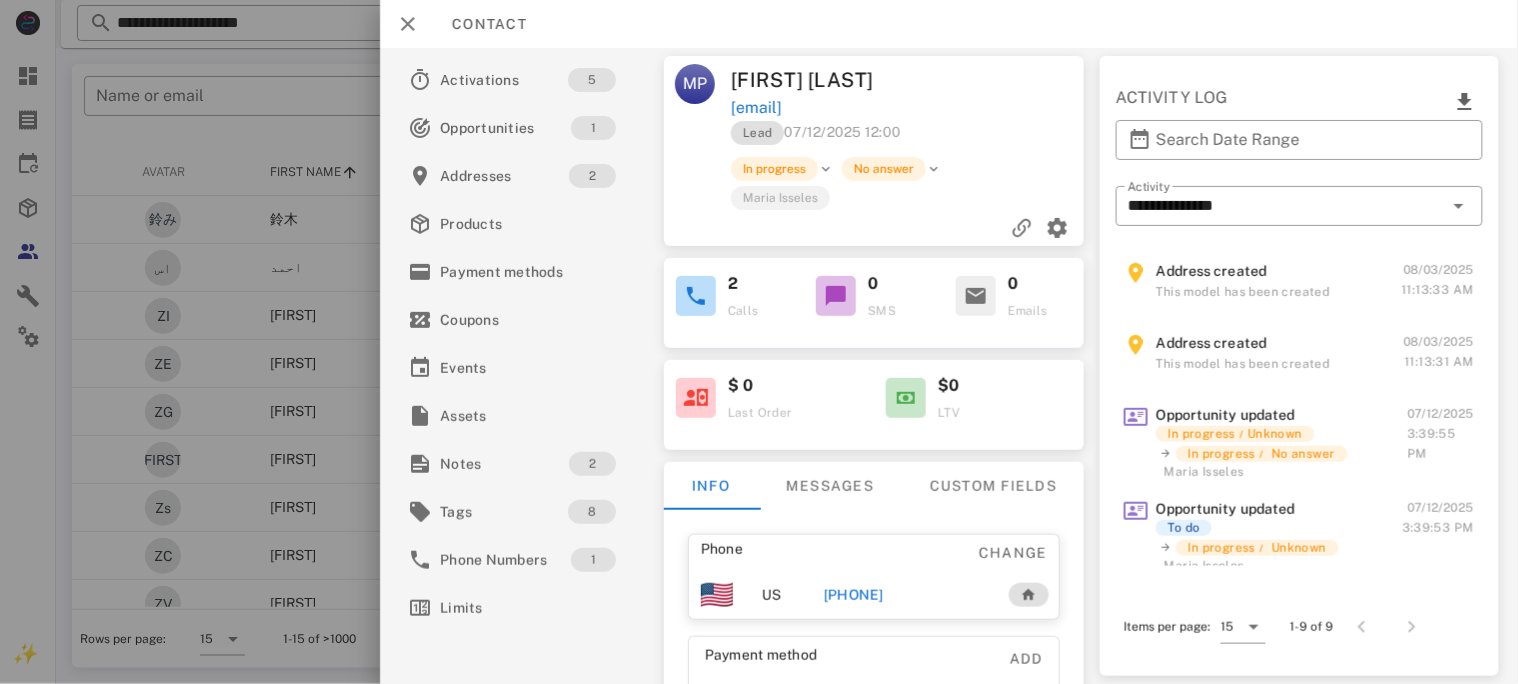 click on "[PHONE]" at bounding box center (853, 595) 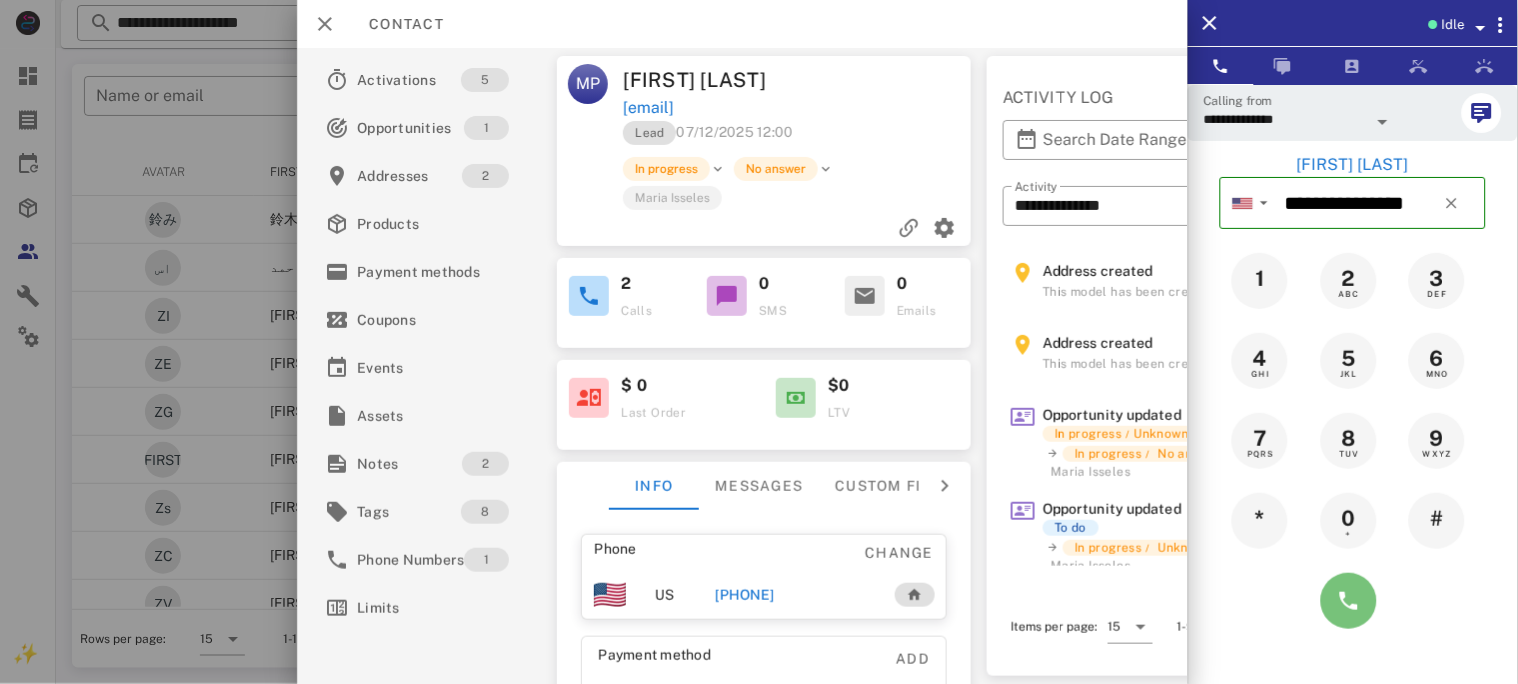 click at bounding box center (1349, 601) 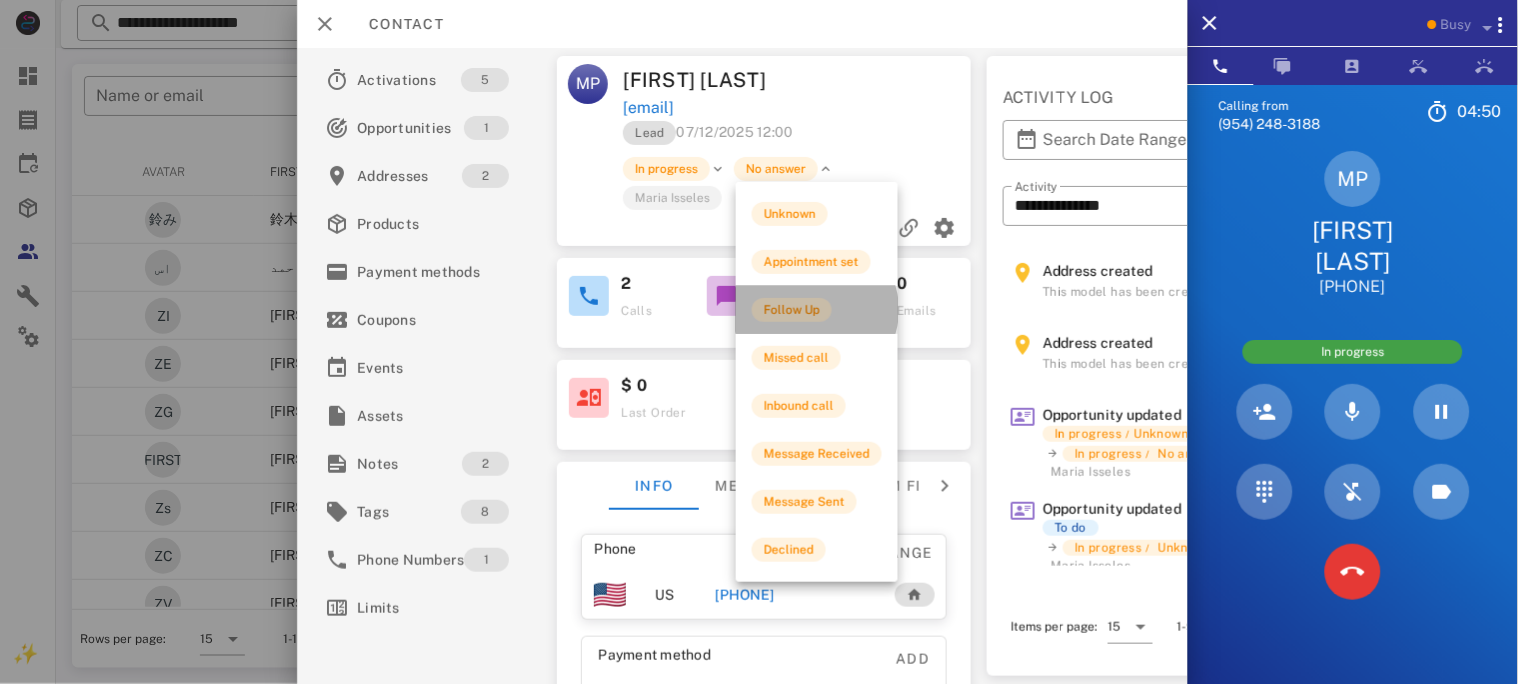 click on "Follow Up" at bounding box center [792, 310] 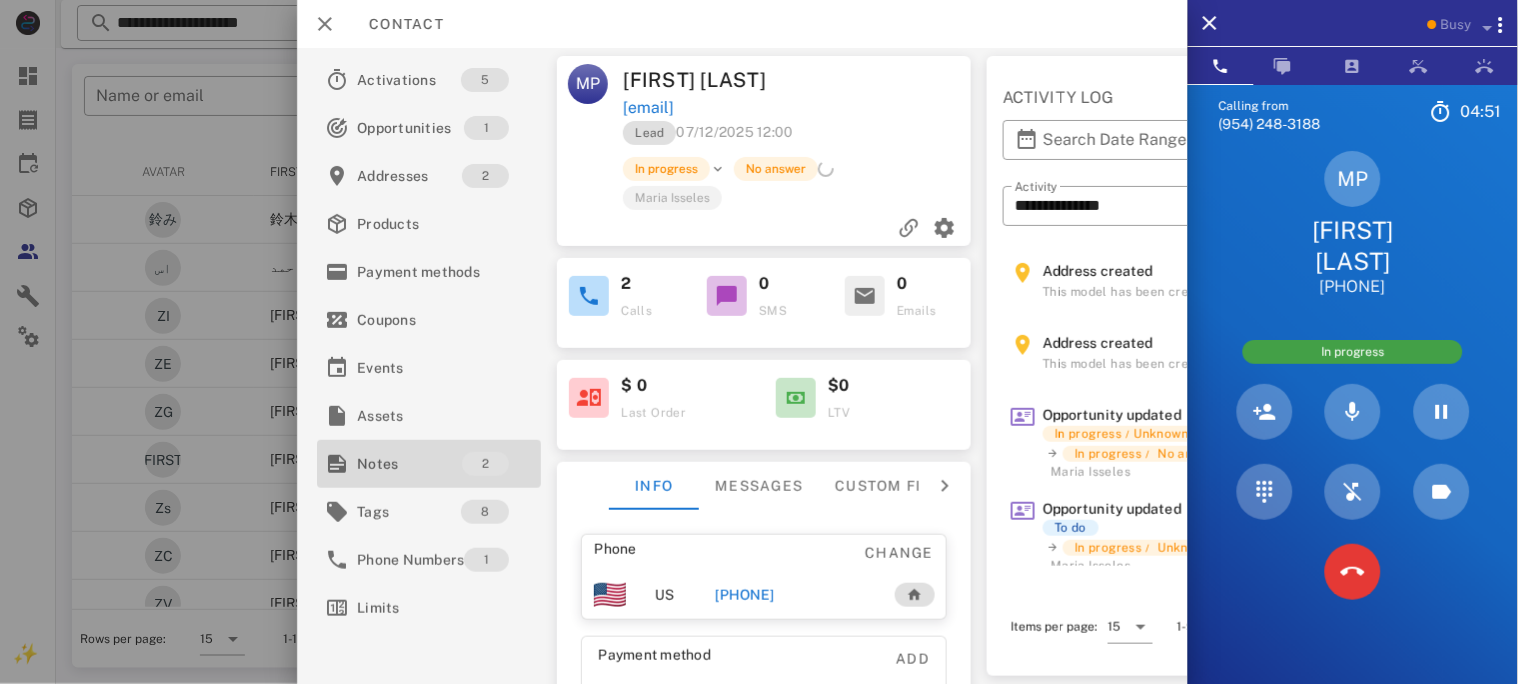 click on "Notes" at bounding box center (409, 464) 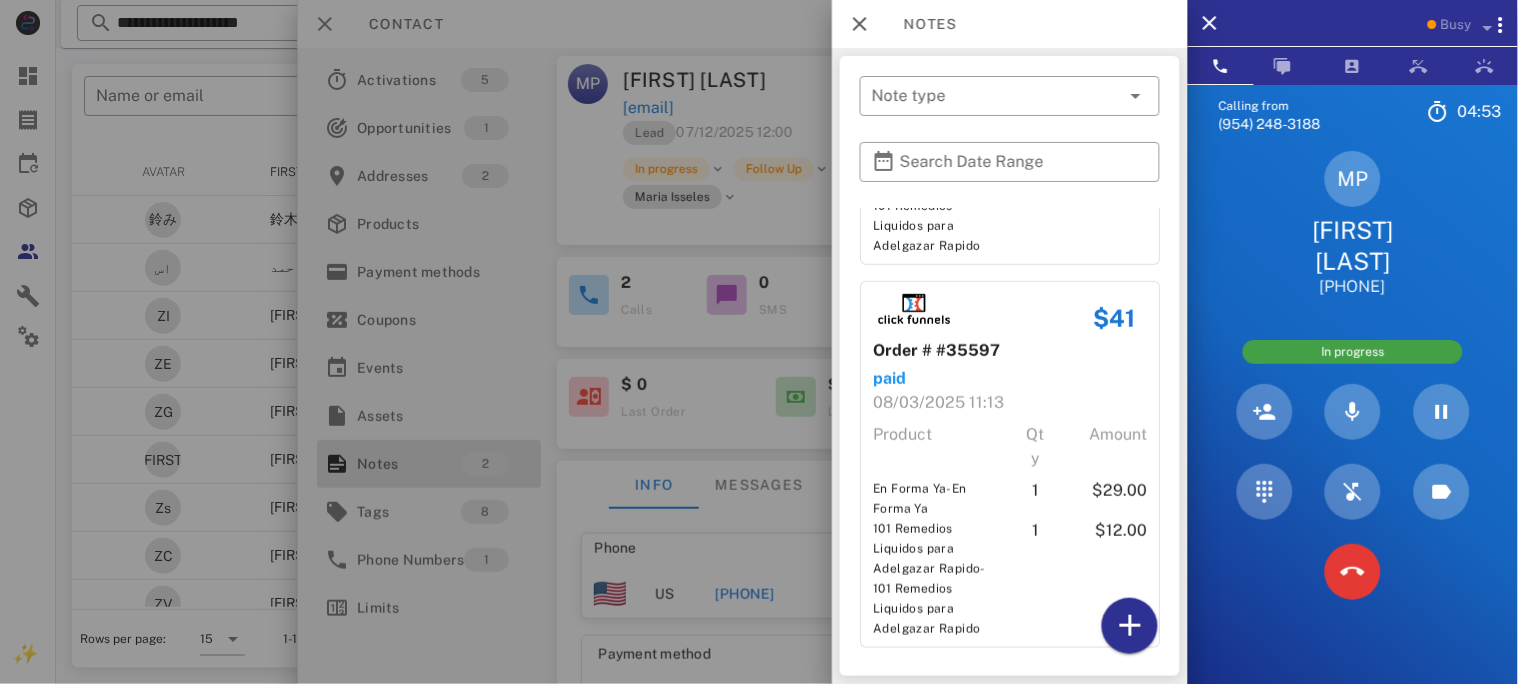 scroll, scrollTop: 315, scrollLeft: 0, axis: vertical 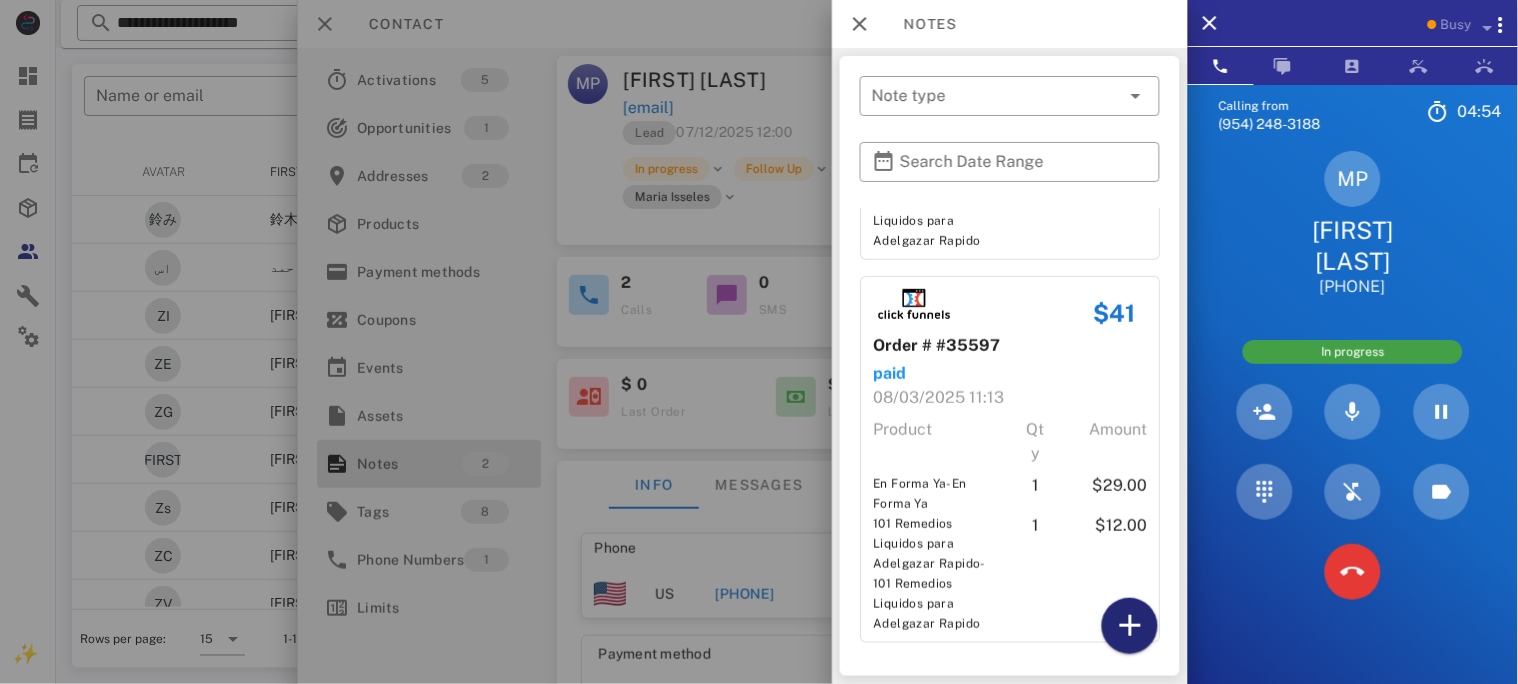 click at bounding box center [1130, 626] 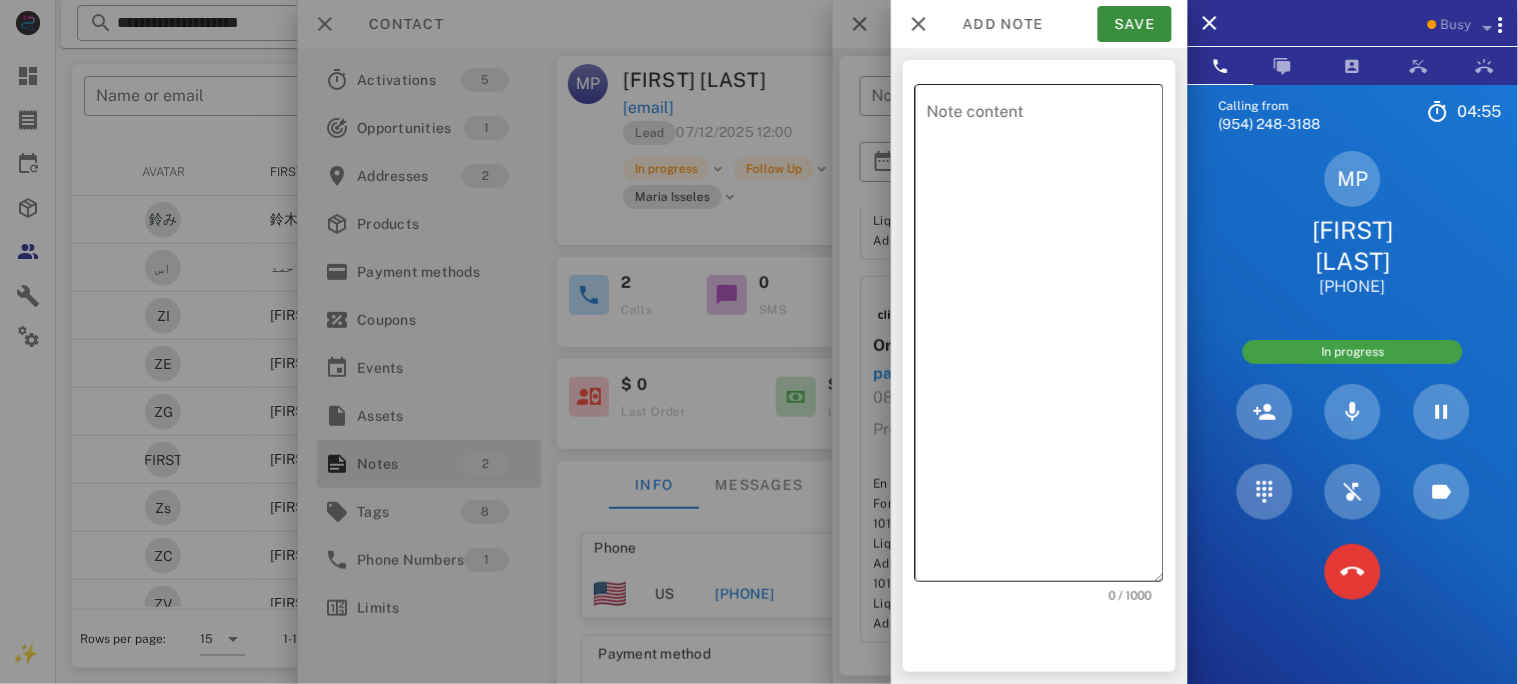 click on "Note content" at bounding box center (1045, 338) 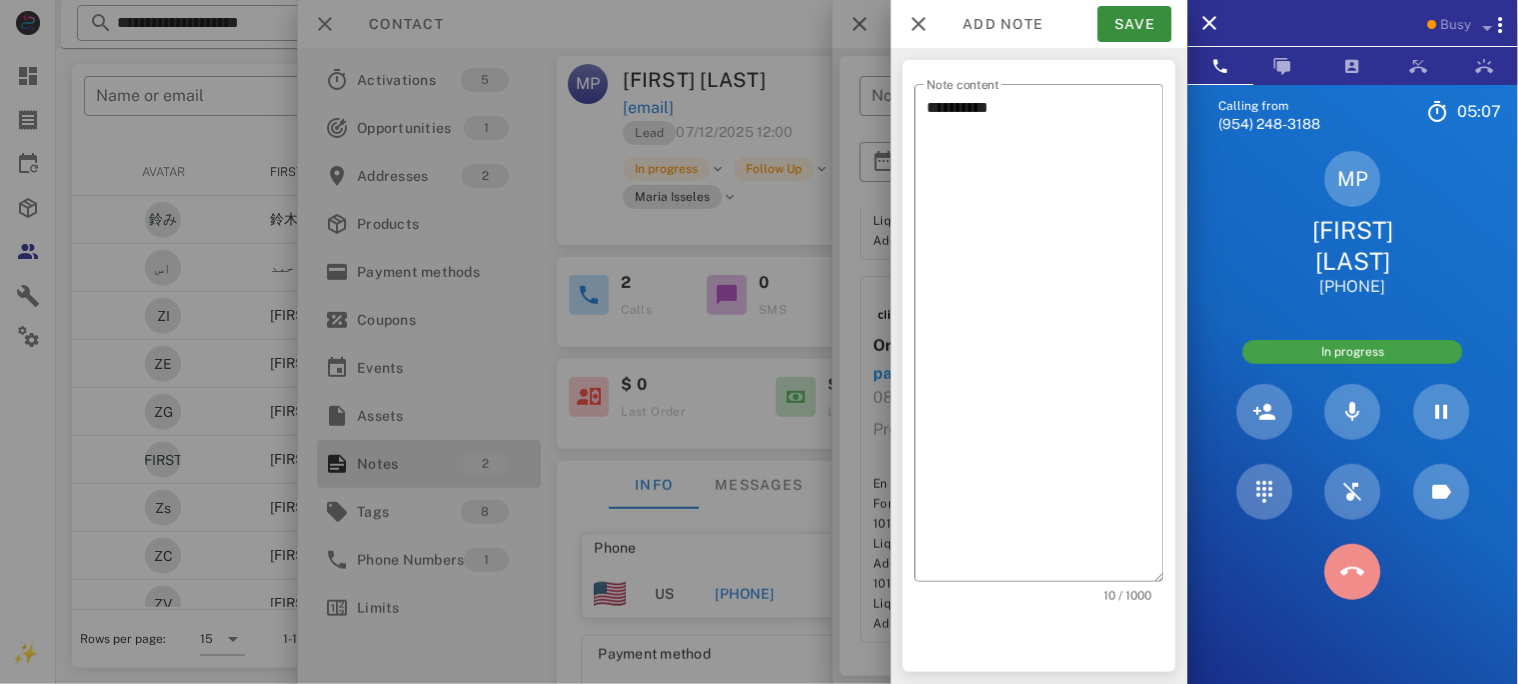 click at bounding box center (1353, 572) 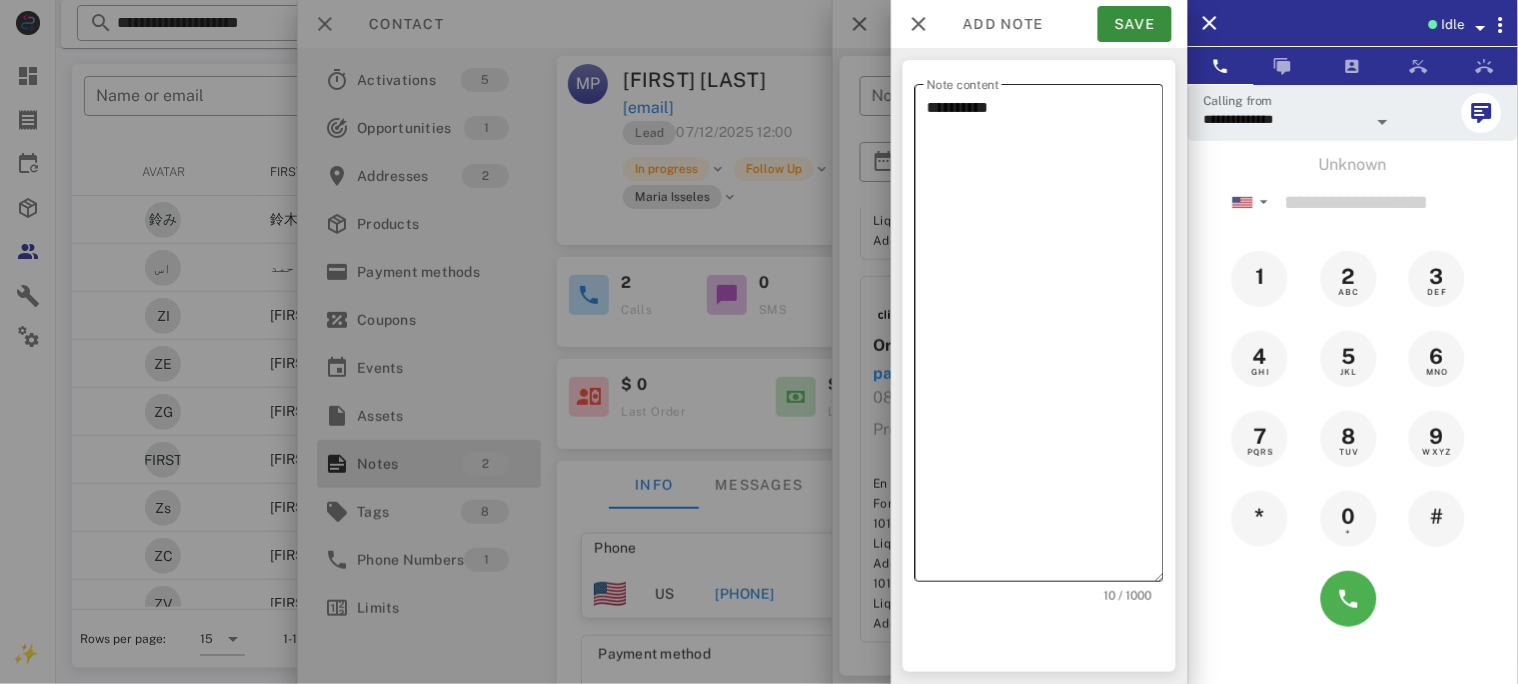 click on "*********" at bounding box center [1045, 338] 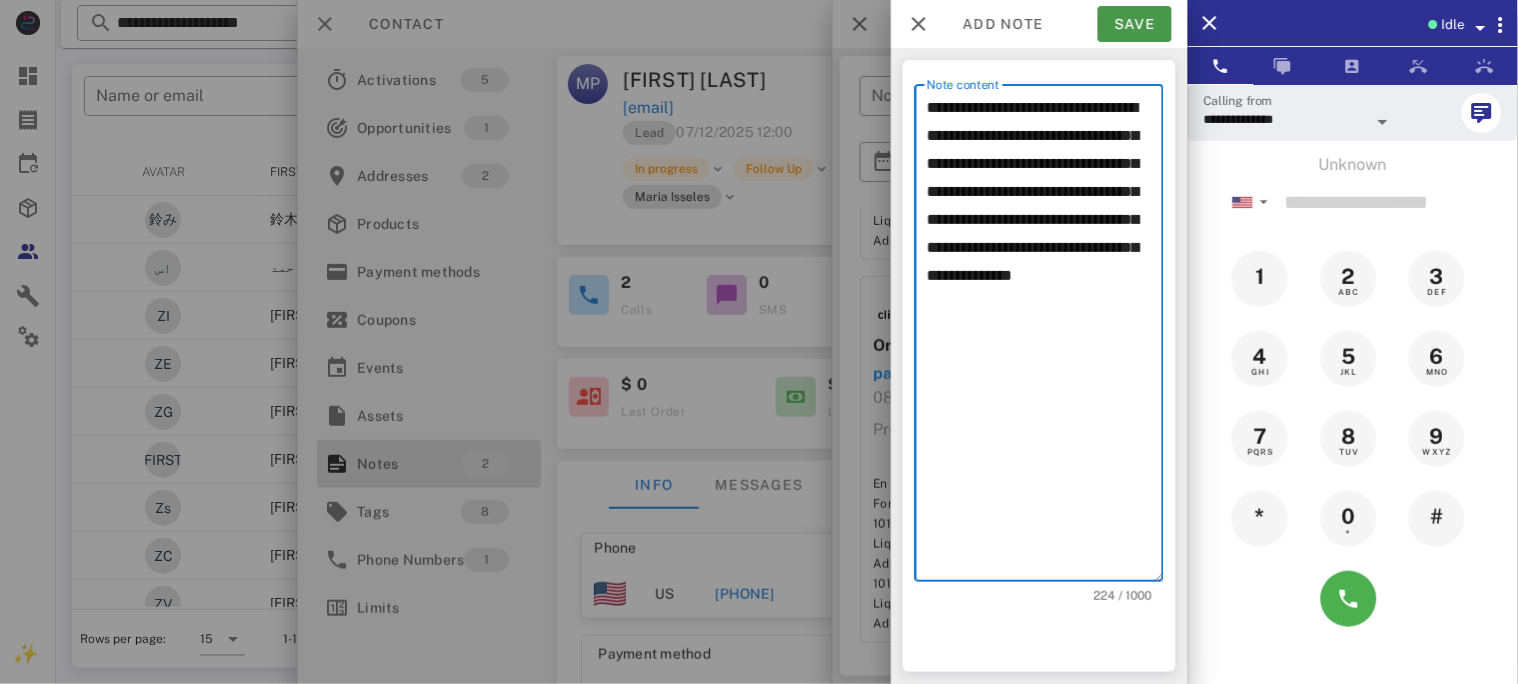 type on "**********" 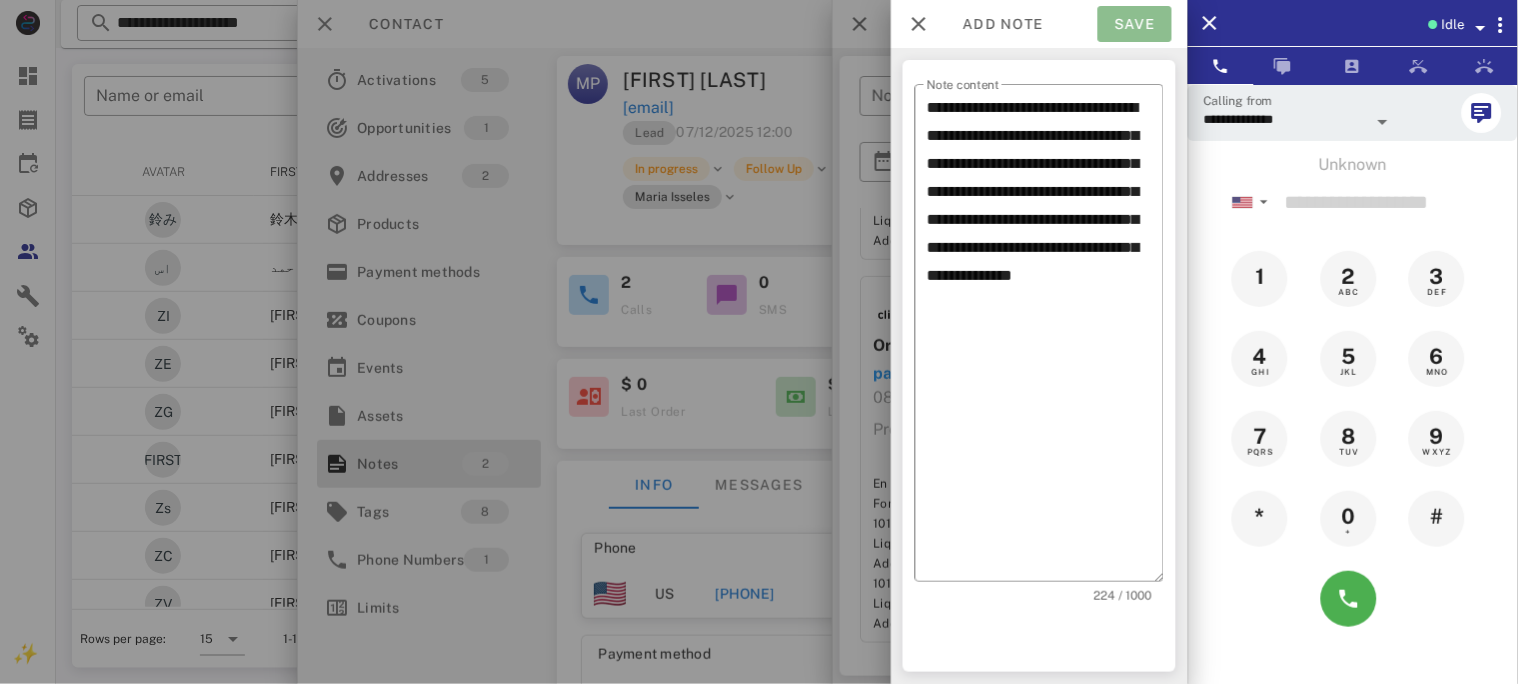 click on "Save" at bounding box center [1135, 24] 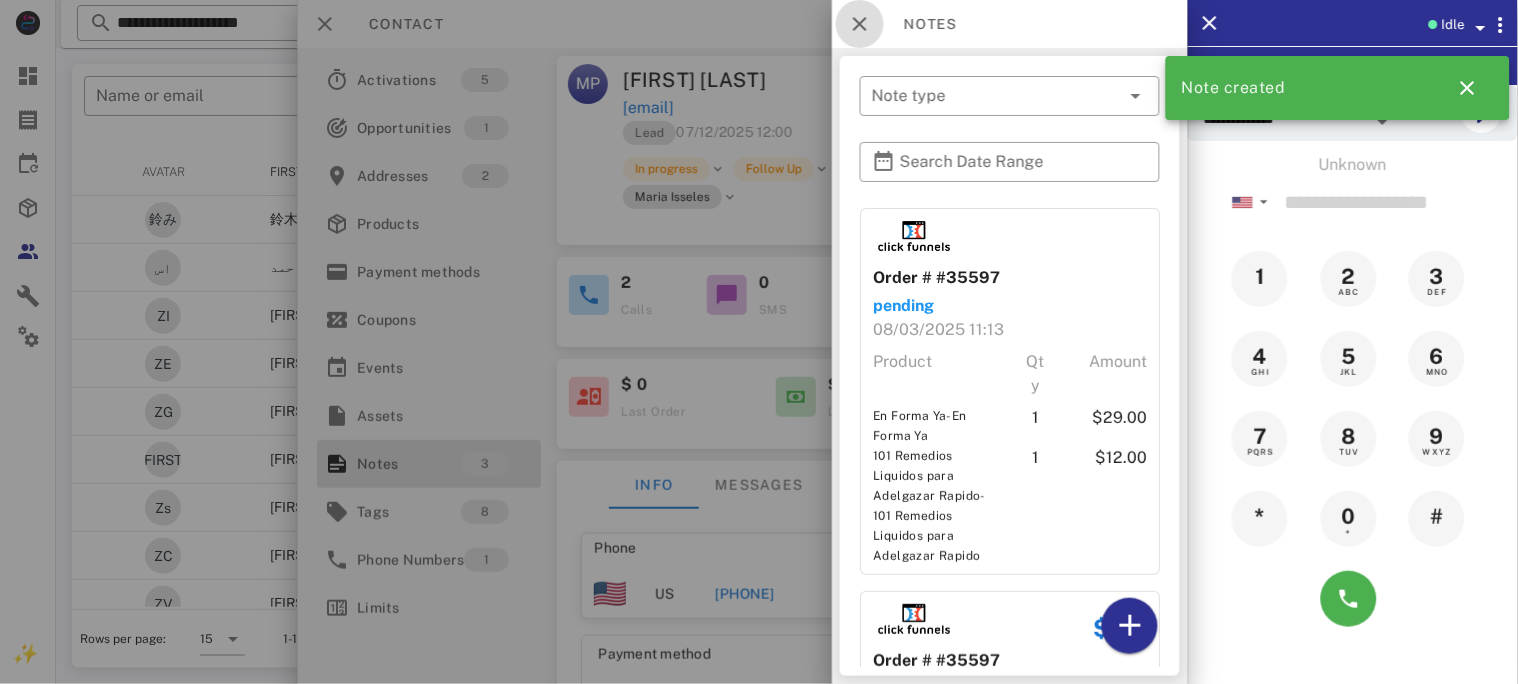 click at bounding box center (860, 24) 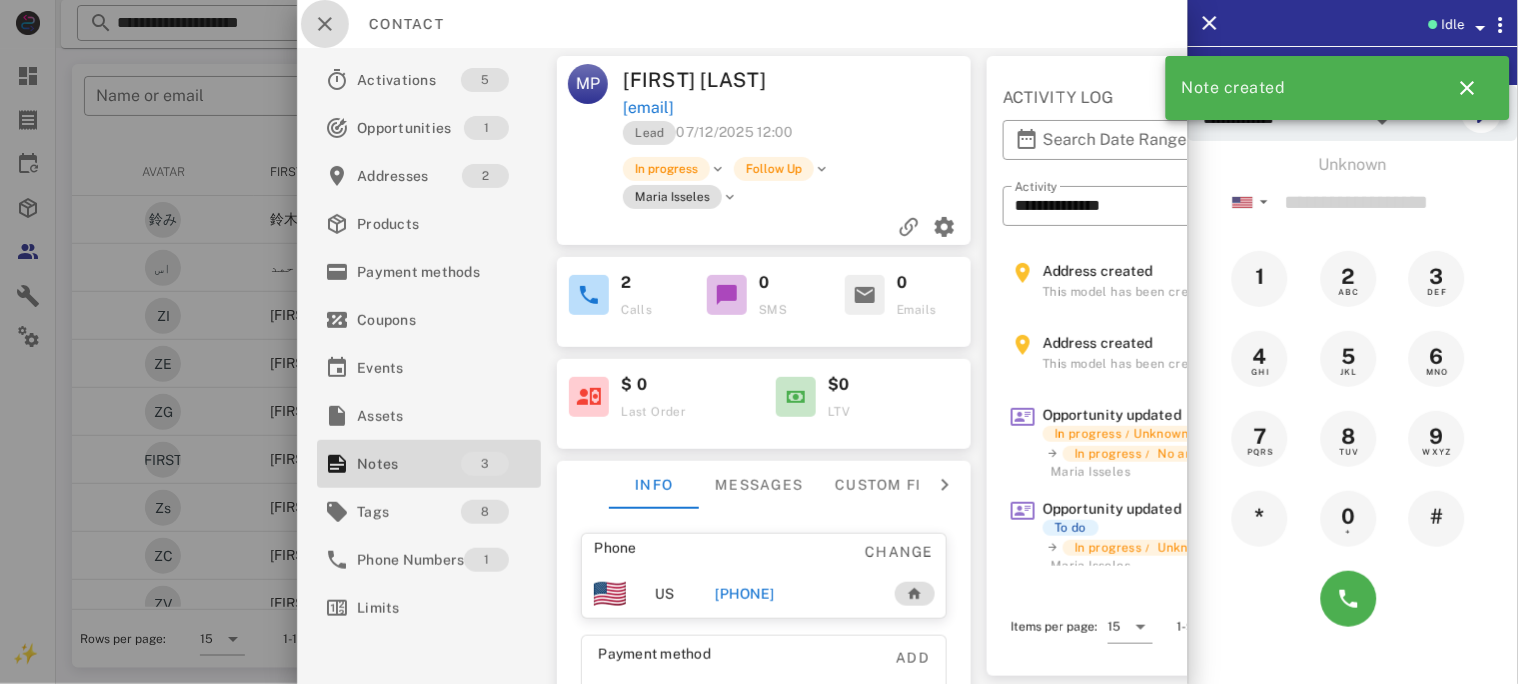 click at bounding box center (325, 24) 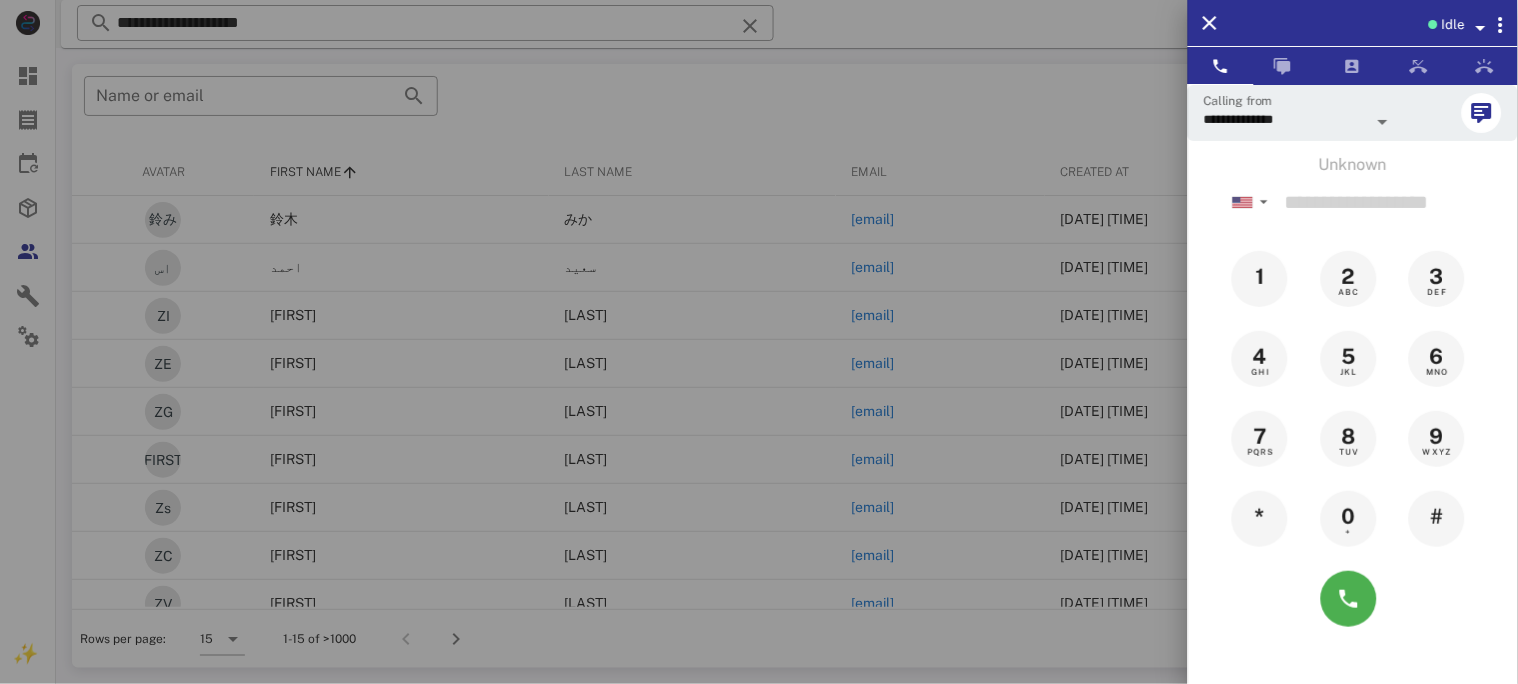 click at bounding box center [759, 342] 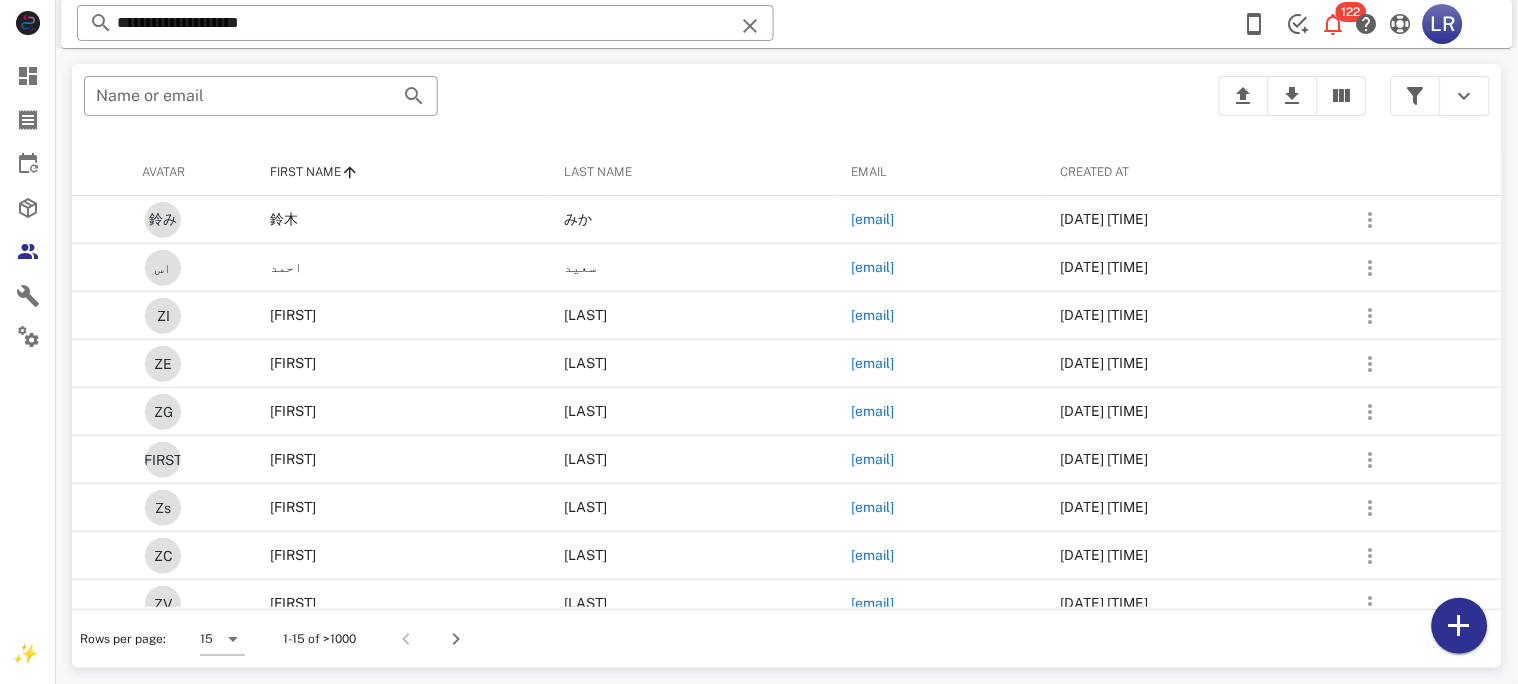 click at bounding box center (750, 26) 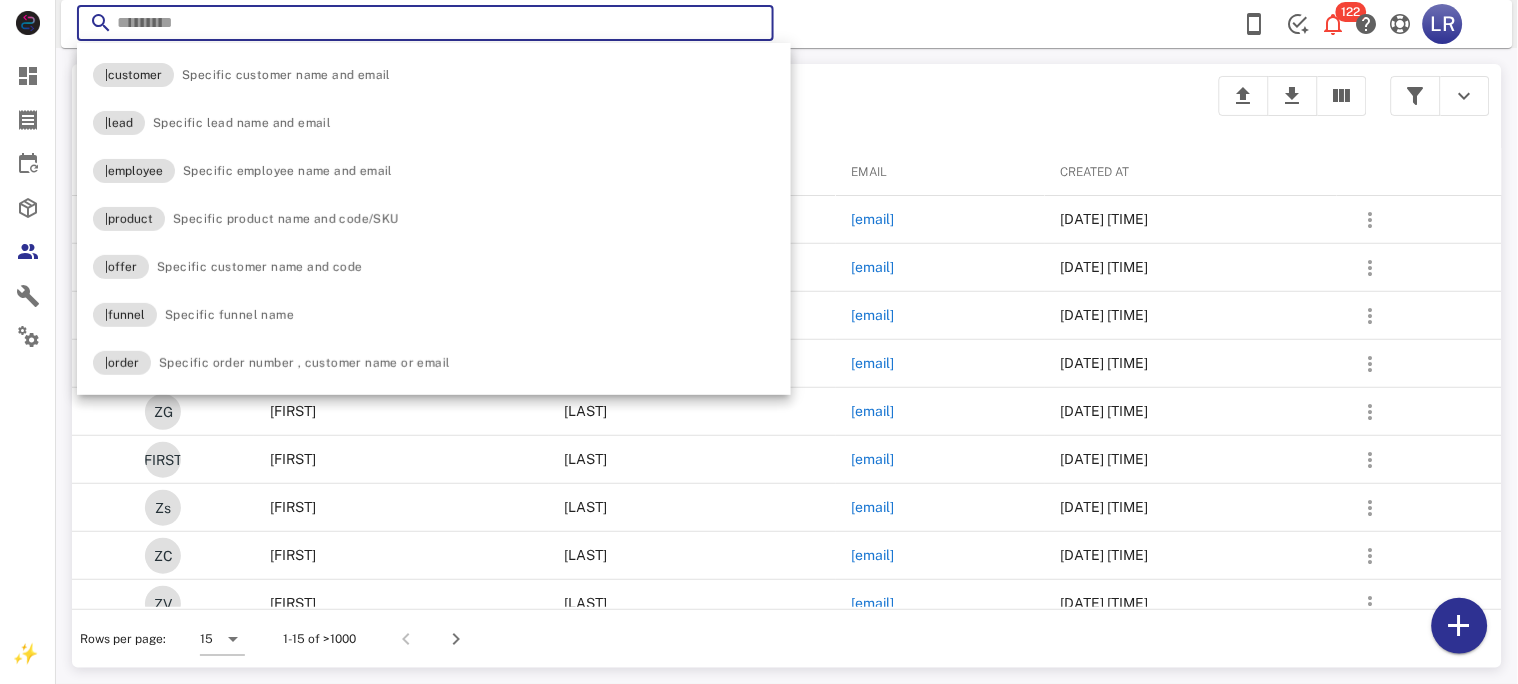 paste on "**********" 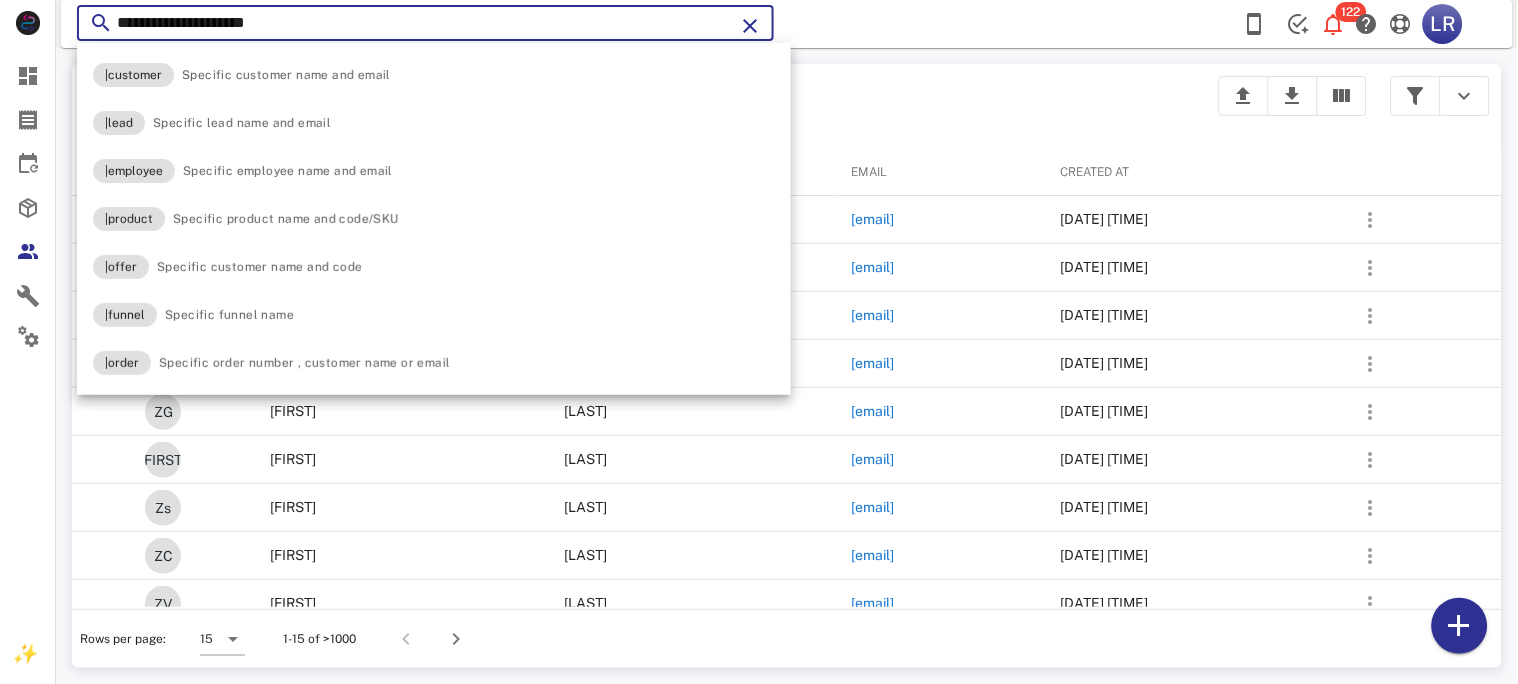 type on "**********" 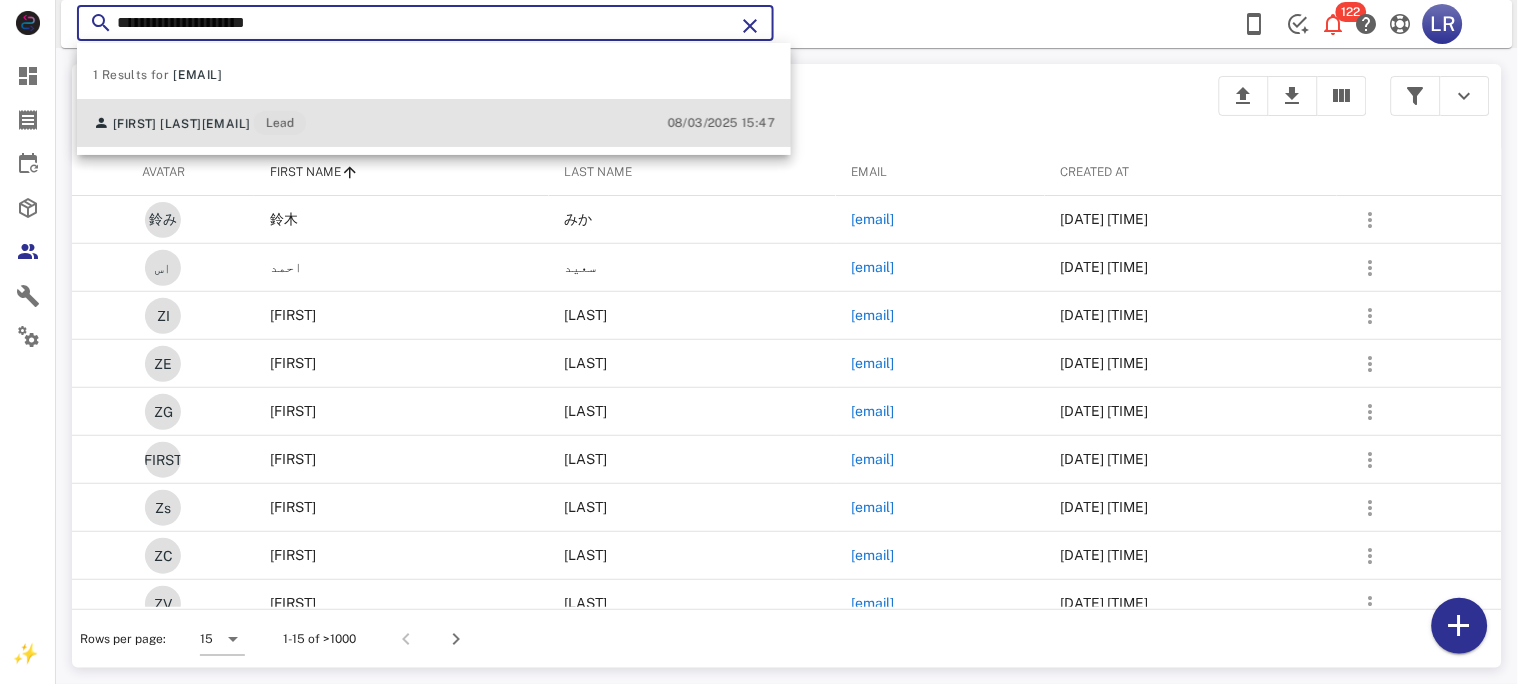 click on "[EMAIL]" at bounding box center [226, 124] 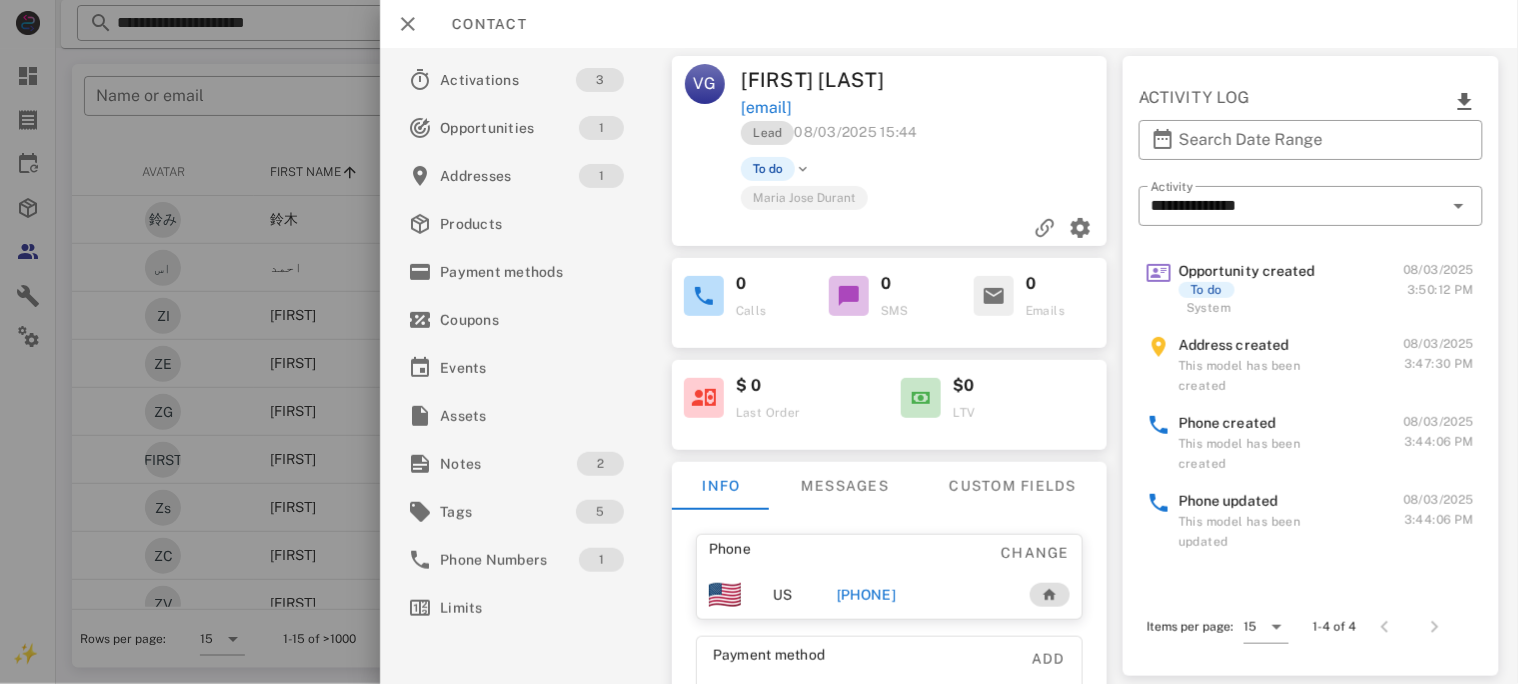 click on "[PHONE]" at bounding box center [865, 595] 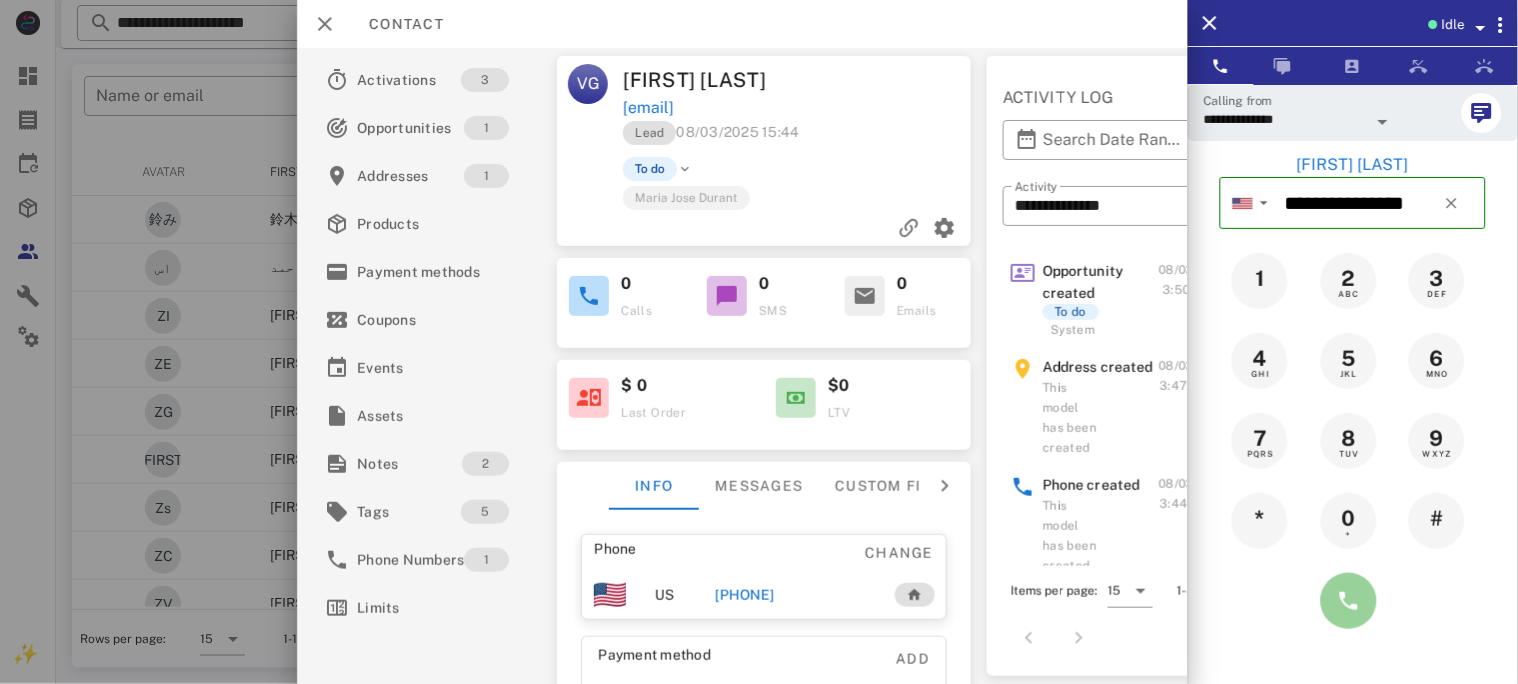 click at bounding box center [1349, 601] 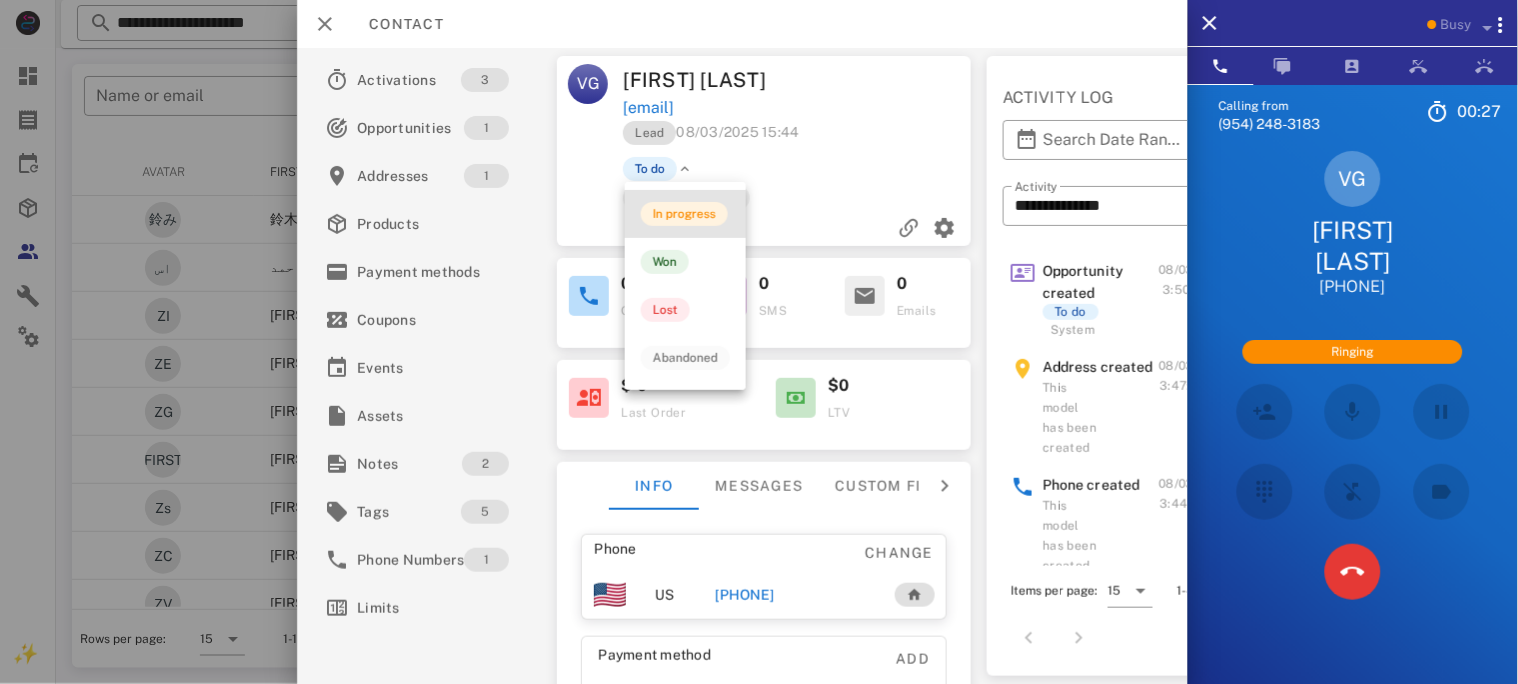 click on "In progress" at bounding box center (684, 214) 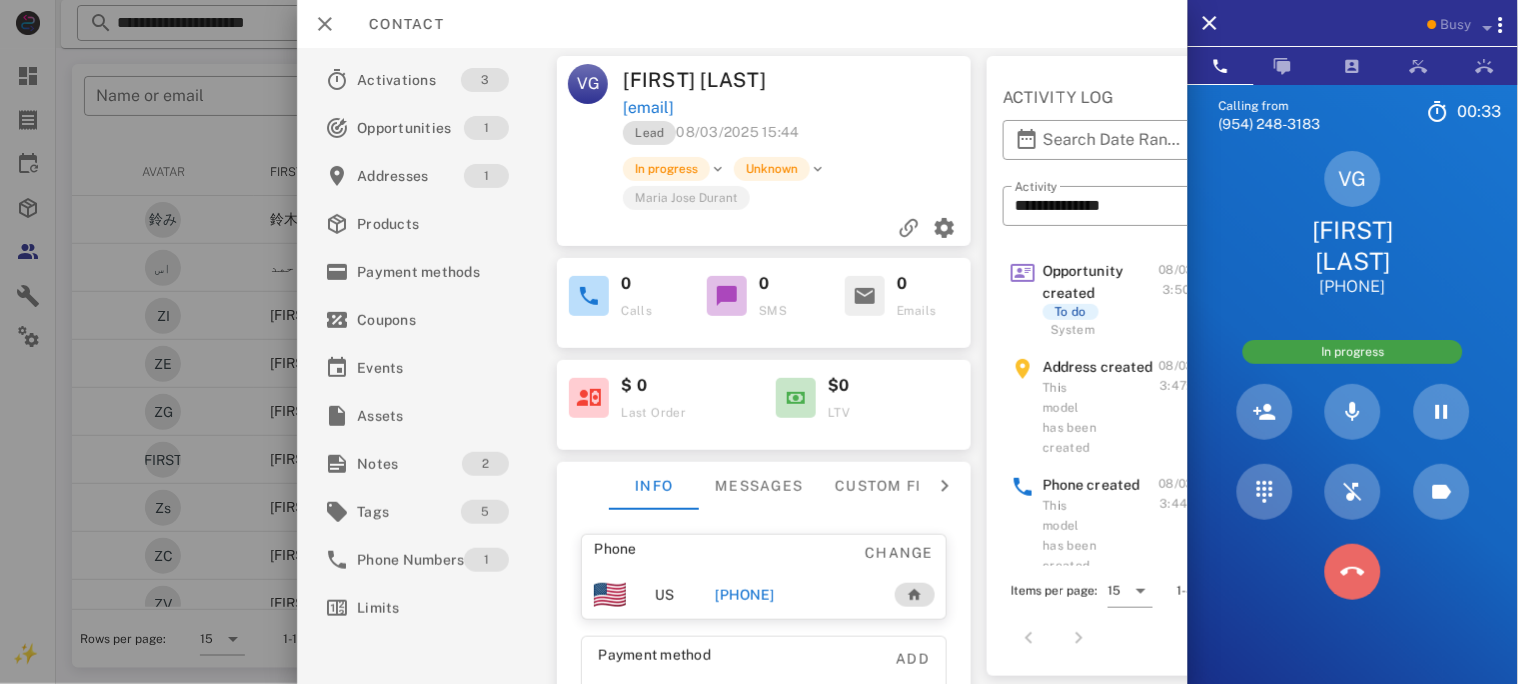 click at bounding box center (1353, 572) 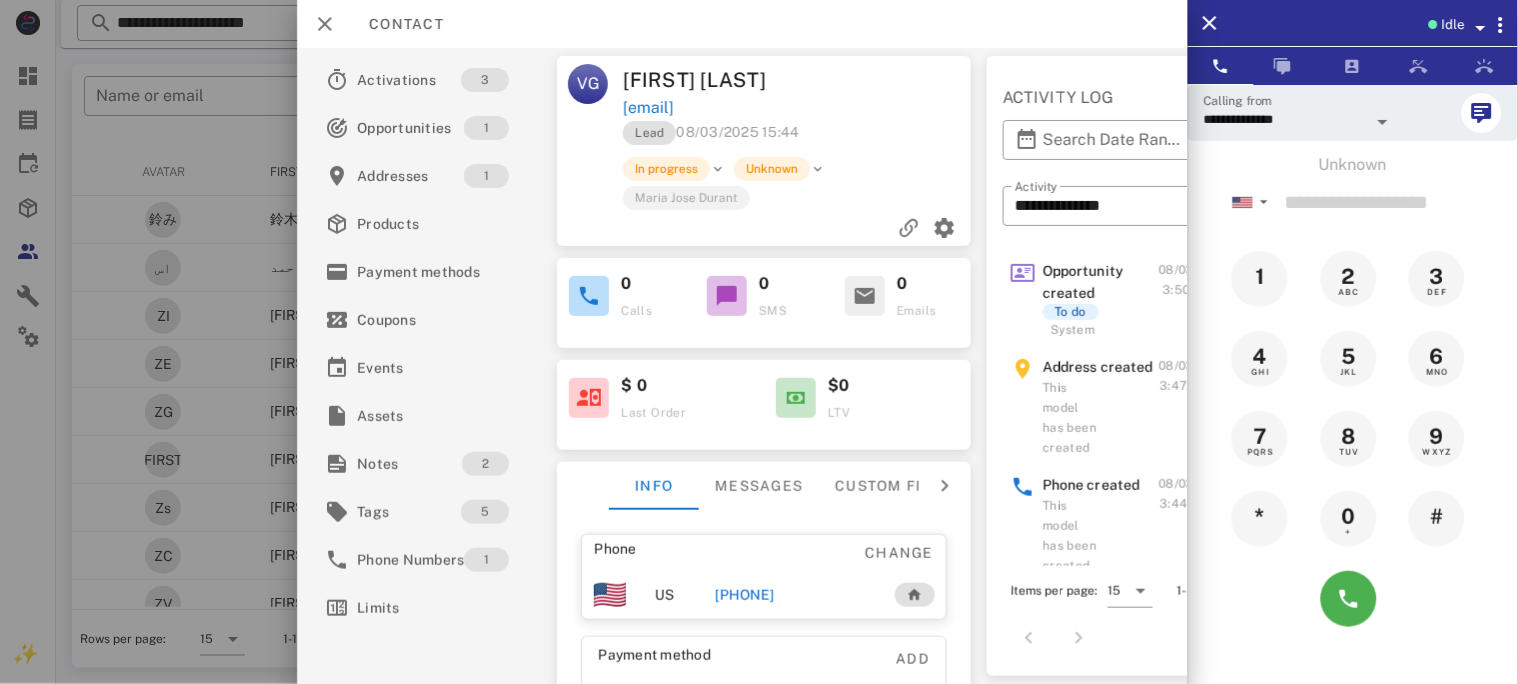 click on "[PHONE]" at bounding box center [744, 595] 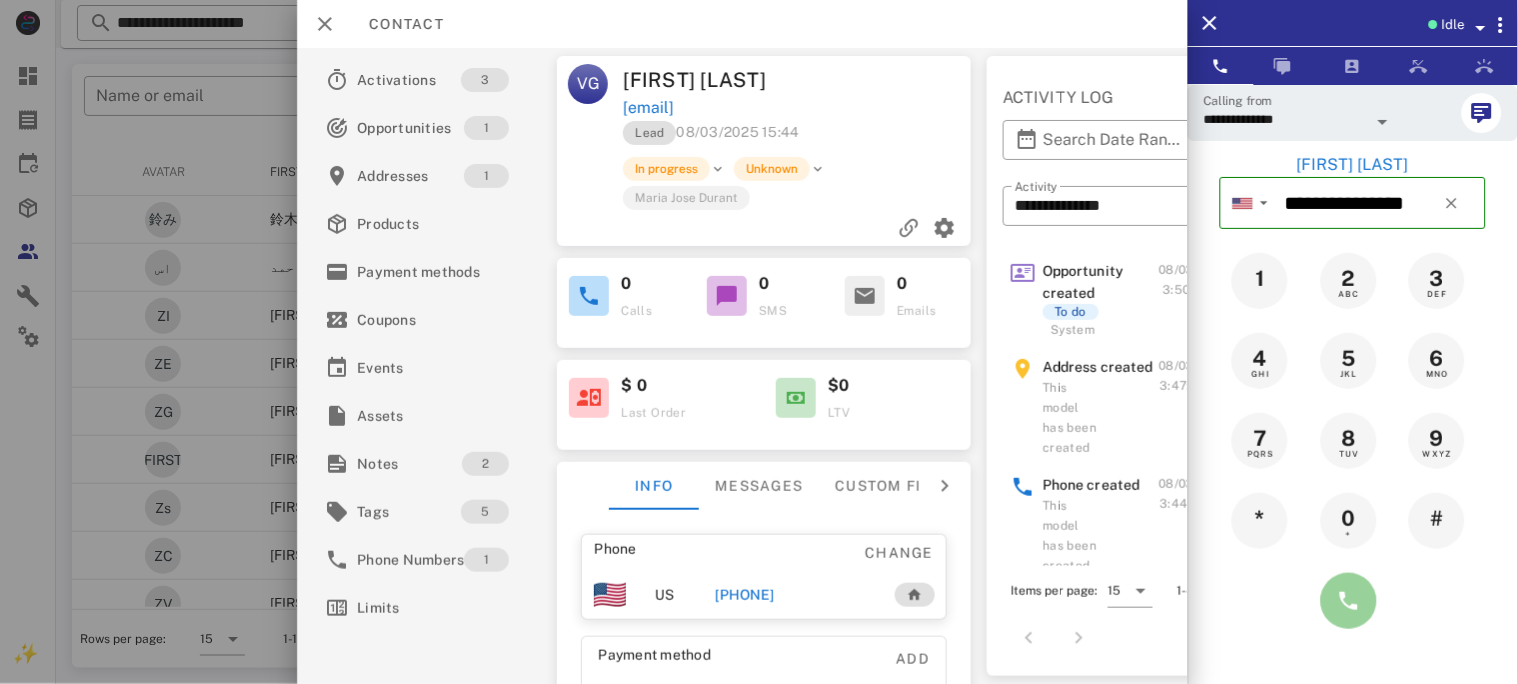 click at bounding box center (1349, 601) 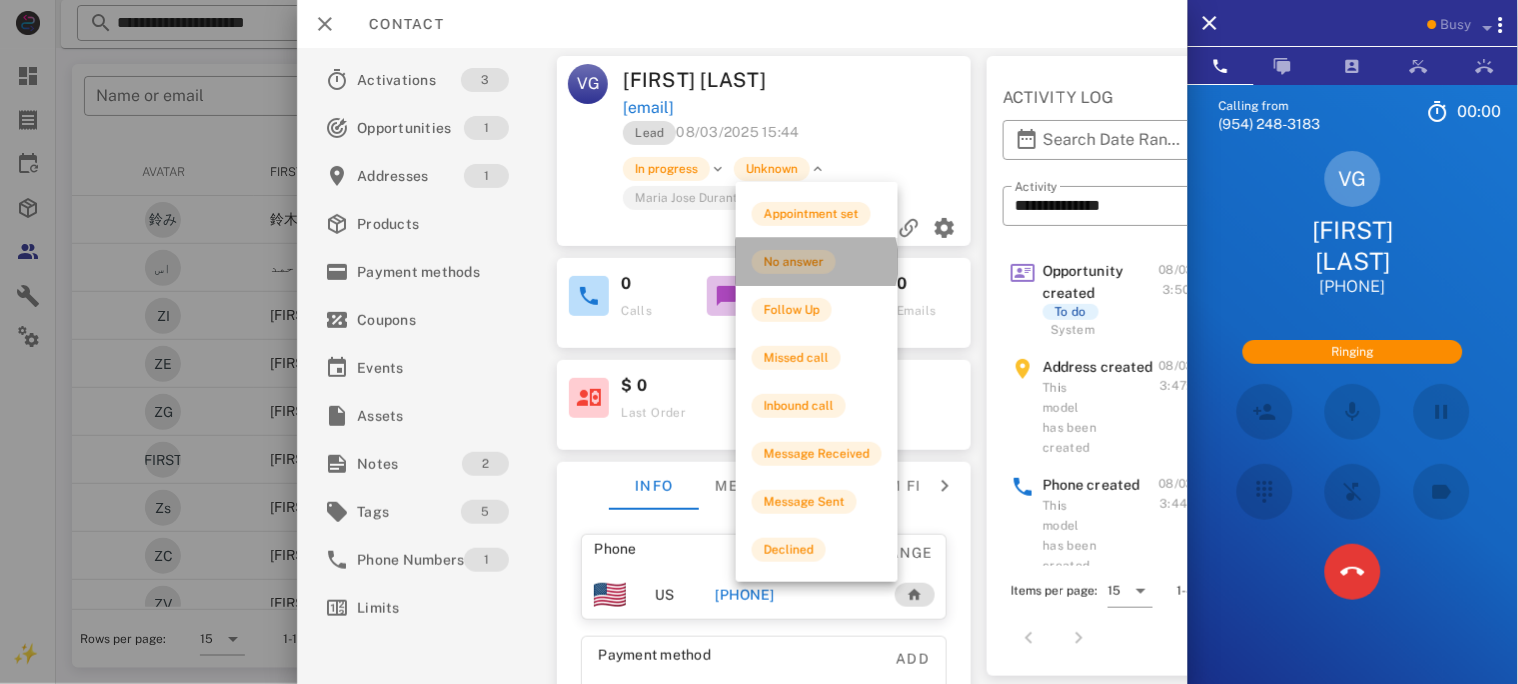 click on "No answer" at bounding box center (794, 262) 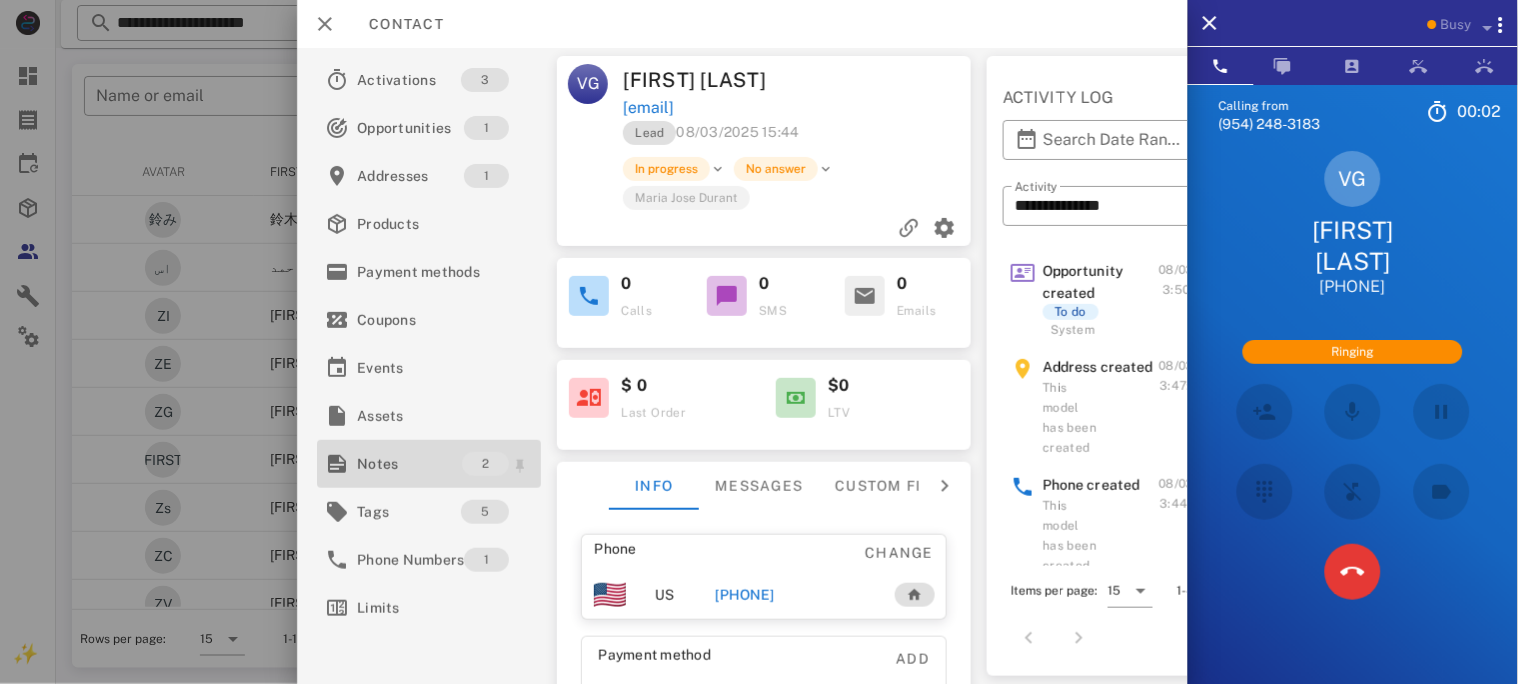 click on "Notes" at bounding box center [409, 464] 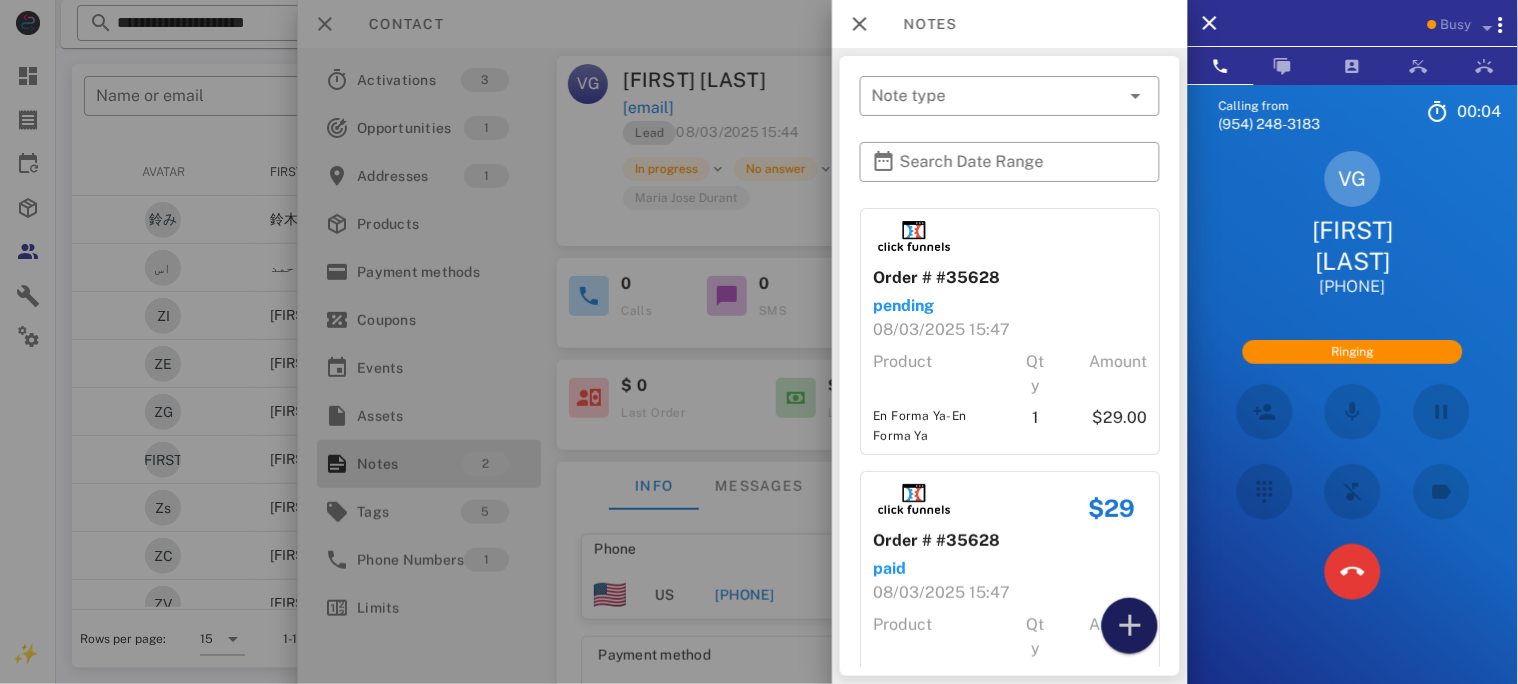click at bounding box center [1130, 626] 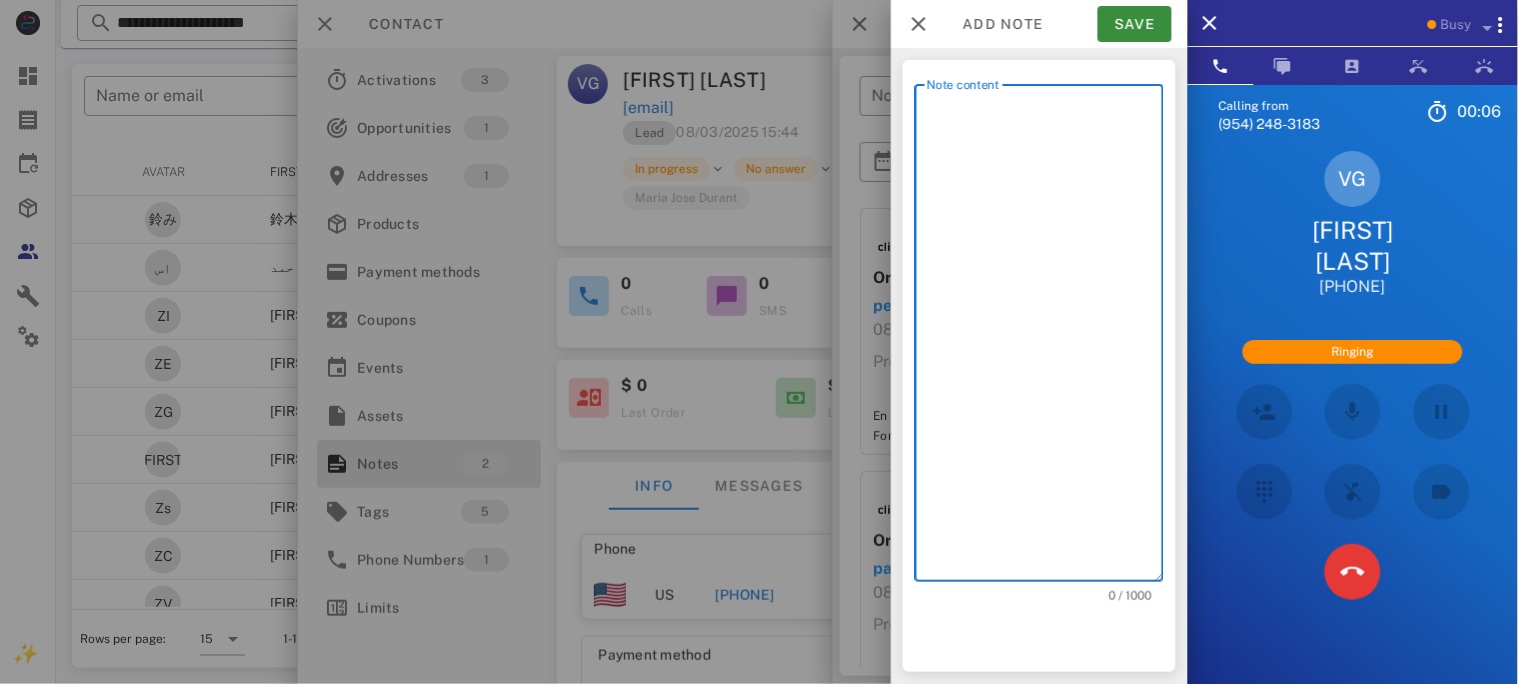 click on "Note content" at bounding box center [1045, 338] 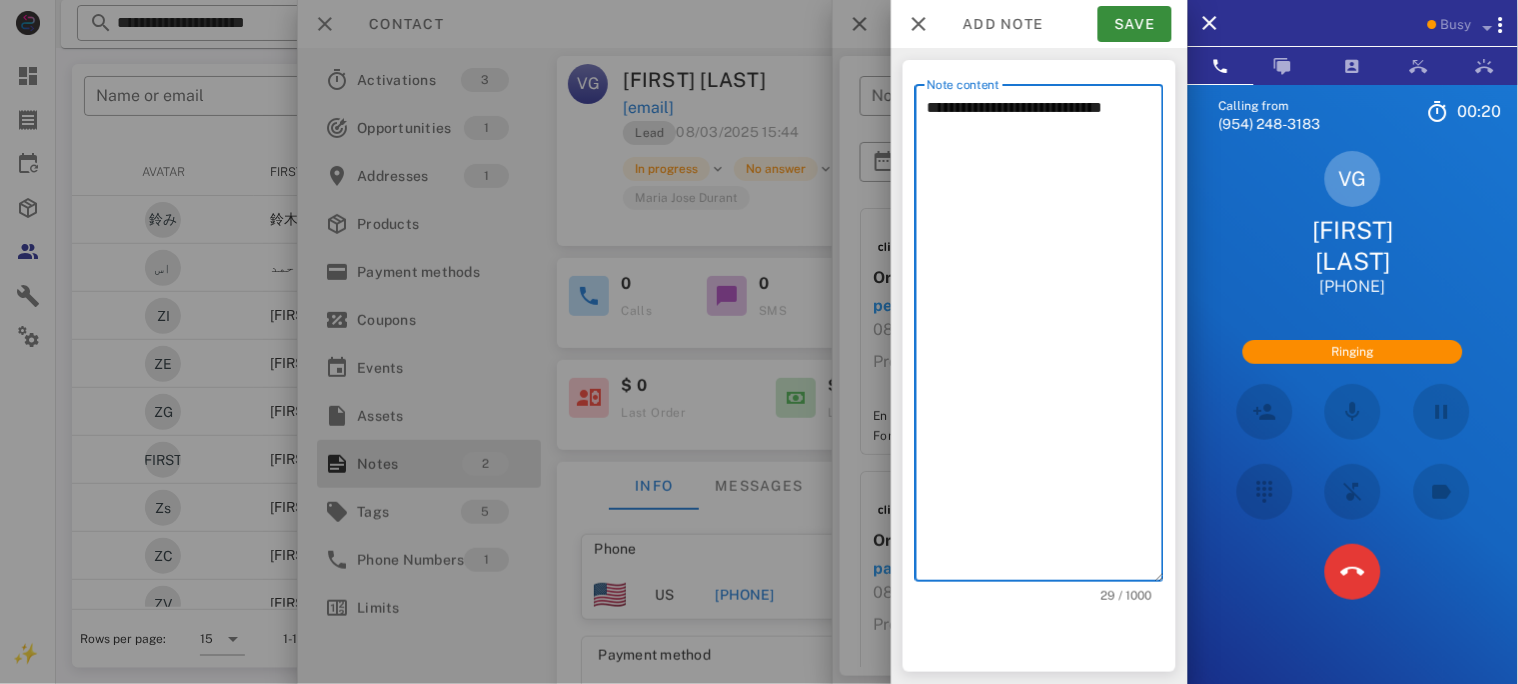 type on "**********" 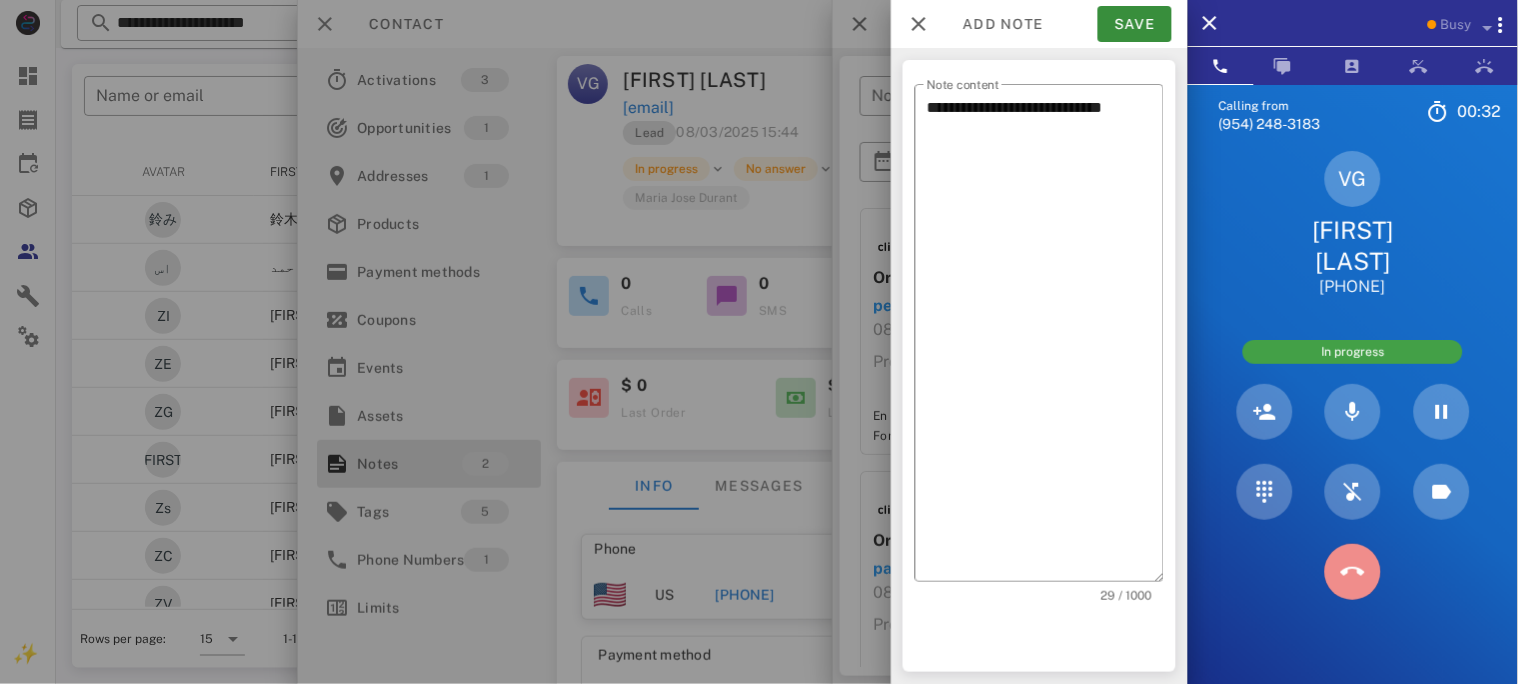 click at bounding box center [1353, 572] 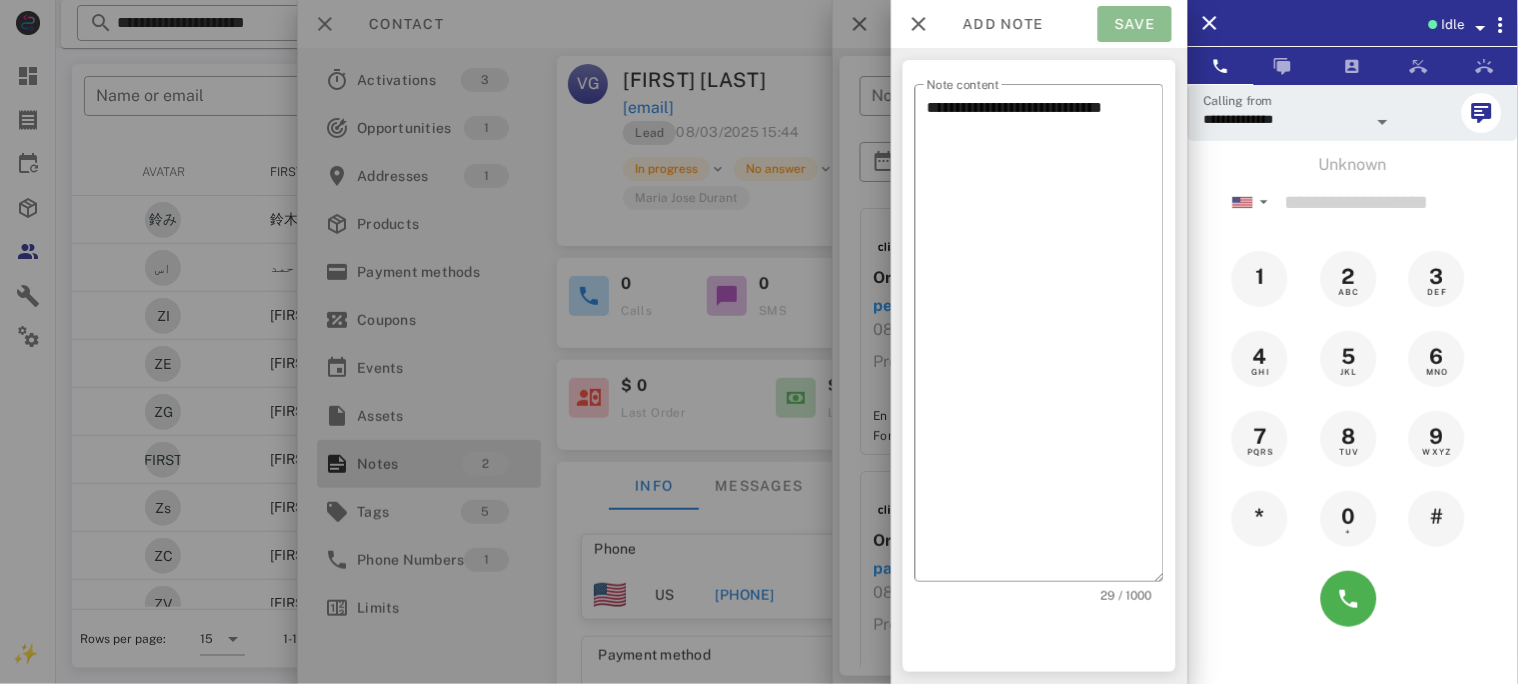 click on "Save" at bounding box center [1135, 24] 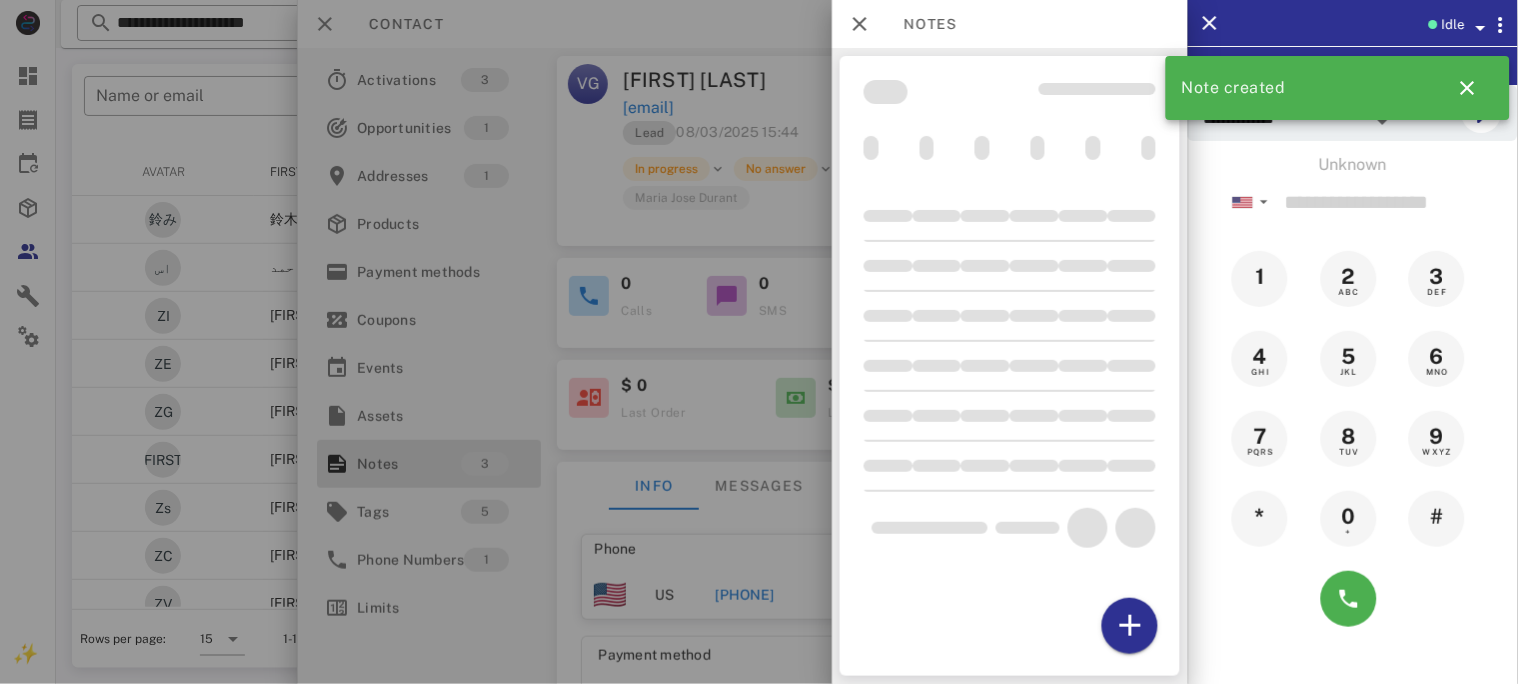 click at bounding box center (759, 342) 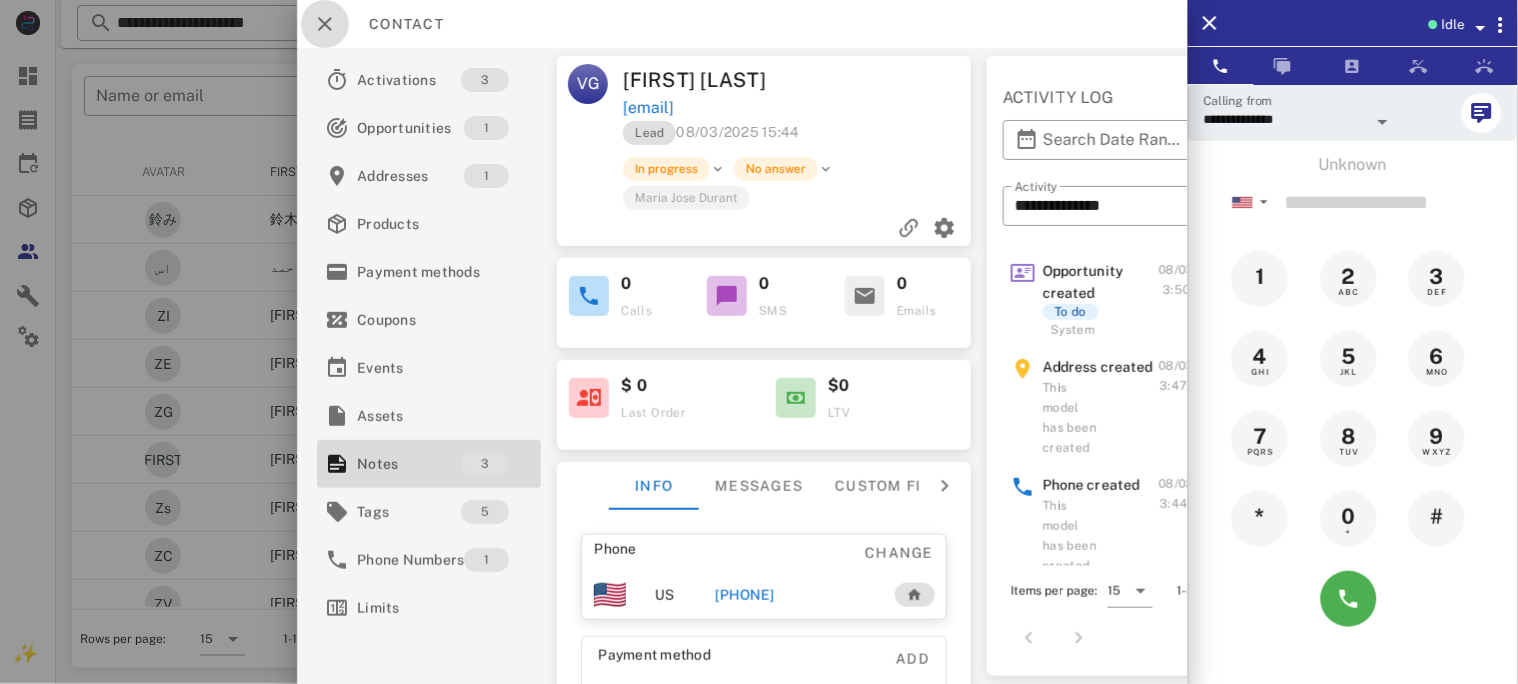 click at bounding box center (325, 24) 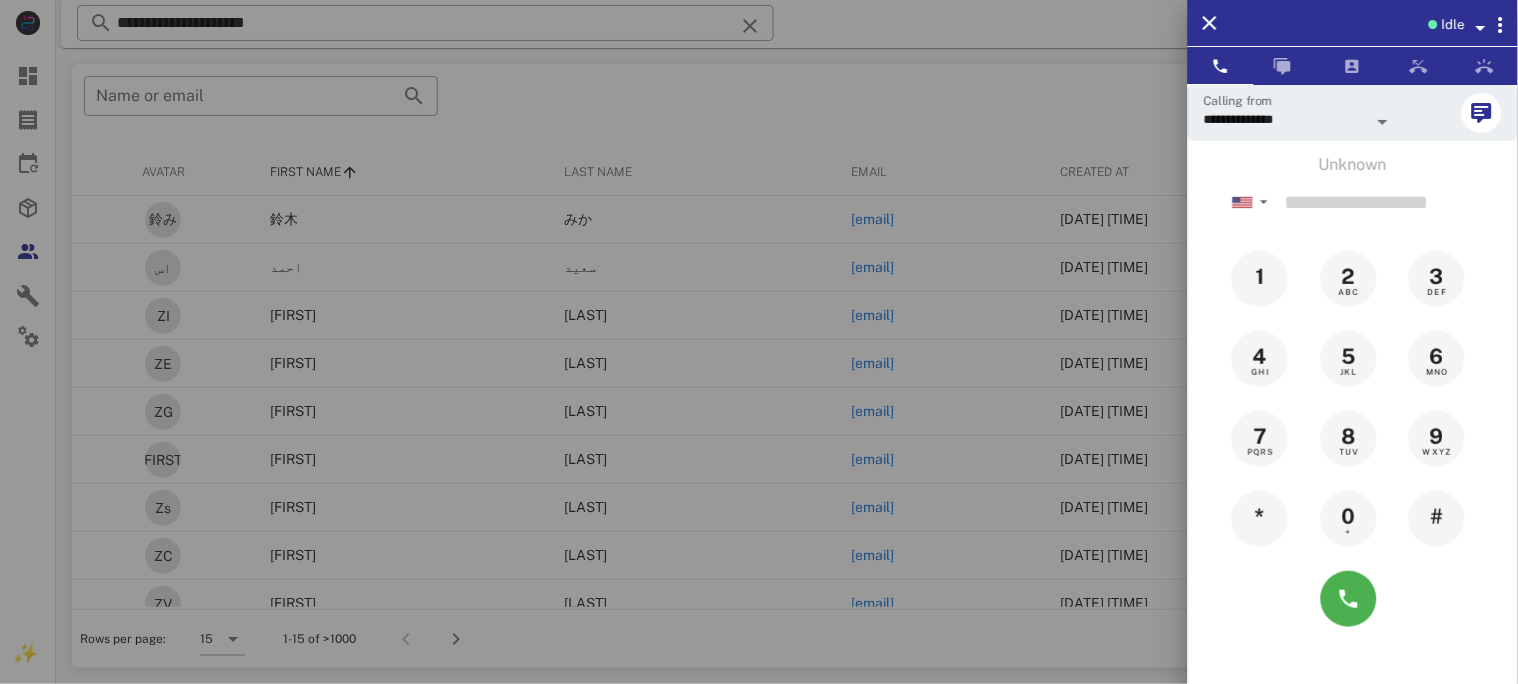 click at bounding box center (759, 342) 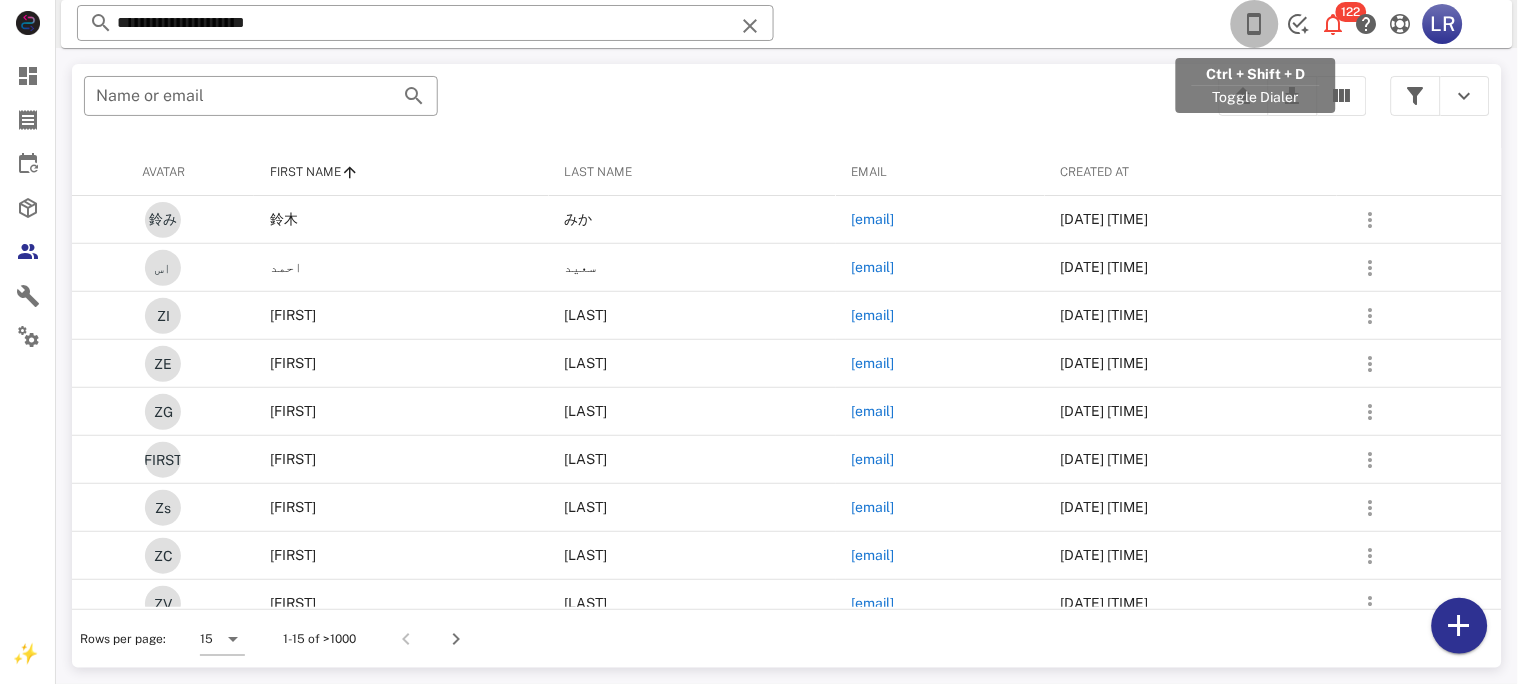 click at bounding box center (1255, 24) 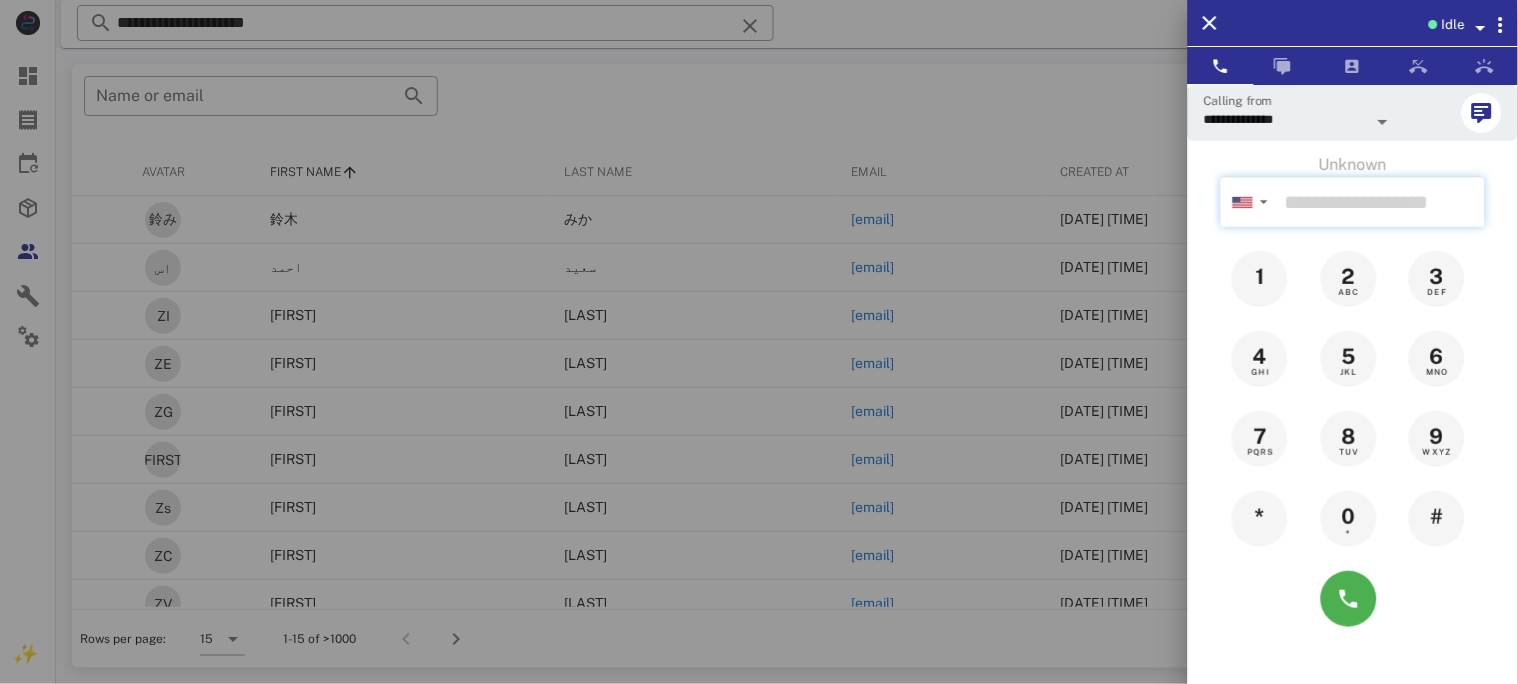 click at bounding box center [1381, 202] 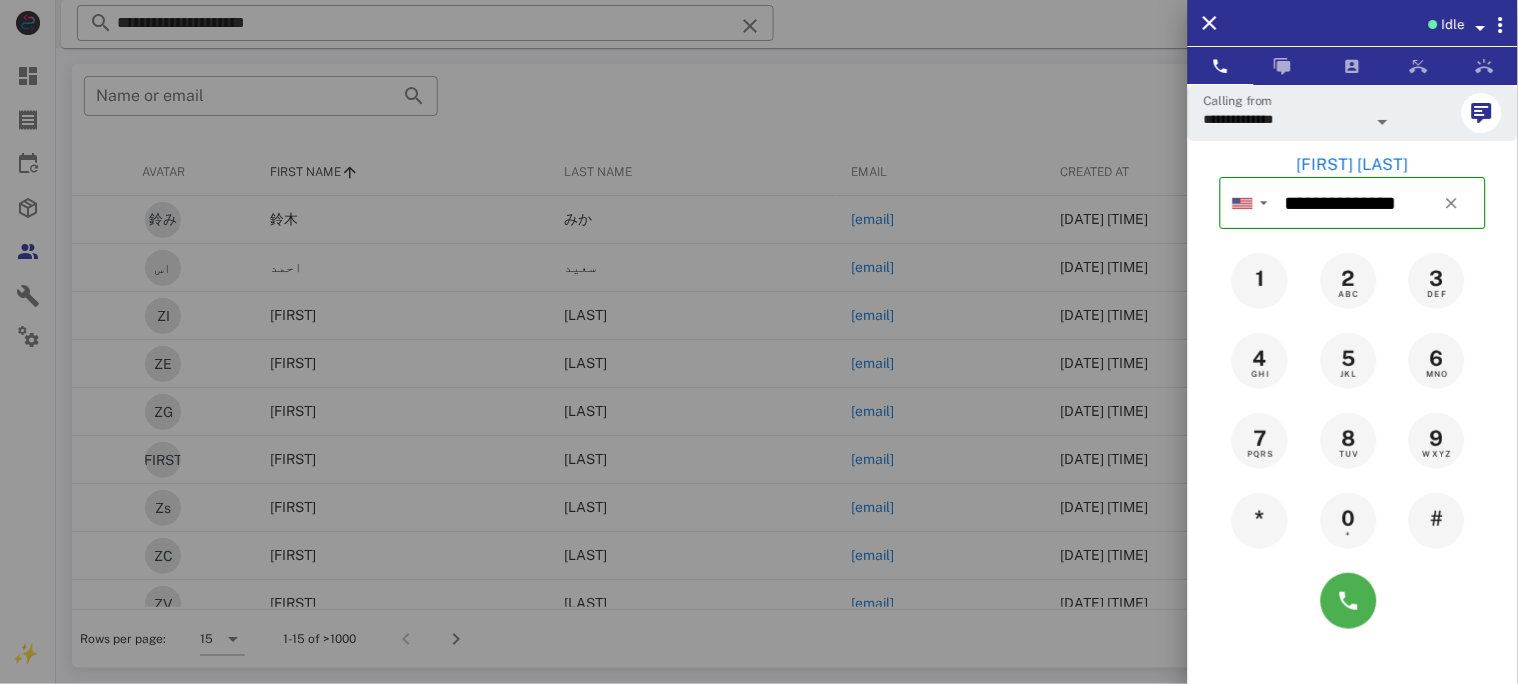 click on "[FIRST] [LAST]" at bounding box center (1353, 165) 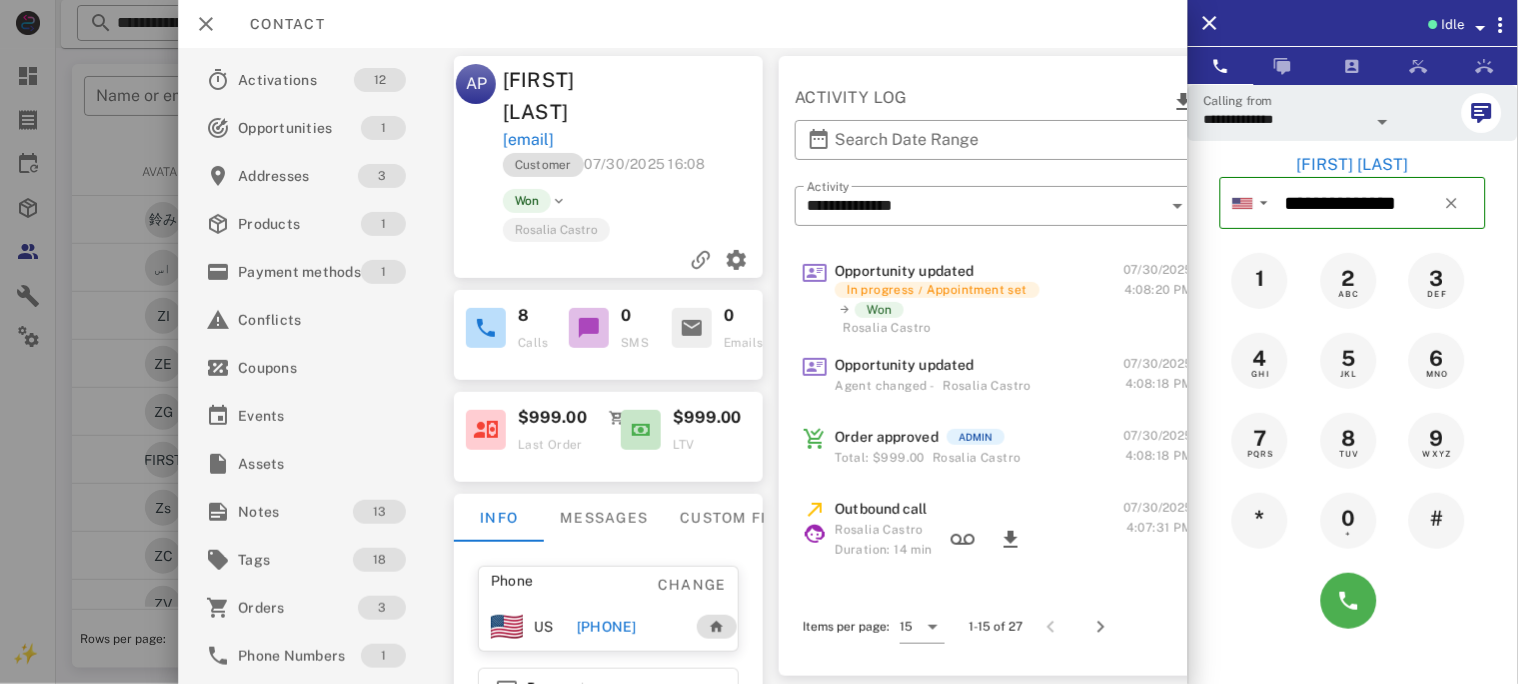 click on "[PHONE]" at bounding box center [606, 627] 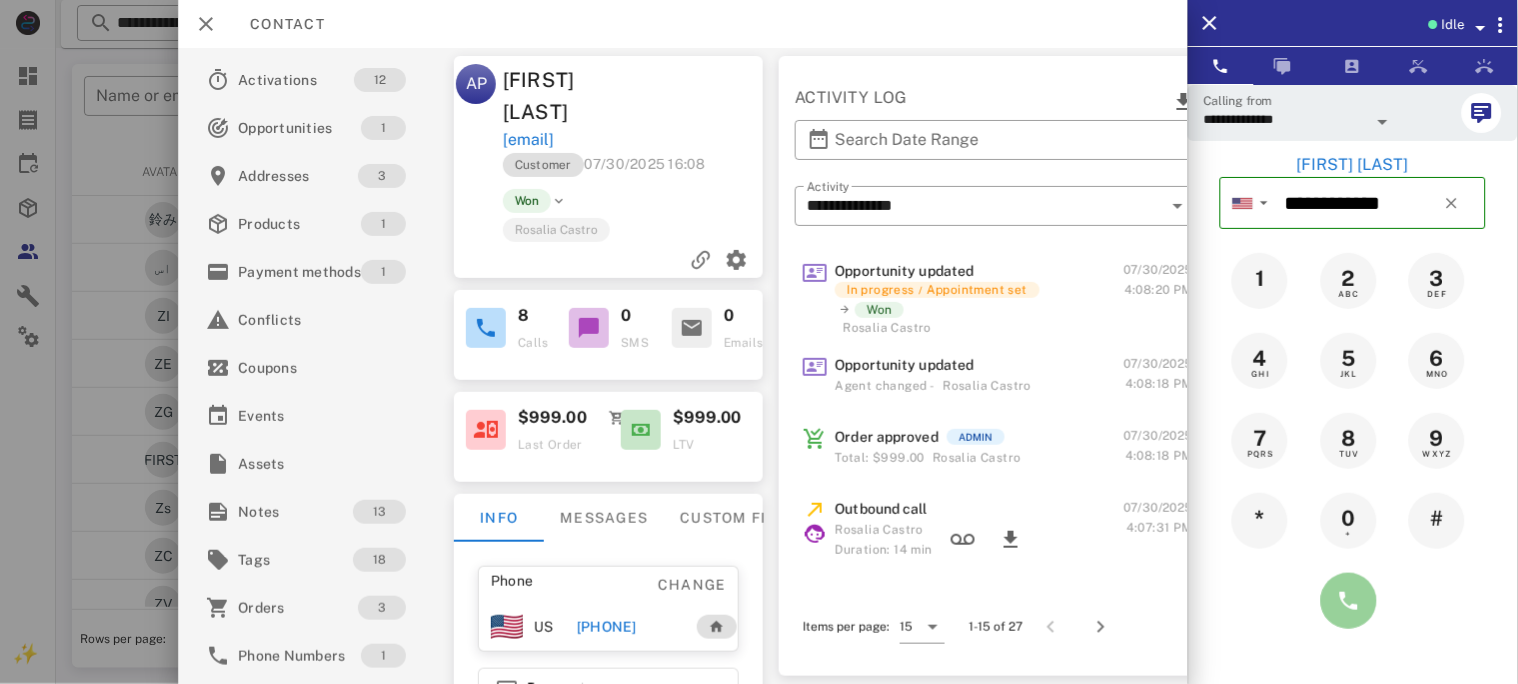 click at bounding box center [1349, 601] 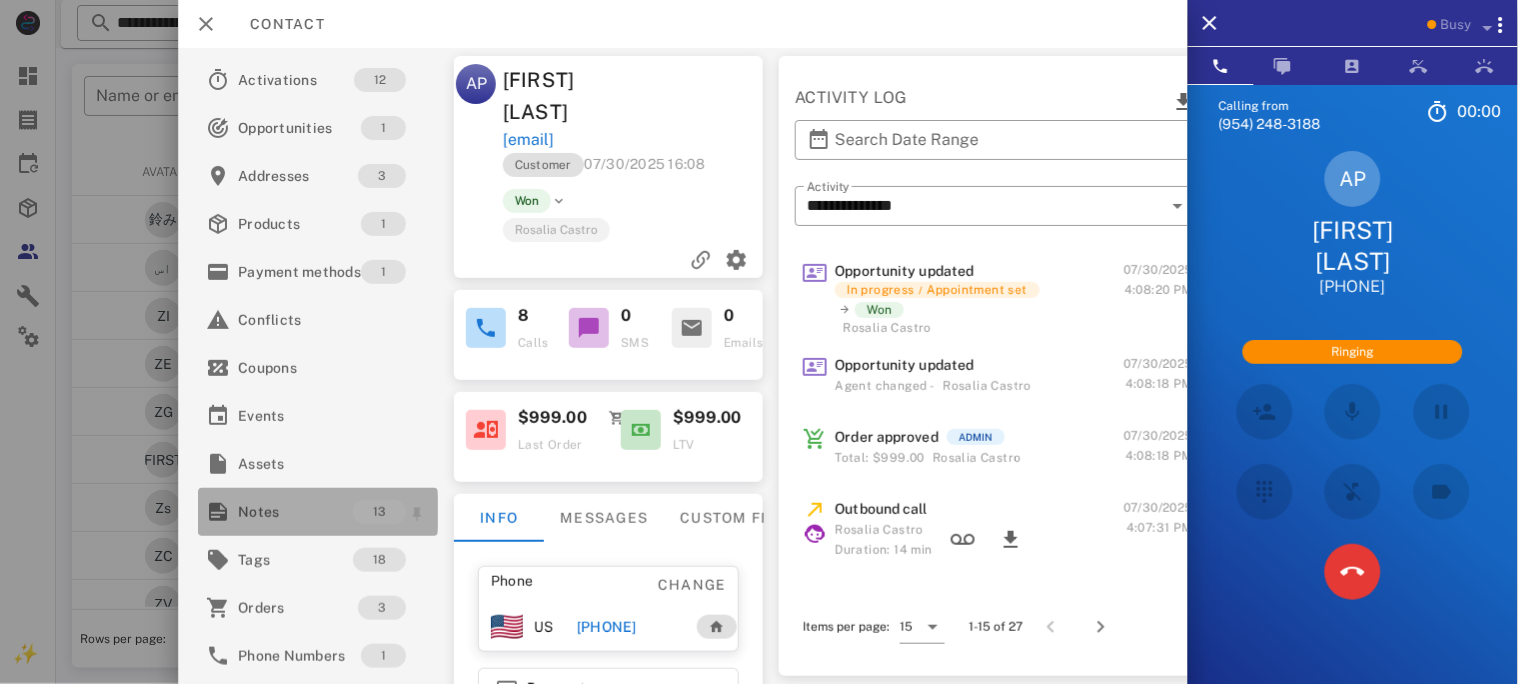 click on "Notes" at bounding box center [295, 512] 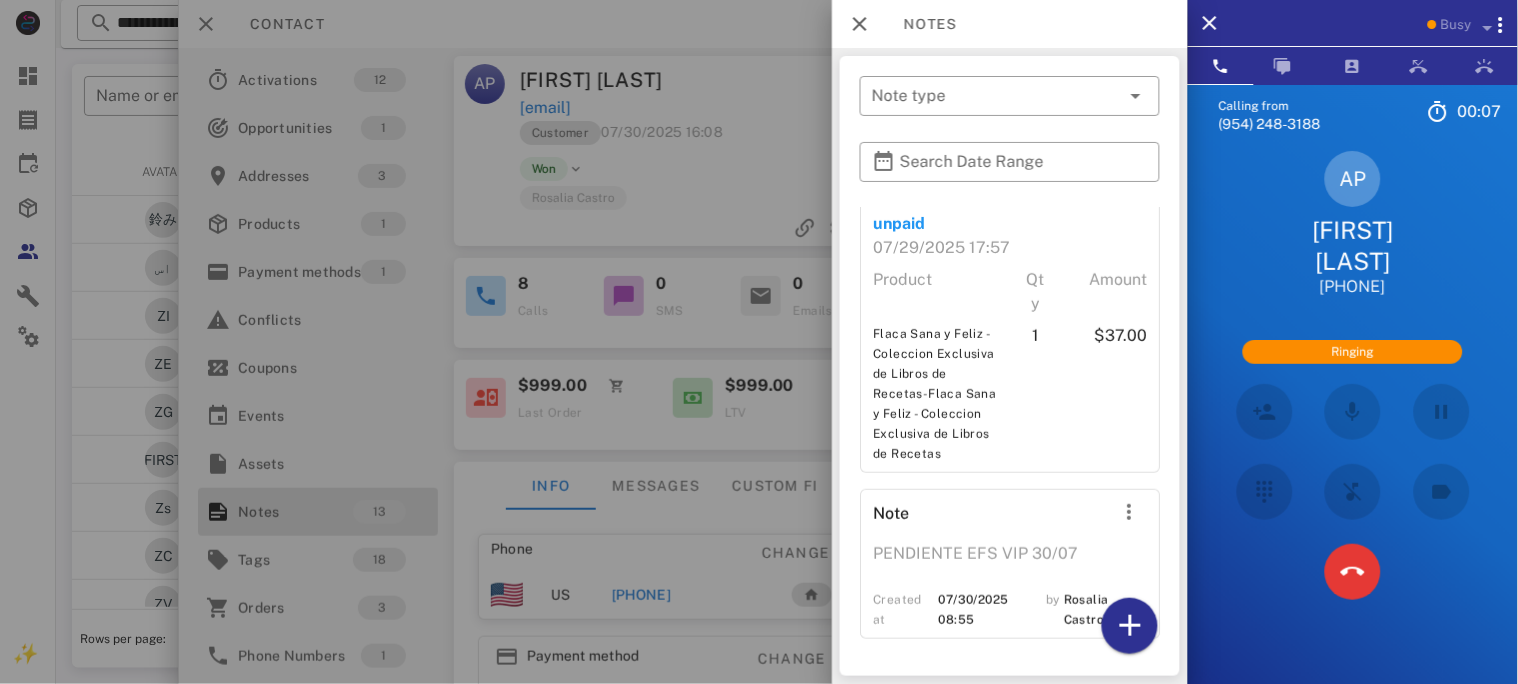 scroll, scrollTop: 3689, scrollLeft: 0, axis: vertical 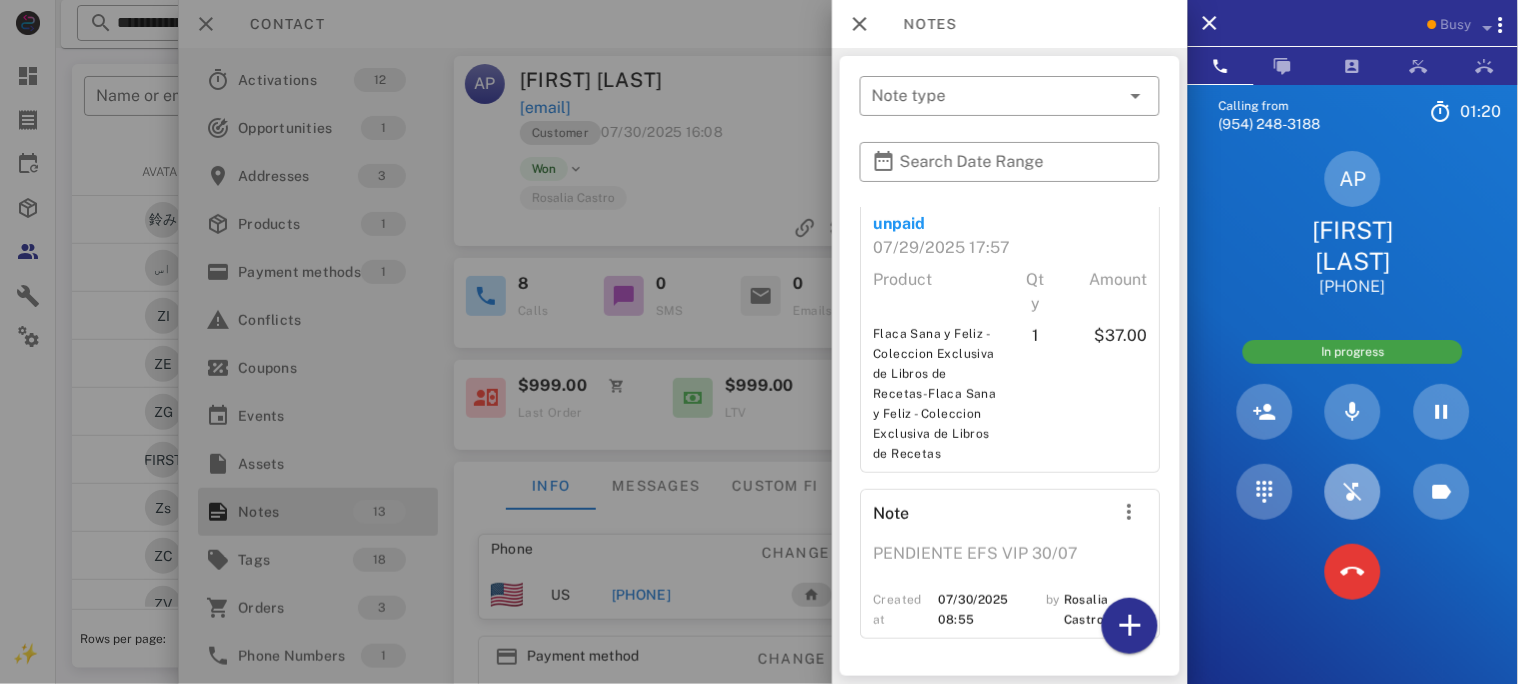 click at bounding box center (1353, 492) 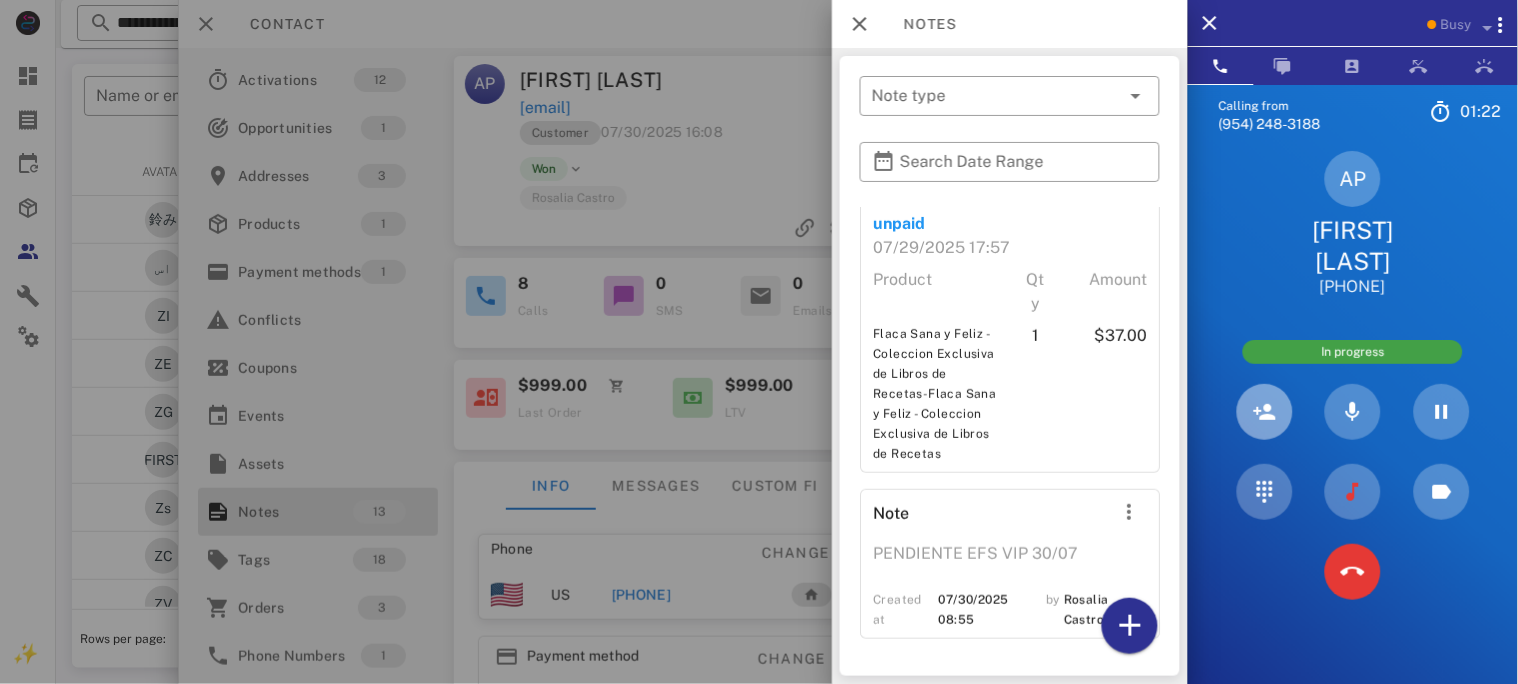 click at bounding box center (1265, 412) 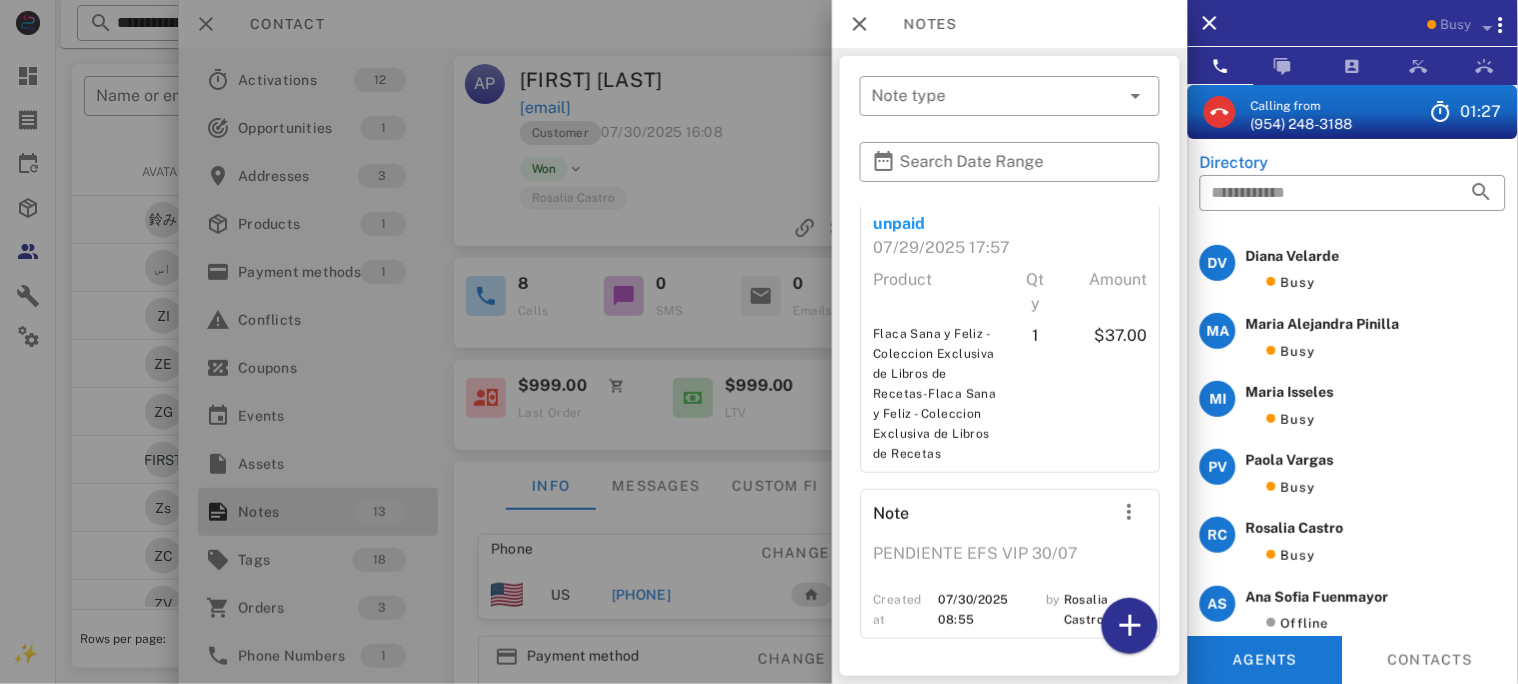 scroll, scrollTop: 666, scrollLeft: 0, axis: vertical 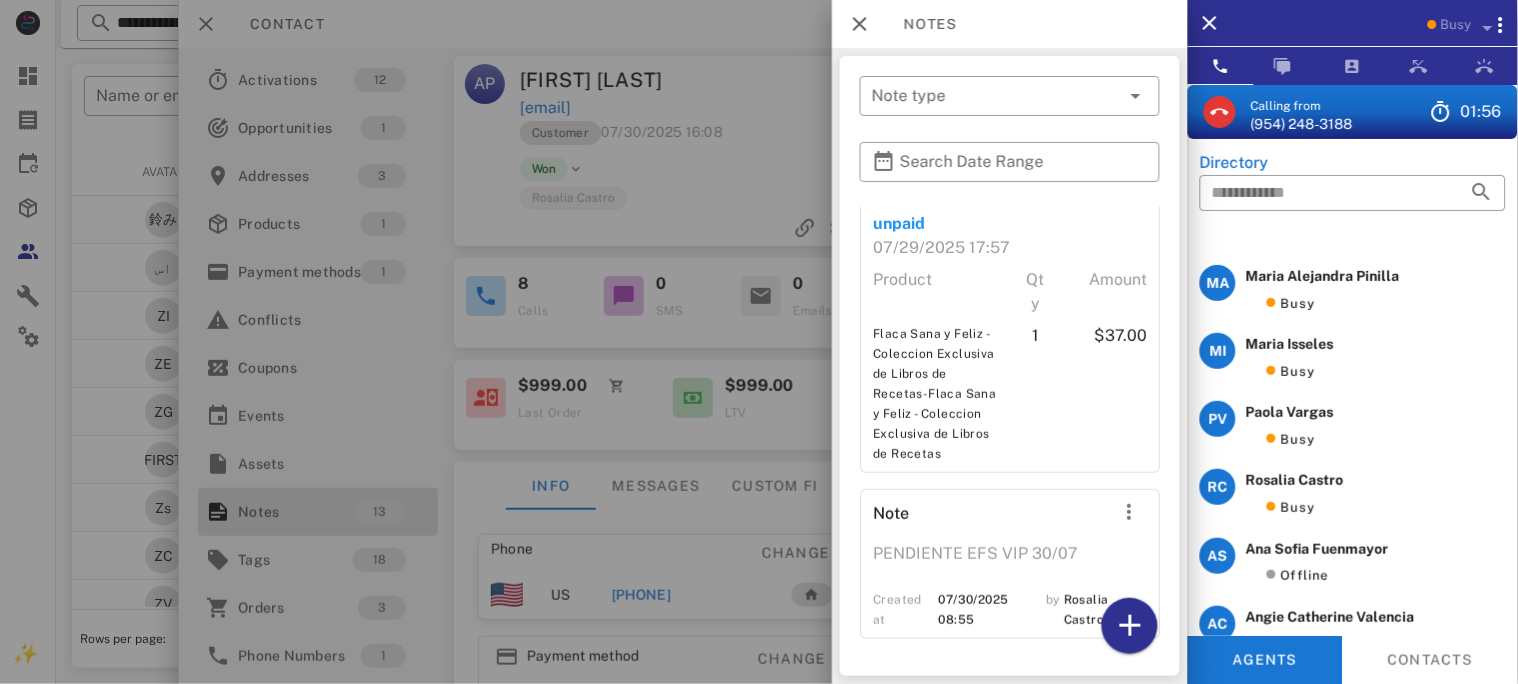 click on "Calling from ([PHONE])" at bounding box center (1302, 112) 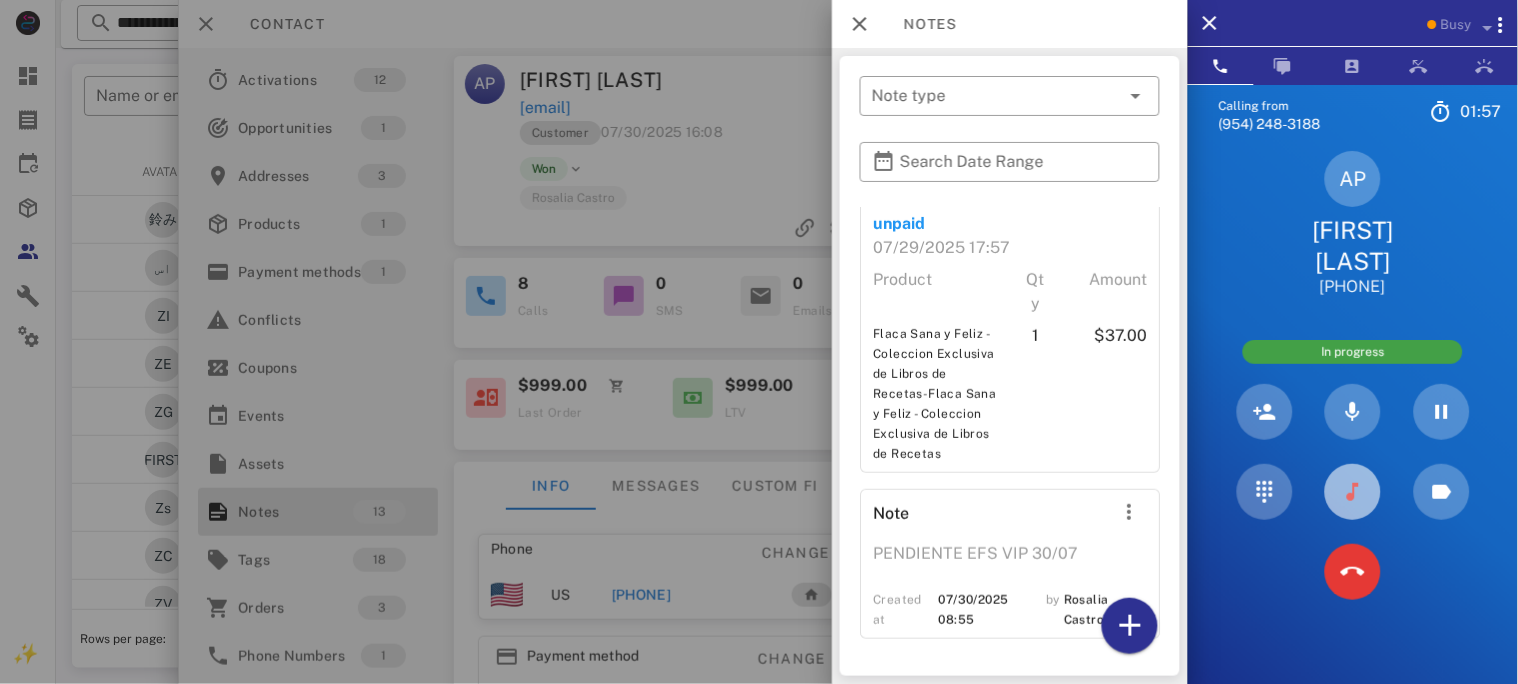 click at bounding box center [1353, 492] 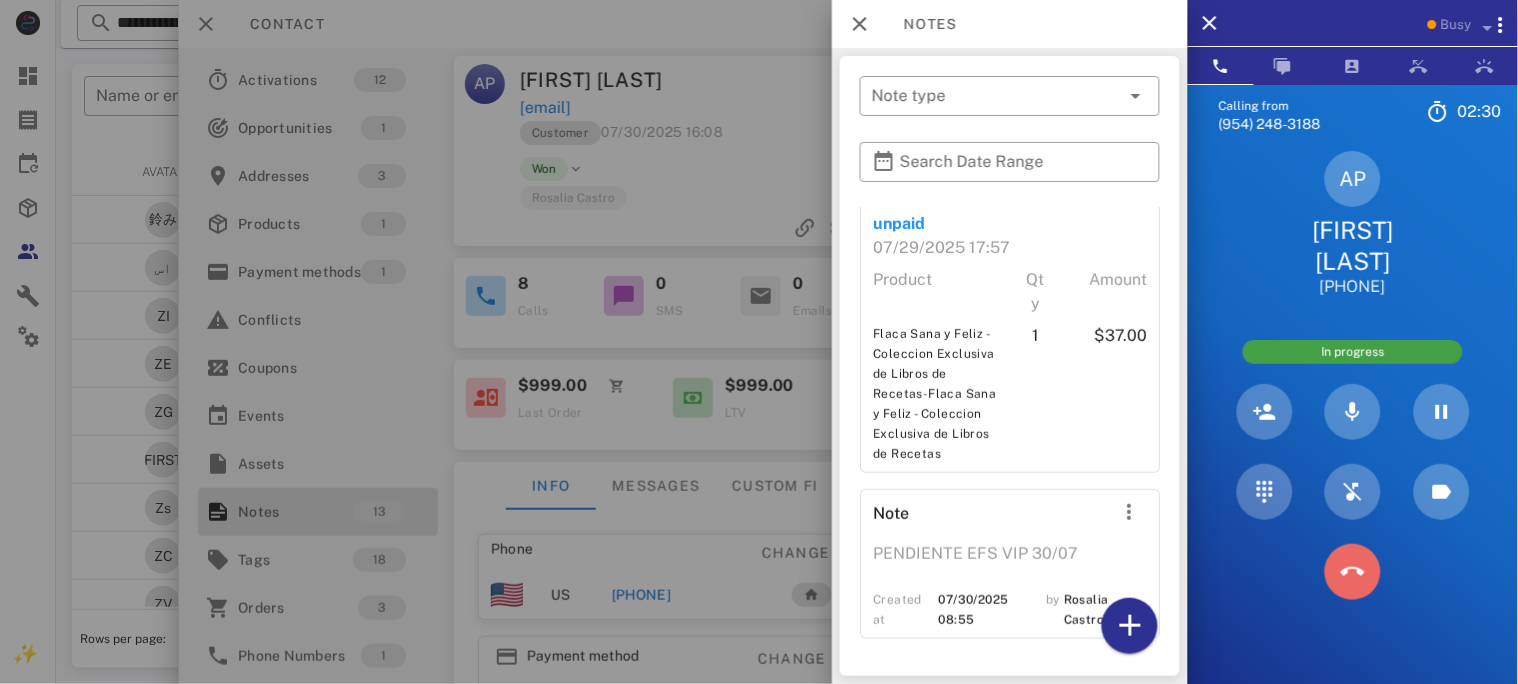 click at bounding box center [1353, 572] 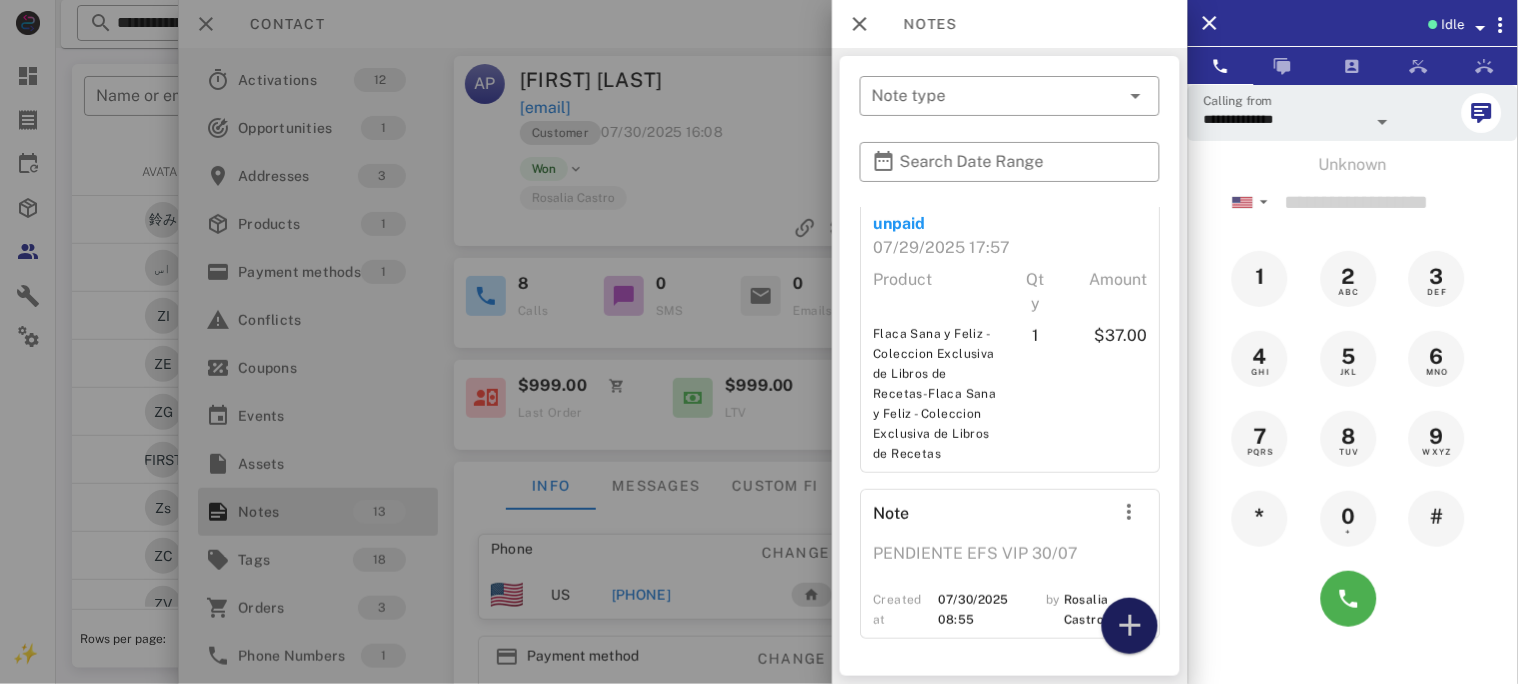 click at bounding box center (1130, 626) 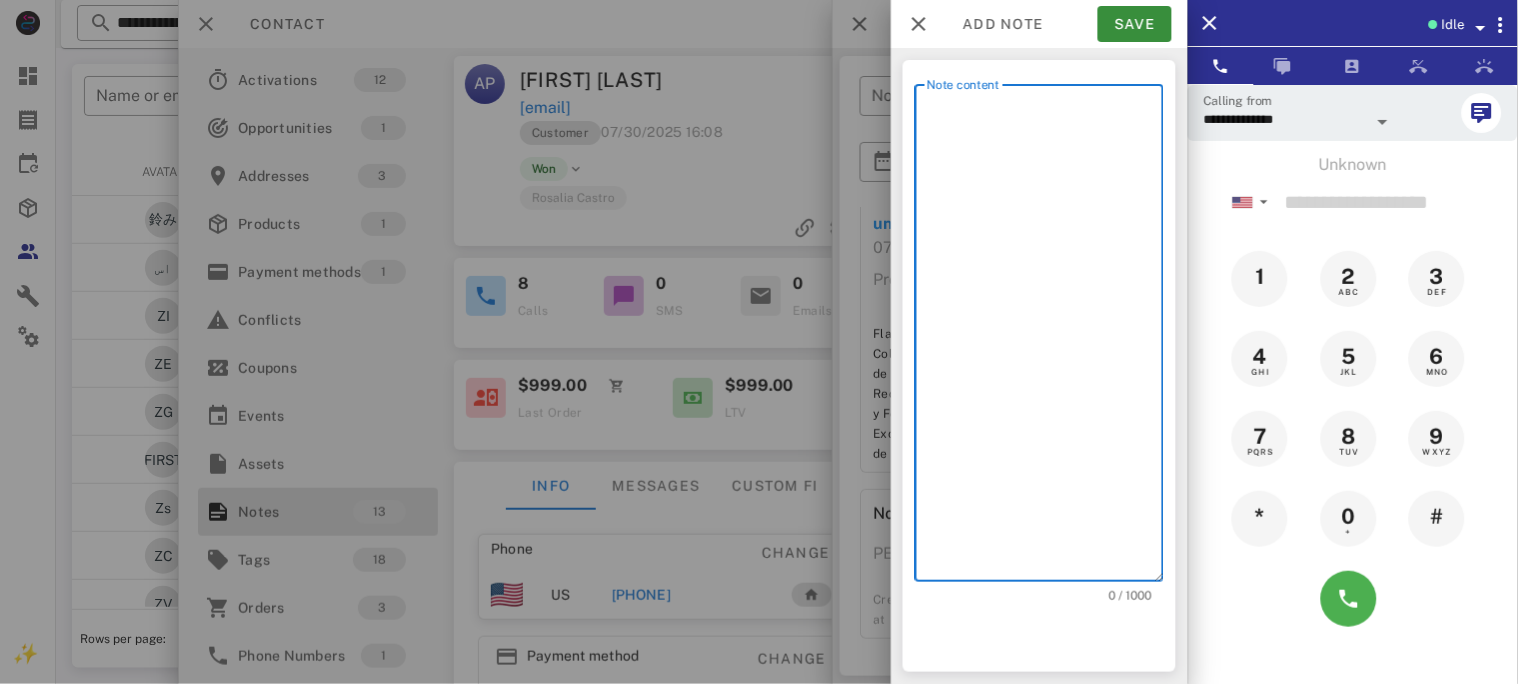 click on "Note content" at bounding box center (1045, 338) 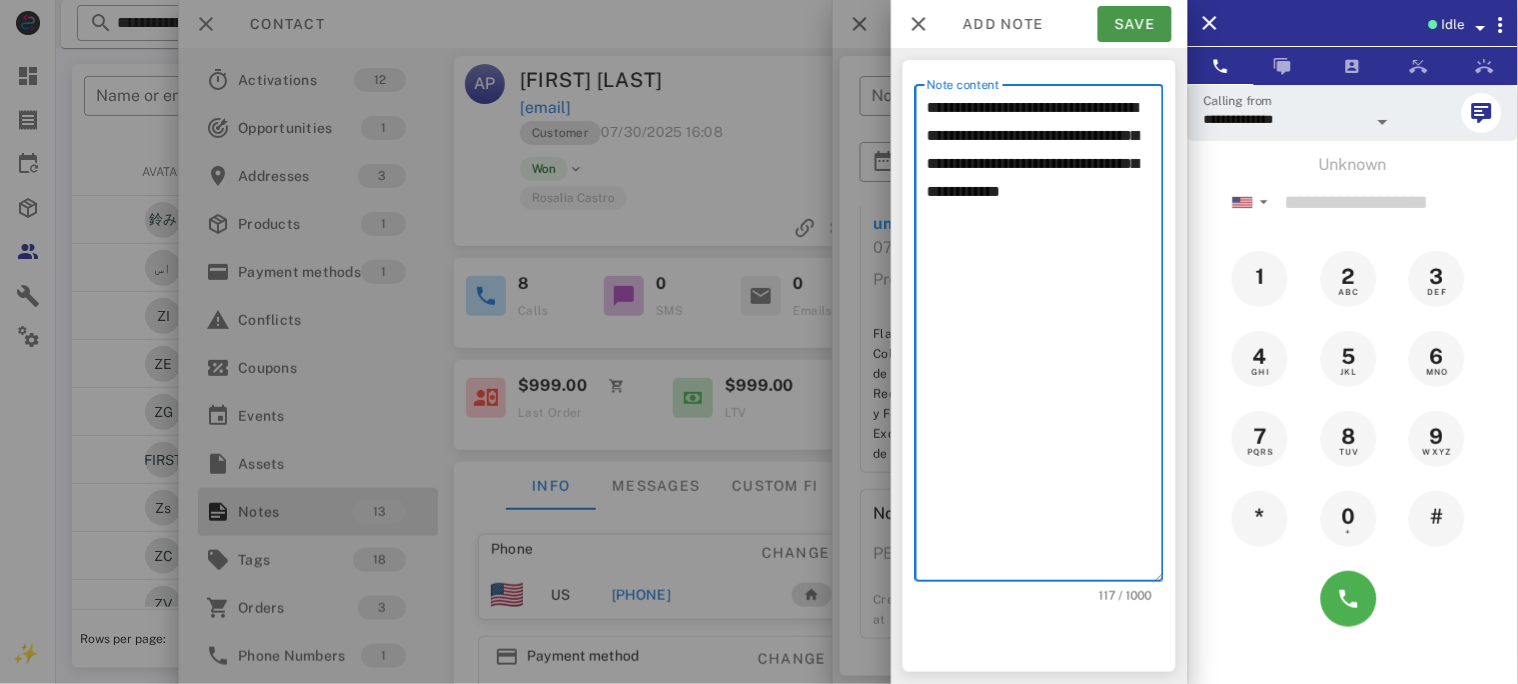 type on "**********" 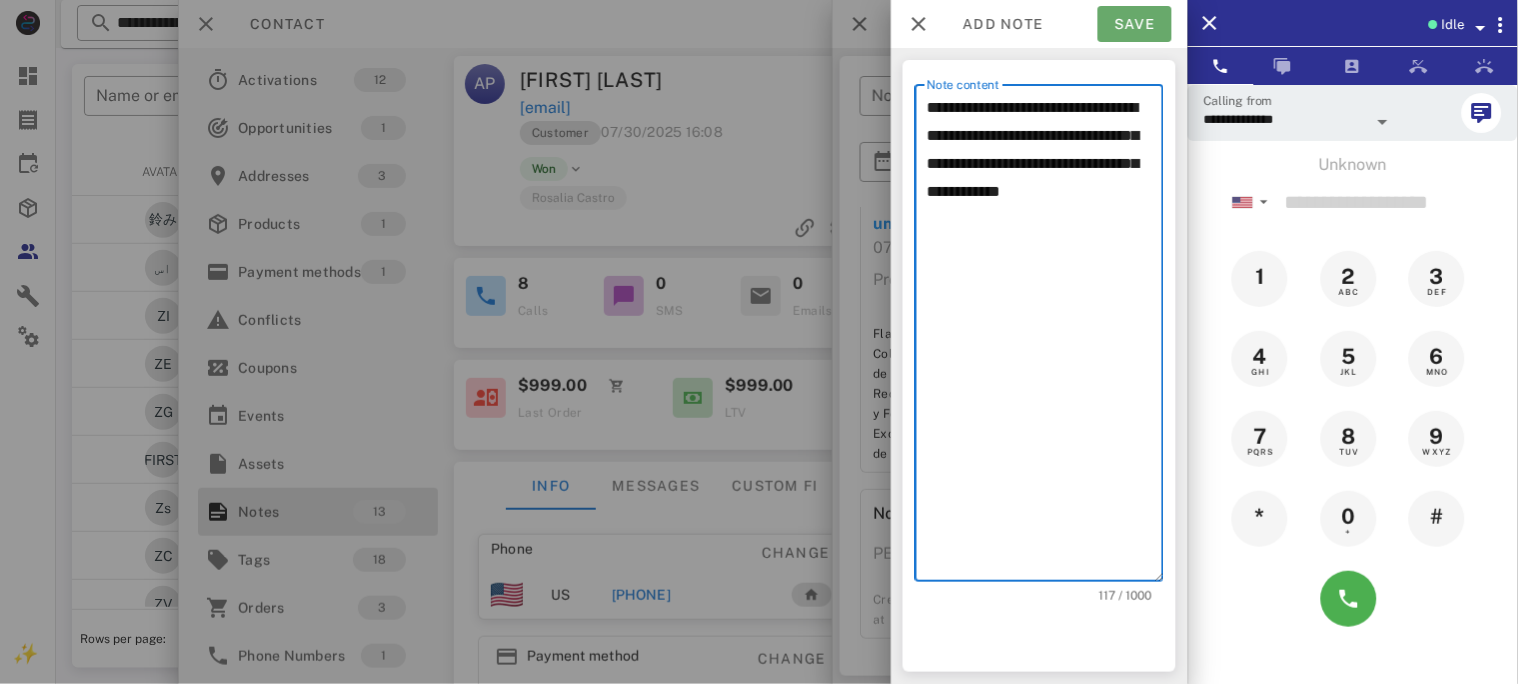 click on "Save" at bounding box center [1135, 24] 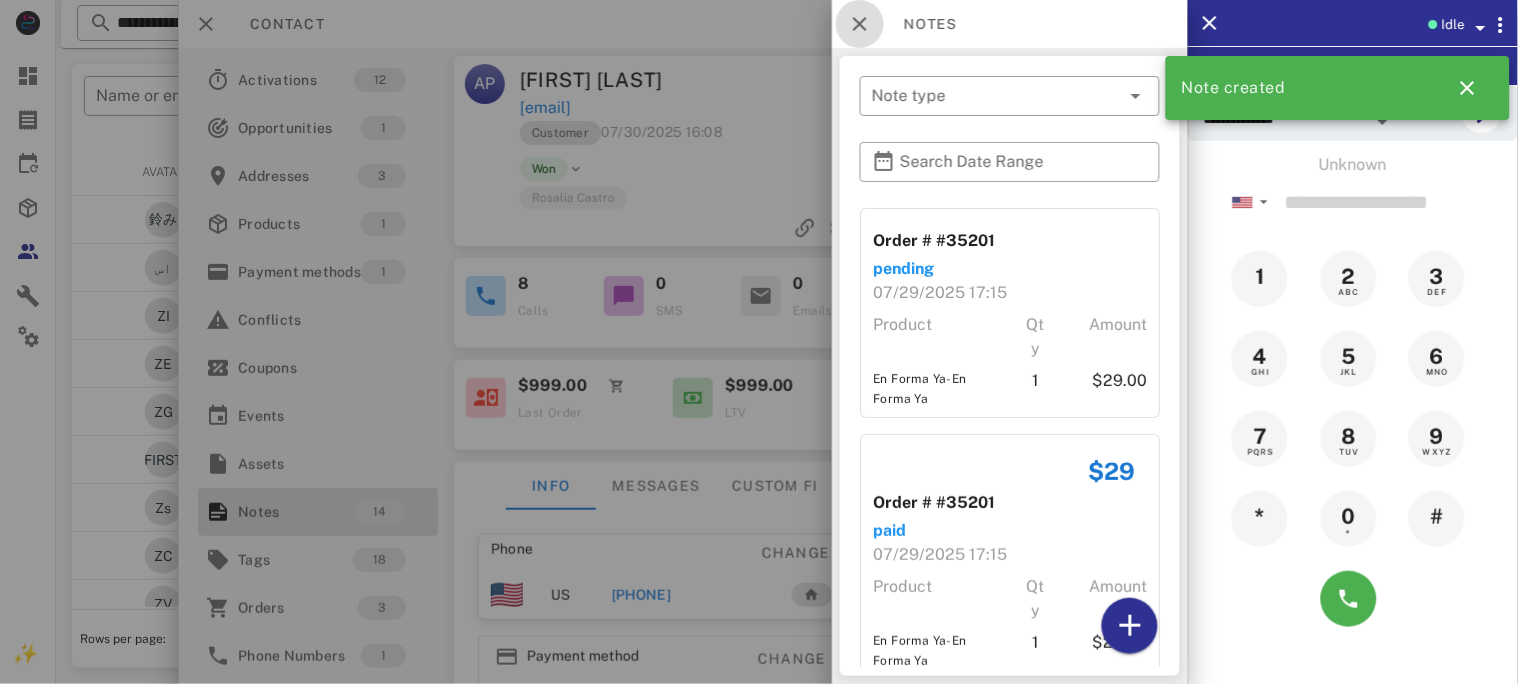click at bounding box center [860, 24] 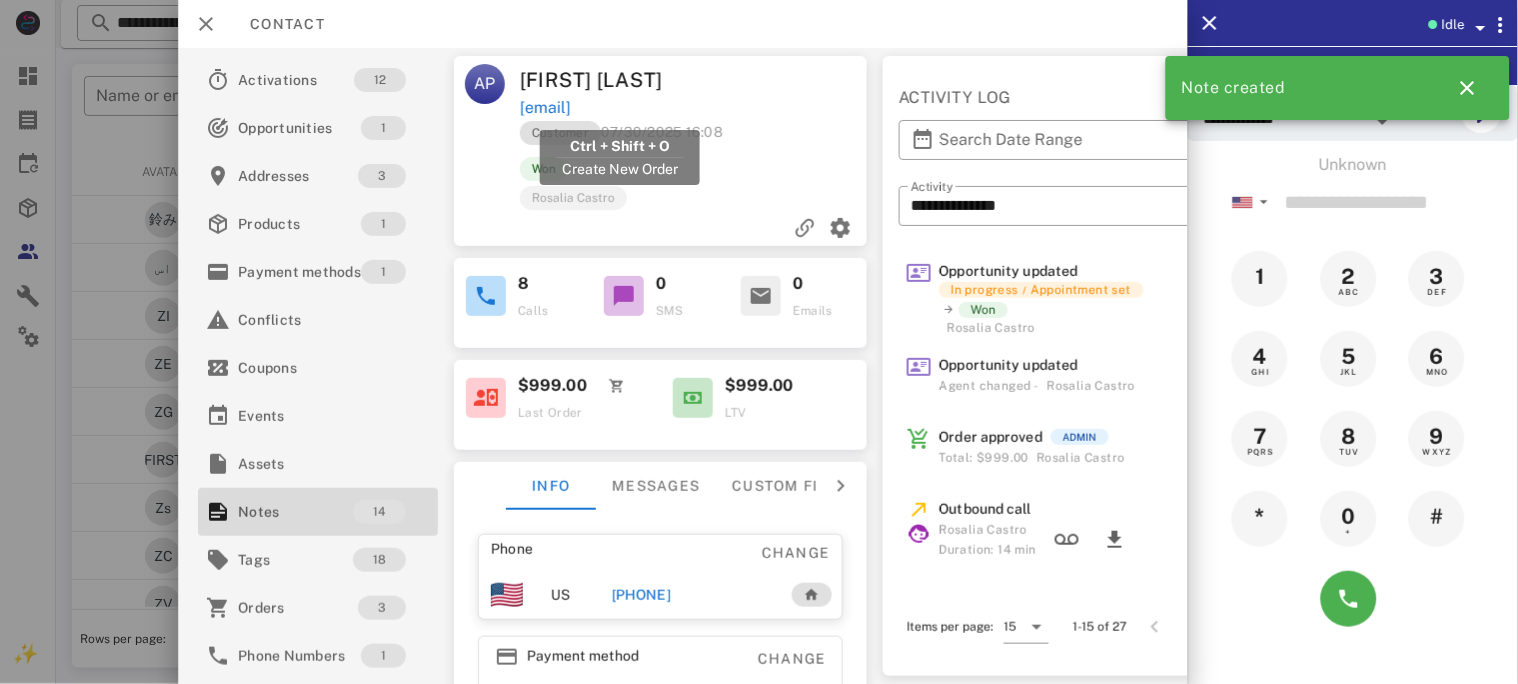 drag, startPoint x: 758, startPoint y: 111, endPoint x: 520, endPoint y: 109, distance: 238.0084 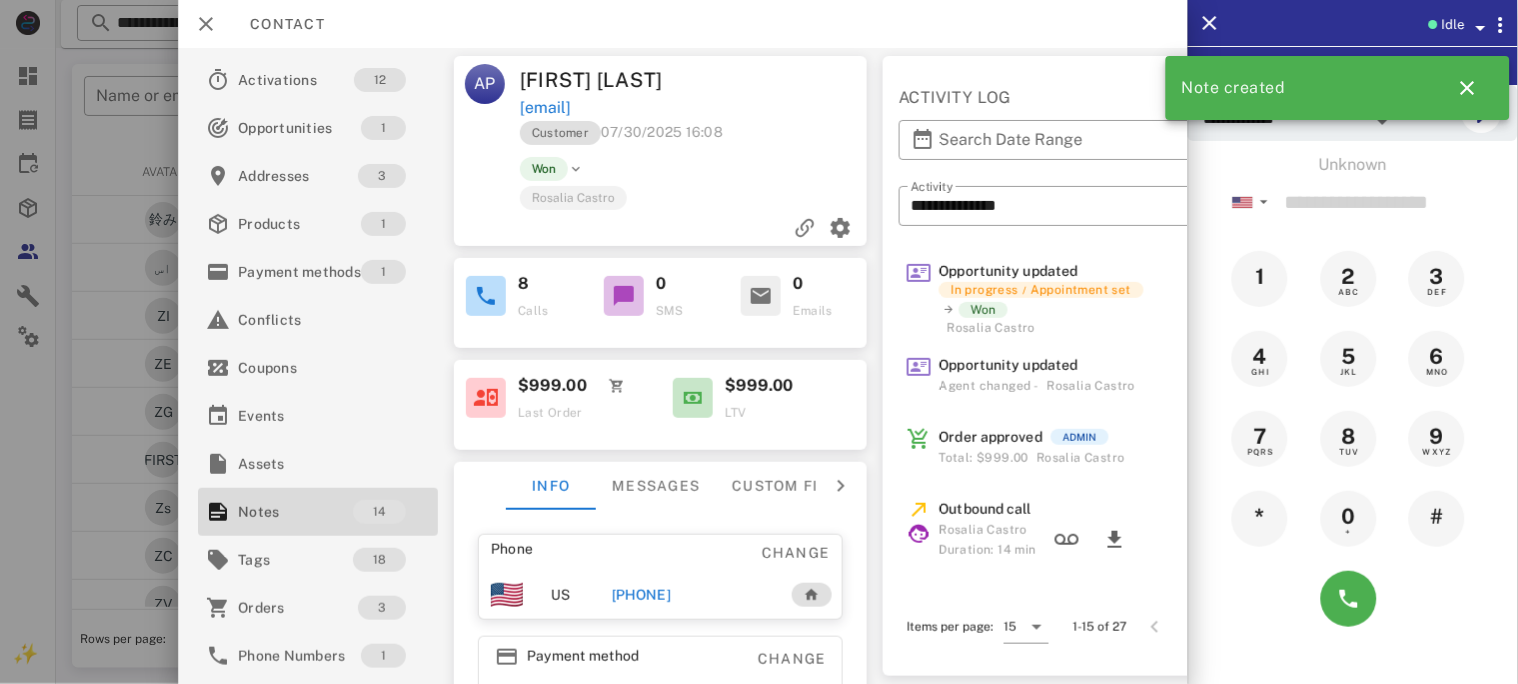 copy on "[EMAIL]" 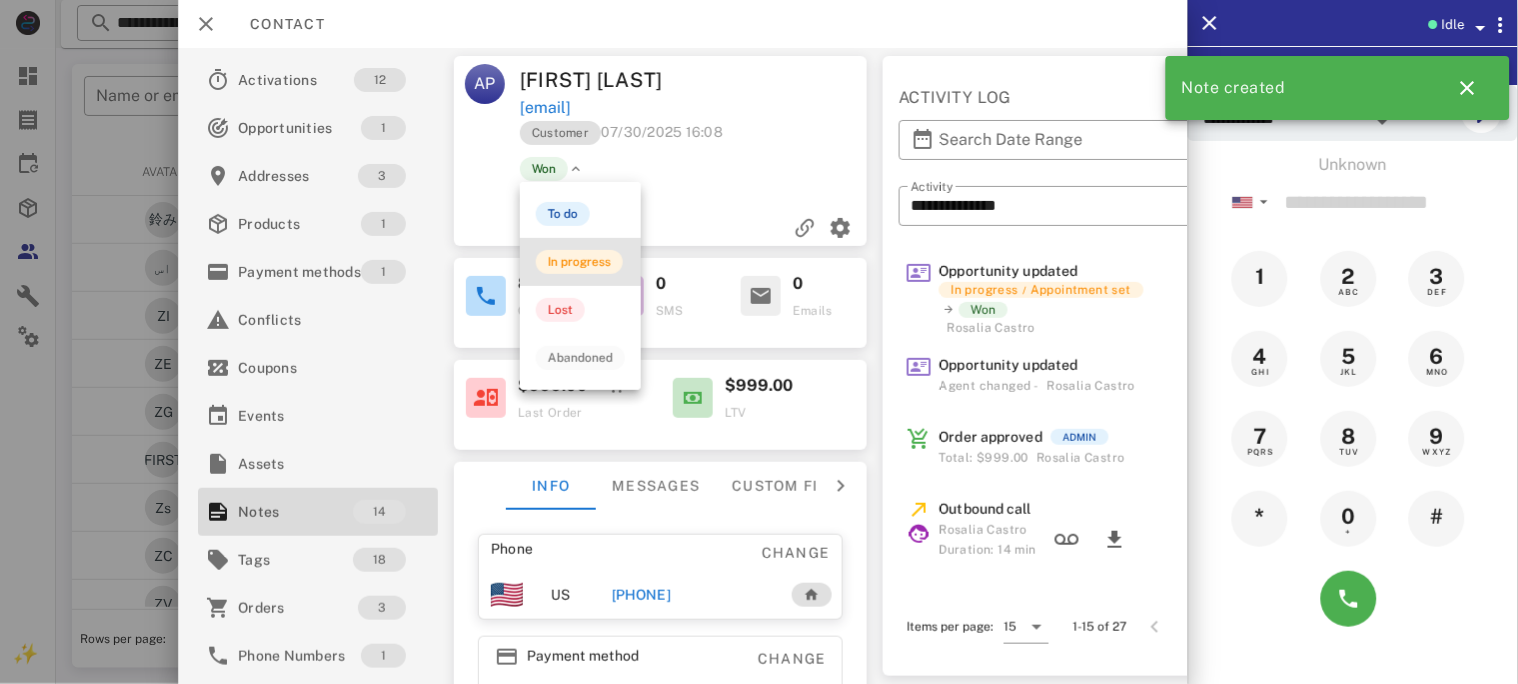 click on "In progress" at bounding box center [579, 262] 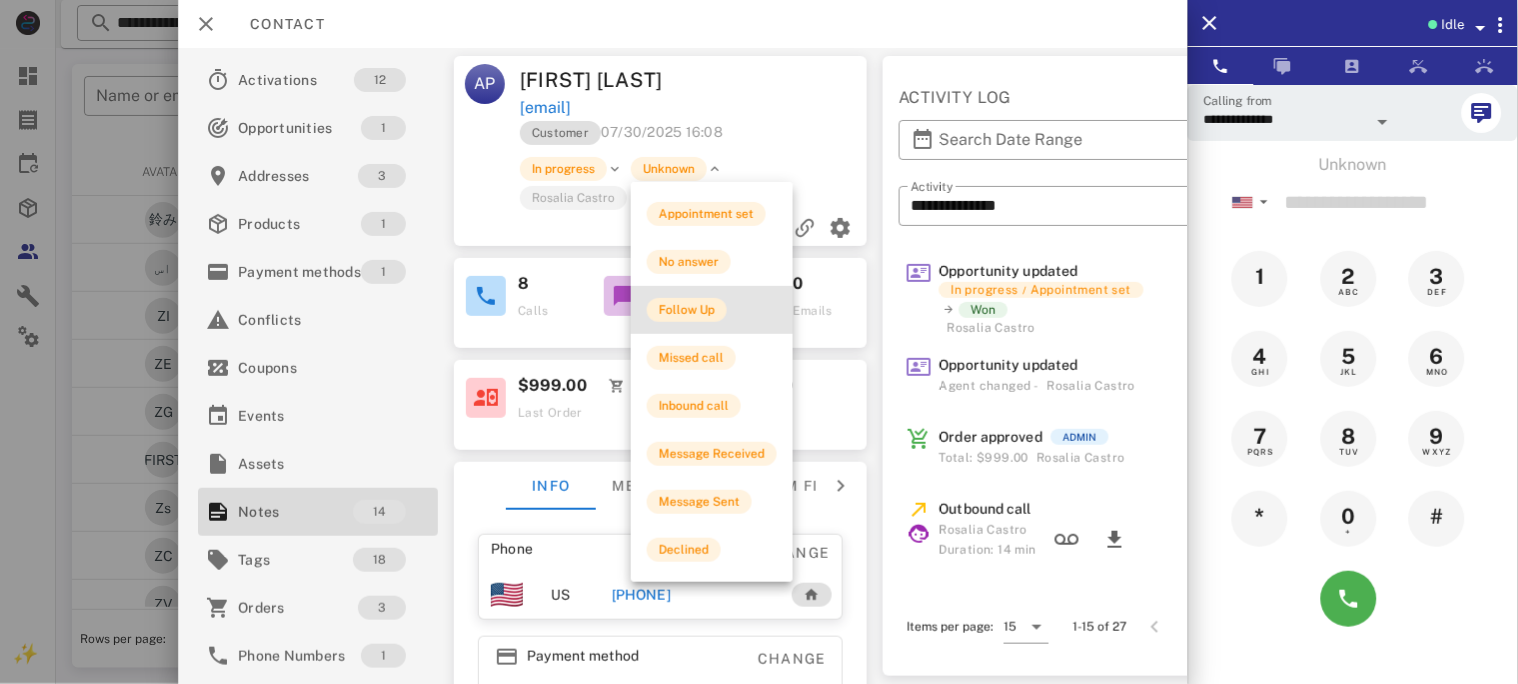 click on "Follow Up" at bounding box center (687, 310) 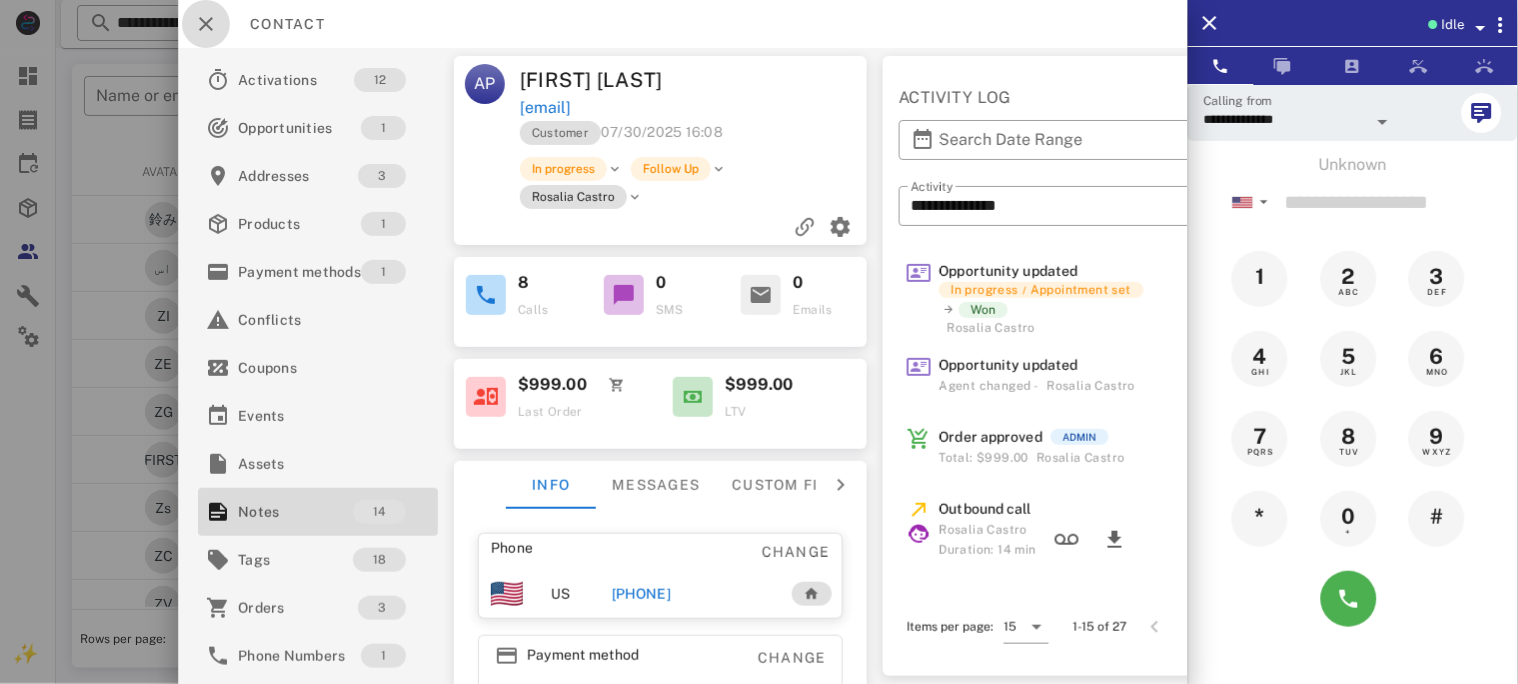 click at bounding box center (206, 24) 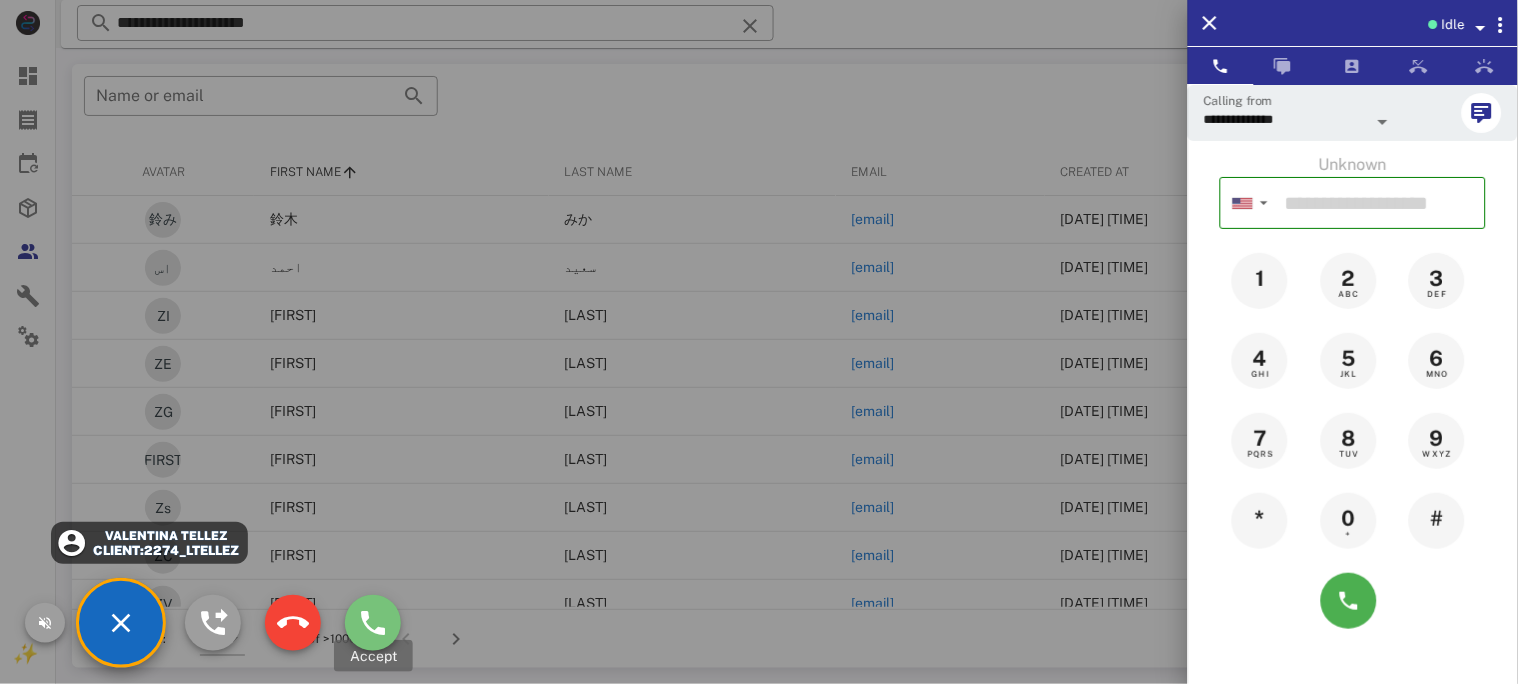 click at bounding box center [373, 623] 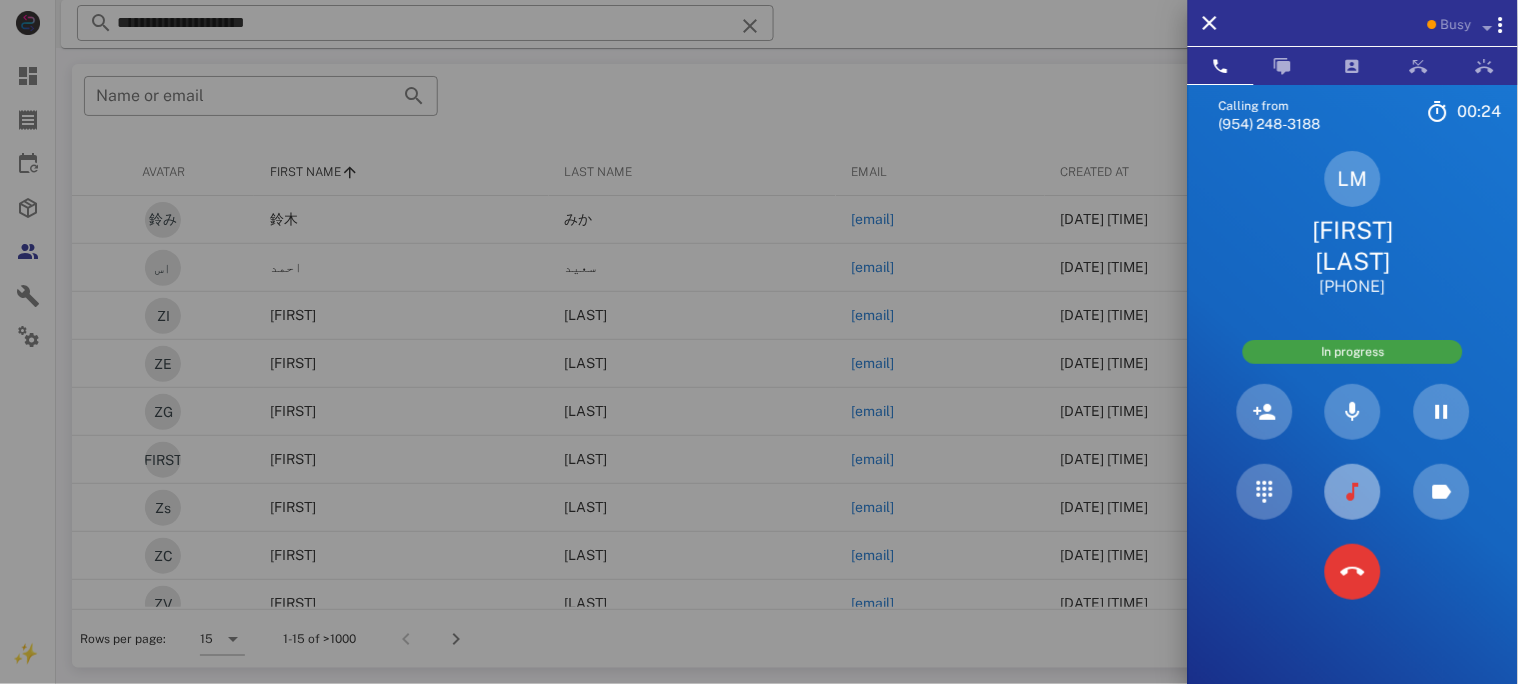 click at bounding box center [1353, 492] 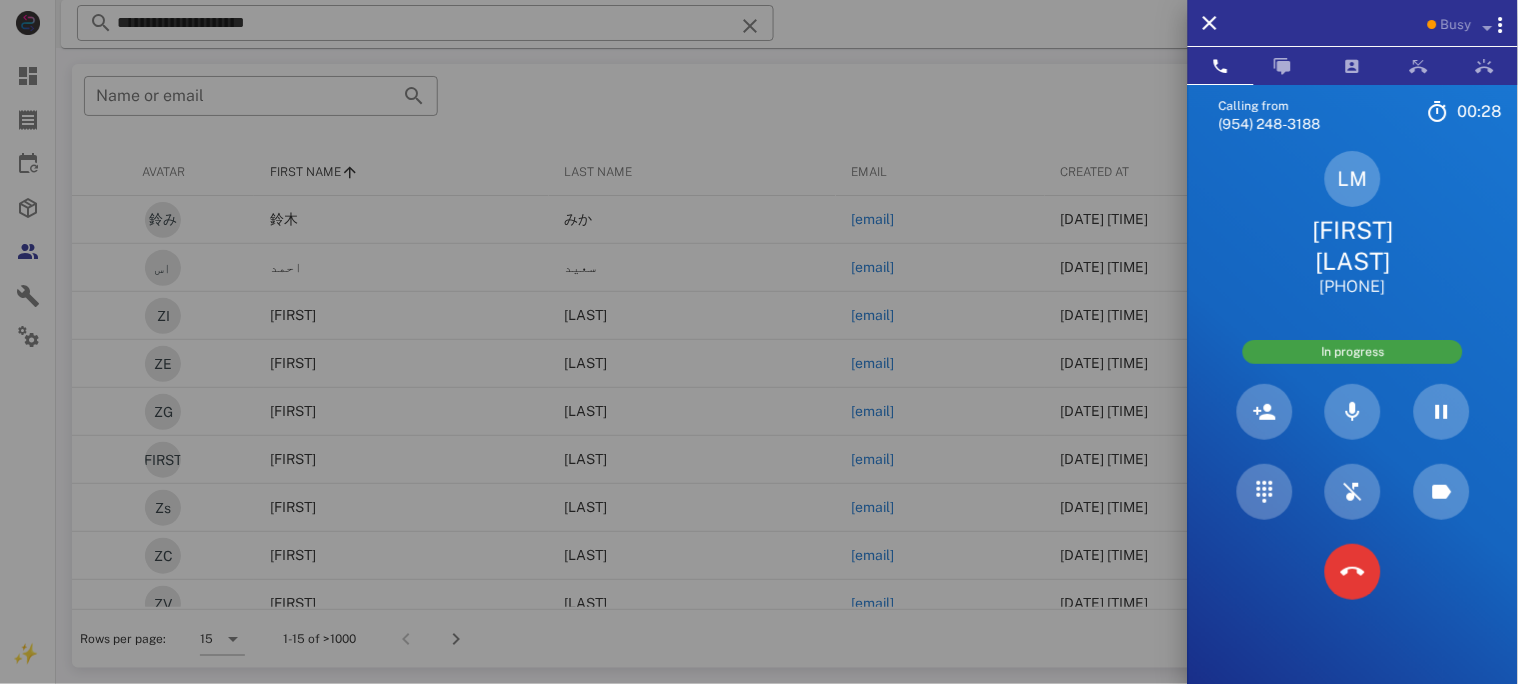 click on "[FIRST] [LAST]" at bounding box center (1353, 246) 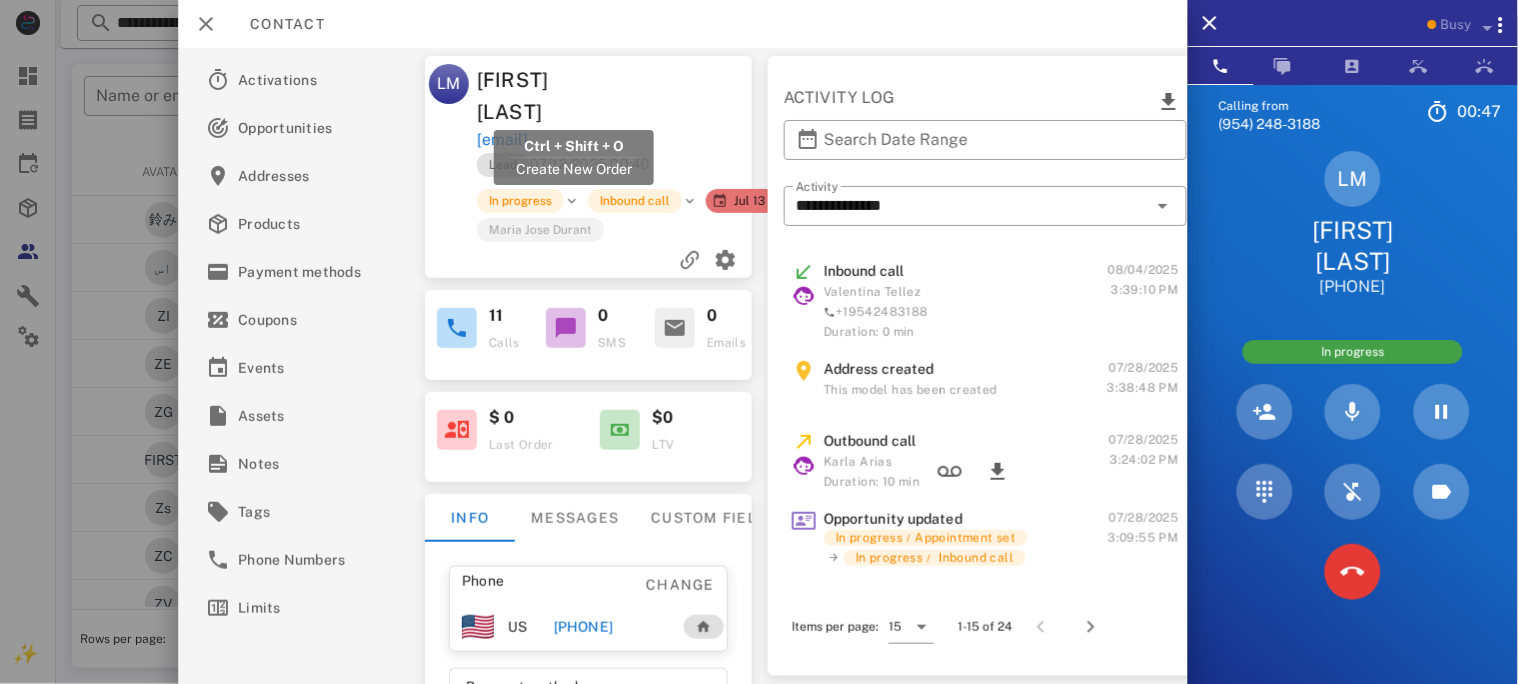 drag, startPoint x: 694, startPoint y: 104, endPoint x: 475, endPoint y: 109, distance: 219.05707 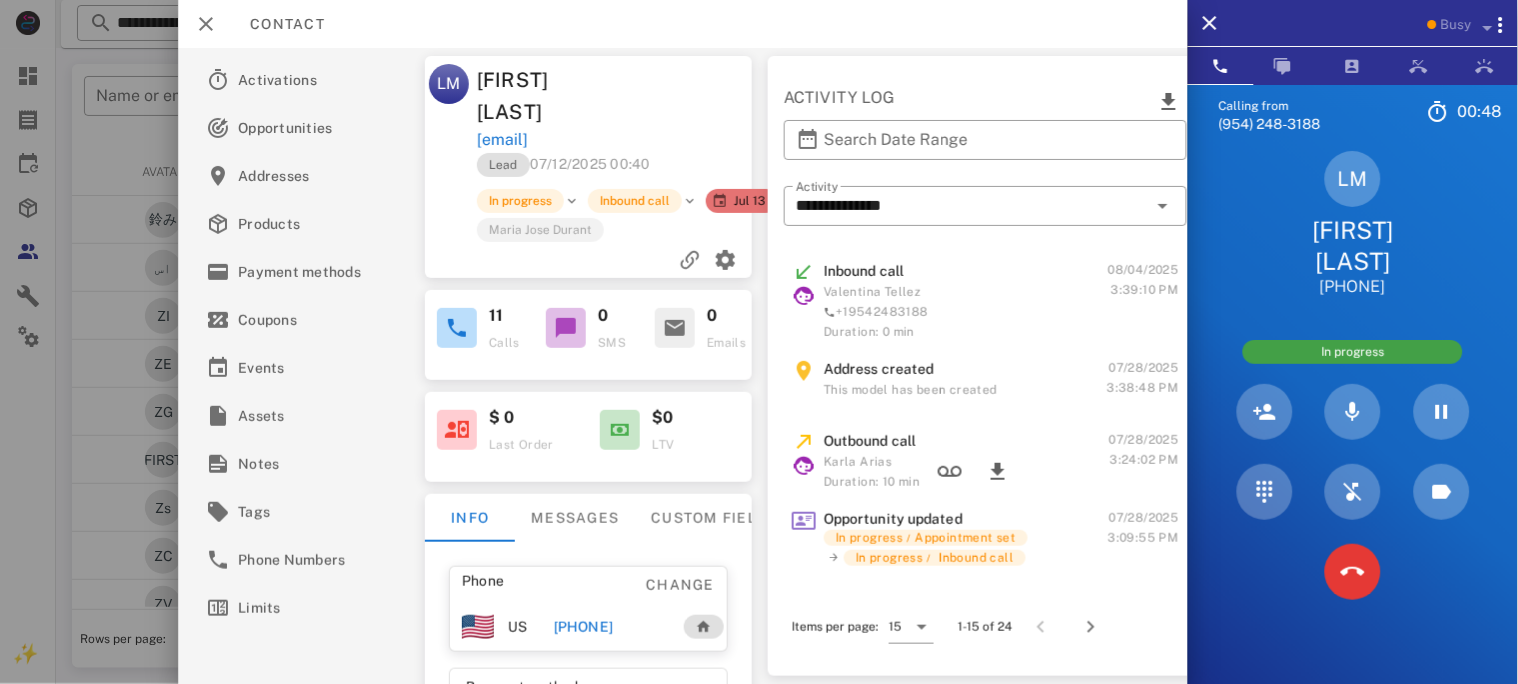 copy on "[EMAIL]" 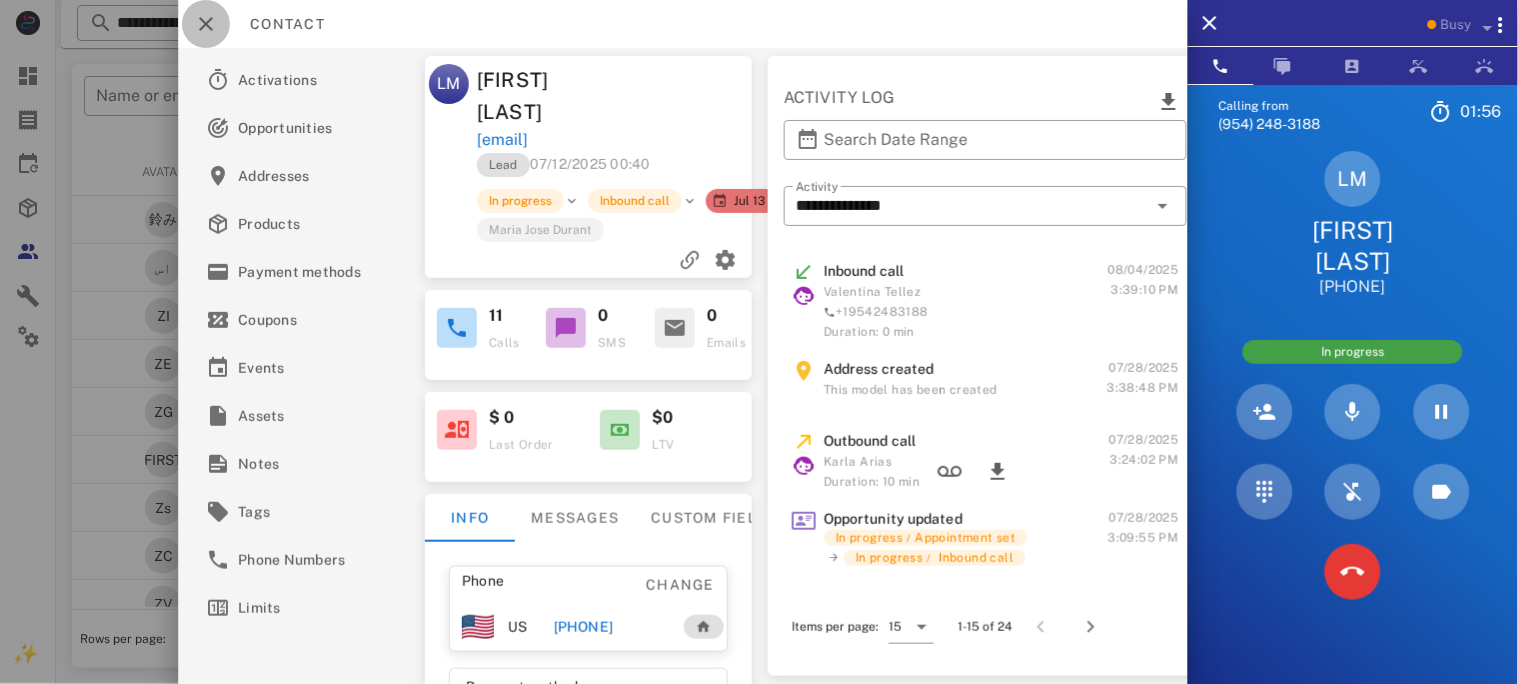 click at bounding box center [206, 24] 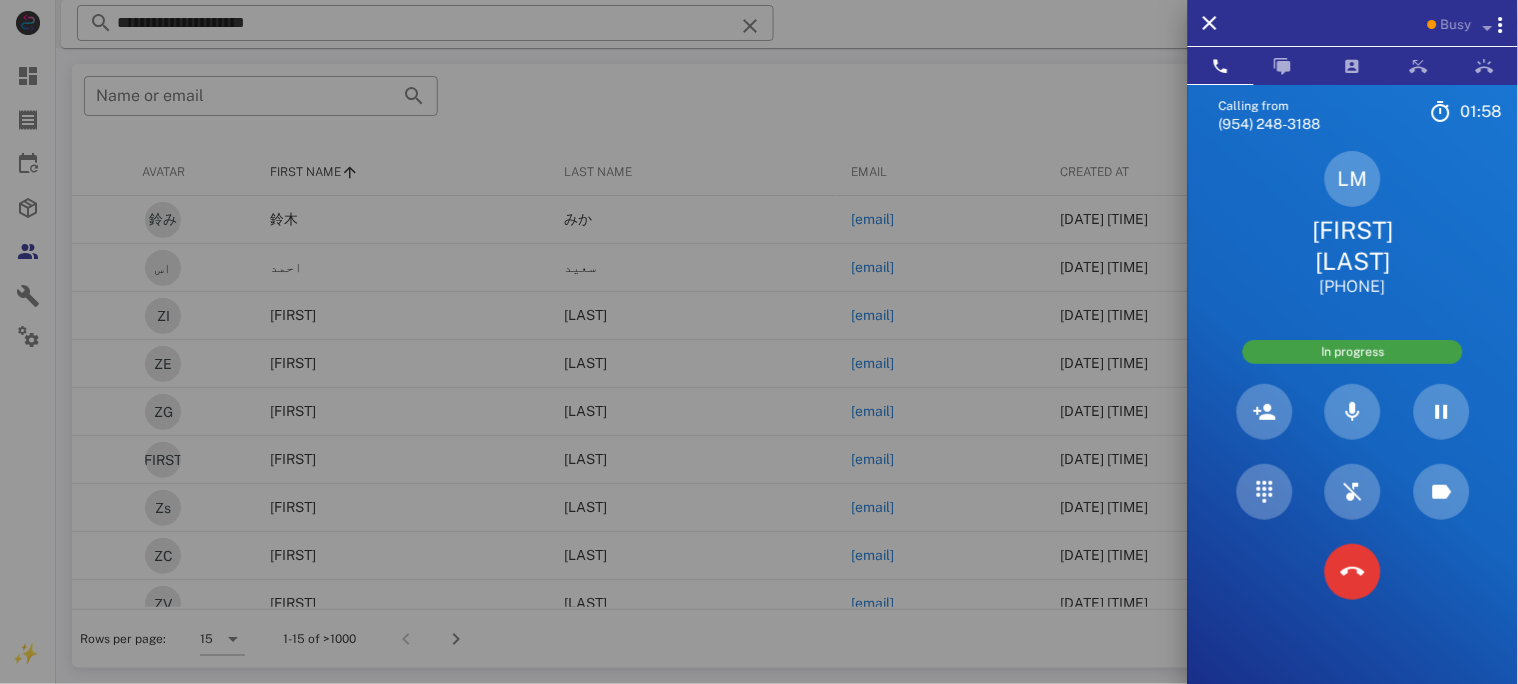 click at bounding box center (759, 342) 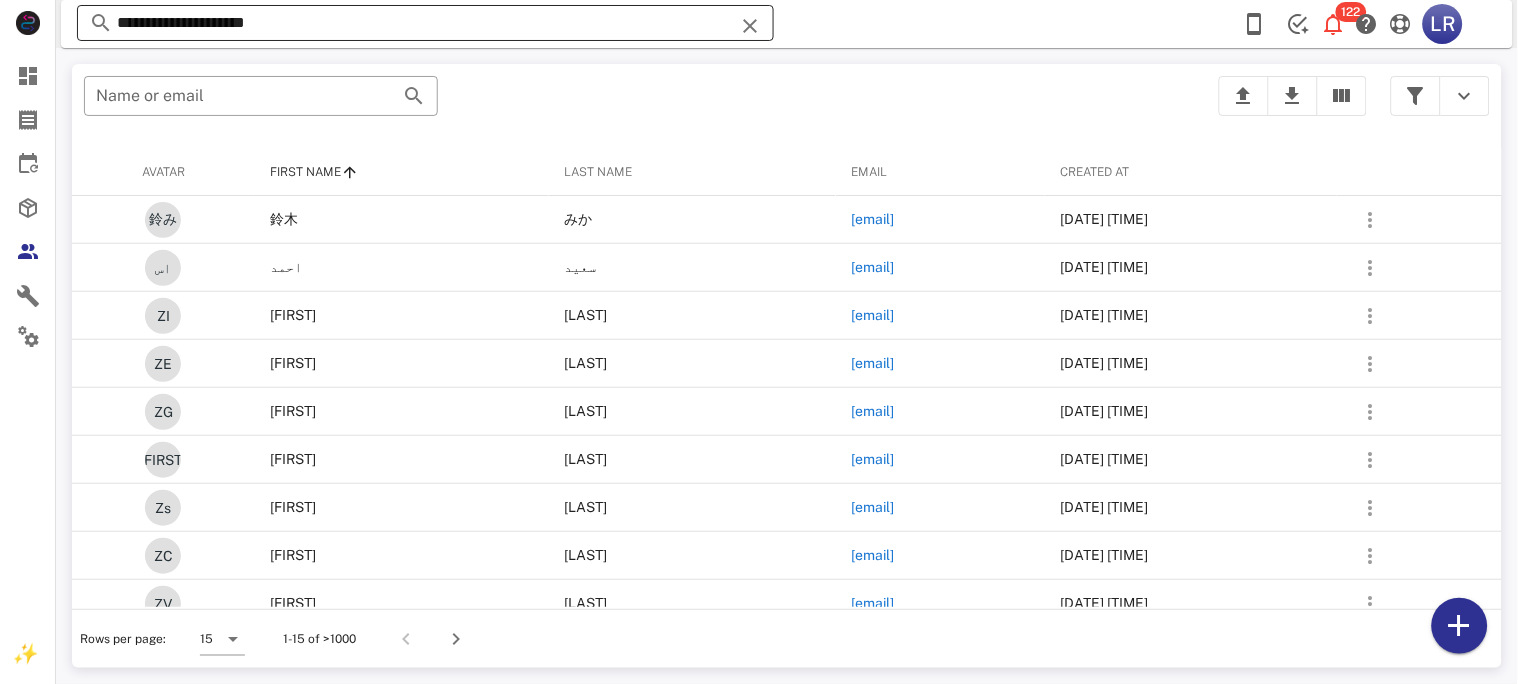 click at bounding box center [750, 26] 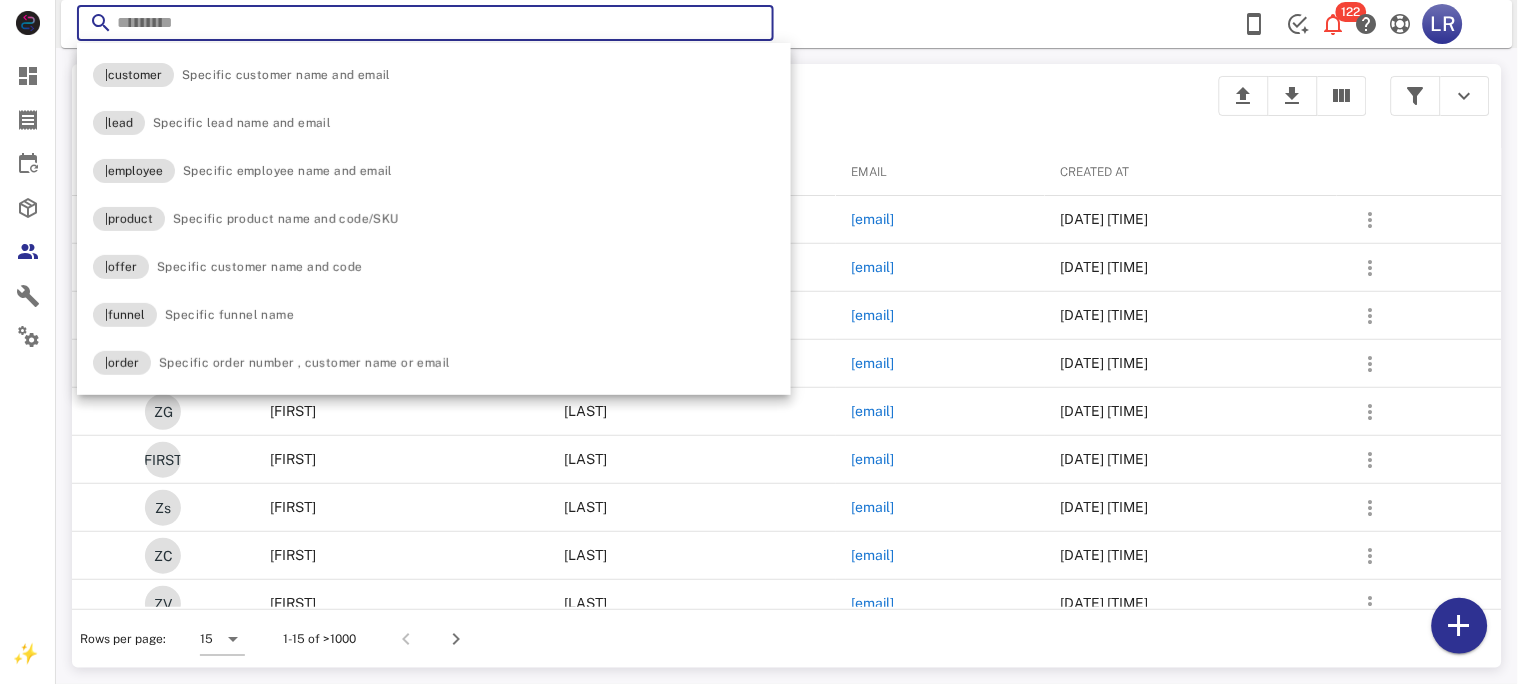paste on "**********" 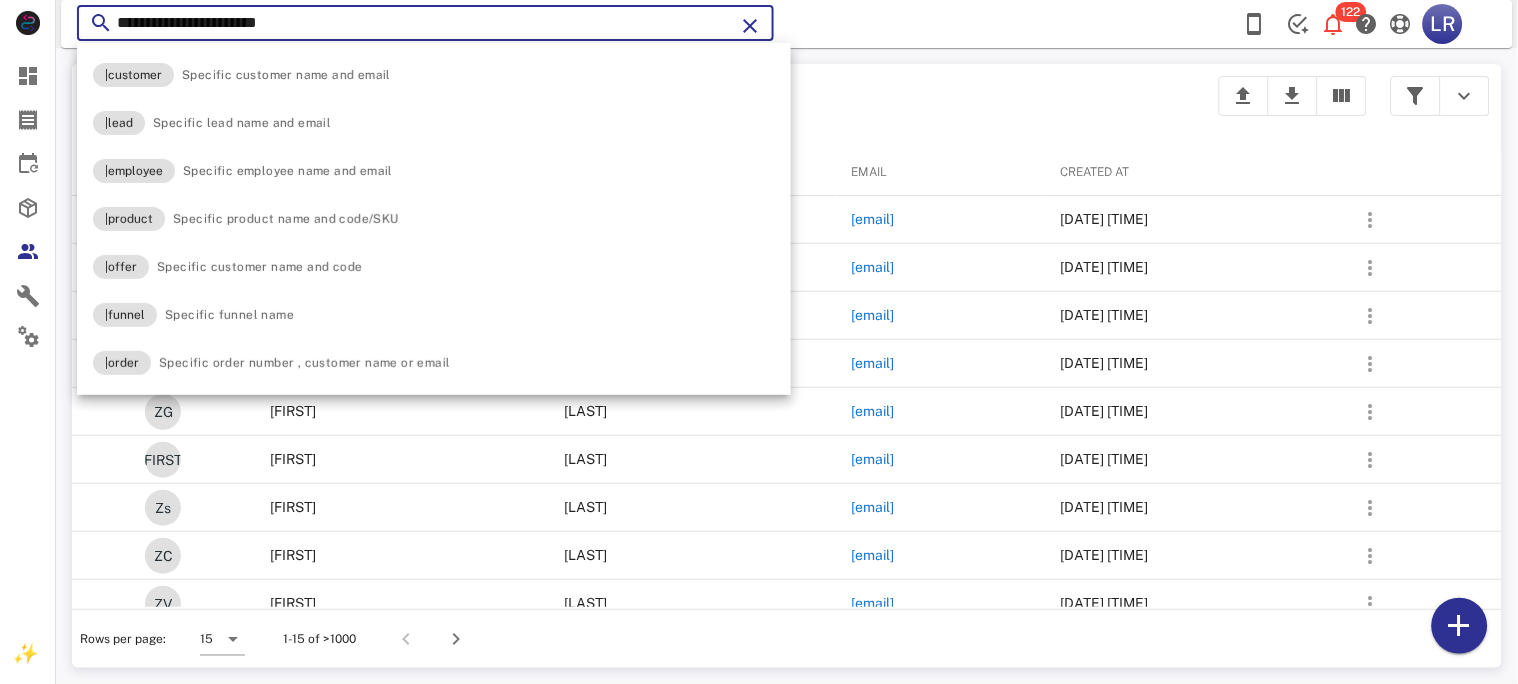 type on "**********" 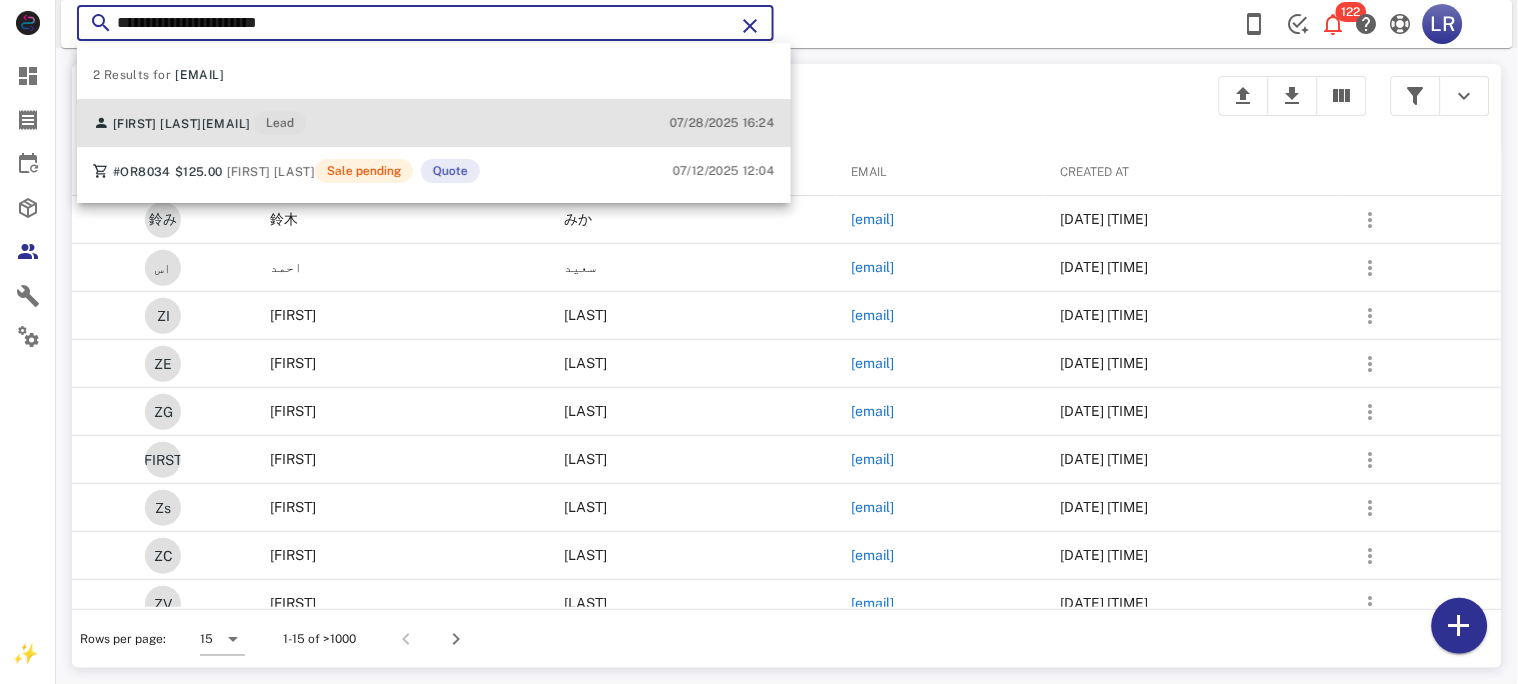 click on "[EMAIL]" at bounding box center (226, 124) 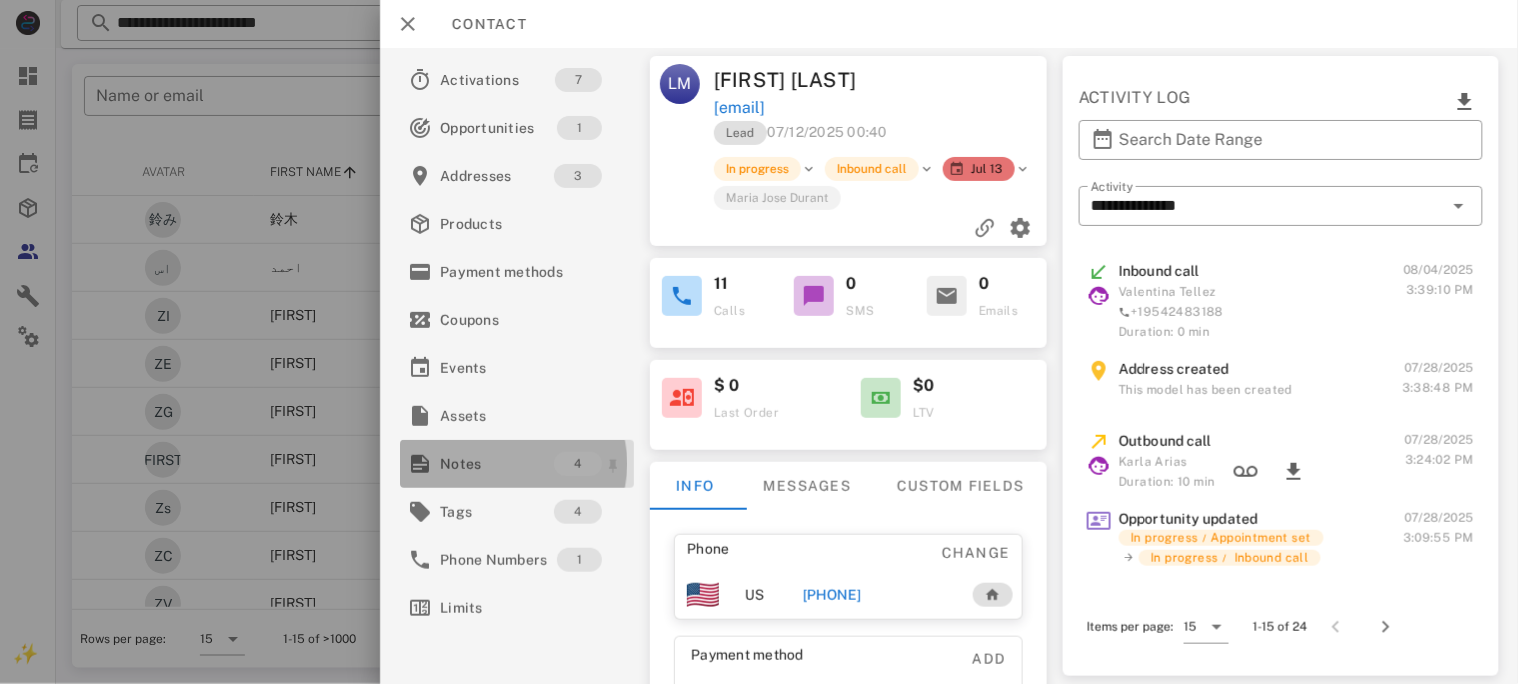 click on "Notes" at bounding box center (497, 464) 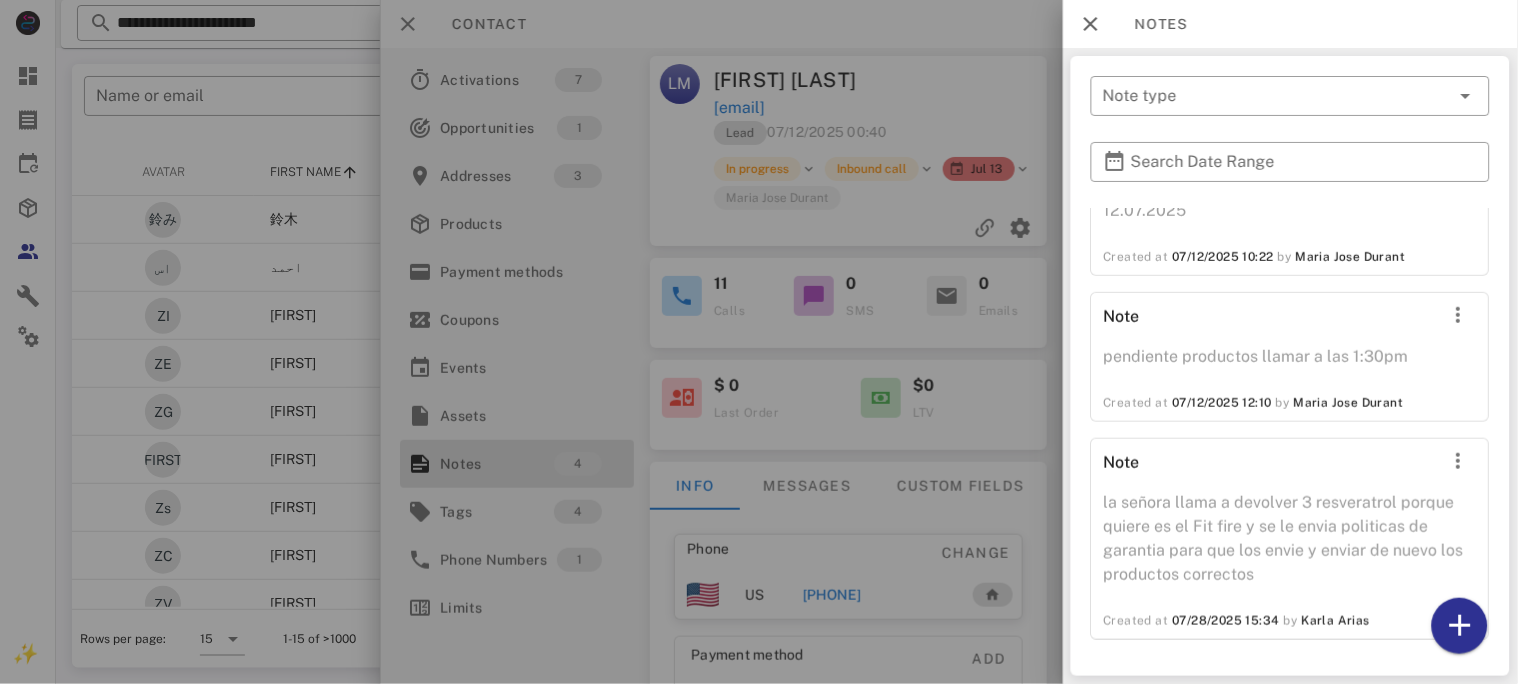 scroll, scrollTop: 341, scrollLeft: 0, axis: vertical 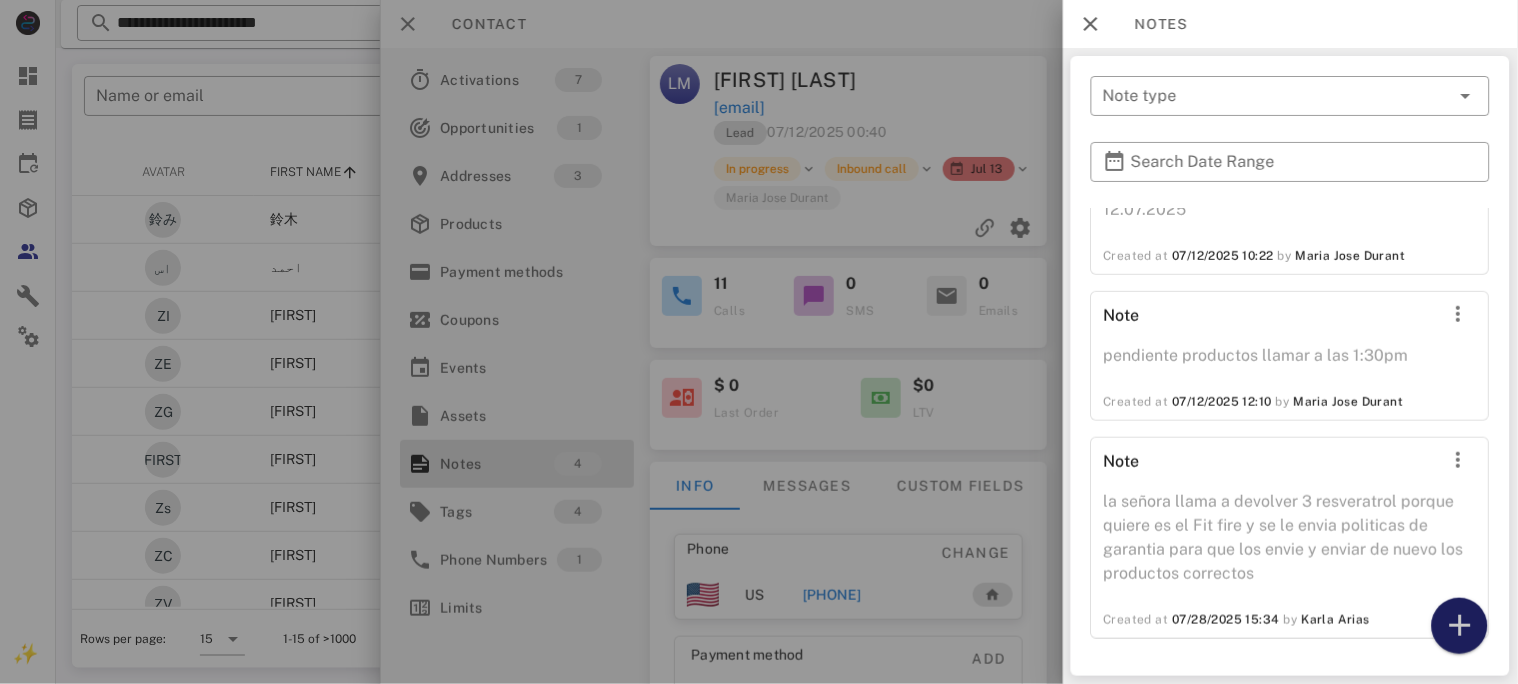 click at bounding box center [1460, 626] 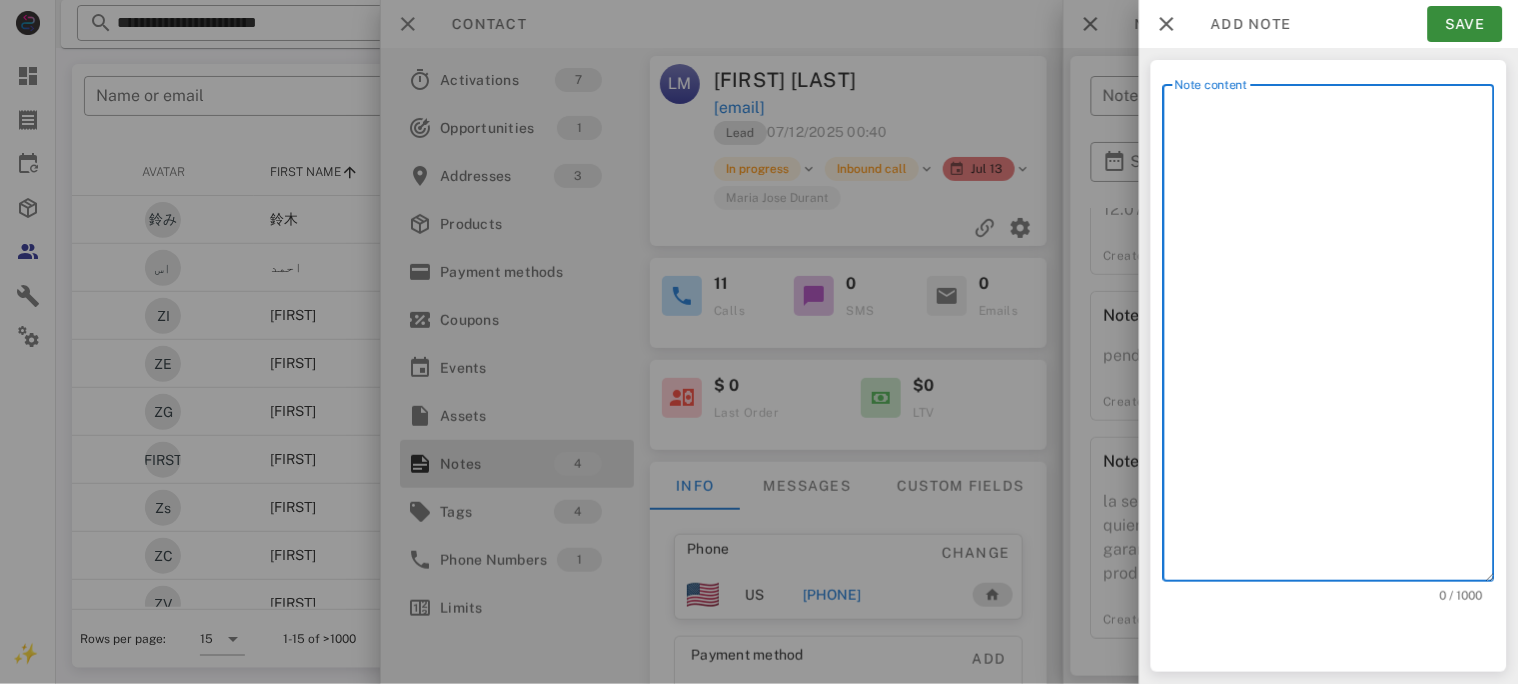 click on "Note content" at bounding box center [1335, 338] 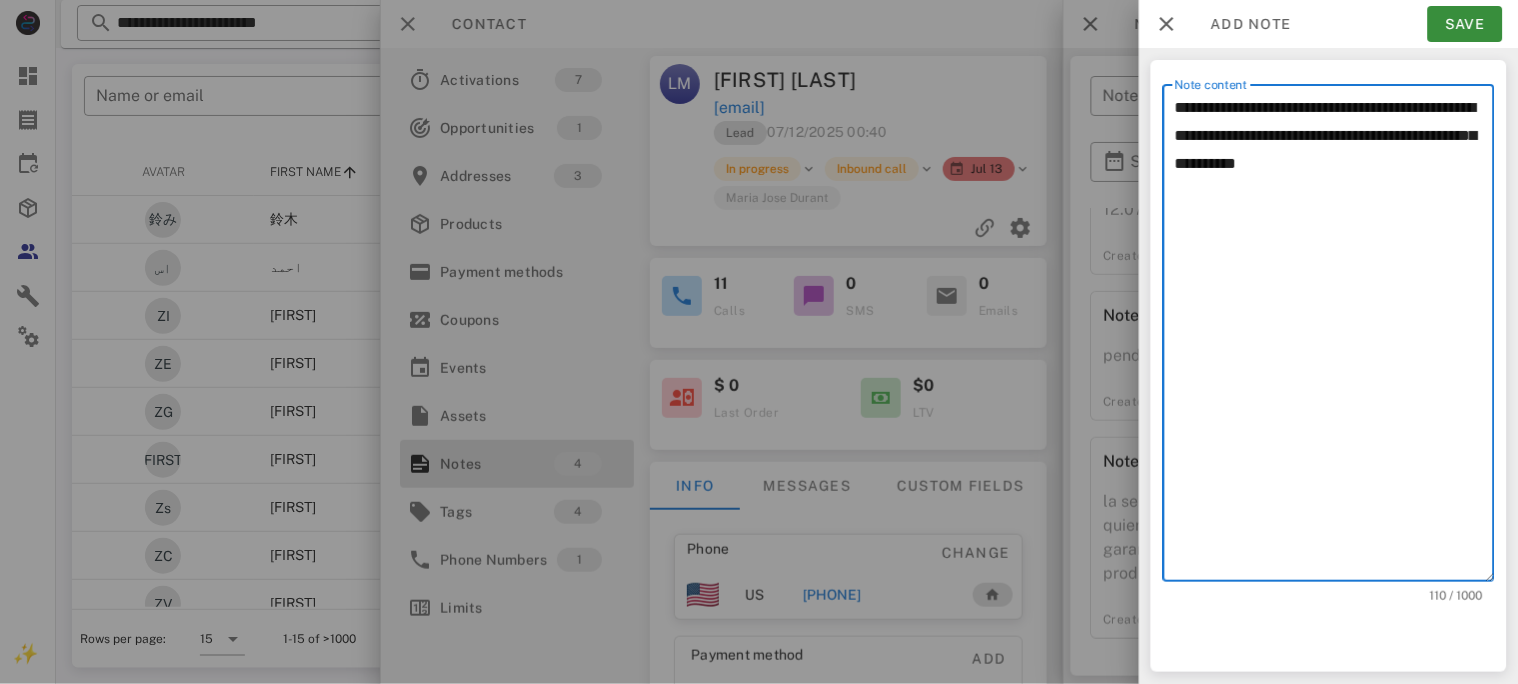 click on "**********" at bounding box center (1335, 338) 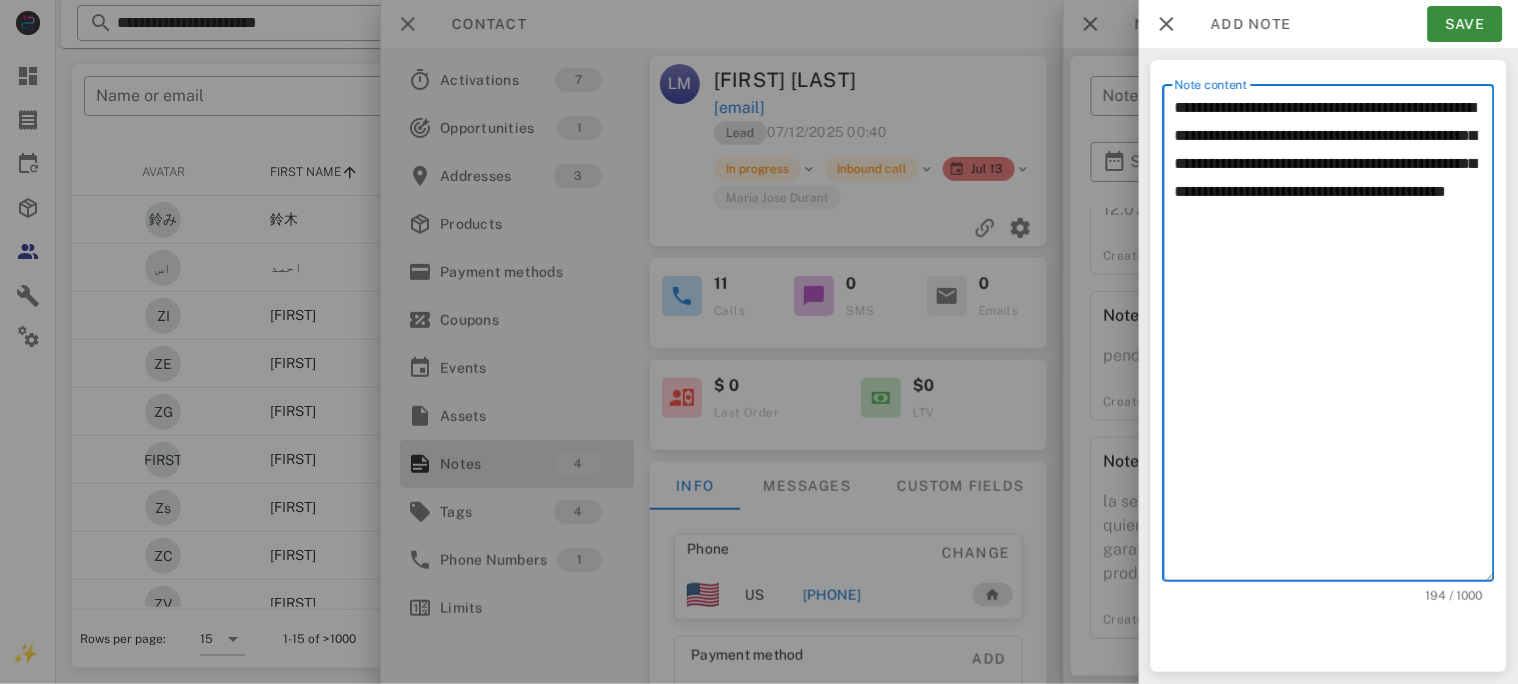 type on "**********" 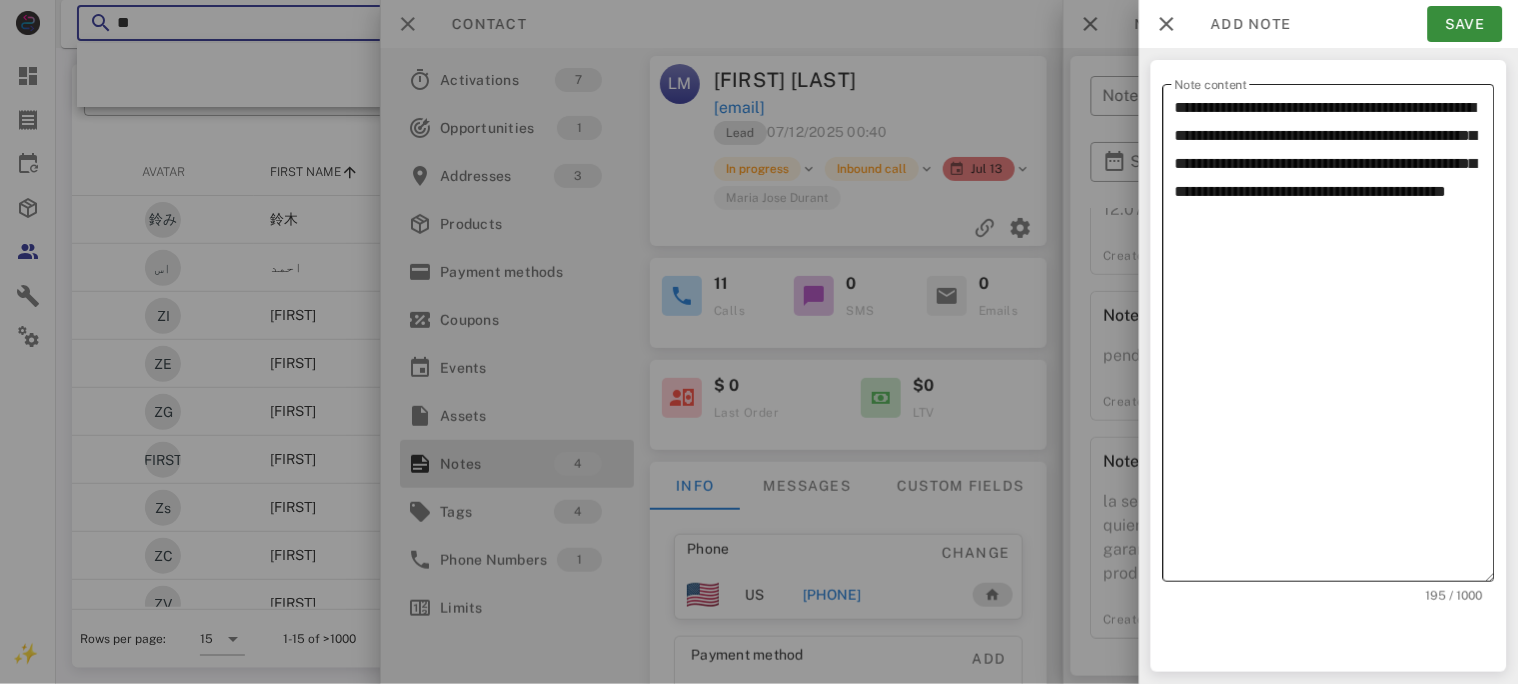 type on "*" 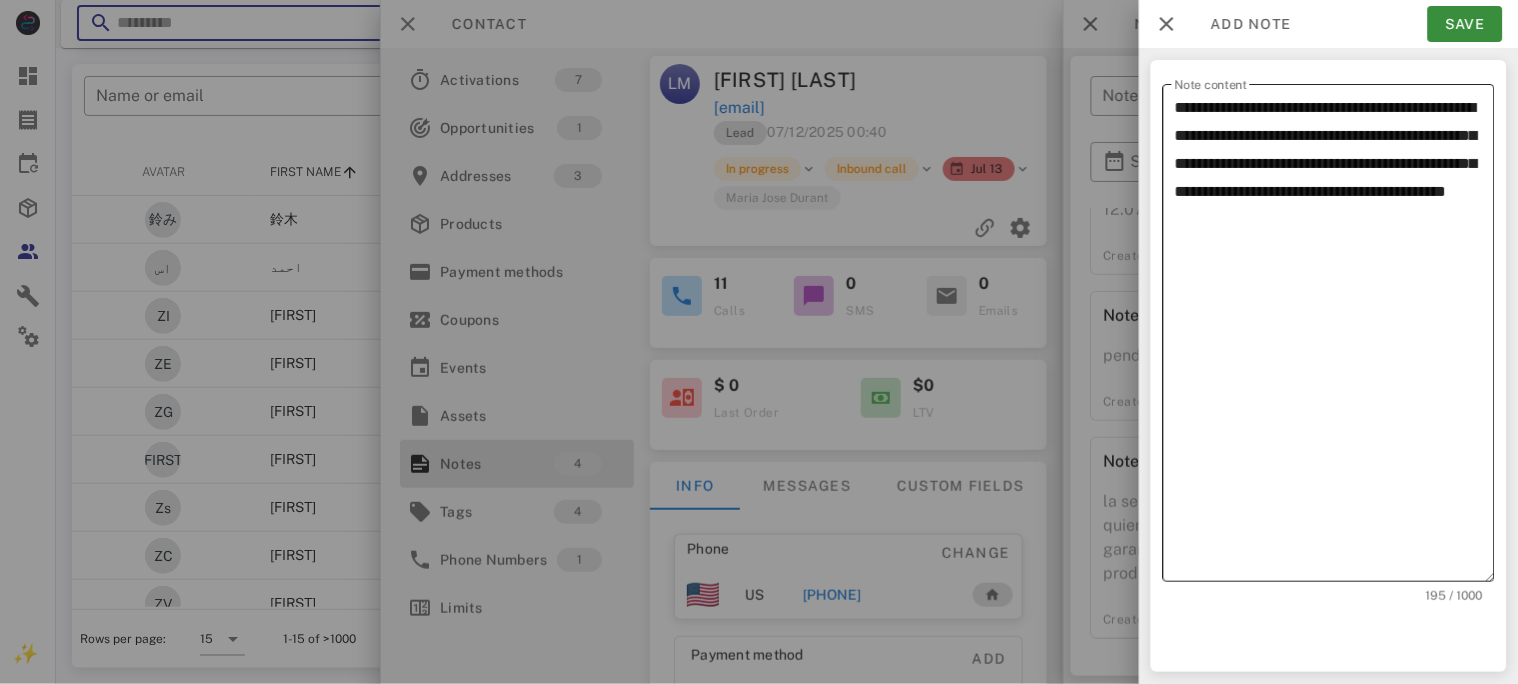 type 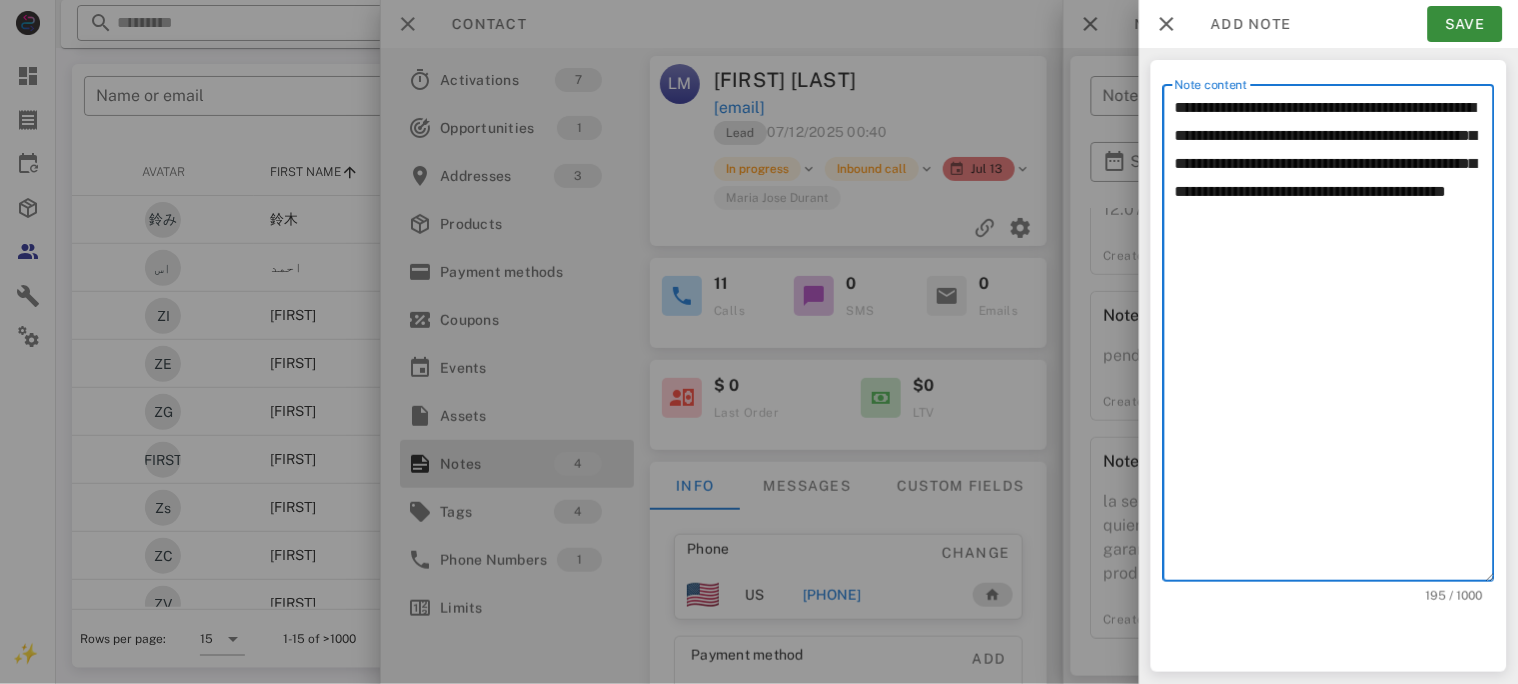 click on "**********" at bounding box center [1335, 338] 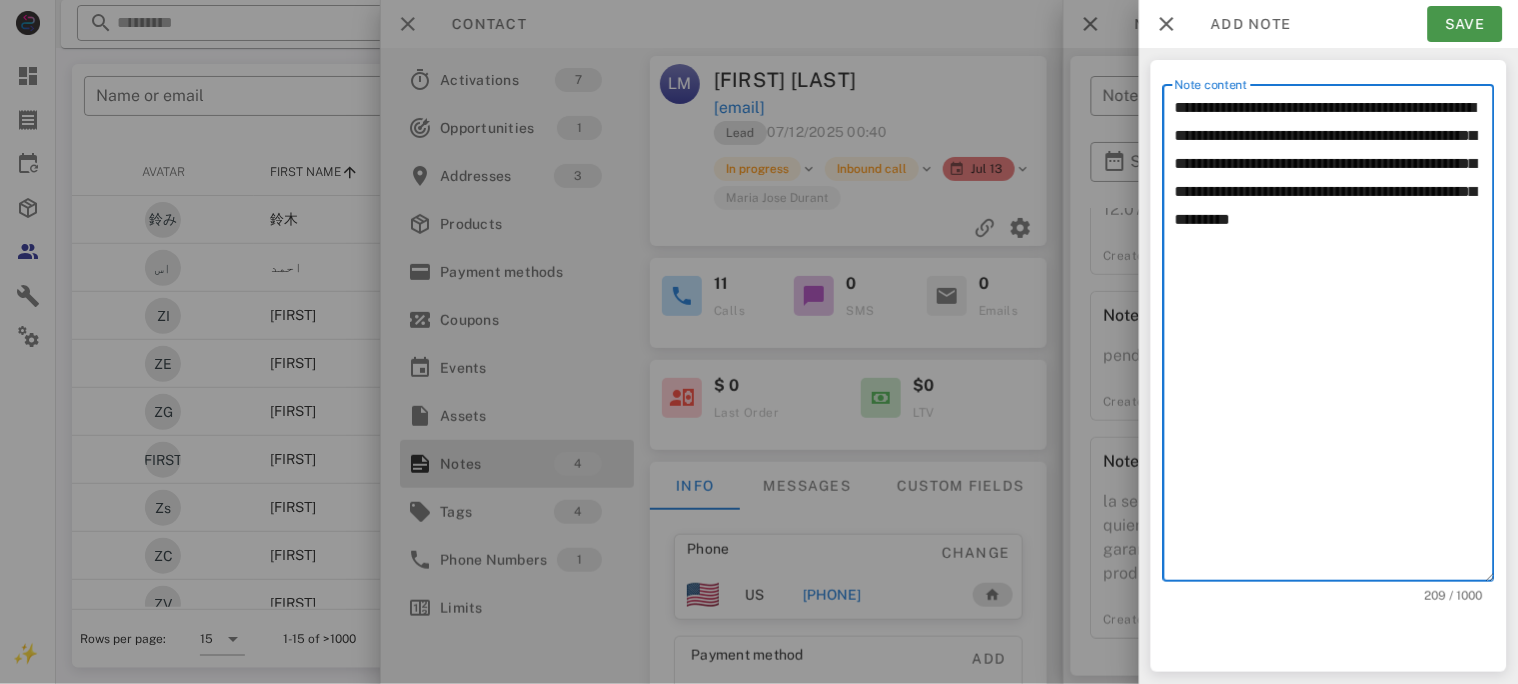 type on "**********" 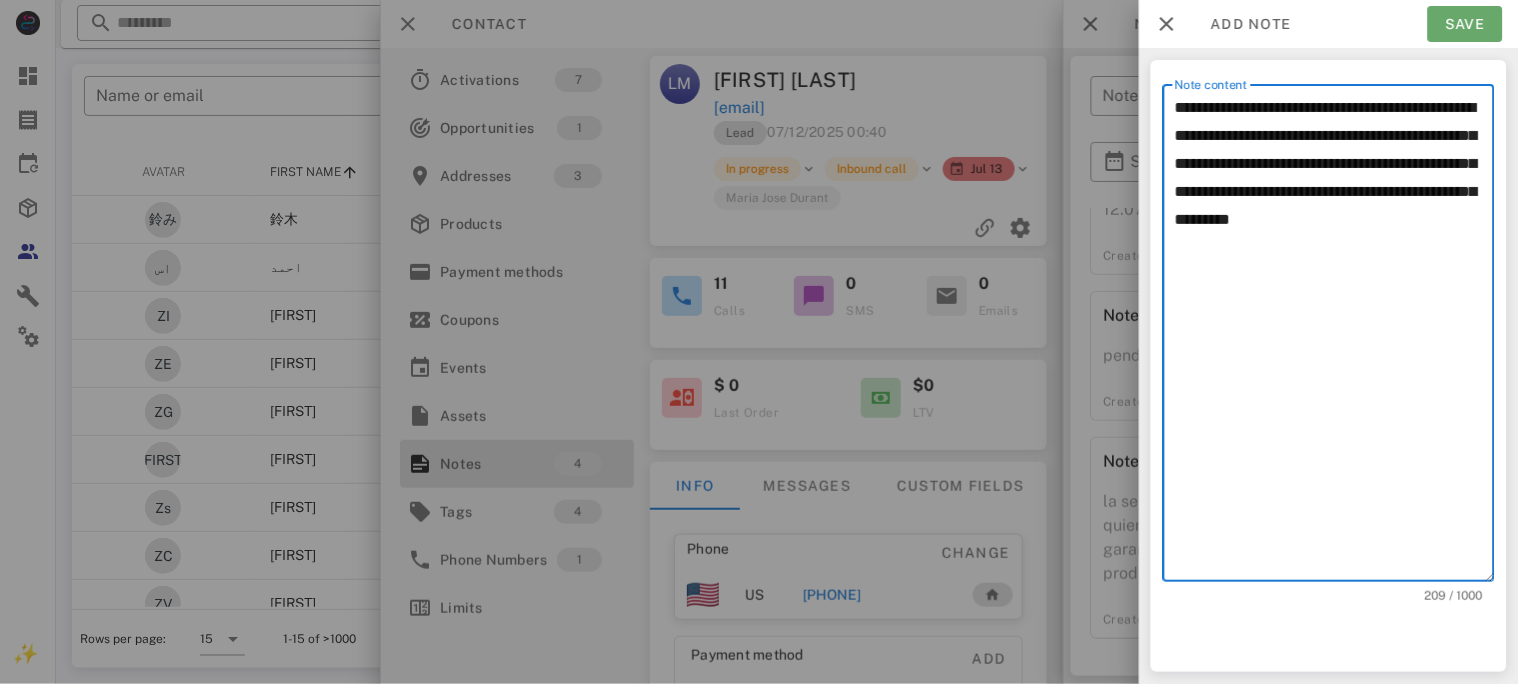 click on "Save" at bounding box center [1465, 24] 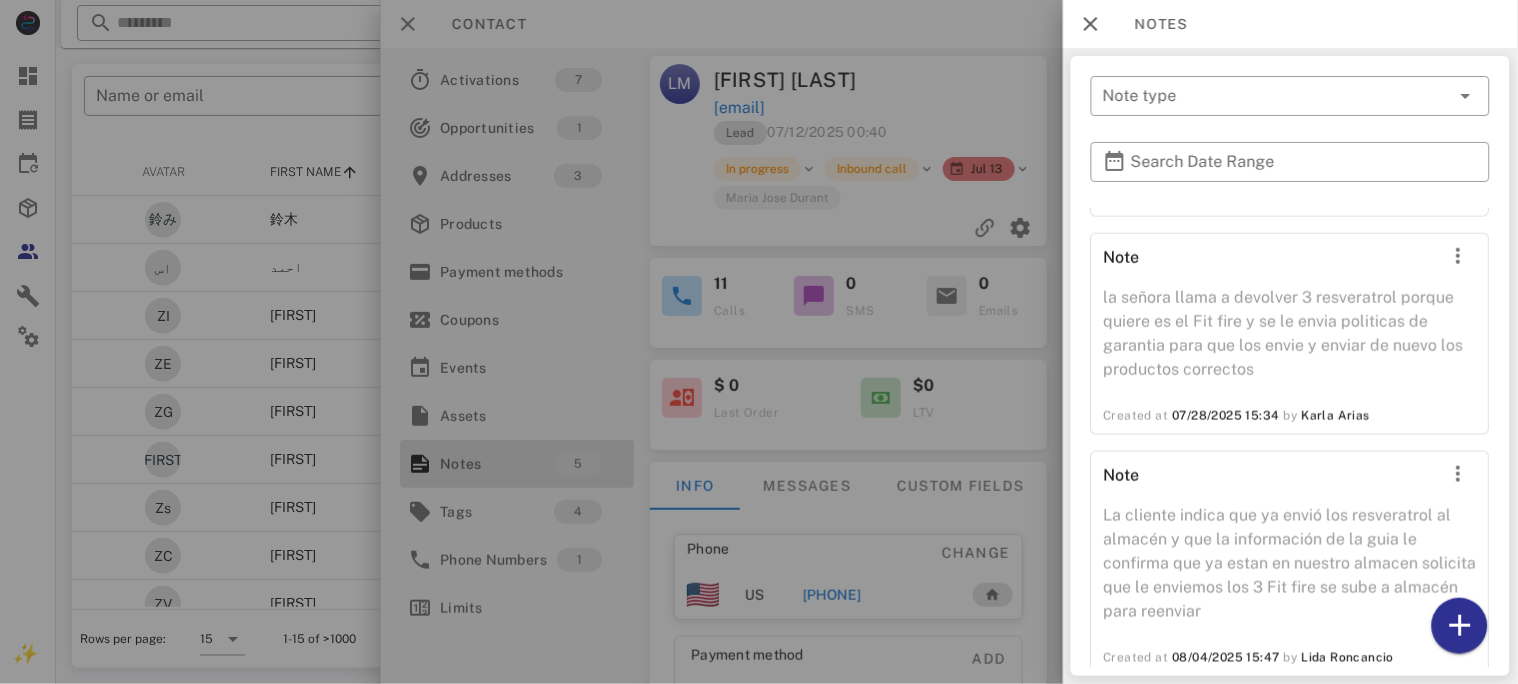 scroll, scrollTop: 583, scrollLeft: 0, axis: vertical 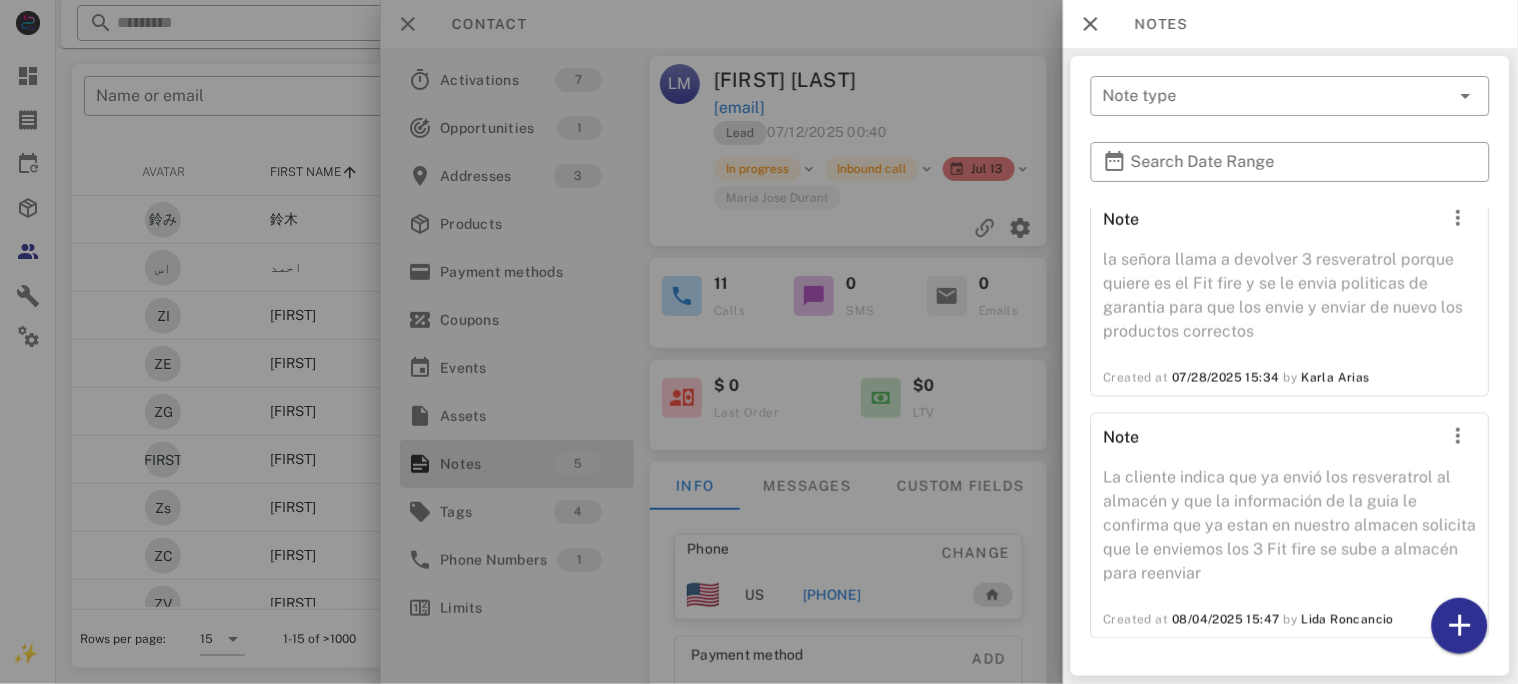 click at bounding box center [759, 342] 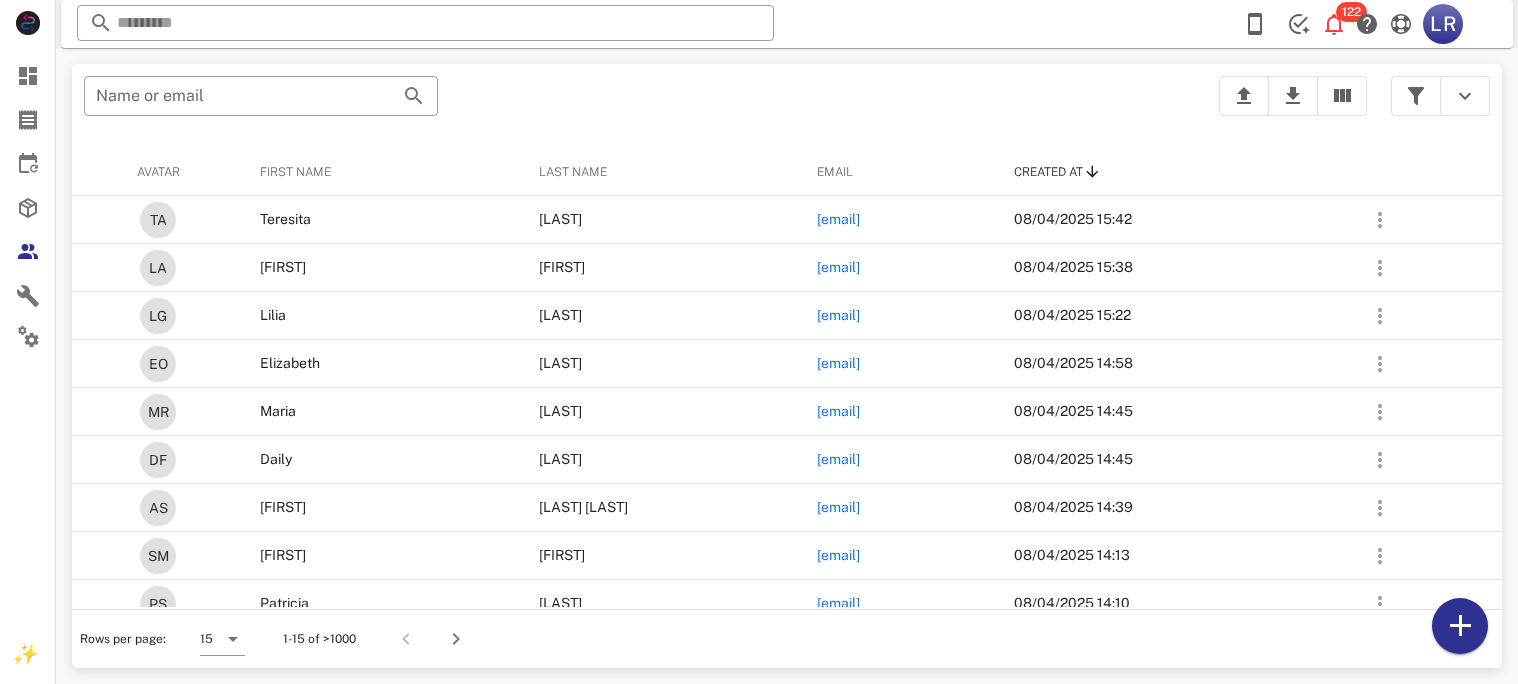scroll, scrollTop: 0, scrollLeft: 0, axis: both 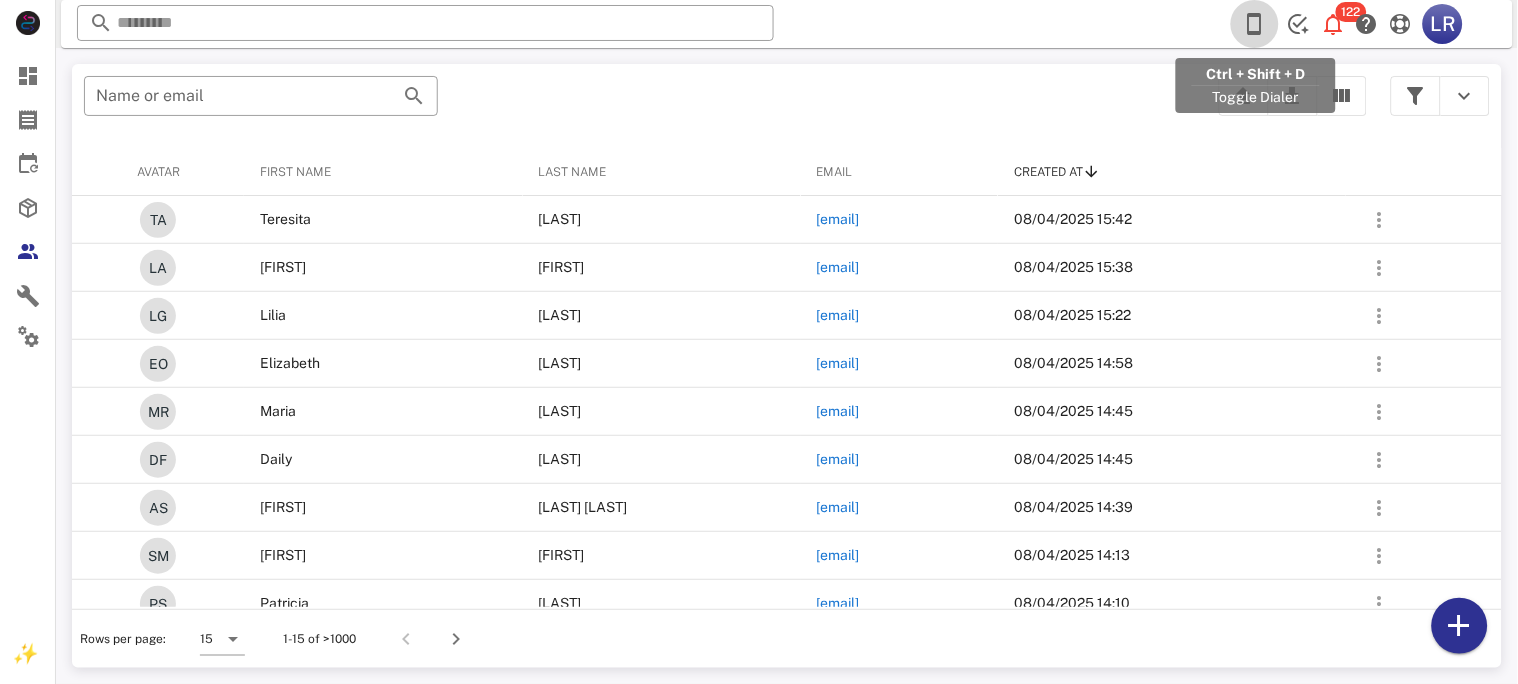 click at bounding box center (1255, 24) 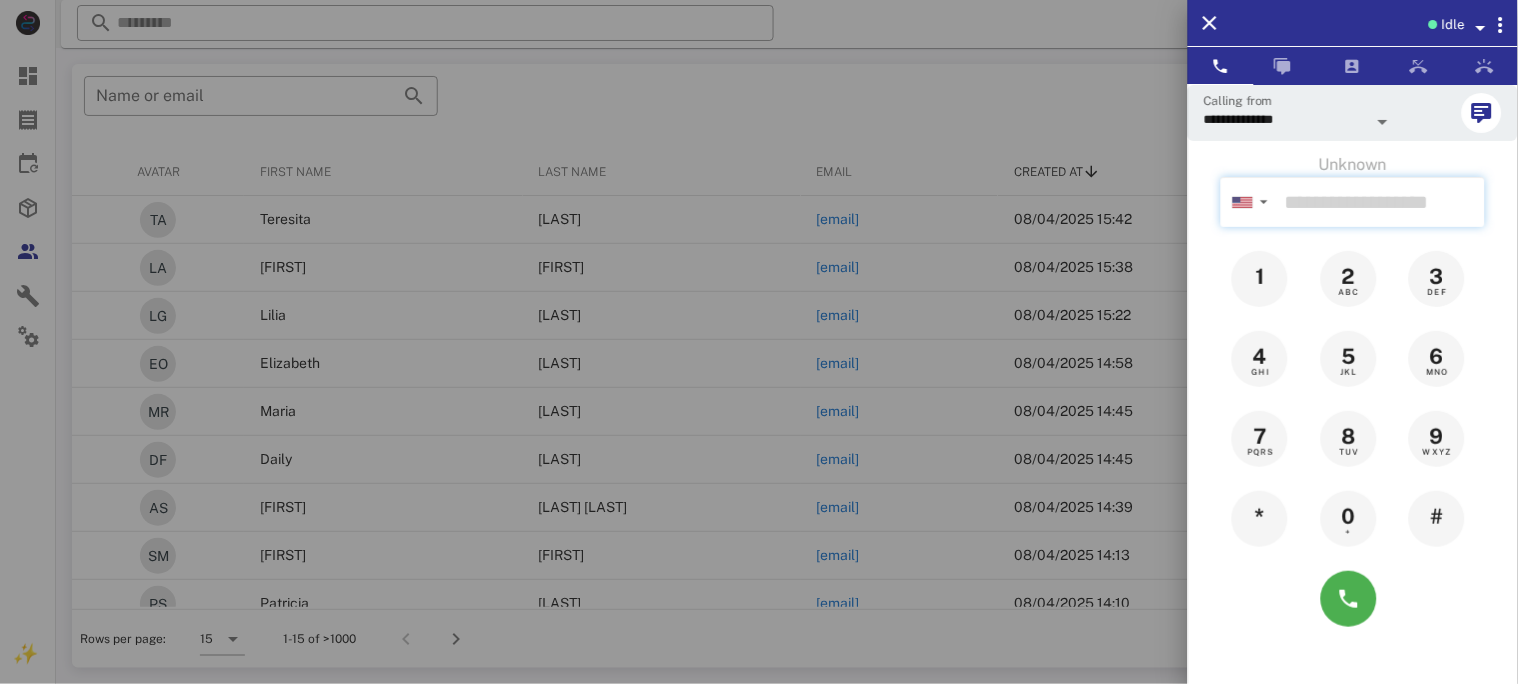 click at bounding box center [1381, 202] 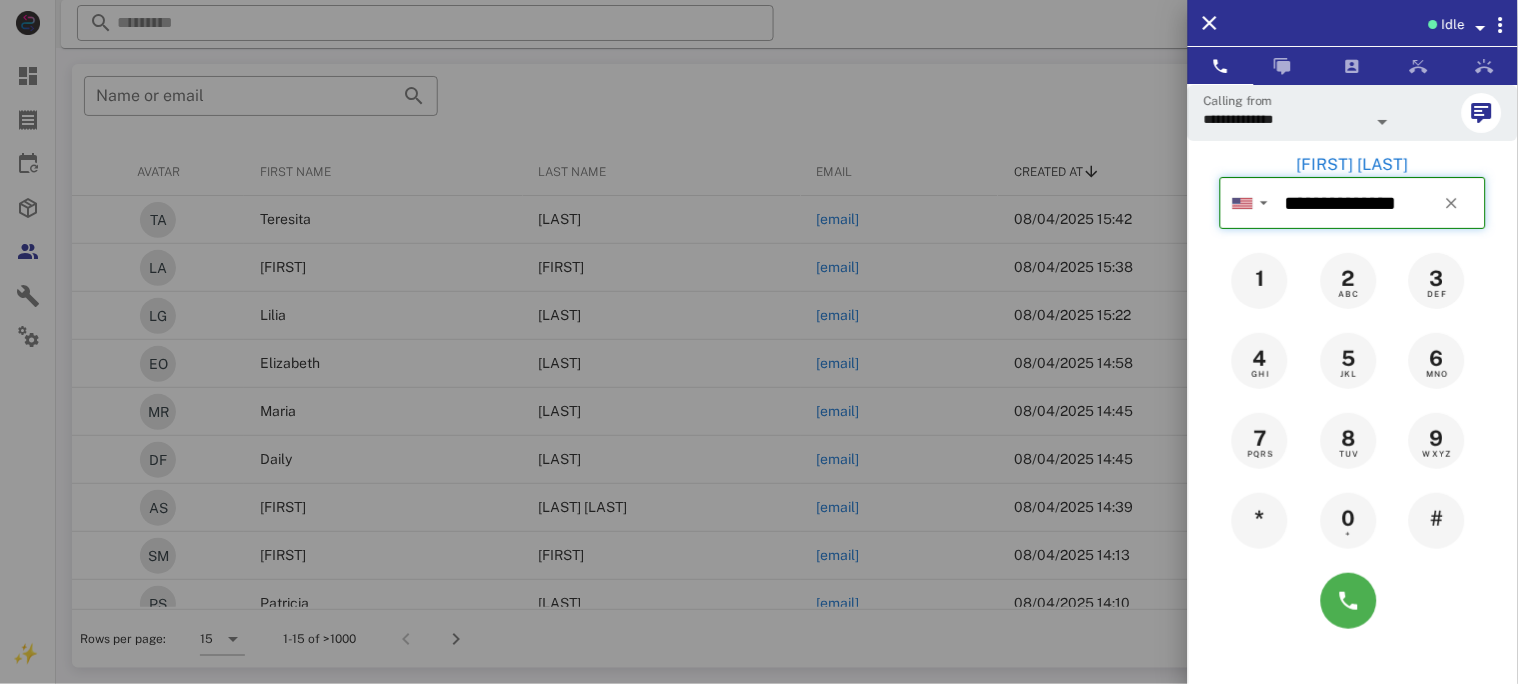 type on "**********" 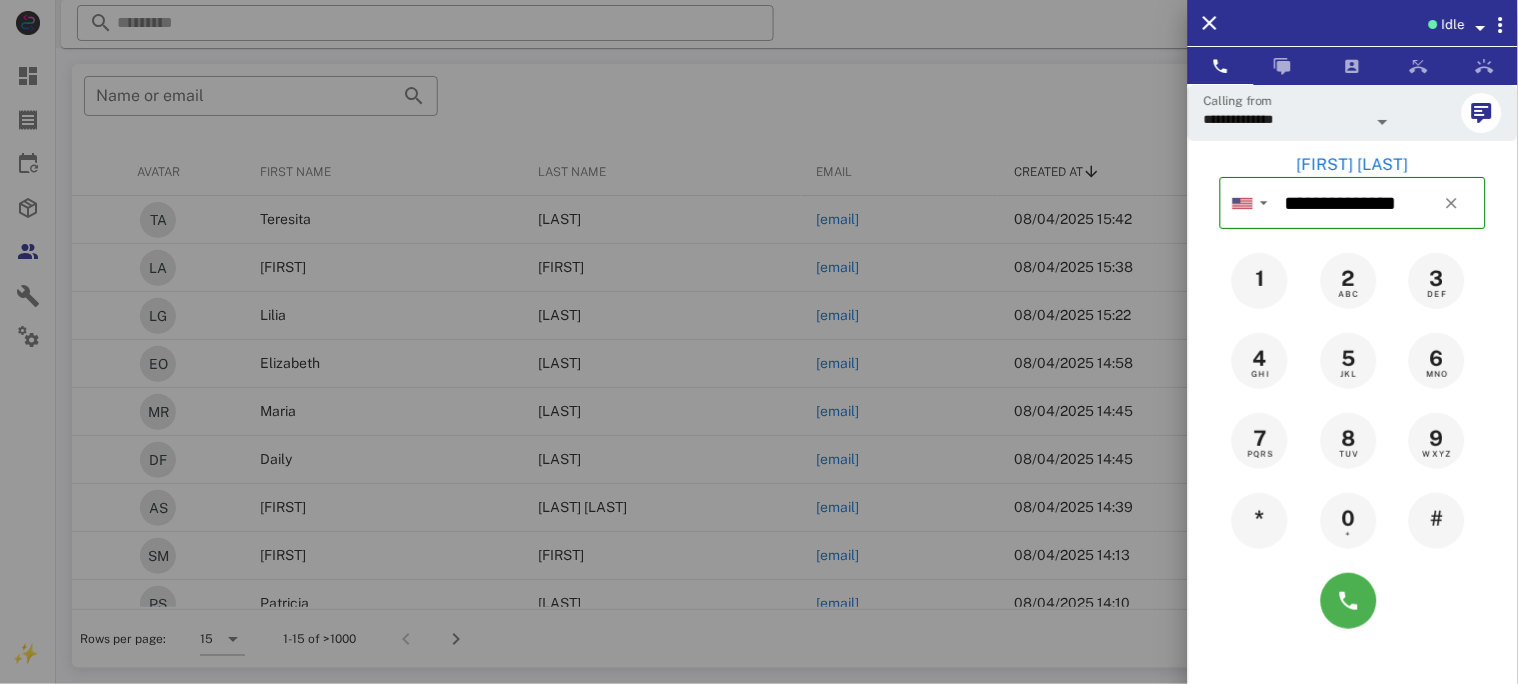 click on "[FIRST] [LAST]" at bounding box center [1353, 165] 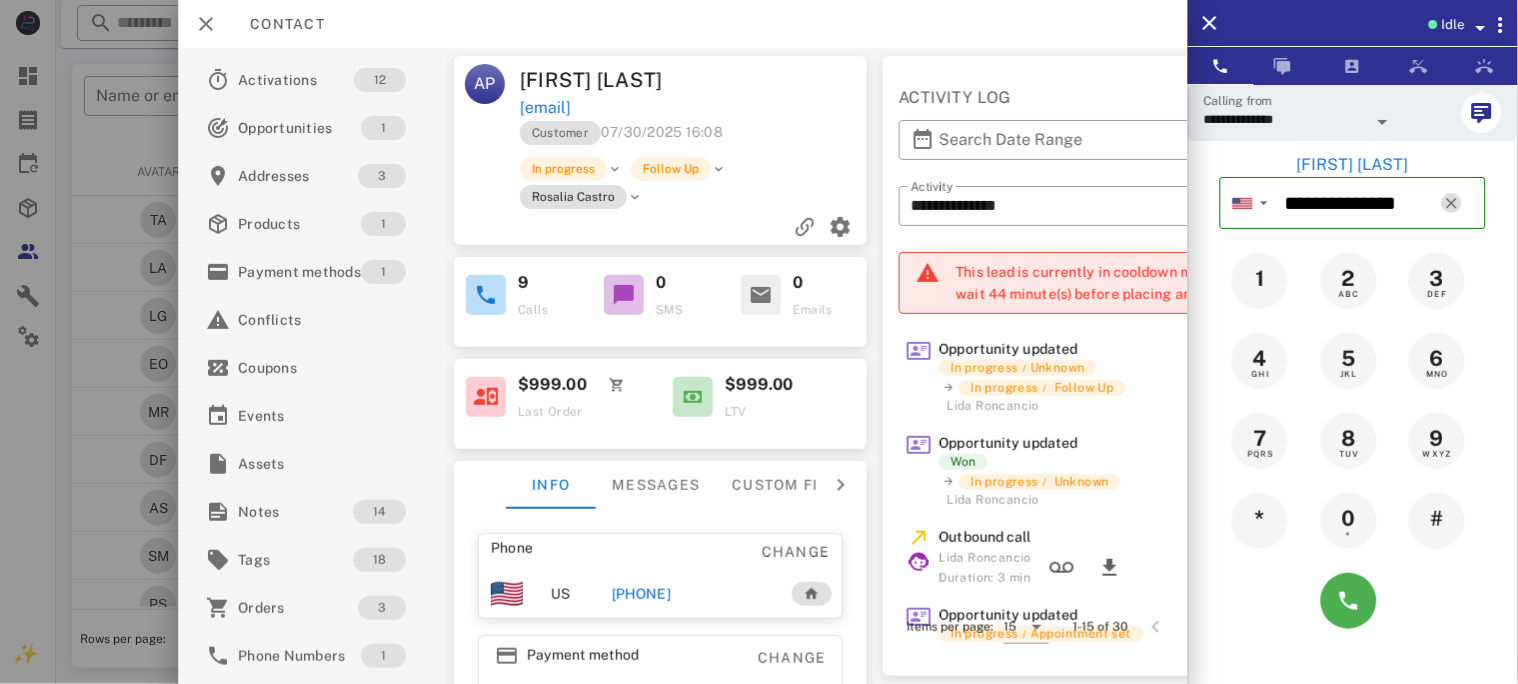 click at bounding box center (1452, 203) 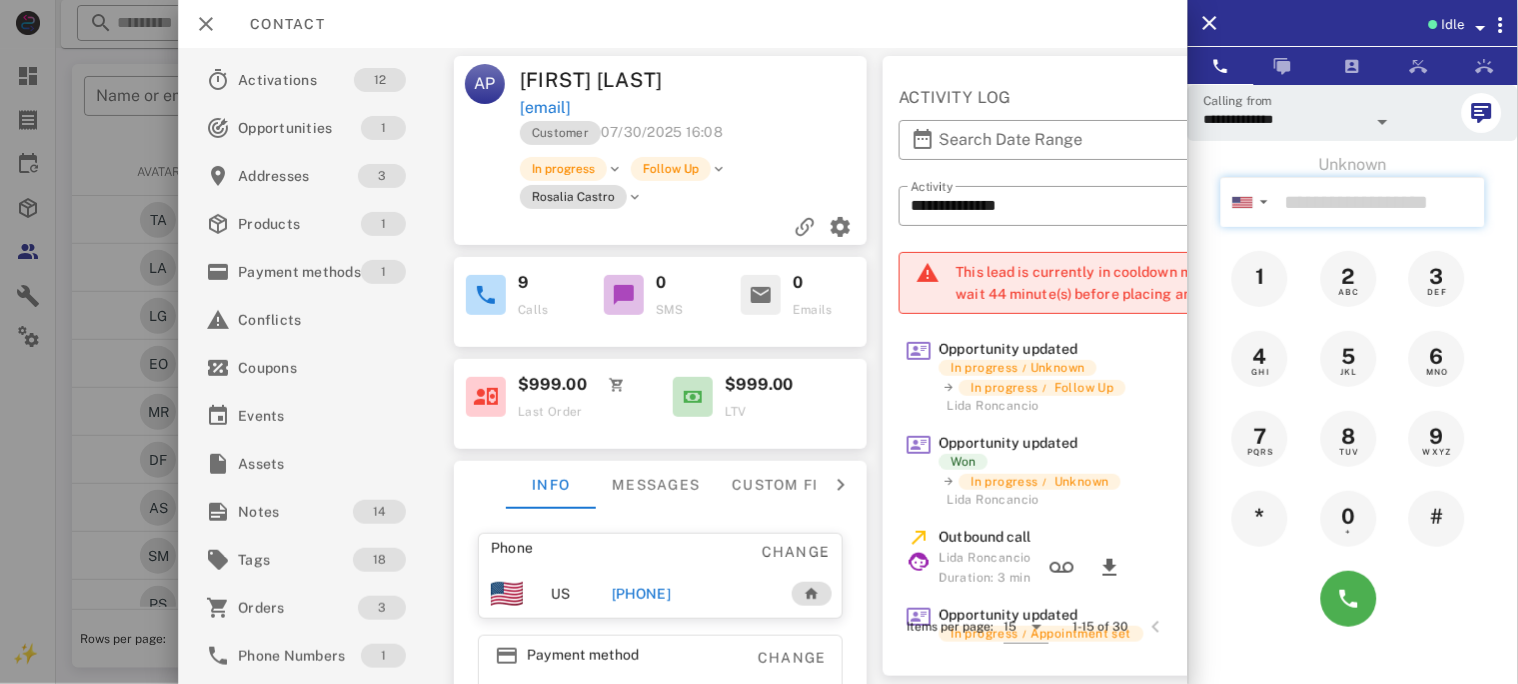 click at bounding box center (1381, 202) 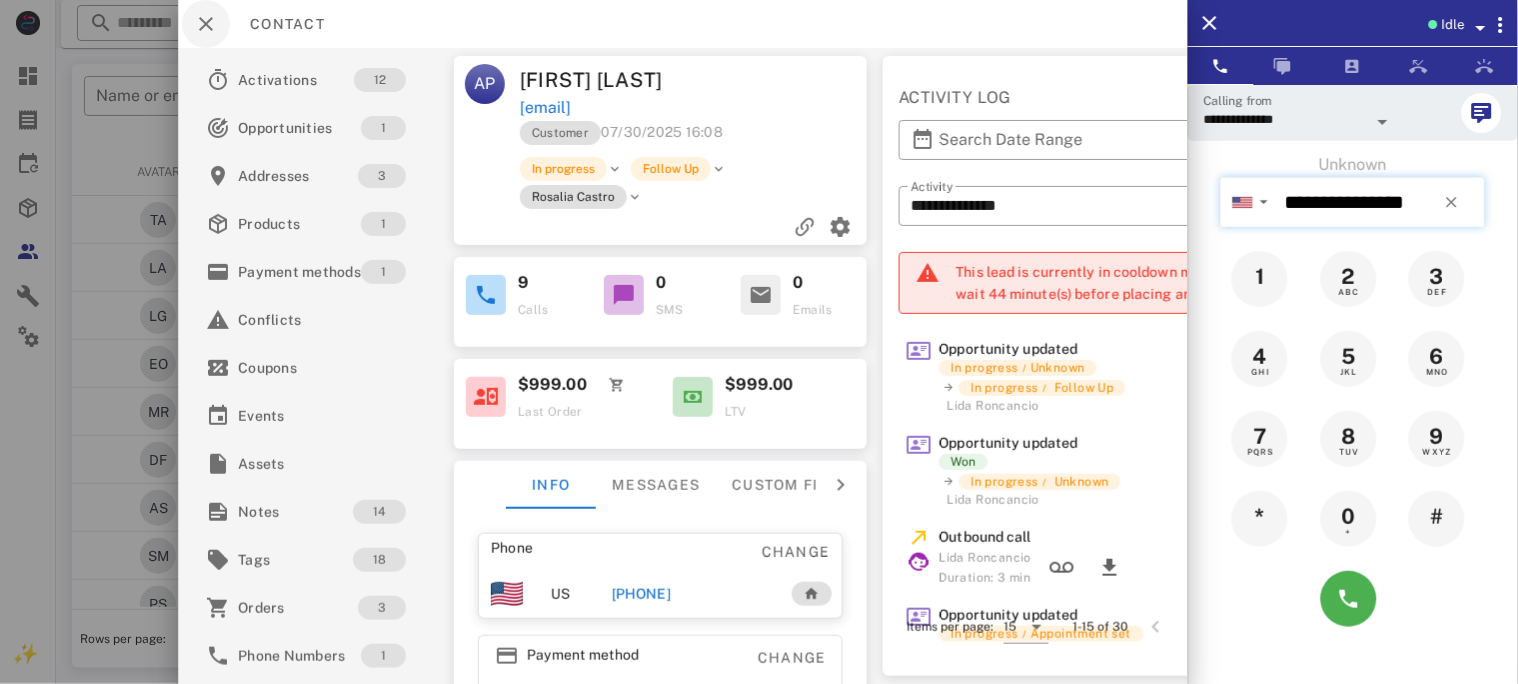type on "**********" 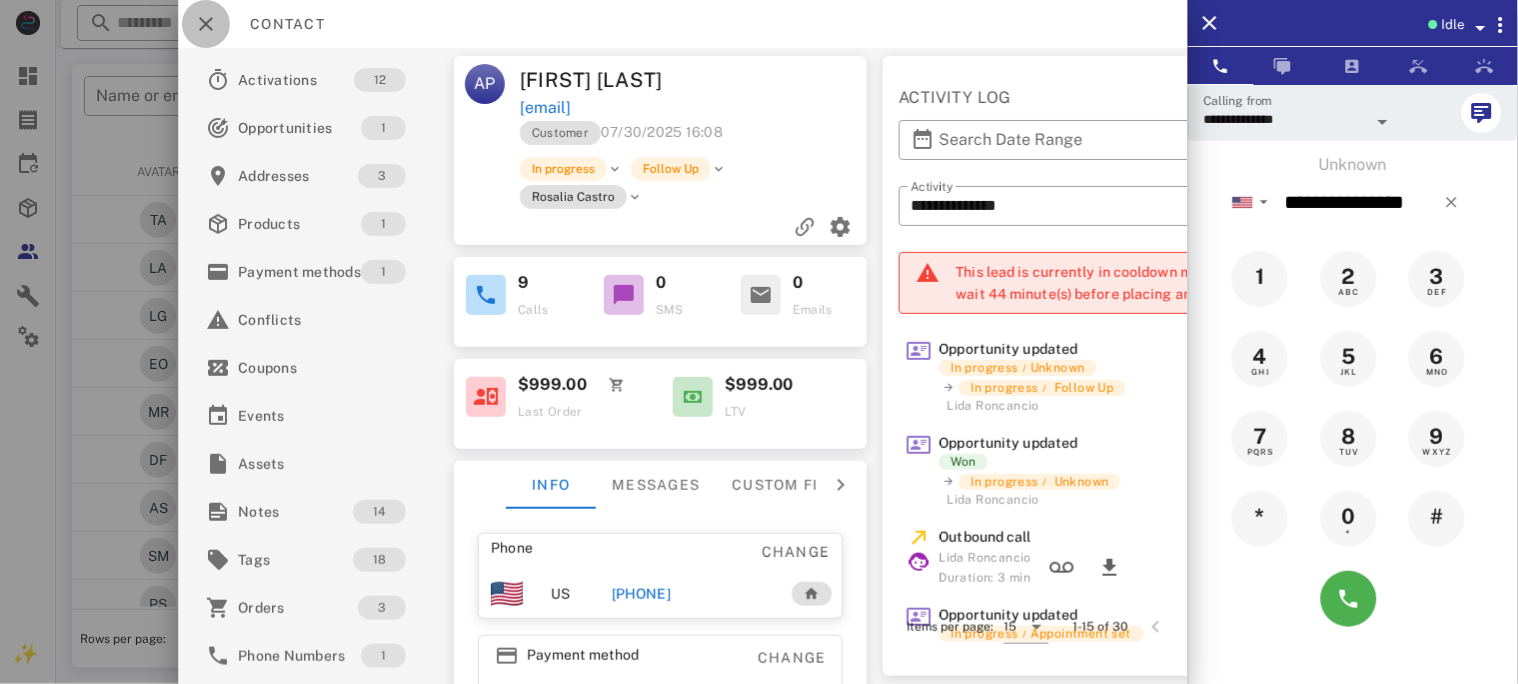click at bounding box center [206, 24] 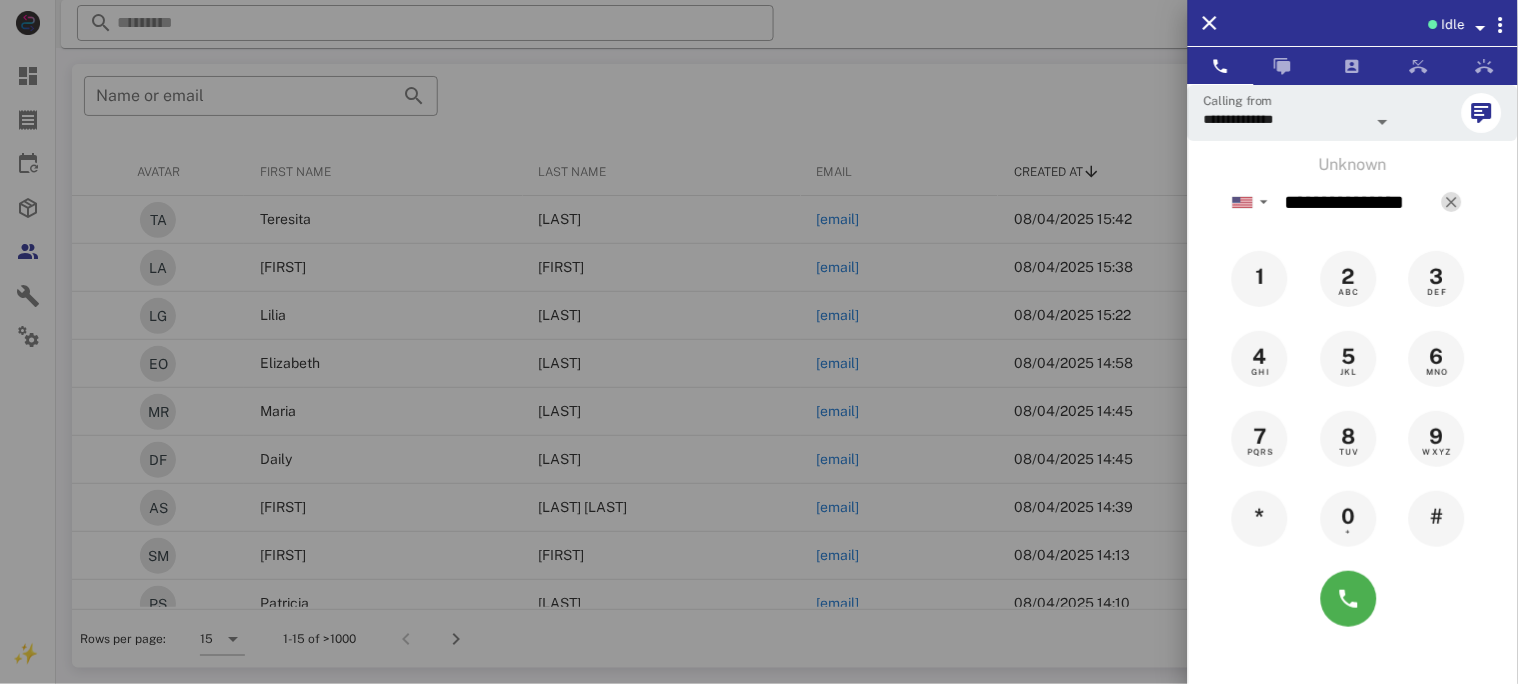 click at bounding box center [1452, 202] 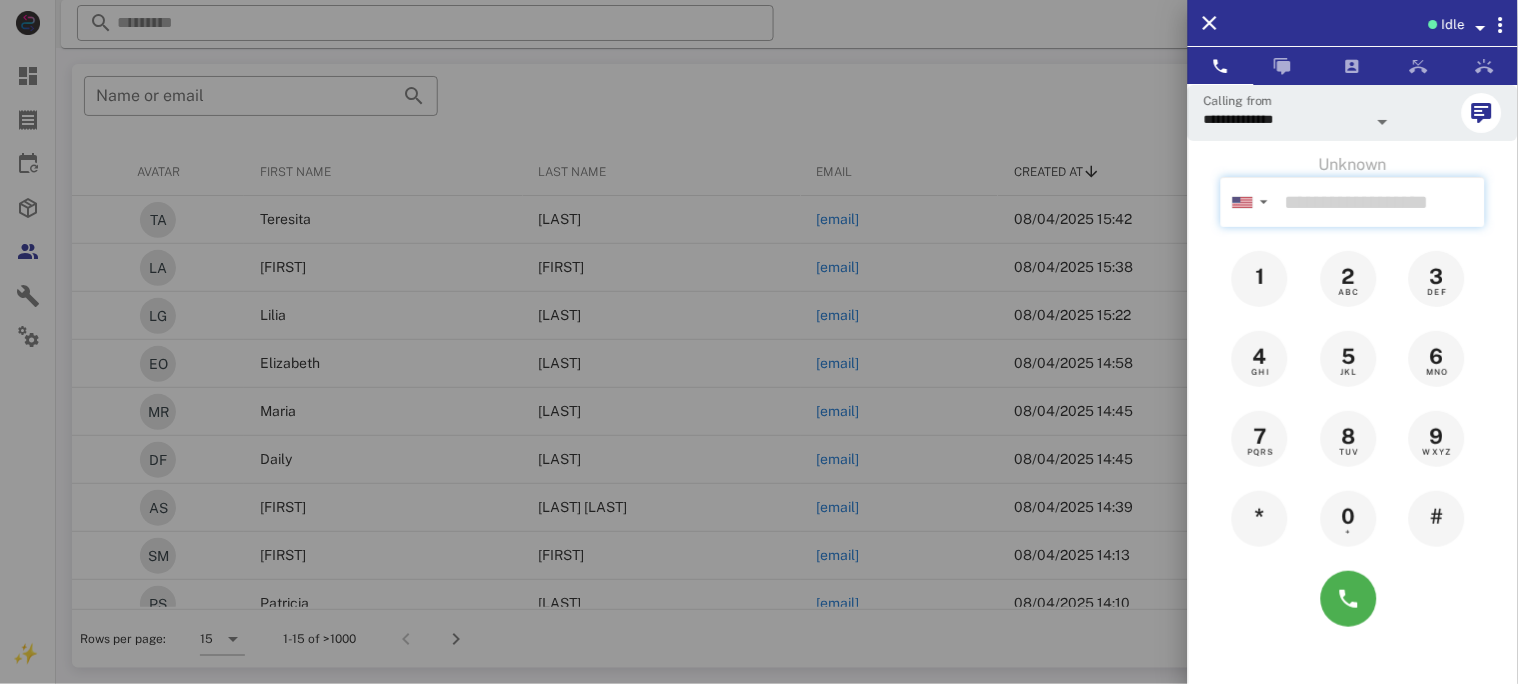 click at bounding box center (1381, 202) 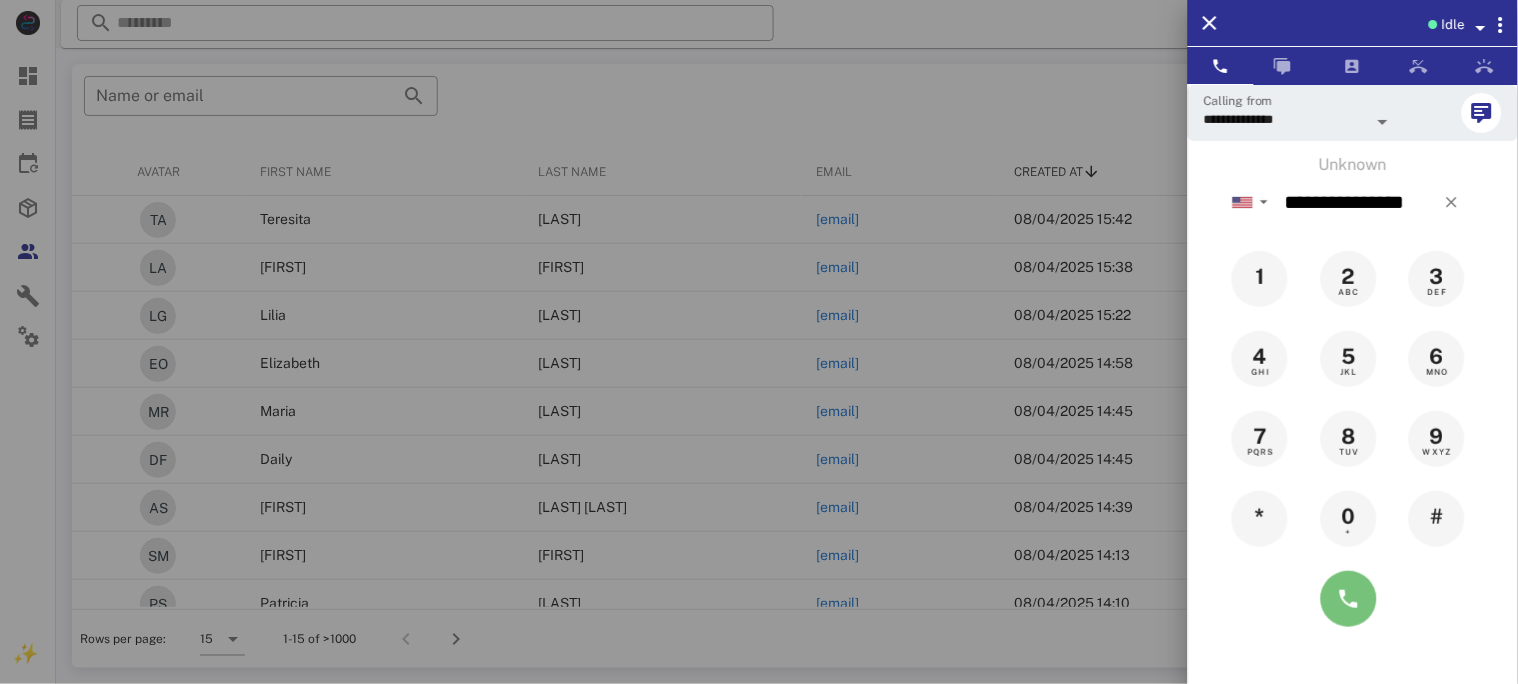 click at bounding box center [1349, 599] 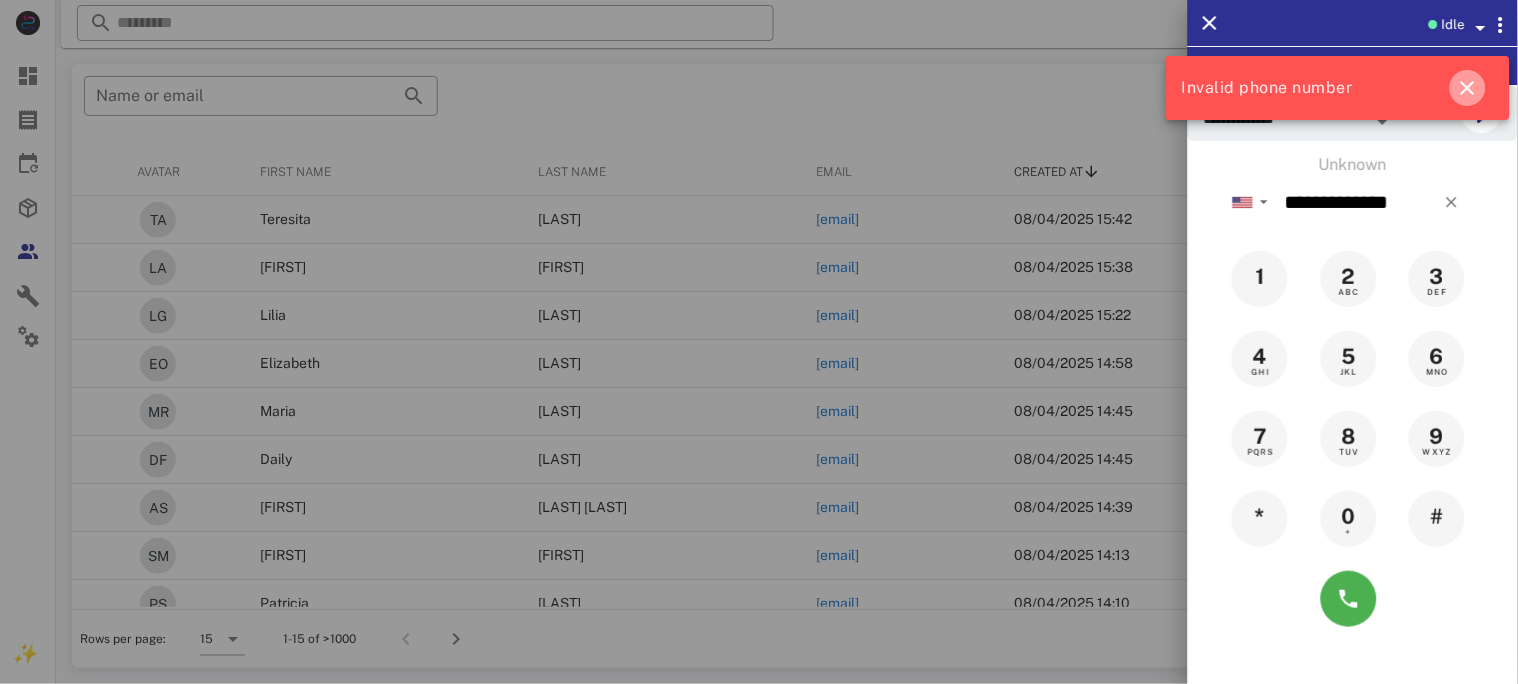 click at bounding box center (1468, 88) 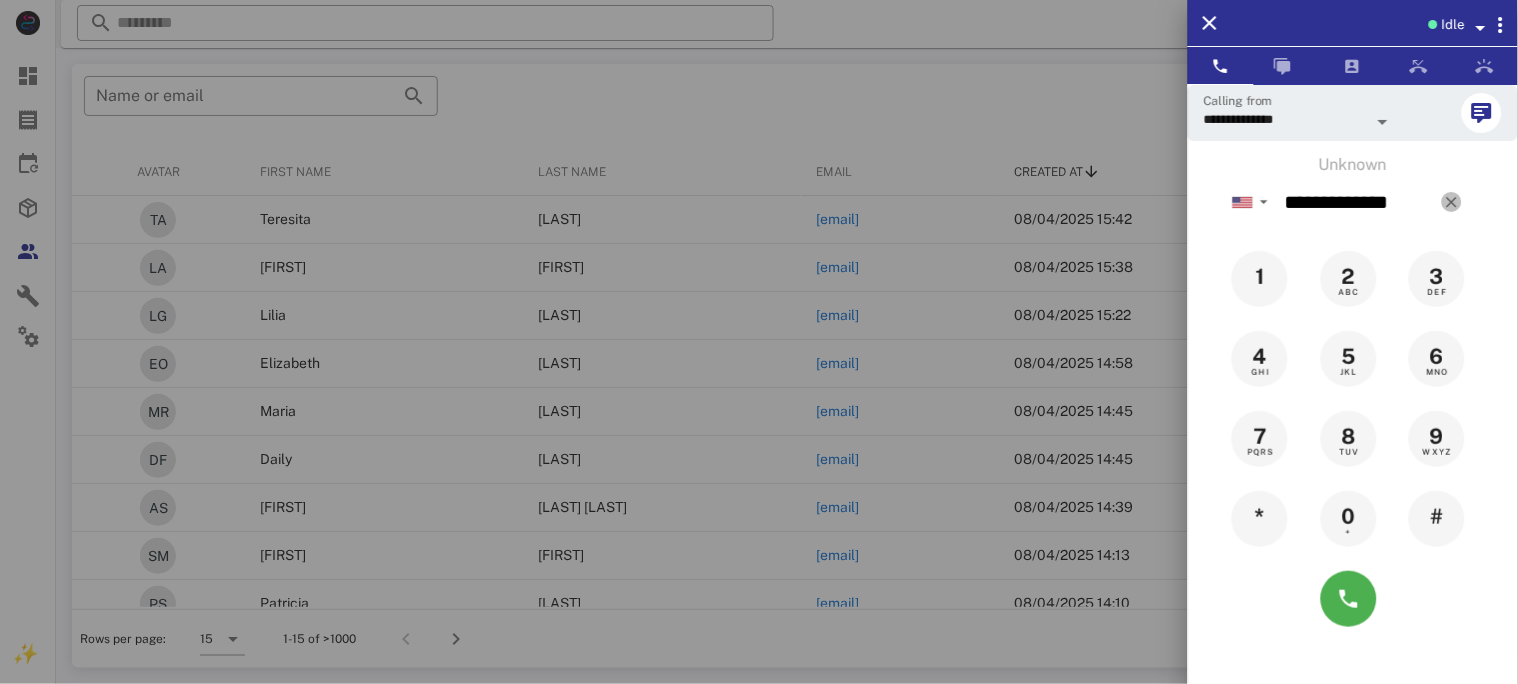 click at bounding box center (1452, 202) 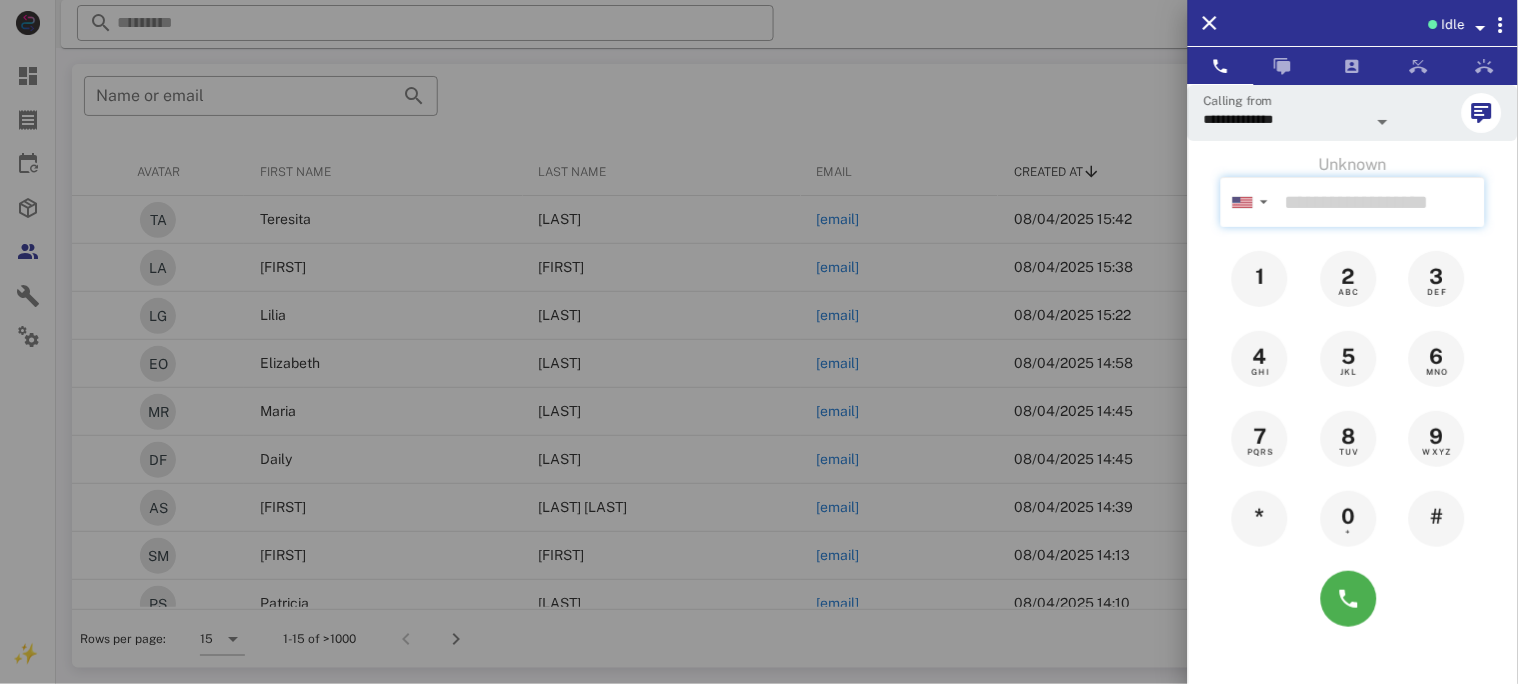 click at bounding box center (1381, 202) 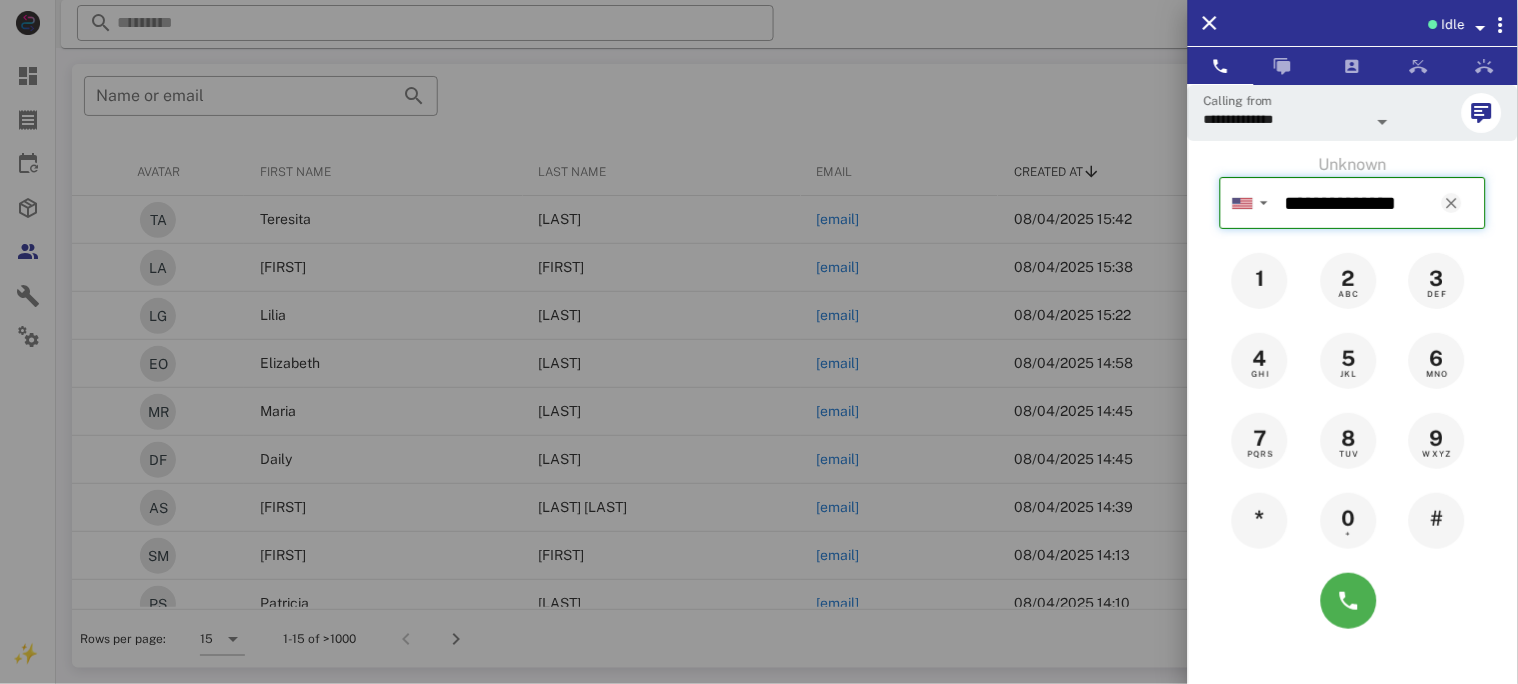 type on "**********" 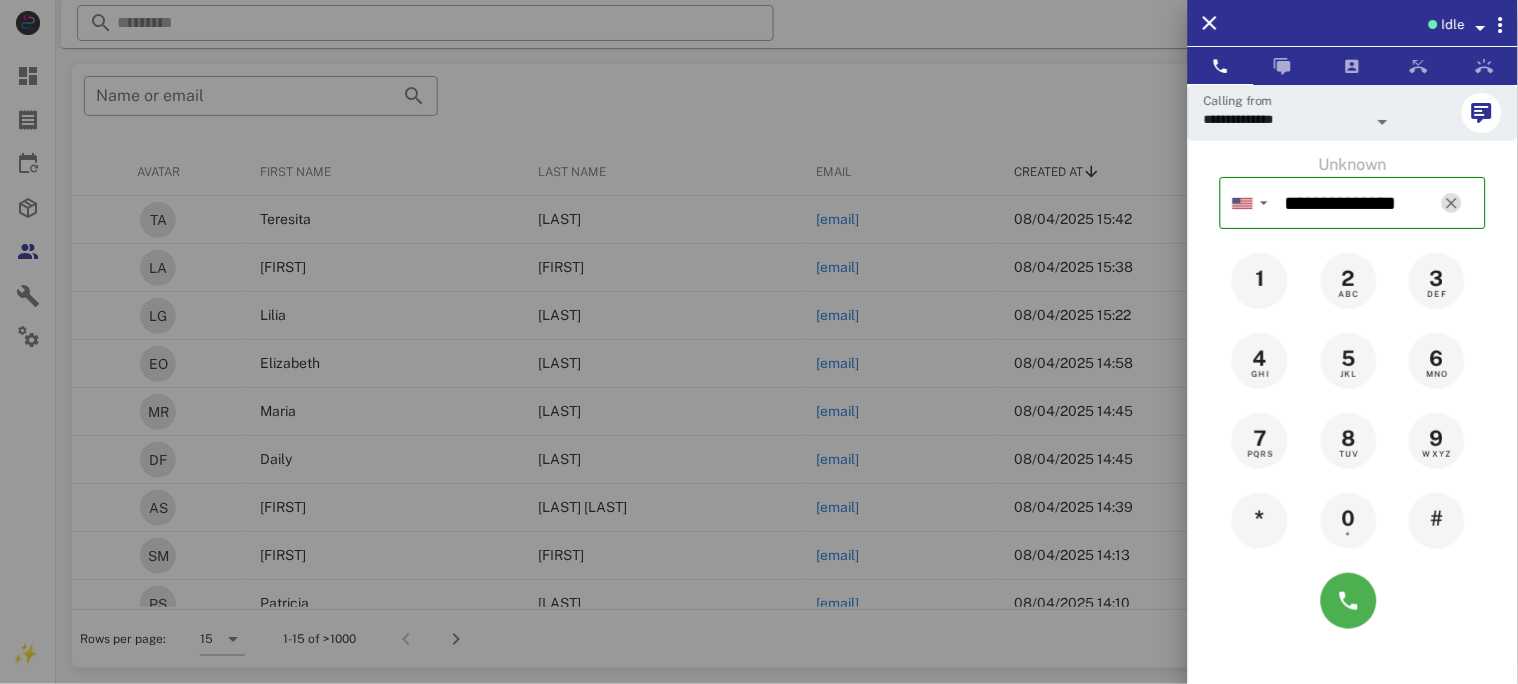 click at bounding box center [1452, 203] 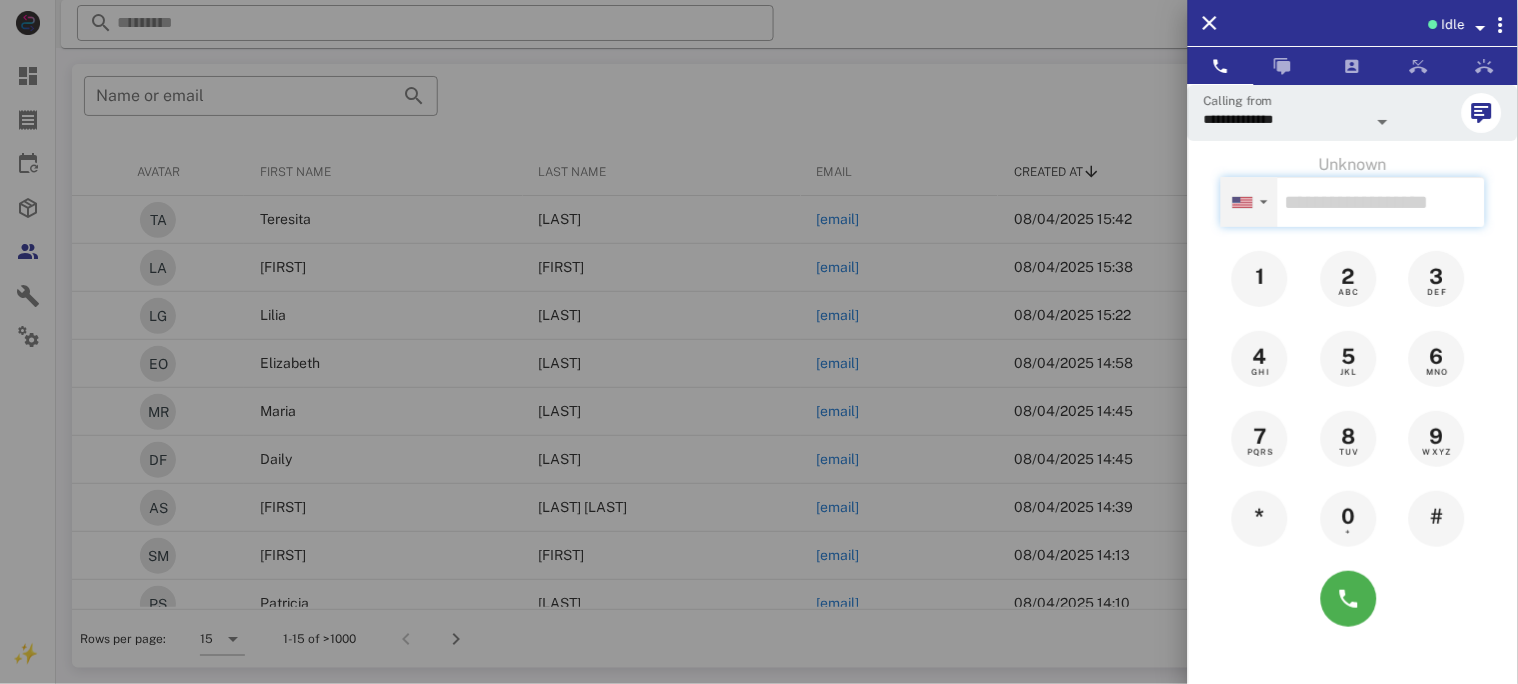 click on "▼" at bounding box center (1264, 202) 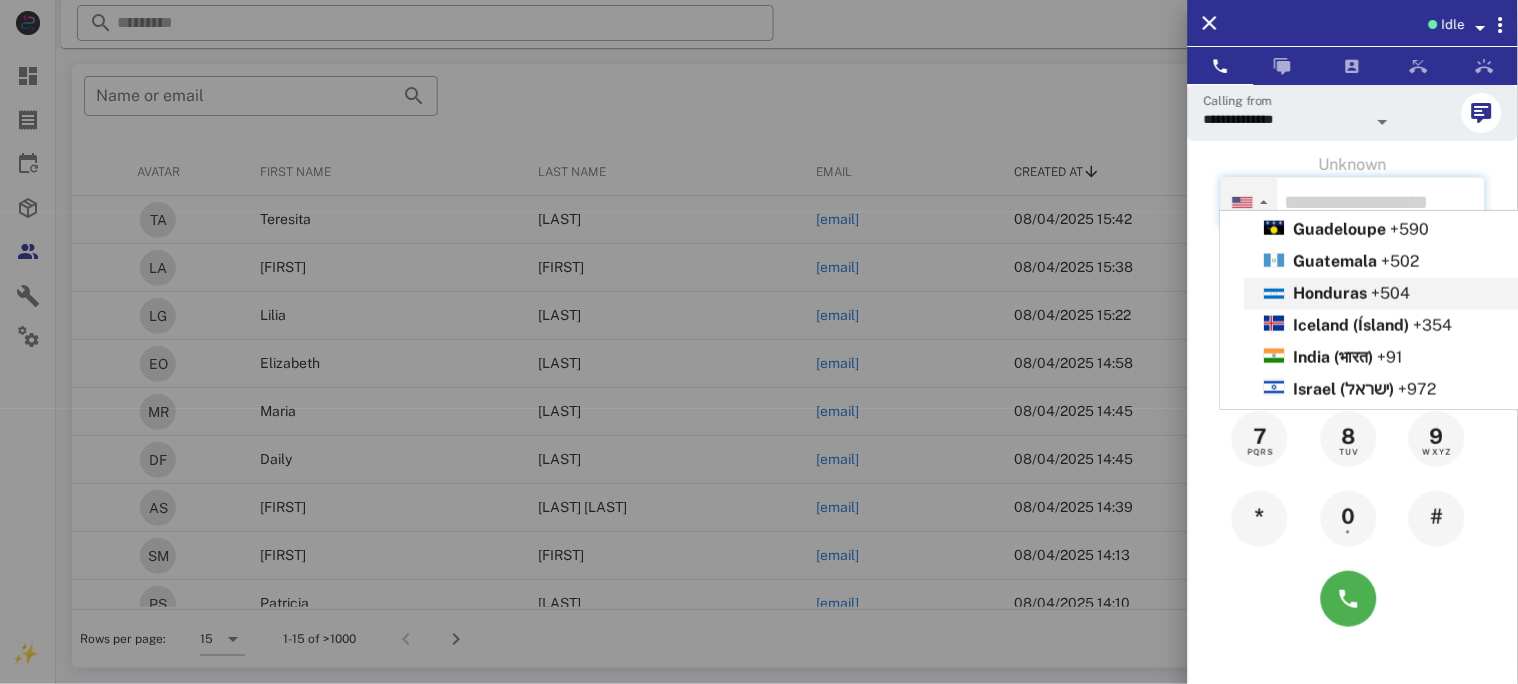 scroll, scrollTop: 666, scrollLeft: 0, axis: vertical 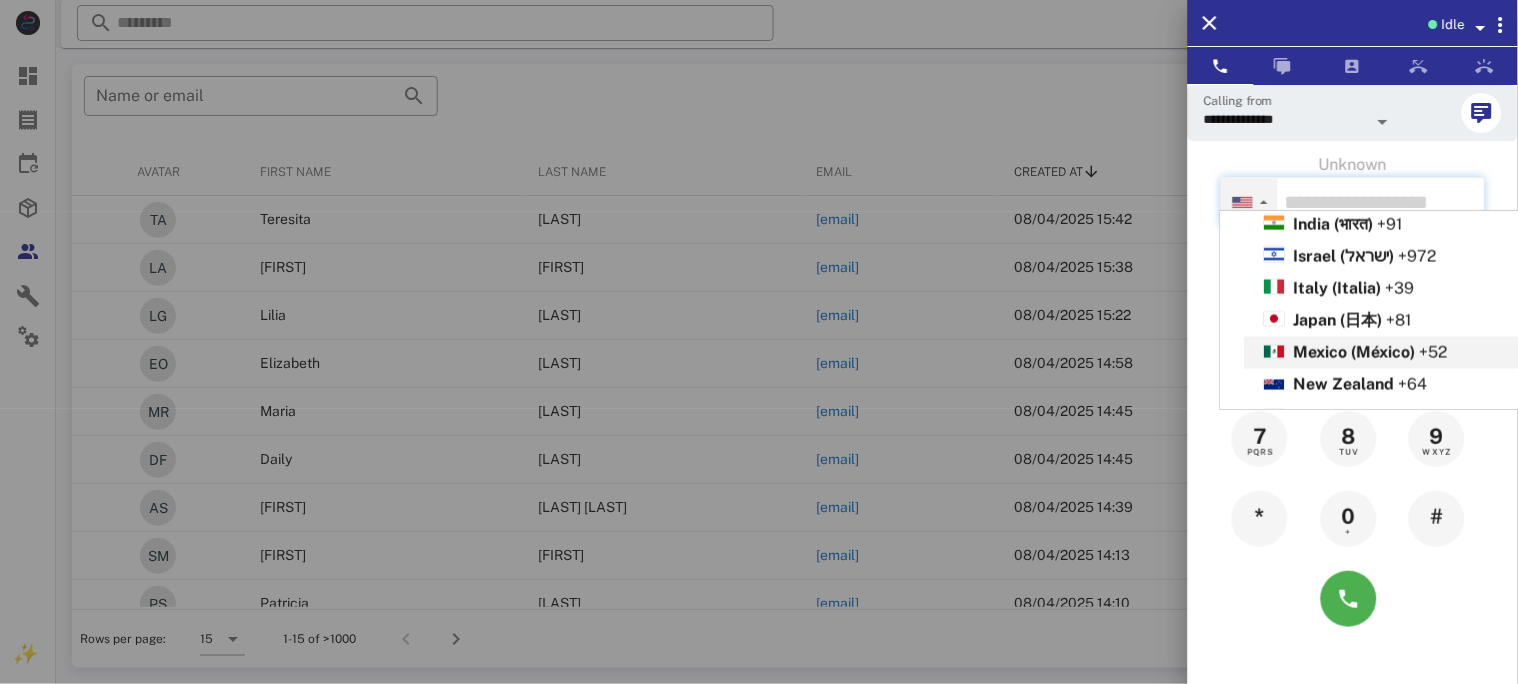 click on "Mexico (México)" at bounding box center (1355, 352) 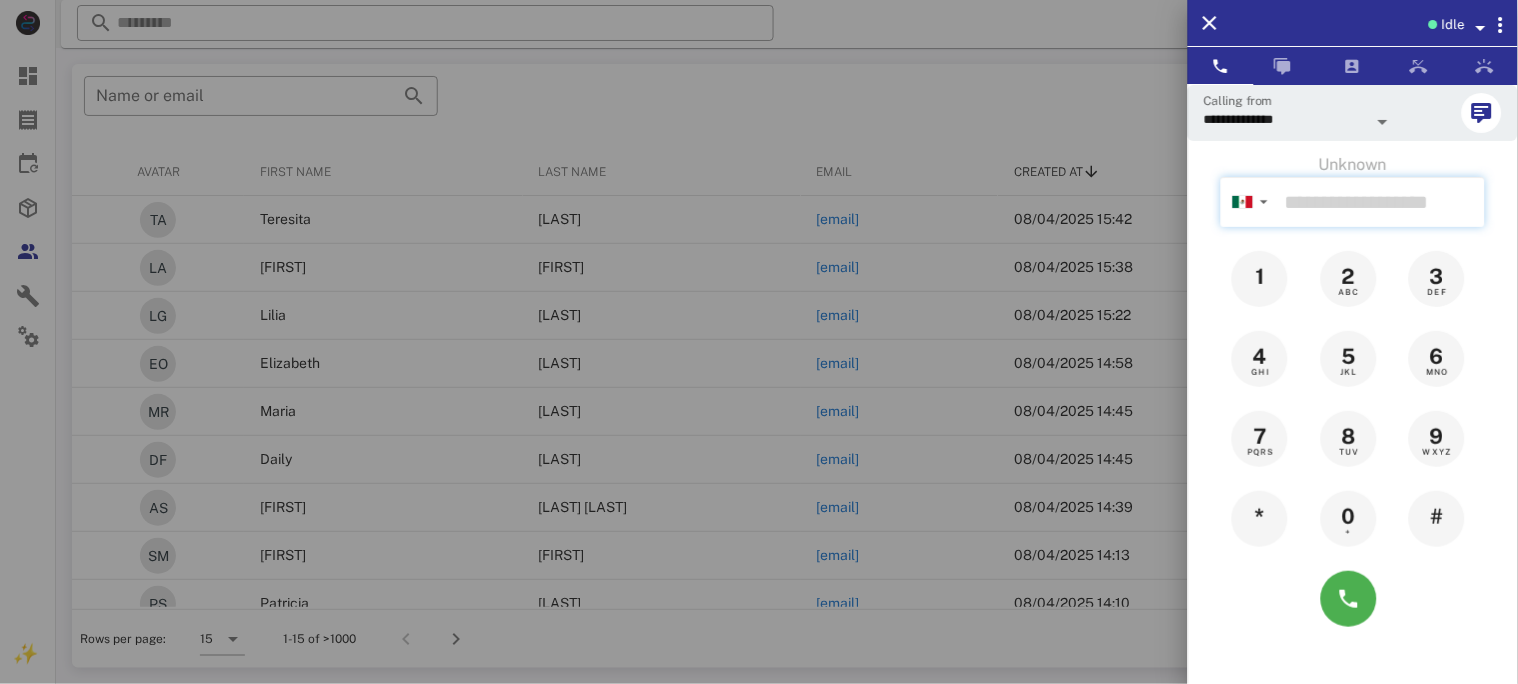 click at bounding box center [1381, 202] 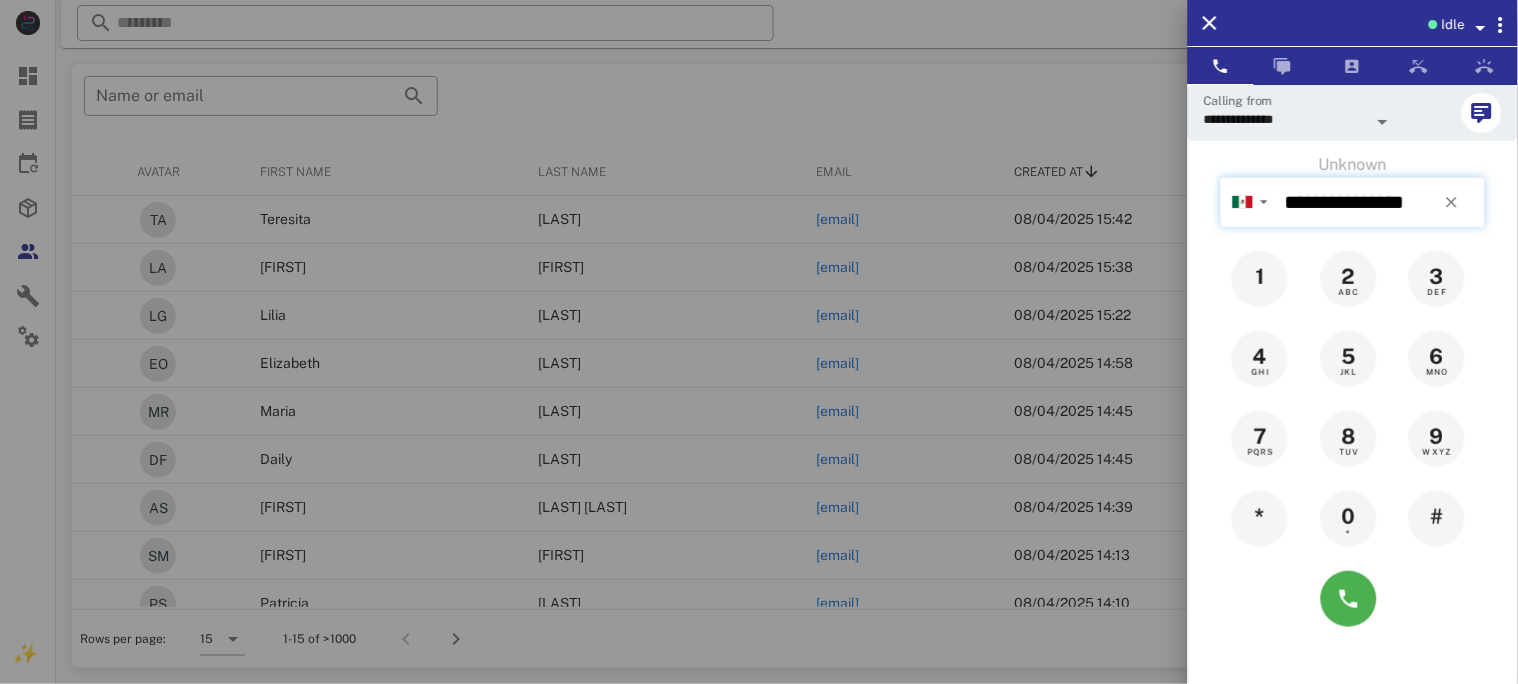 click on "**********" at bounding box center [1381, 202] 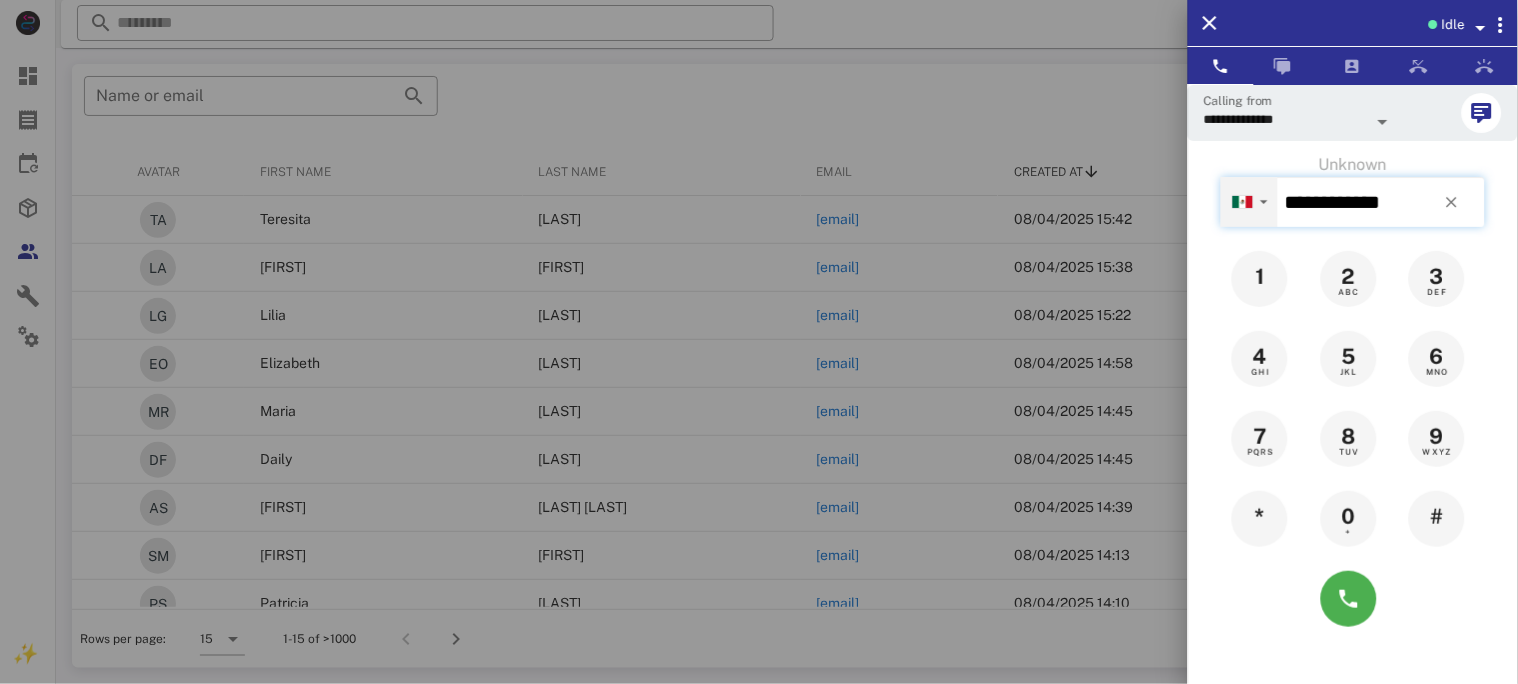 click on "▼" at bounding box center (1249, 201) 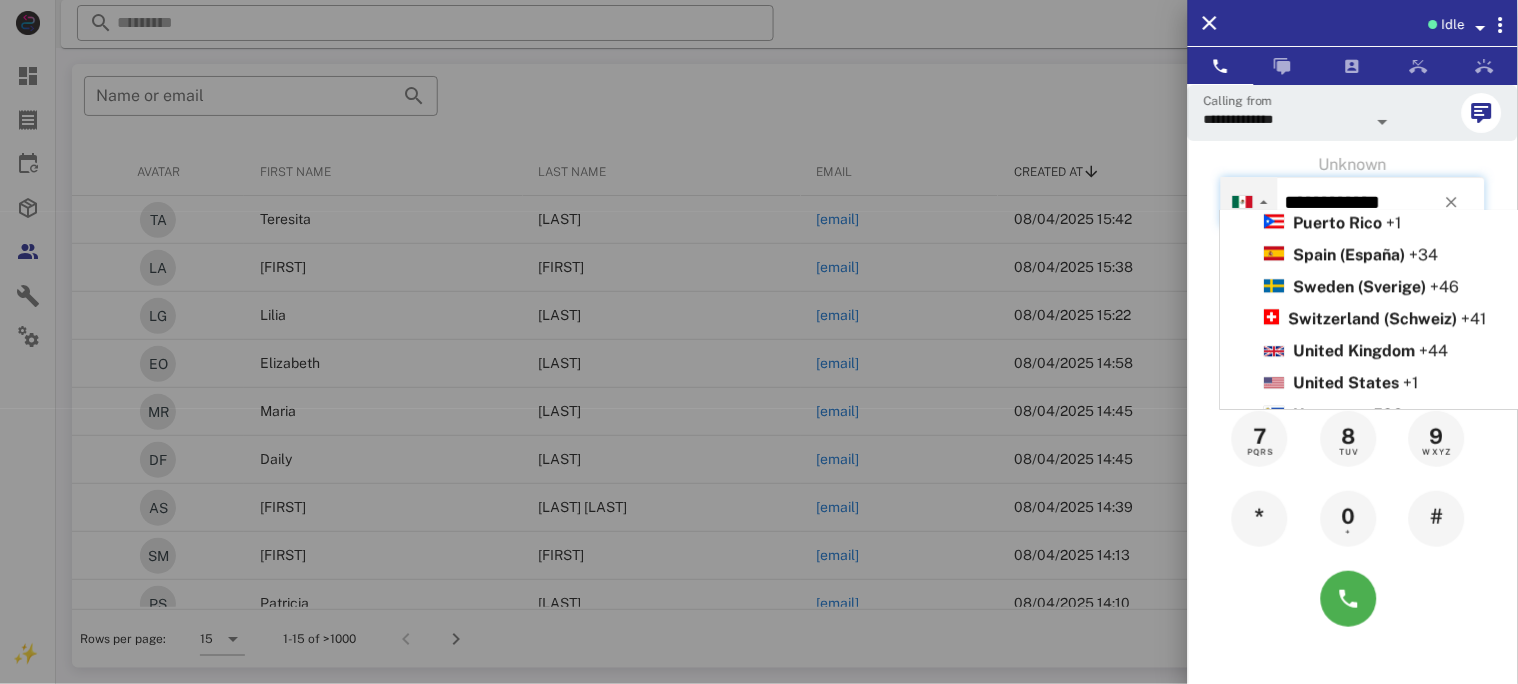 scroll, scrollTop: 1066, scrollLeft: 0, axis: vertical 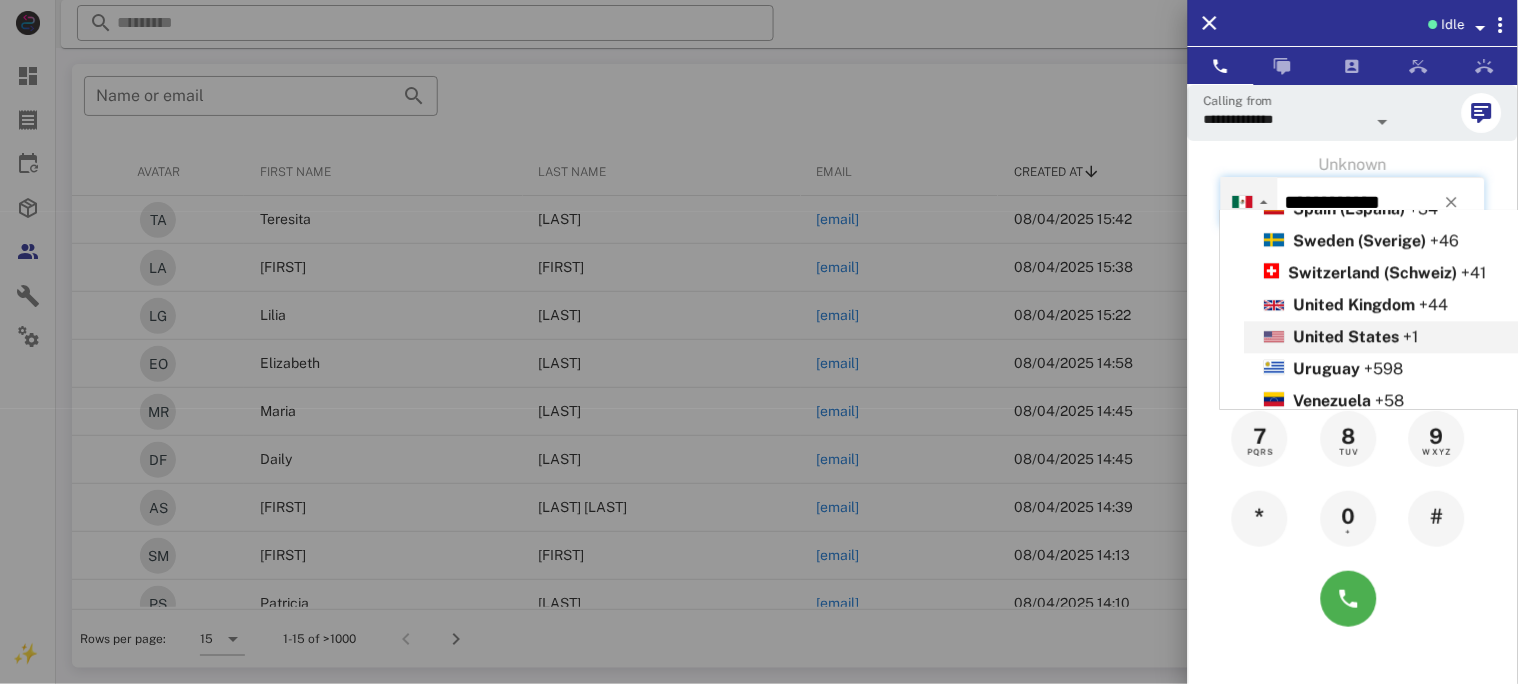 click on "United States" at bounding box center [1347, 336] 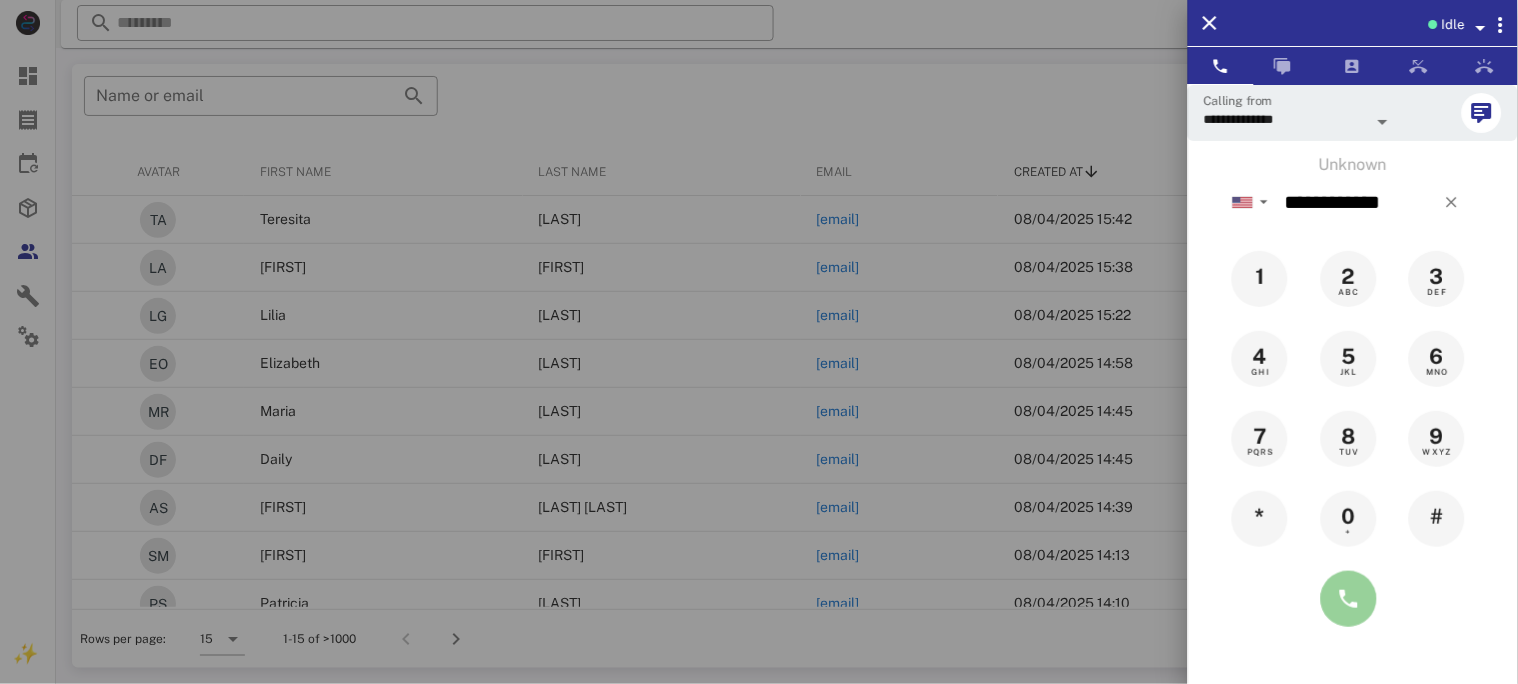 click at bounding box center [1349, 599] 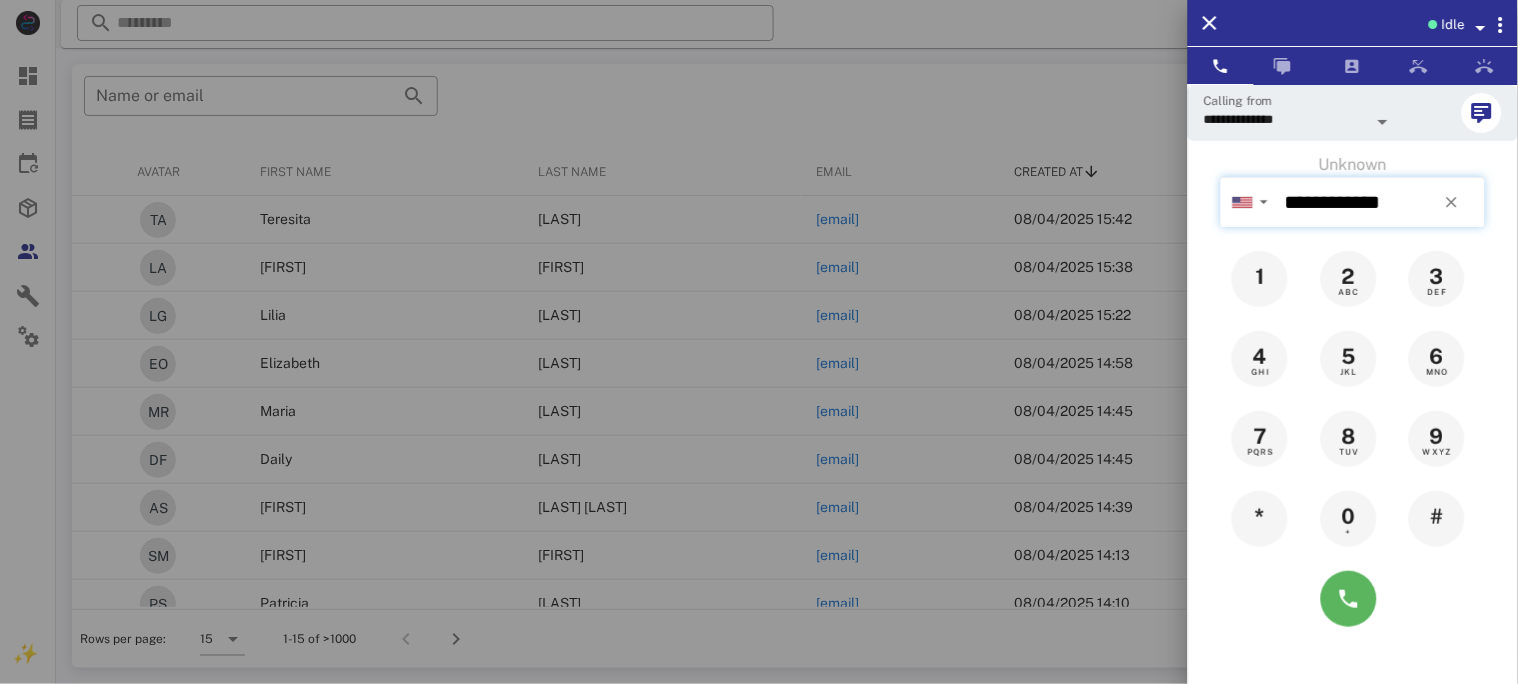 type on "**********" 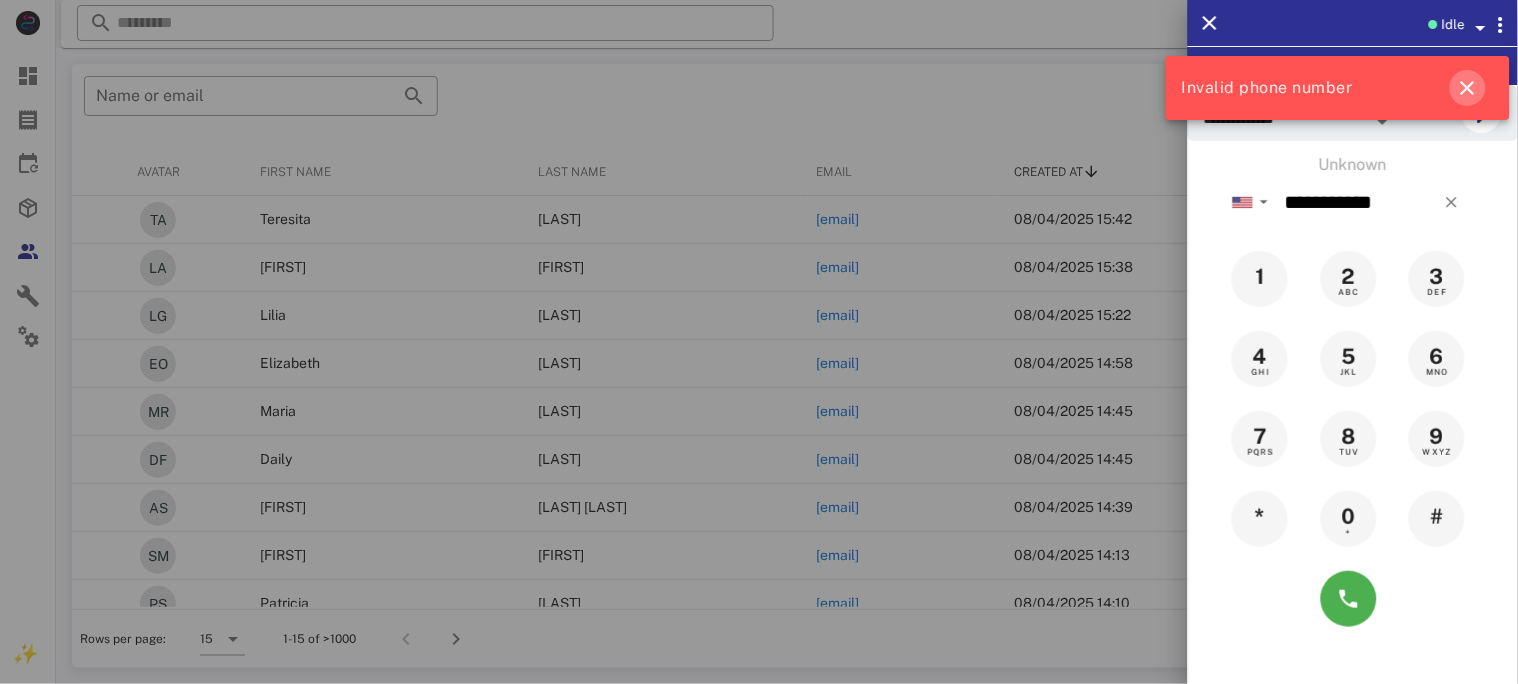 click at bounding box center [1468, 88] 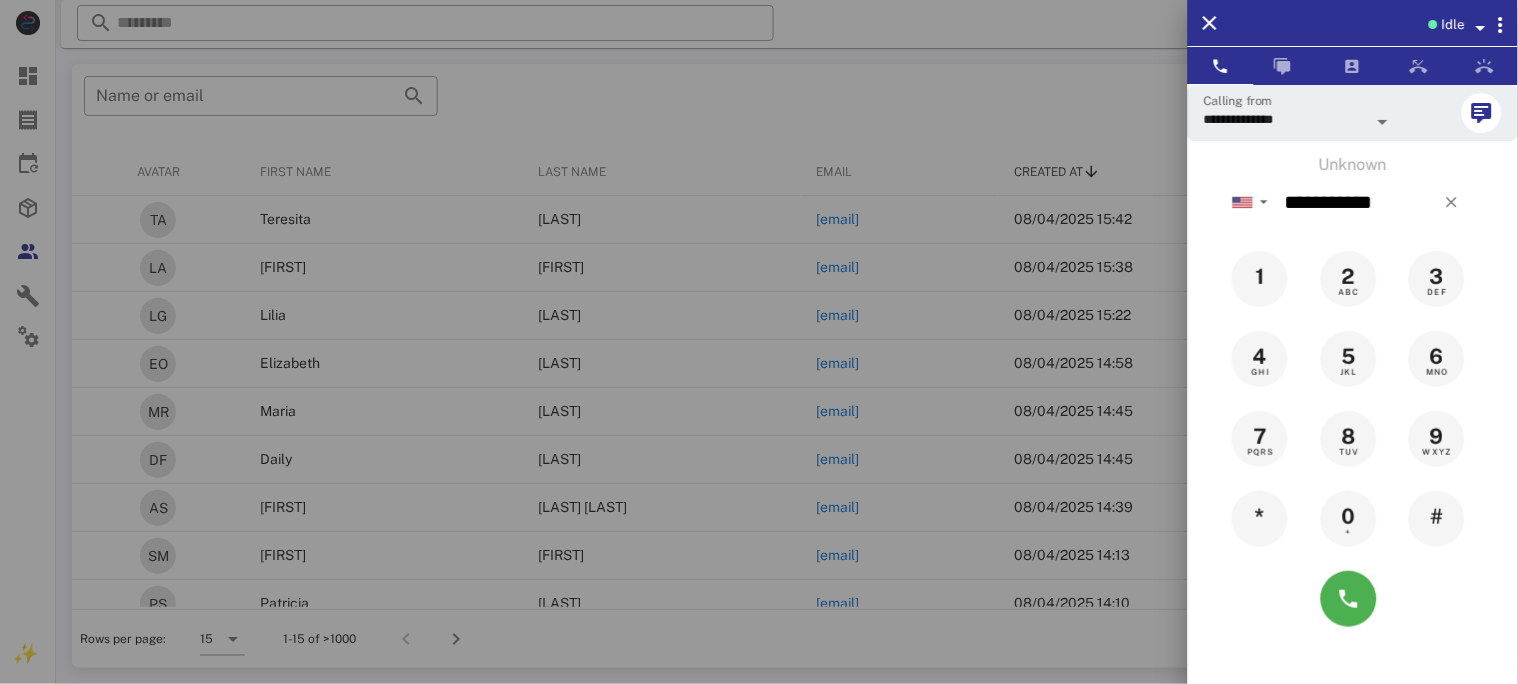 click at bounding box center (759, 342) 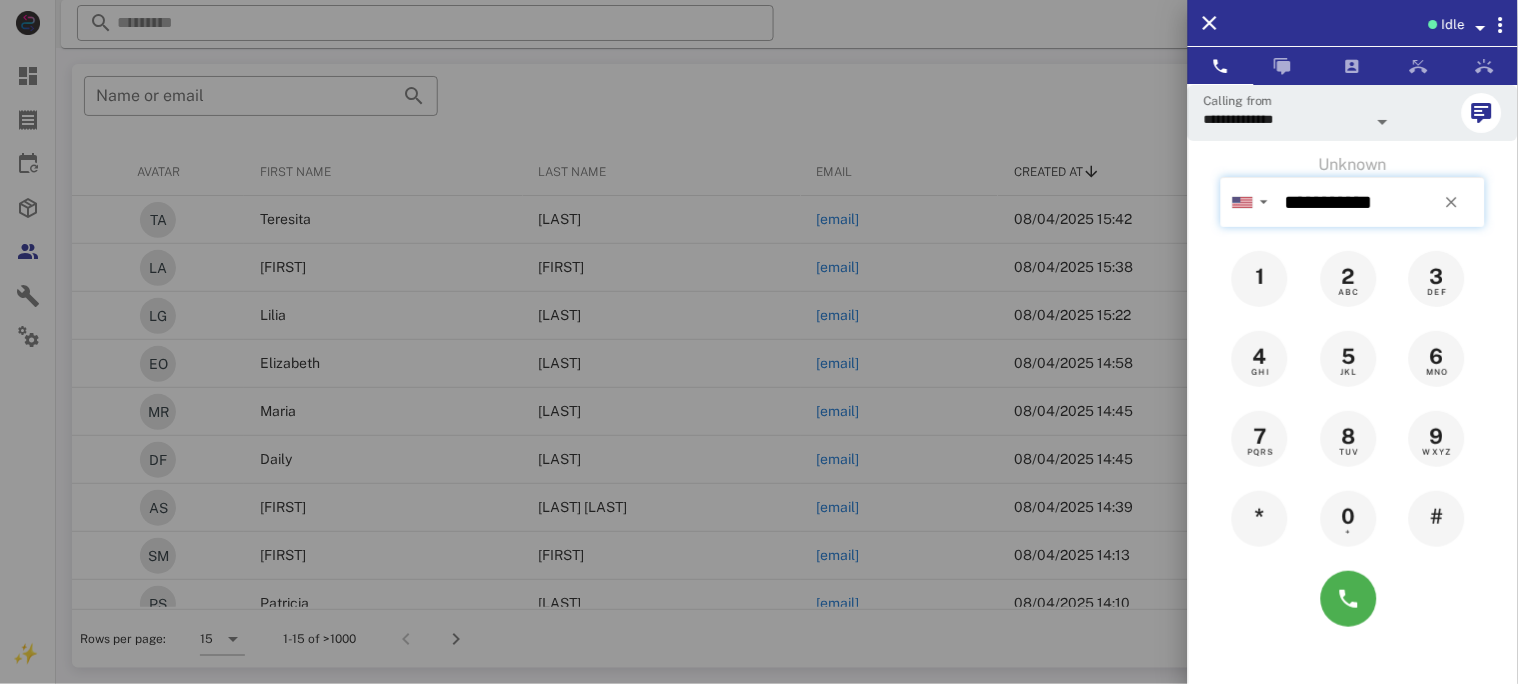 type 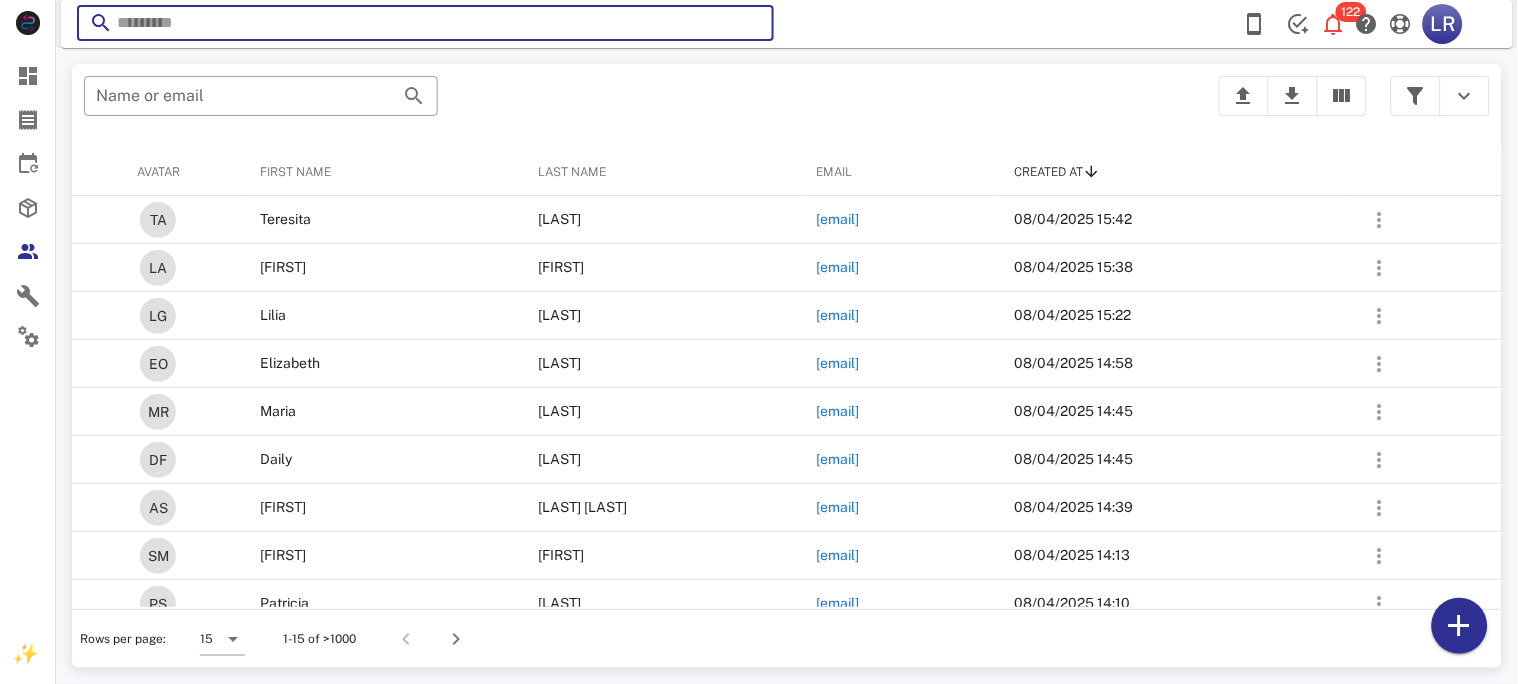 click at bounding box center [425, 23] 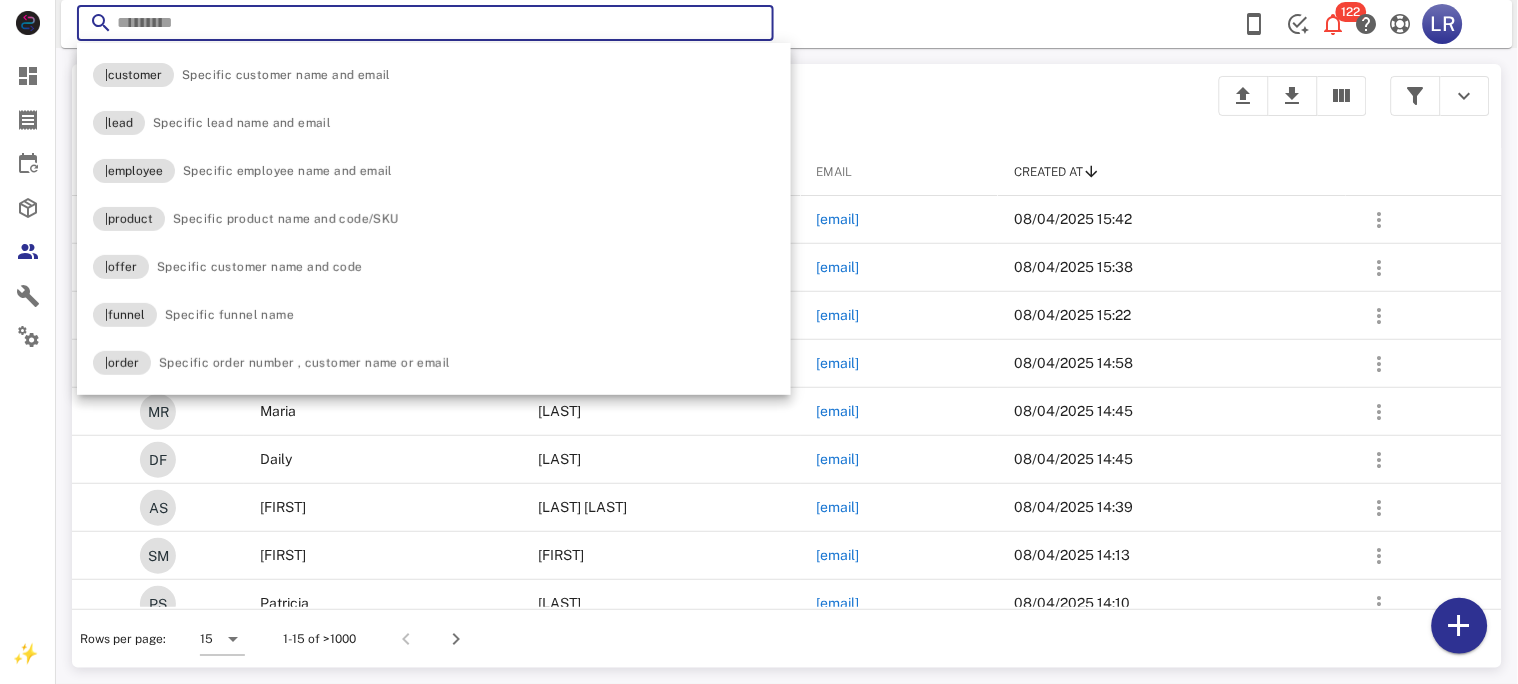 paste on "**********" 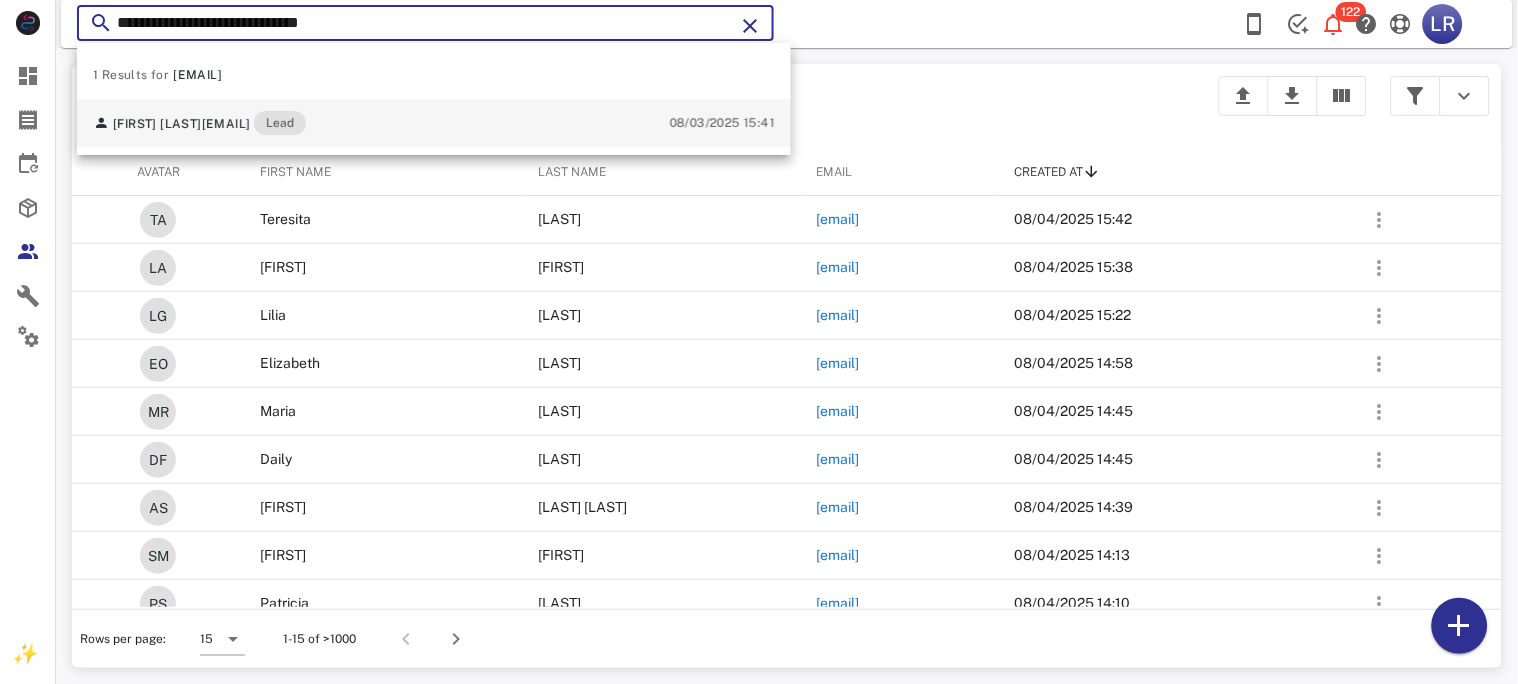 type on "**********" 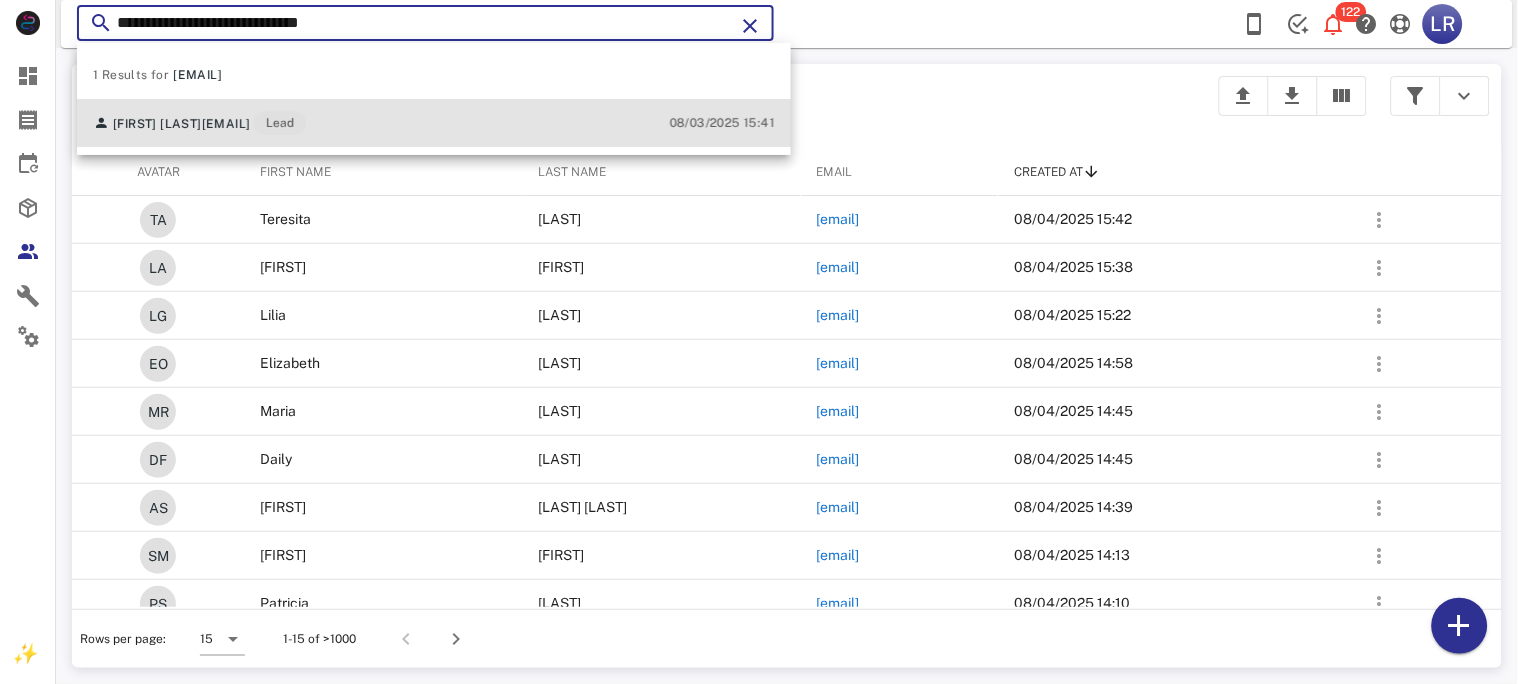 click on "rosita.castellanos@hotmail.com" at bounding box center [226, 124] 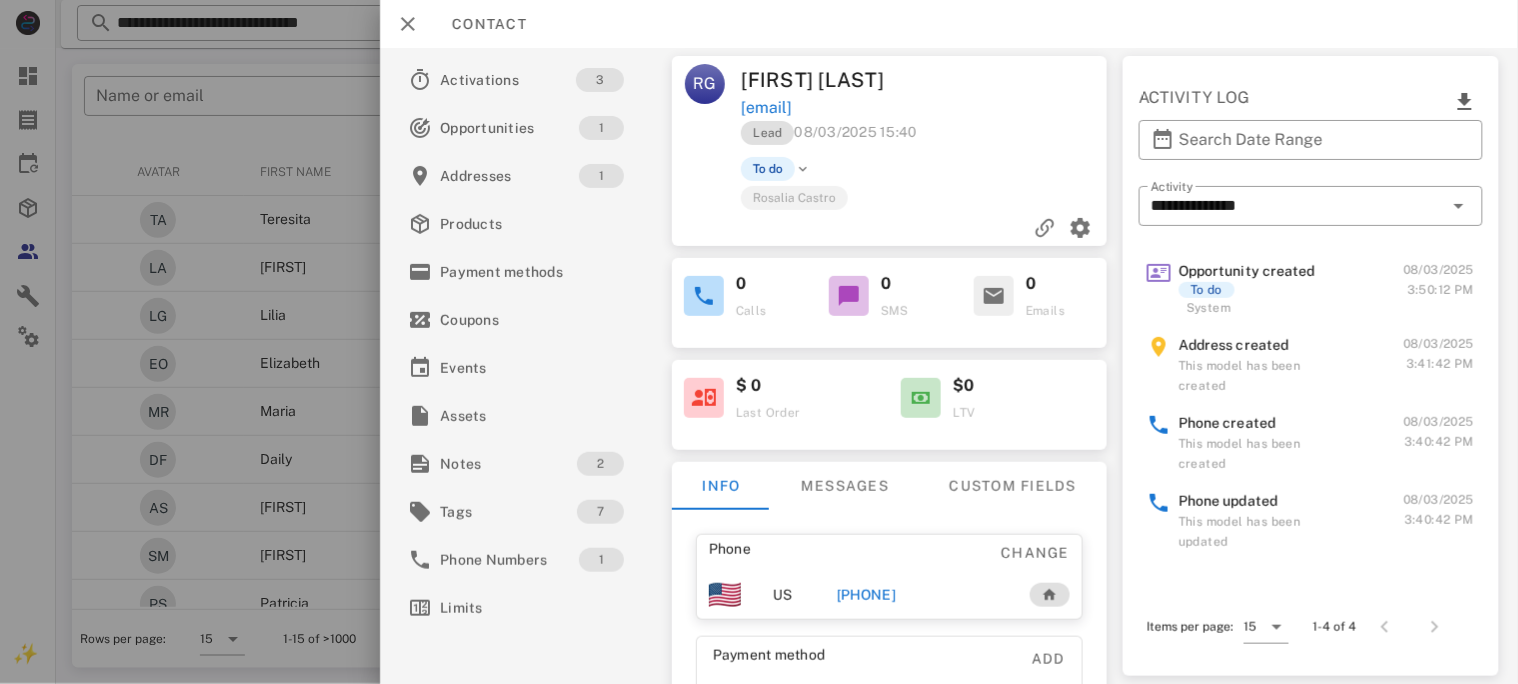 click on "+14054458387" at bounding box center (865, 595) 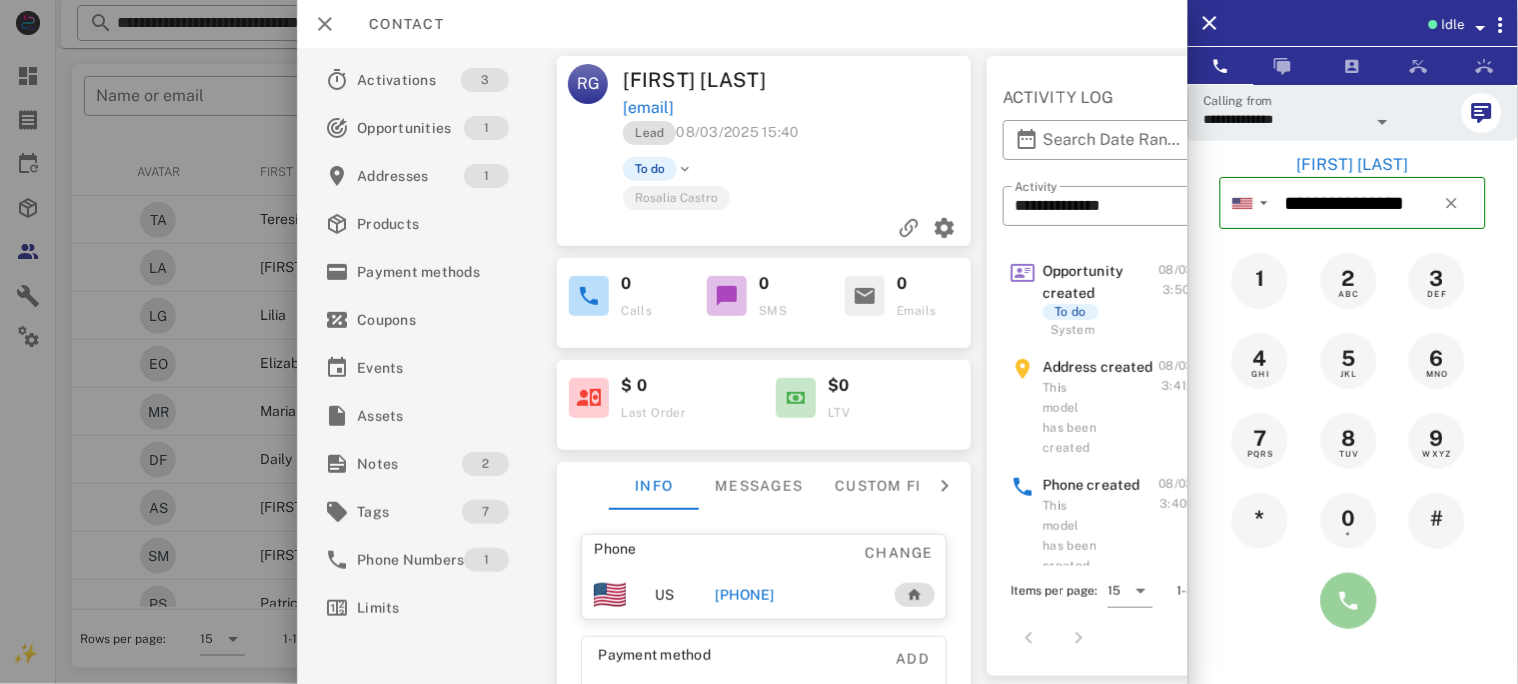 click at bounding box center [1349, 601] 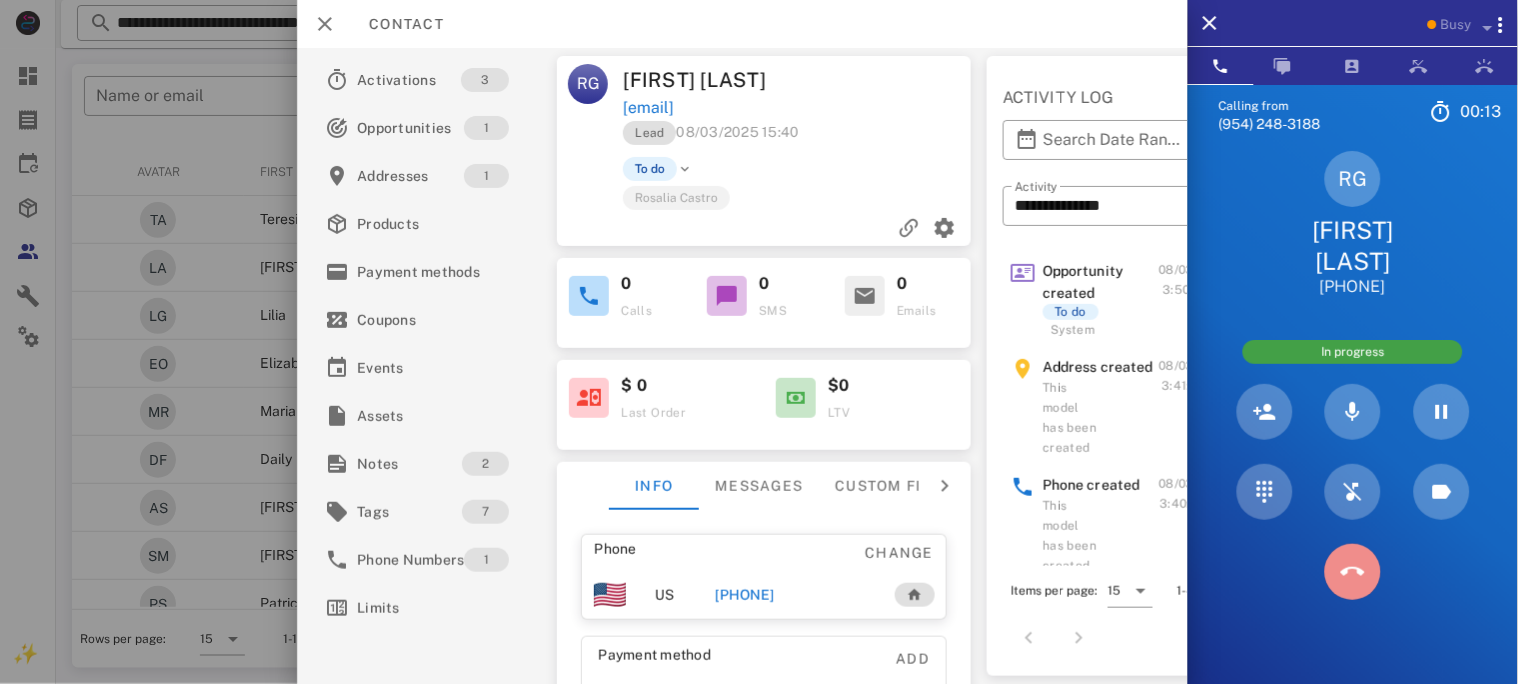 drag, startPoint x: 1363, startPoint y: 587, endPoint x: 813, endPoint y: 537, distance: 552.26807 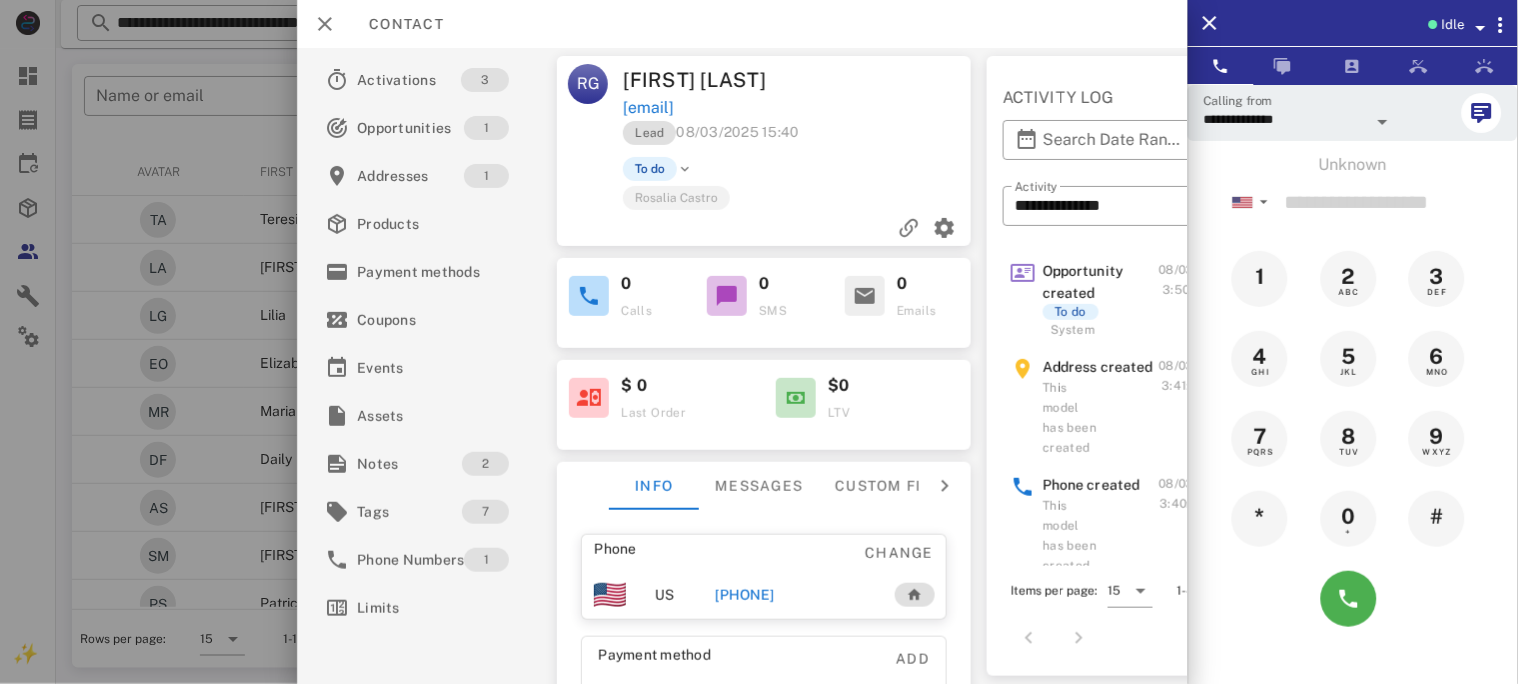 click on "+14054458387" at bounding box center [744, 595] 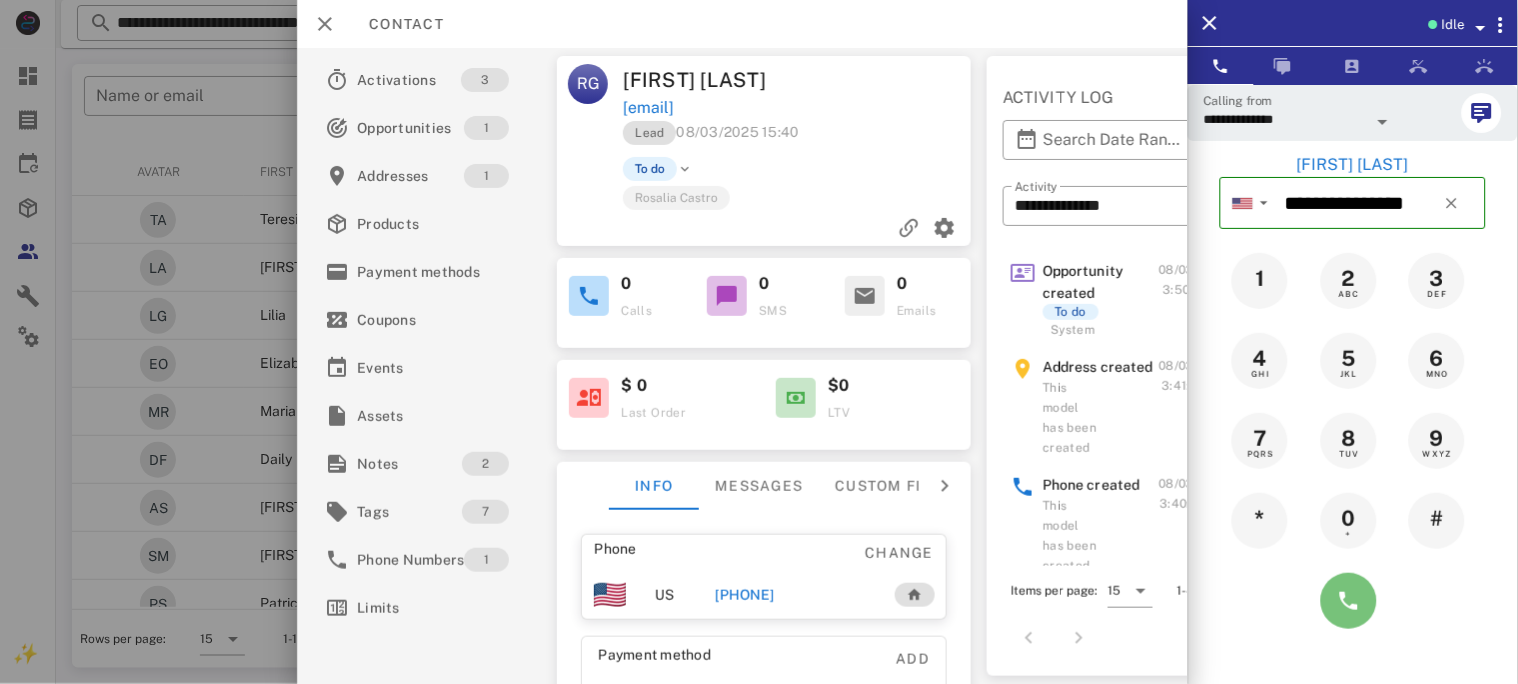 click at bounding box center [1349, 601] 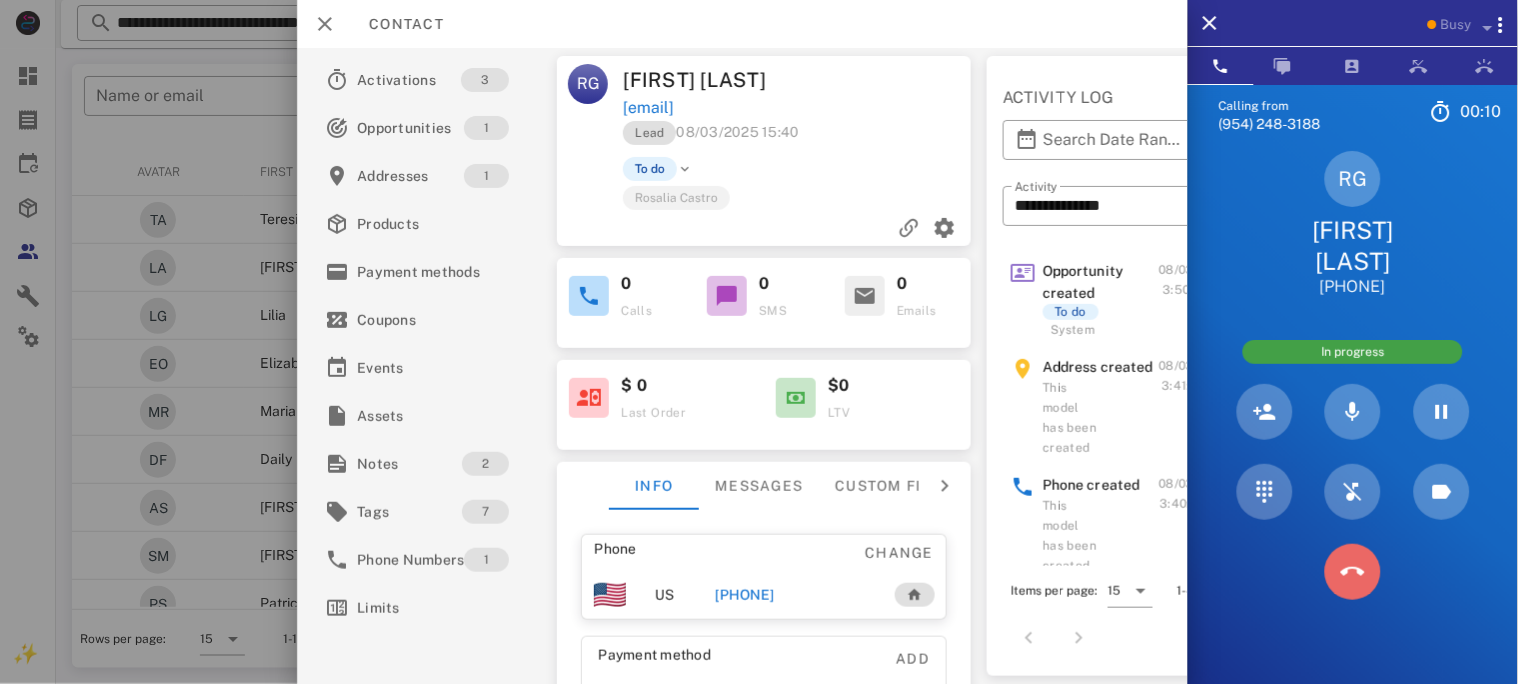 click at bounding box center [1353, 572] 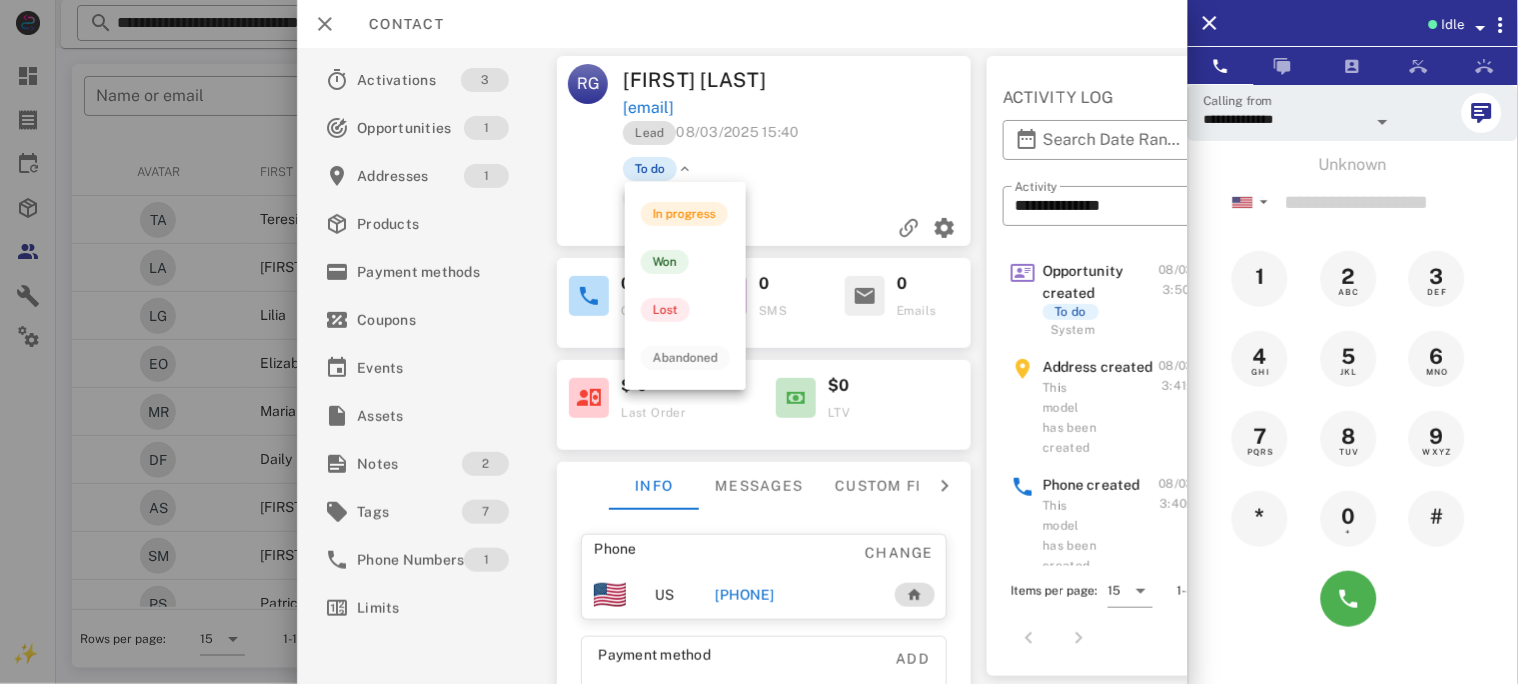click on "To do" at bounding box center (650, 169) 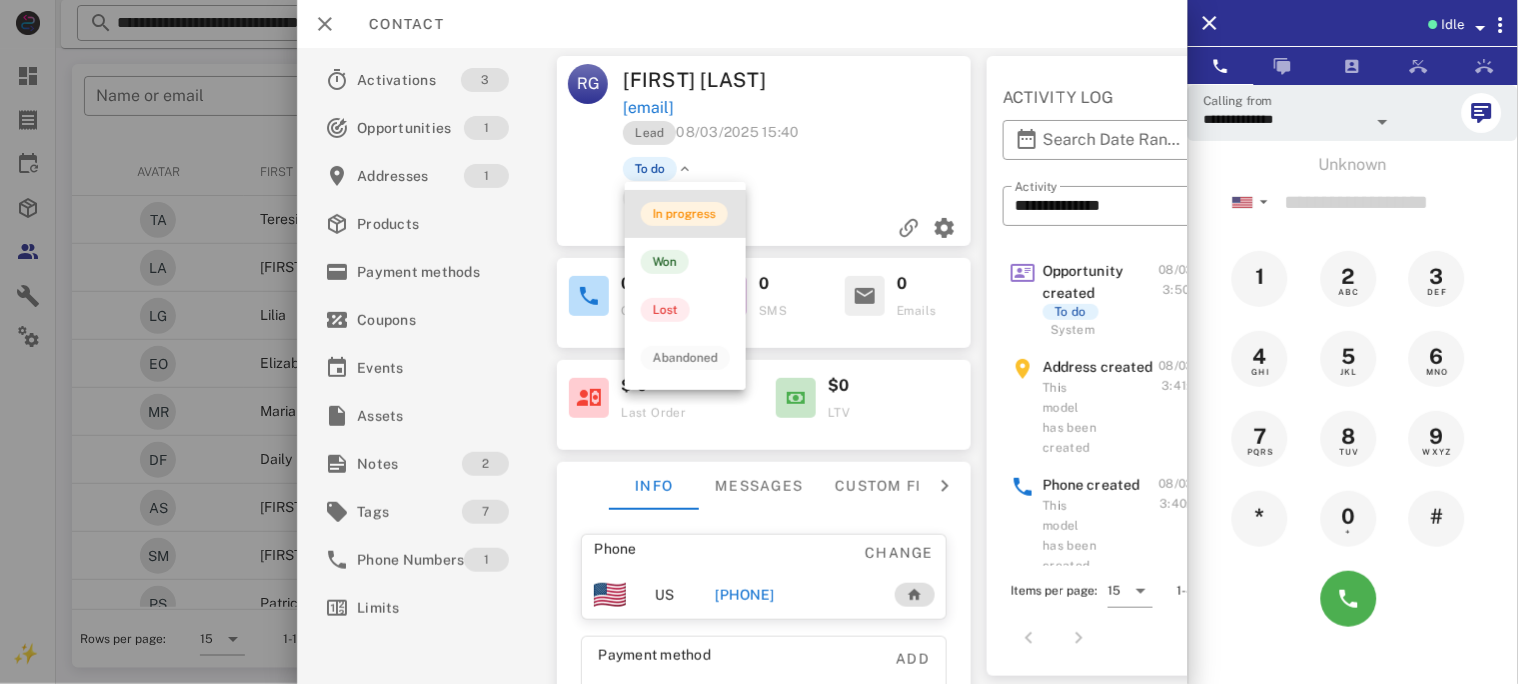 click on "In progress" at bounding box center [684, 214] 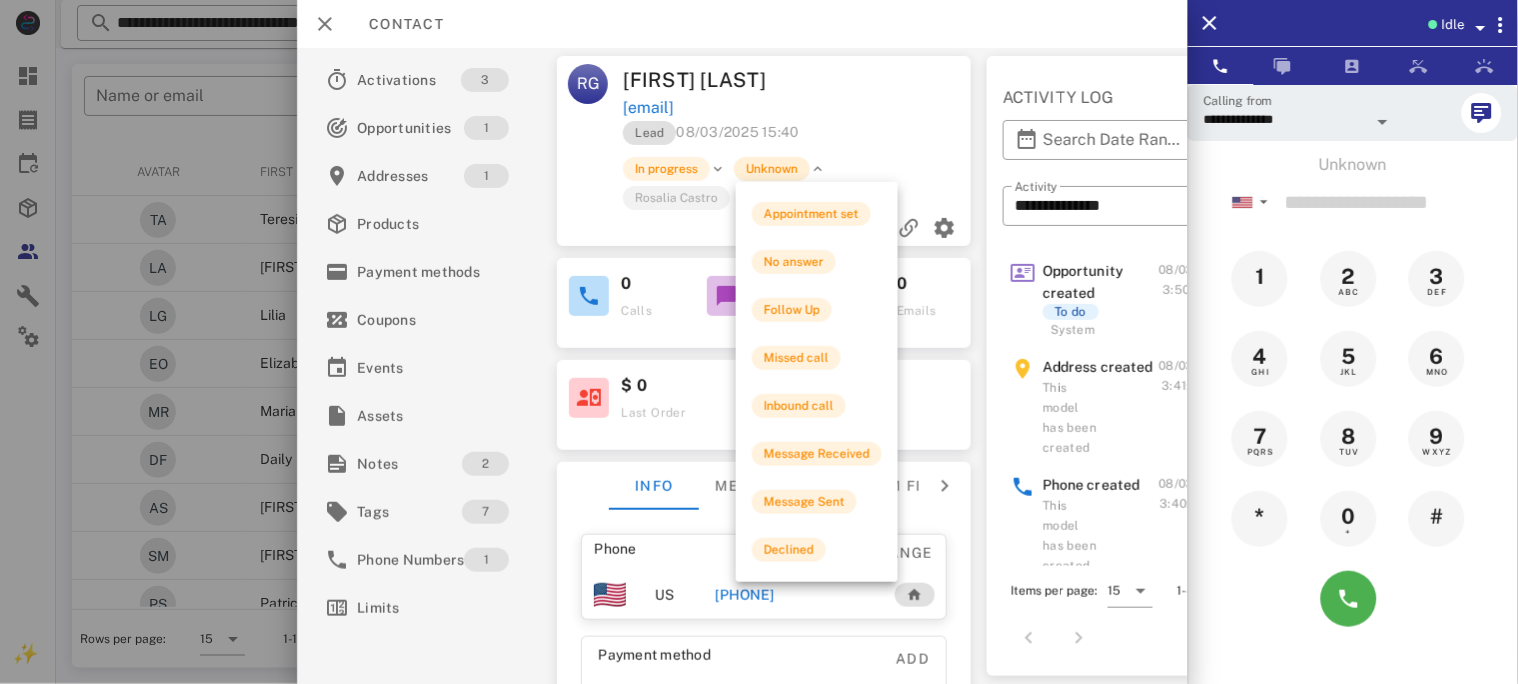 click on "Unknown" at bounding box center [772, 169] 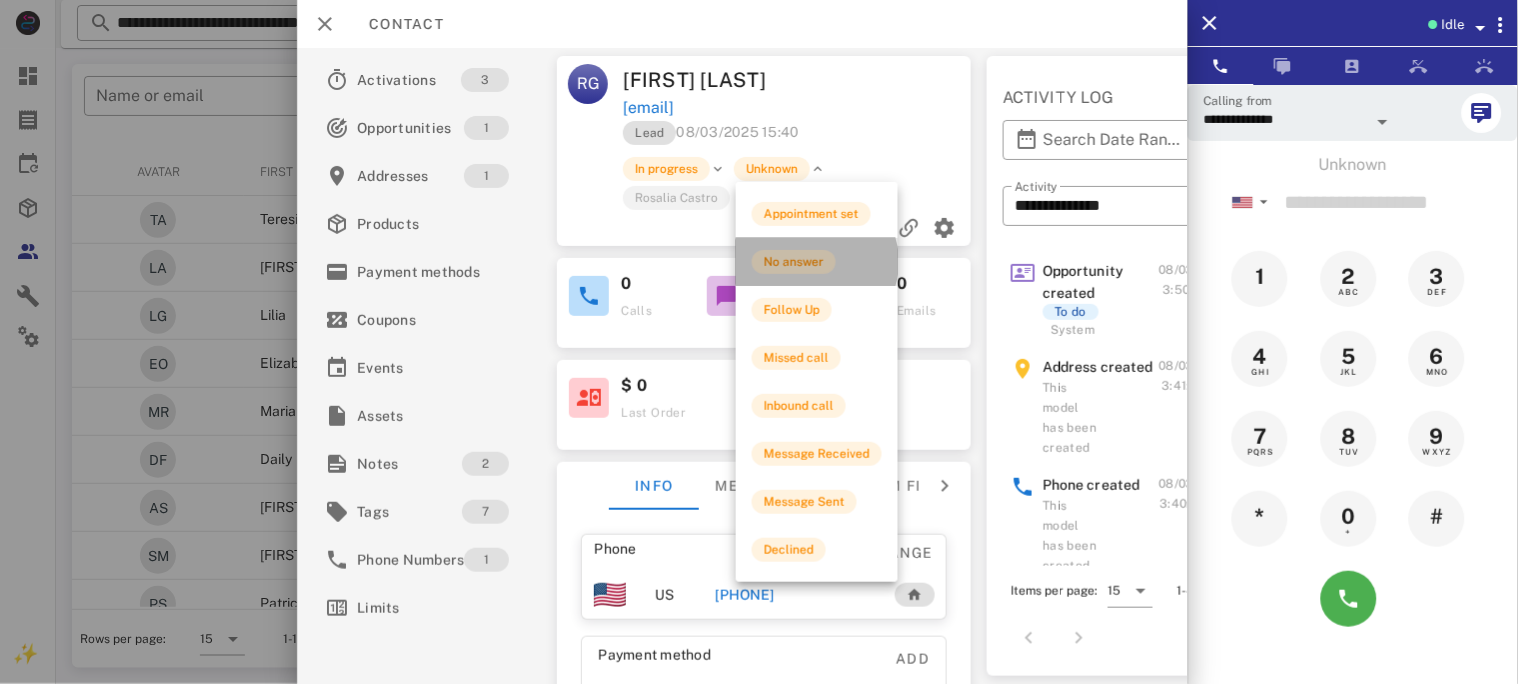 click on "No answer" at bounding box center (794, 262) 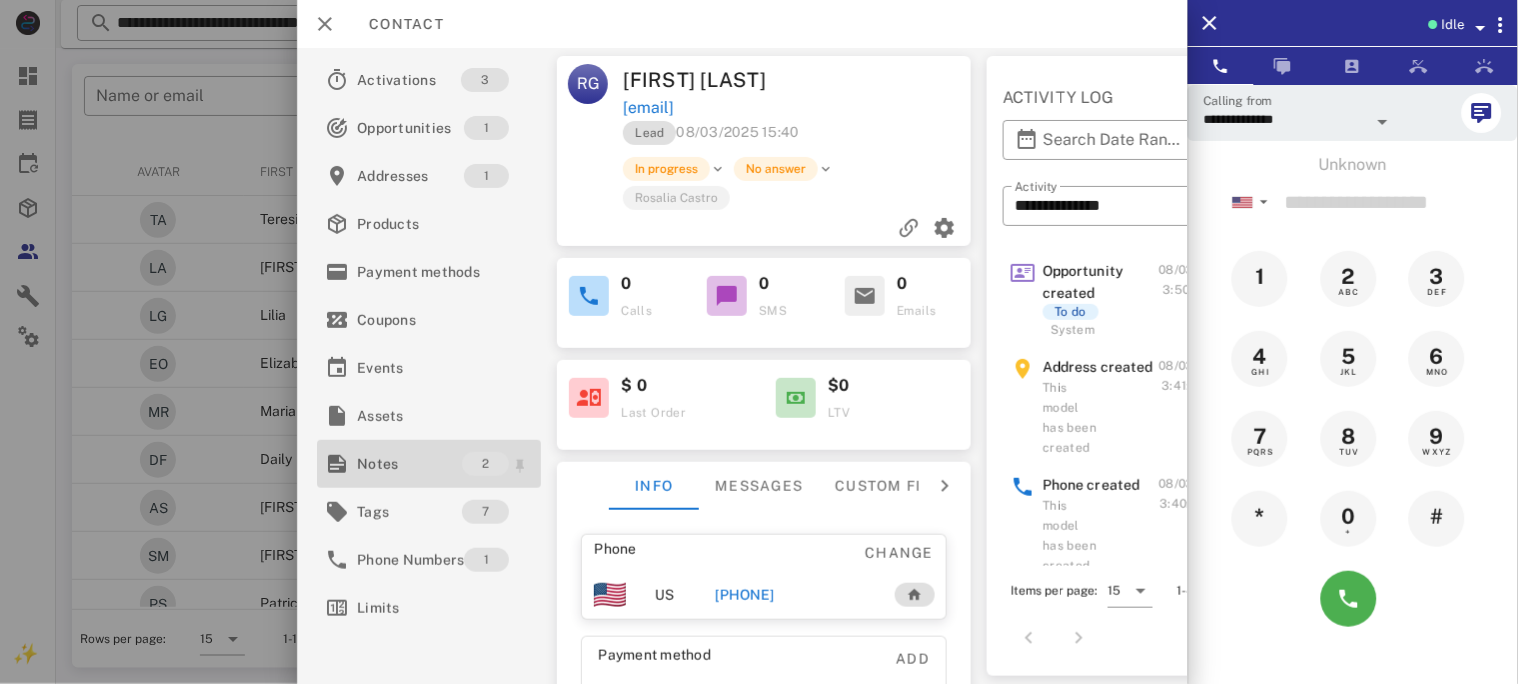 click on "Notes" at bounding box center [409, 464] 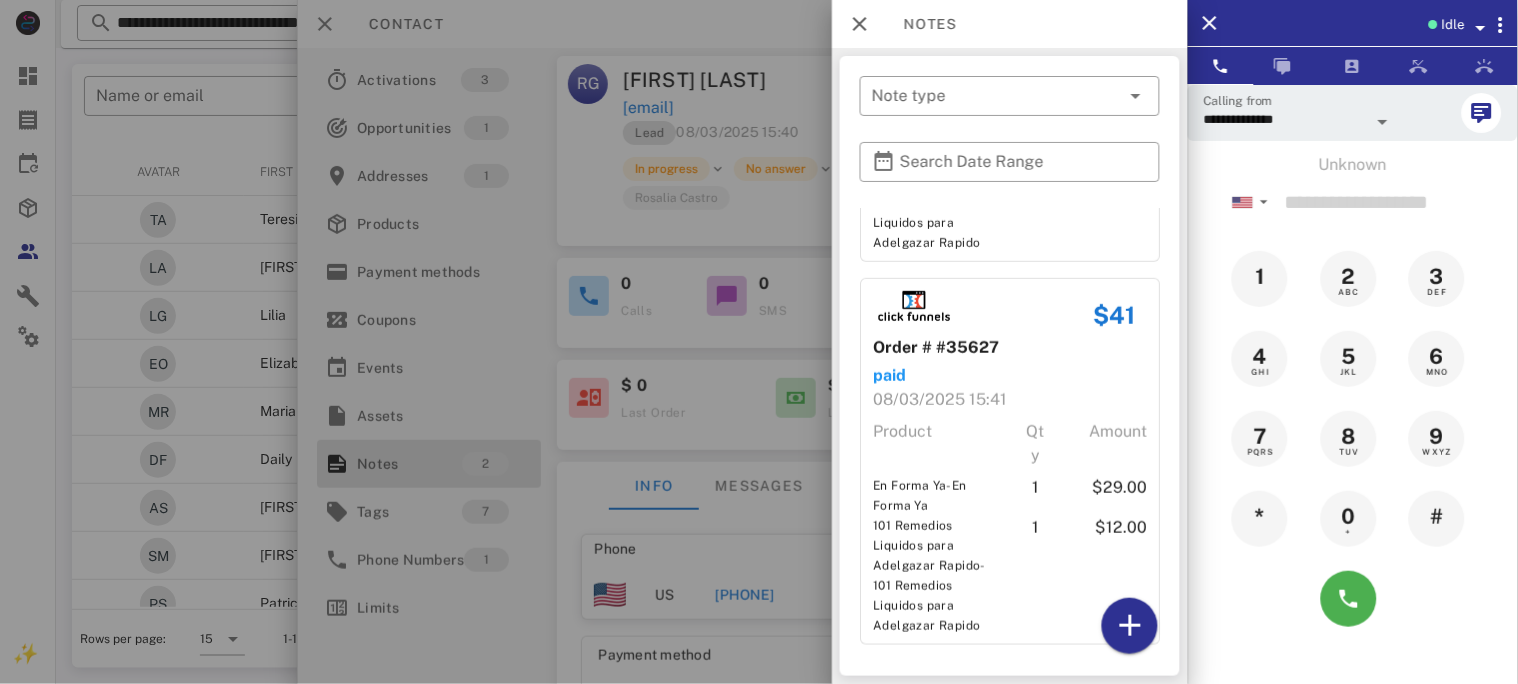 scroll, scrollTop: 315, scrollLeft: 0, axis: vertical 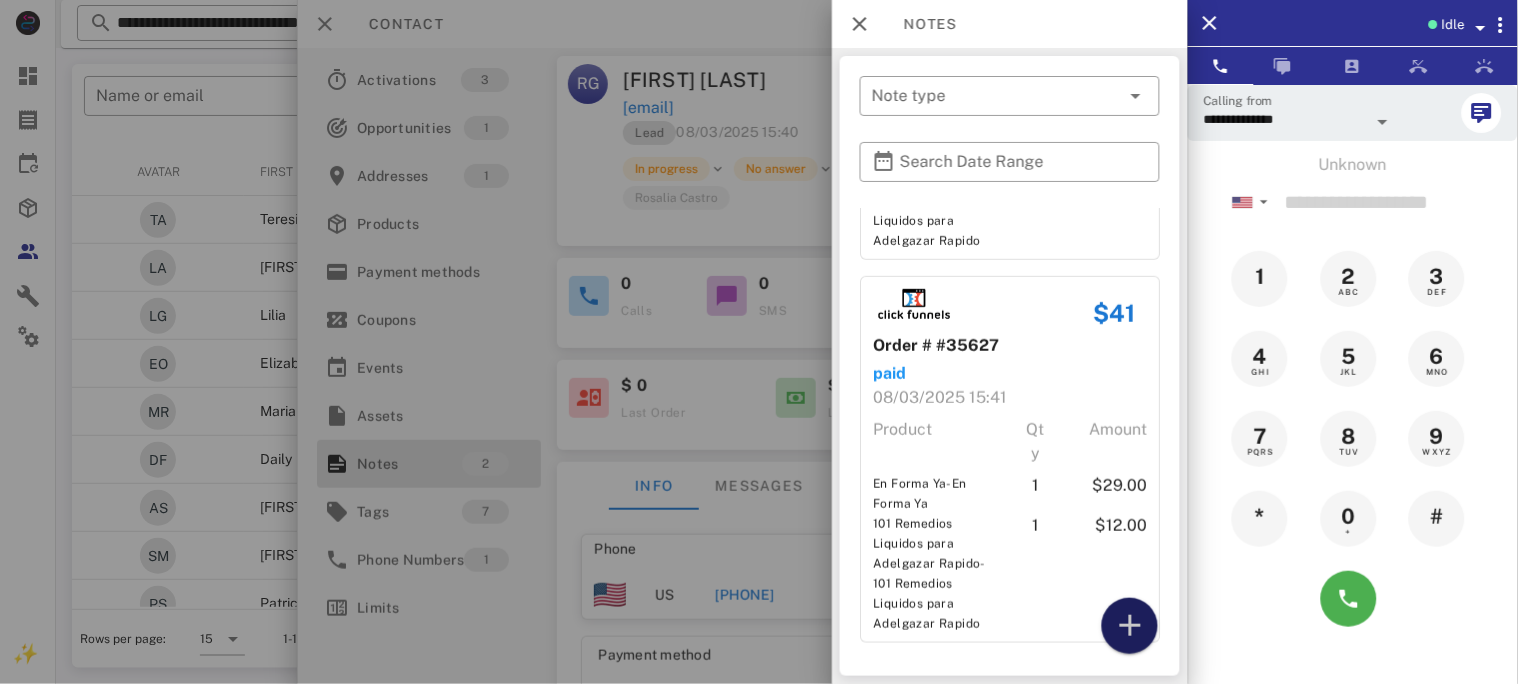 click at bounding box center (1130, 626) 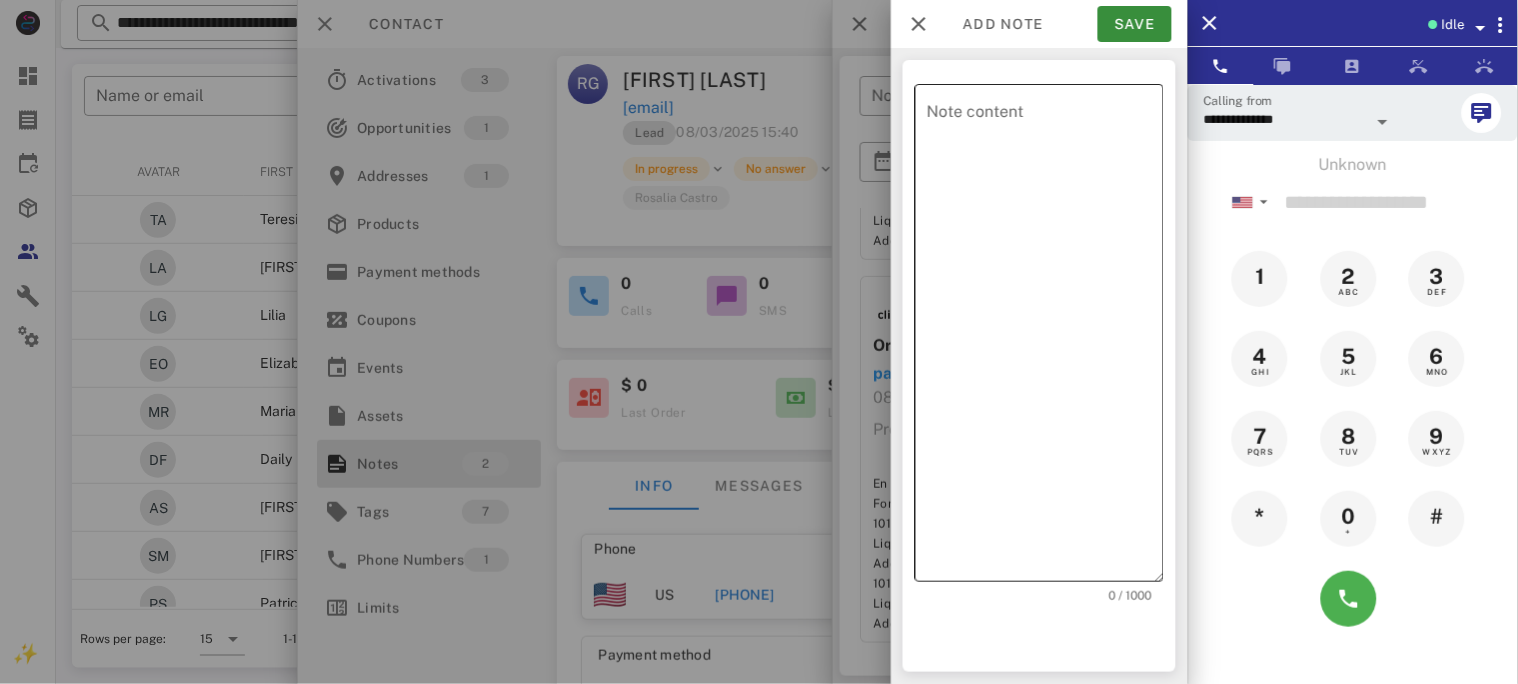 click on "Note content" at bounding box center [1045, 338] 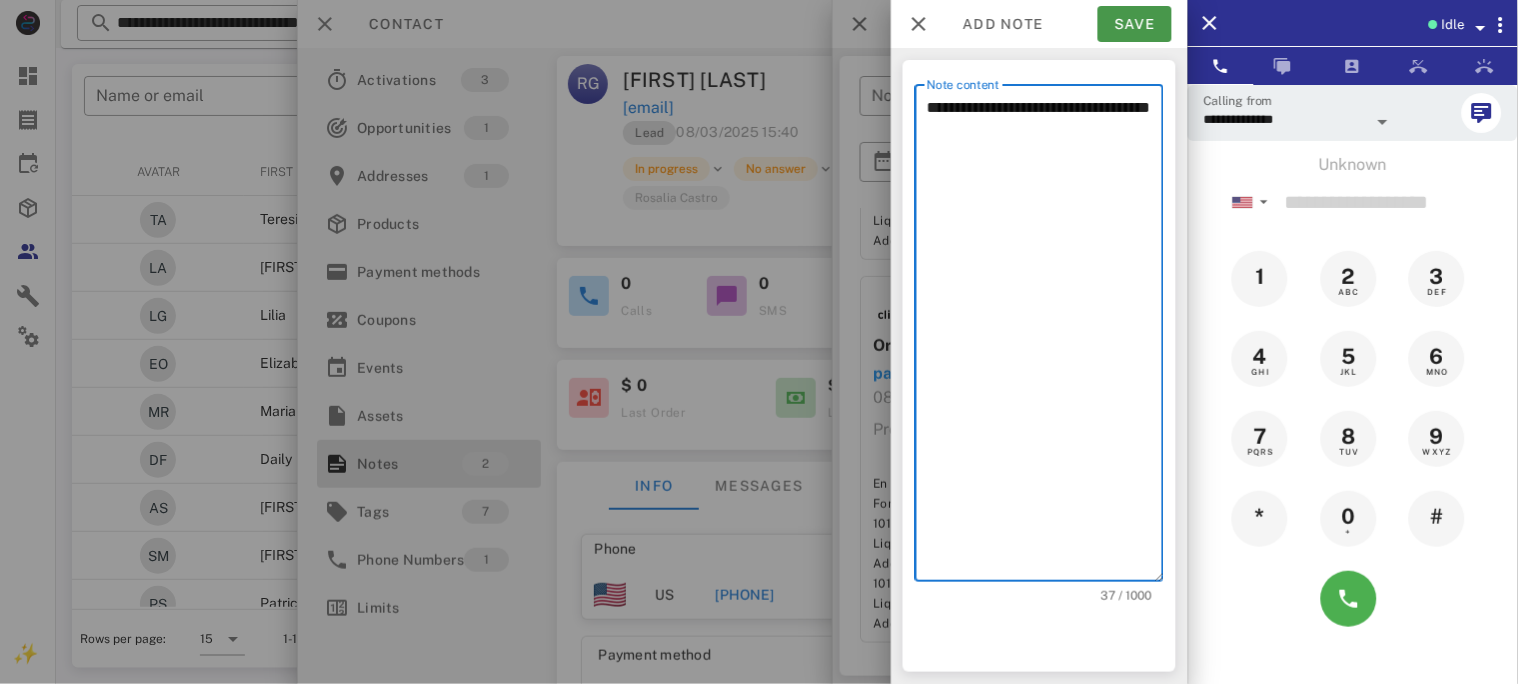 type on "**********" 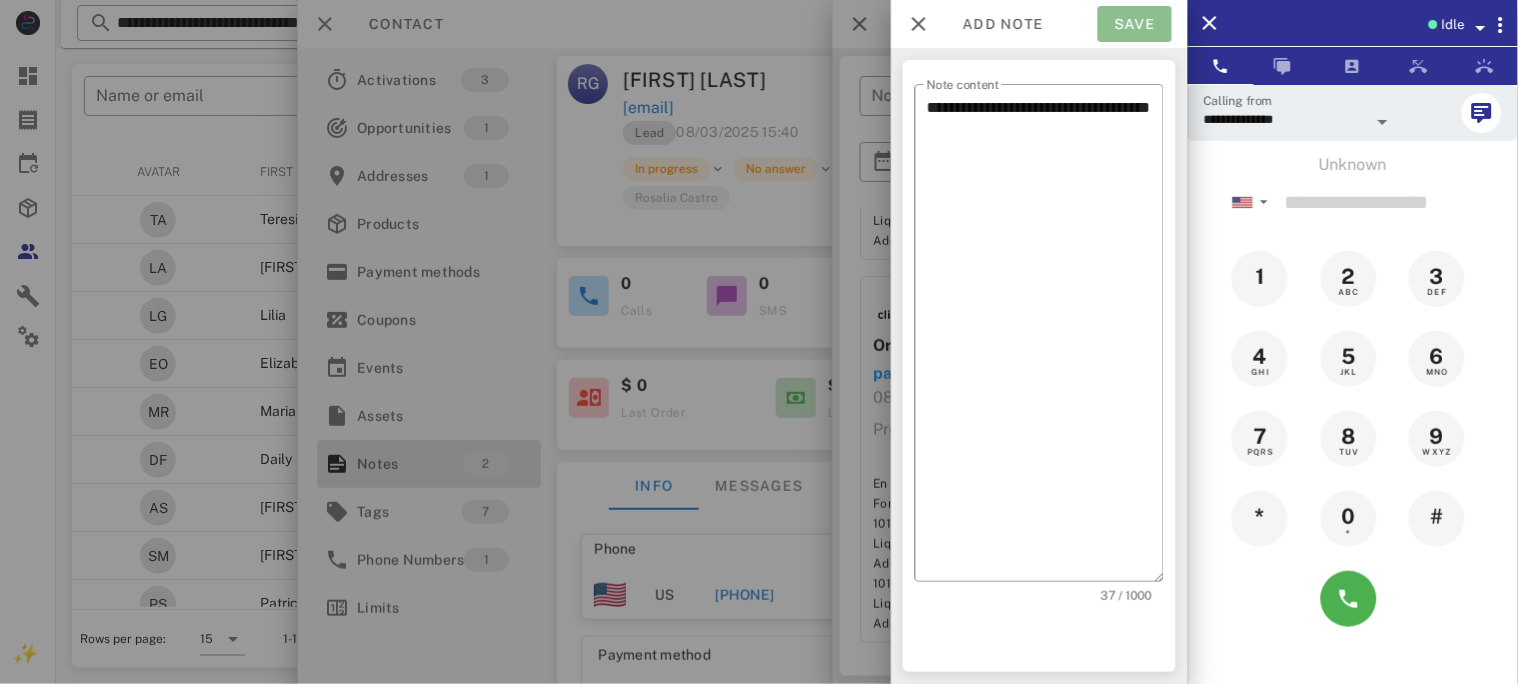 click on "Save" at bounding box center [1135, 24] 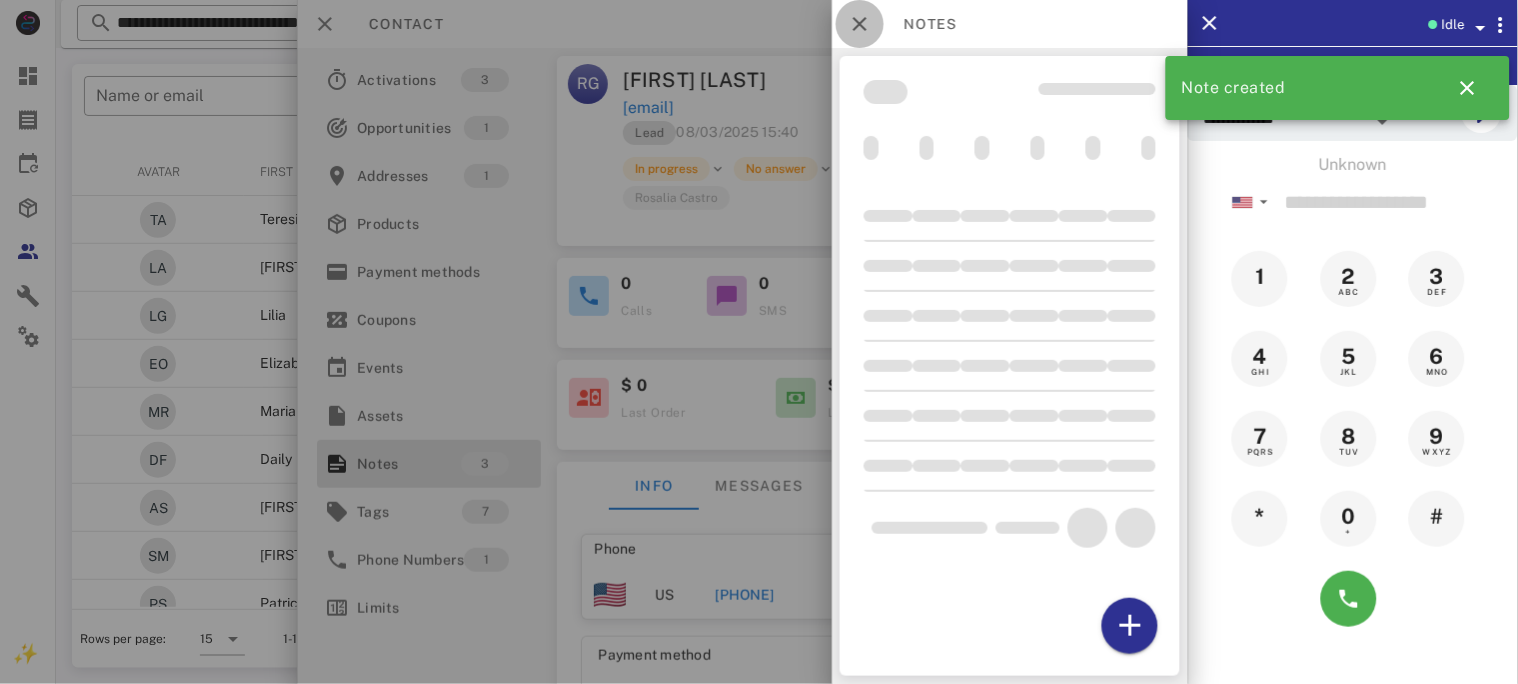 click at bounding box center [860, 24] 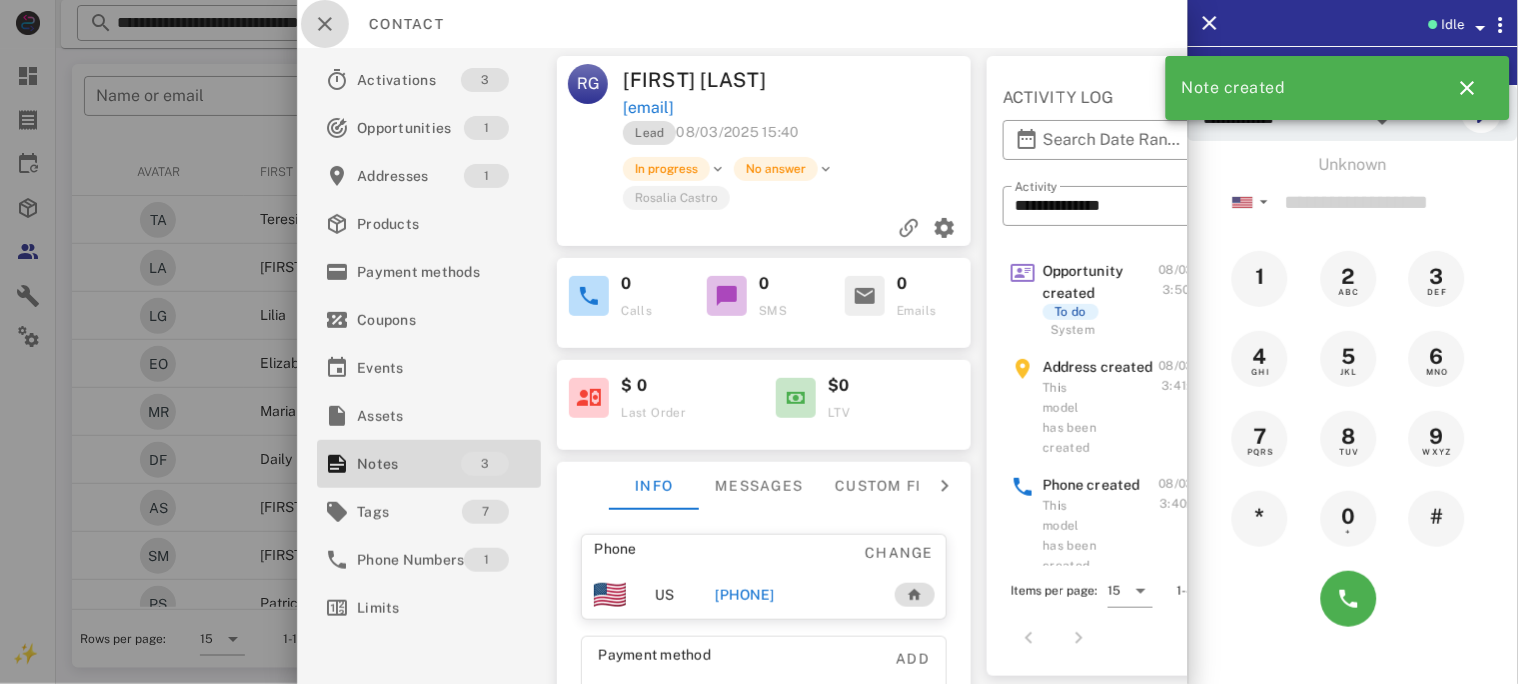 click at bounding box center [325, 24] 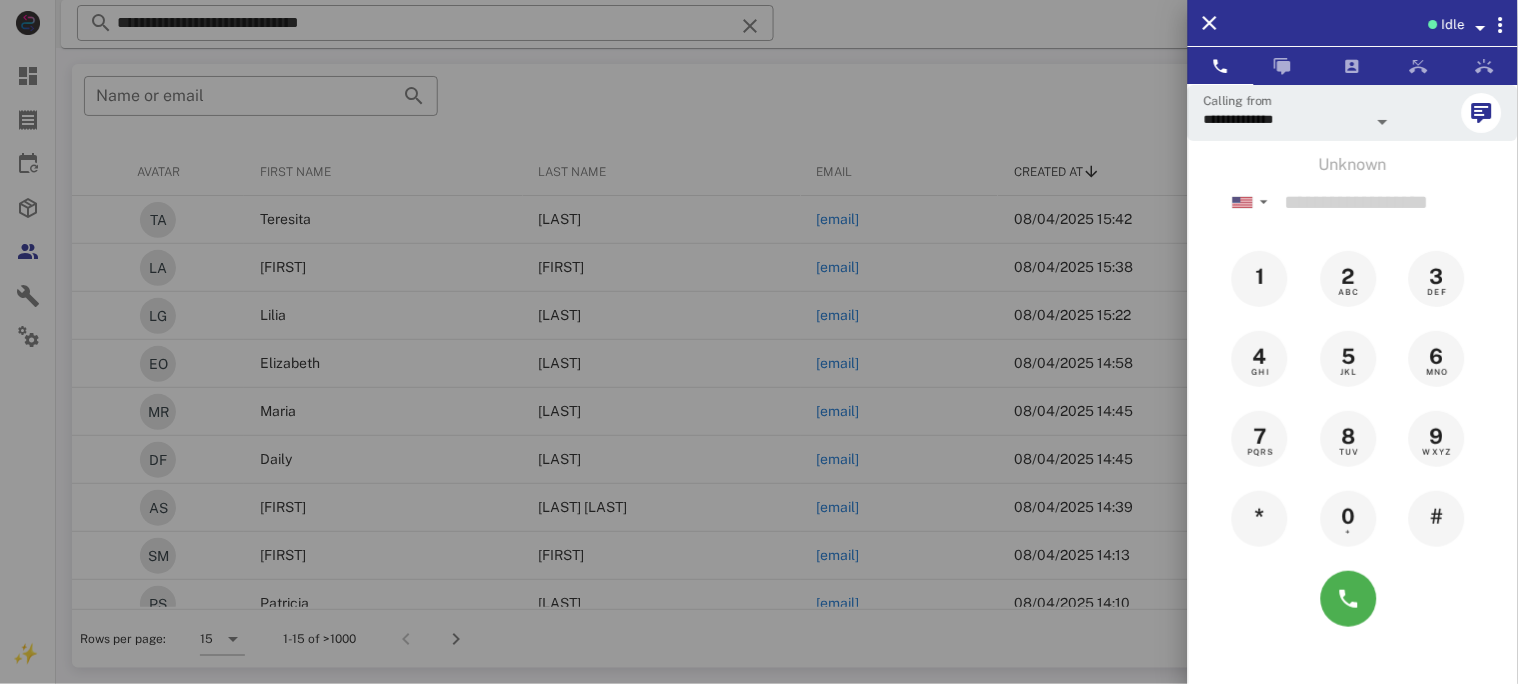 click at bounding box center [759, 342] 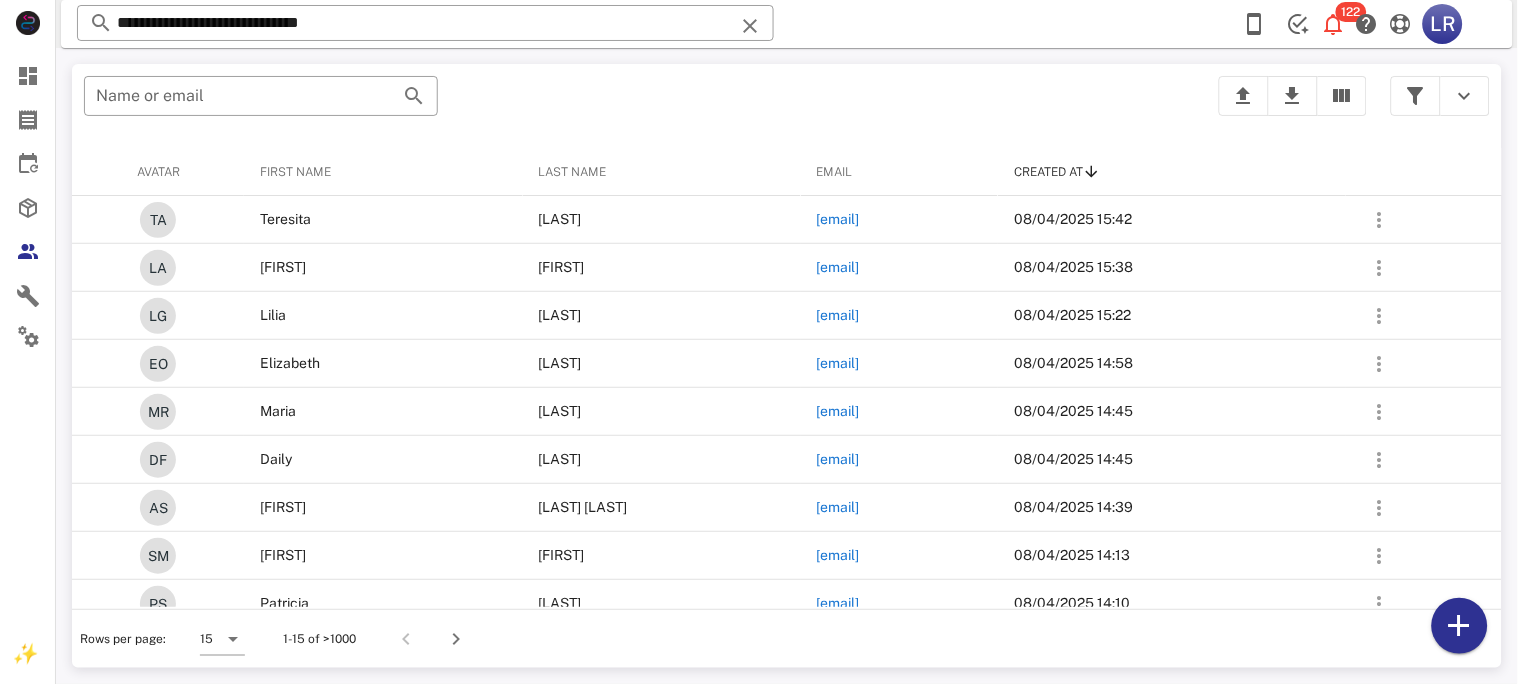 click at bounding box center (750, 26) 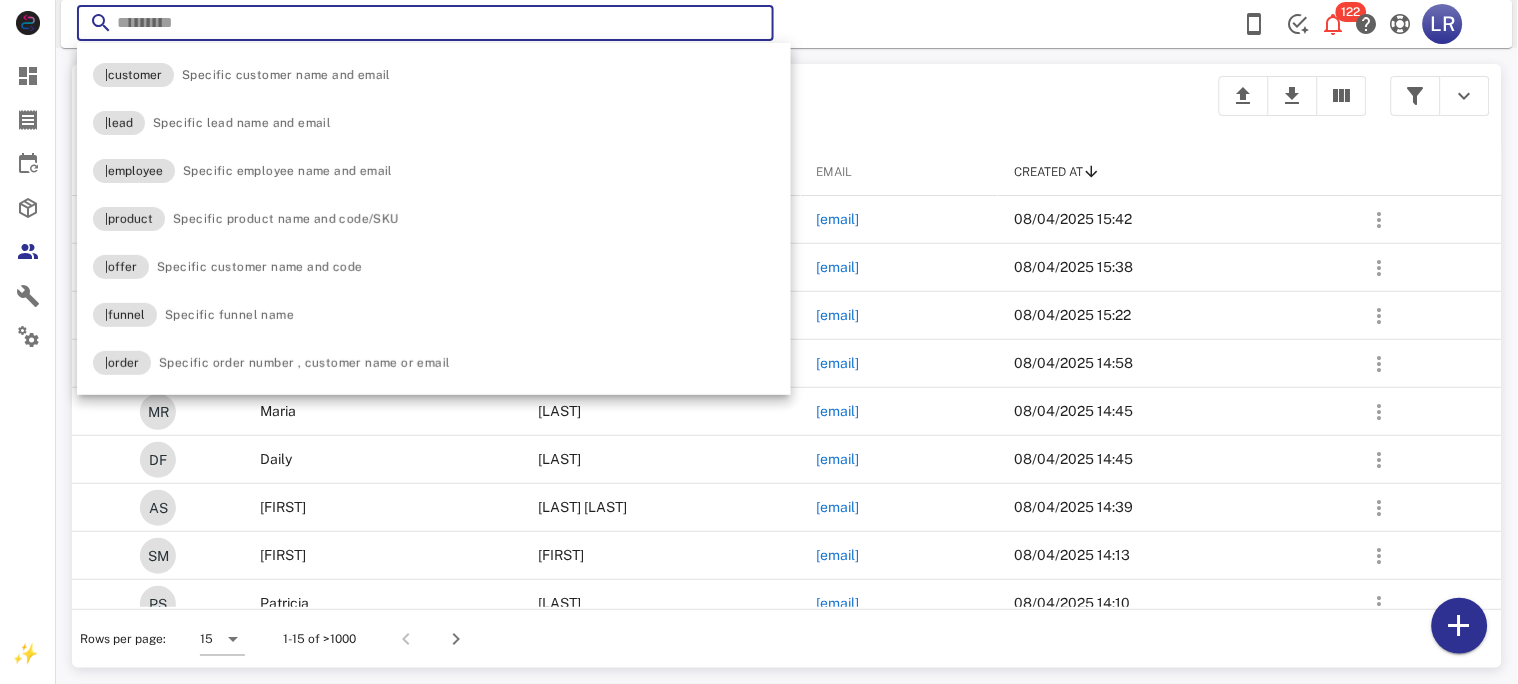 paste on "**********" 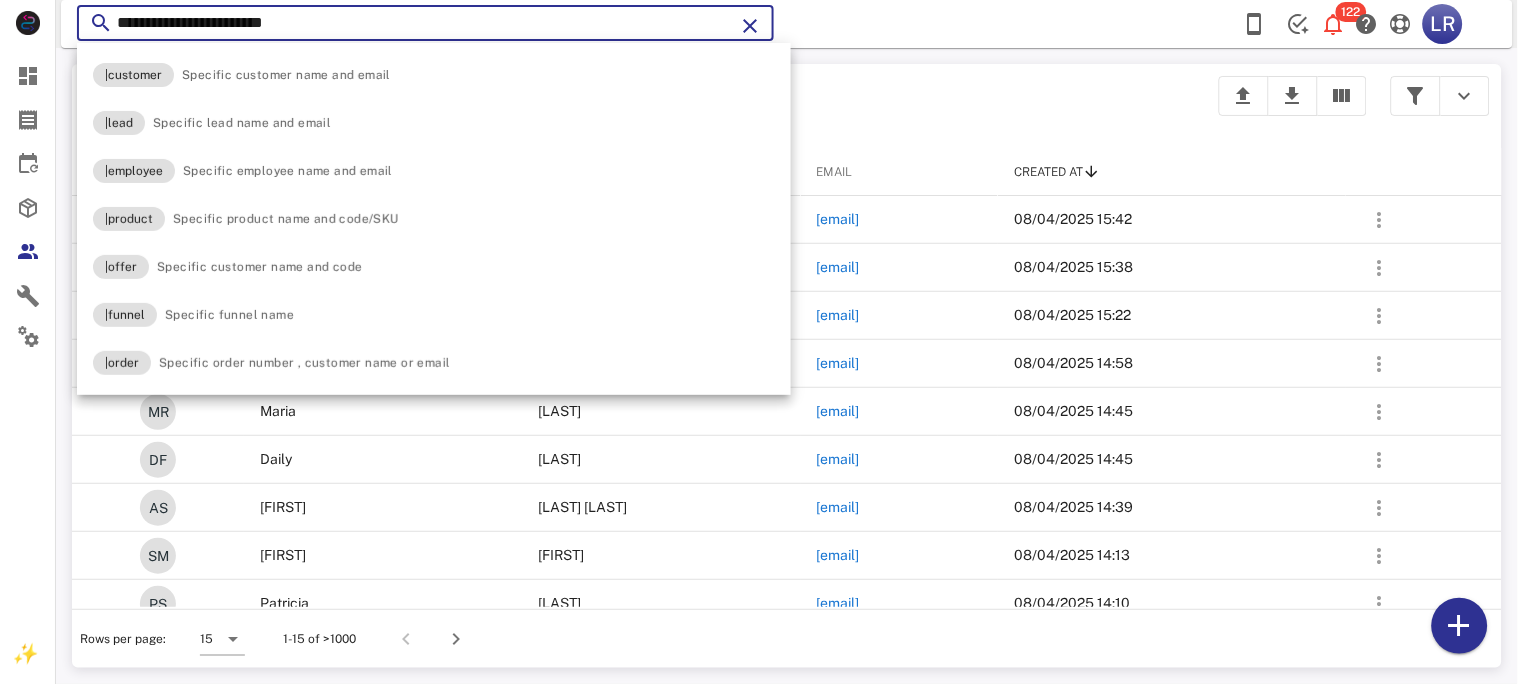 type on "**********" 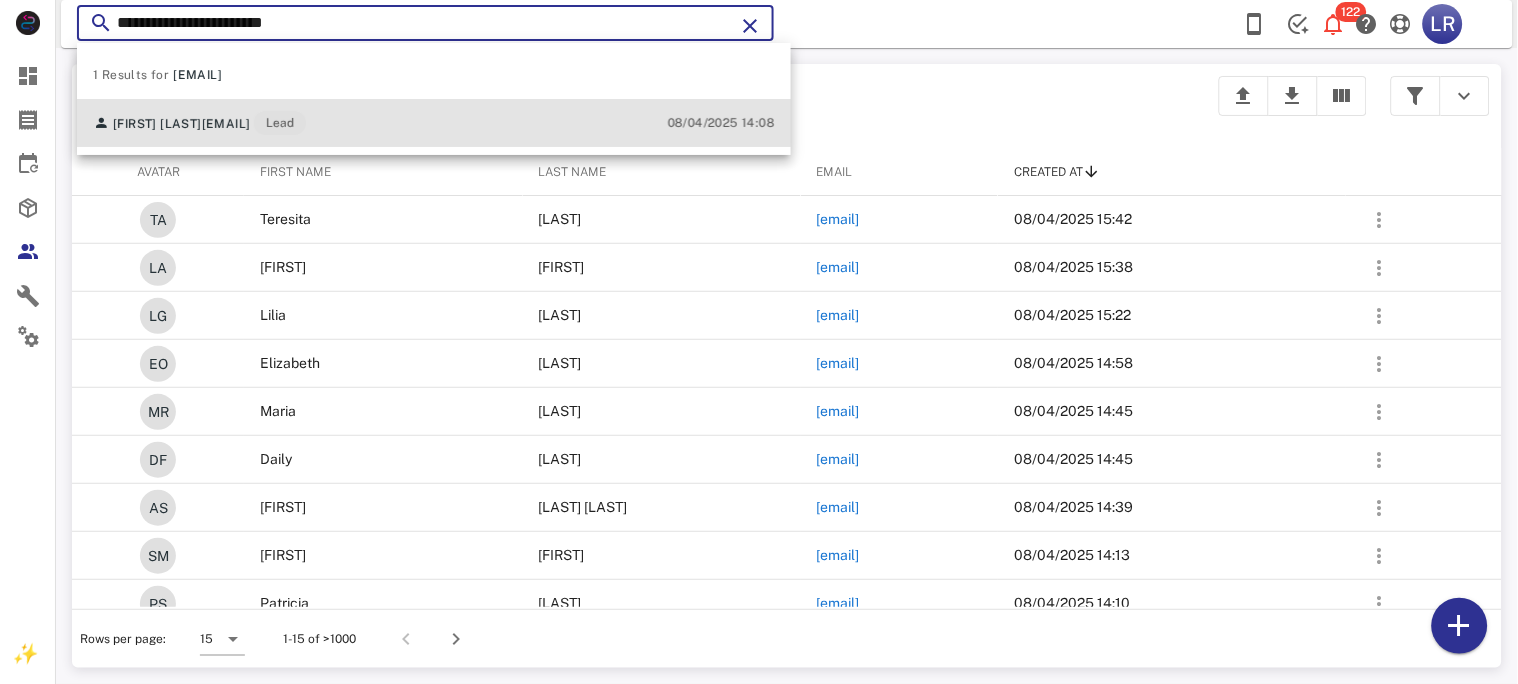 click on "nancypineda312@gmail.com" at bounding box center [226, 124] 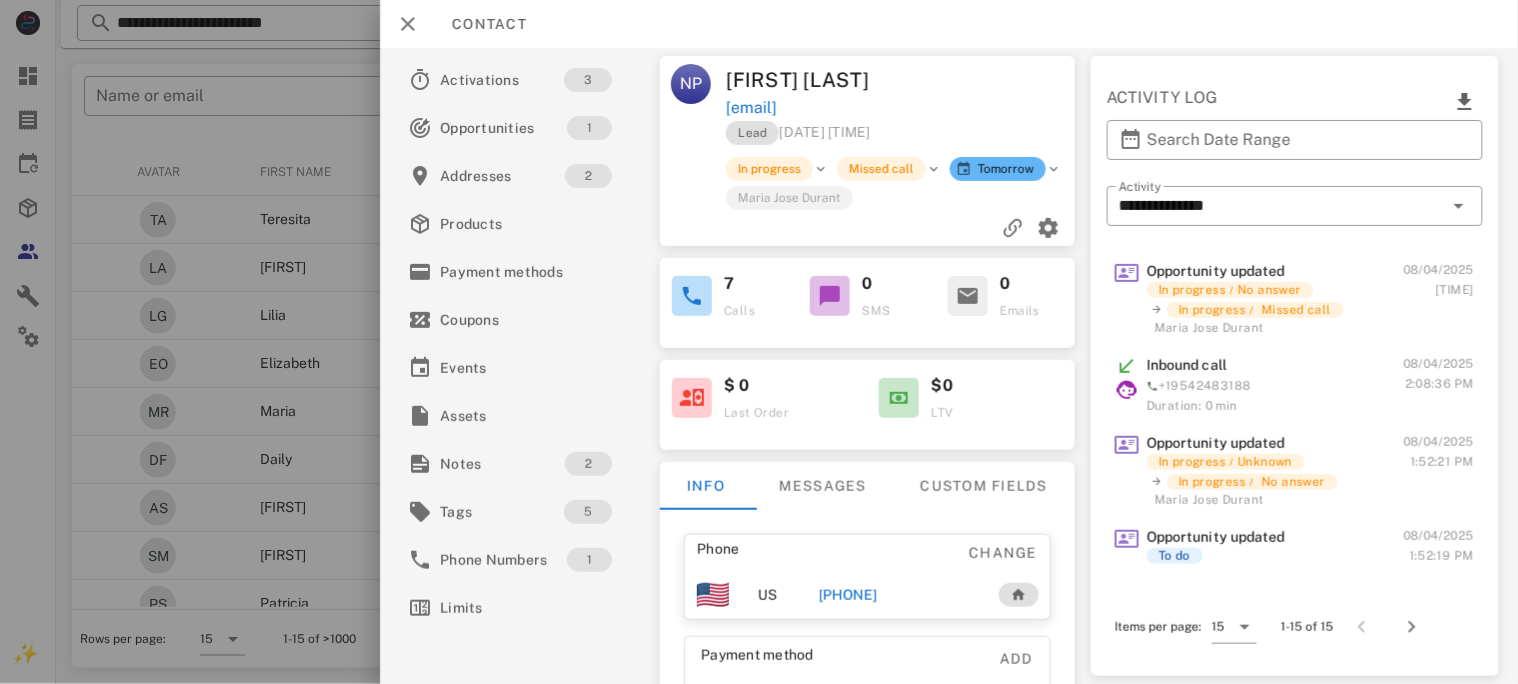 click on "+19512512510" at bounding box center [847, 595] 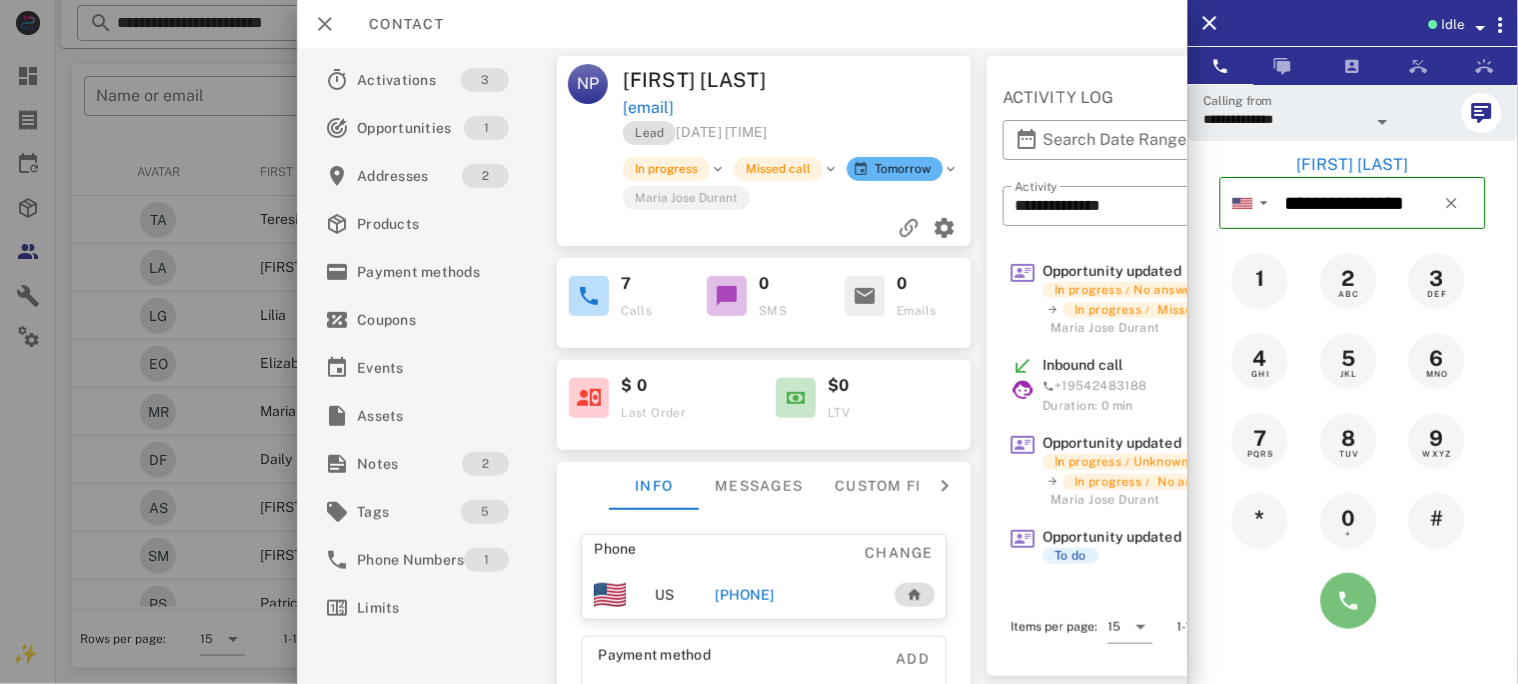 click at bounding box center [1349, 601] 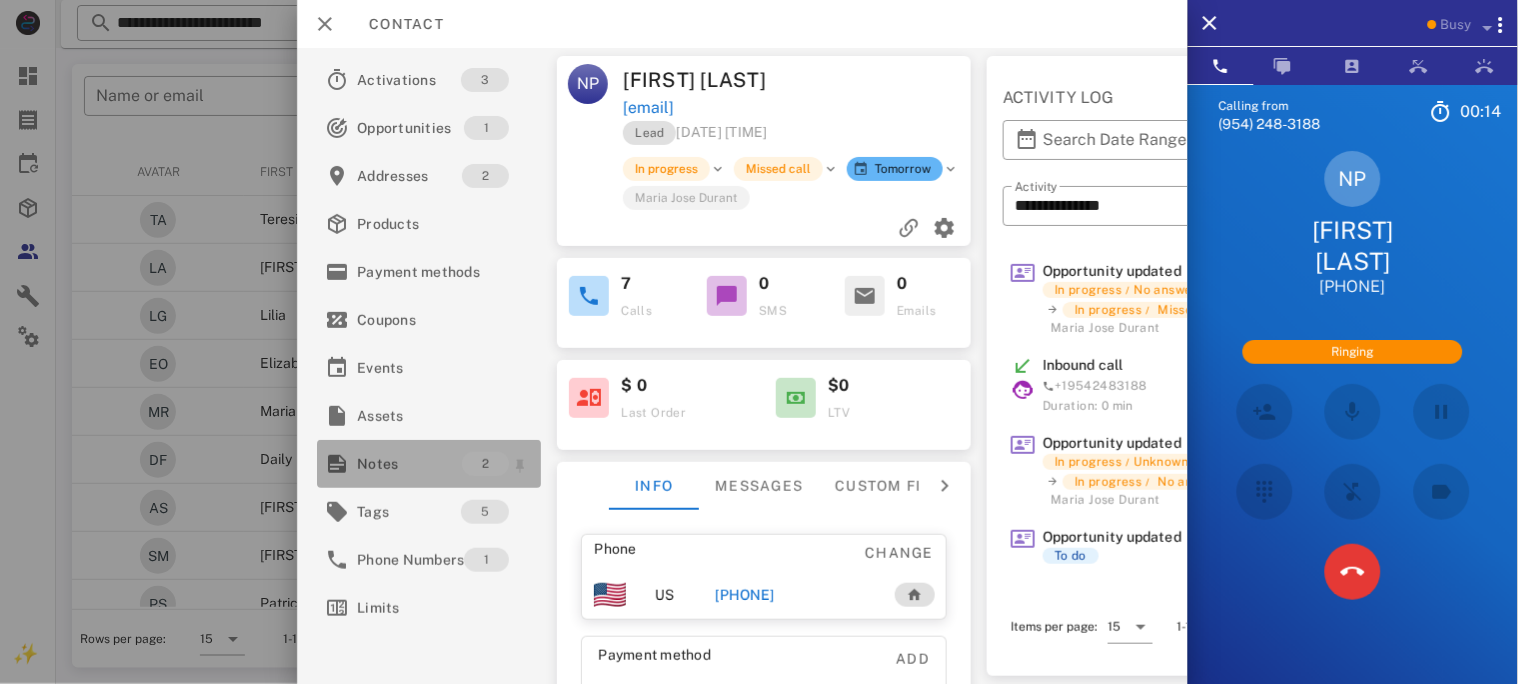 click on "Notes" at bounding box center (409, 464) 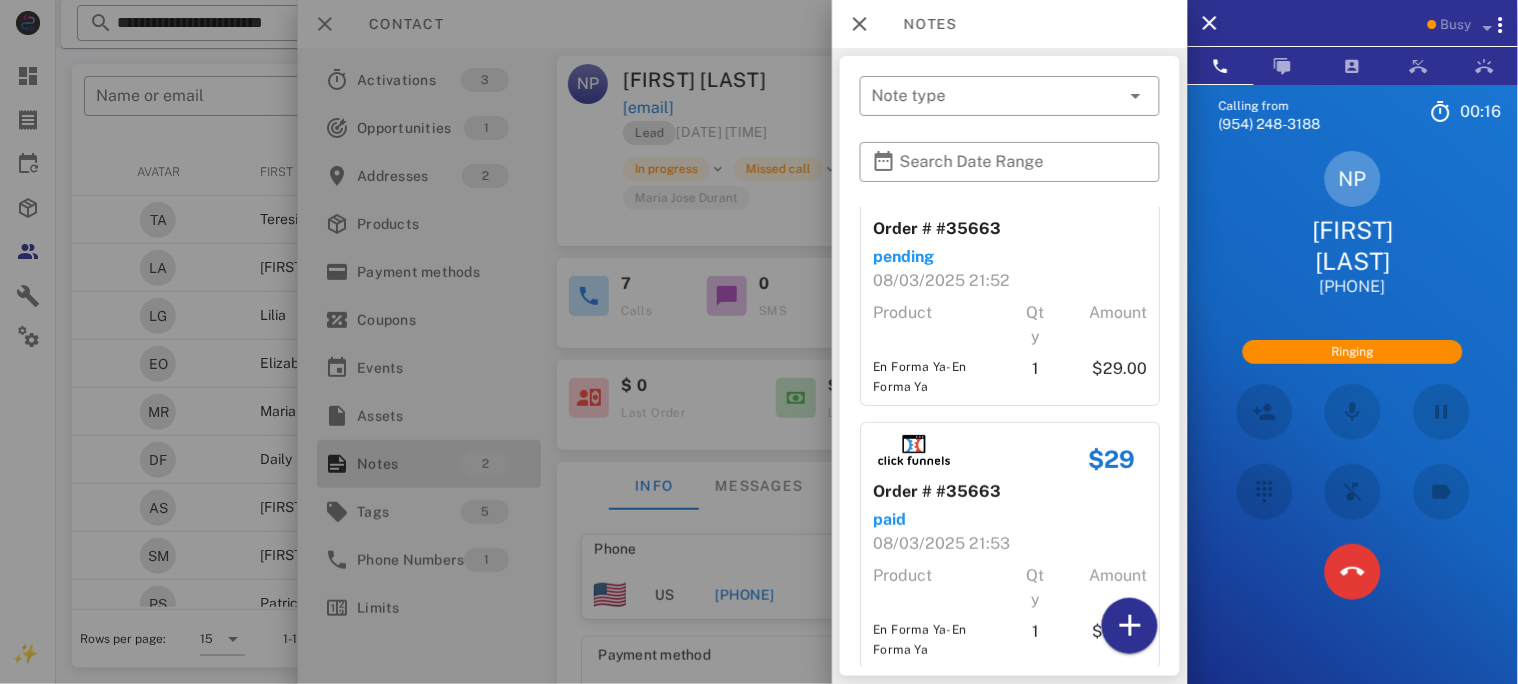 scroll, scrollTop: 75, scrollLeft: 0, axis: vertical 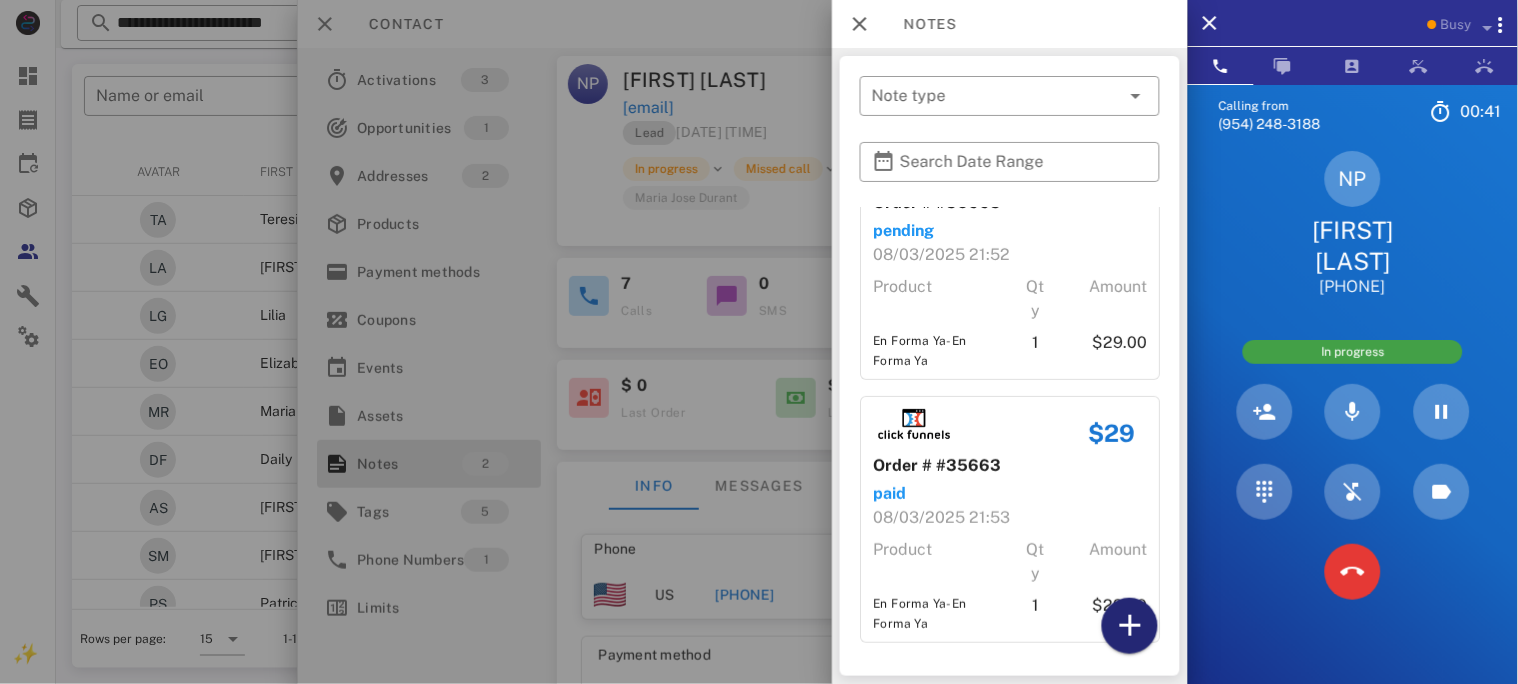 click at bounding box center [1130, 626] 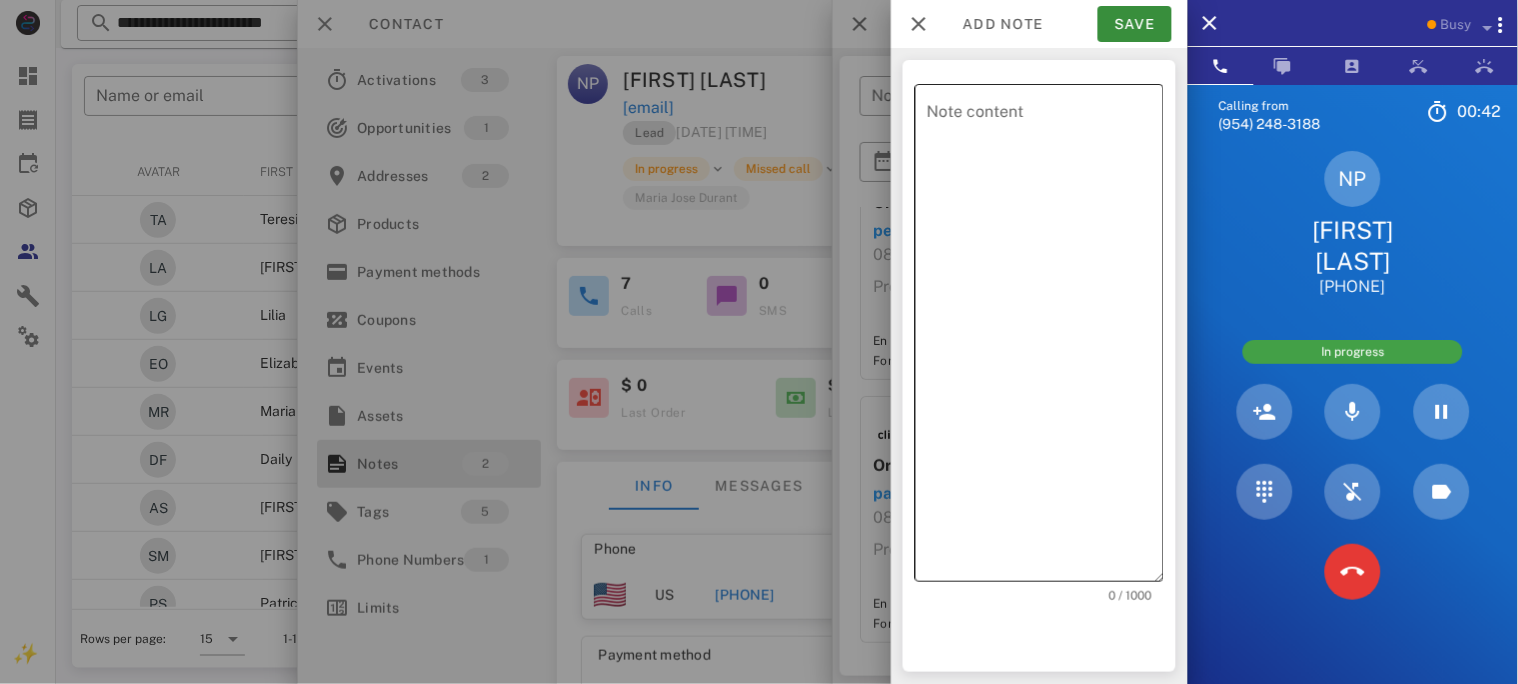 click on "Note content" at bounding box center [1045, 338] 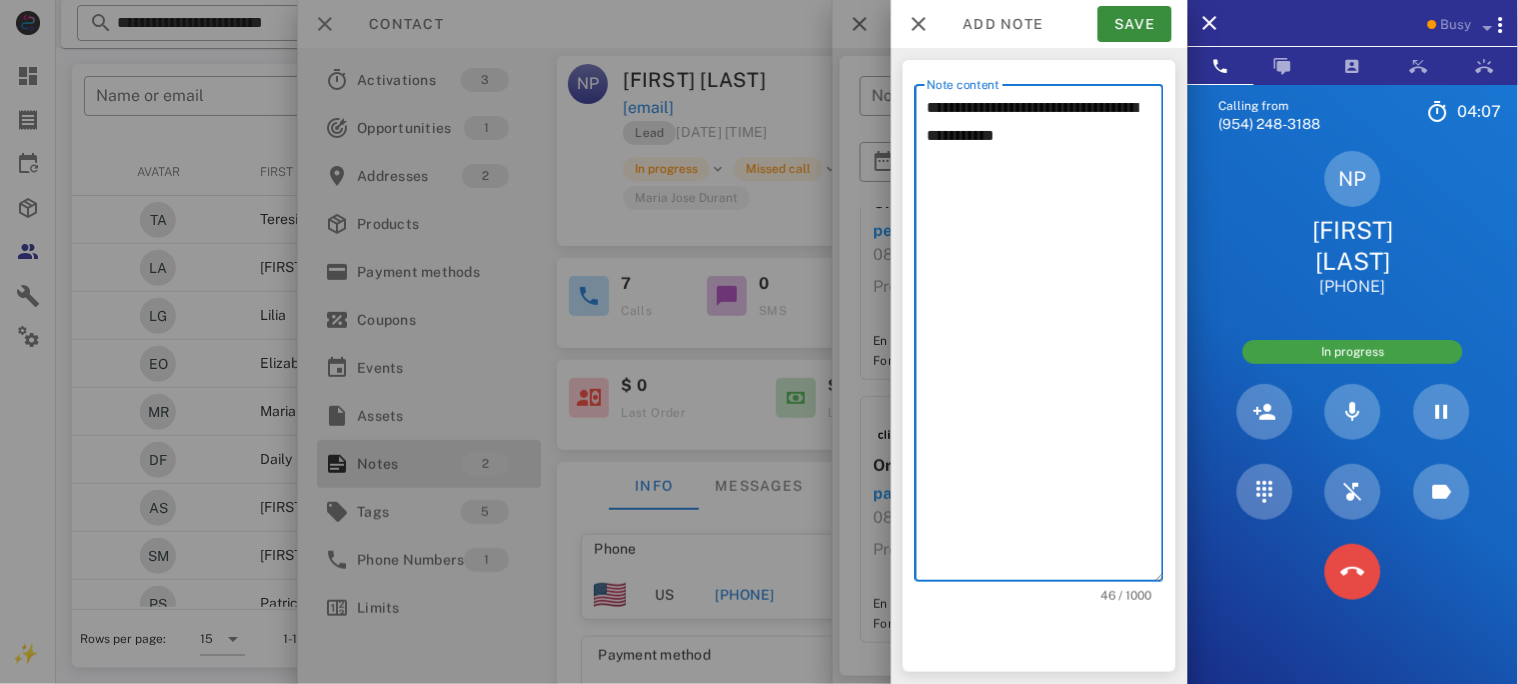 type on "**********" 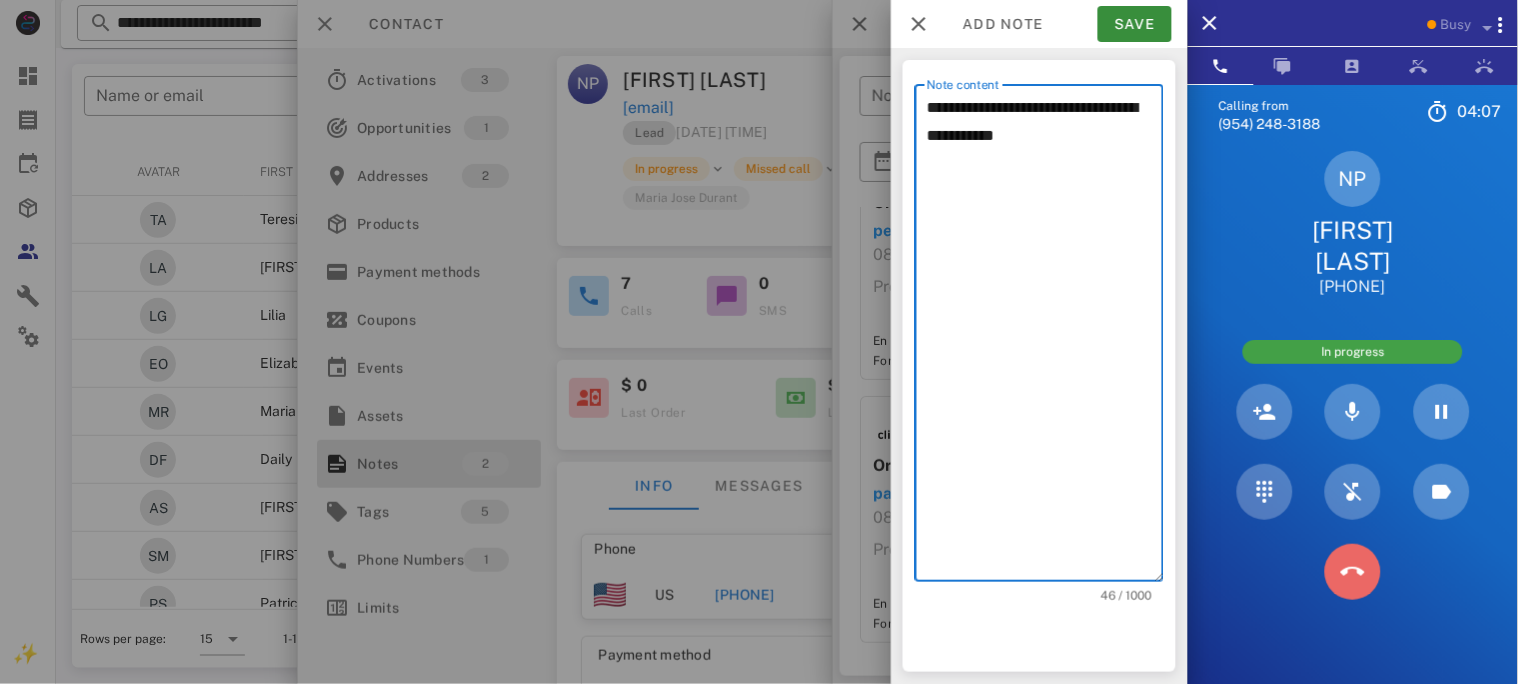 click on "Calling from (954) 248-3188 04: 07  Unknown      ▼     Andorra
+376
Argentina
+54
Aruba
+297
Australia
+61
Belgium (België)
+32
Bolivia
+591
Brazil (Brasil)
+55
Canada
+1
Chile
+56
Colombia
+57
Costa Rica
+506
Dominican Republic (República Dominicana)
+1
Ecuador
+593
El Salvador
+503
France
+33
Germany (Deutschland)
+49
Guadeloupe
+590
Guatemala
+502
Honduras
+504
Iceland (Ísland)
+354
India (भारत)
+91
Israel (‫ישראל‬‎)
+972
Italy (Italia)
+39" at bounding box center (1353, 426) 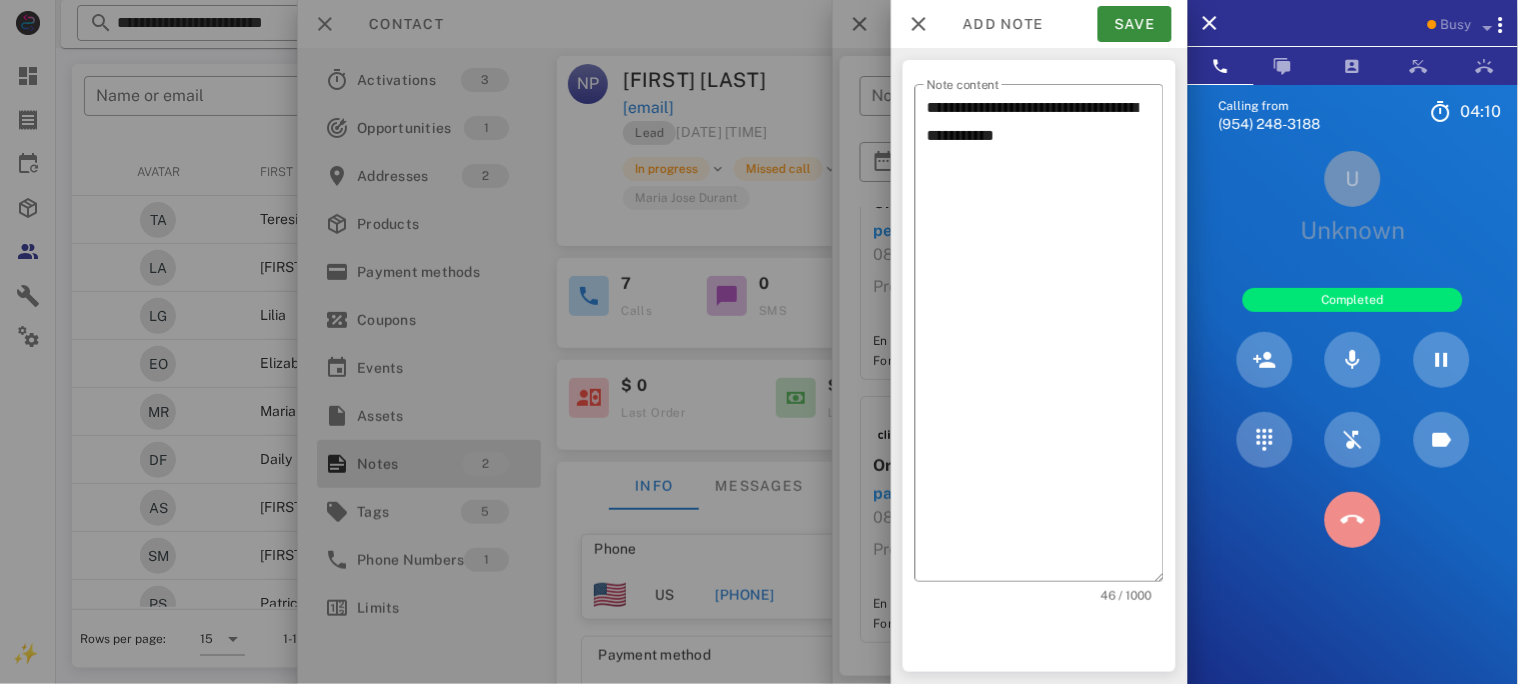click at bounding box center (1353, 520) 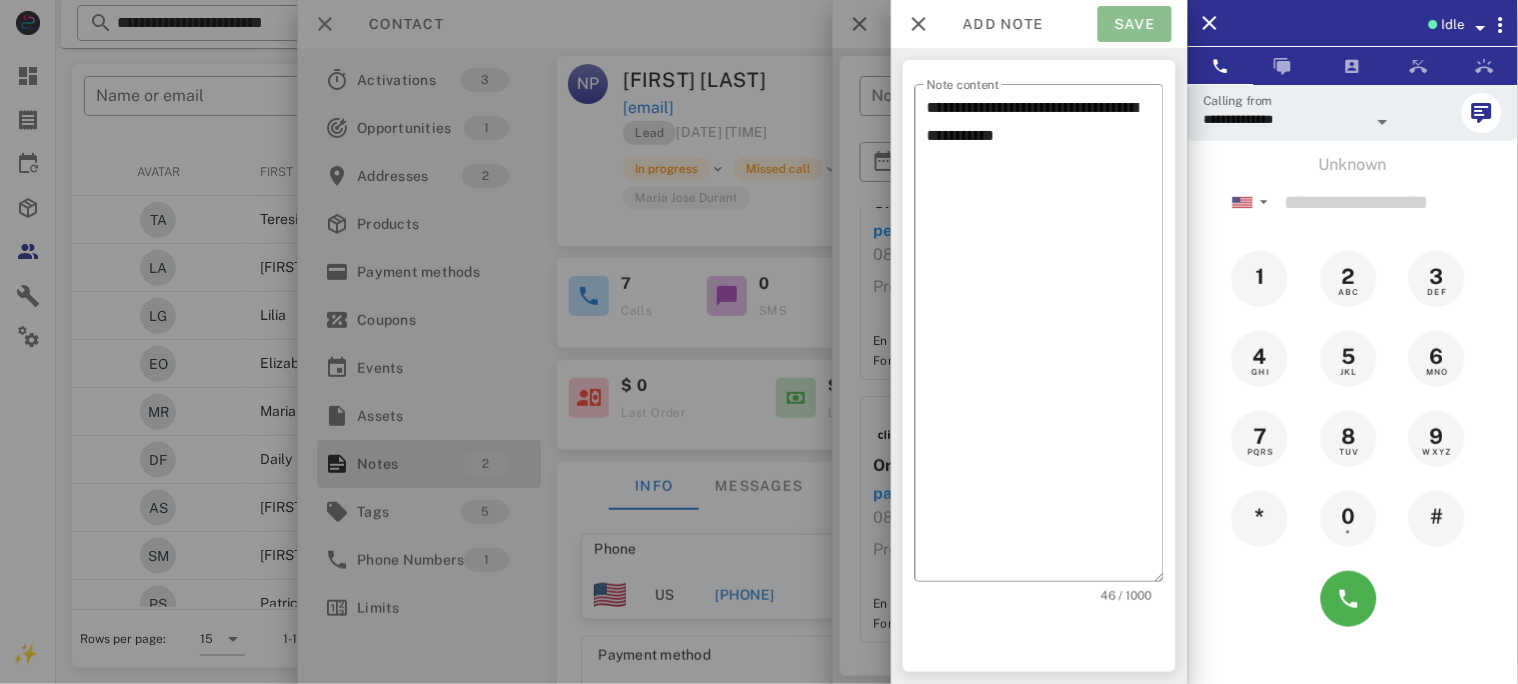 click on "Save" at bounding box center (1135, 24) 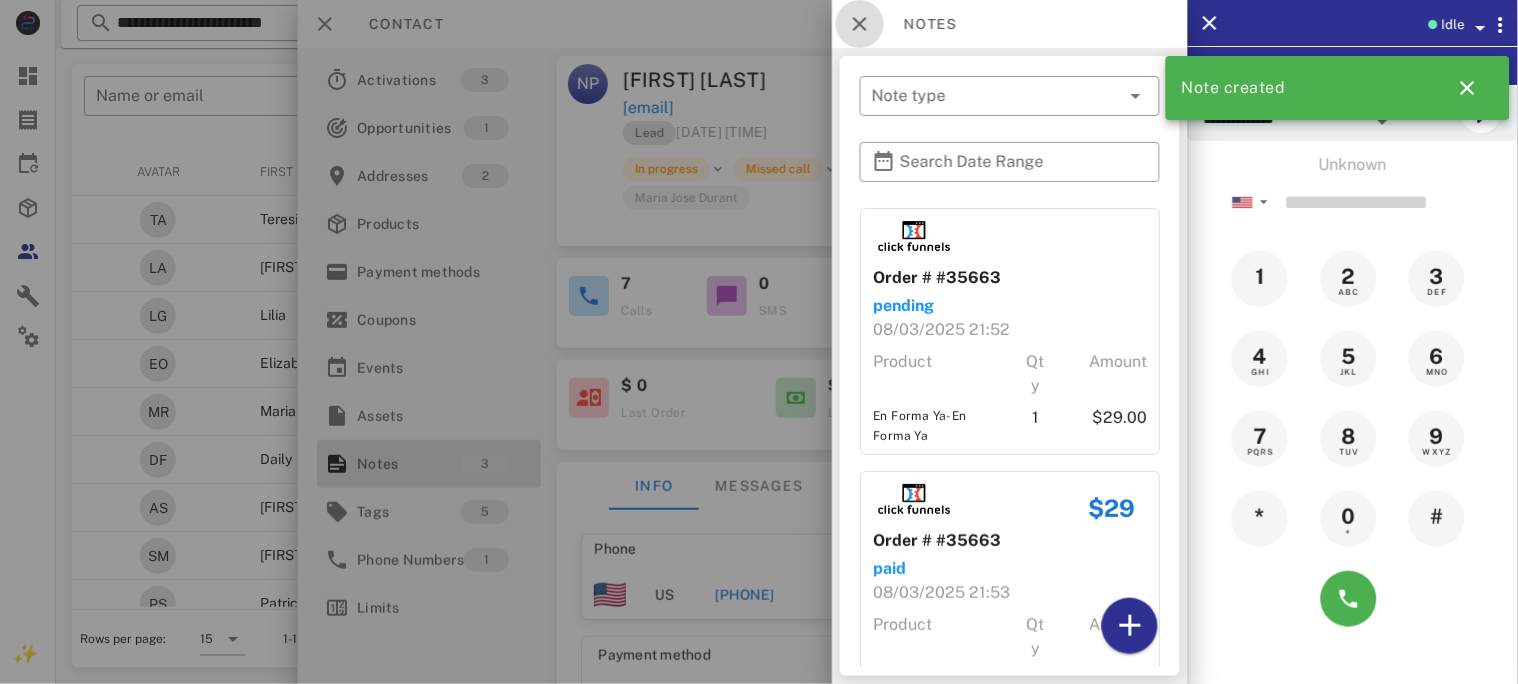 click at bounding box center [860, 24] 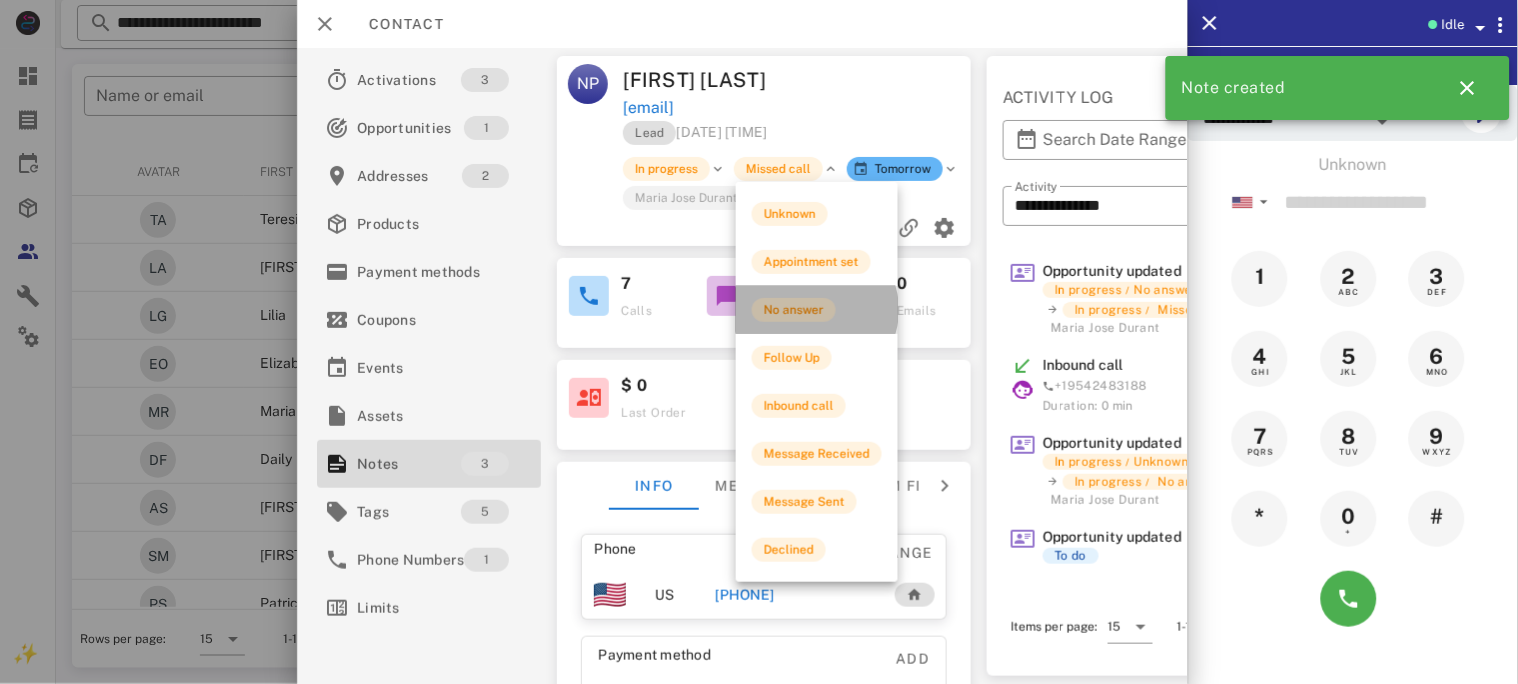 click on "No answer" at bounding box center (794, 310) 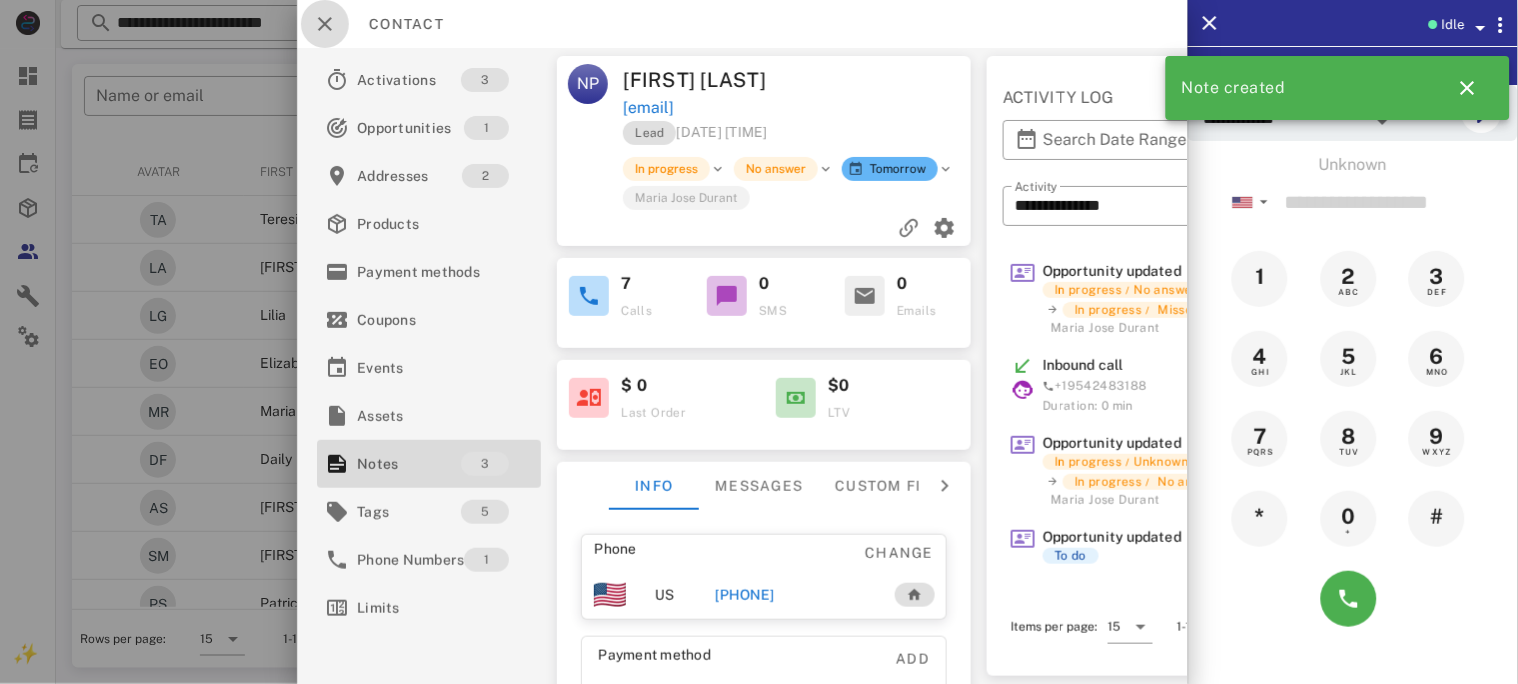 click at bounding box center [325, 24] 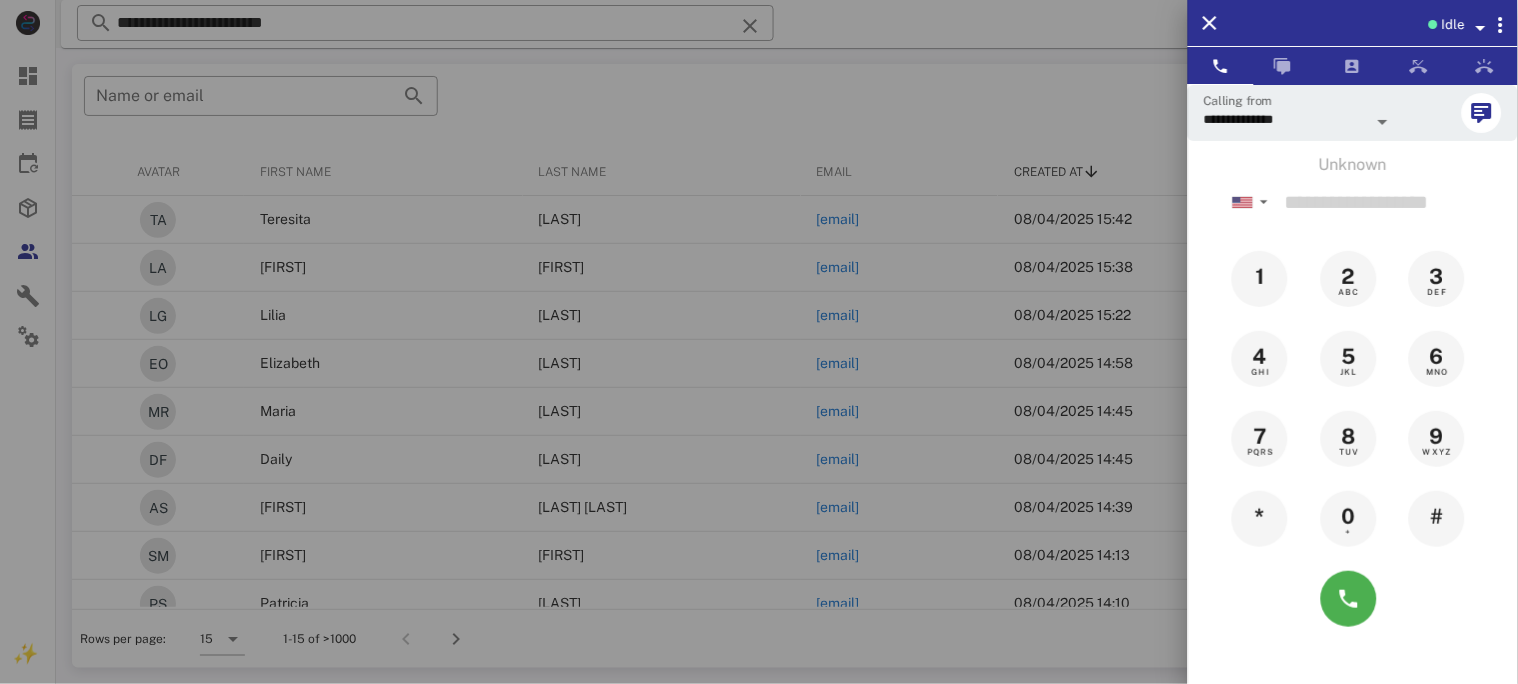 click at bounding box center (759, 342) 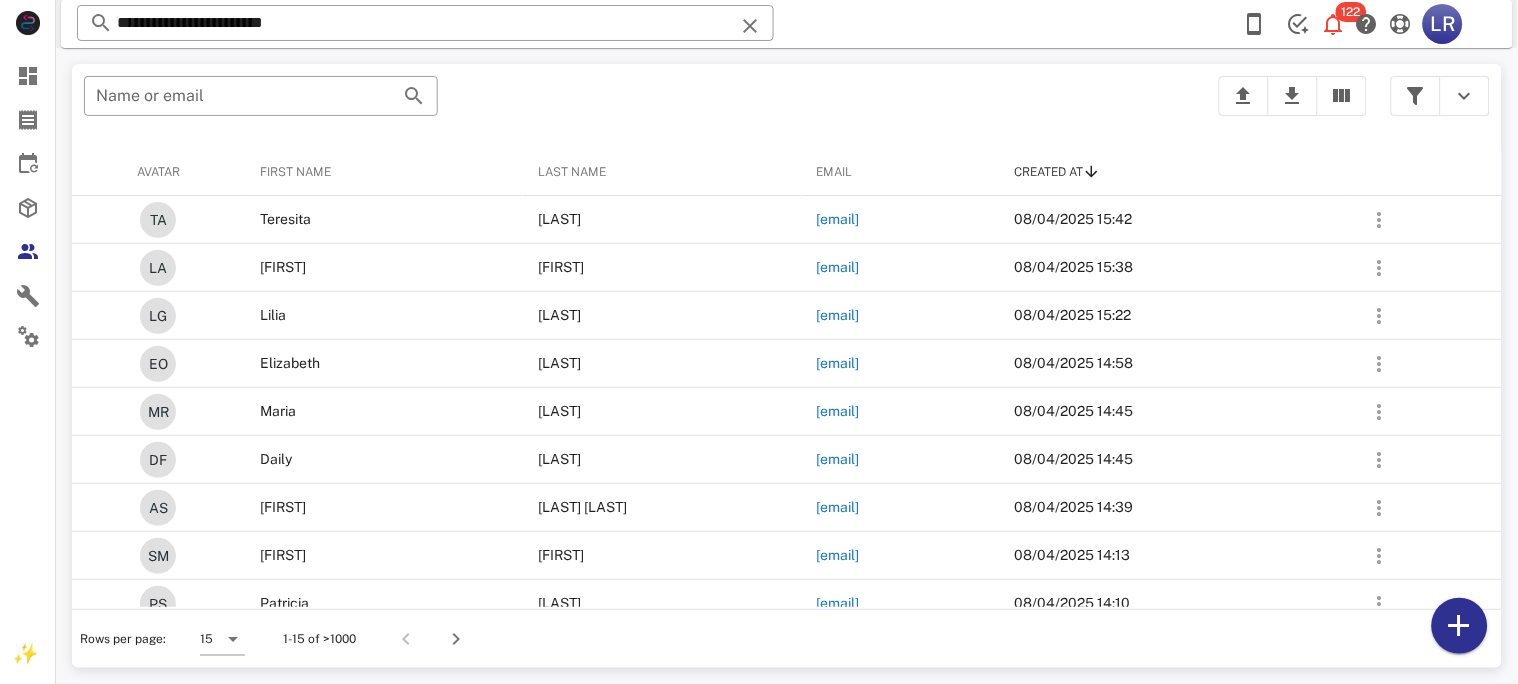 click at bounding box center [750, 26] 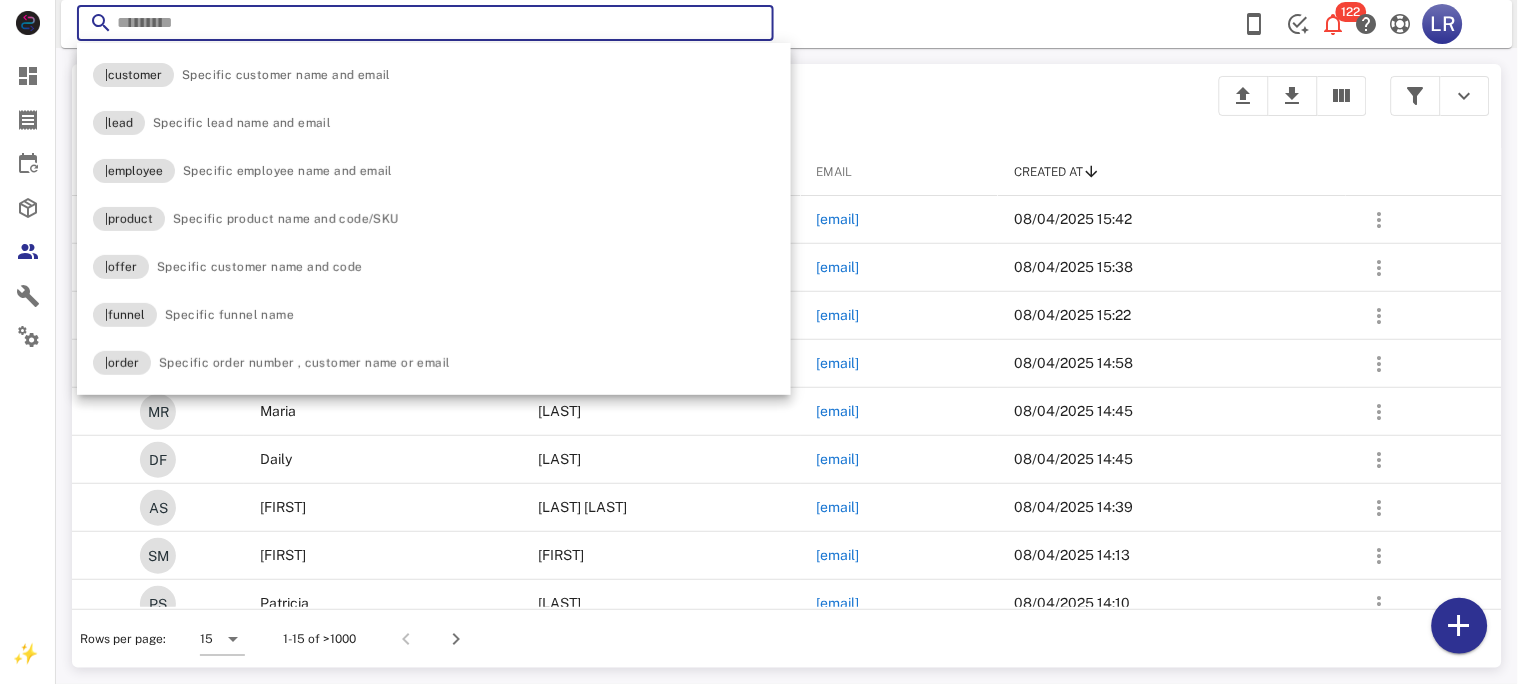 paste on "**********" 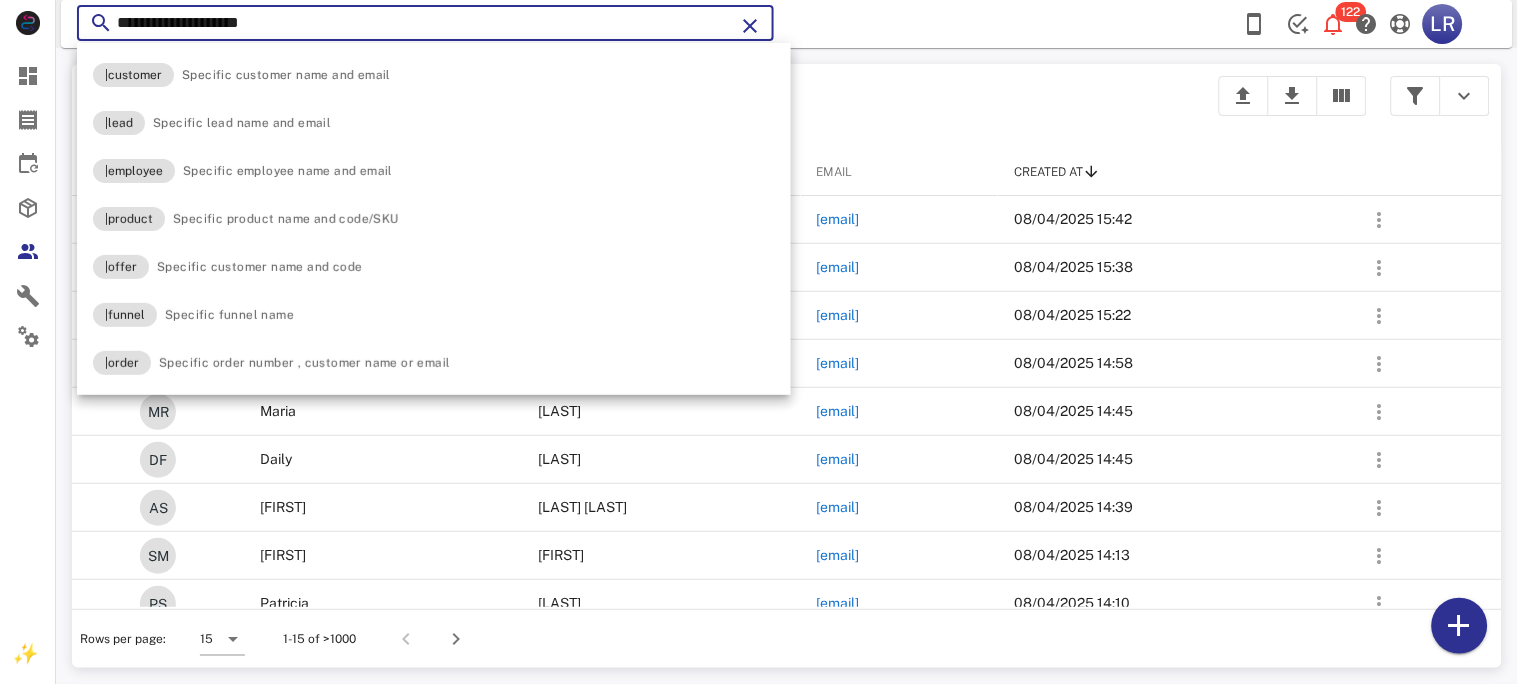 type on "**********" 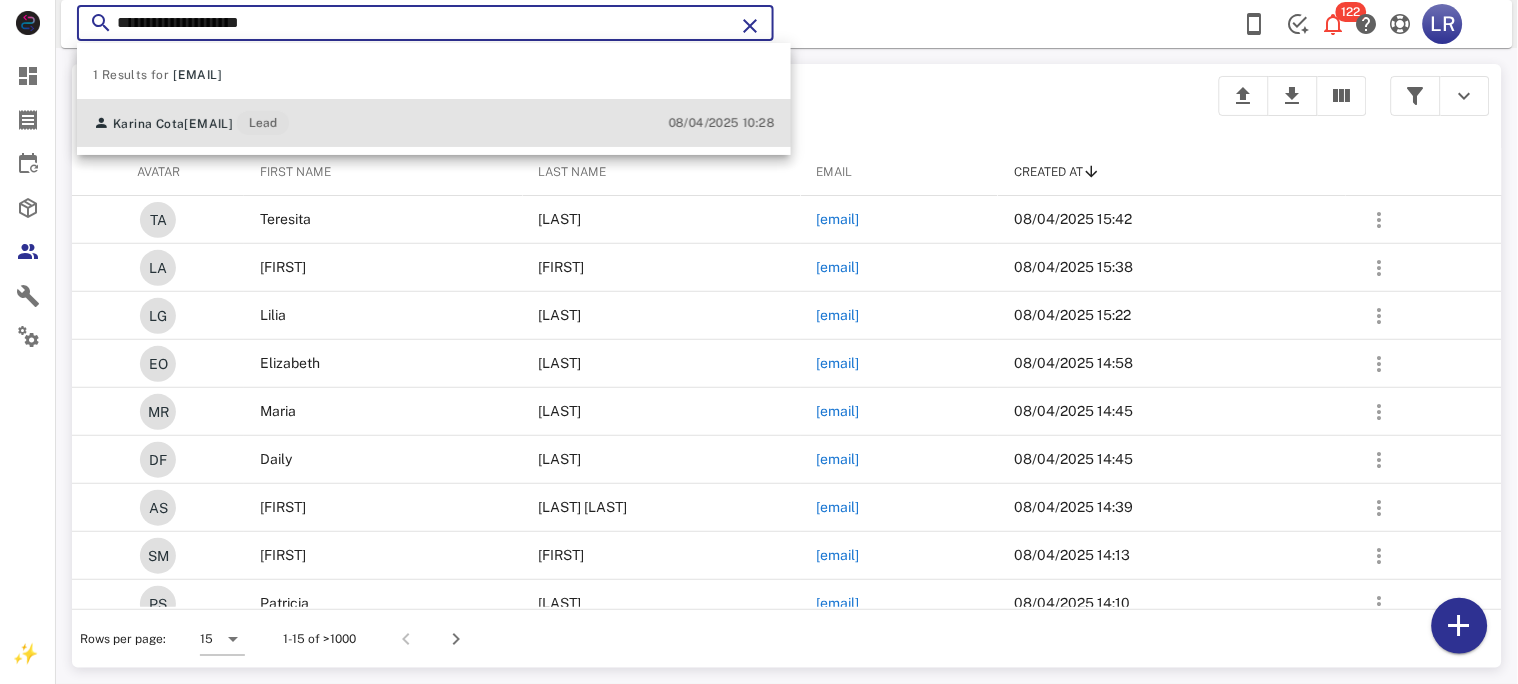 click on "kary_khb@hotmail.com" at bounding box center (208, 124) 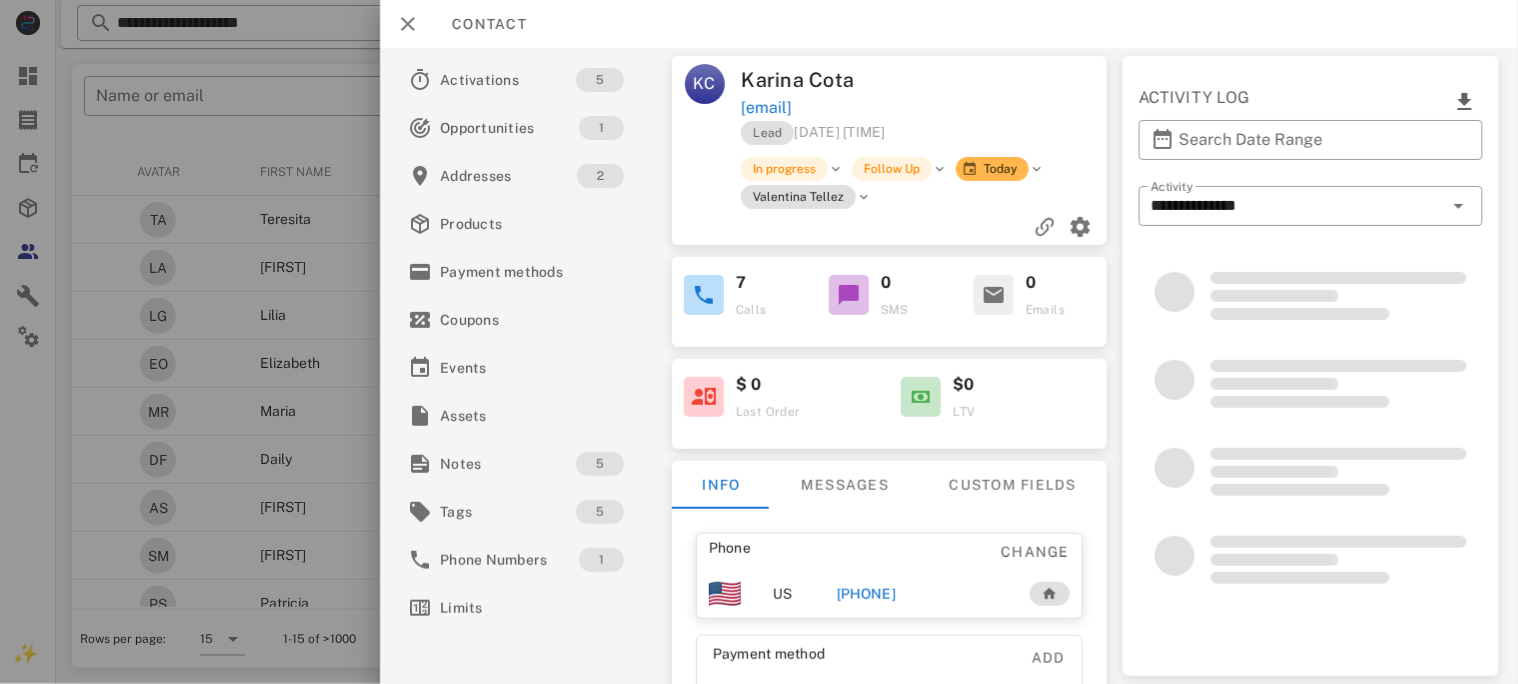 click on "+17609700271" at bounding box center (865, 594) 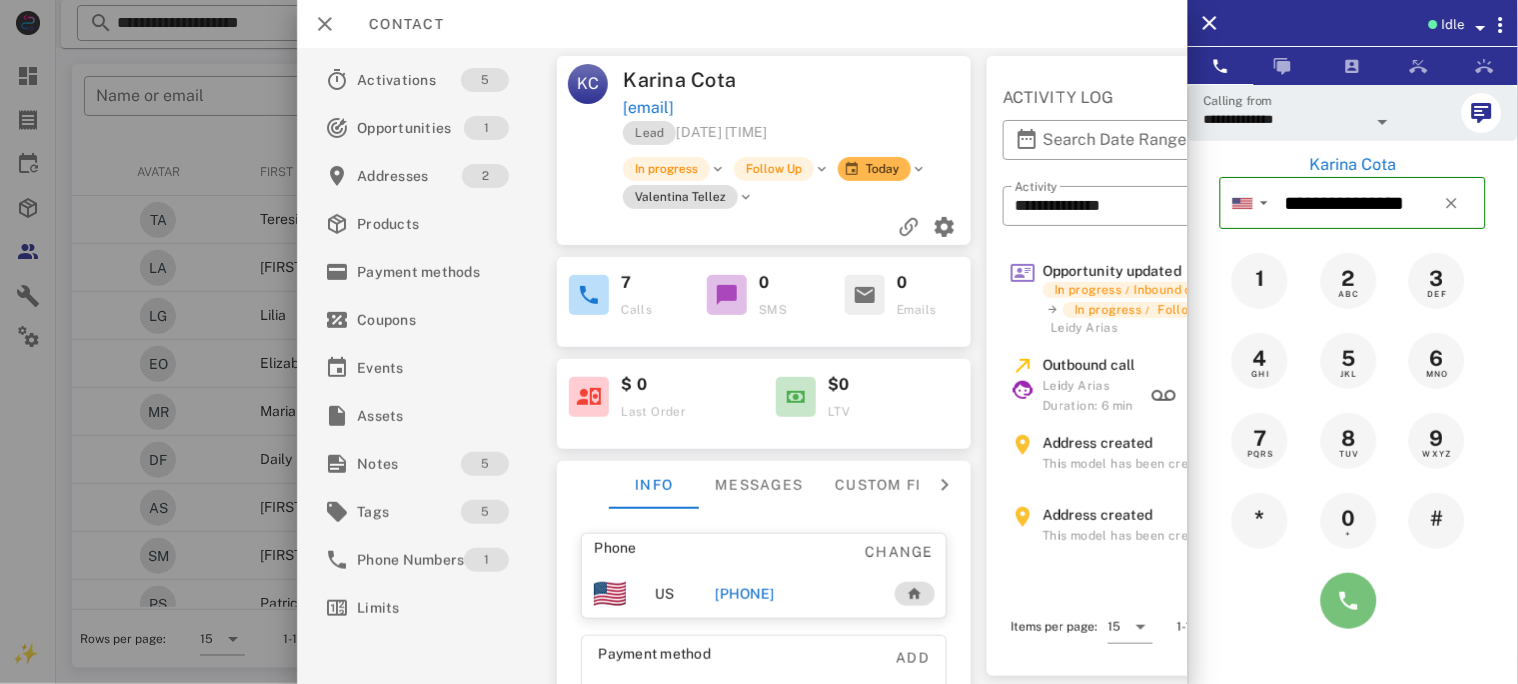 click at bounding box center (1349, 601) 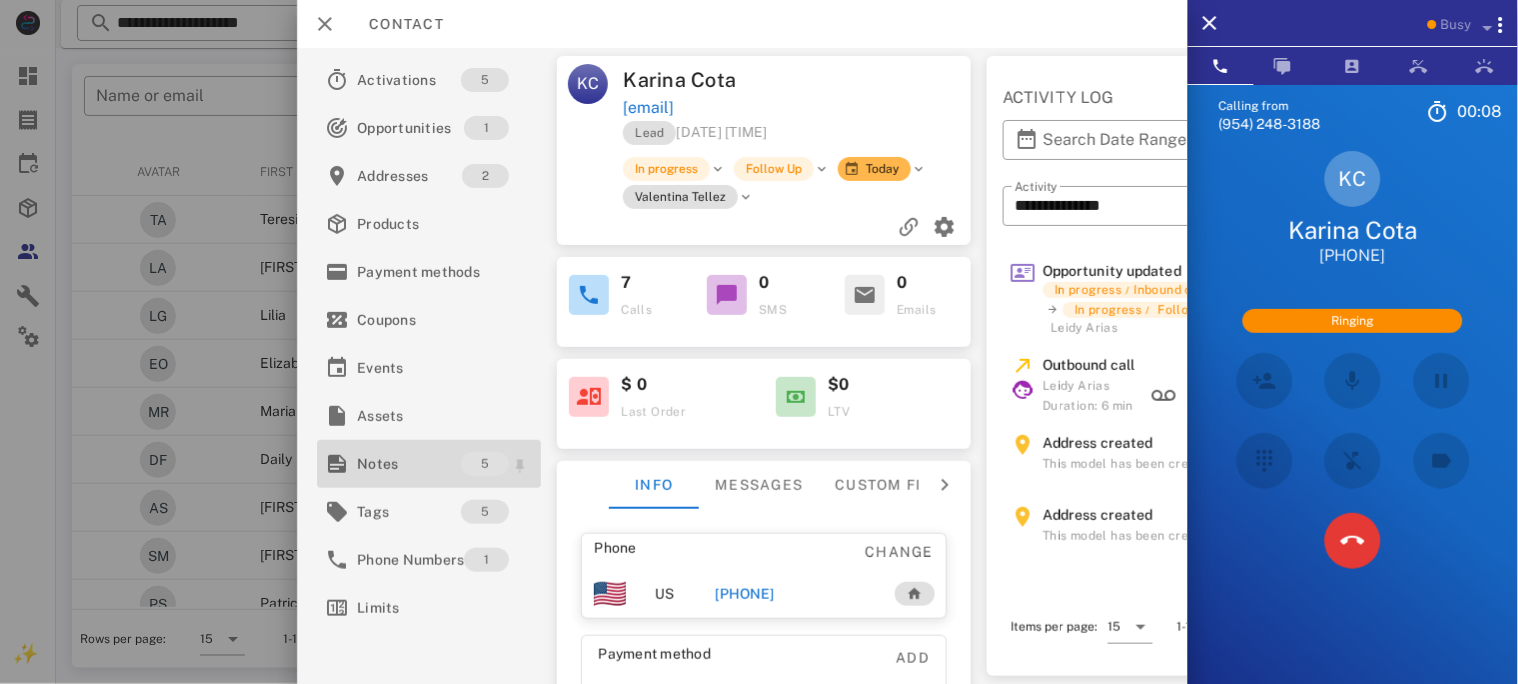 click on "Notes" at bounding box center (409, 464) 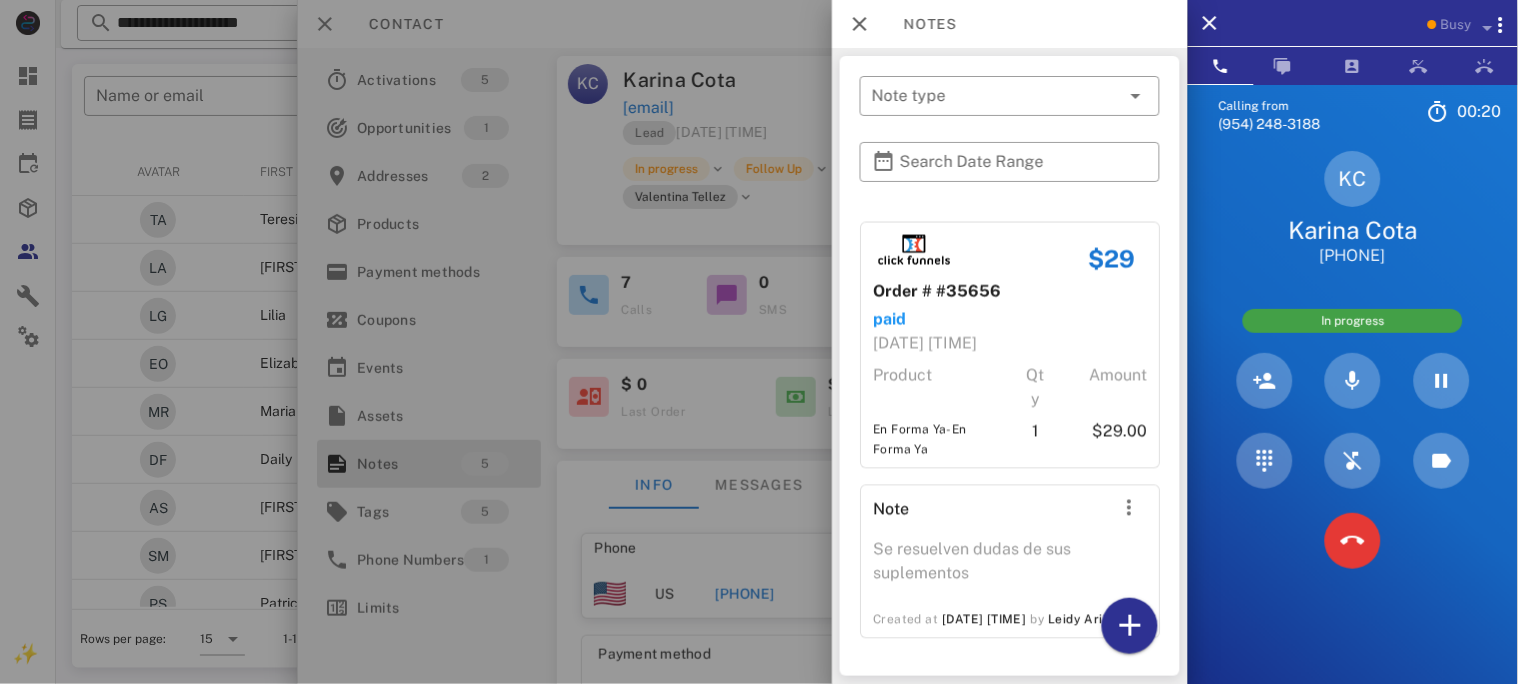 scroll, scrollTop: 886, scrollLeft: 0, axis: vertical 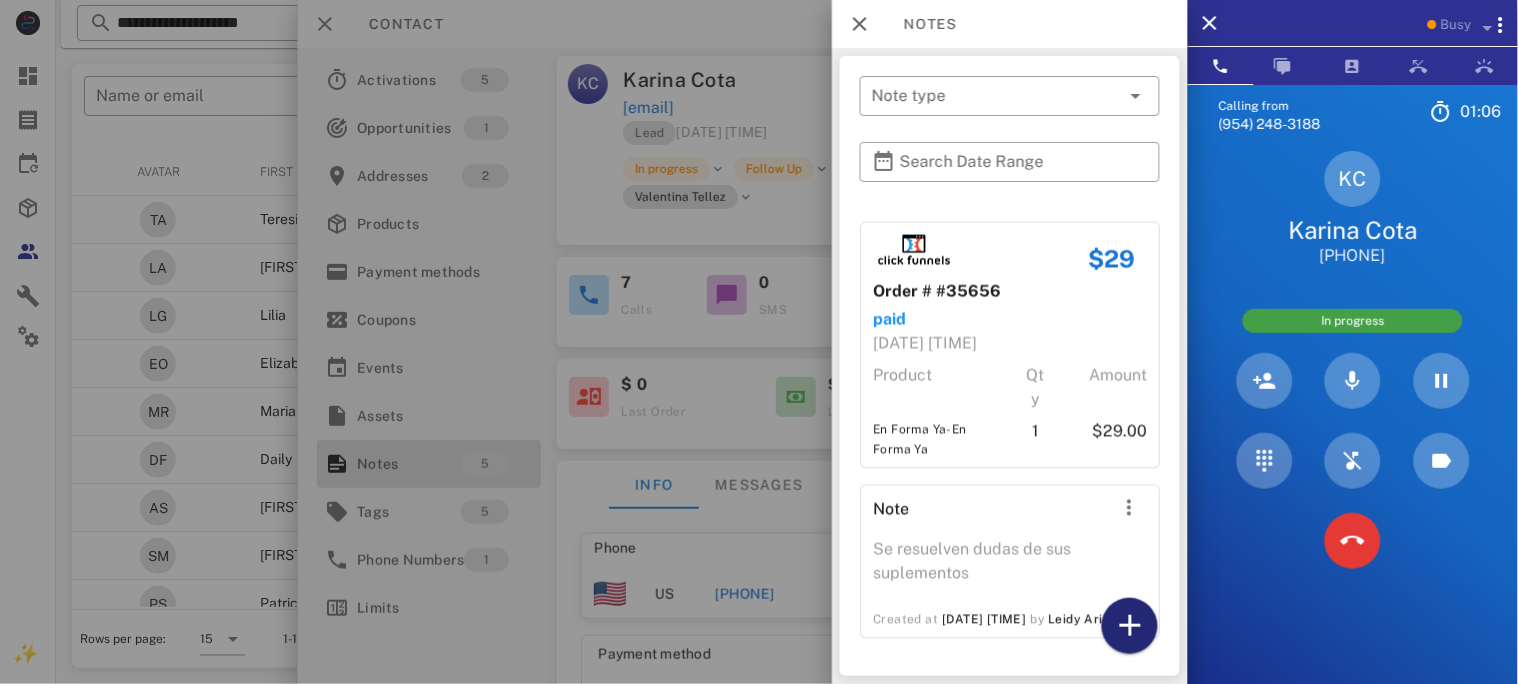 click at bounding box center (1130, 626) 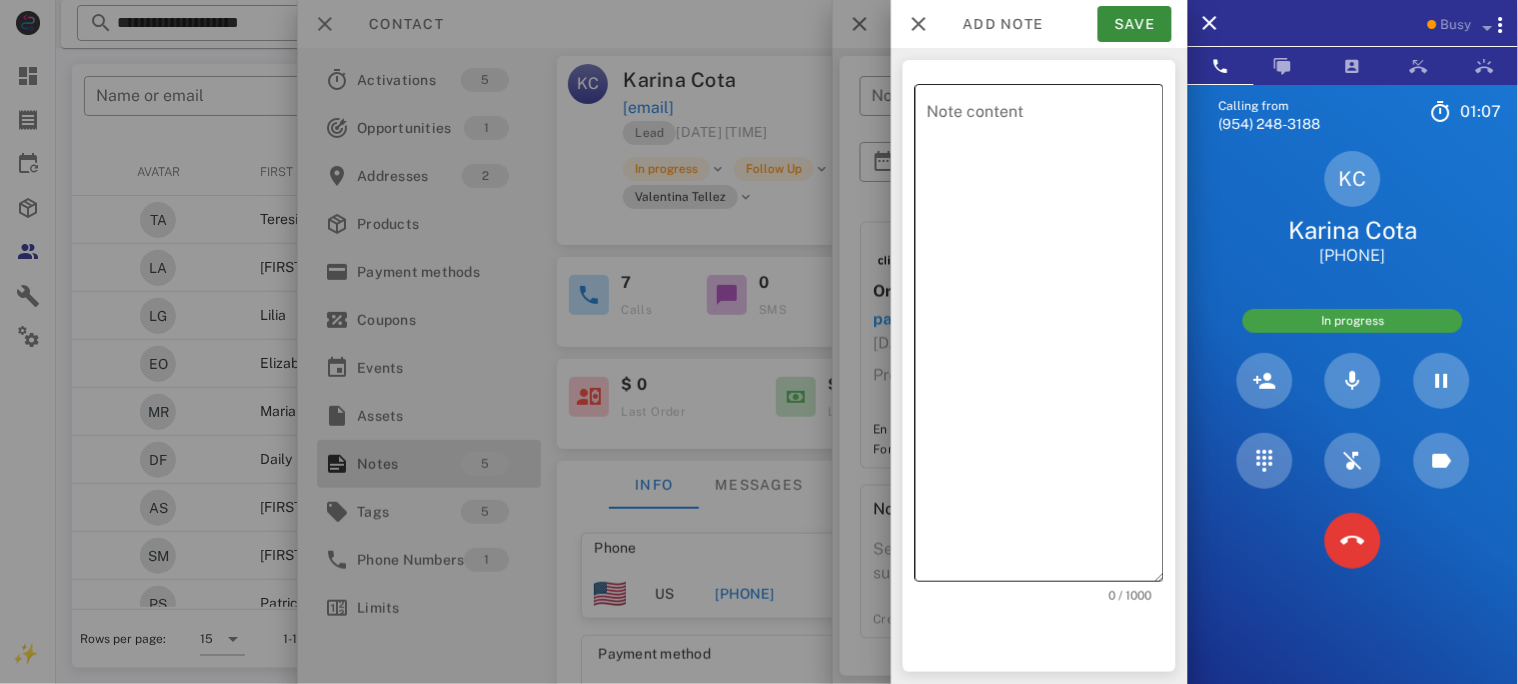 click on "Note content" at bounding box center (1045, 338) 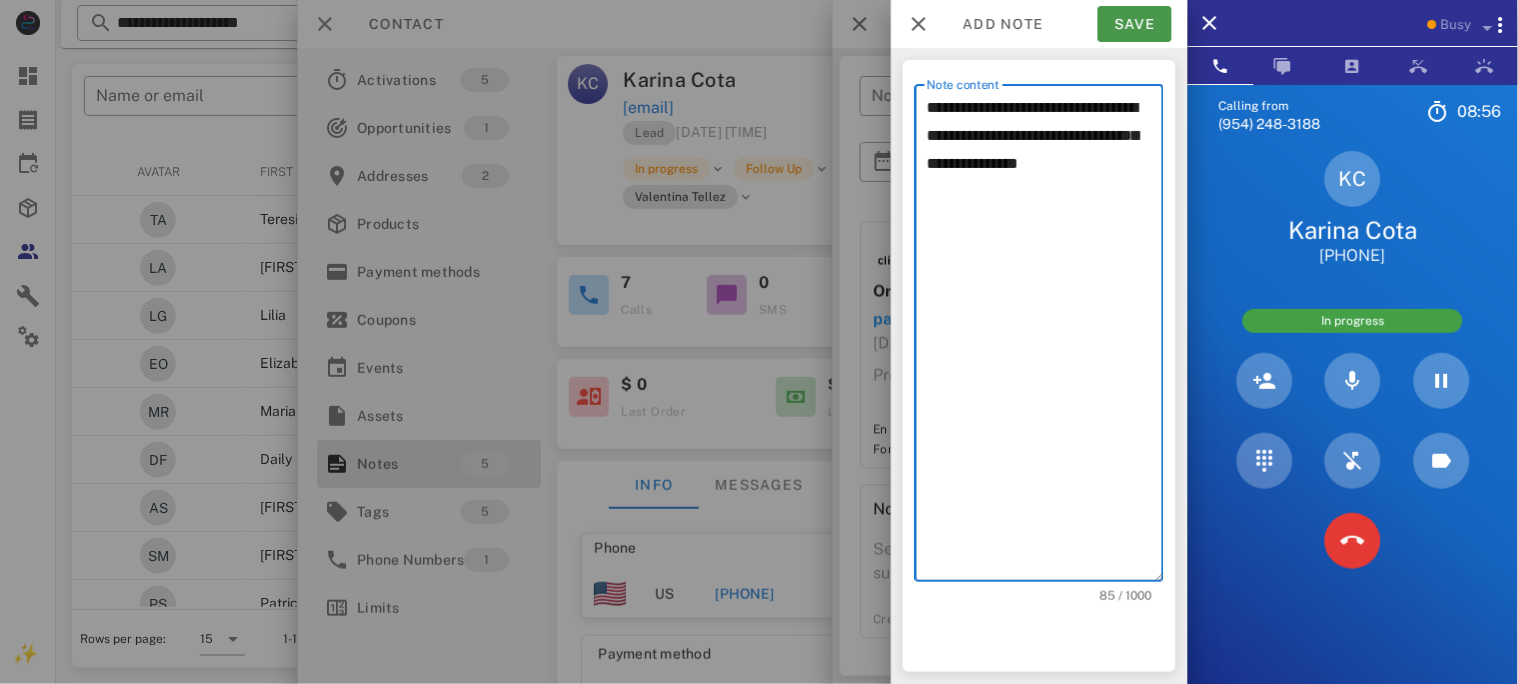 type on "**********" 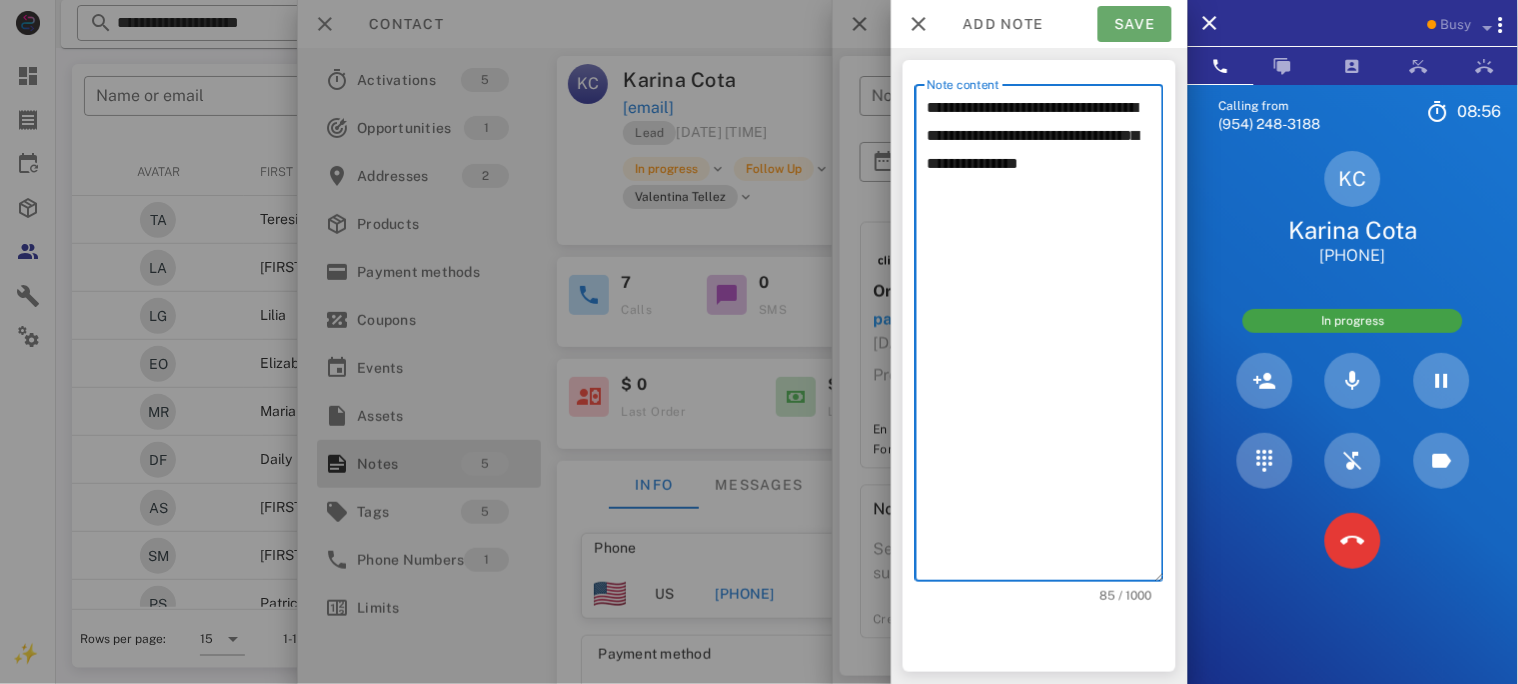 click on "Save" at bounding box center [1135, 24] 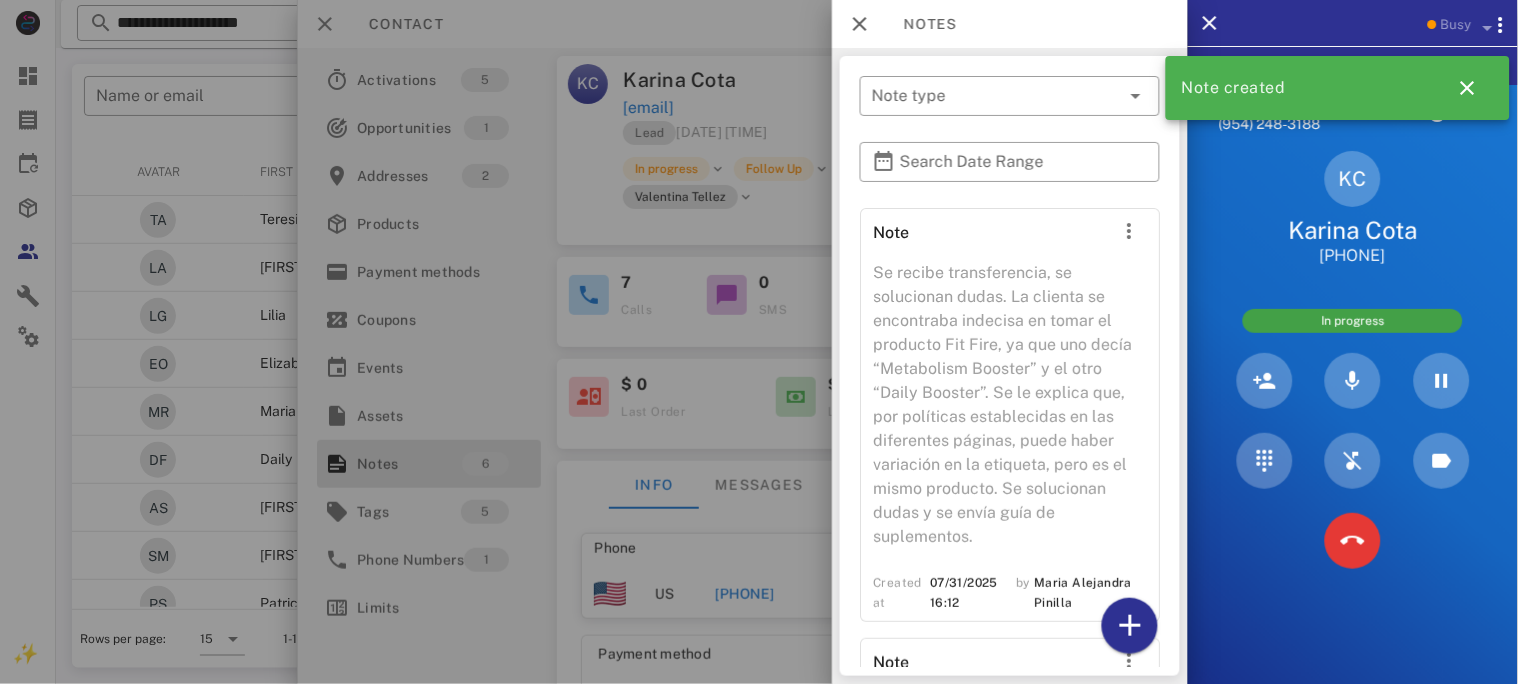click at bounding box center [759, 342] 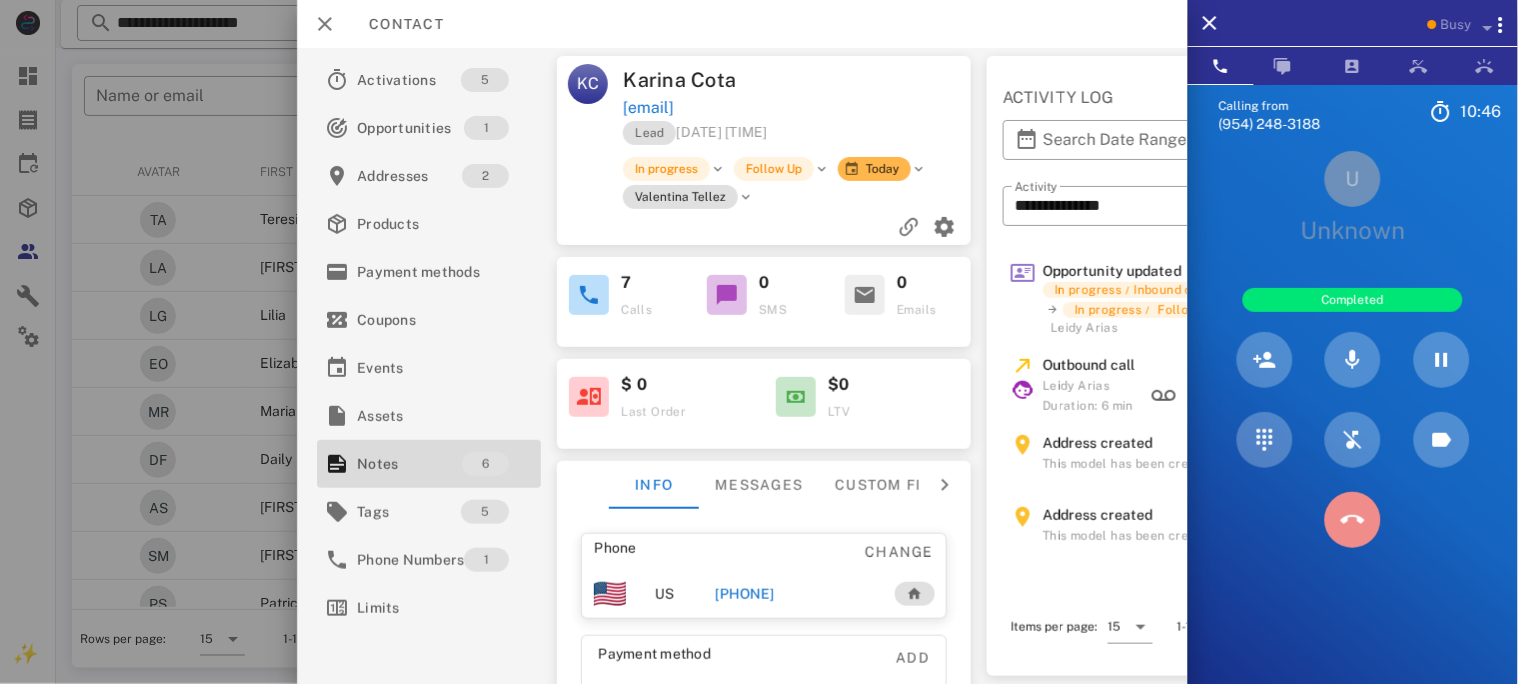 click at bounding box center [1353, 520] 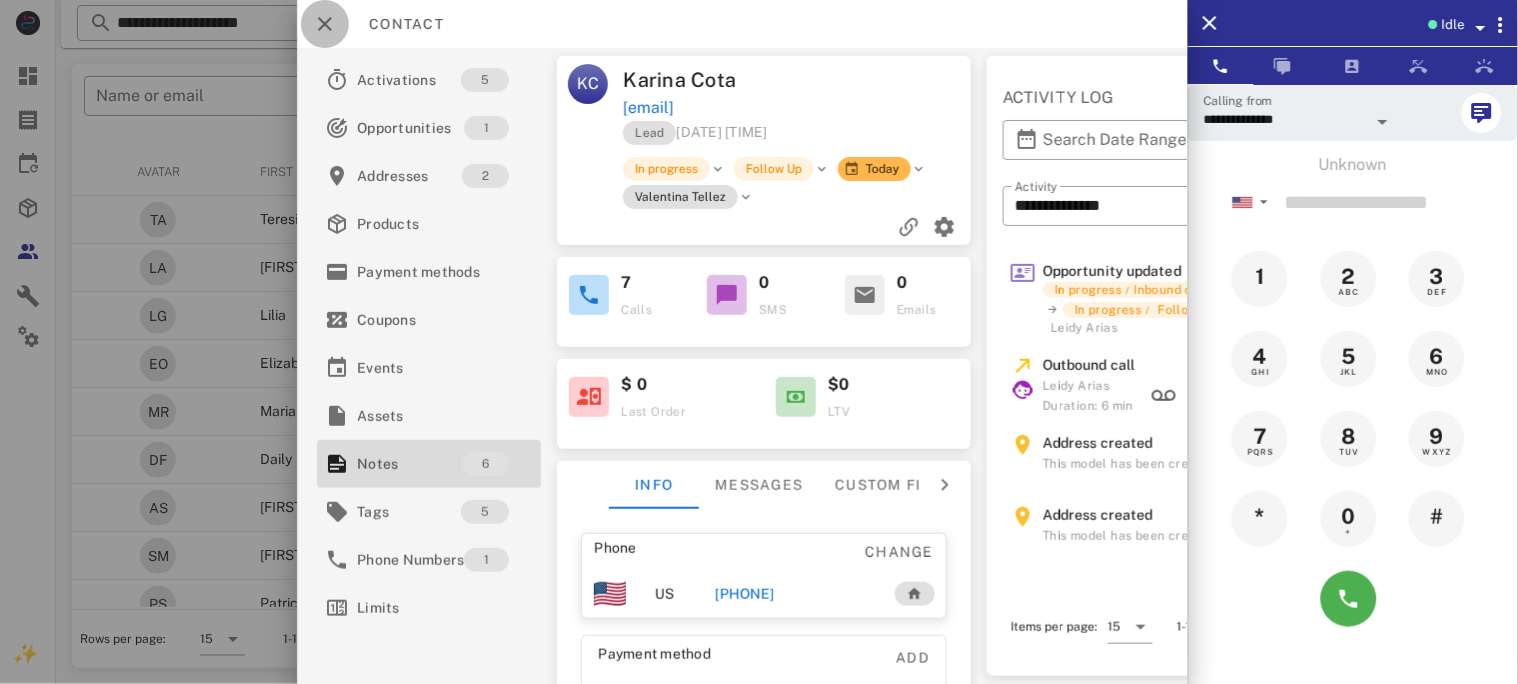 drag, startPoint x: 317, startPoint y: 18, endPoint x: 313, endPoint y: 4, distance: 14.56022 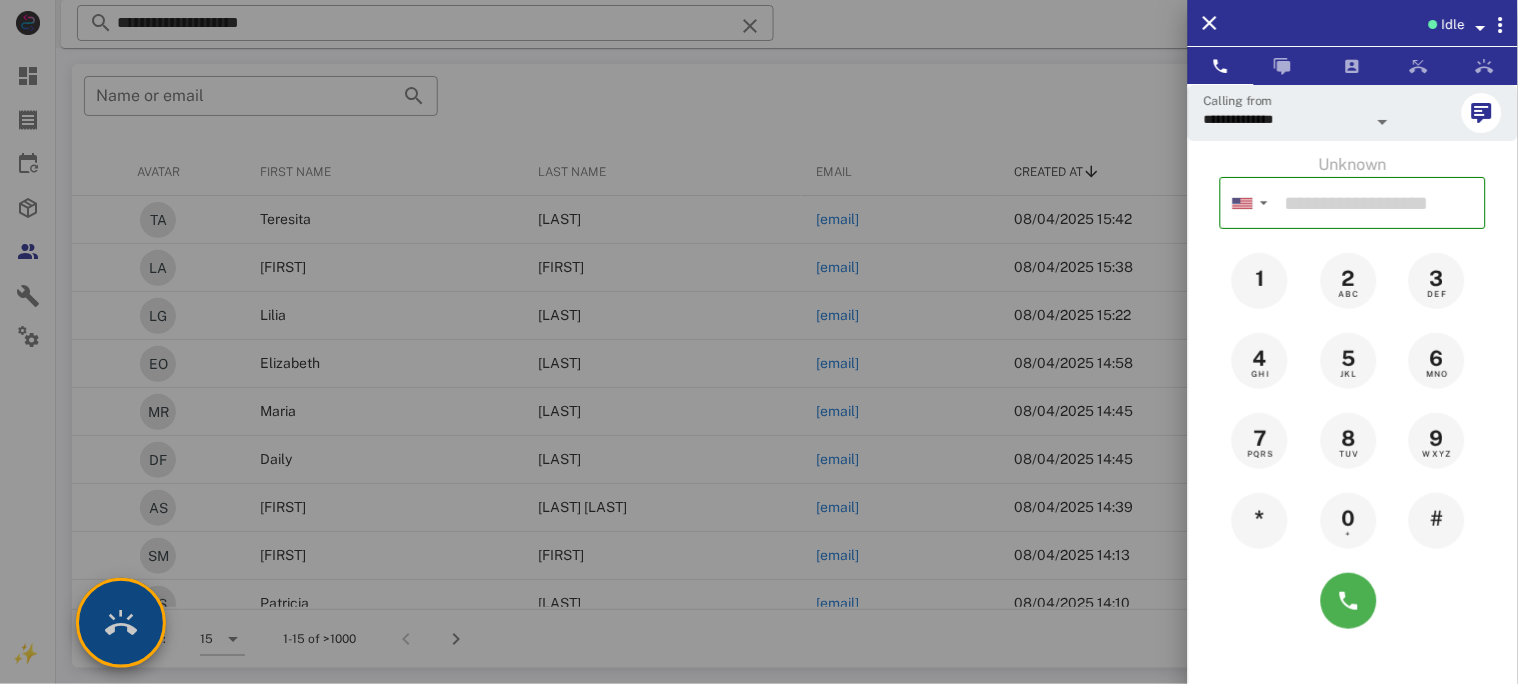 click at bounding box center (121, 623) 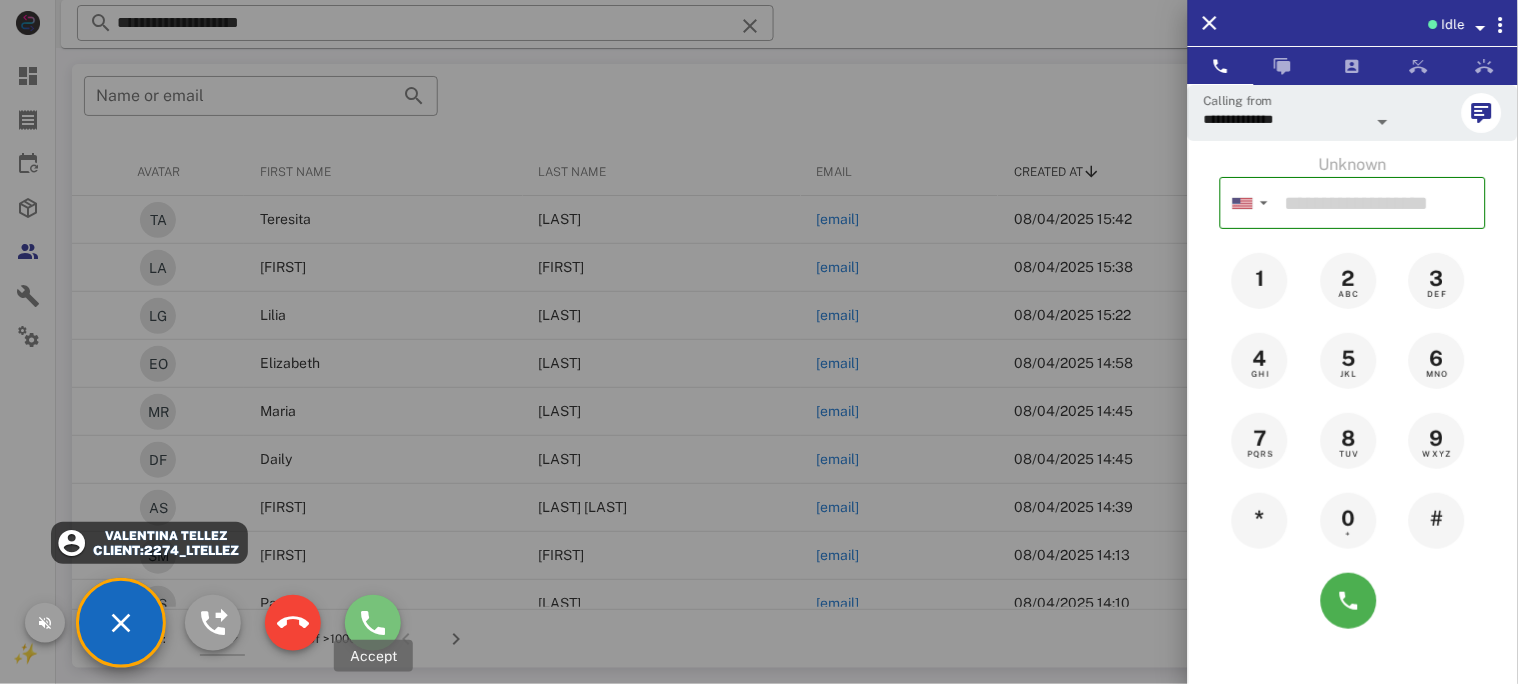 click at bounding box center [373, 623] 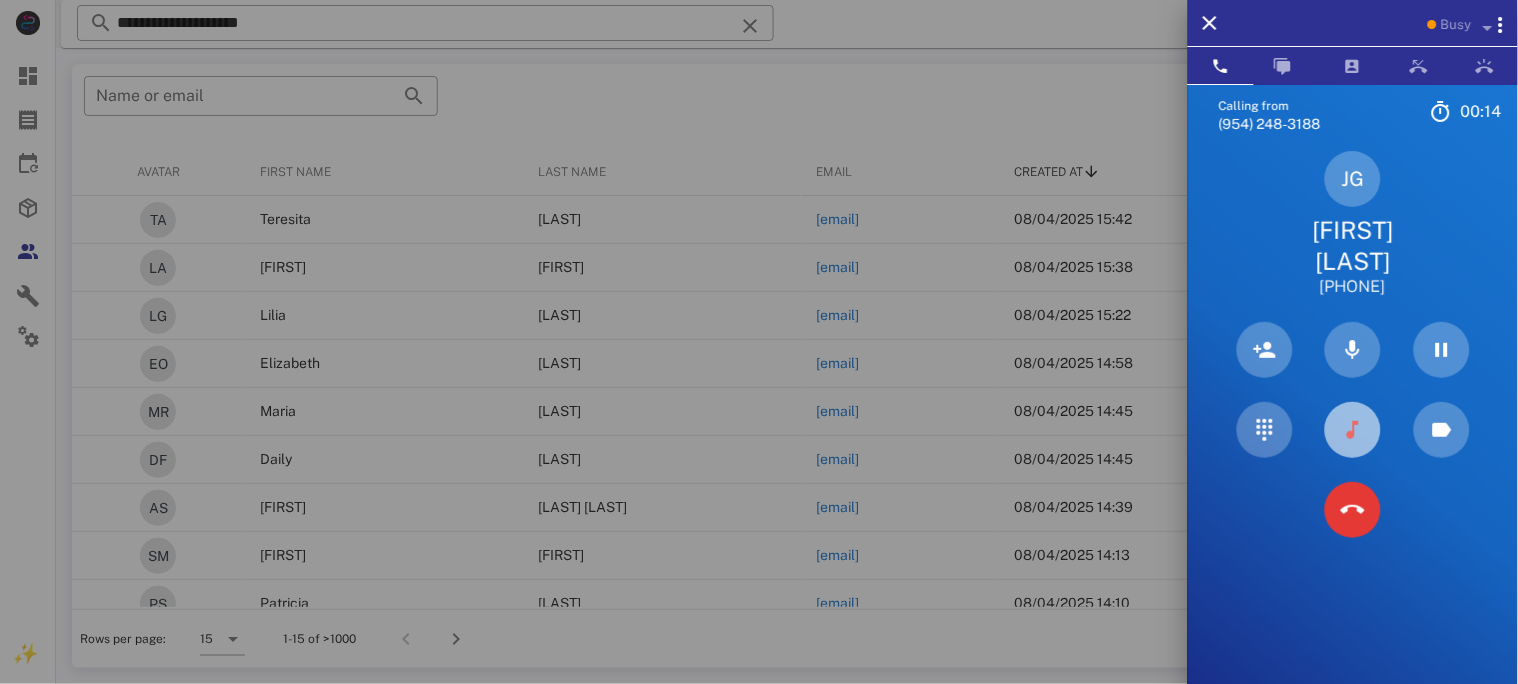 click at bounding box center [1353, 430] 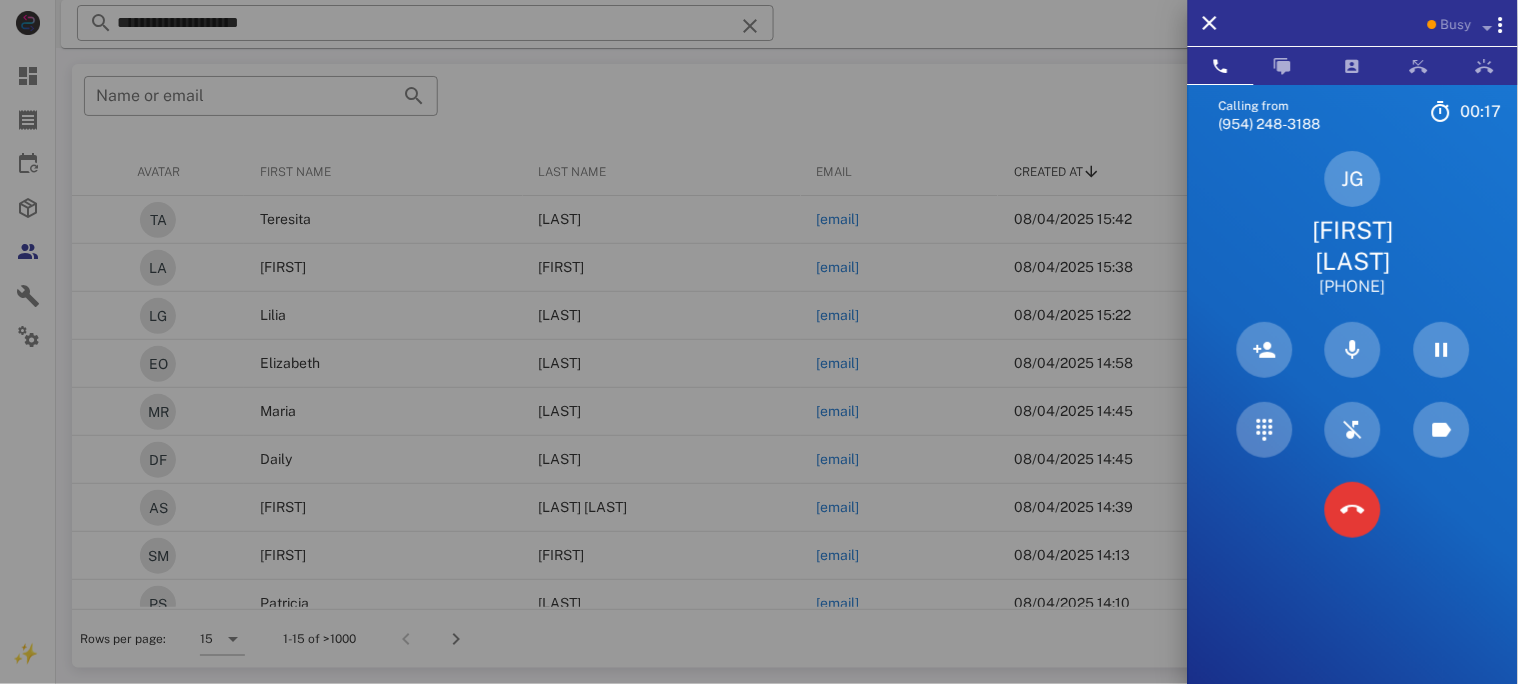click on "JENNY GONZALEZ" at bounding box center [1353, 246] 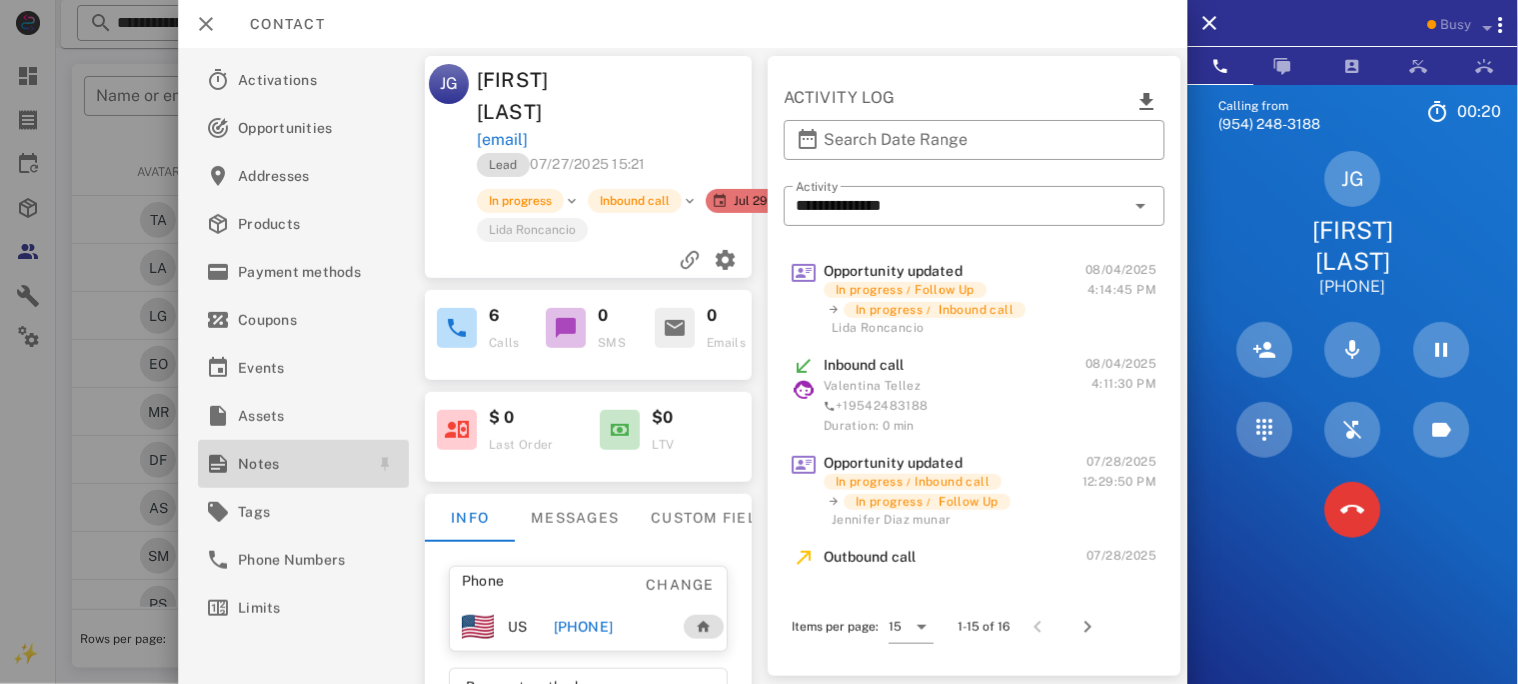 click on "Notes" at bounding box center (299, 464) 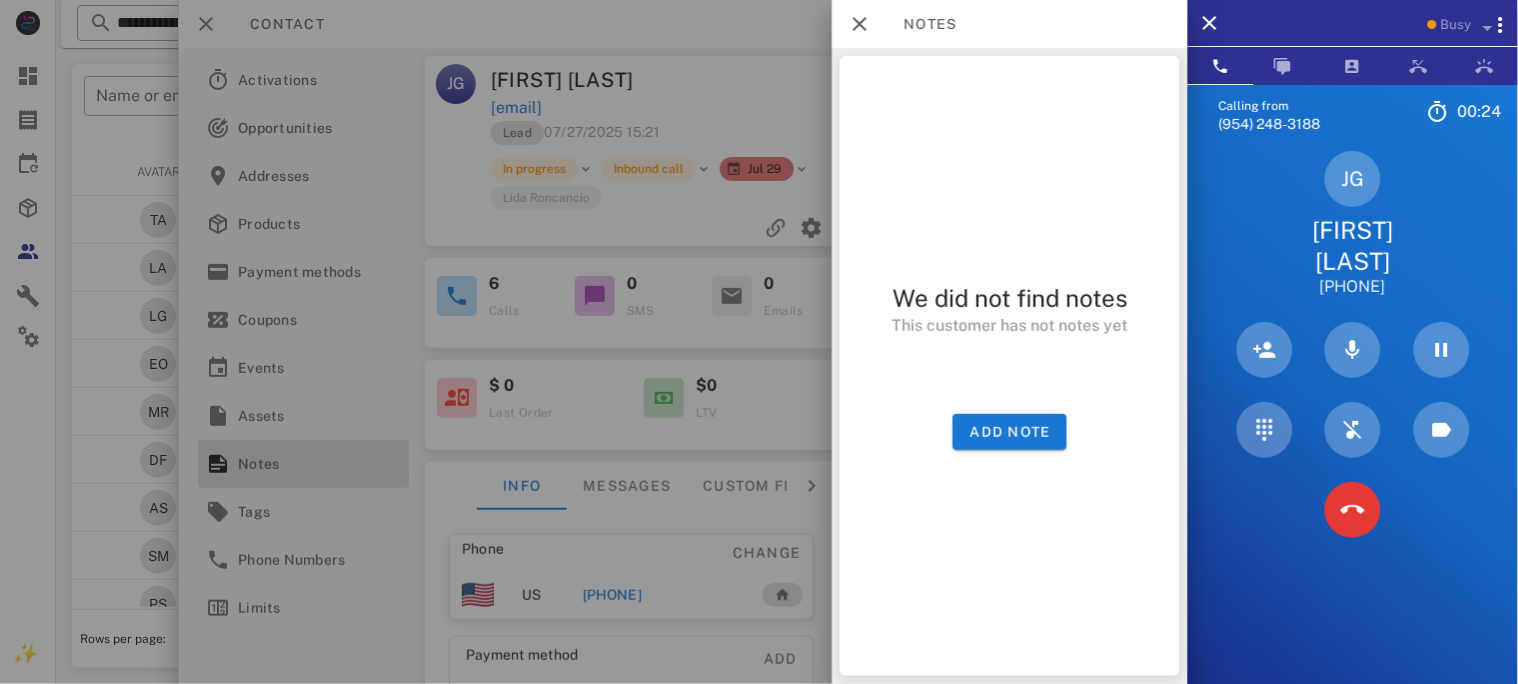 click at bounding box center (759, 342) 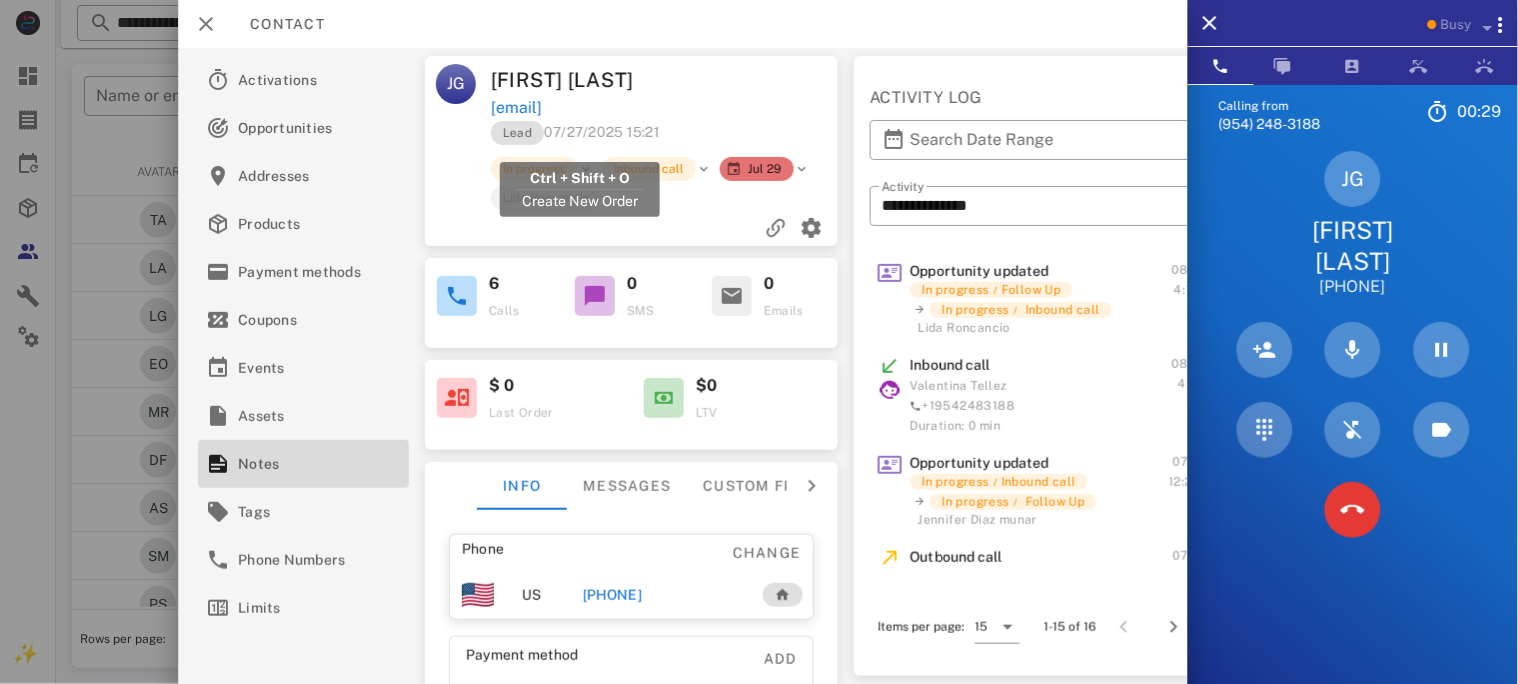 drag, startPoint x: 696, startPoint y: 146, endPoint x: 491, endPoint y: 140, distance: 205.08778 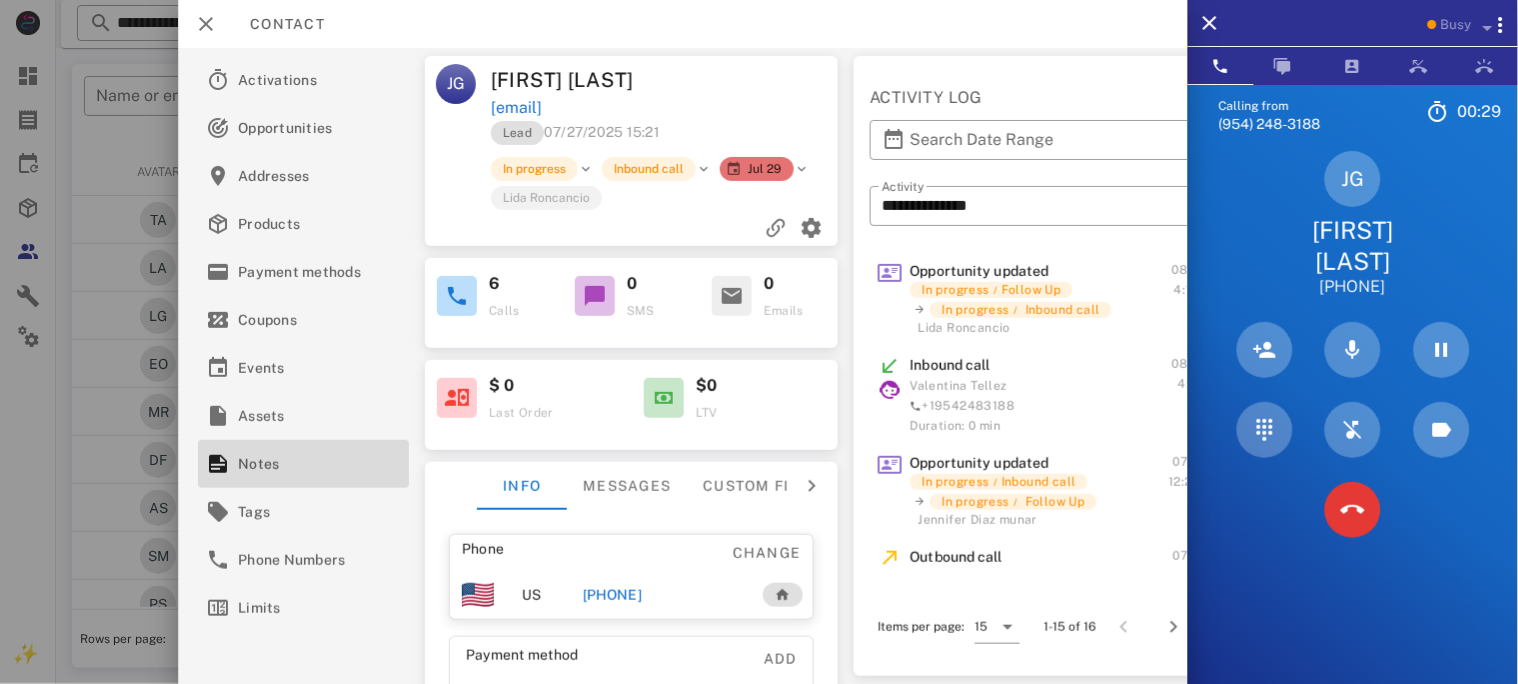 copy on "leydis840621@yahoo.es" 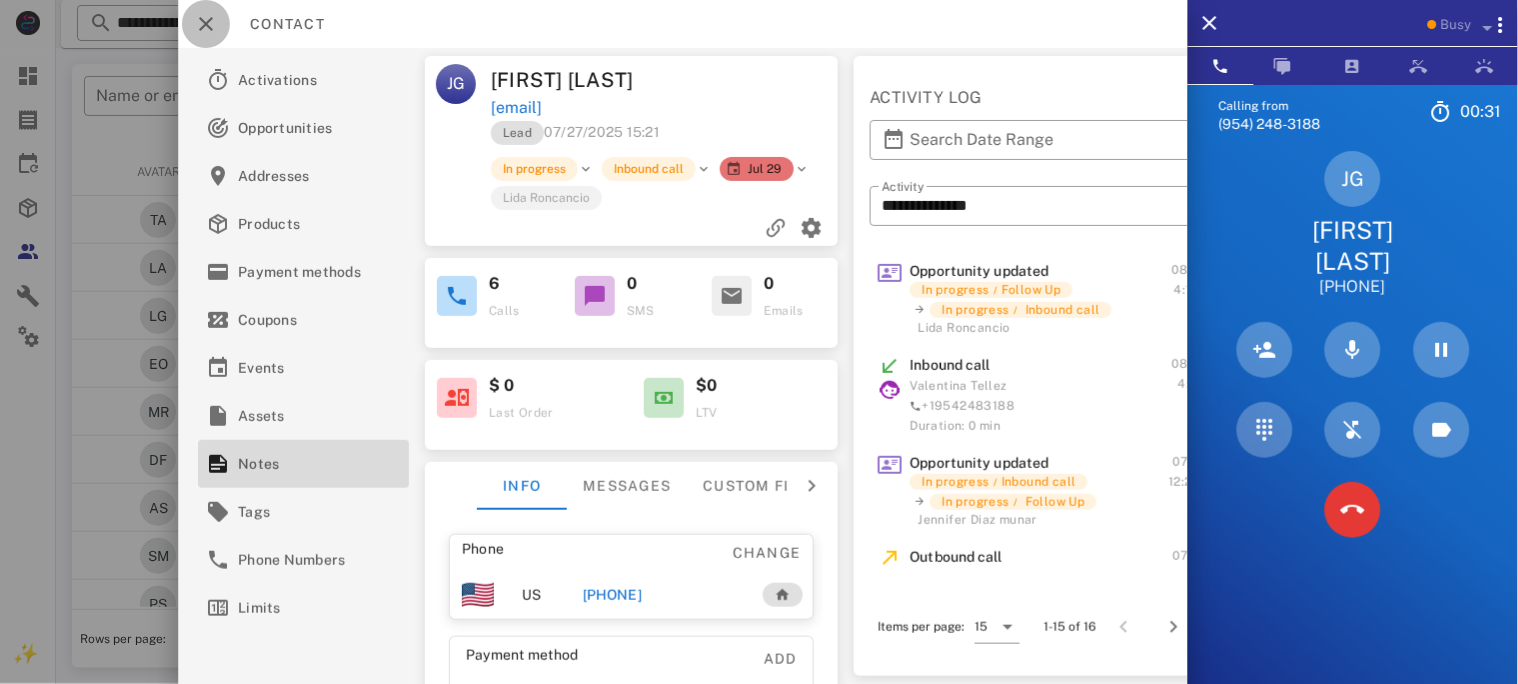click at bounding box center [206, 24] 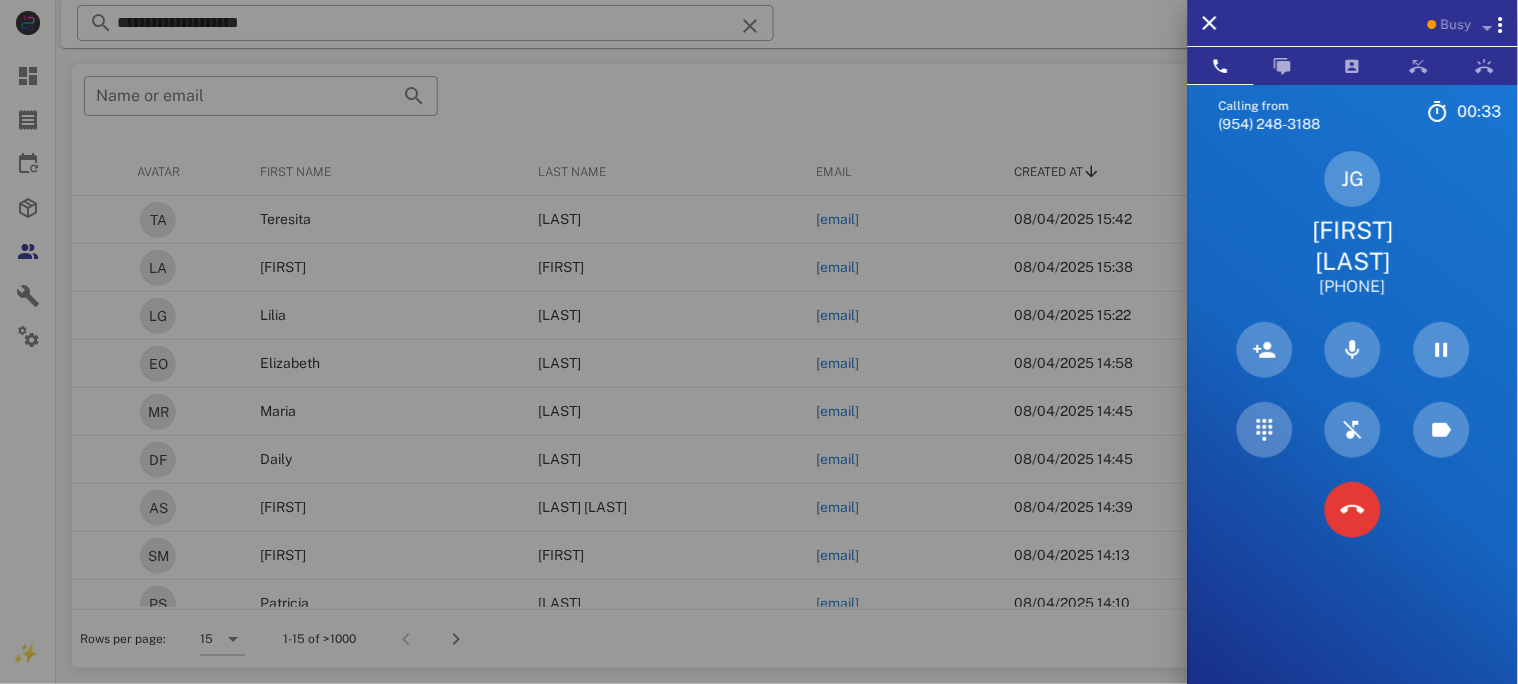 click at bounding box center (759, 342) 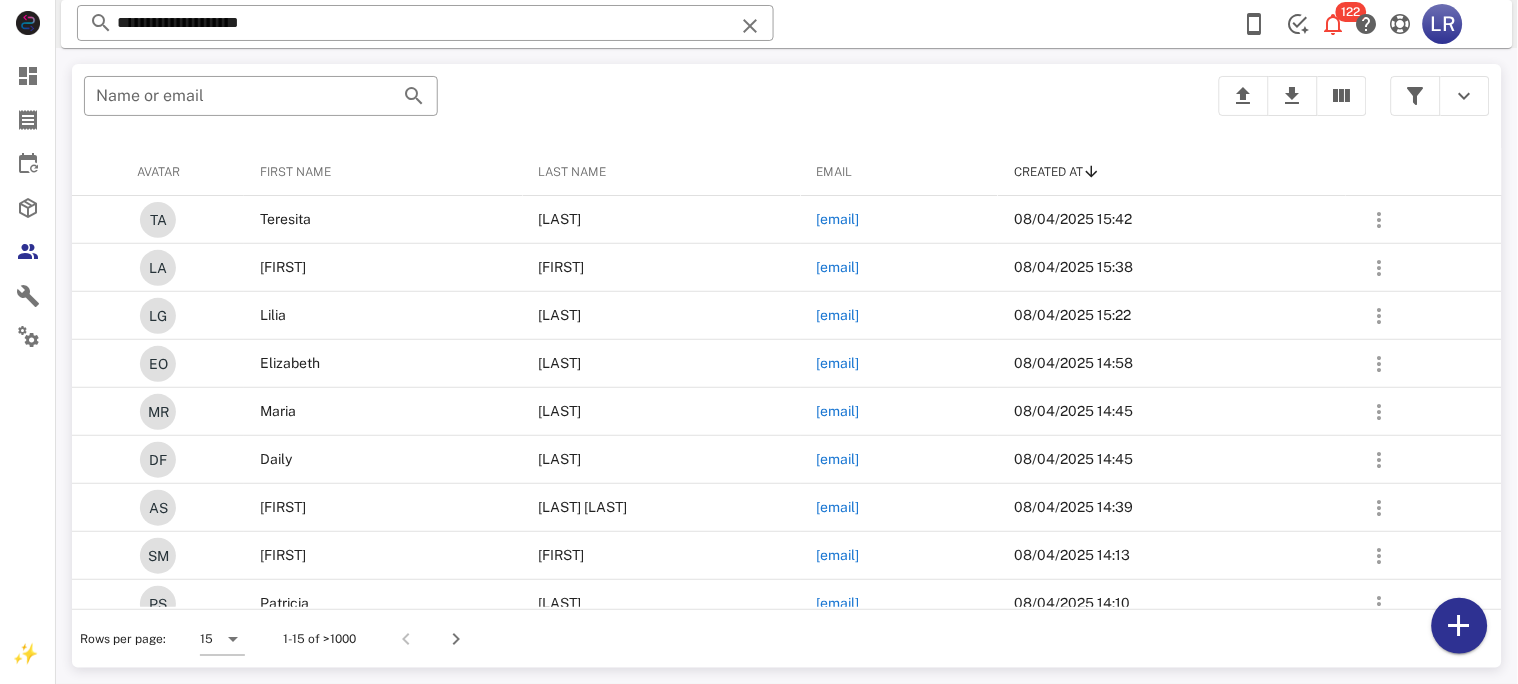 click at bounding box center [750, 26] 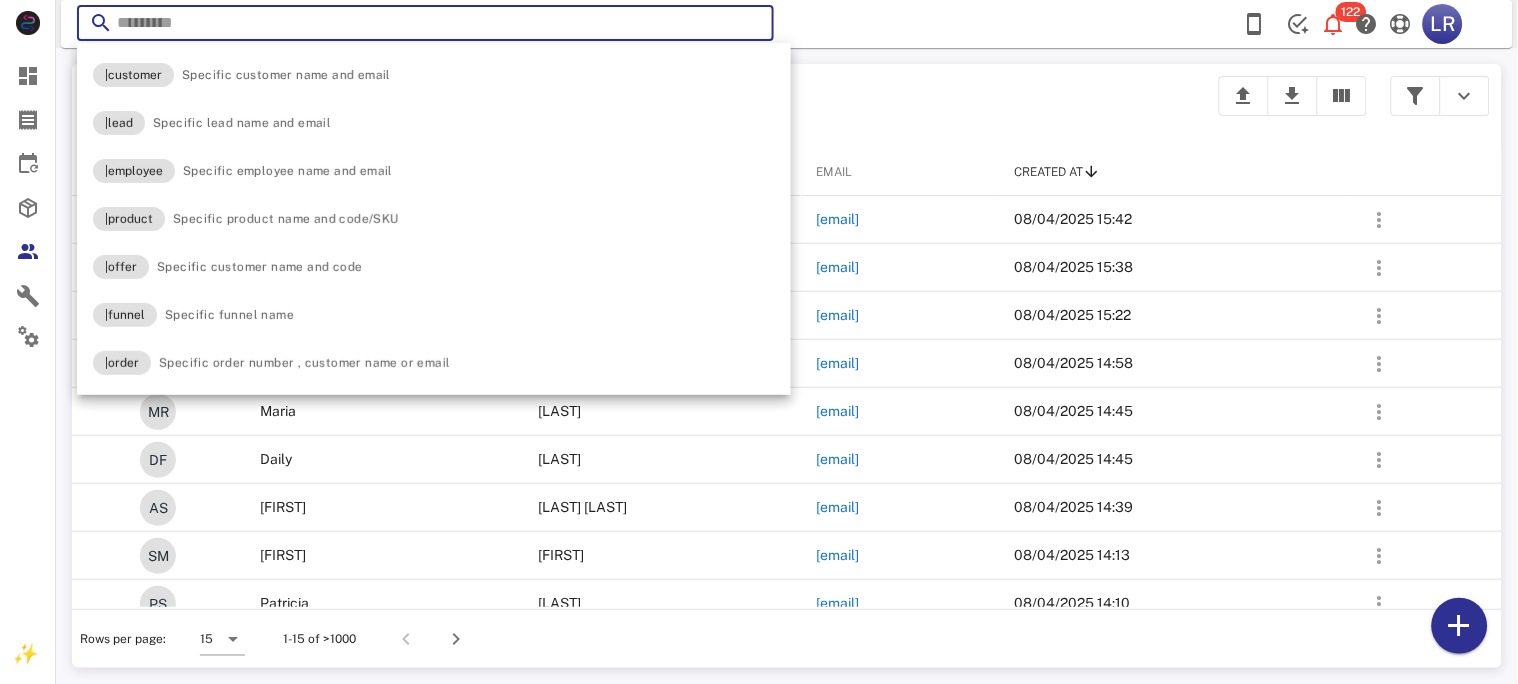 paste on "**********" 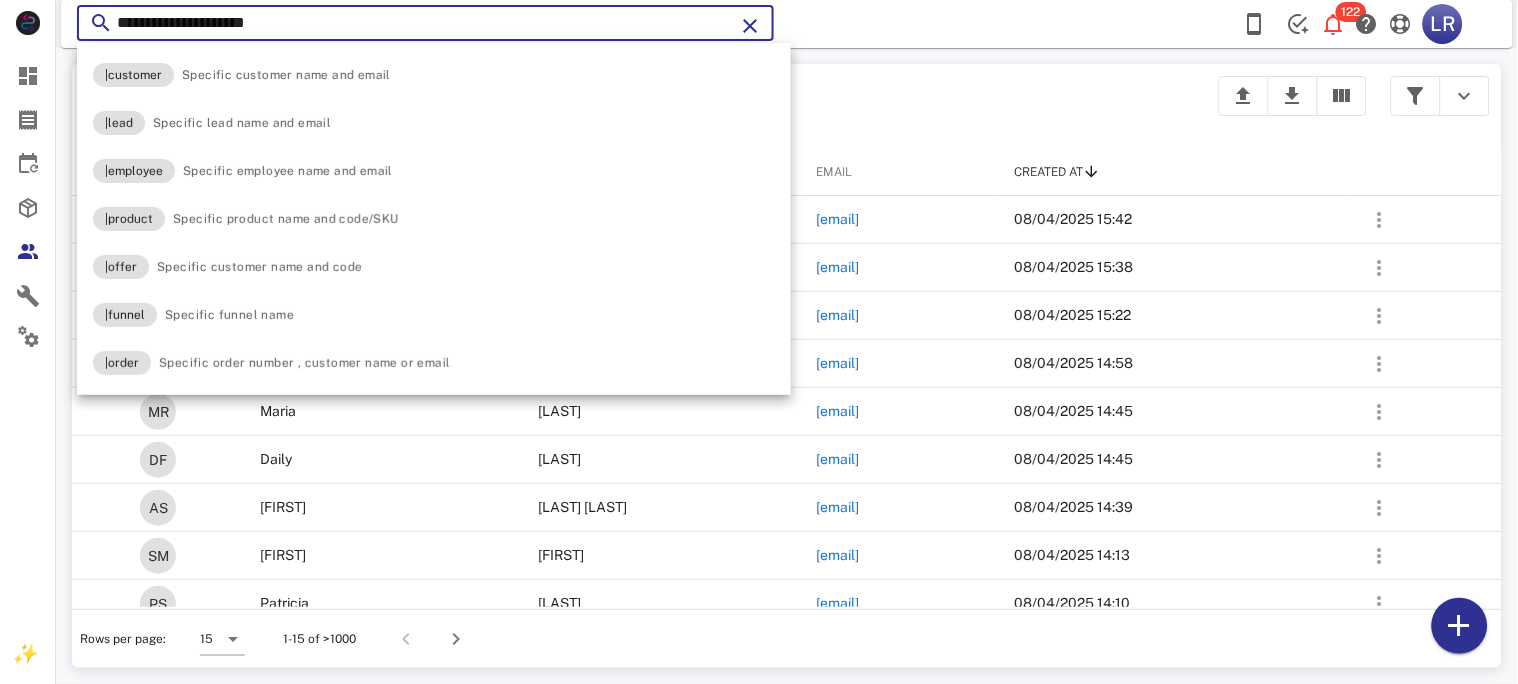 type on "**********" 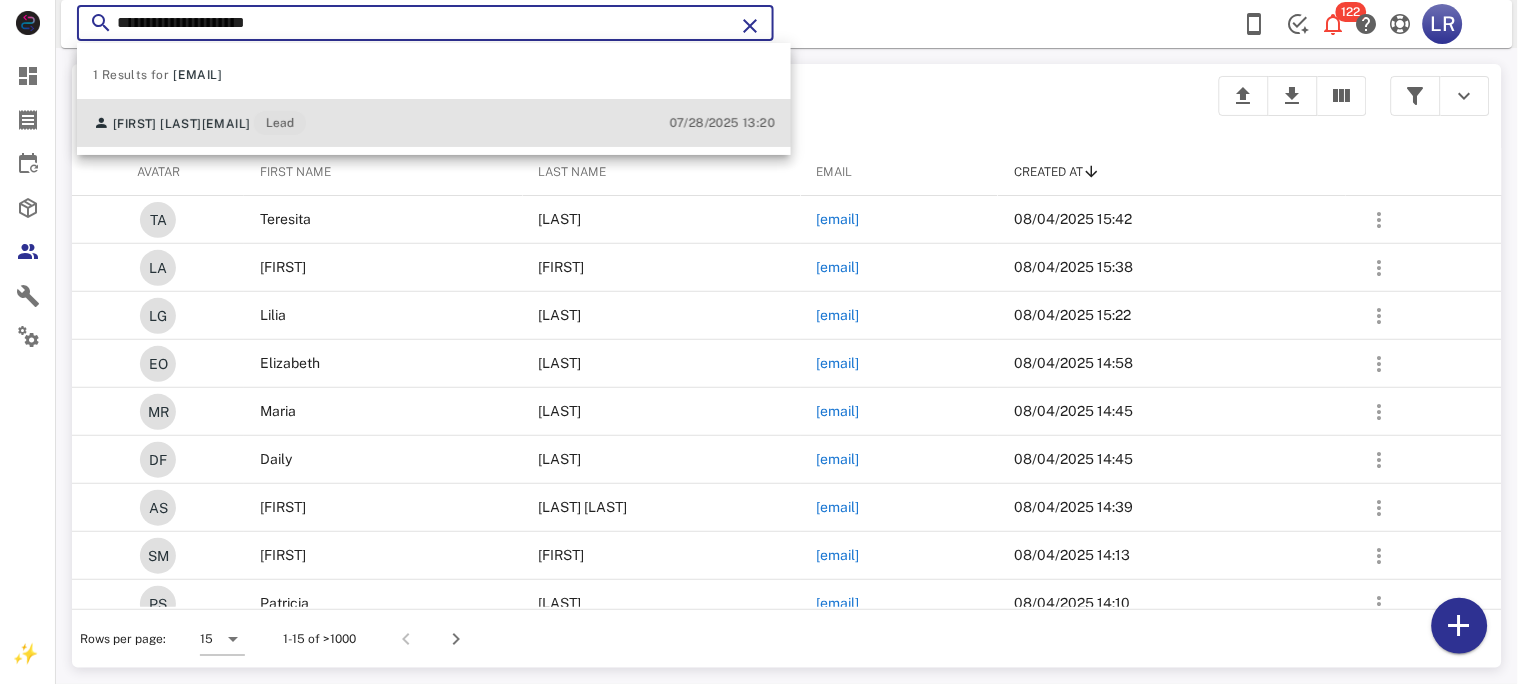 click on "leydis840621@yahoo.es" at bounding box center (226, 124) 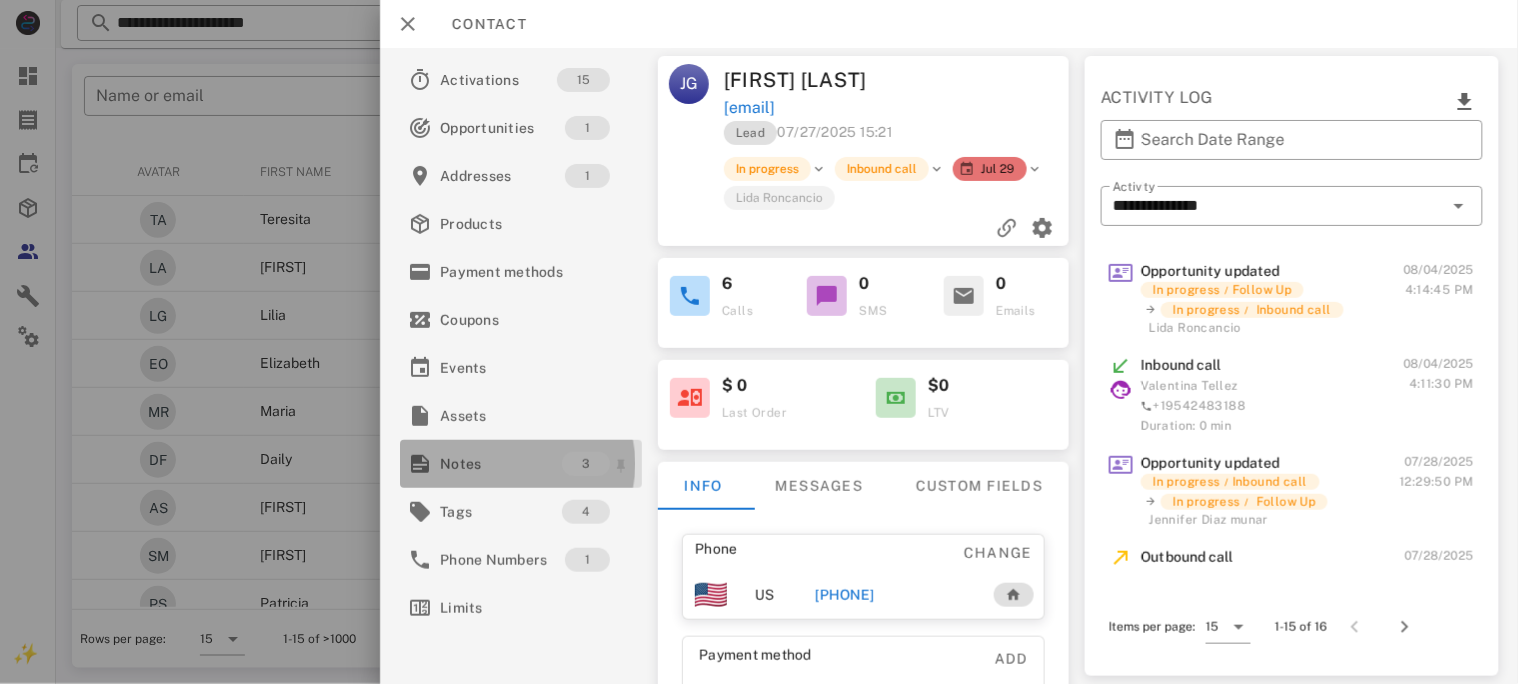 click on "Notes" at bounding box center [501, 464] 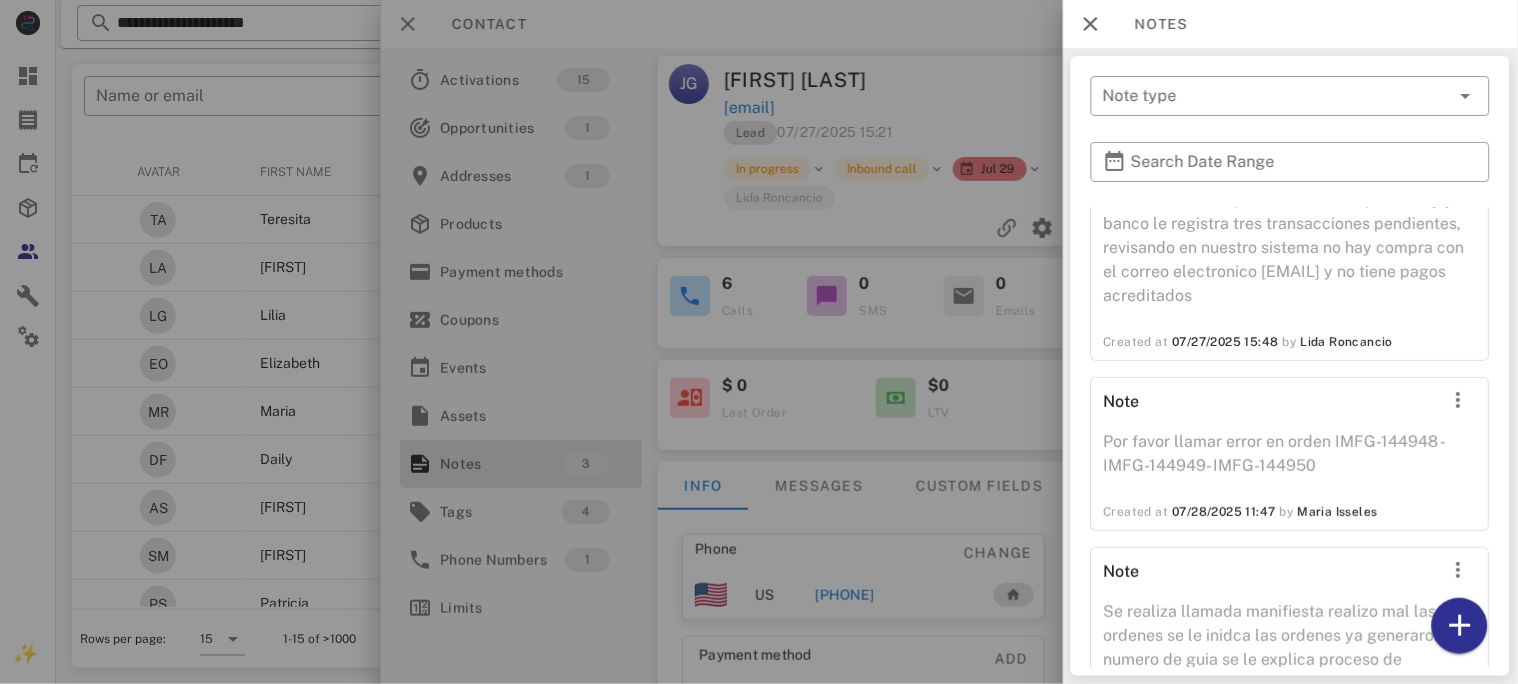 scroll, scrollTop: 206, scrollLeft: 0, axis: vertical 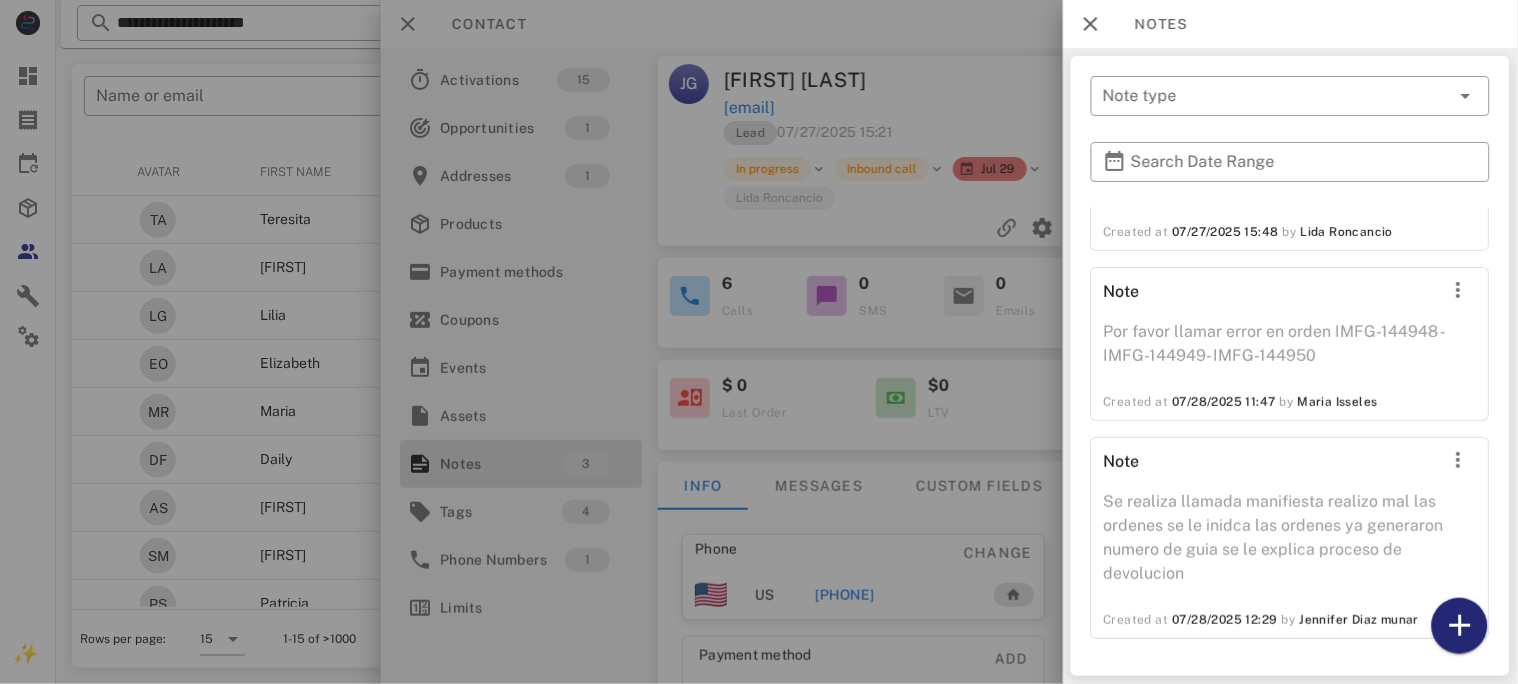 click at bounding box center (1460, 626) 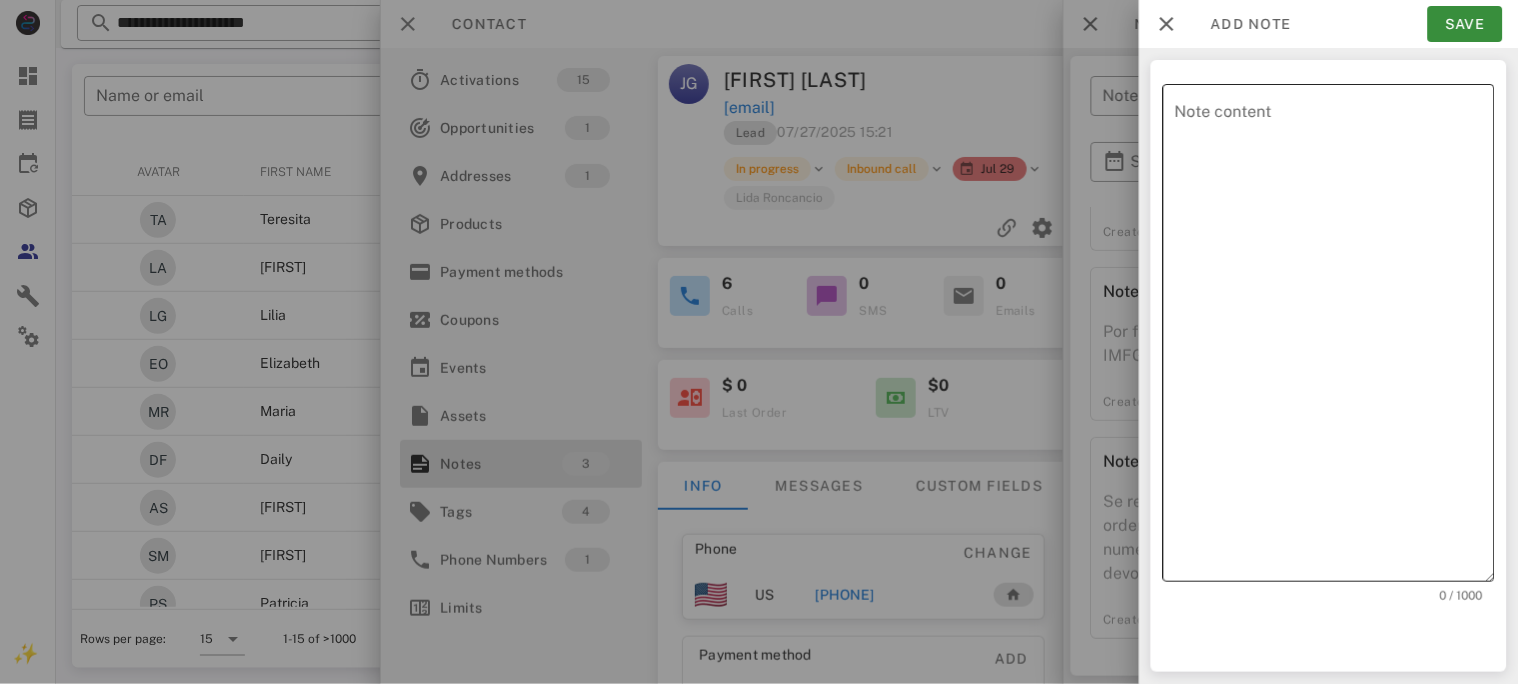 click on "Note content" at bounding box center (1335, 338) 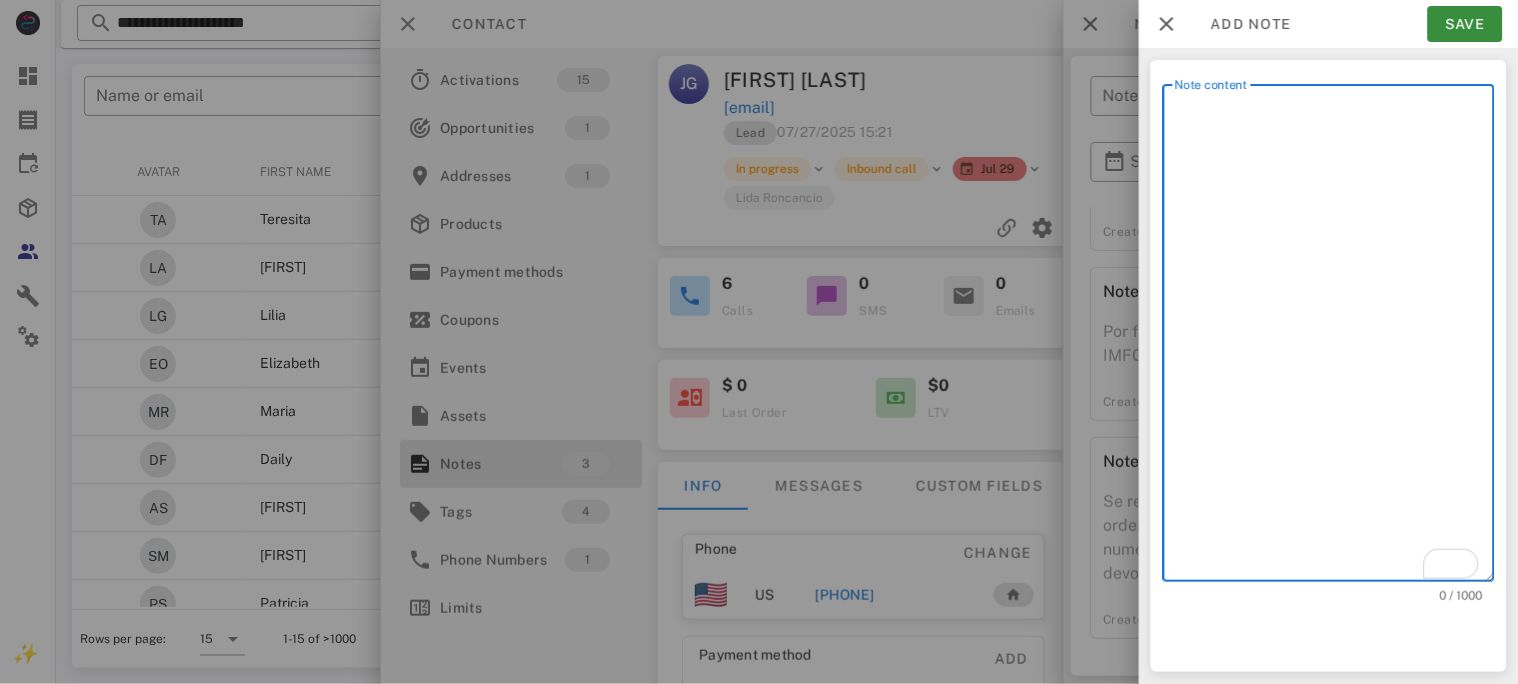 type on "*" 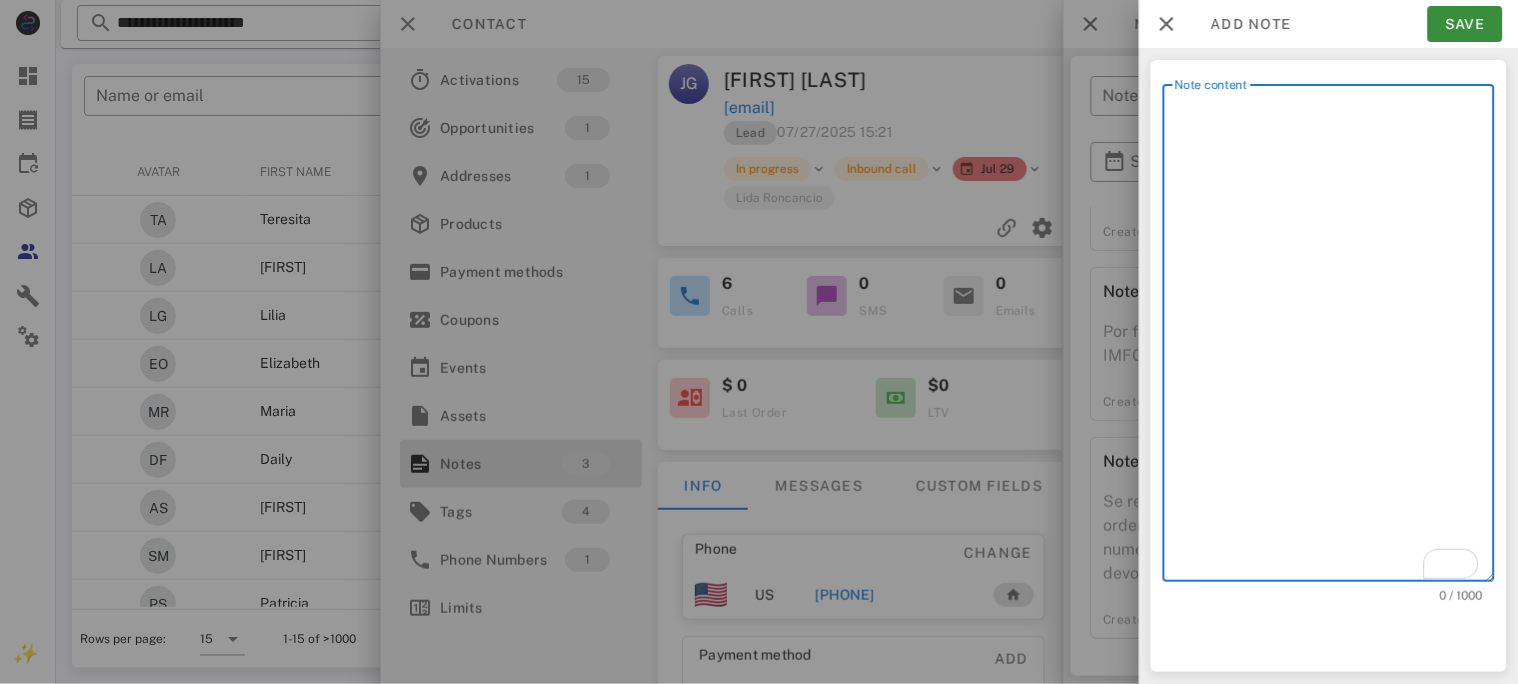 click on "Note content" at bounding box center [1335, 338] 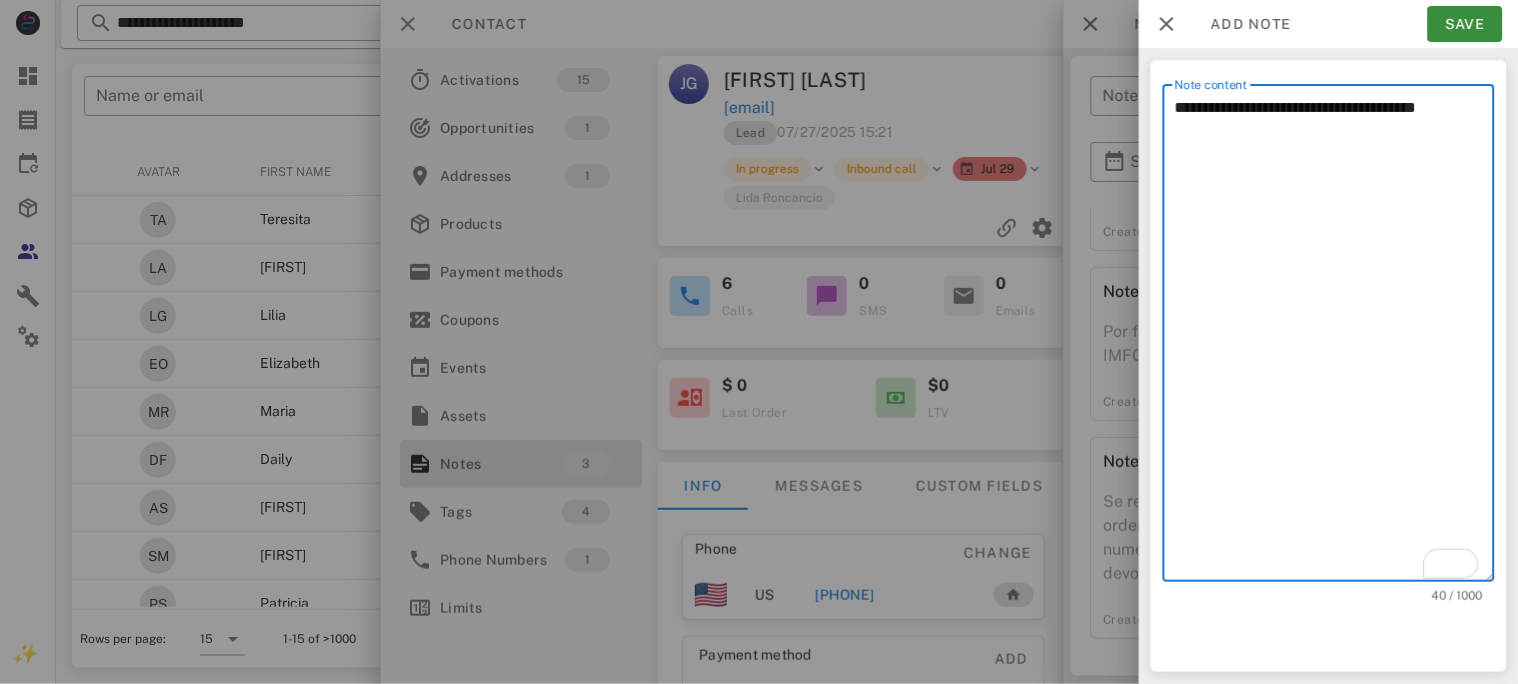 click on "**********" at bounding box center (1335, 338) 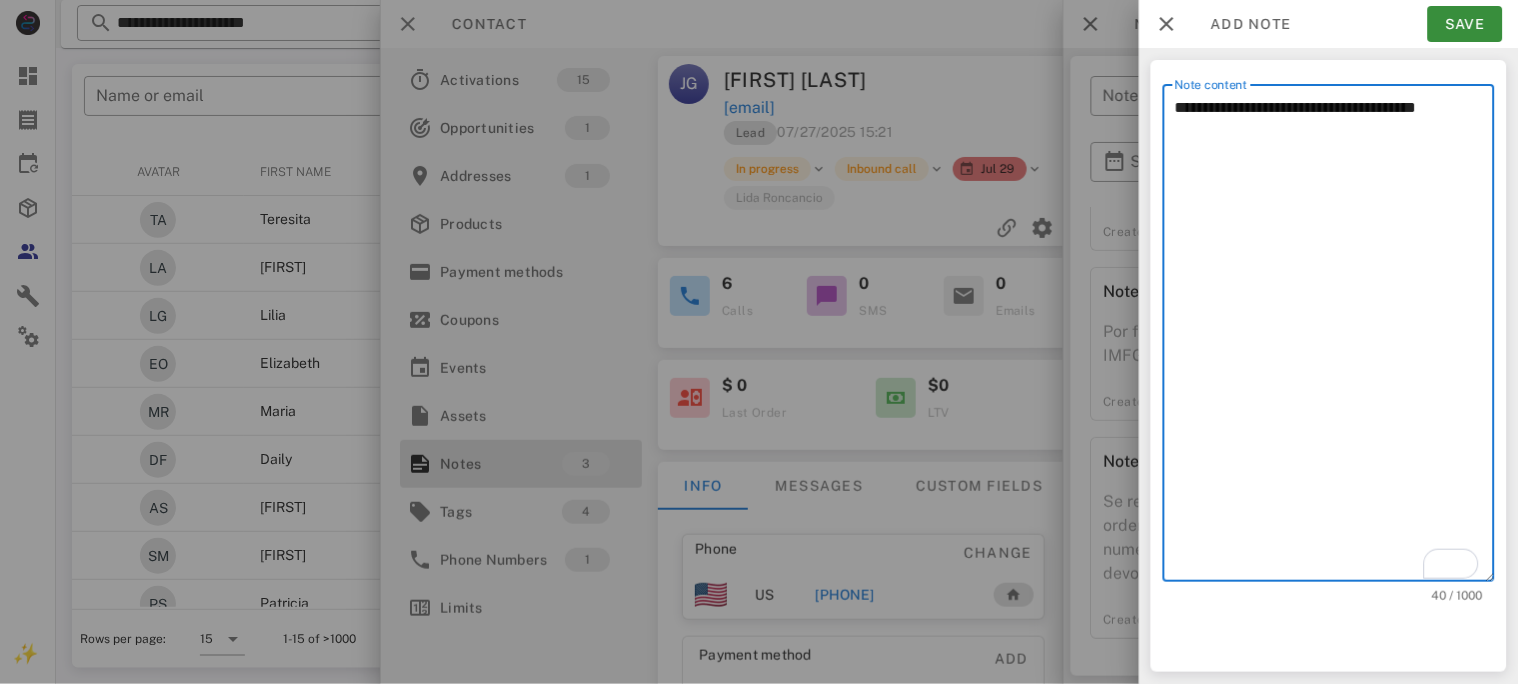 click on "**********" at bounding box center [1335, 338] 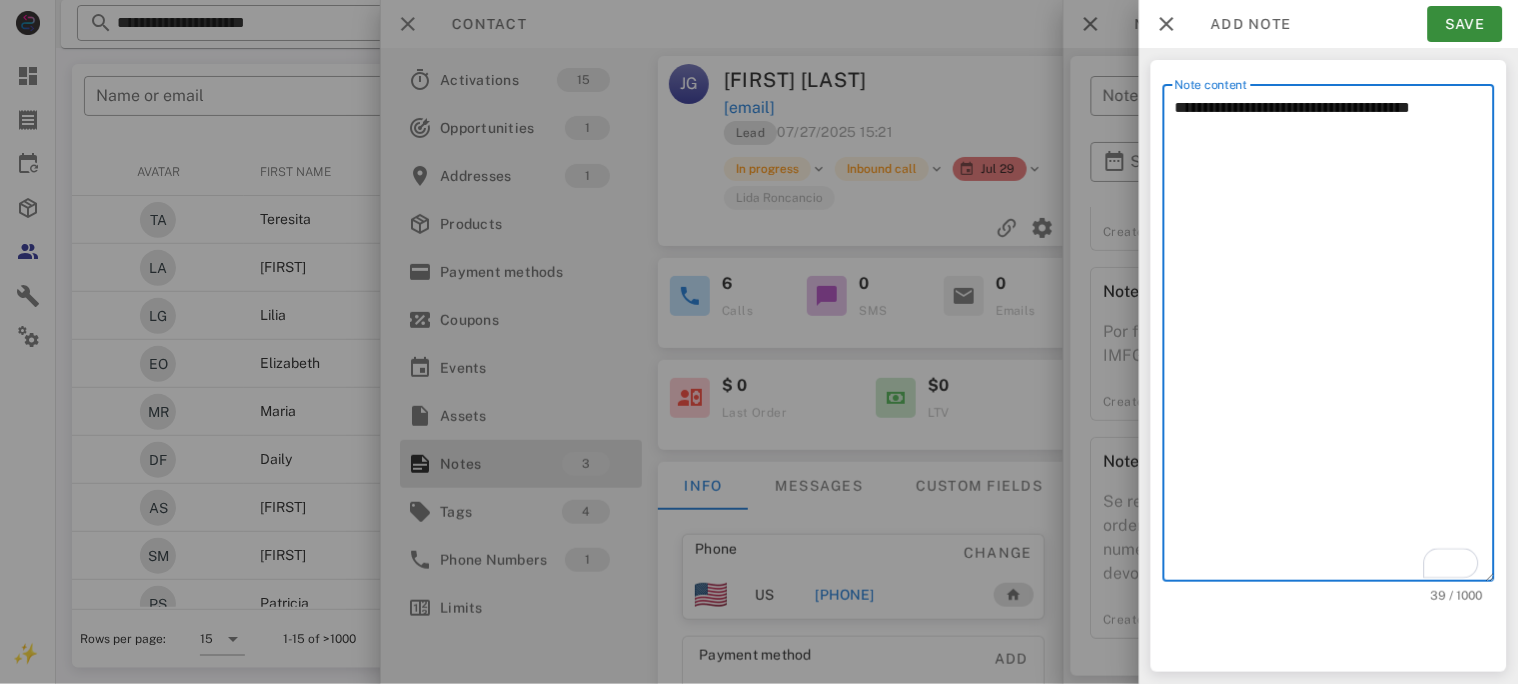 click on "**********" at bounding box center [1335, 338] 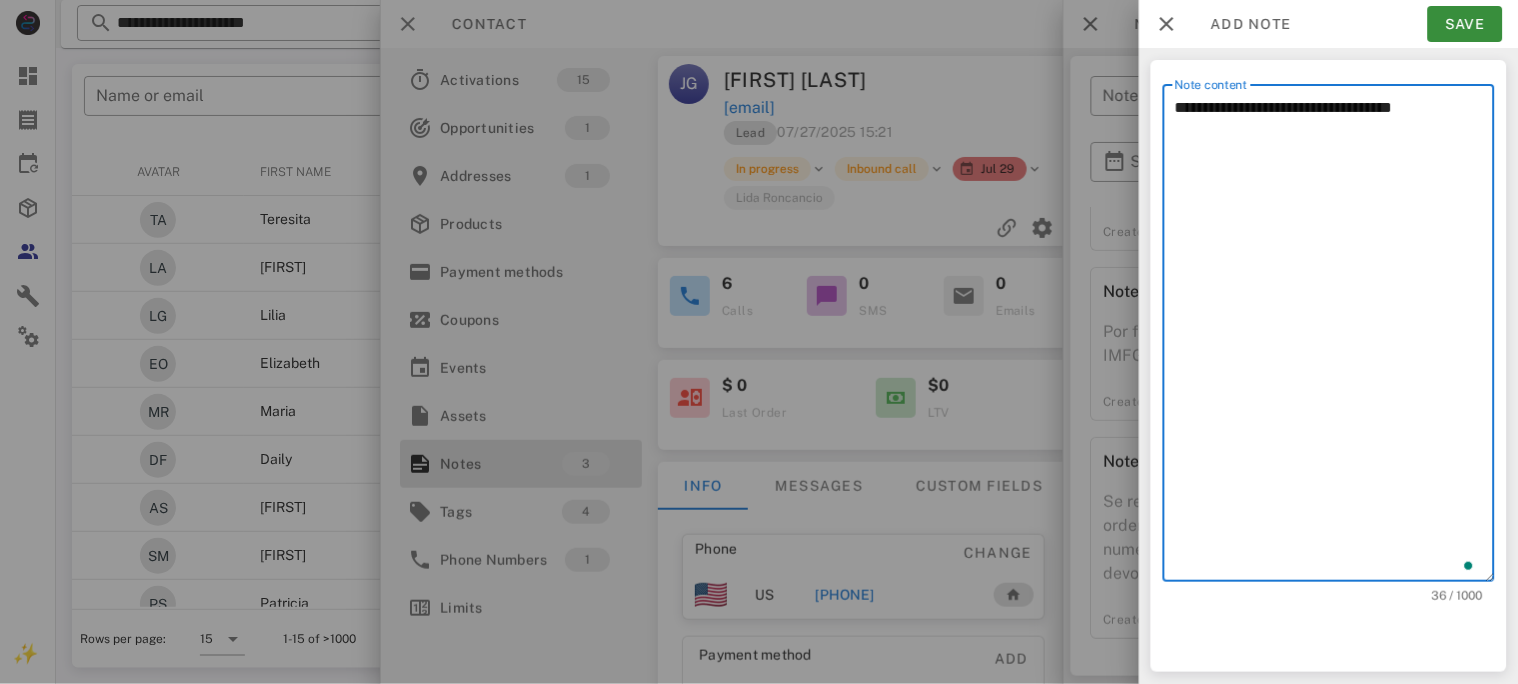 paste on "**********" 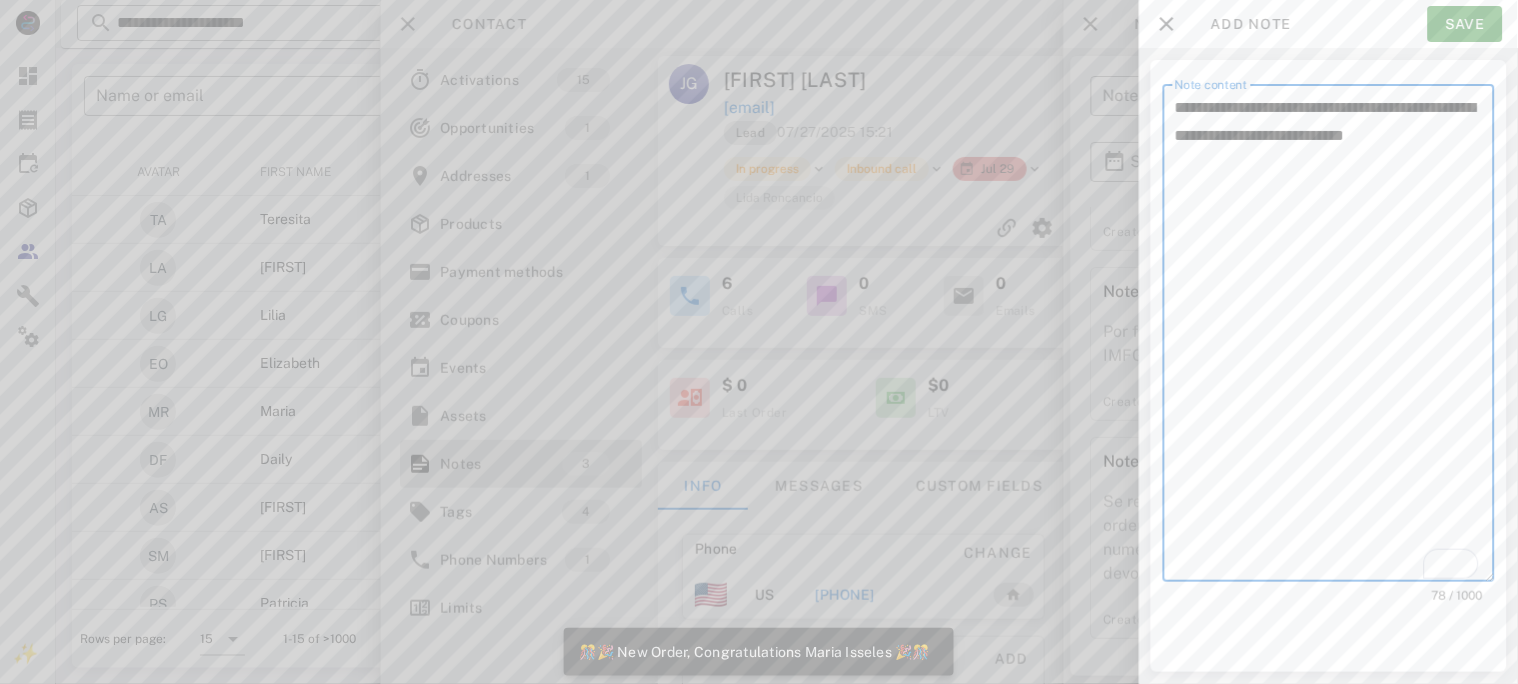 paste on "**********" 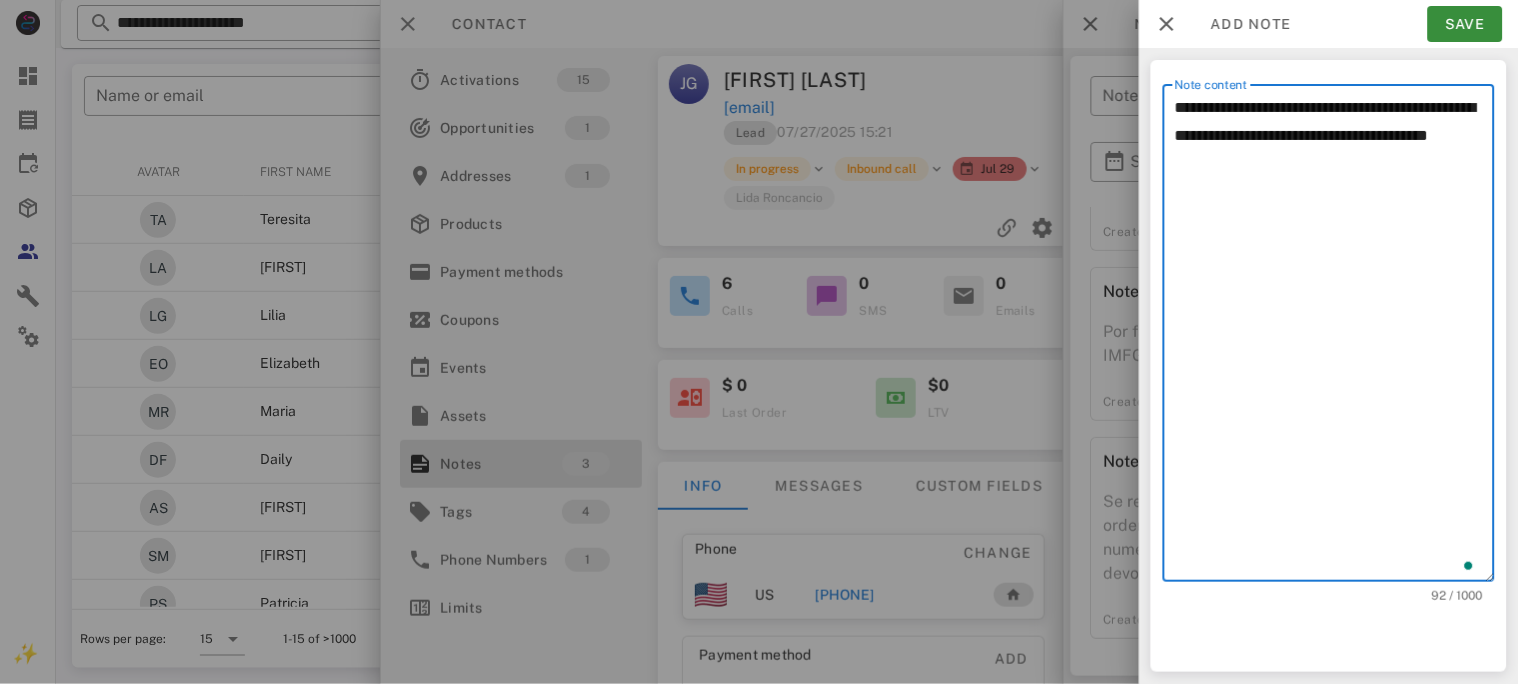 paste on "**********" 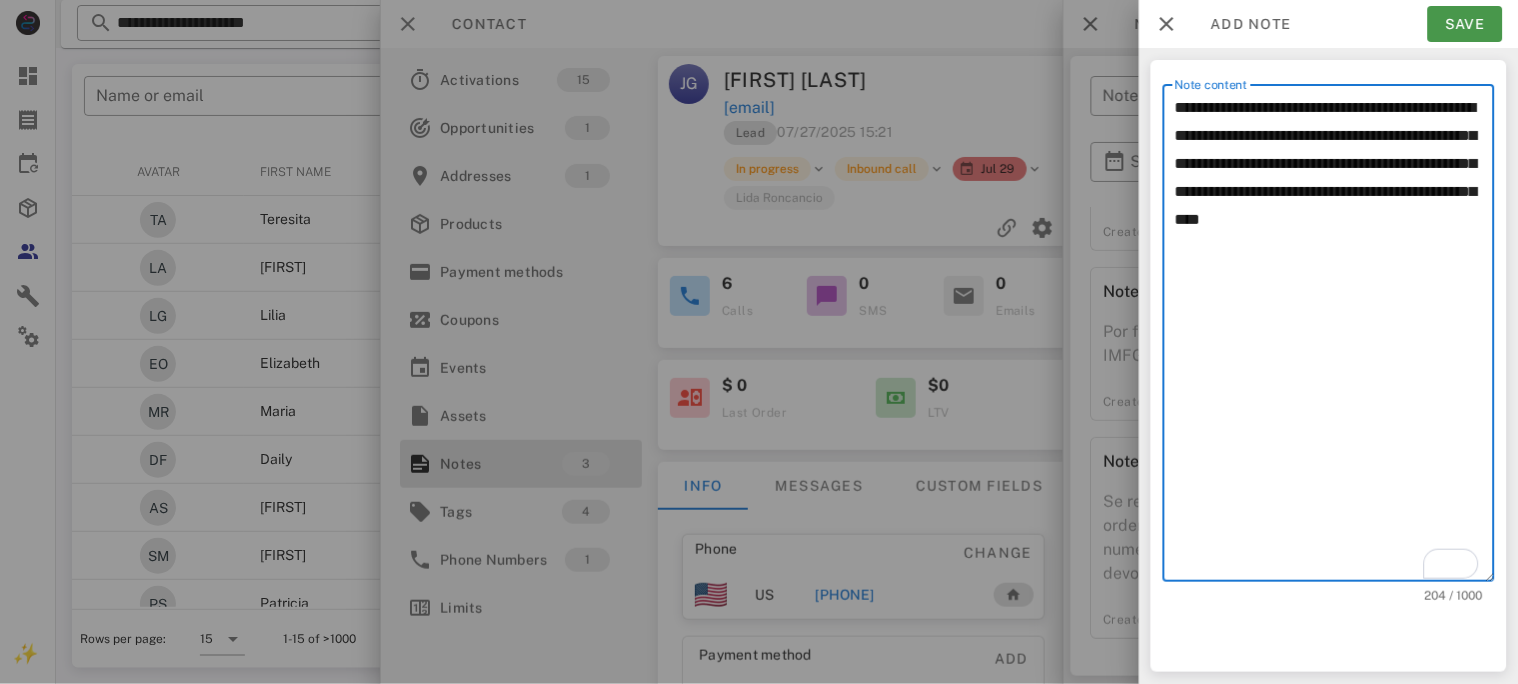 type on "**********" 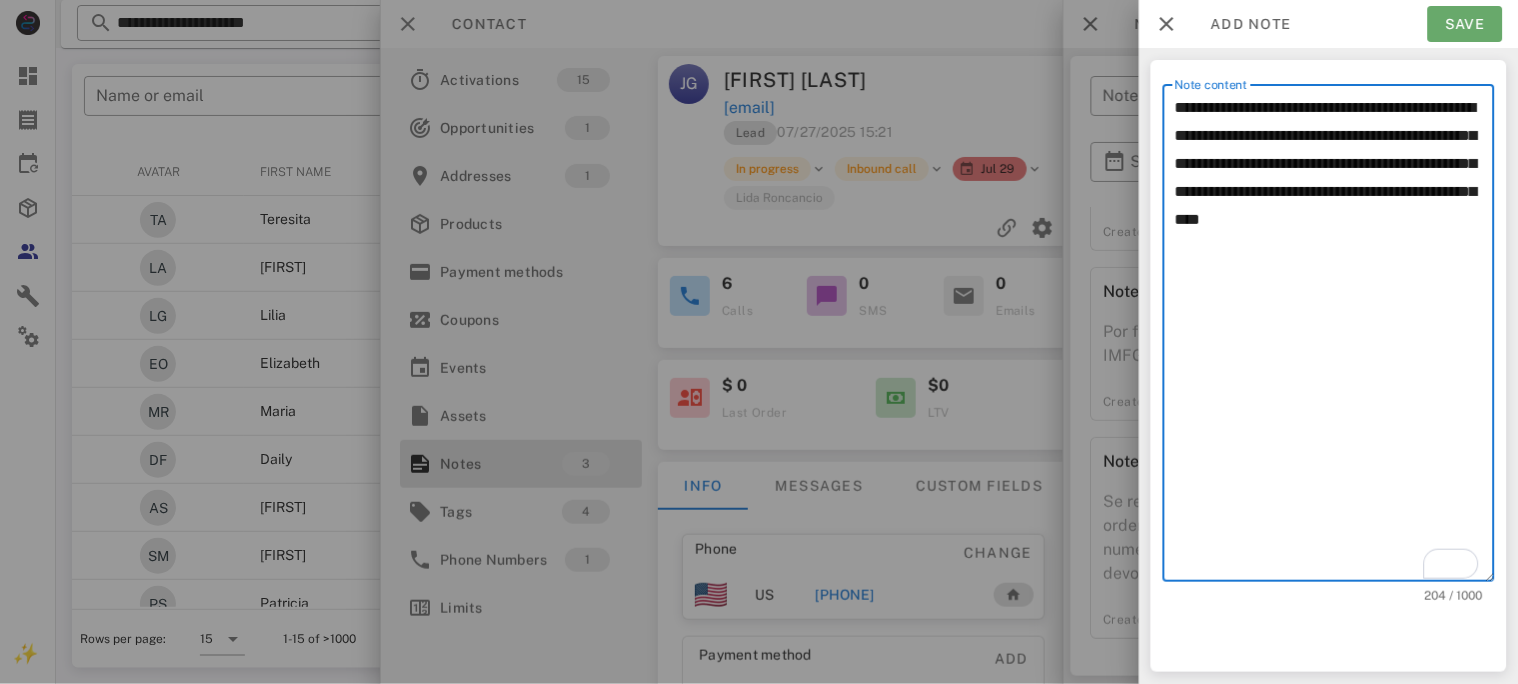 click on "Save" at bounding box center [1465, 24] 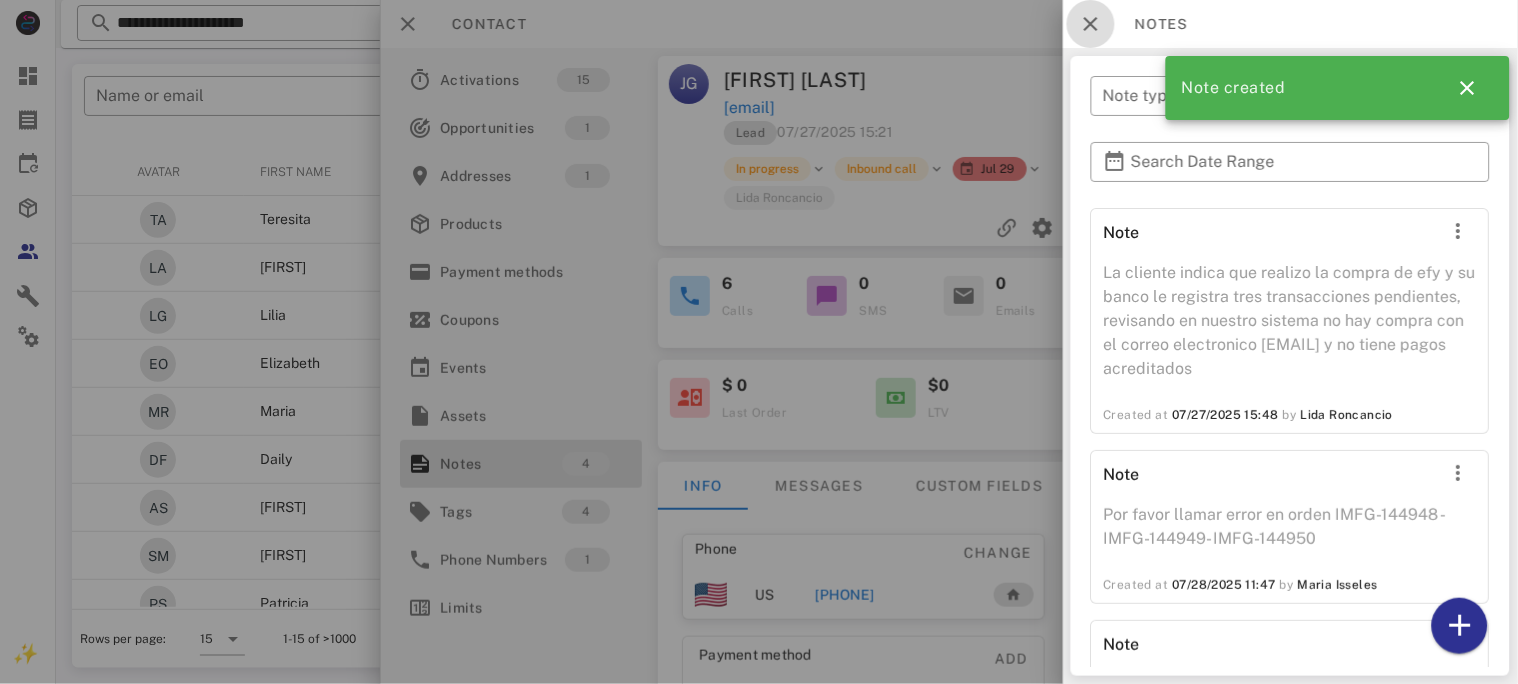 click at bounding box center [1091, 24] 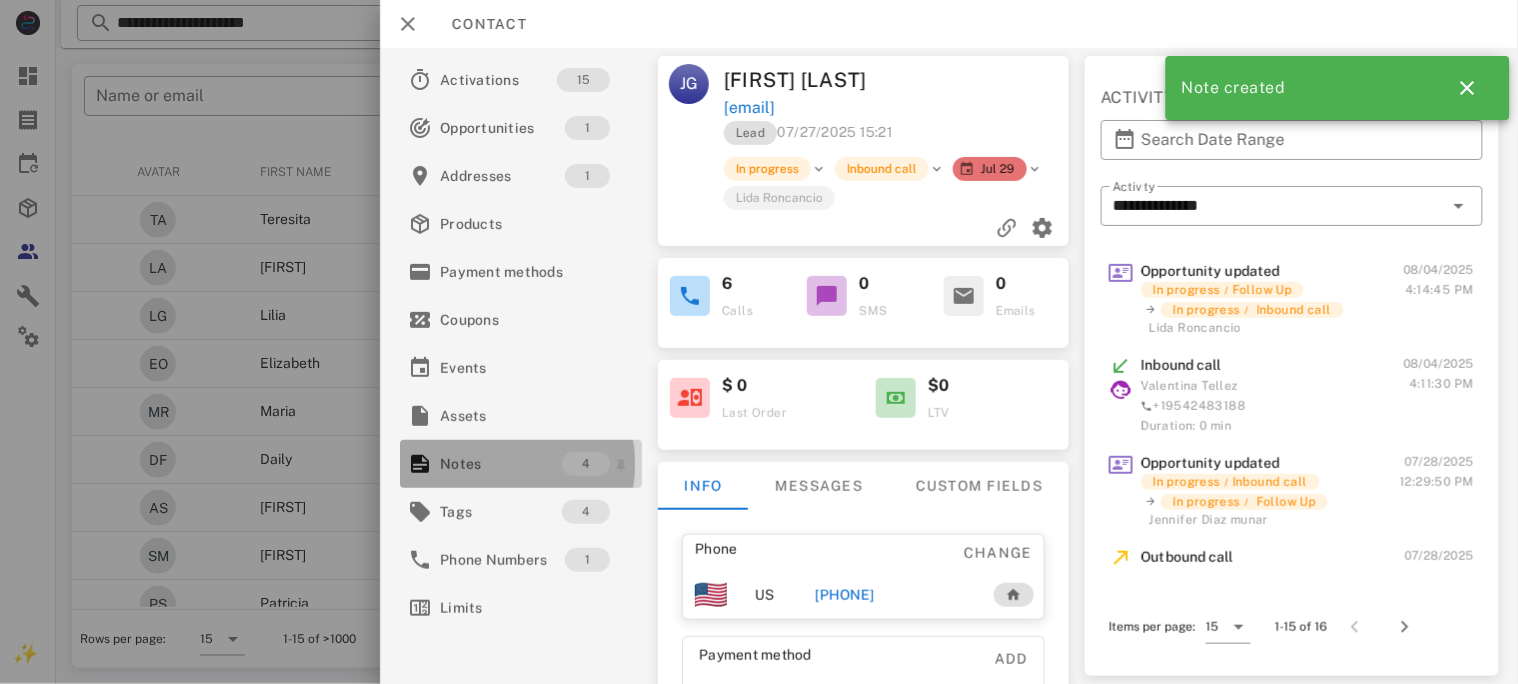 click on "Notes" at bounding box center (501, 464) 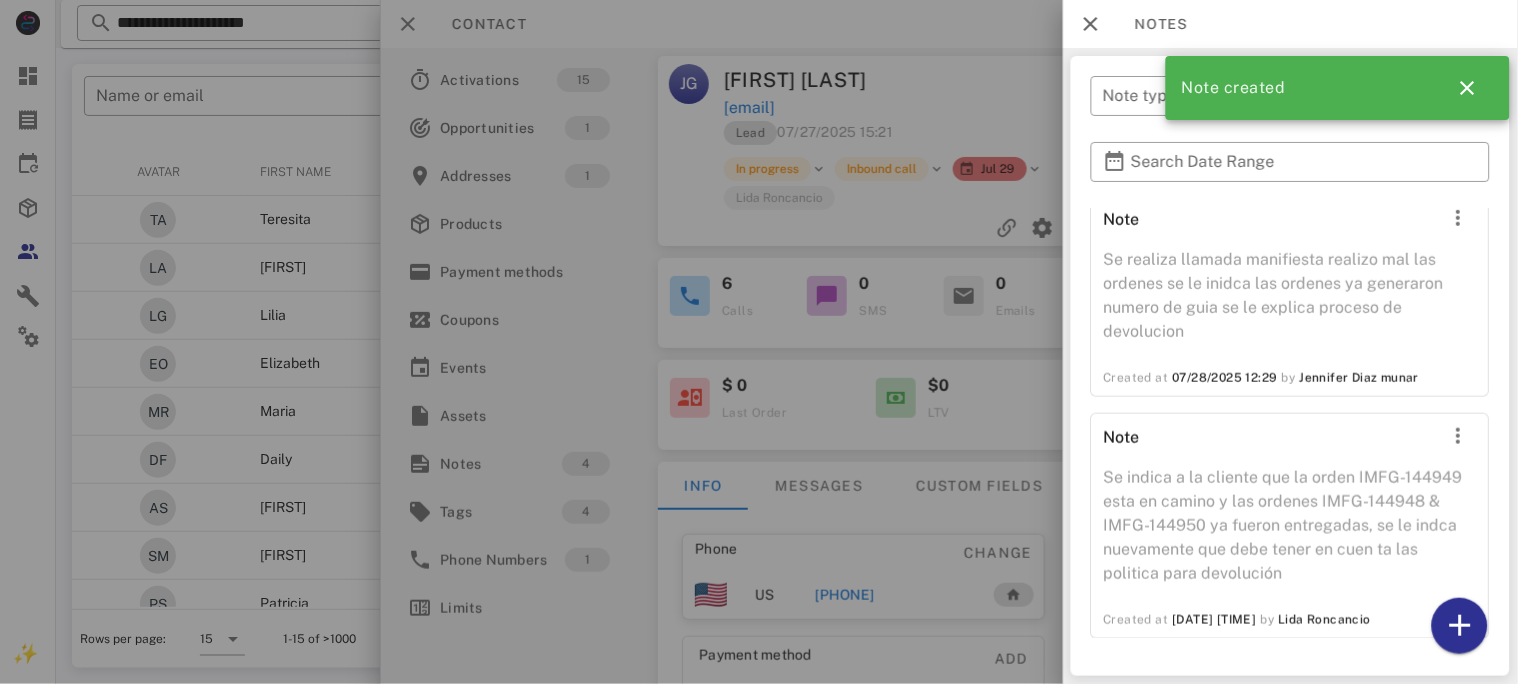 scroll, scrollTop: 448, scrollLeft: 0, axis: vertical 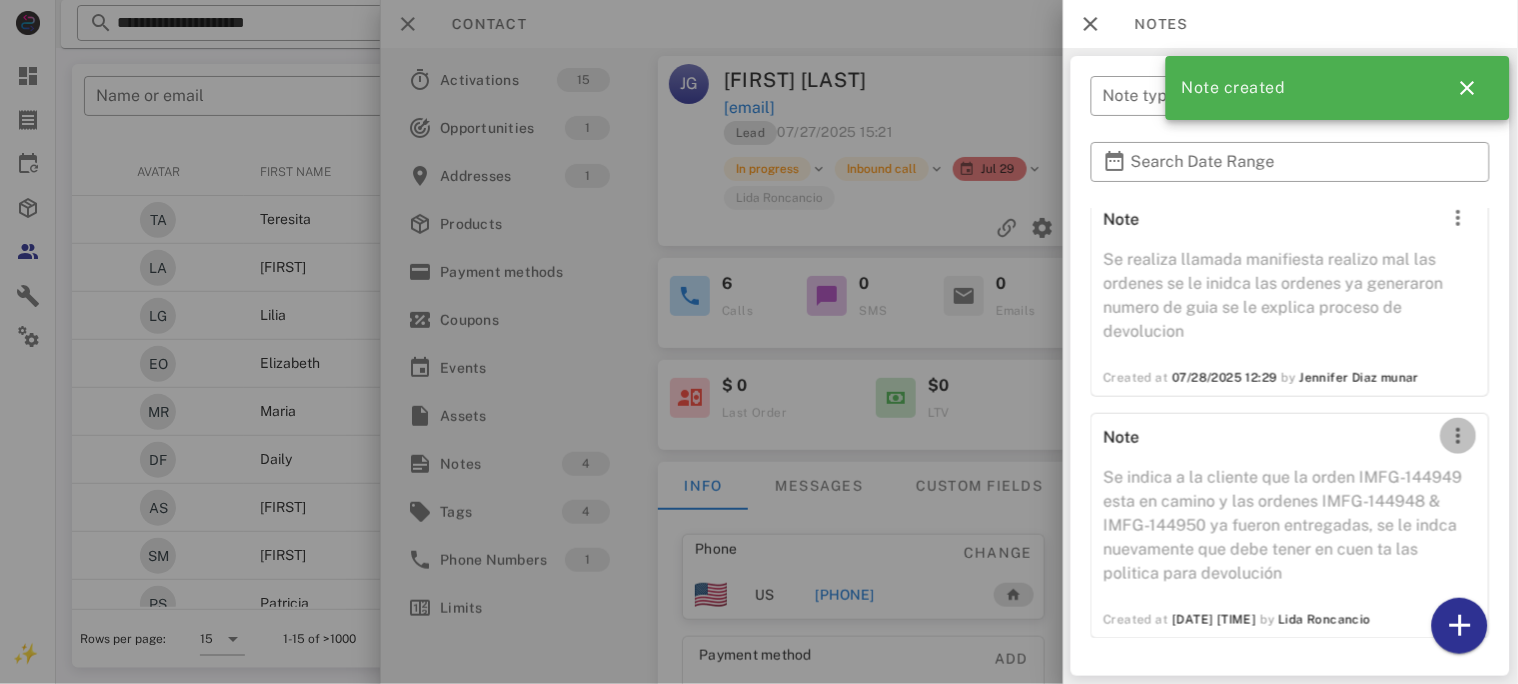 click at bounding box center (1459, 436) 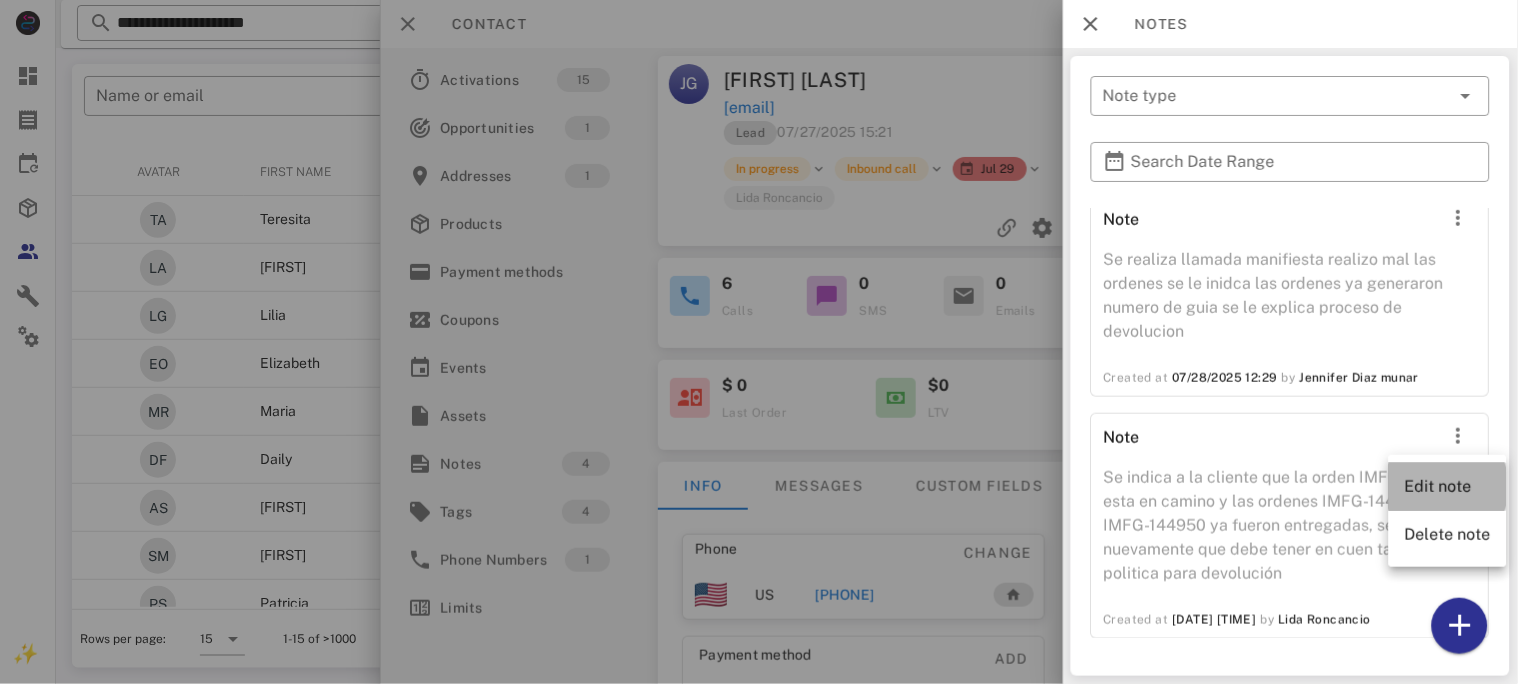 click on "Edit note" at bounding box center (1448, 486) 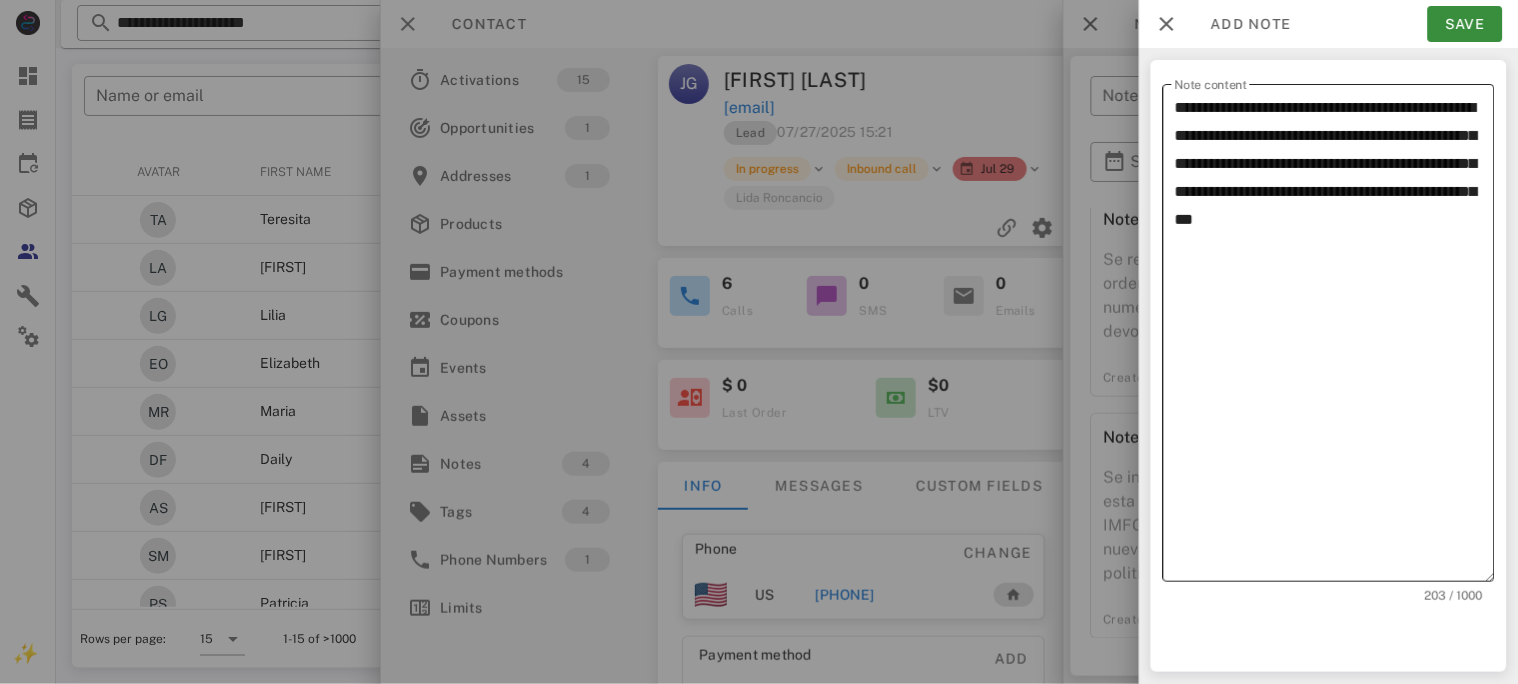 click on "**********" at bounding box center [1329, 333] 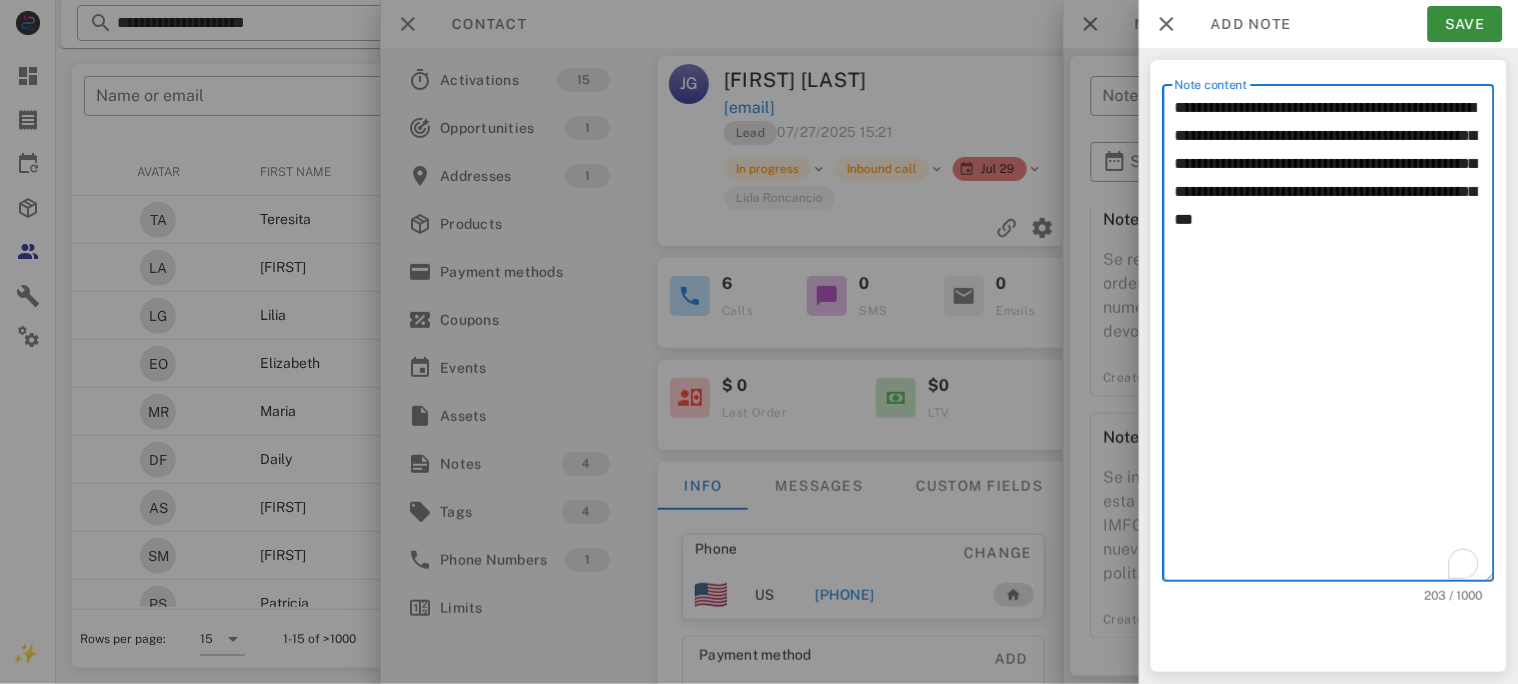 click on "**********" at bounding box center (1335, 338) 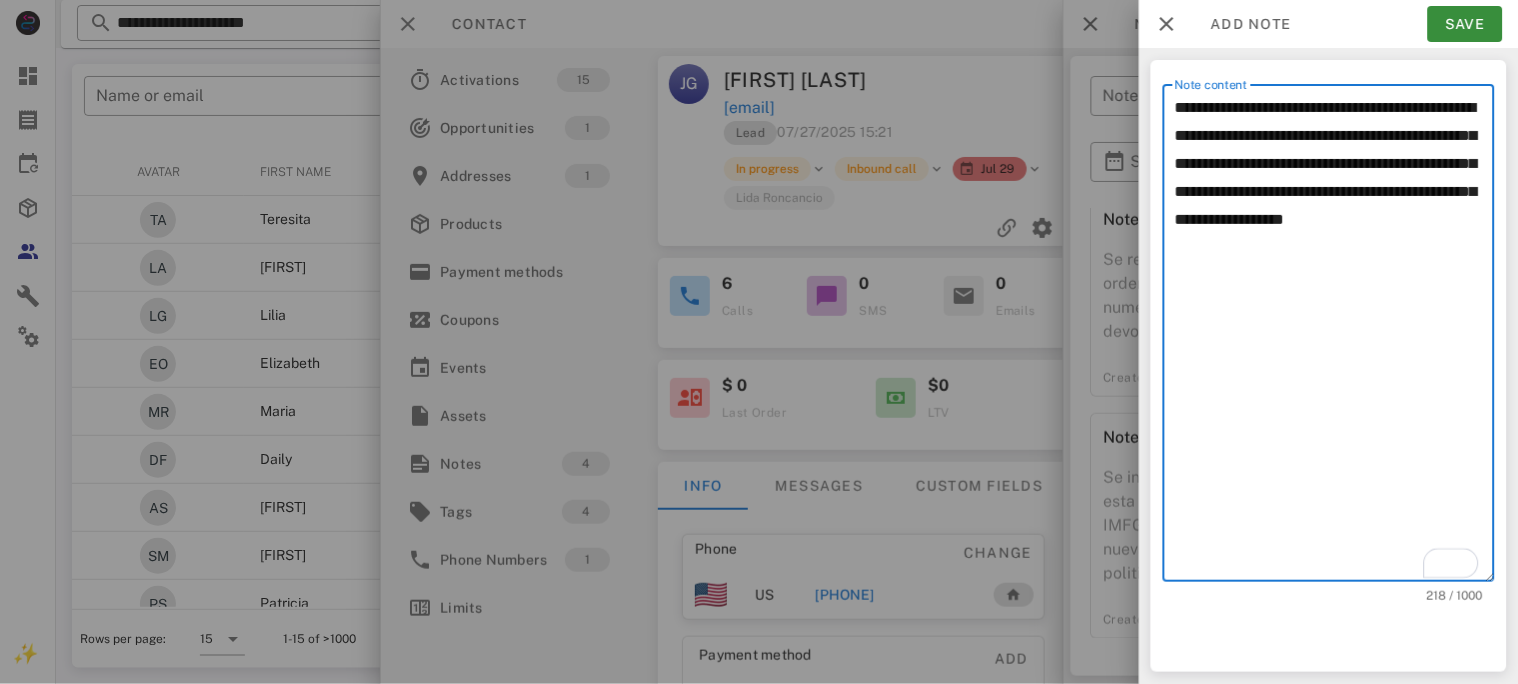 click on "**********" at bounding box center (1335, 338) 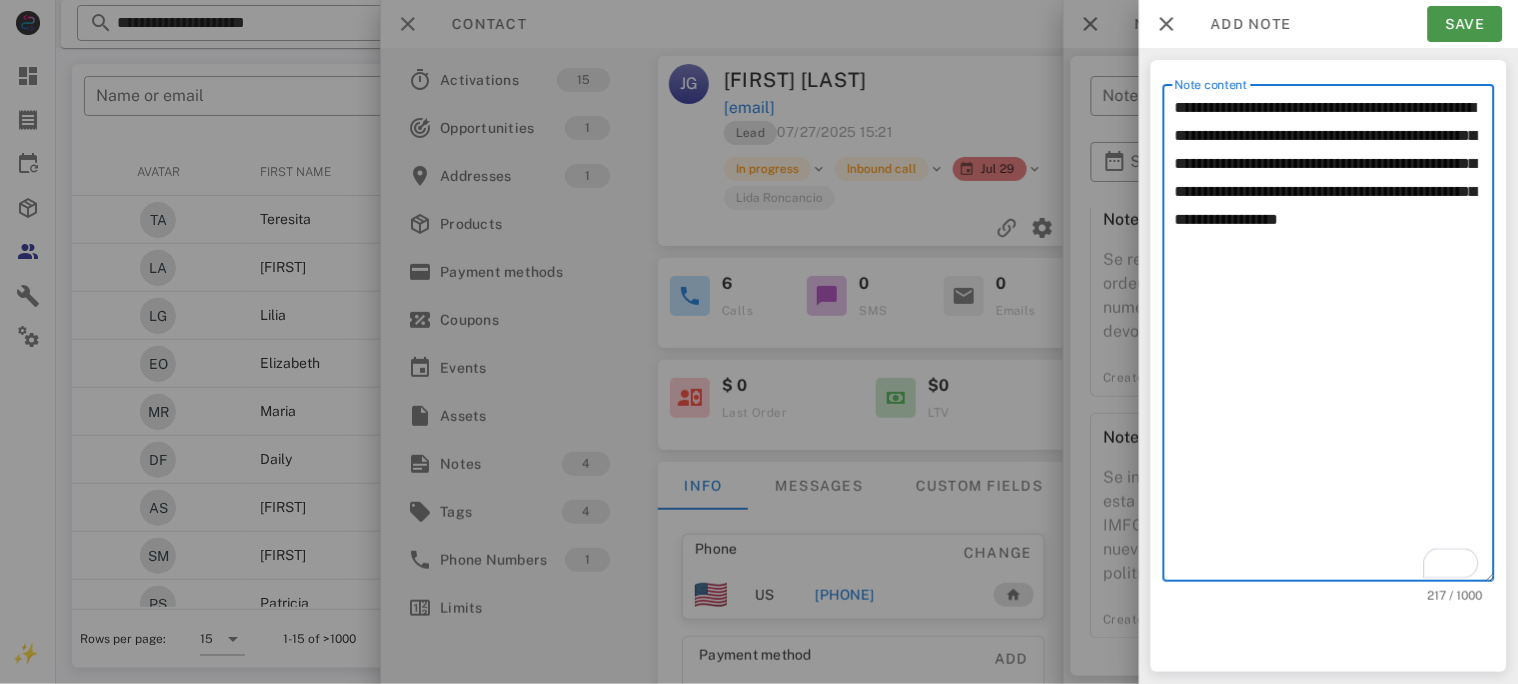 type on "**********" 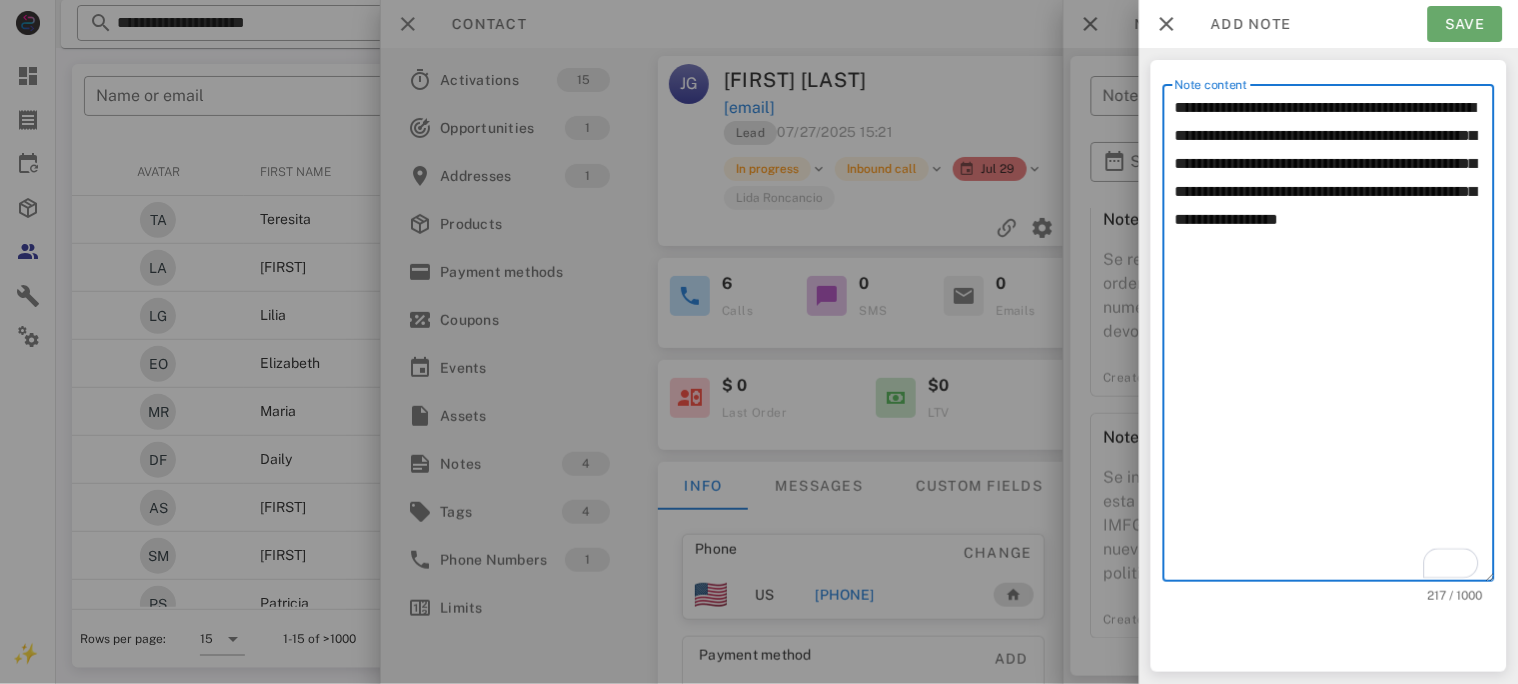 click on "Save" at bounding box center [1465, 24] 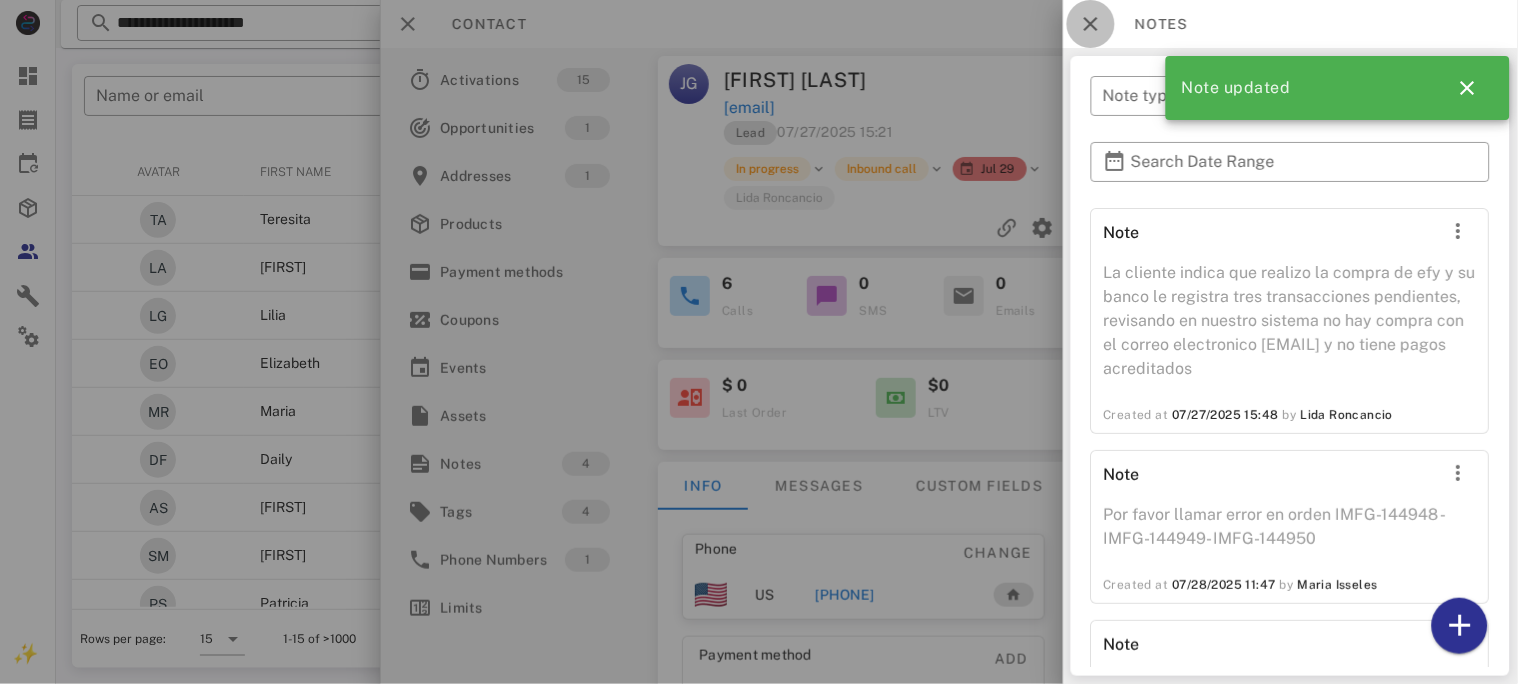 click at bounding box center (1091, 24) 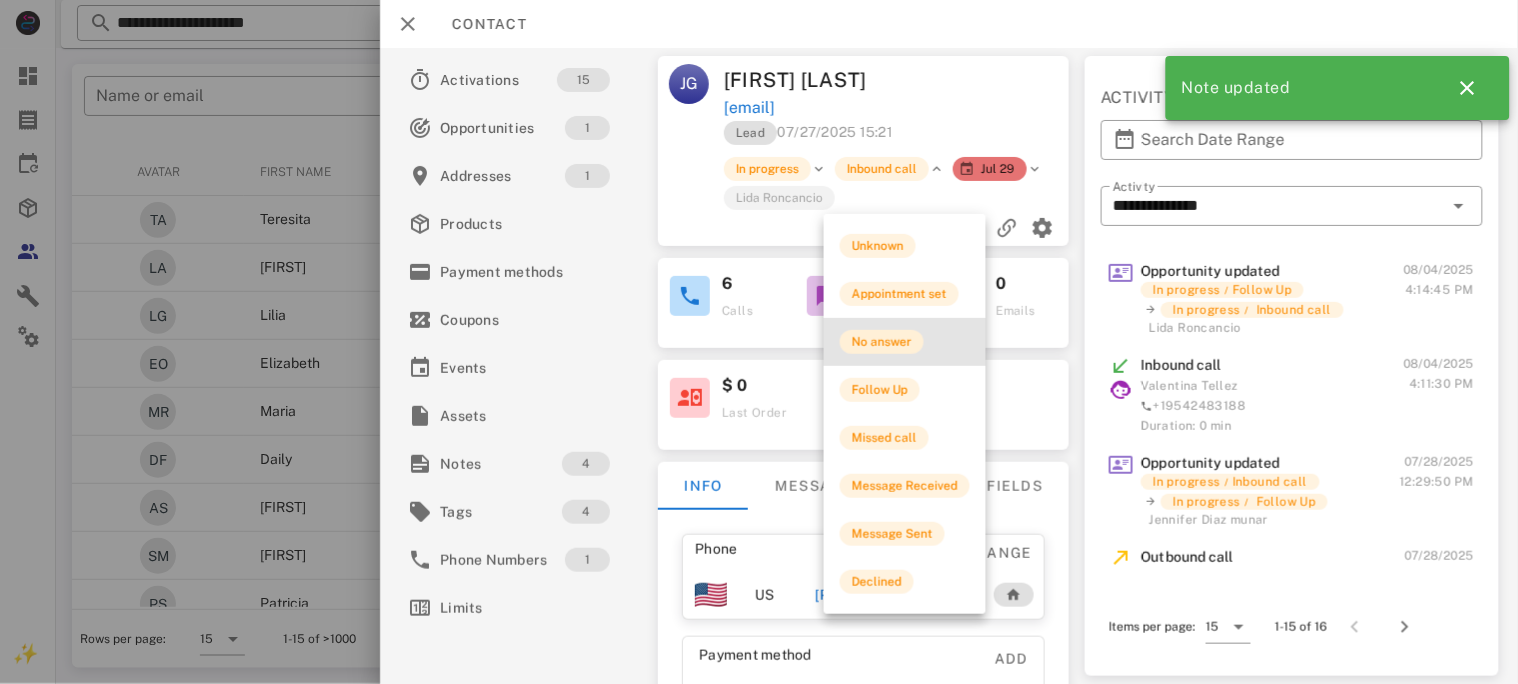 click on "No answer" at bounding box center (882, 342) 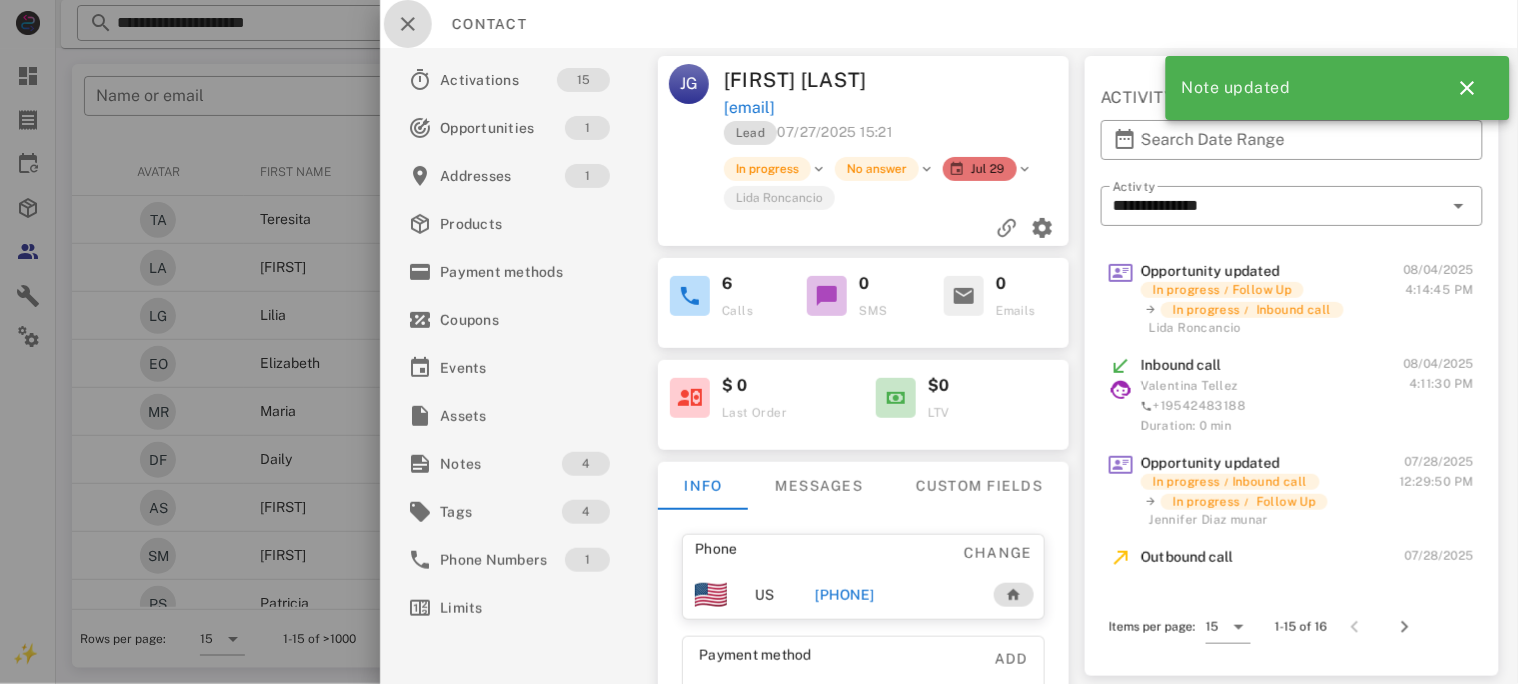click at bounding box center (408, 24) 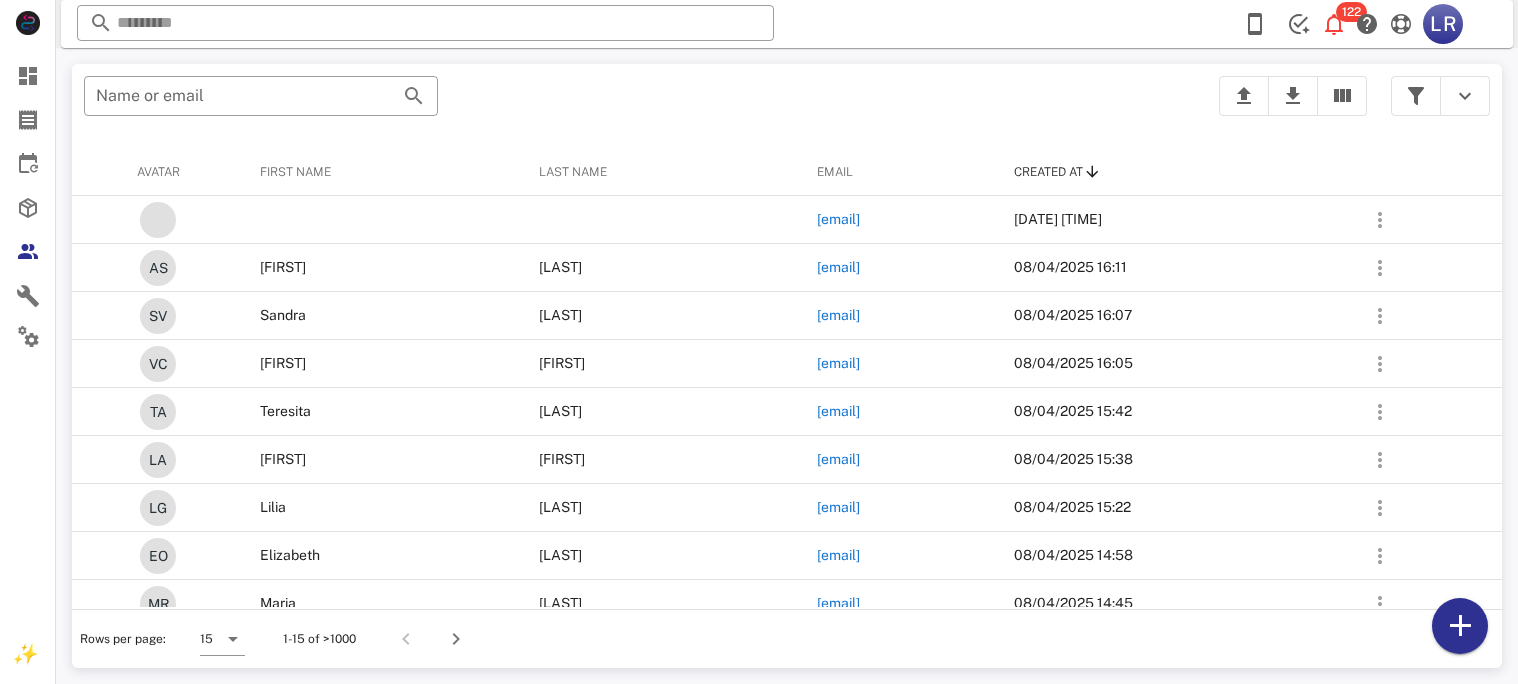 scroll, scrollTop: 0, scrollLeft: 0, axis: both 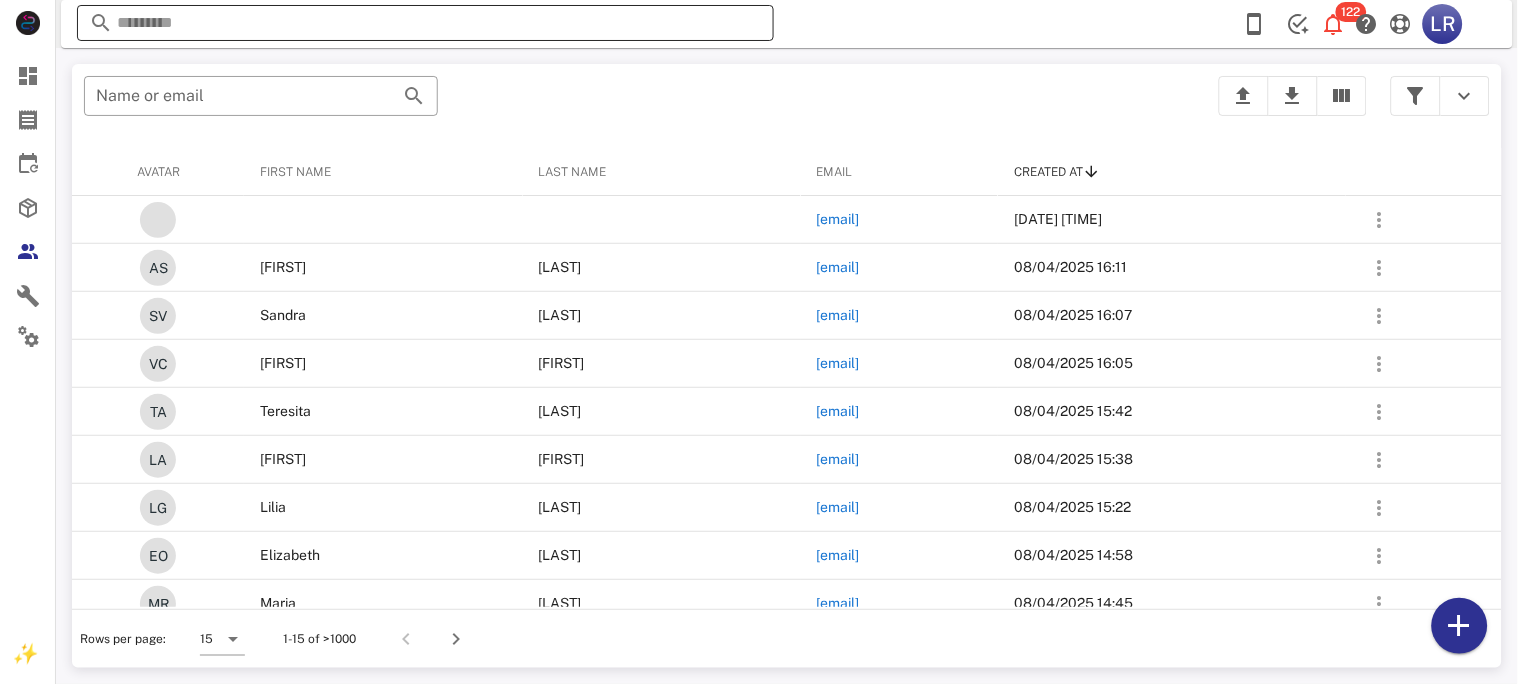 click at bounding box center [425, 23] 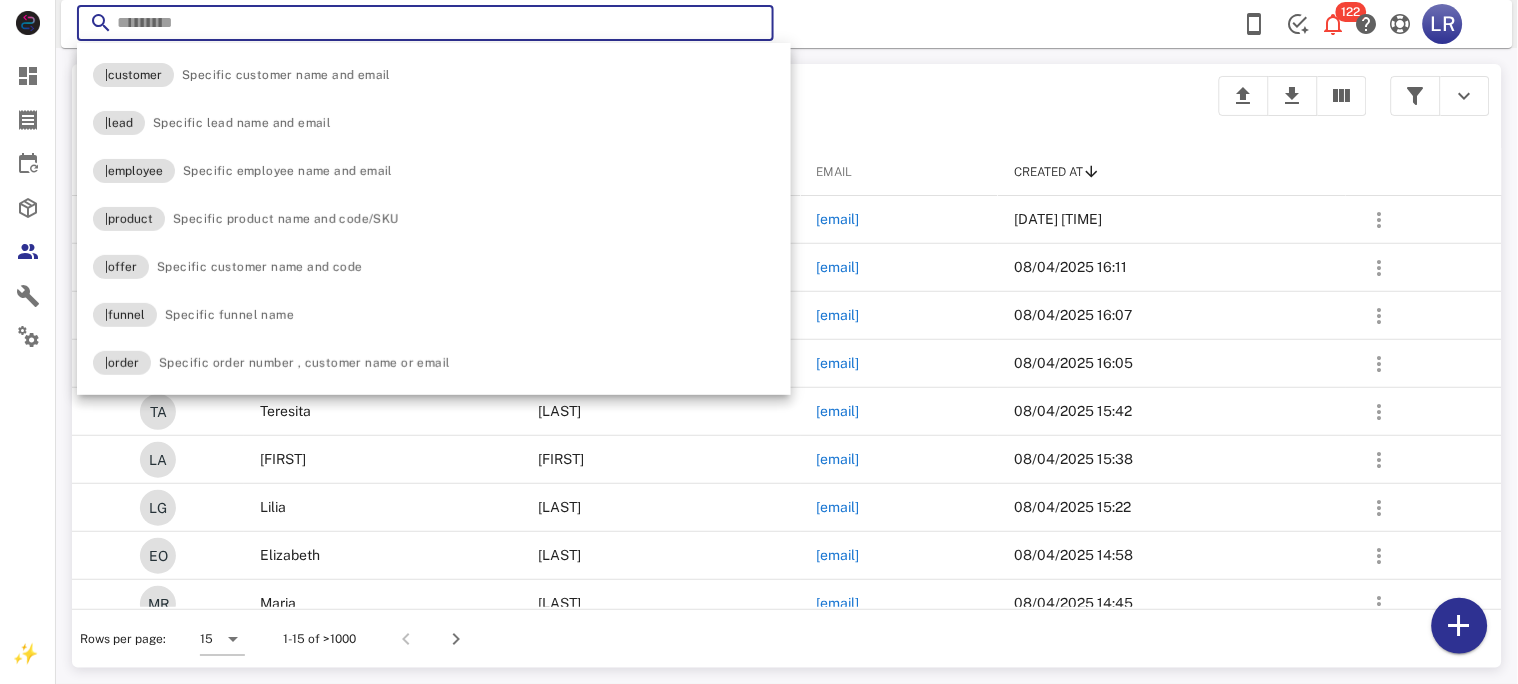 paste on "**********" 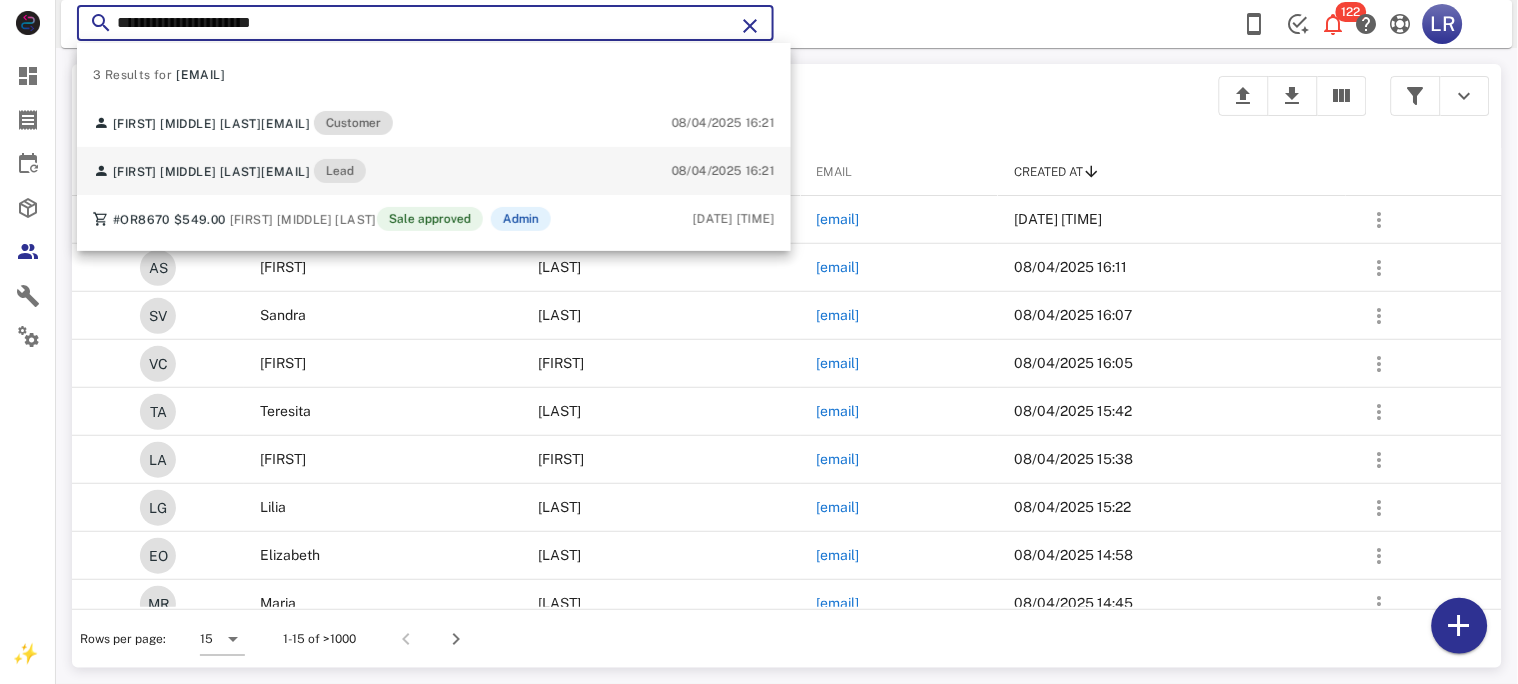 type on "**********" 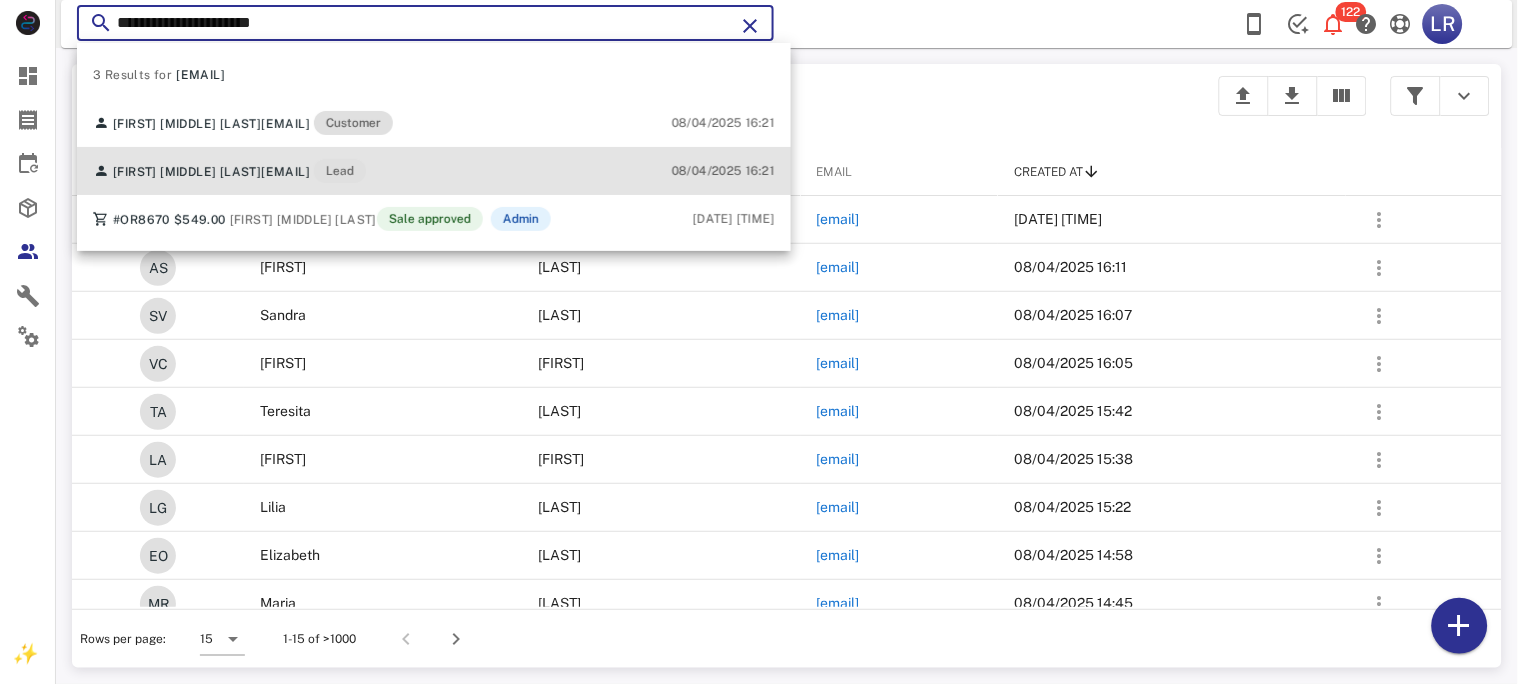 click on "amtorres5683@gmail.com" at bounding box center (285, 172) 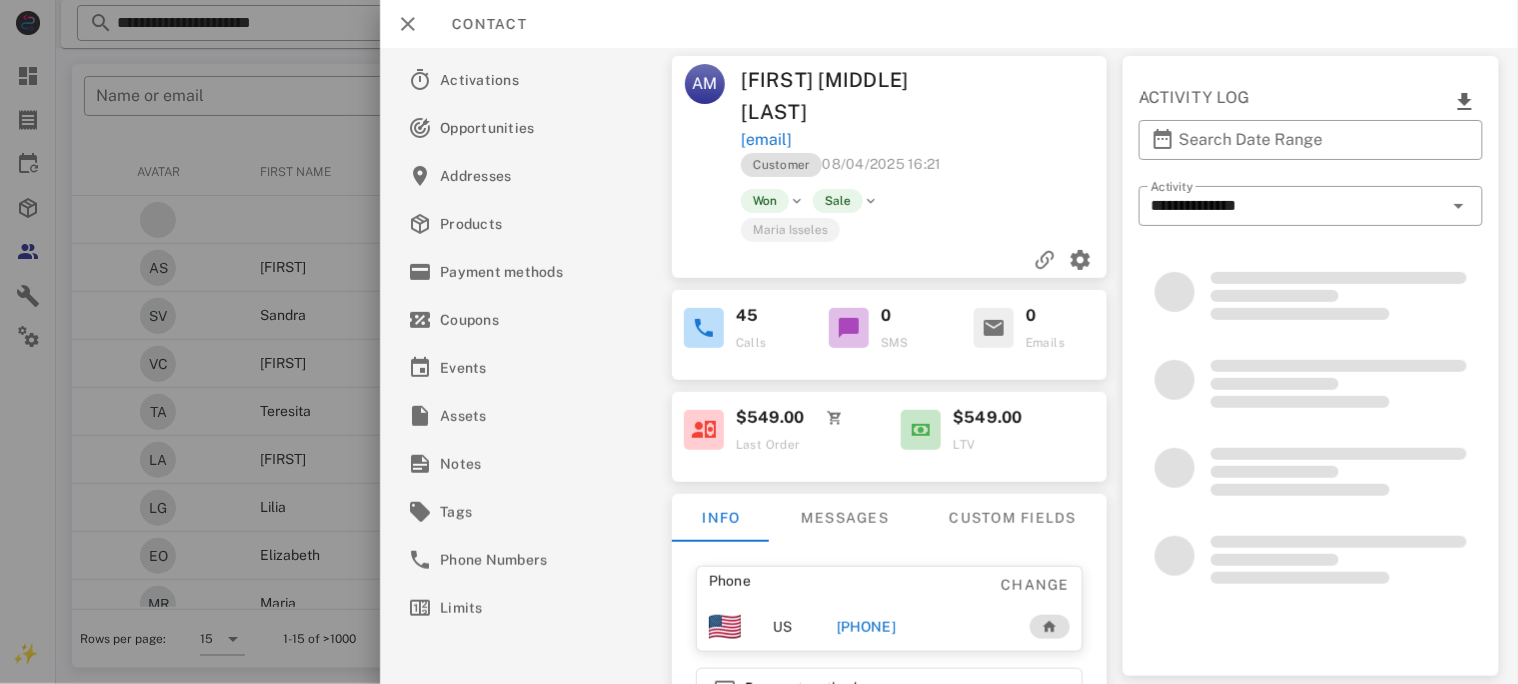 drag, startPoint x: 946, startPoint y: 625, endPoint x: 836, endPoint y: 630, distance: 110.11358 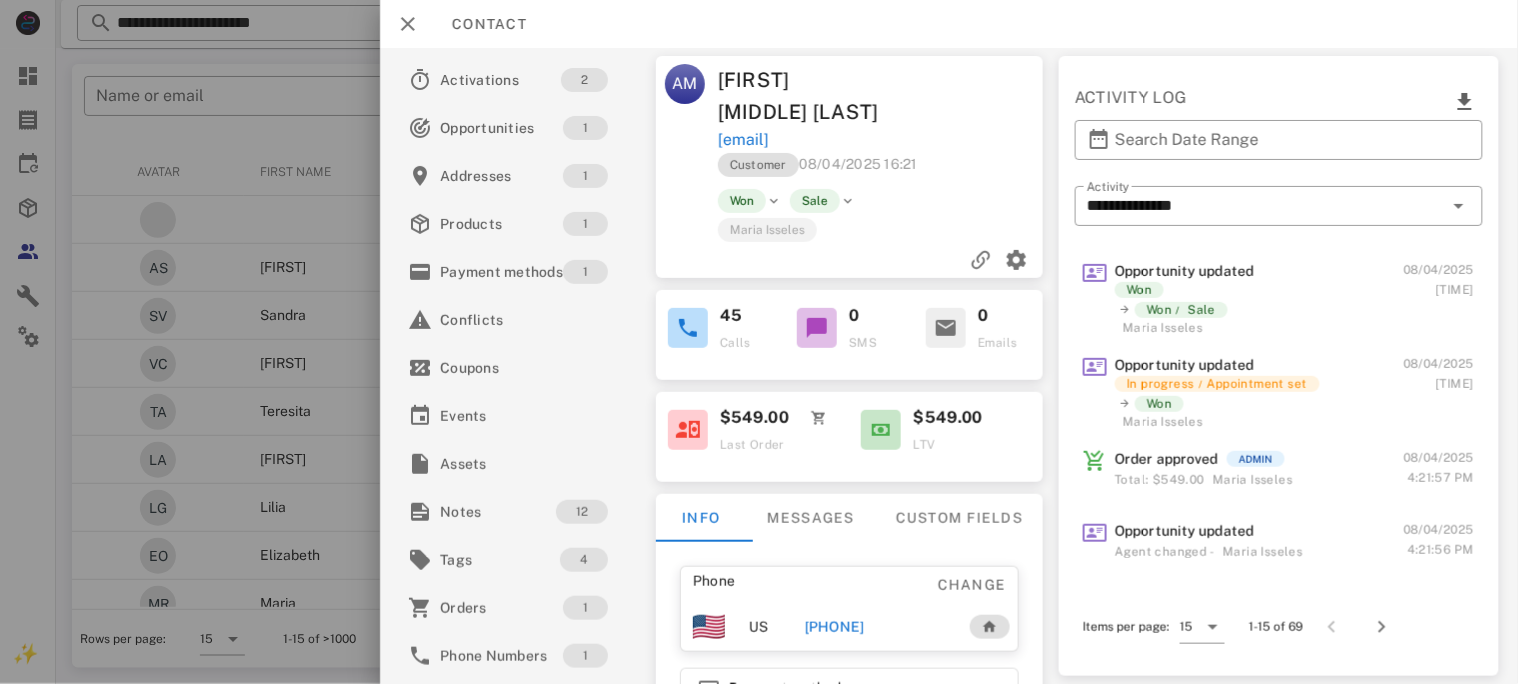 click on "+16268407166" at bounding box center (834, 627) 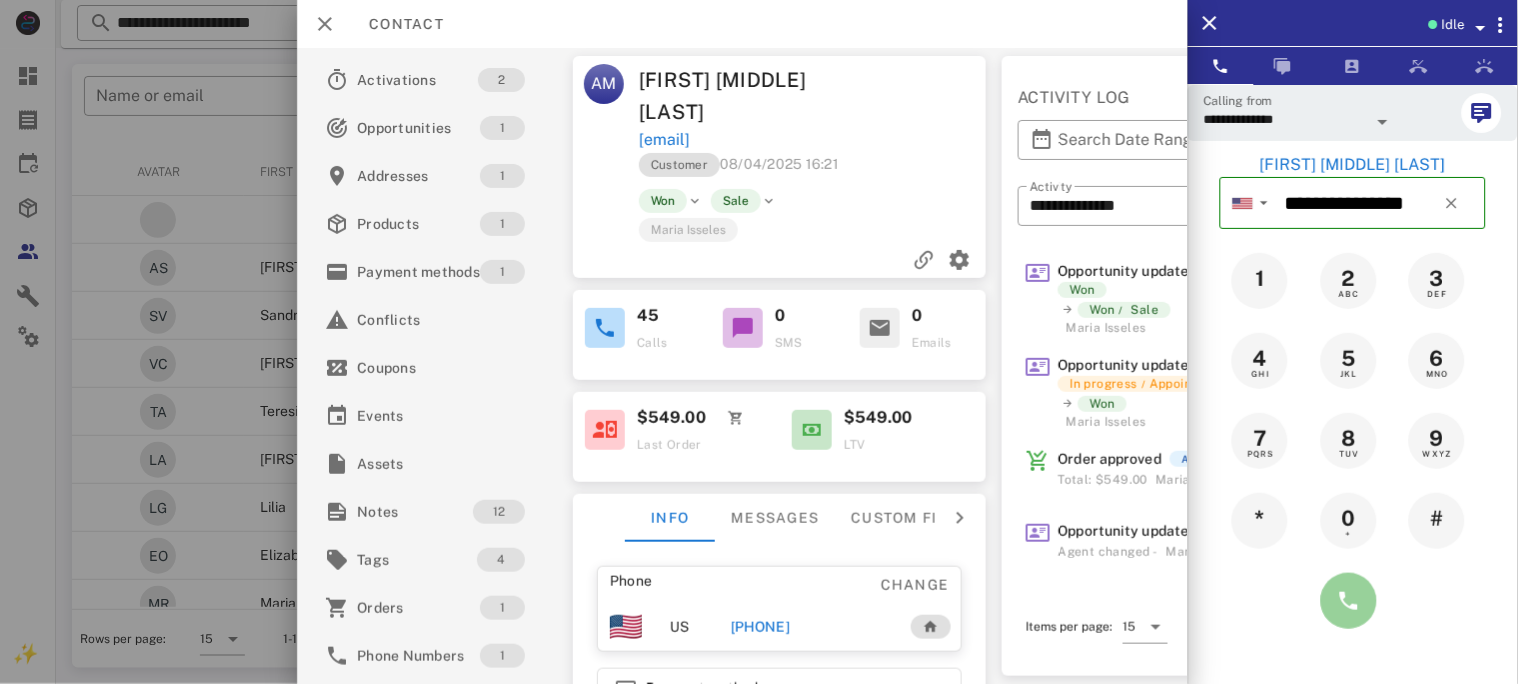 click at bounding box center (1349, 601) 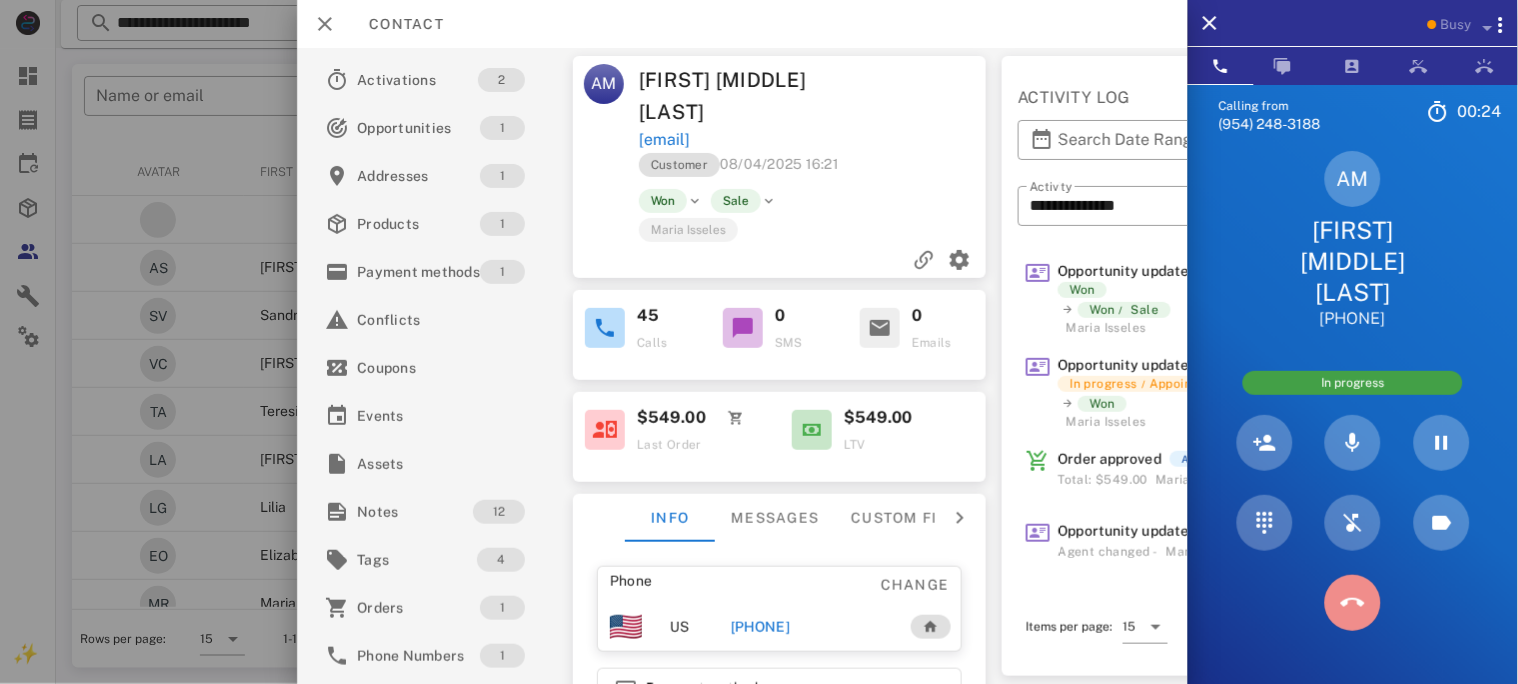 drag, startPoint x: 1352, startPoint y: 561, endPoint x: 1263, endPoint y: 530, distance: 94.24436 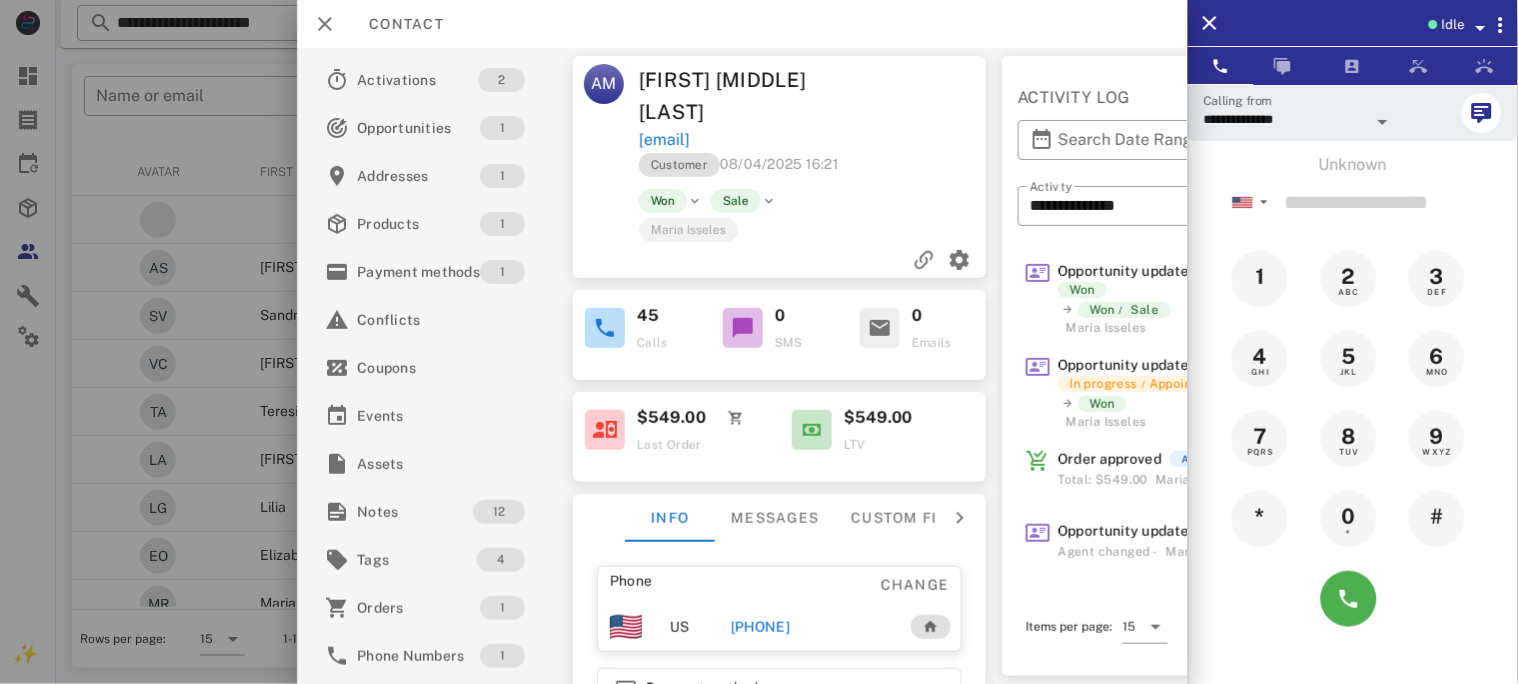 click on "+16268407166" at bounding box center [760, 627] 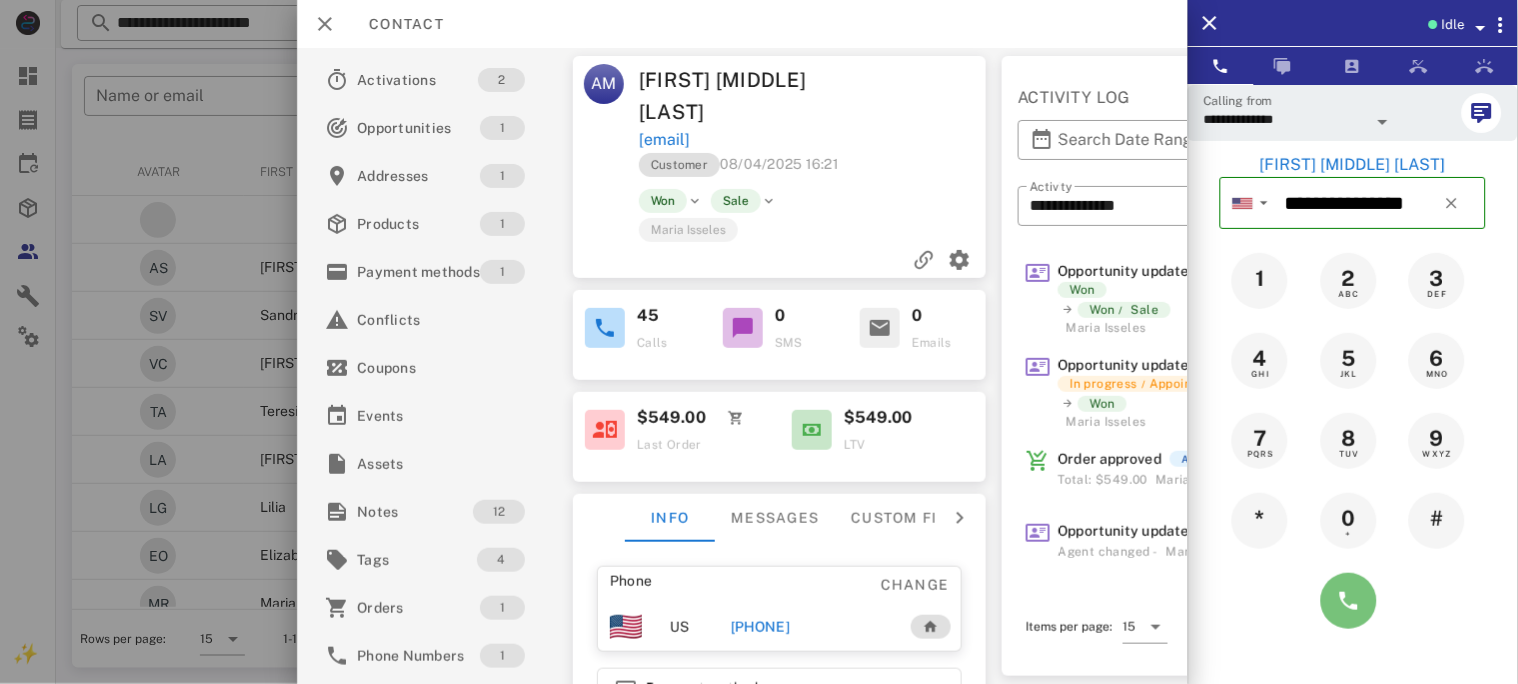 click at bounding box center (1349, 601) 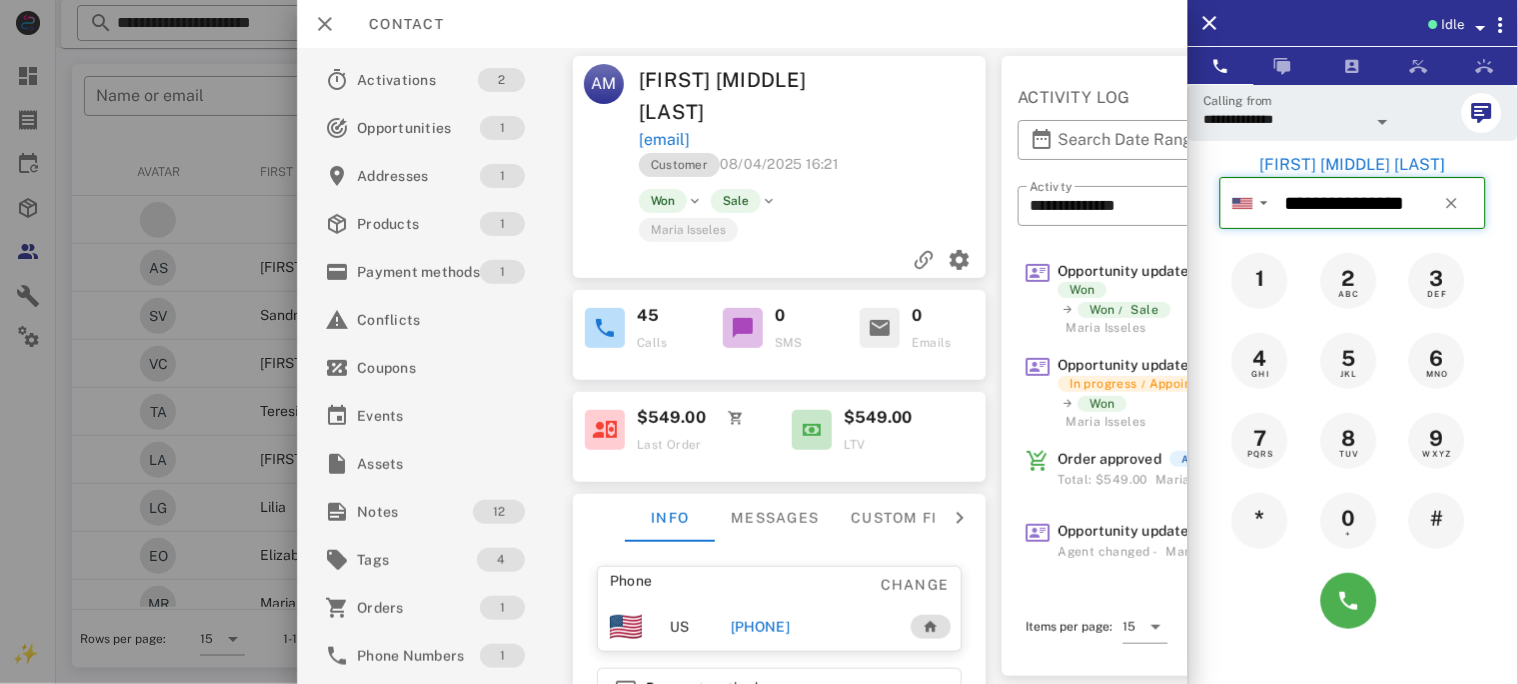 type 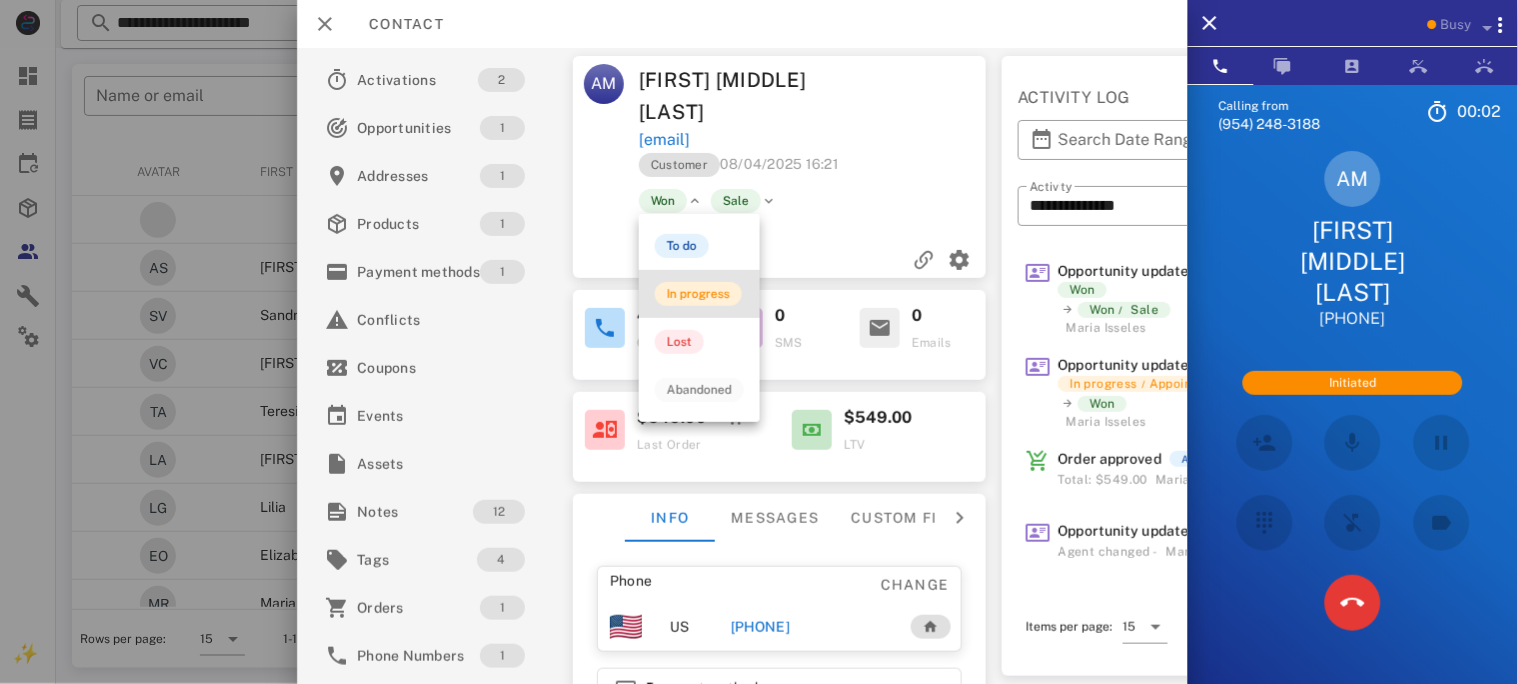 click on "In progress" at bounding box center (698, 294) 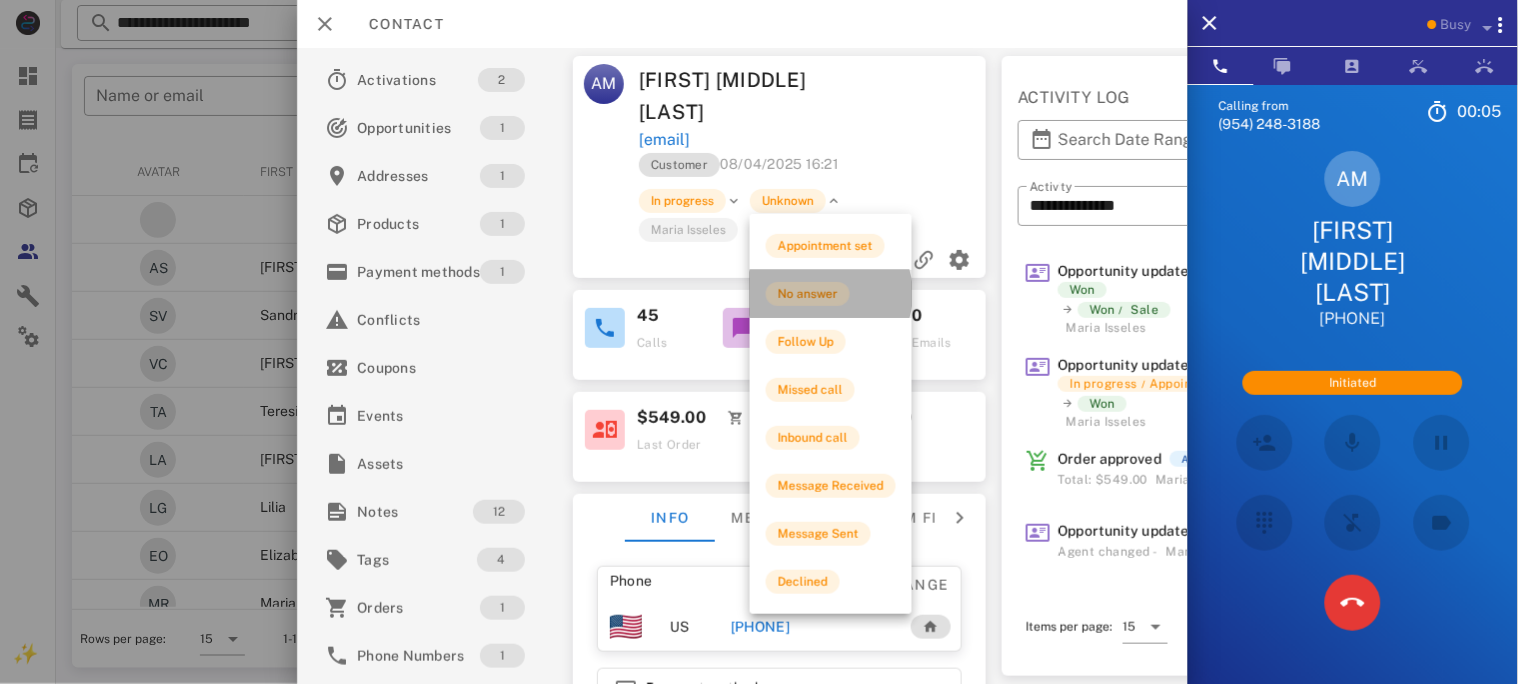 click on "No answer" at bounding box center (808, 294) 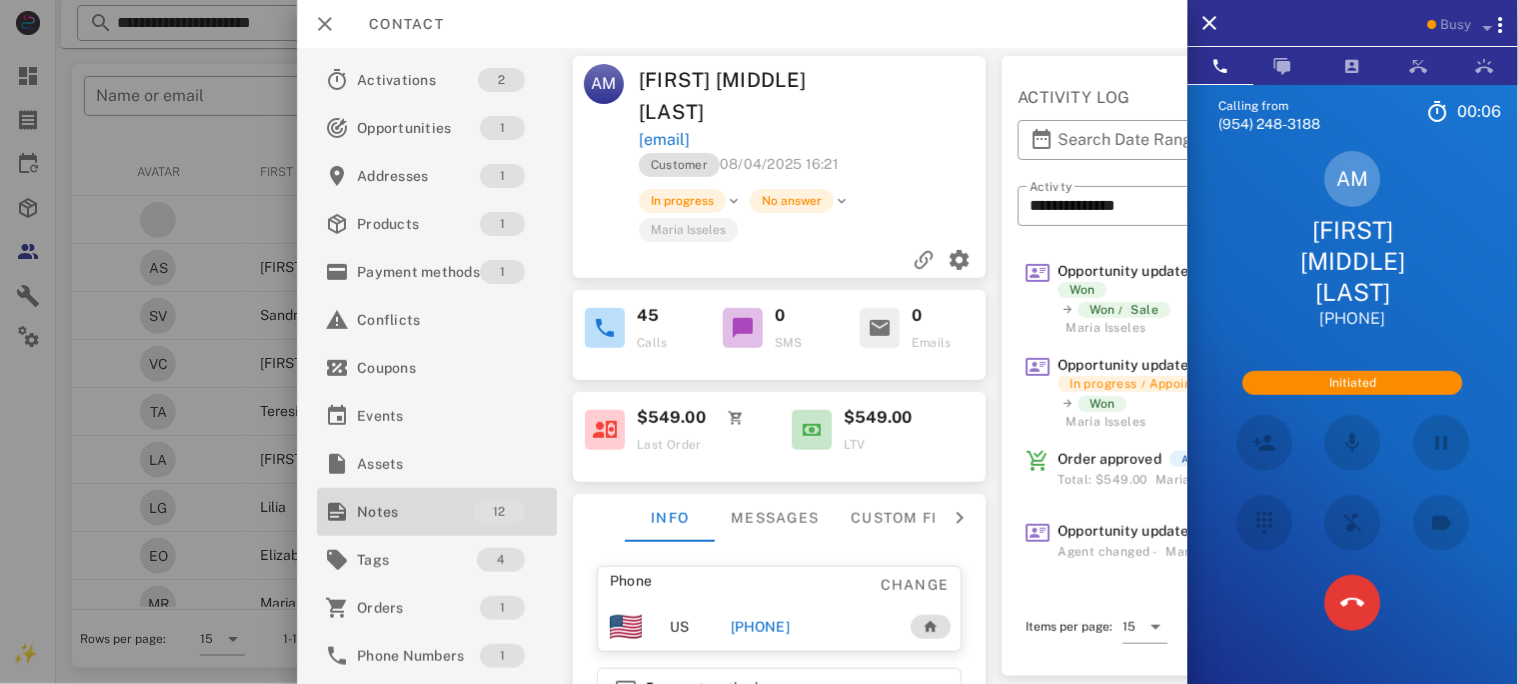 click on "Notes" at bounding box center (415, 512) 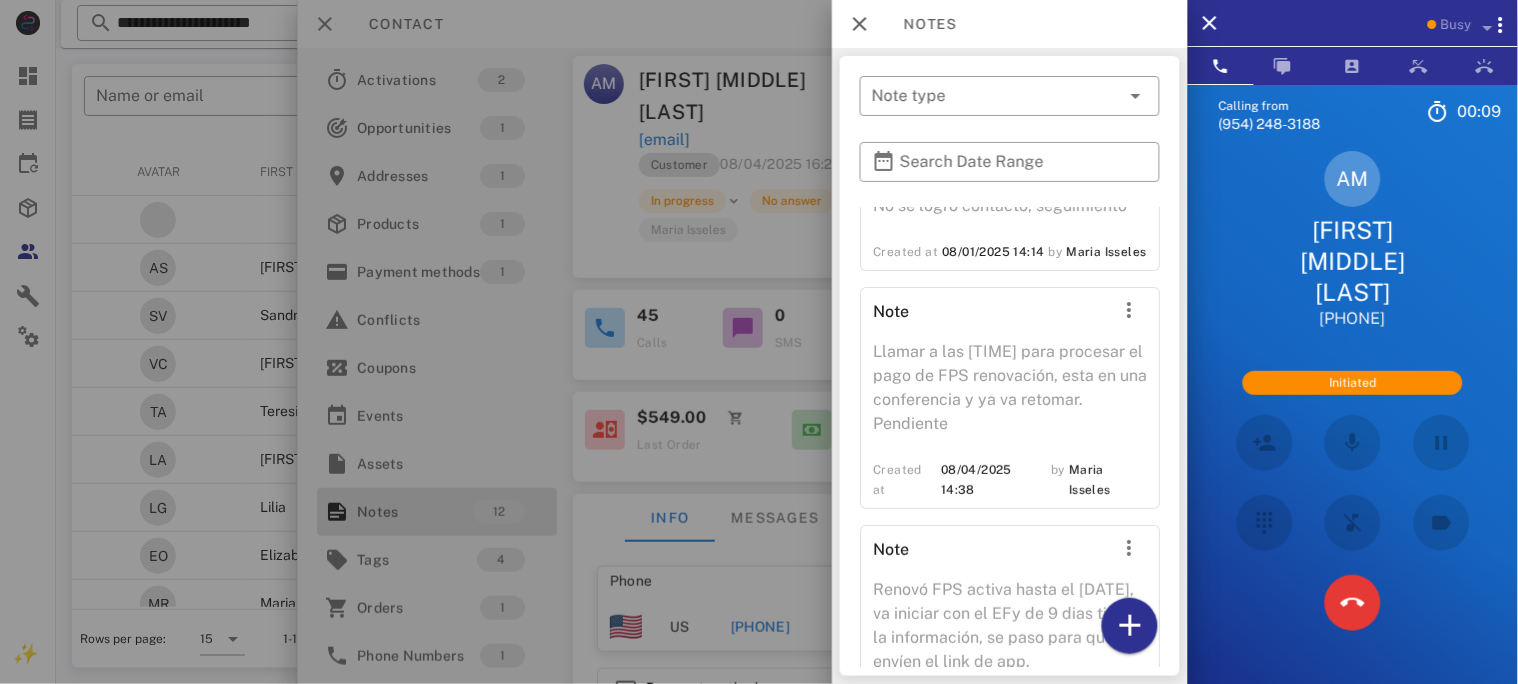scroll, scrollTop: 1834, scrollLeft: 0, axis: vertical 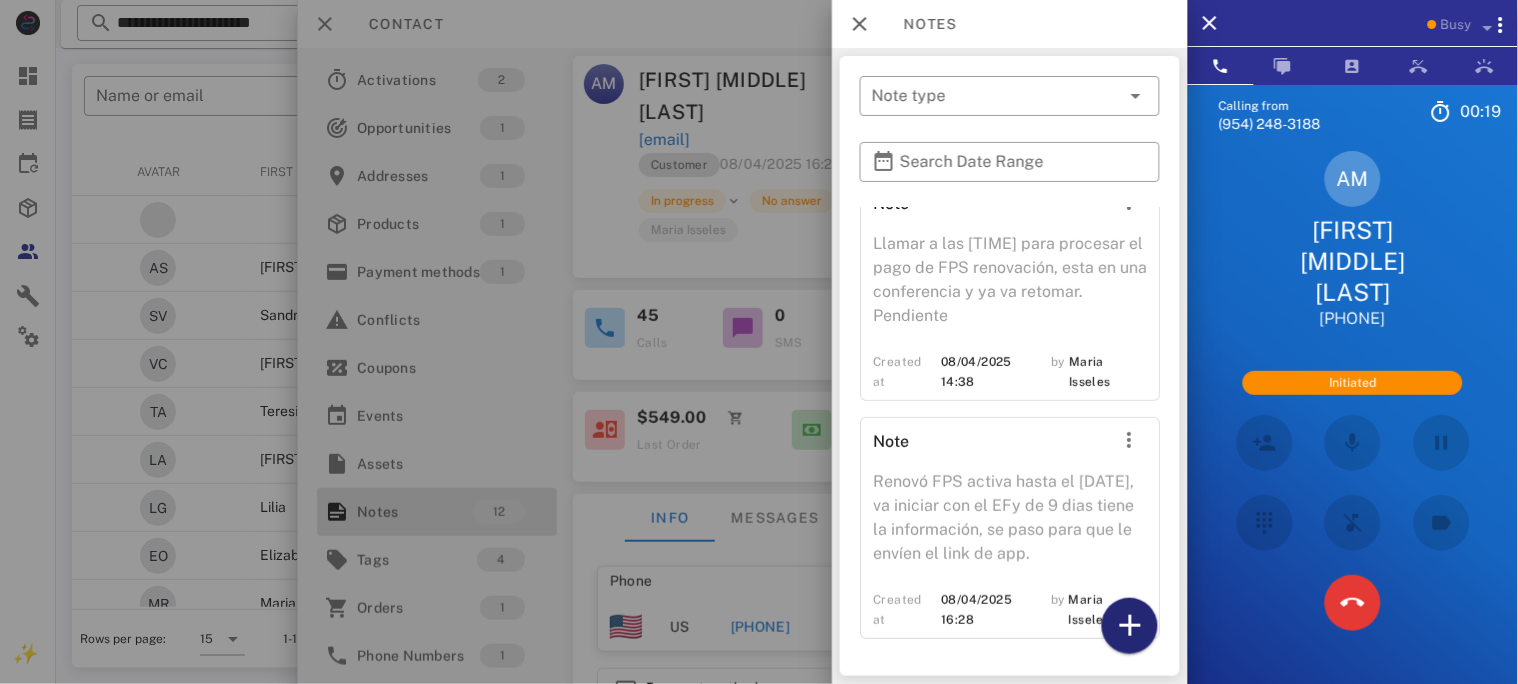 click at bounding box center [1130, 626] 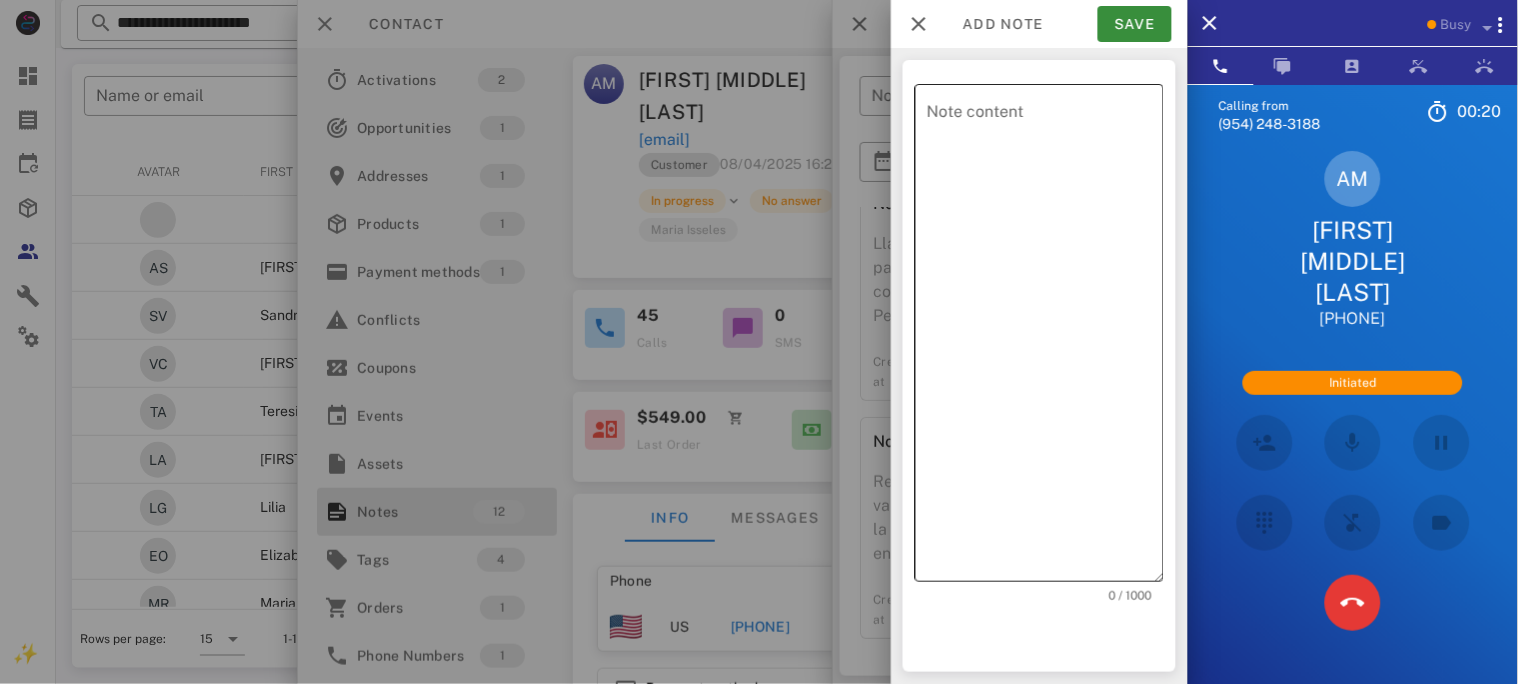 click on "Note content" at bounding box center [1045, 338] 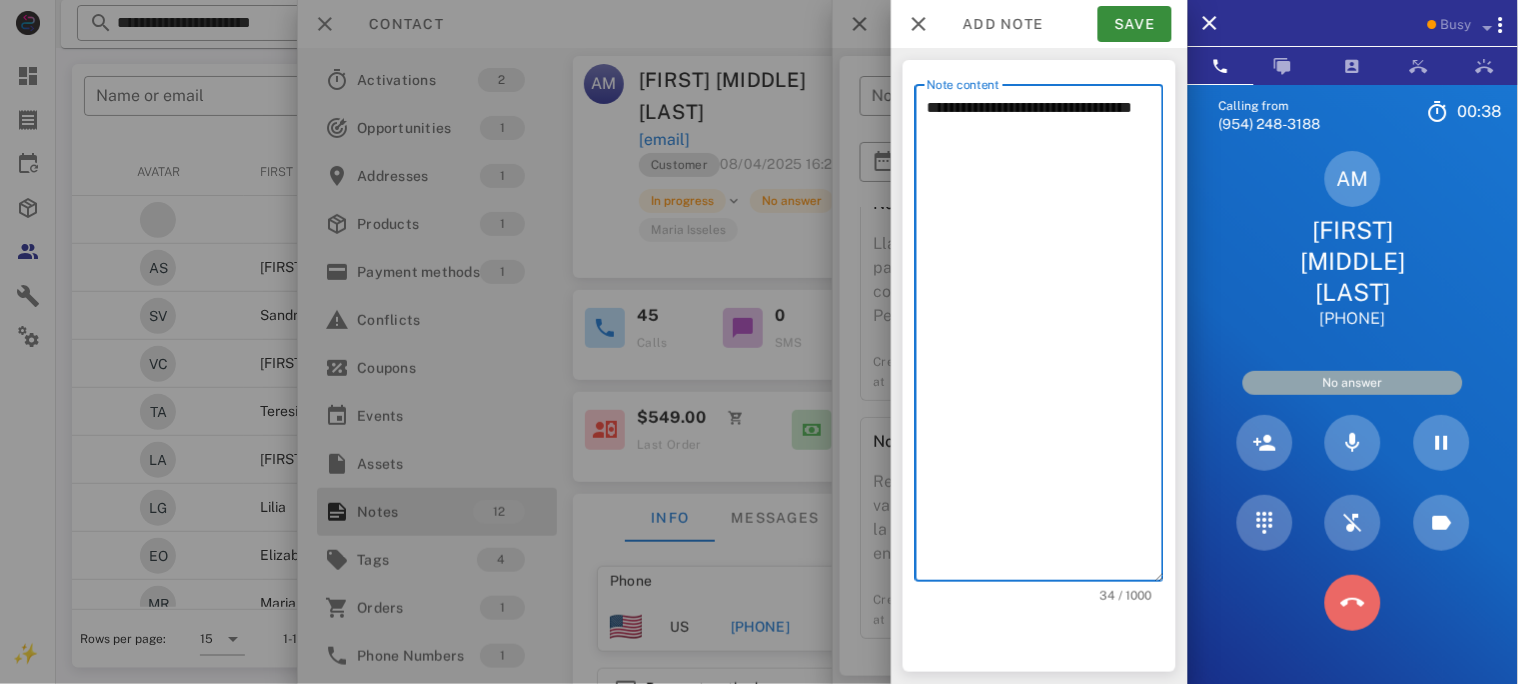 click at bounding box center [1353, 603] 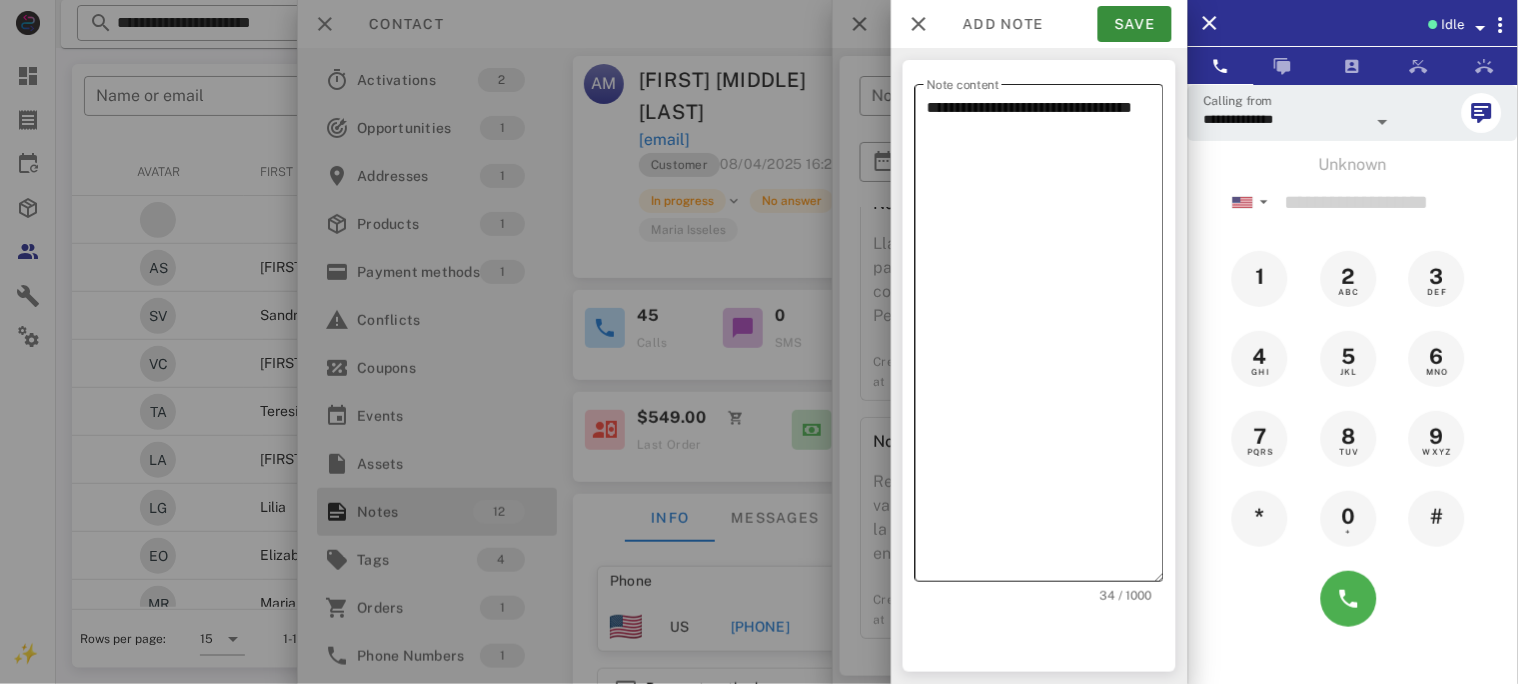click on "**********" at bounding box center (1045, 338) 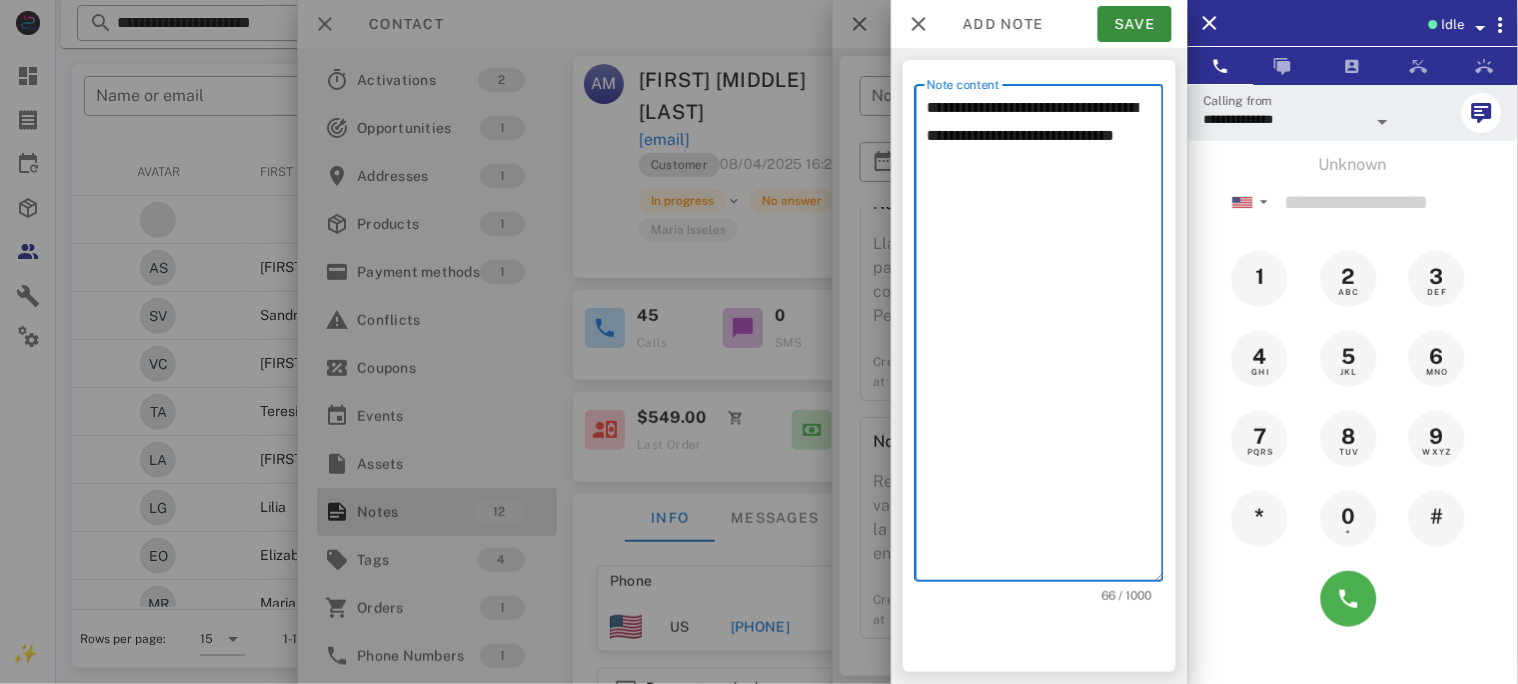click on "**********" at bounding box center (1045, 338) 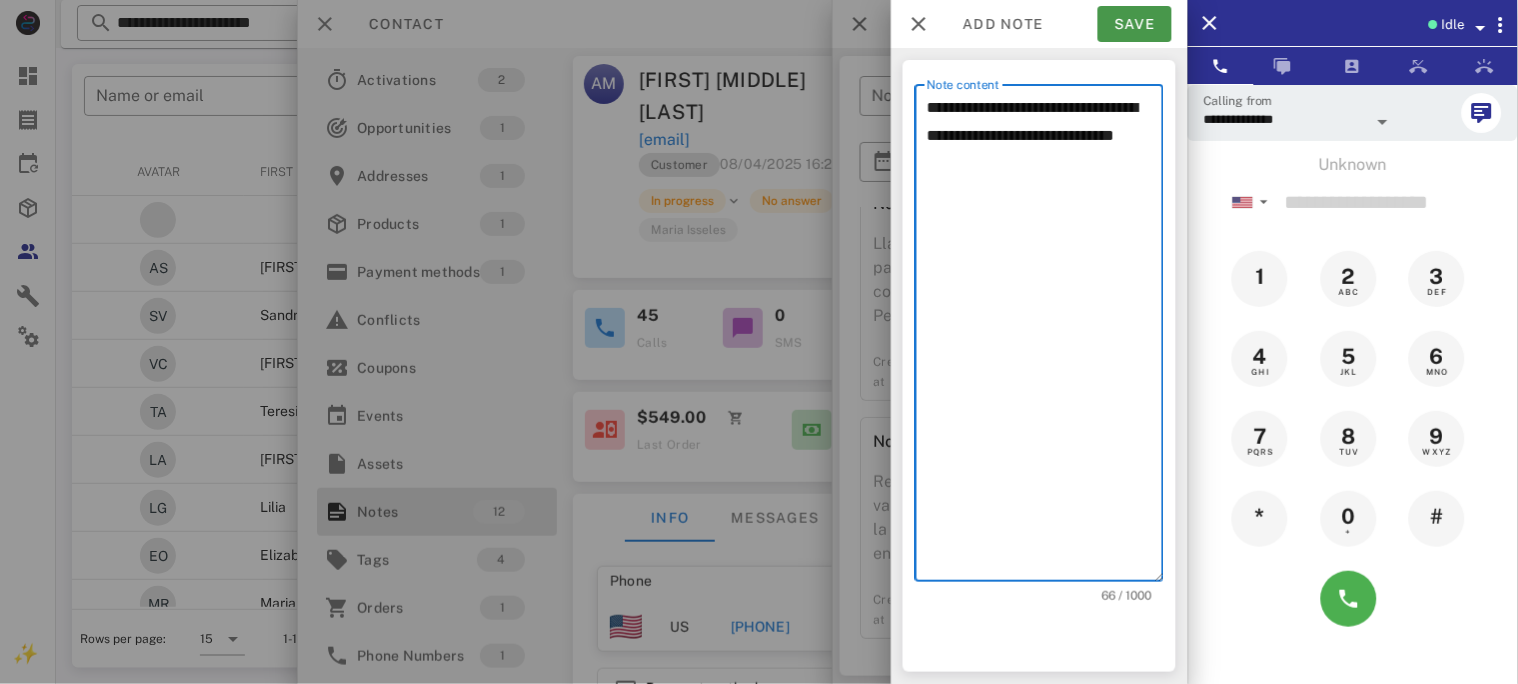 type on "**********" 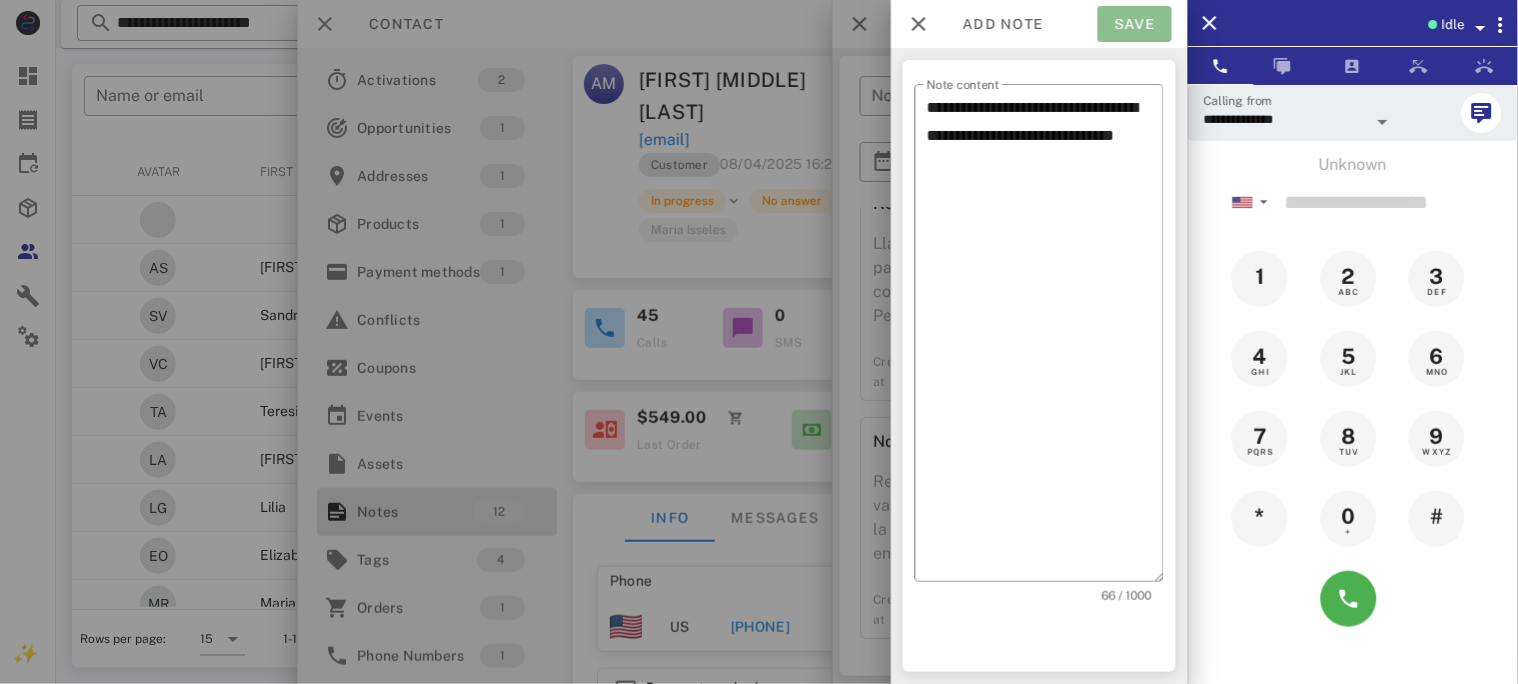click on "Save" at bounding box center [1135, 24] 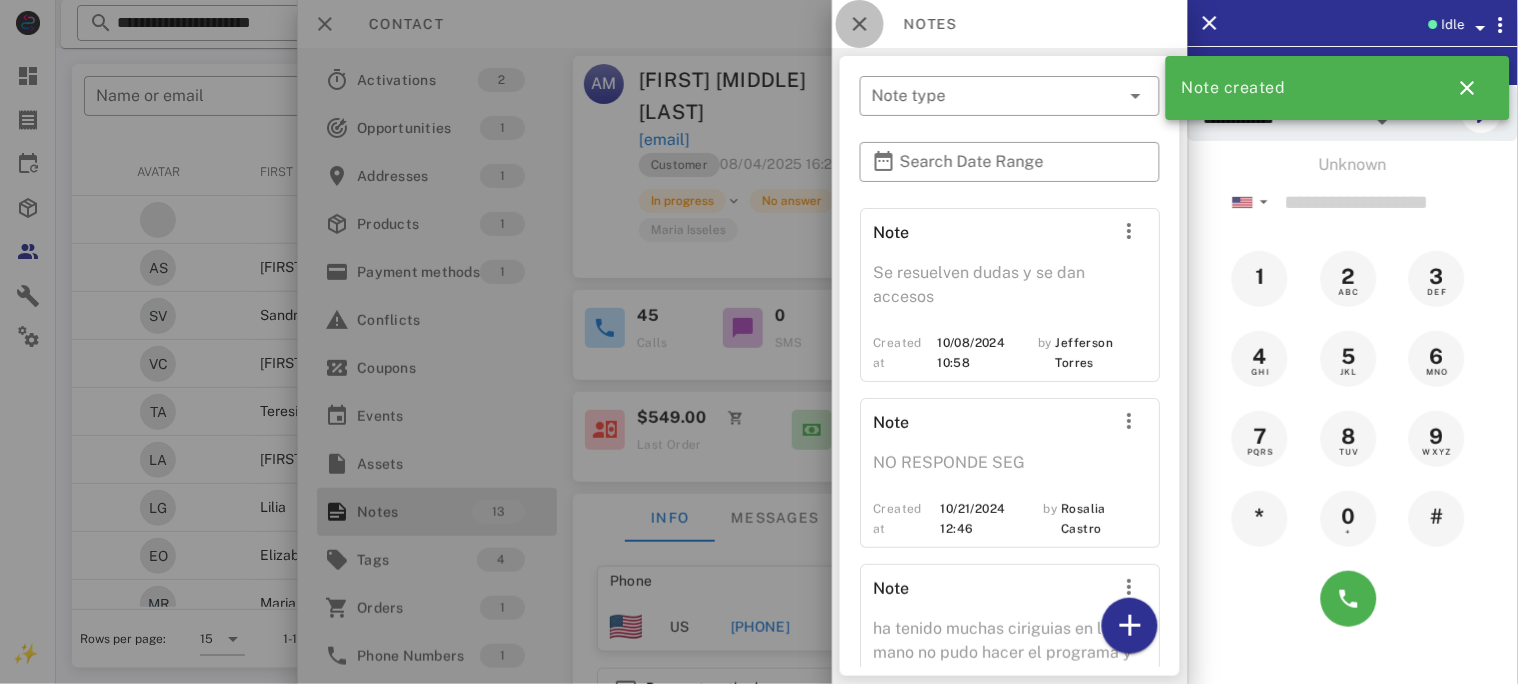 click at bounding box center (860, 24) 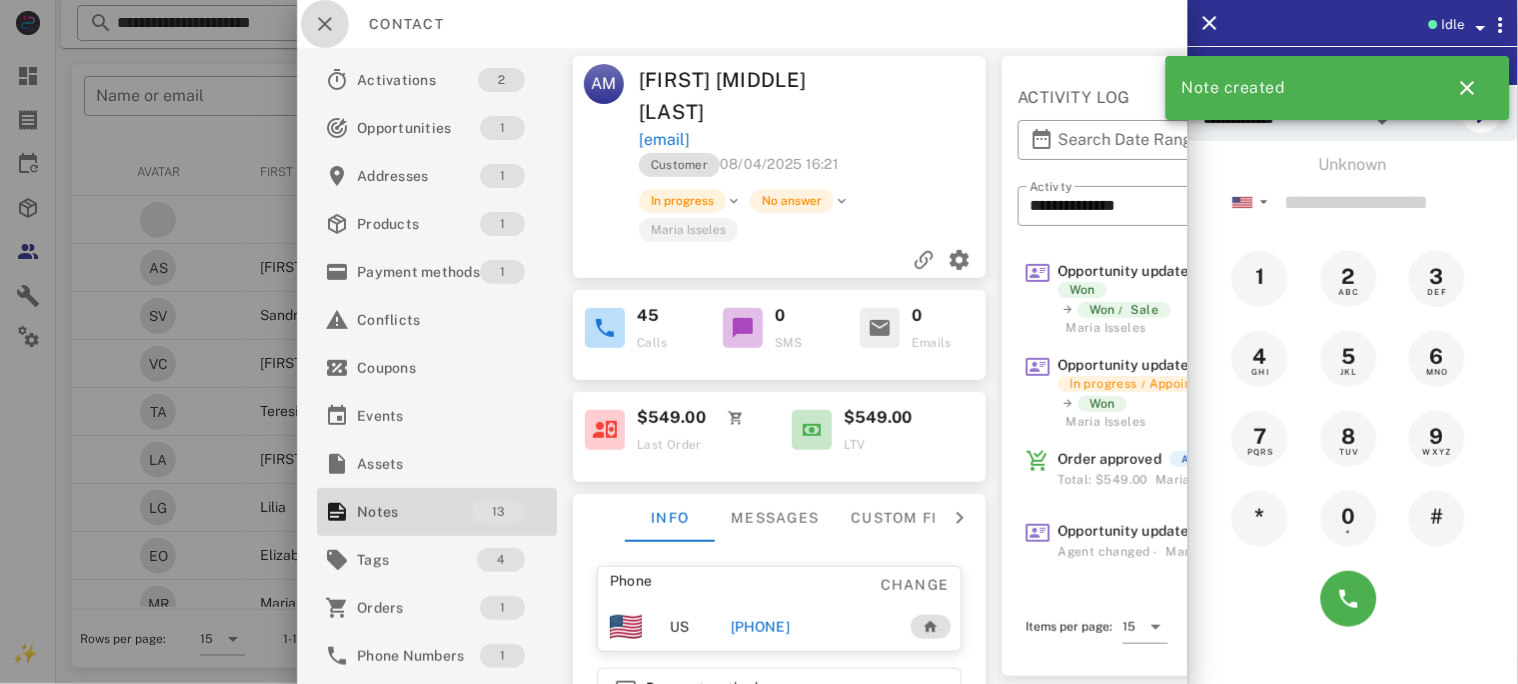 click at bounding box center (325, 24) 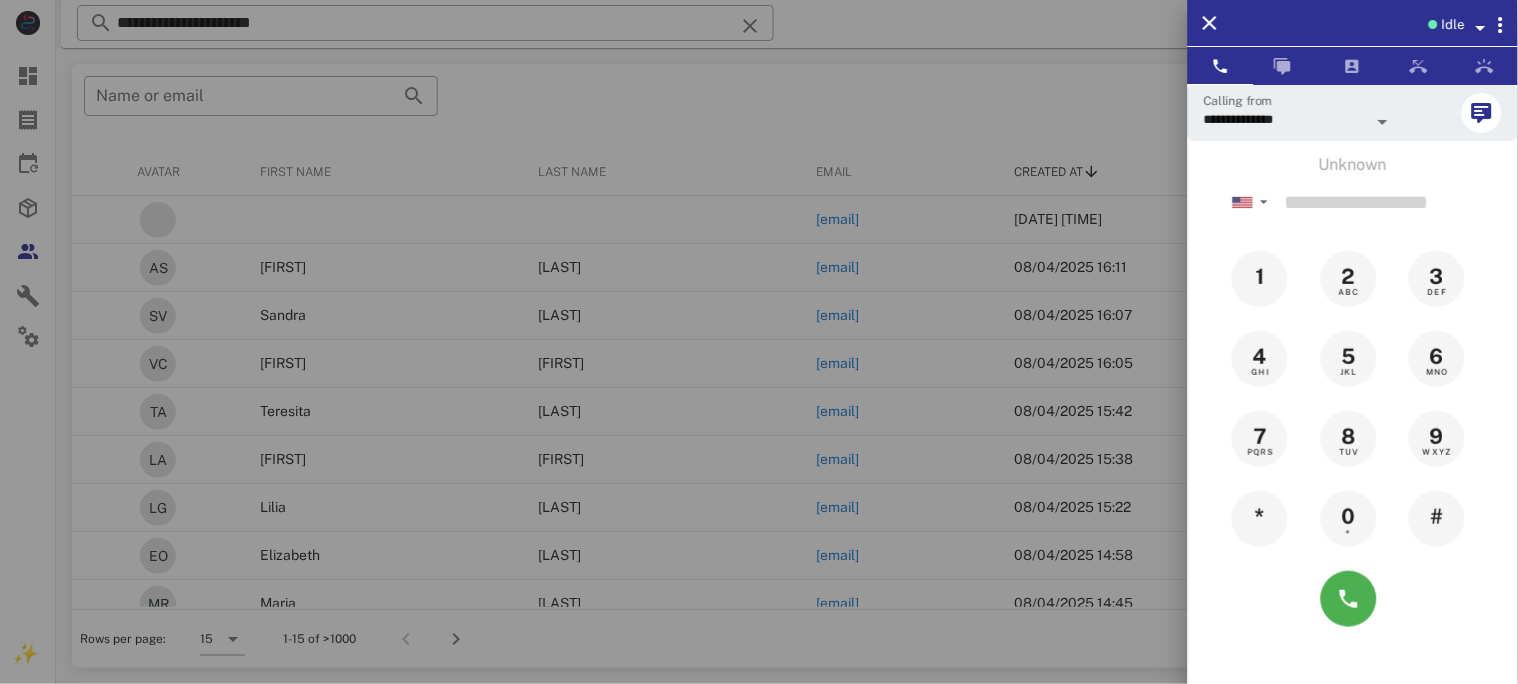 click at bounding box center (759, 342) 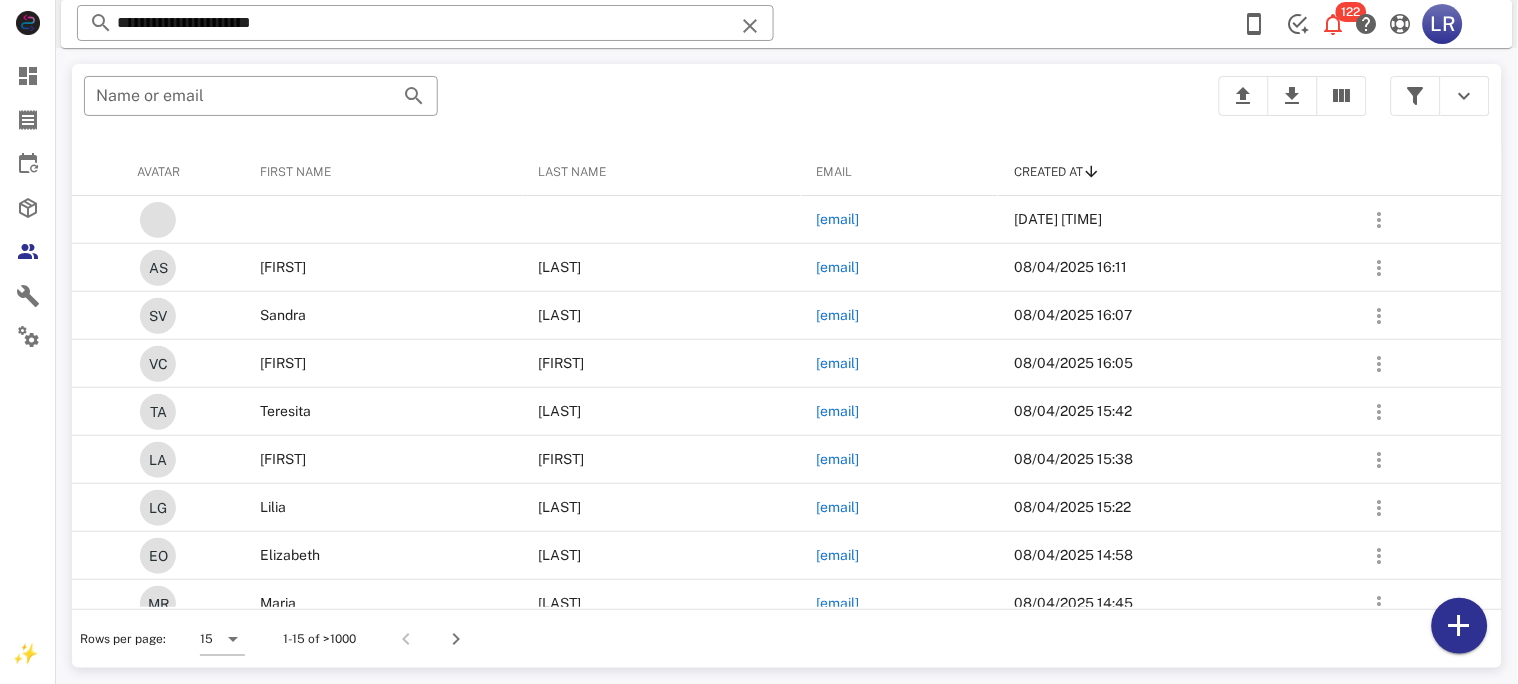click at bounding box center [750, 26] 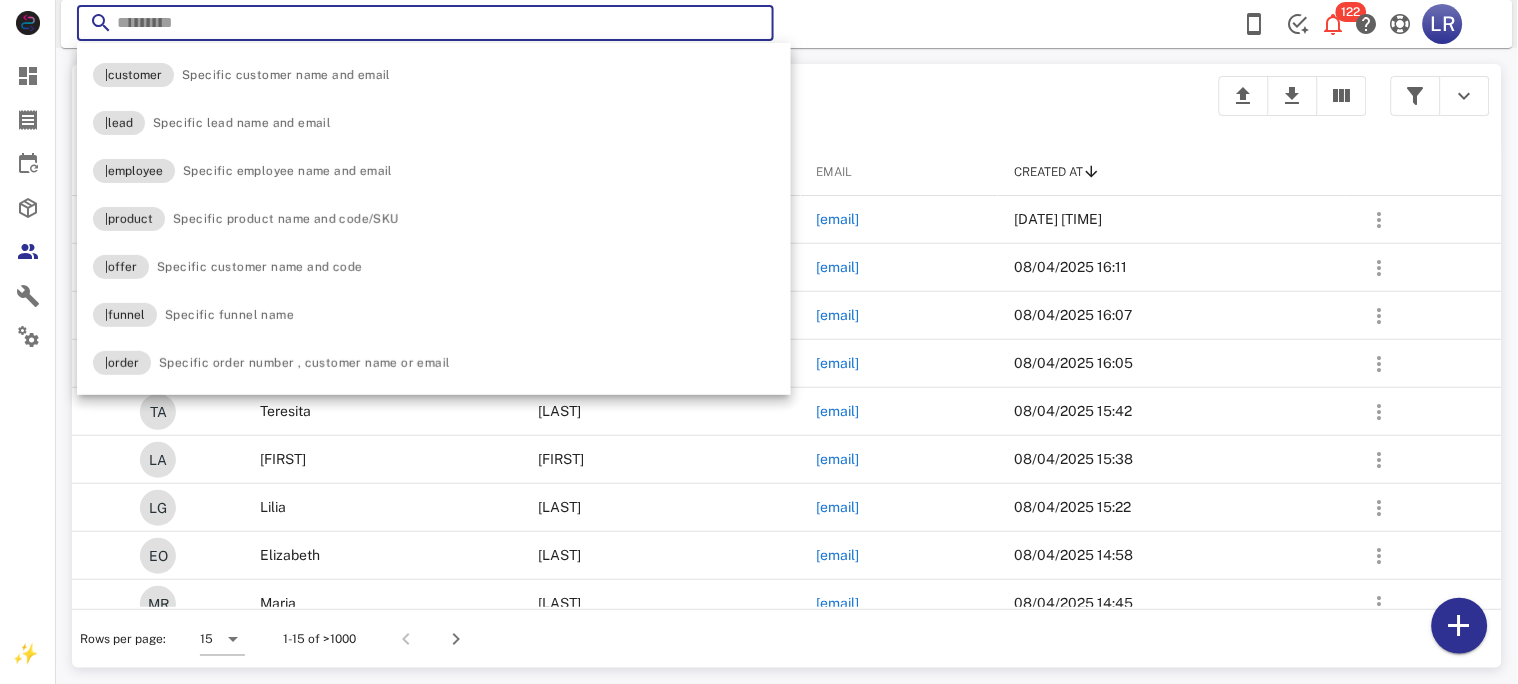 paste on "**********" 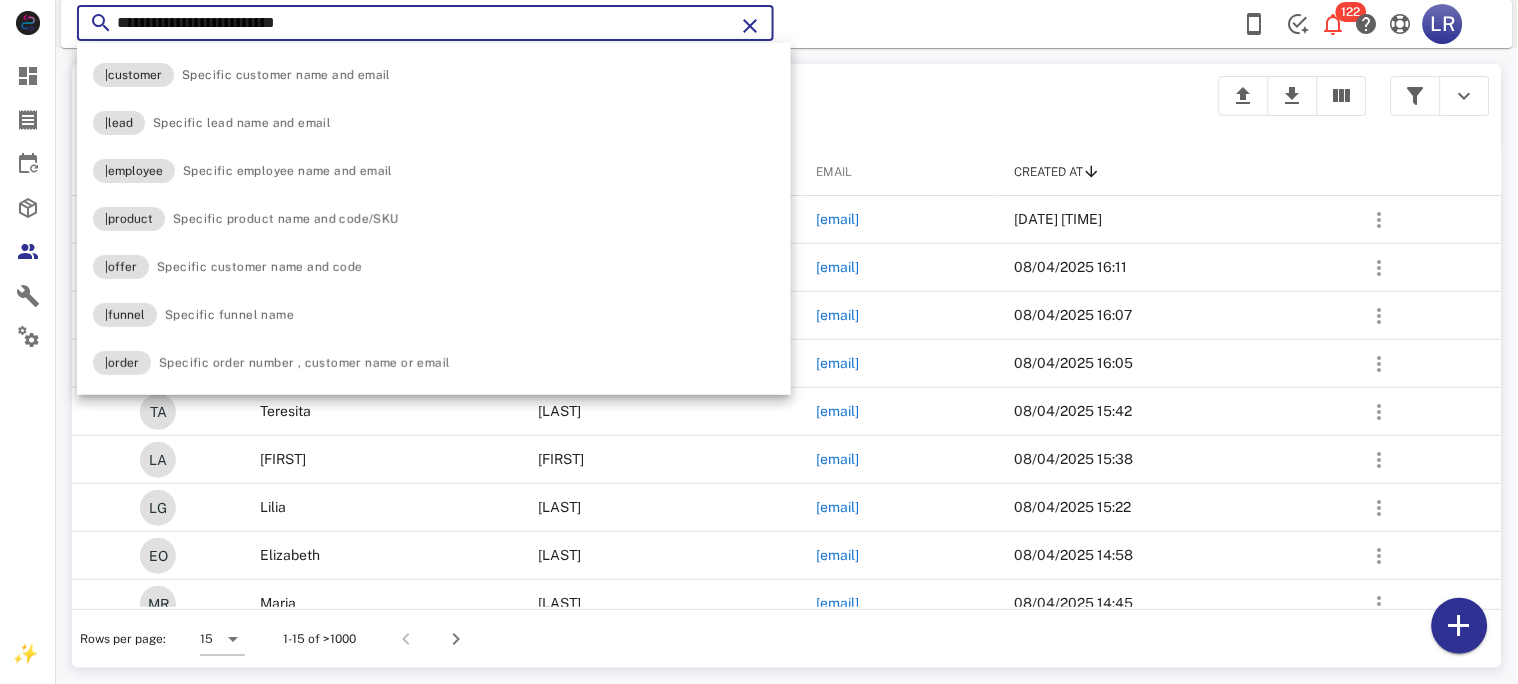 type on "**********" 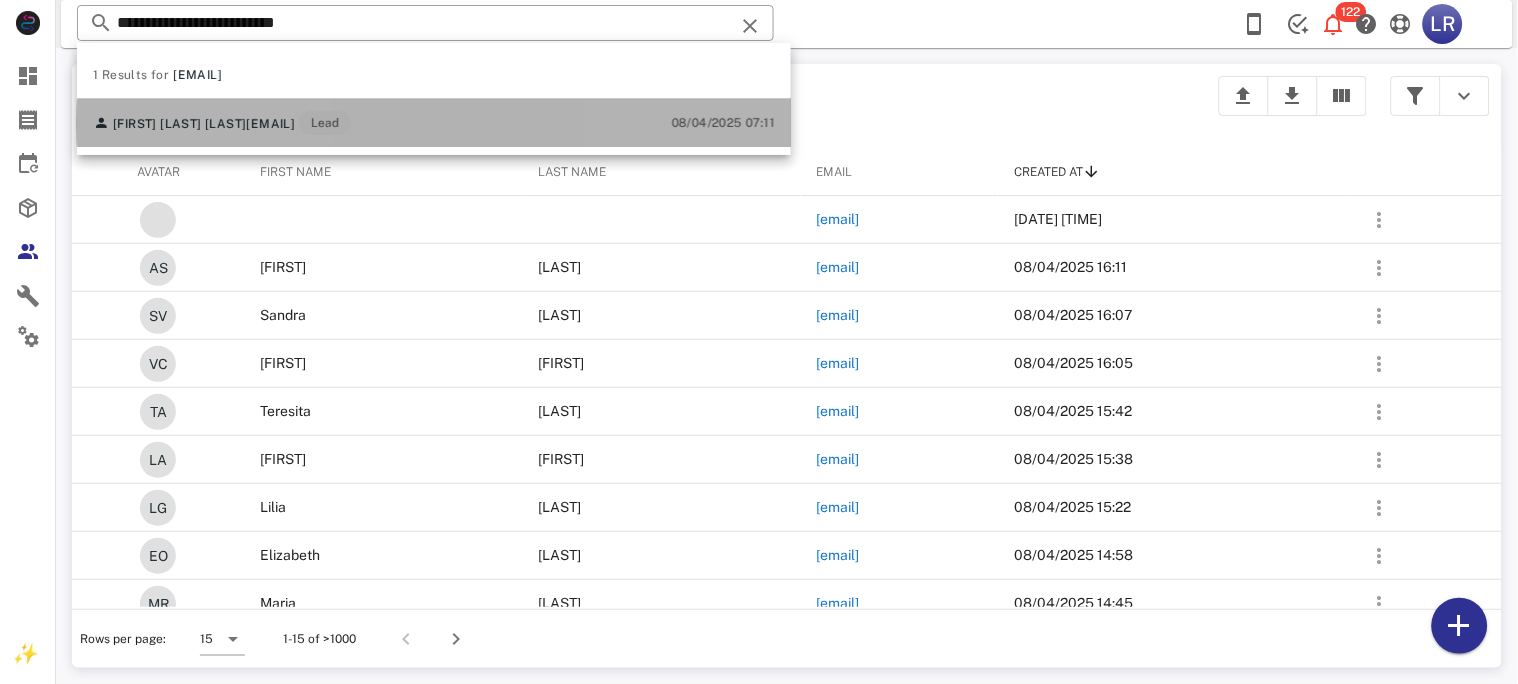 click on "Daniela Alcivar Bellolio" at bounding box center (179, 124) 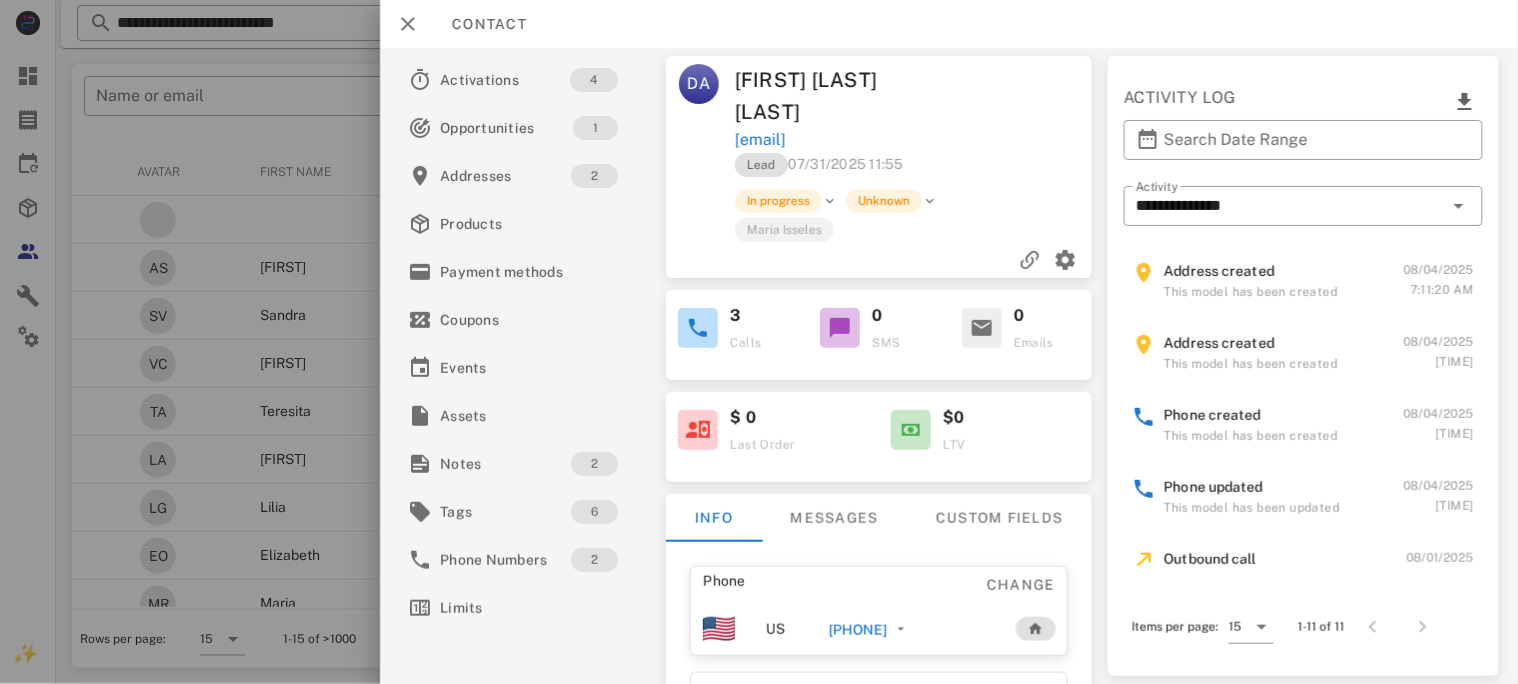 click on "+593989420179" at bounding box center [857, 630] 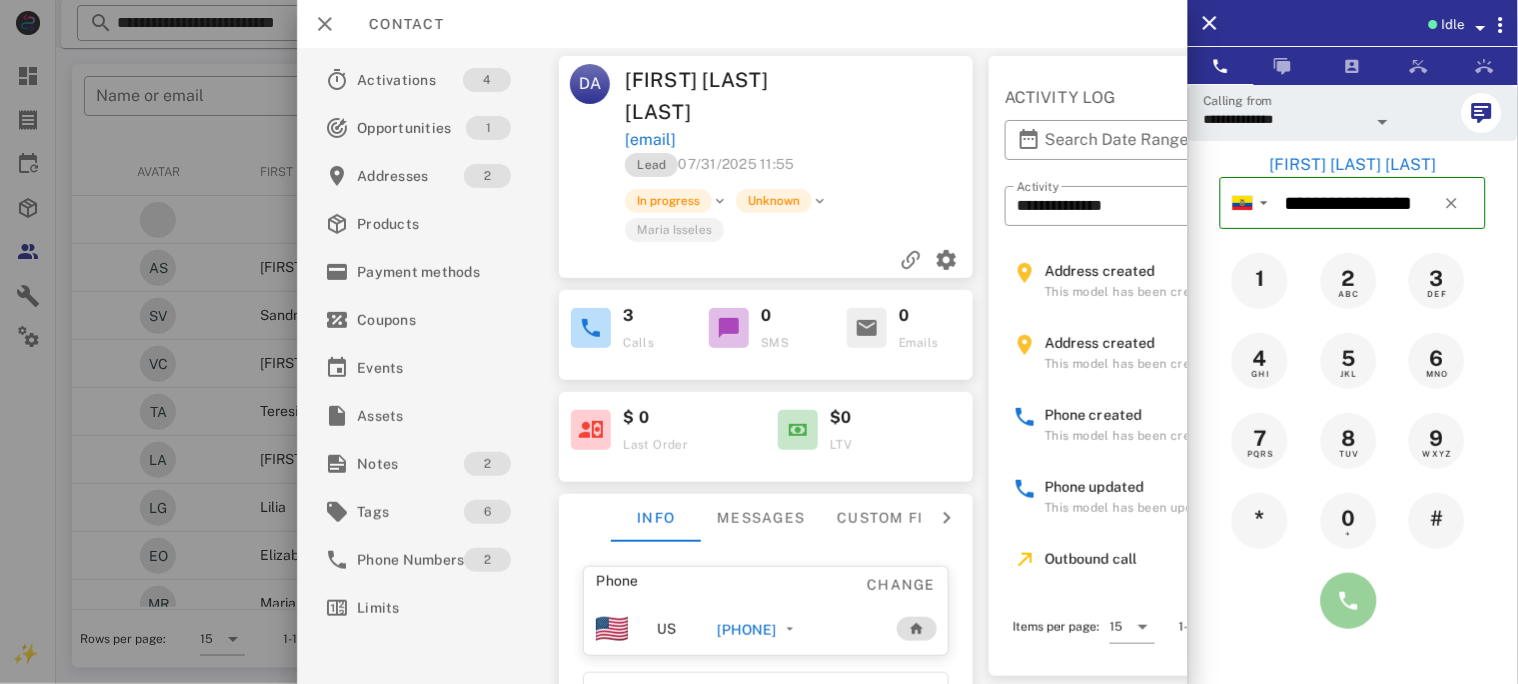 click at bounding box center [1349, 601] 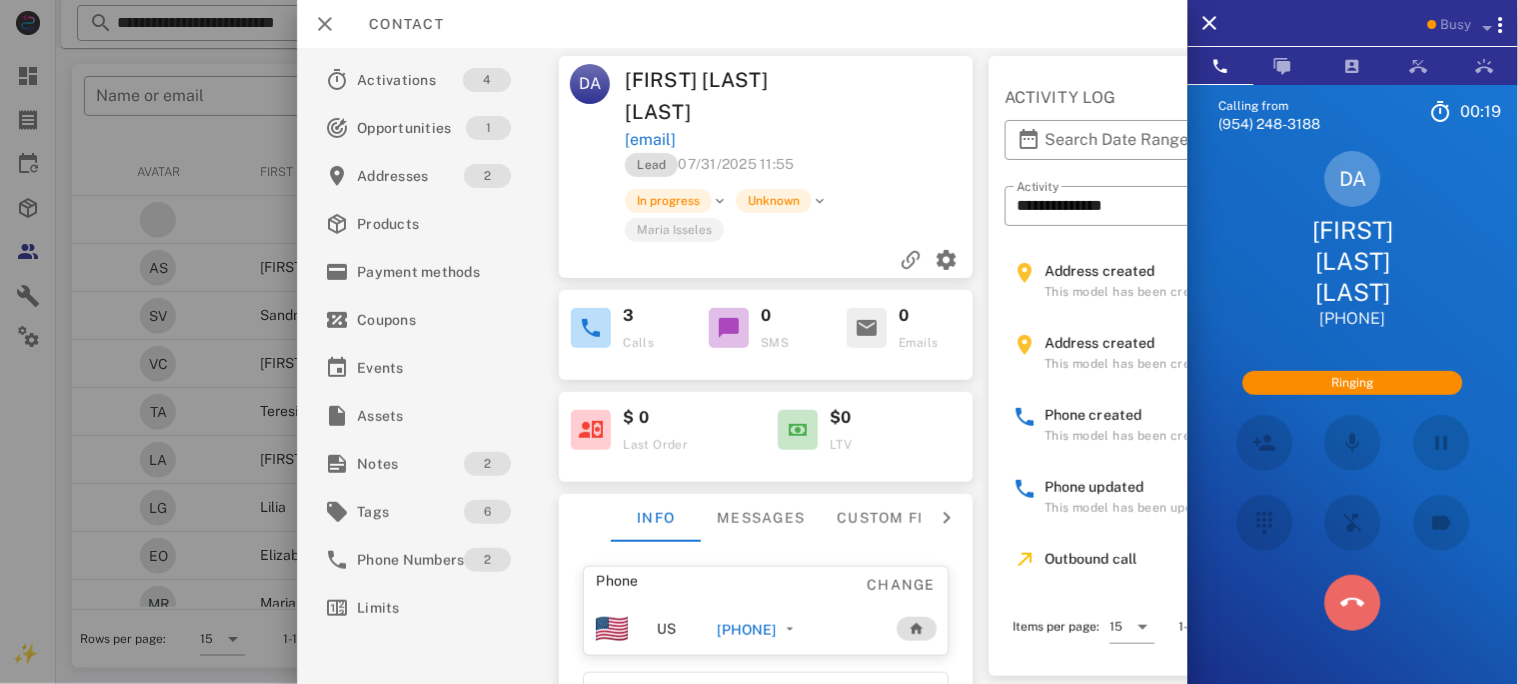 click at bounding box center (1353, 603) 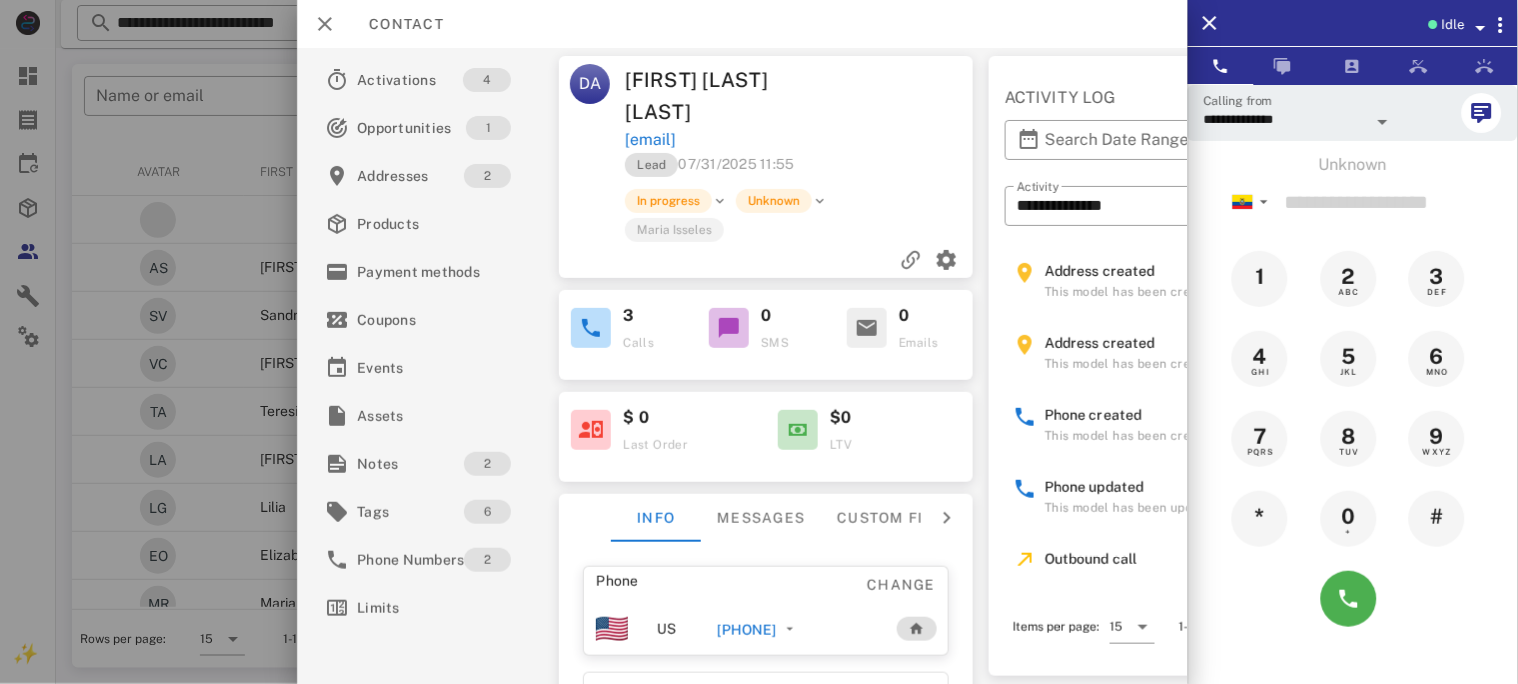 click on "+593989420179" at bounding box center [746, 630] 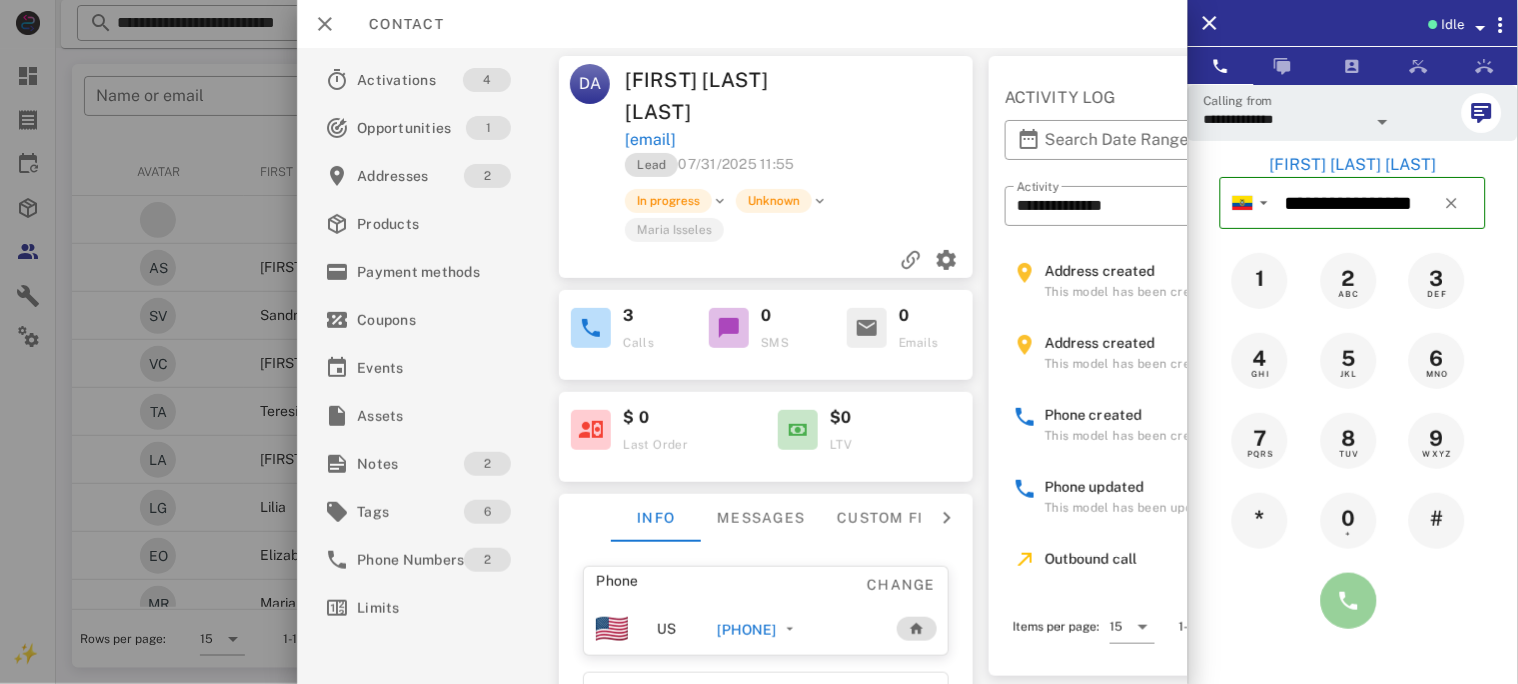 click at bounding box center [1349, 601] 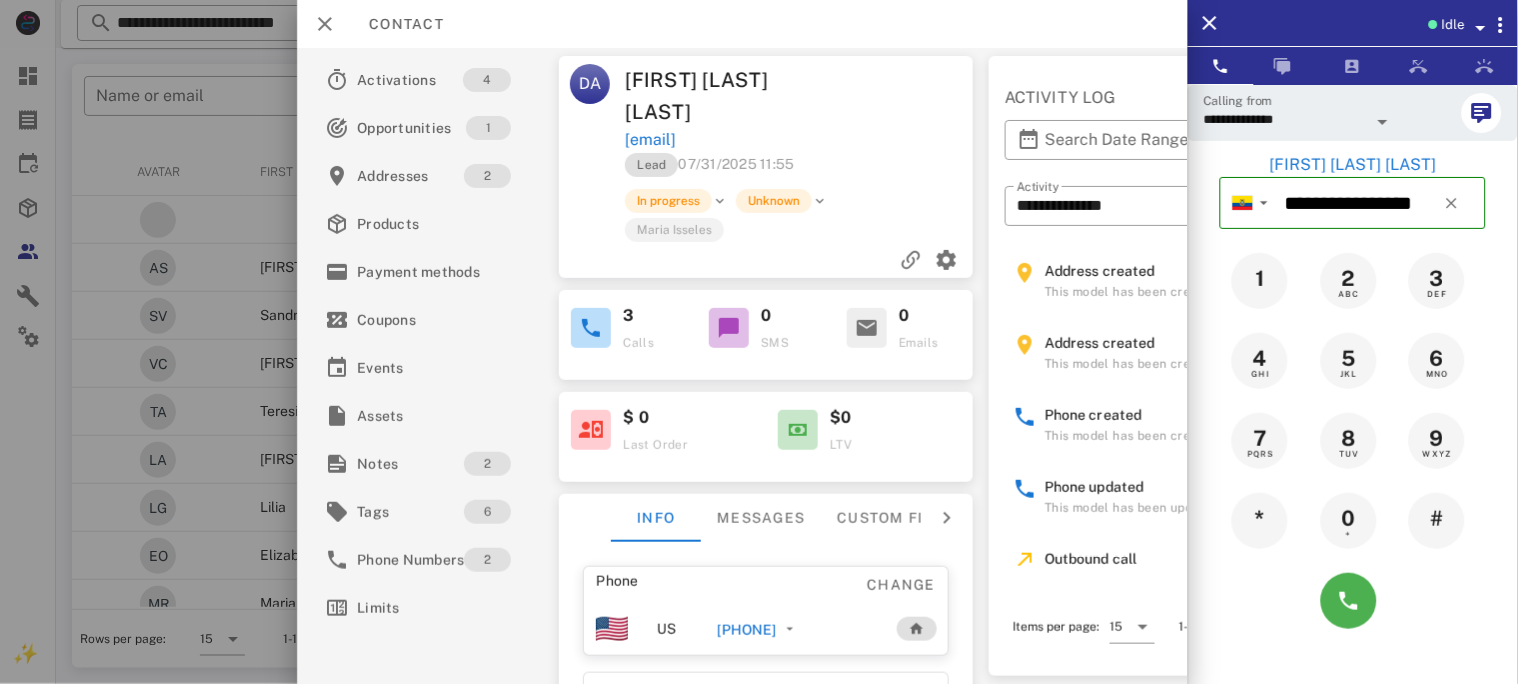 type 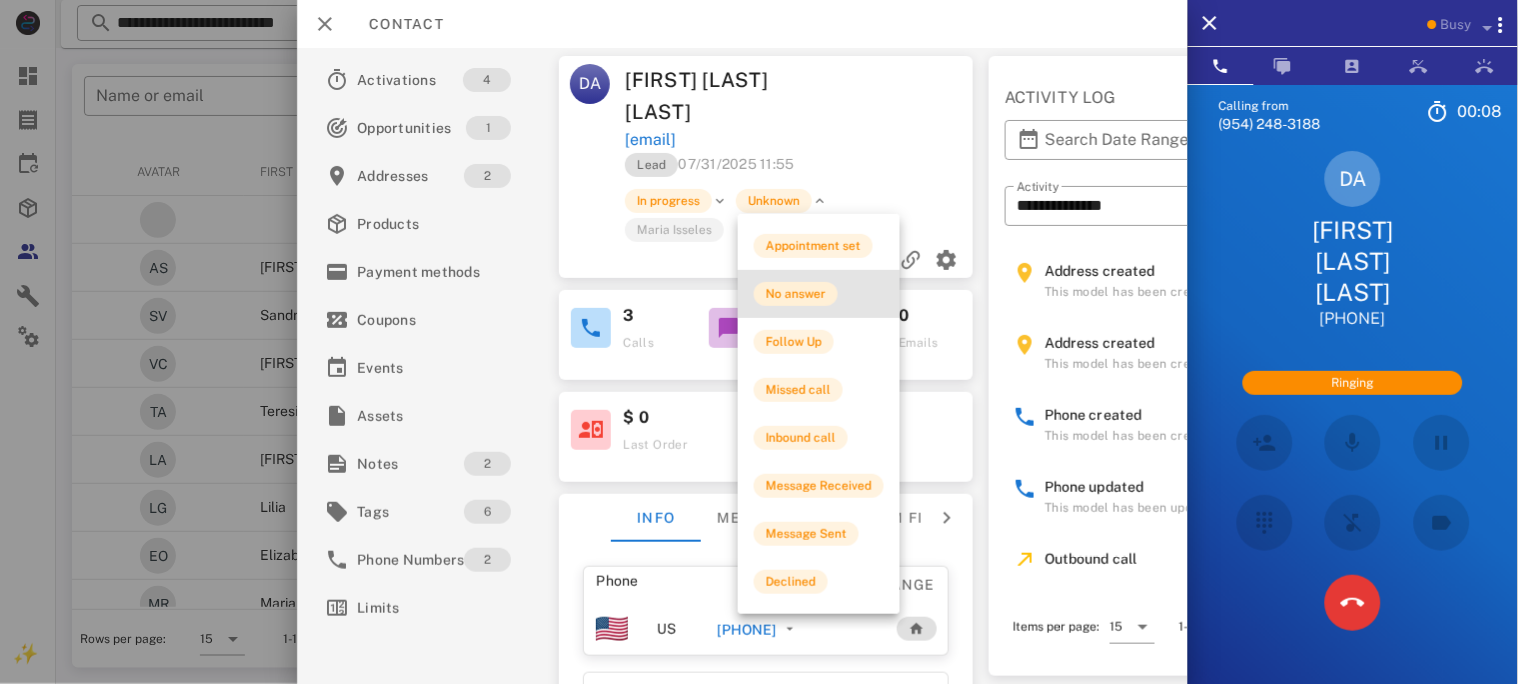 click on "No answer" at bounding box center [796, 294] 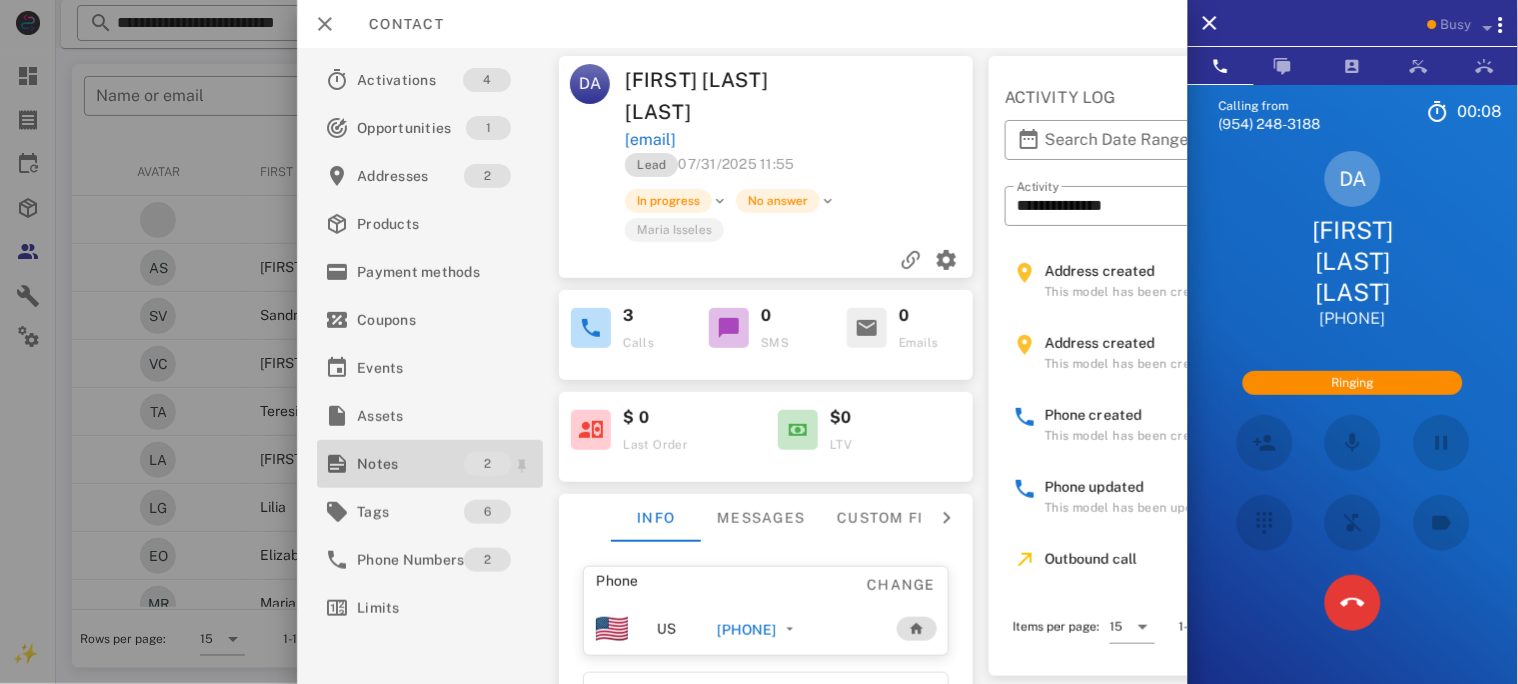 click on "Notes" at bounding box center (410, 464) 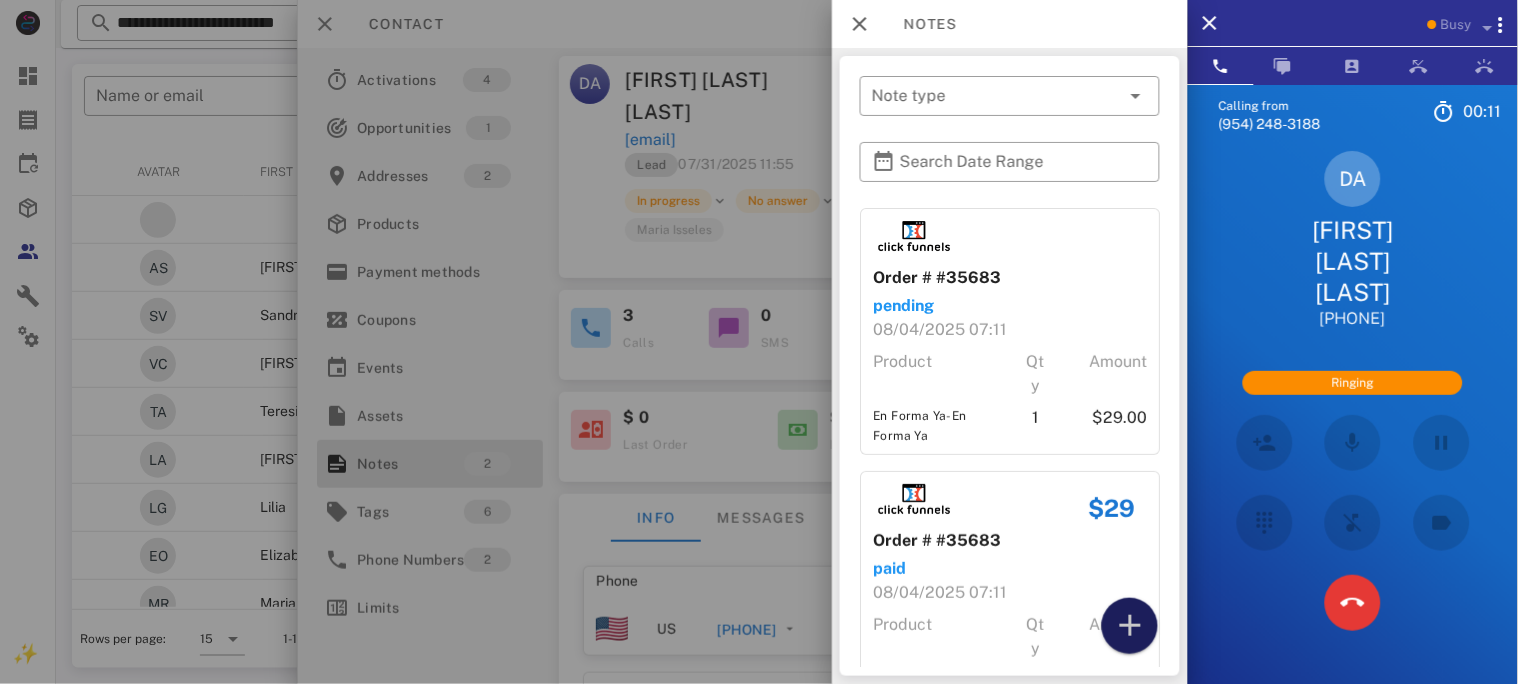 click at bounding box center [1130, 626] 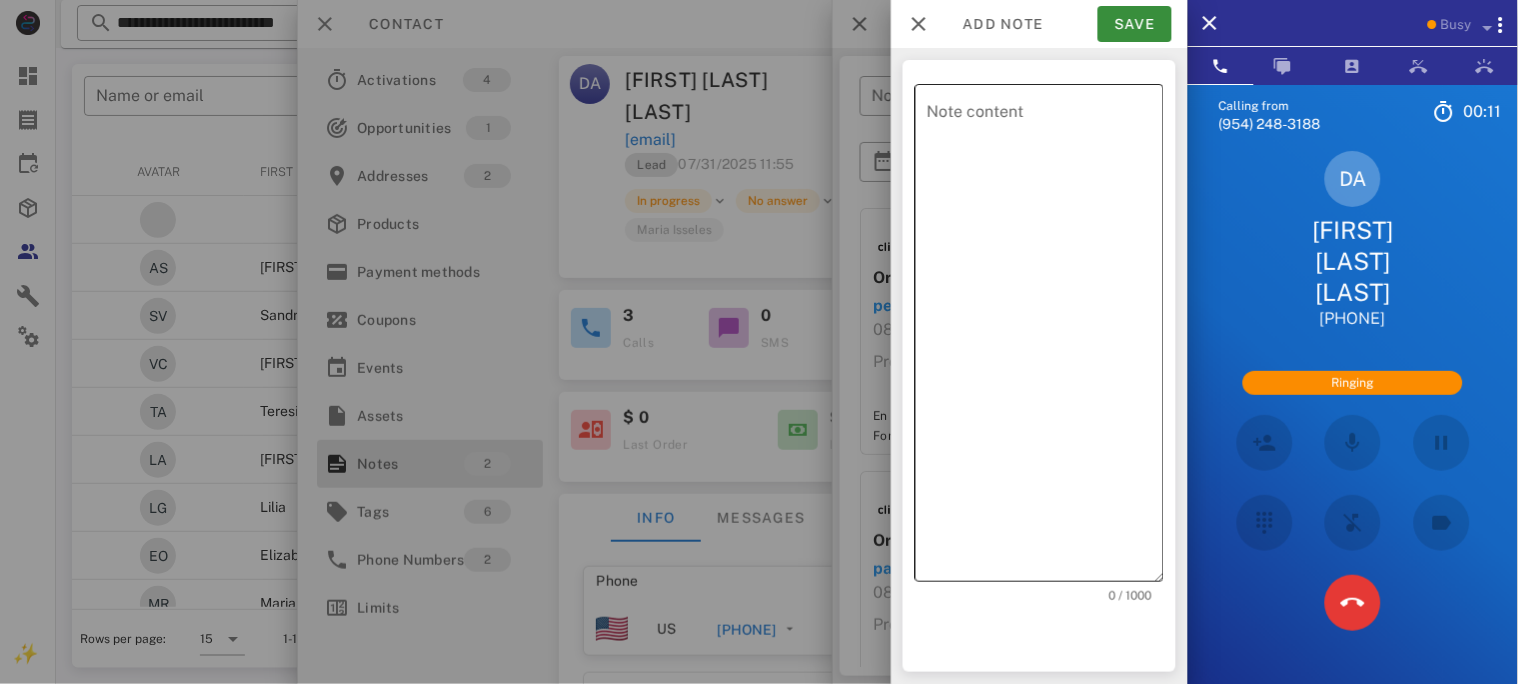 click on "Note content" at bounding box center (1045, 338) 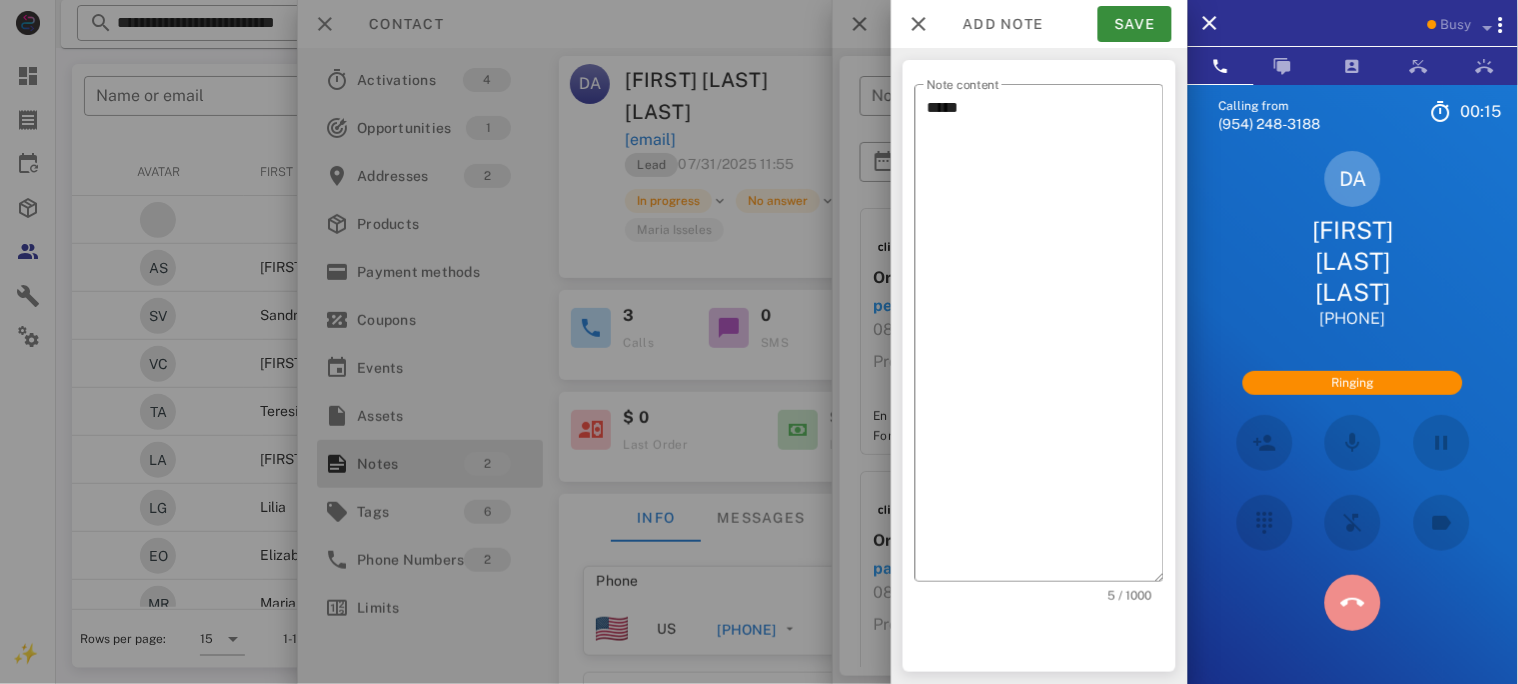 click at bounding box center [1353, 603] 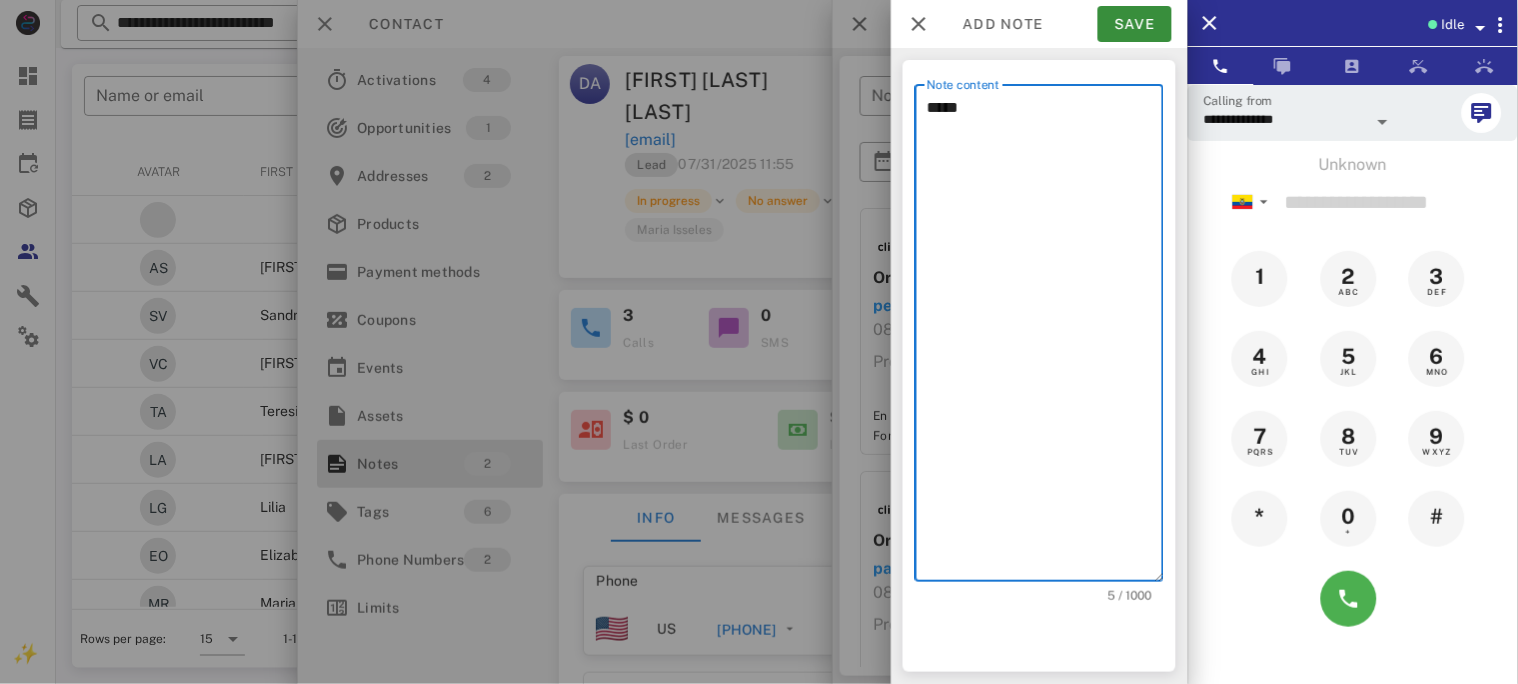 click on "*****" at bounding box center (1045, 338) 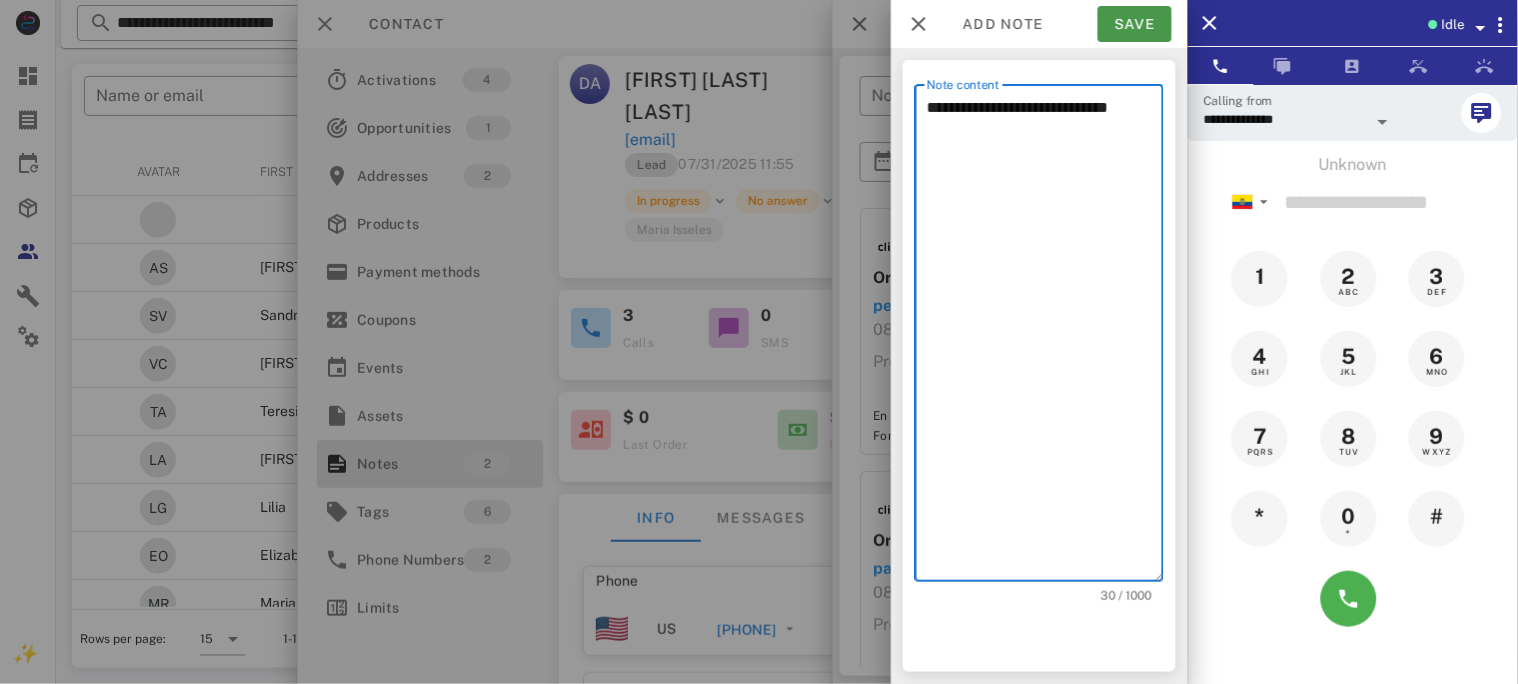 type on "**********" 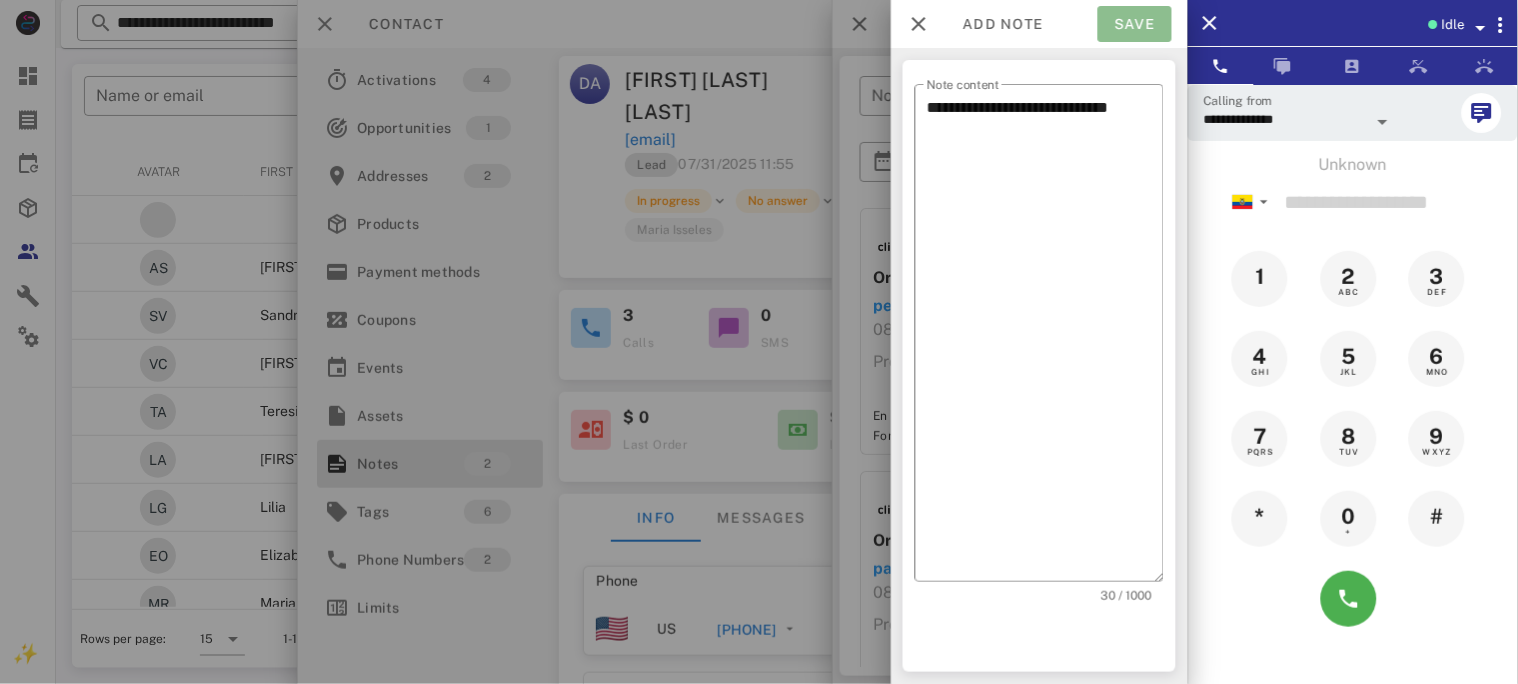 click on "Save" at bounding box center (1135, 24) 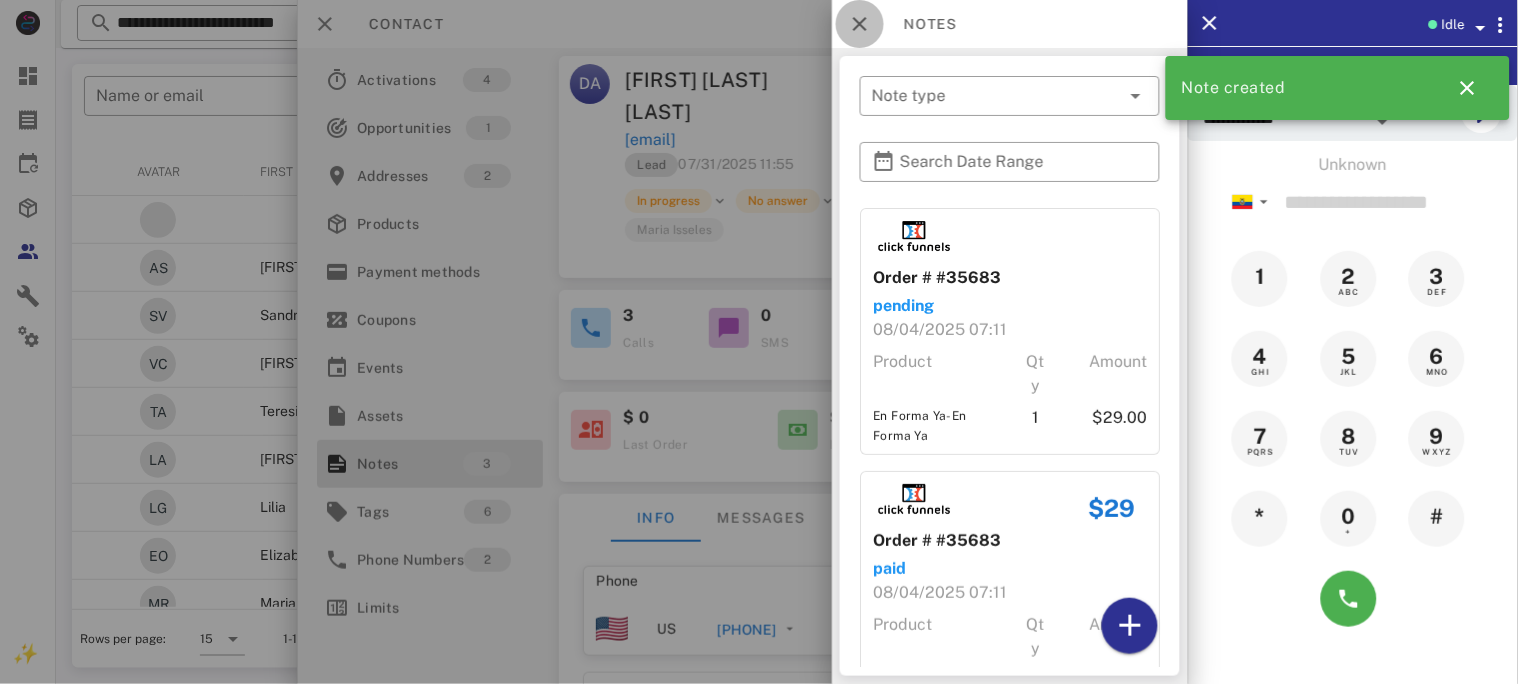 click at bounding box center (860, 24) 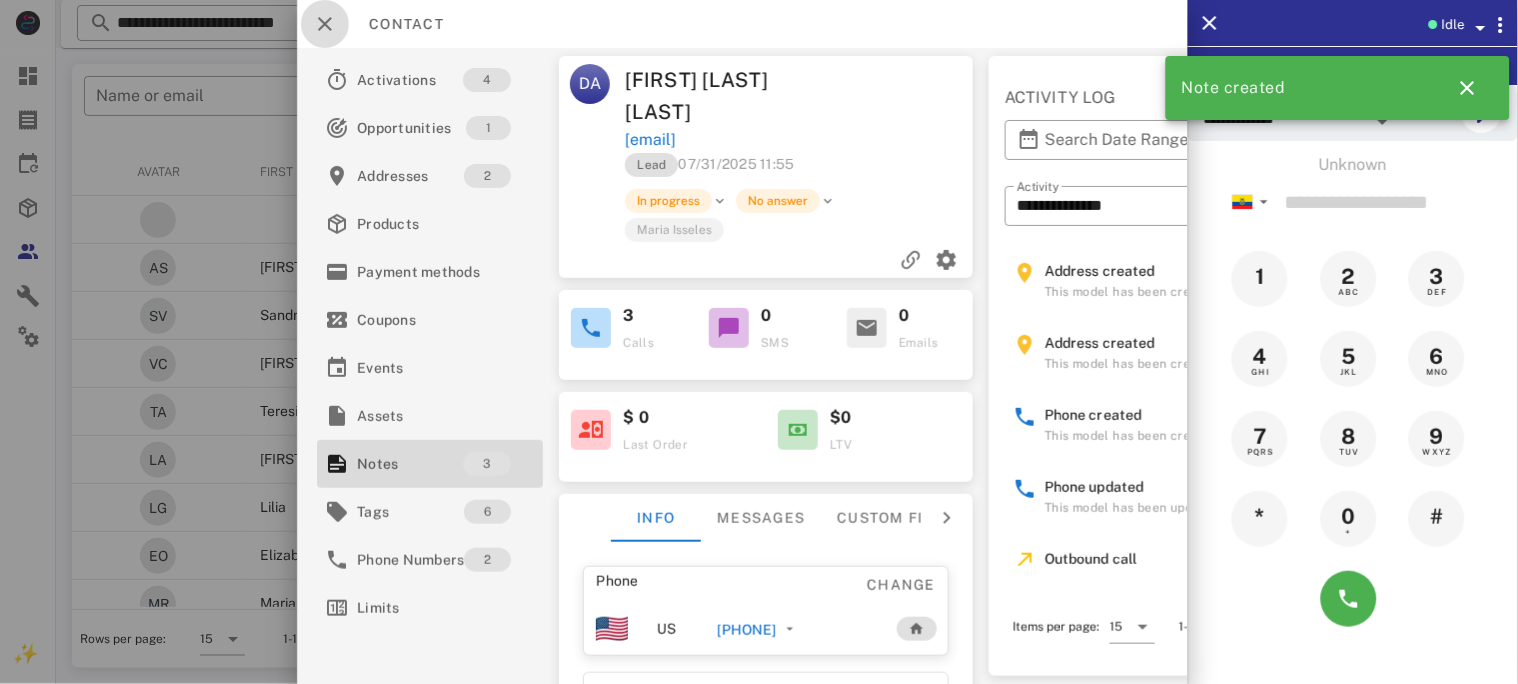 click at bounding box center [325, 24] 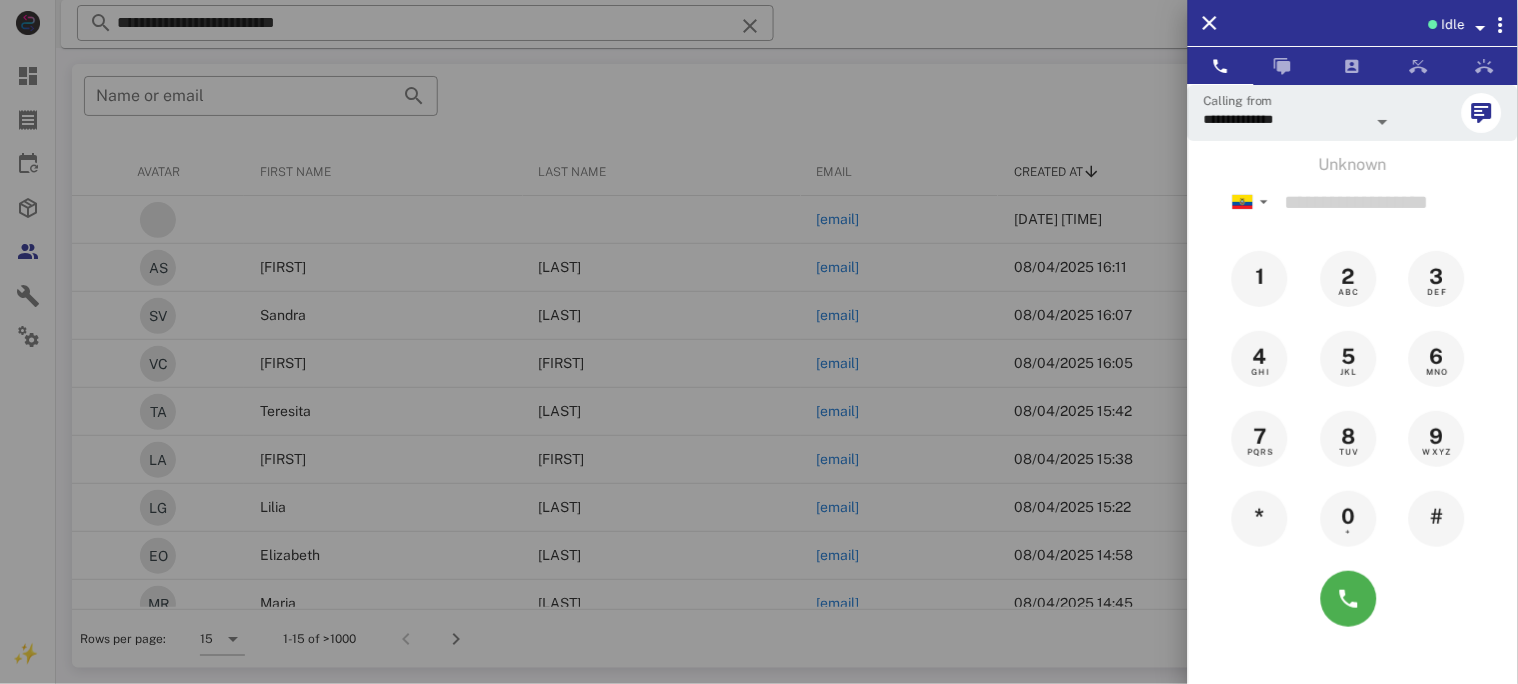 click at bounding box center [759, 342] 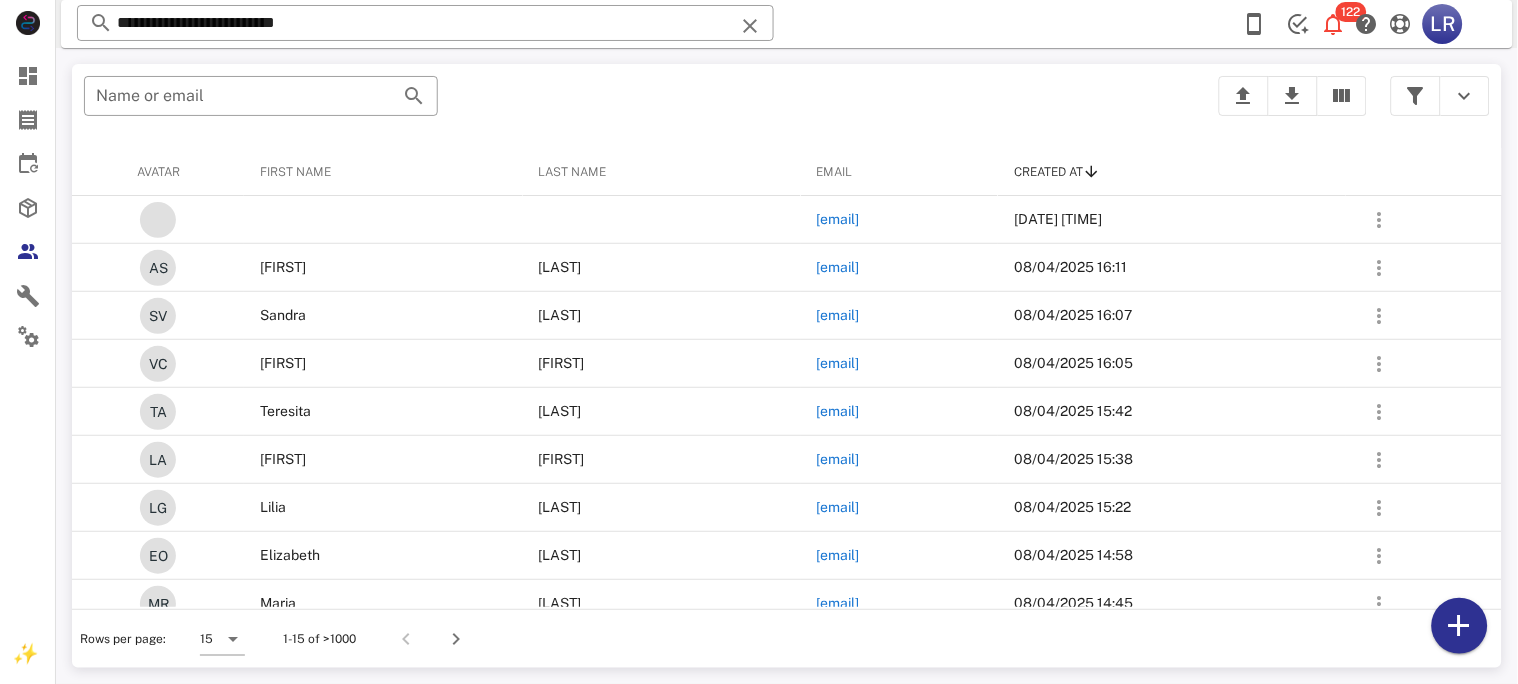 click at bounding box center [750, 26] 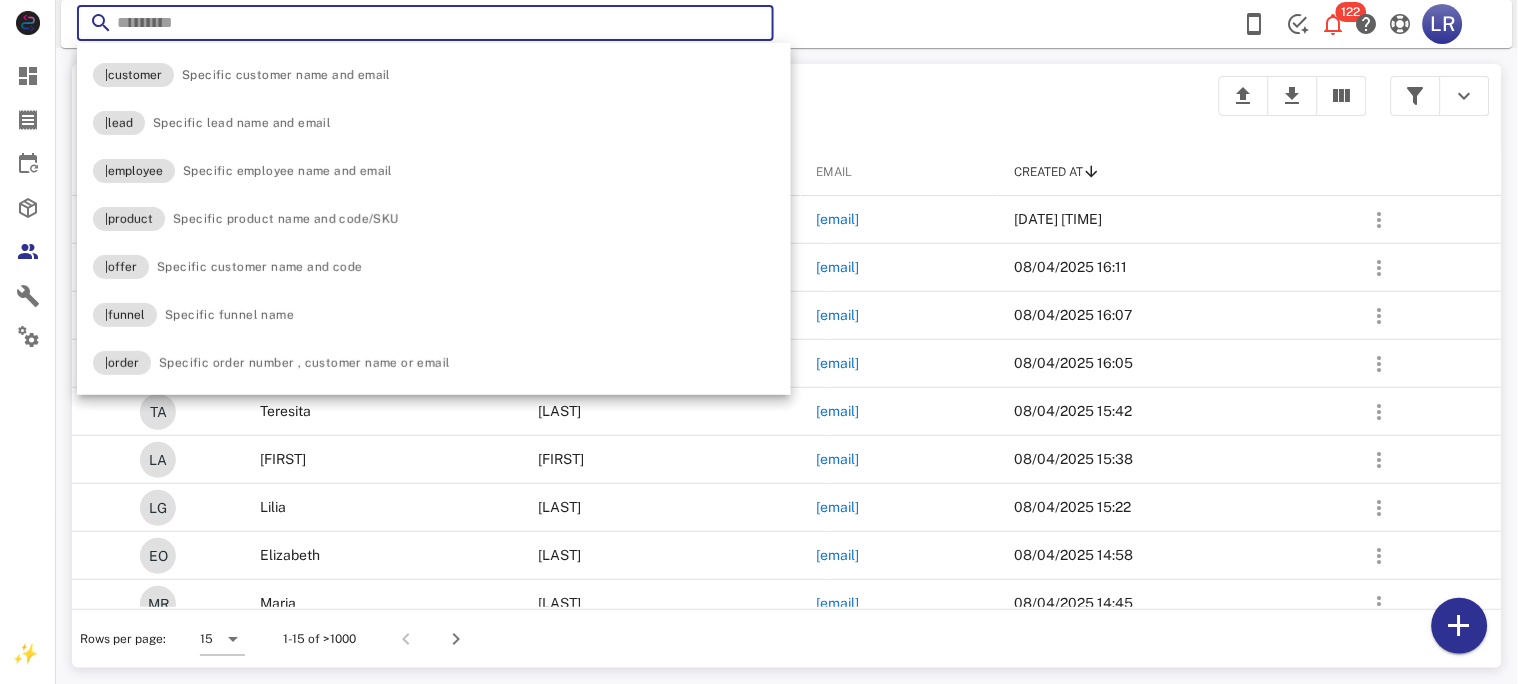 paste on "**********" 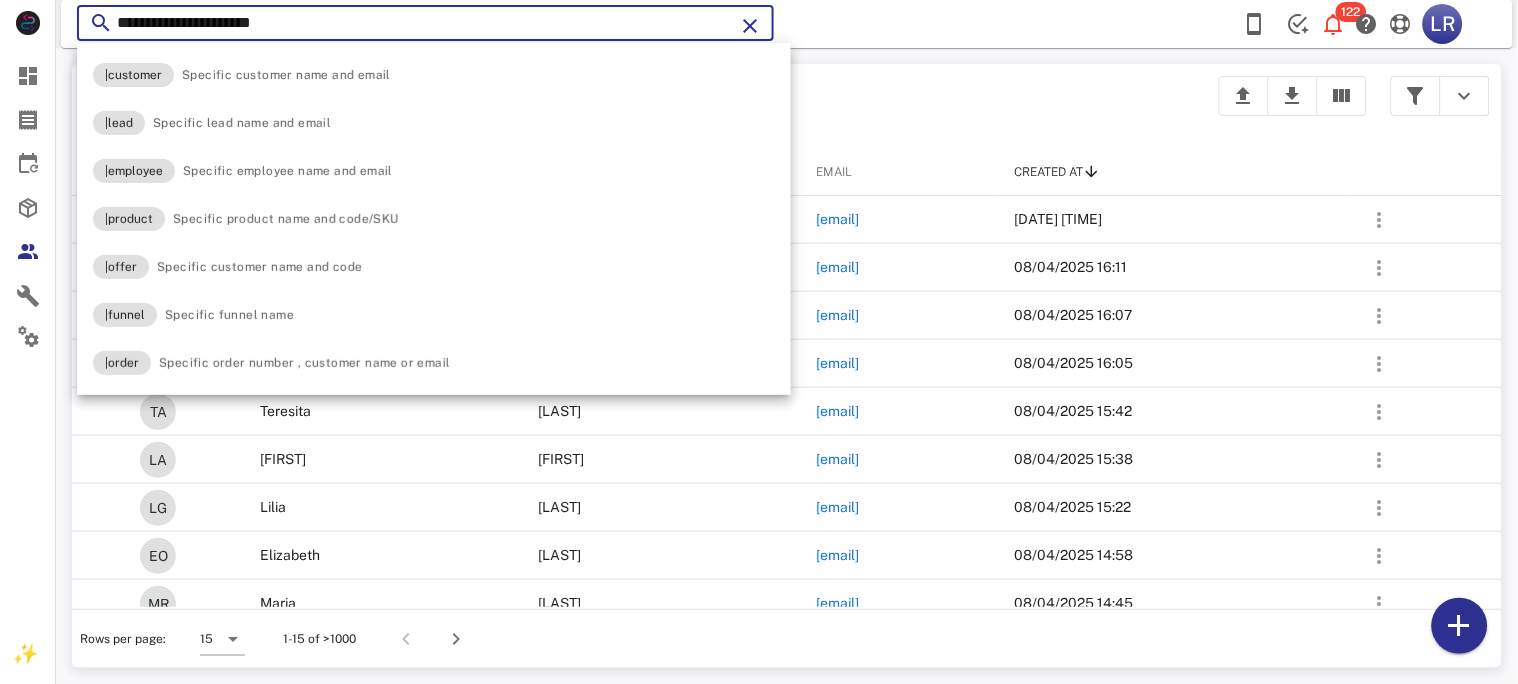 type on "**********" 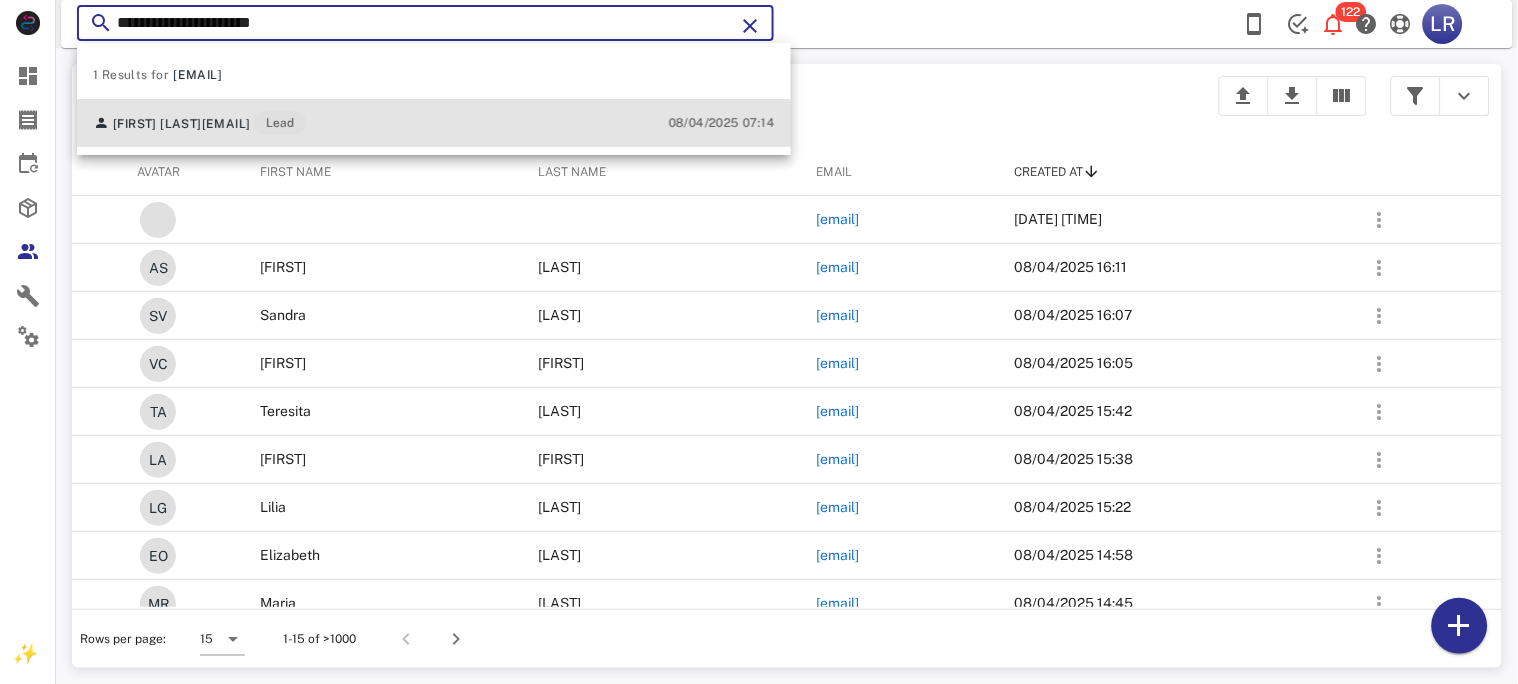 click on "valeroma0511@gmail.com" at bounding box center [226, 124] 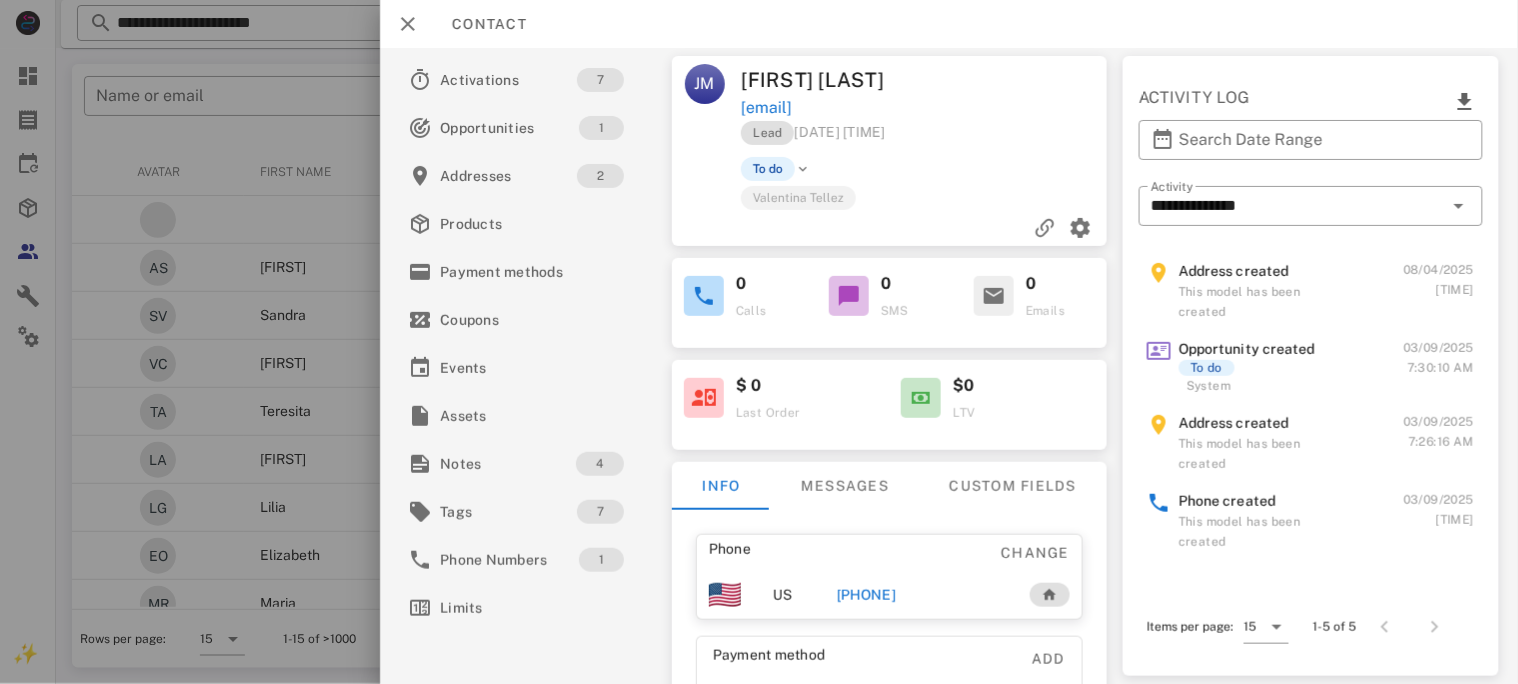click on "+18133609936" at bounding box center (865, 595) 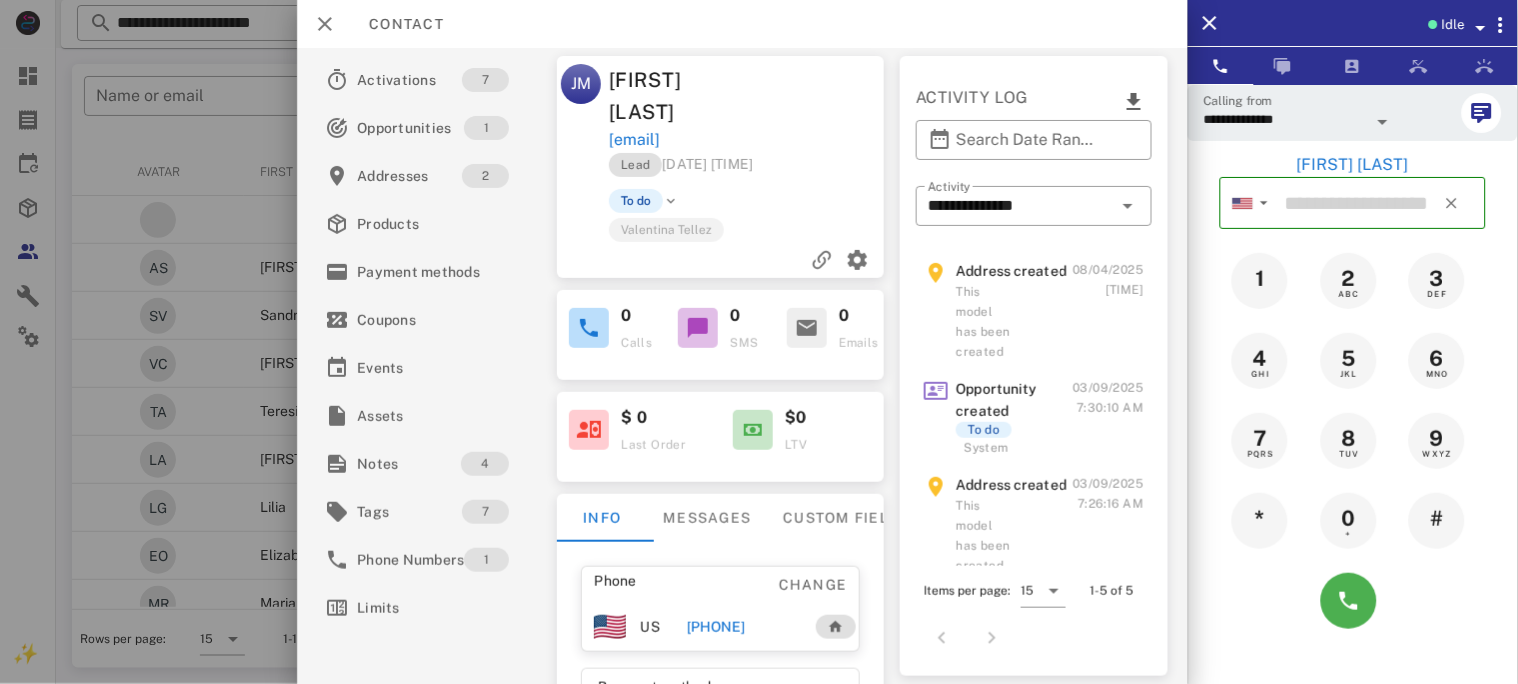 type on "**********" 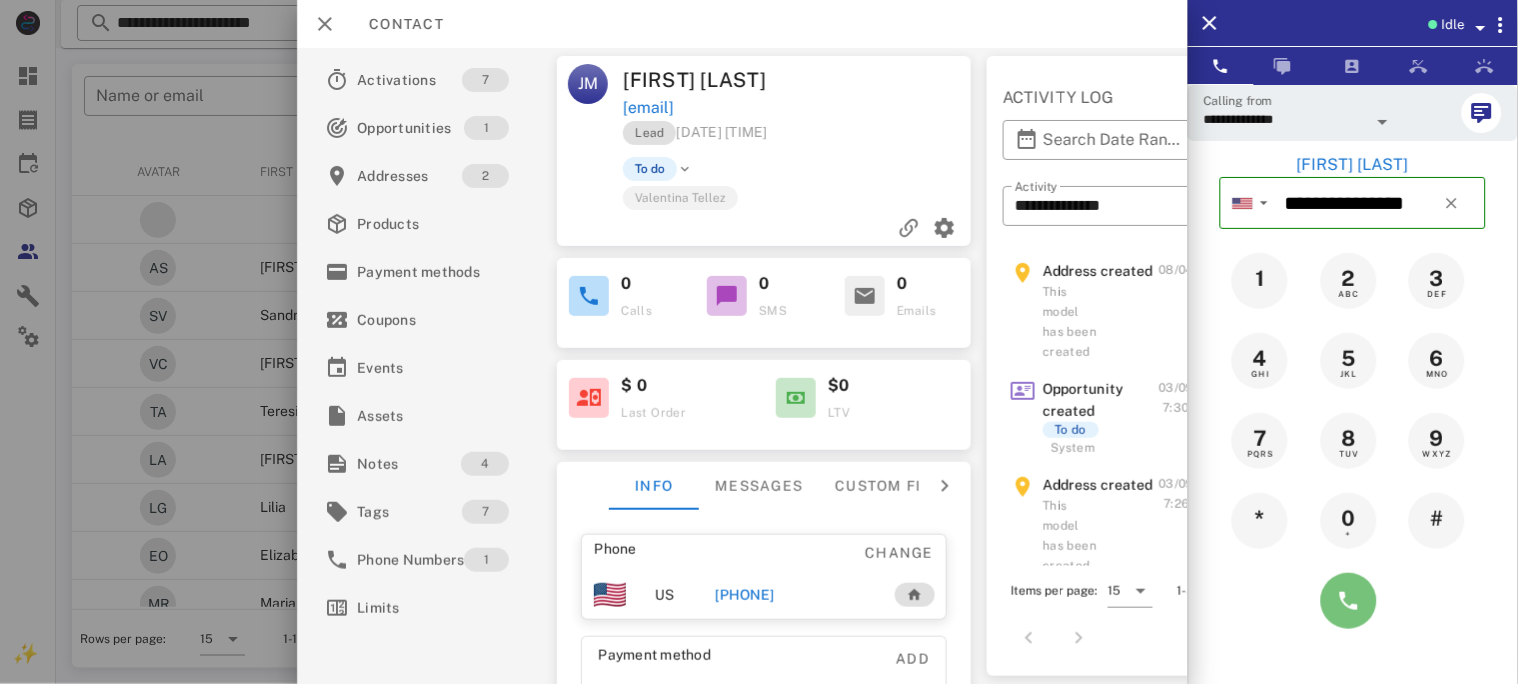 click at bounding box center [1349, 601] 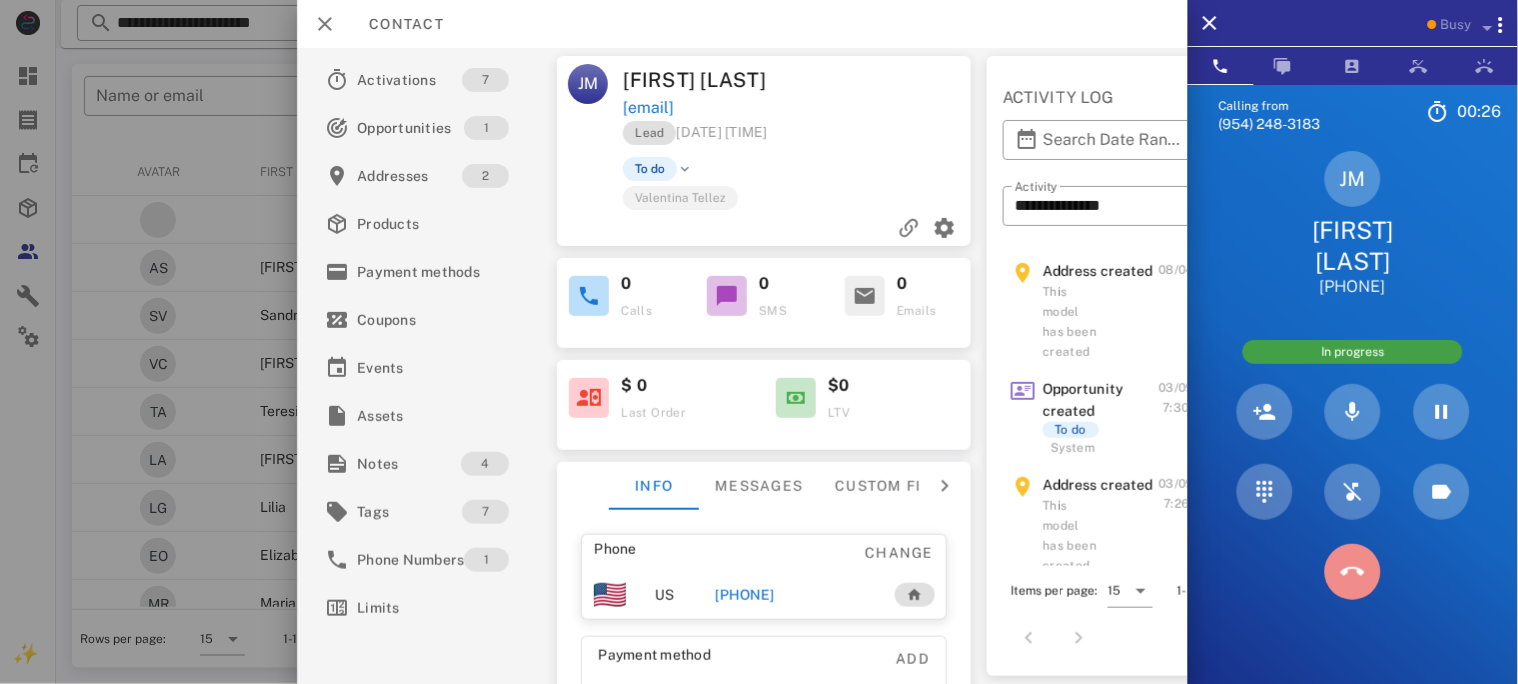 click at bounding box center [1353, 572] 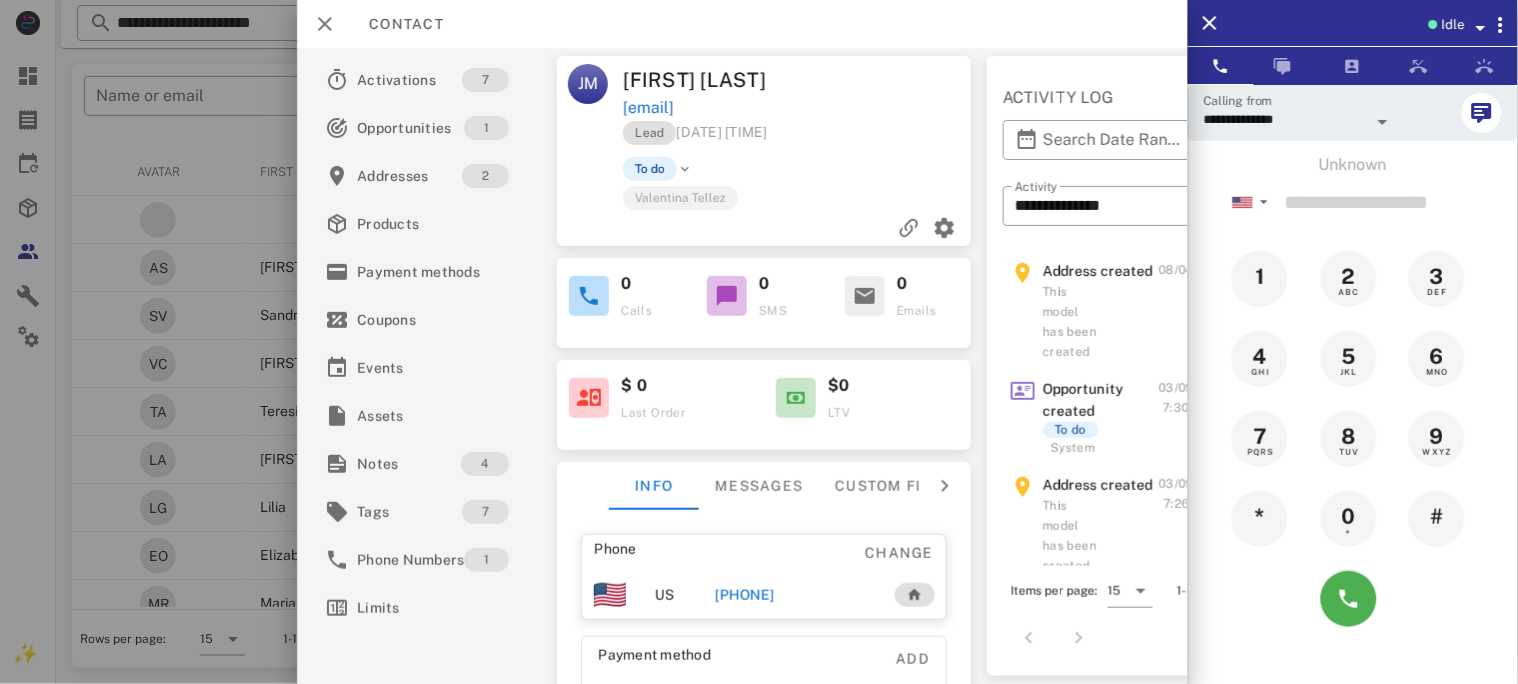 click on "+18133609936" at bounding box center (744, 595) 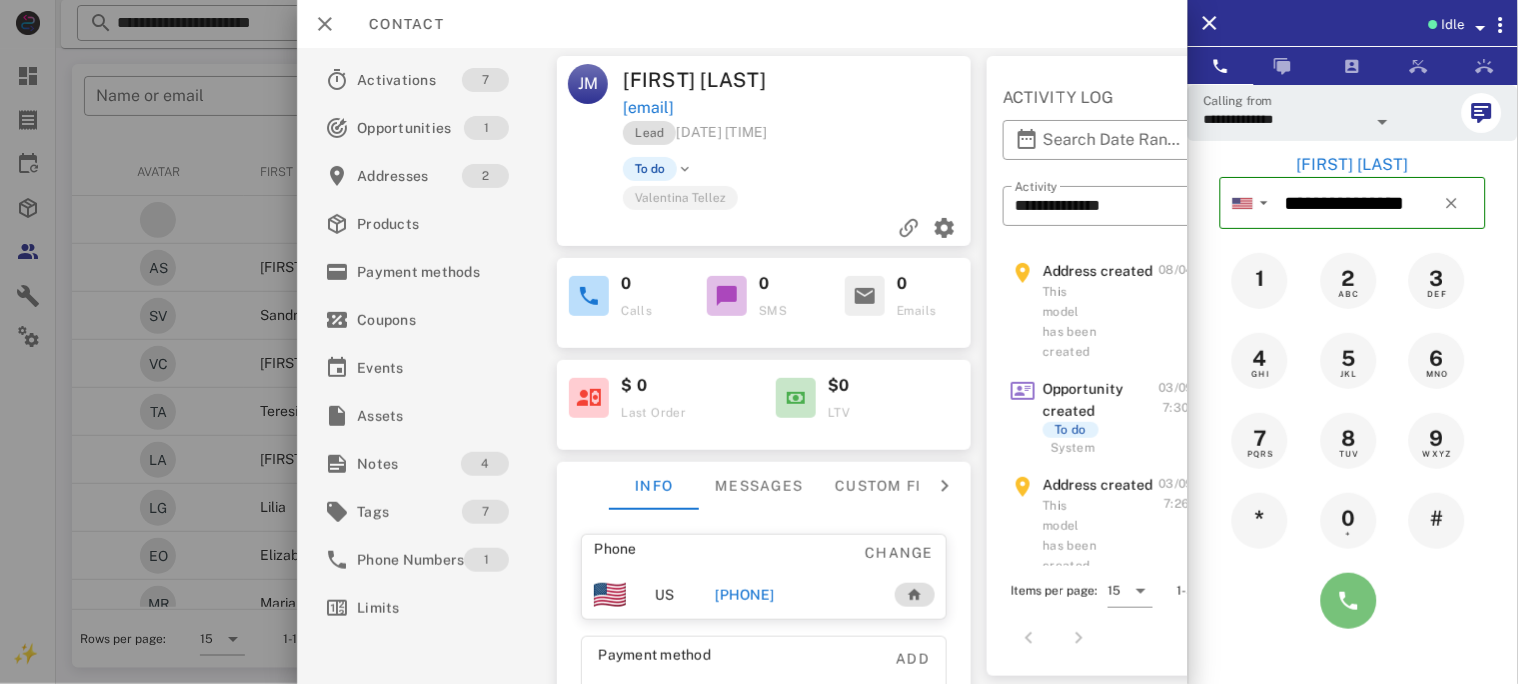 click at bounding box center [1349, 601] 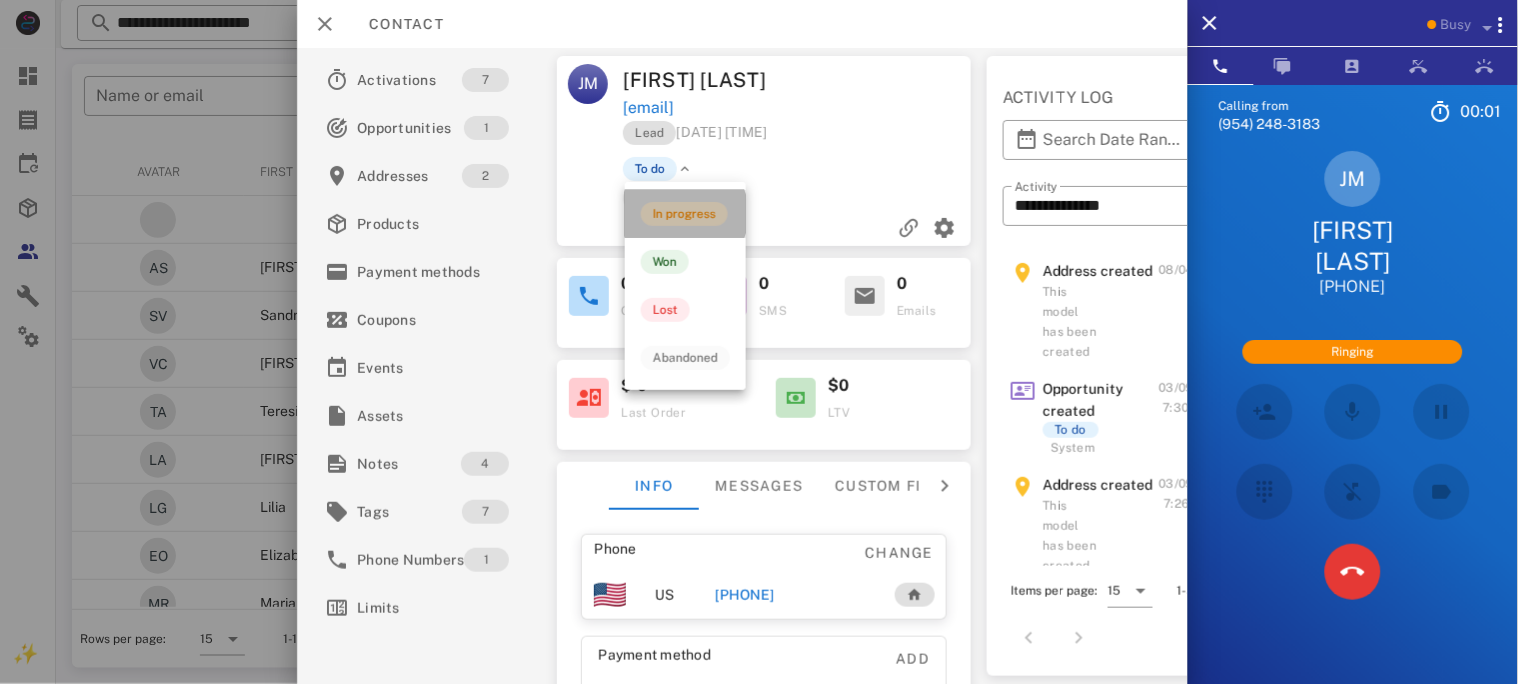 click on "In progress" at bounding box center (684, 214) 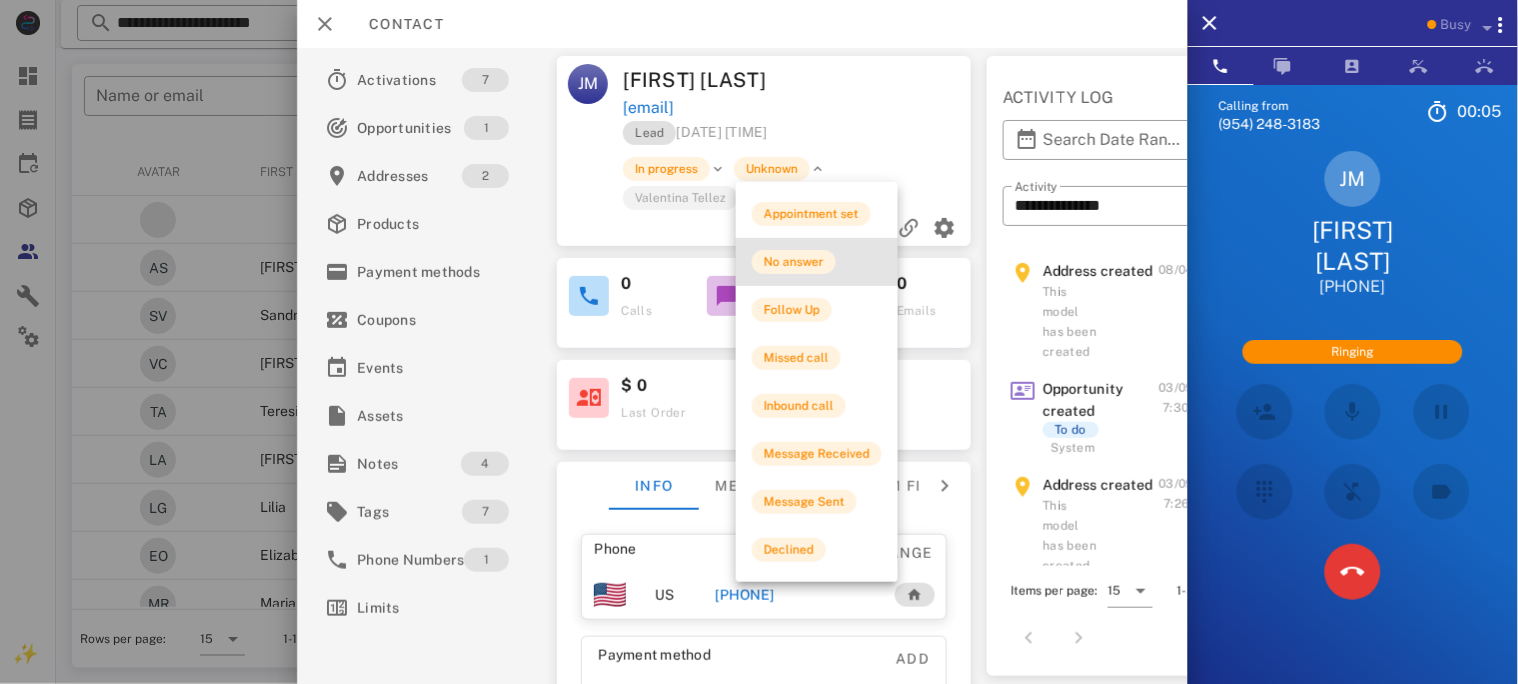 click on "No answer" at bounding box center [794, 262] 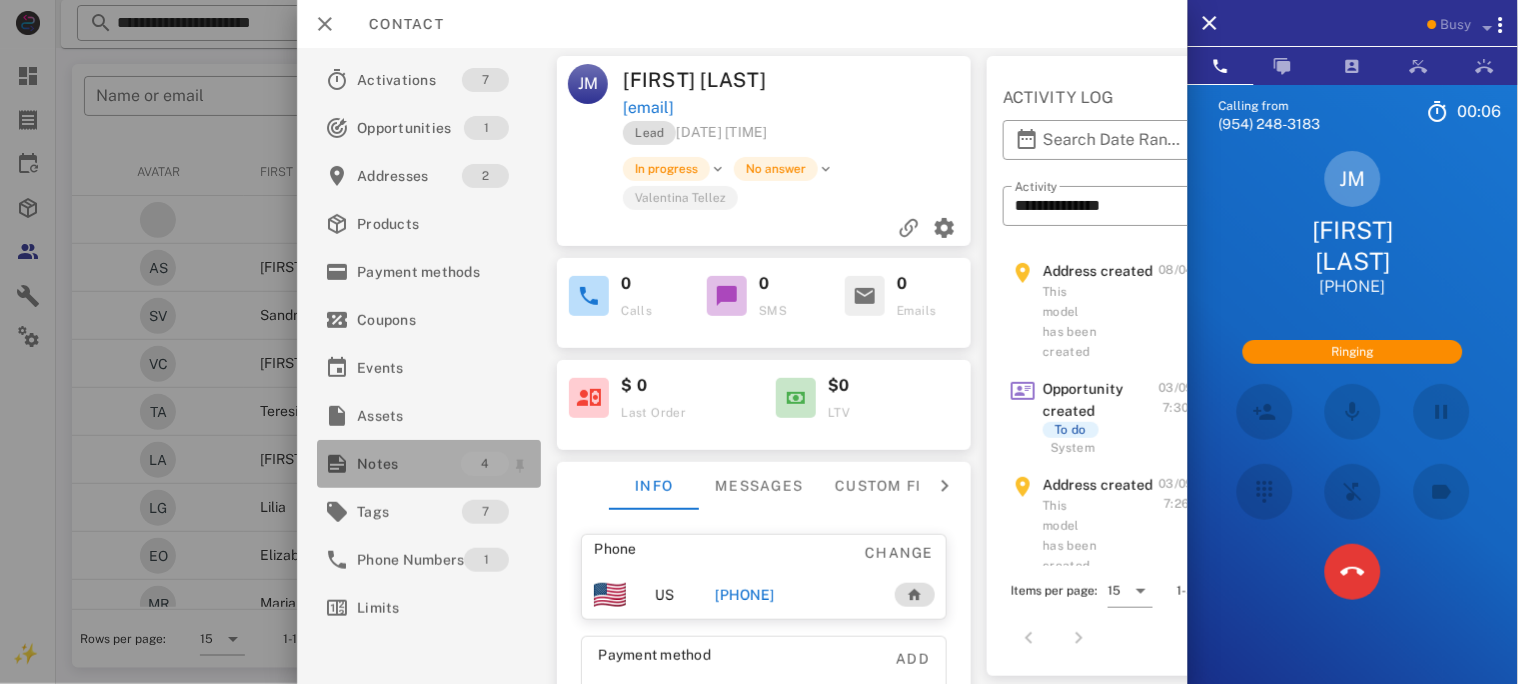 click on "Notes" at bounding box center [409, 464] 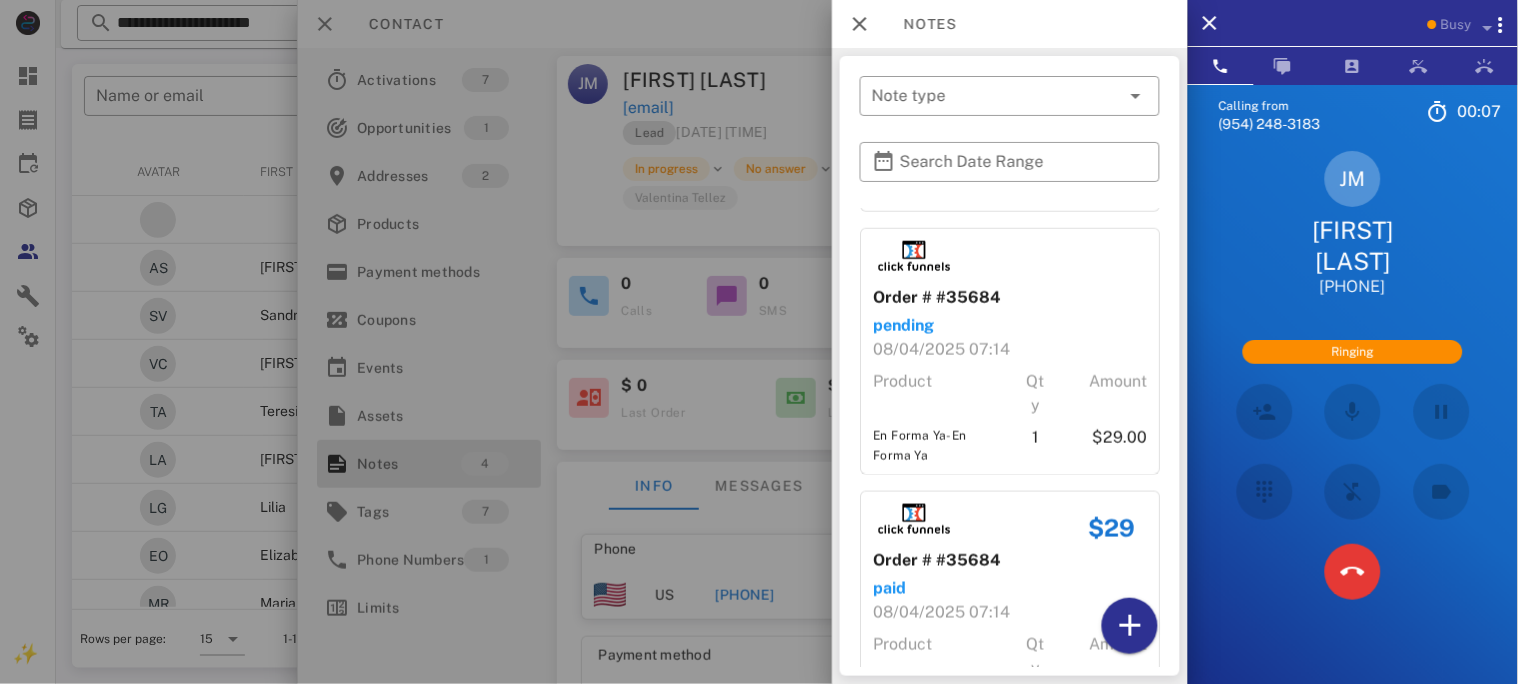 scroll, scrollTop: 598, scrollLeft: 0, axis: vertical 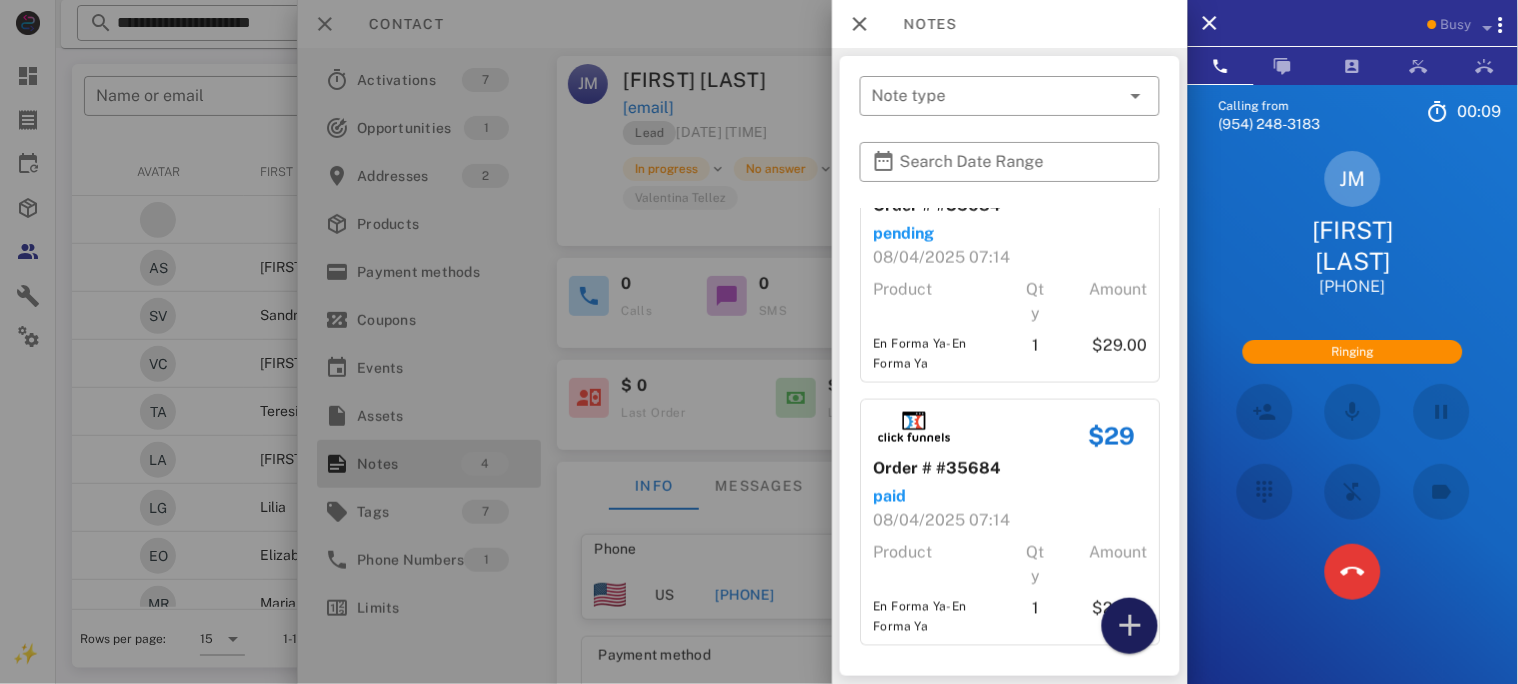 click at bounding box center (1130, 626) 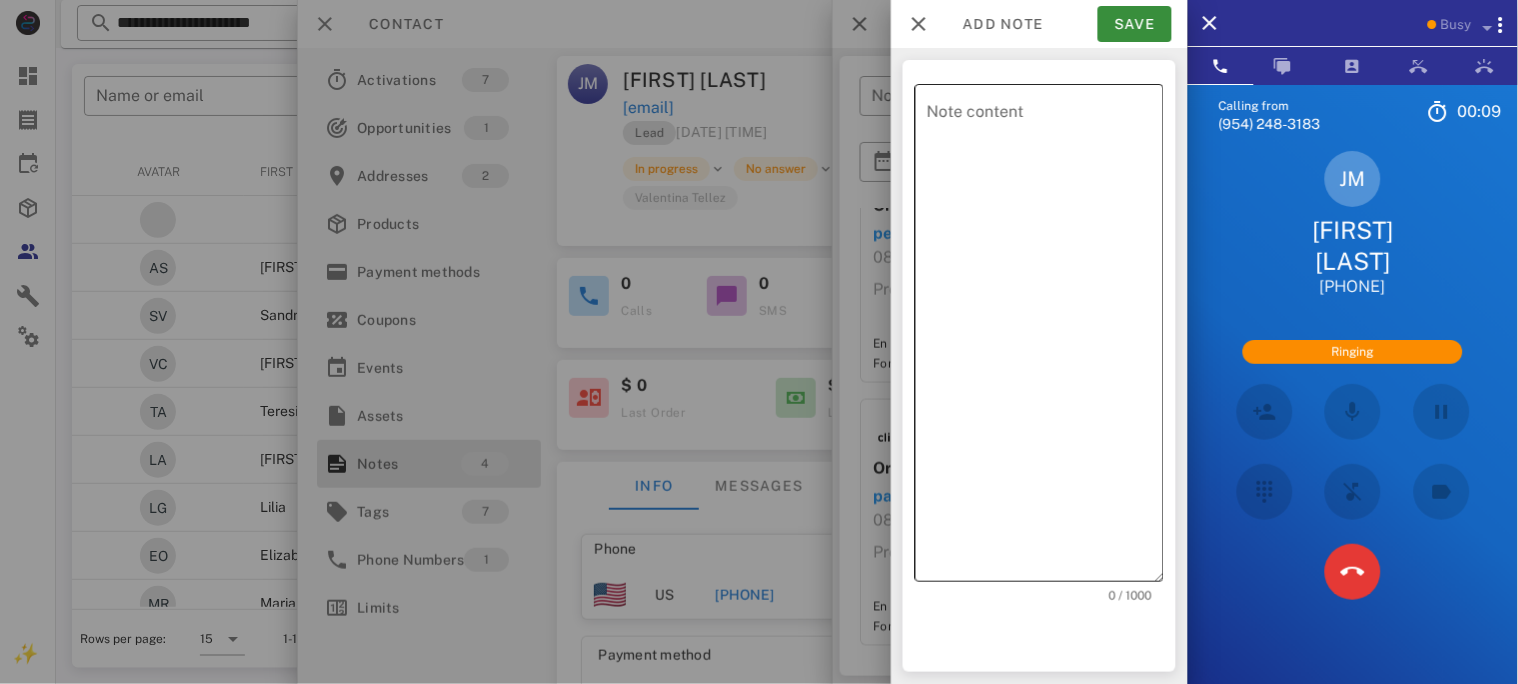 click on "Note content" at bounding box center [1045, 338] 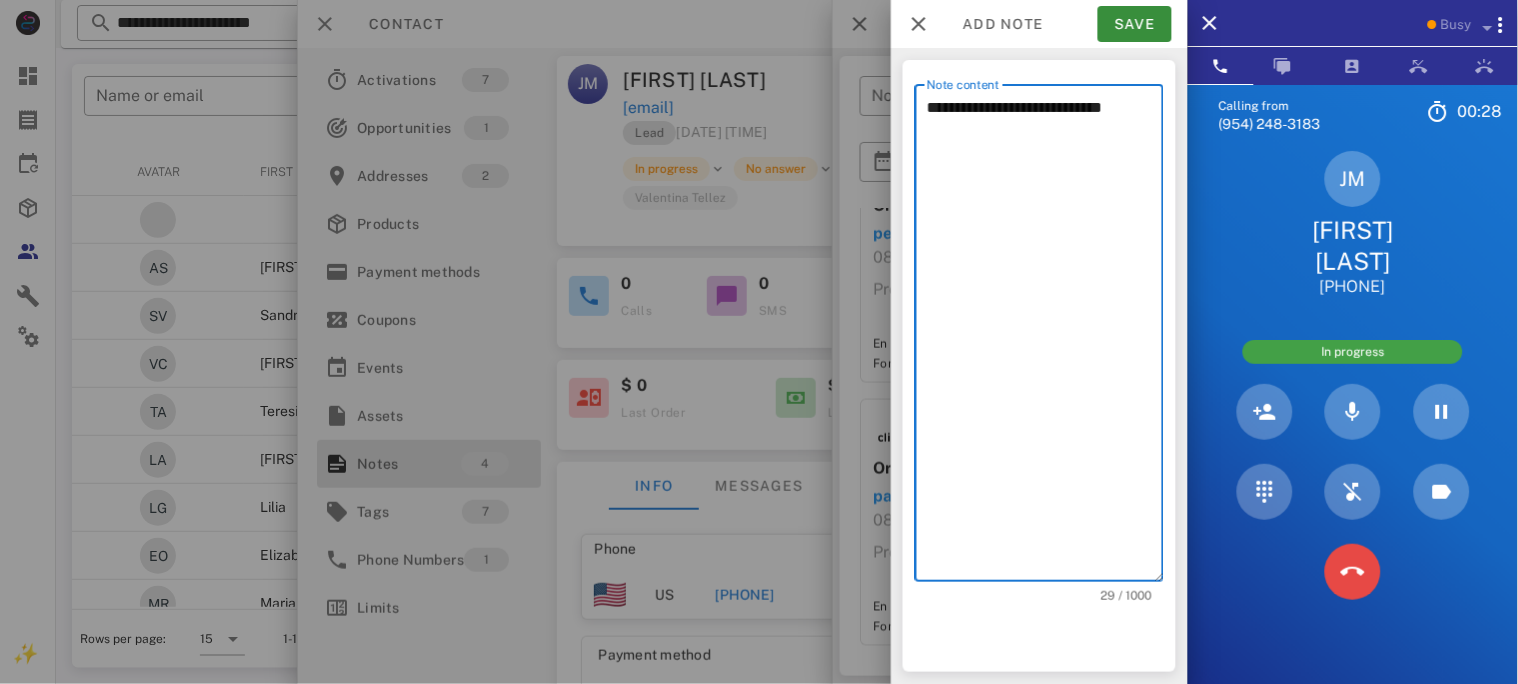 type on "**********" 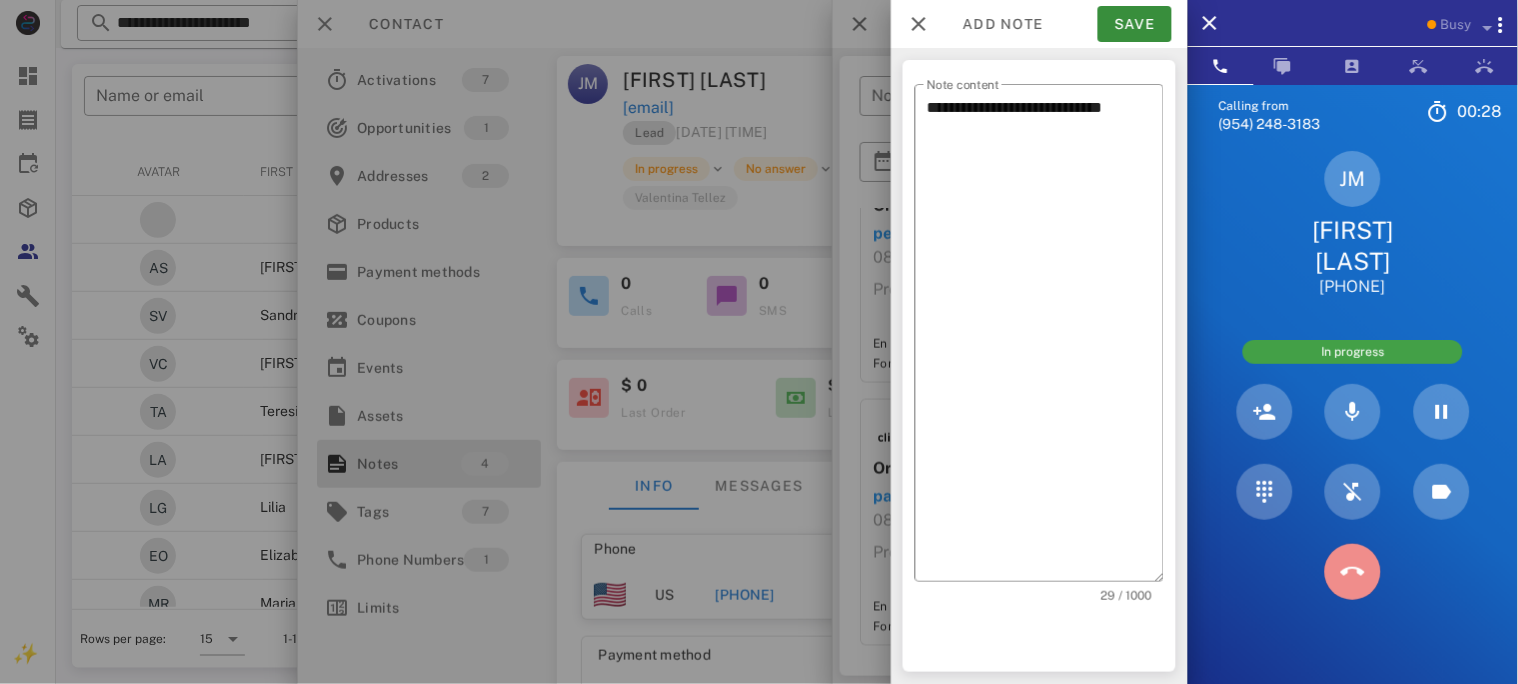 click at bounding box center (1353, 572) 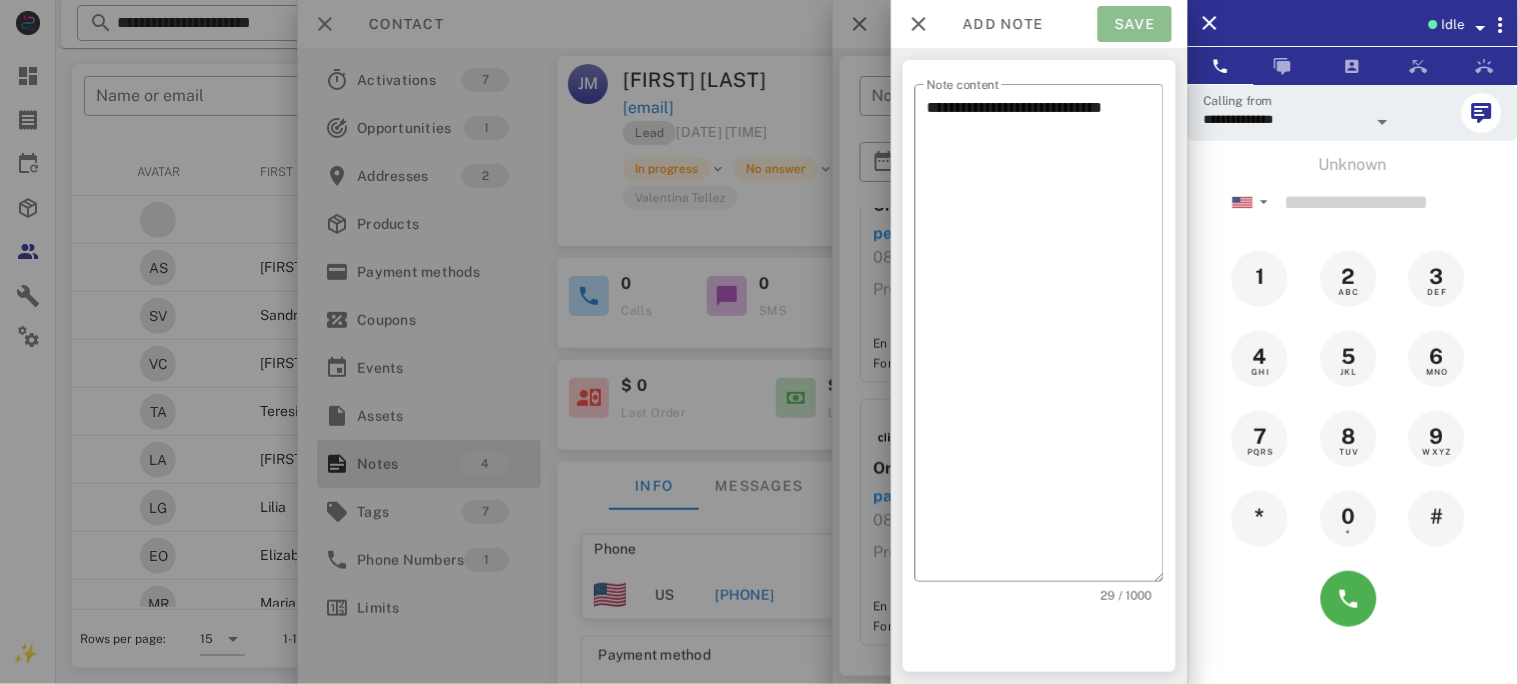 click on "Save" at bounding box center [1135, 24] 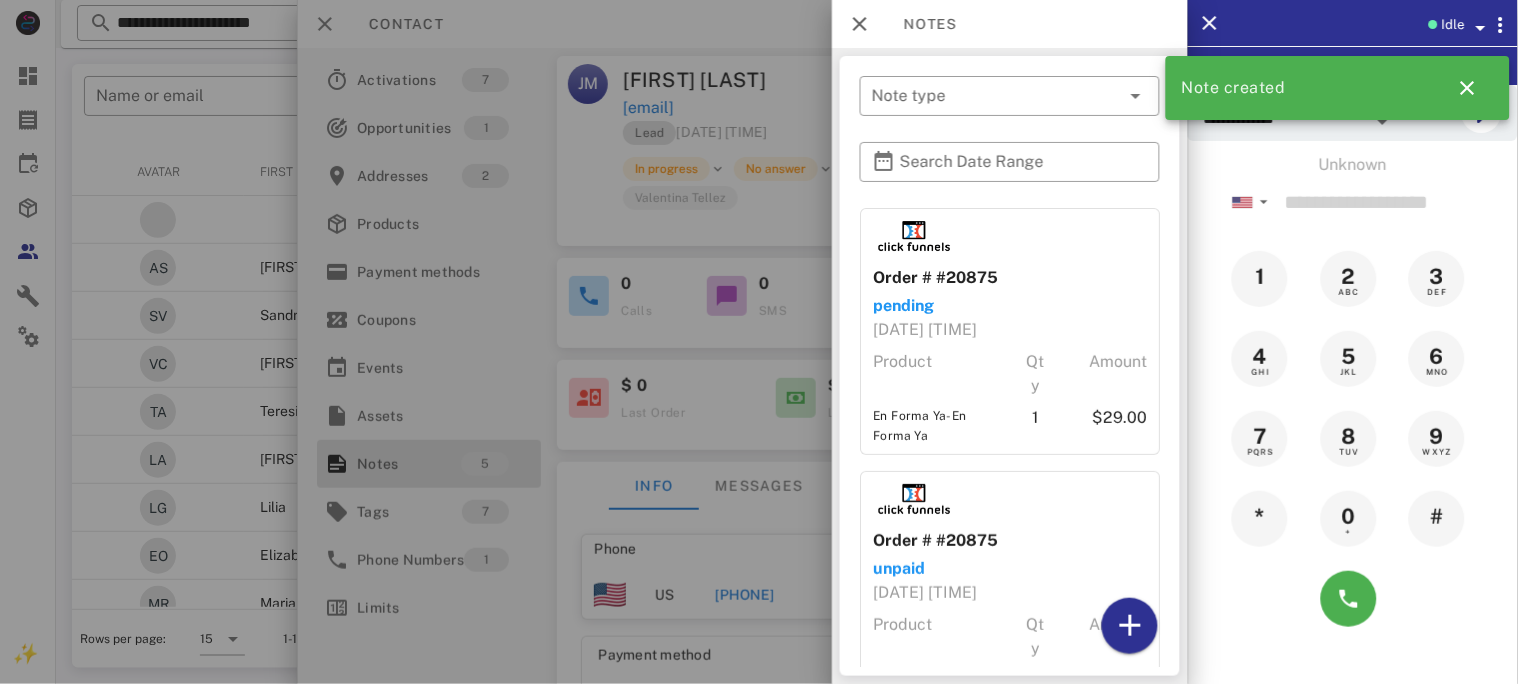 click at bounding box center [759, 342] 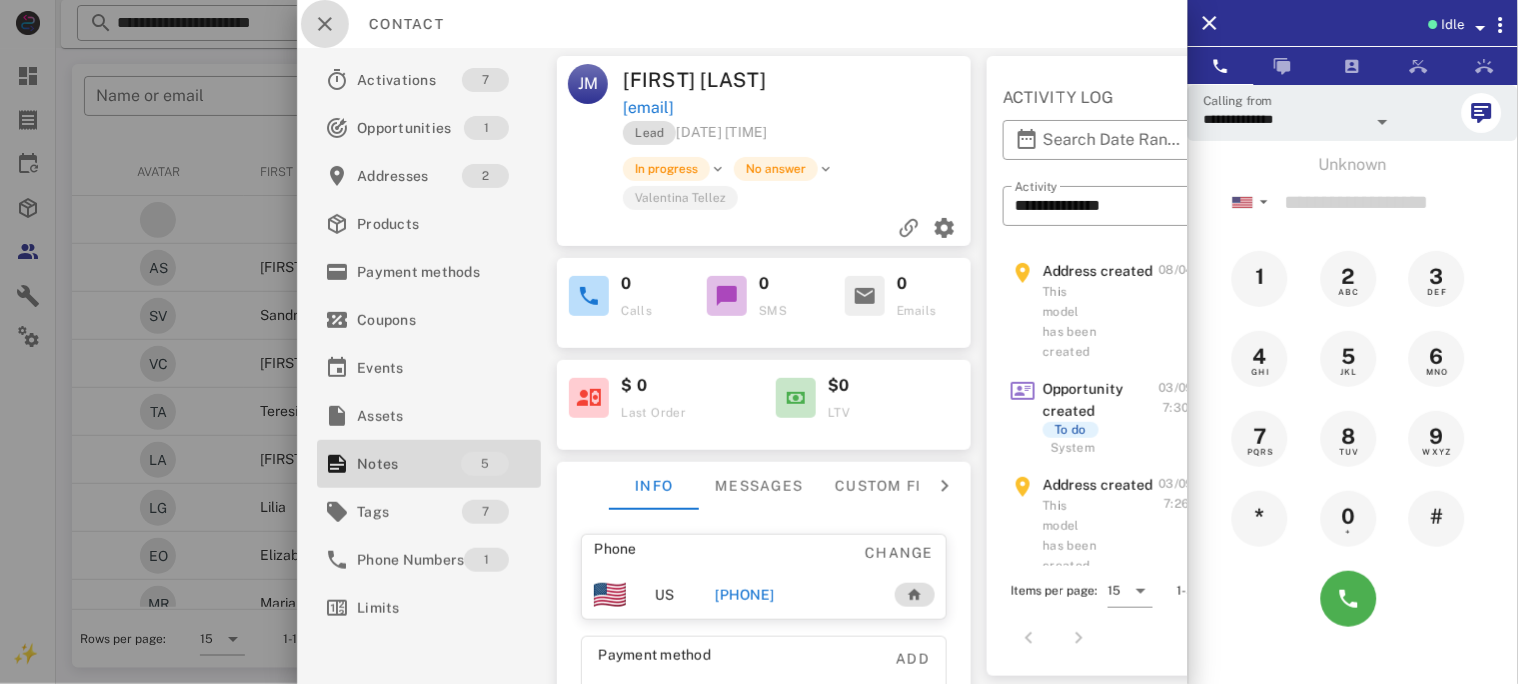 click at bounding box center [325, 24] 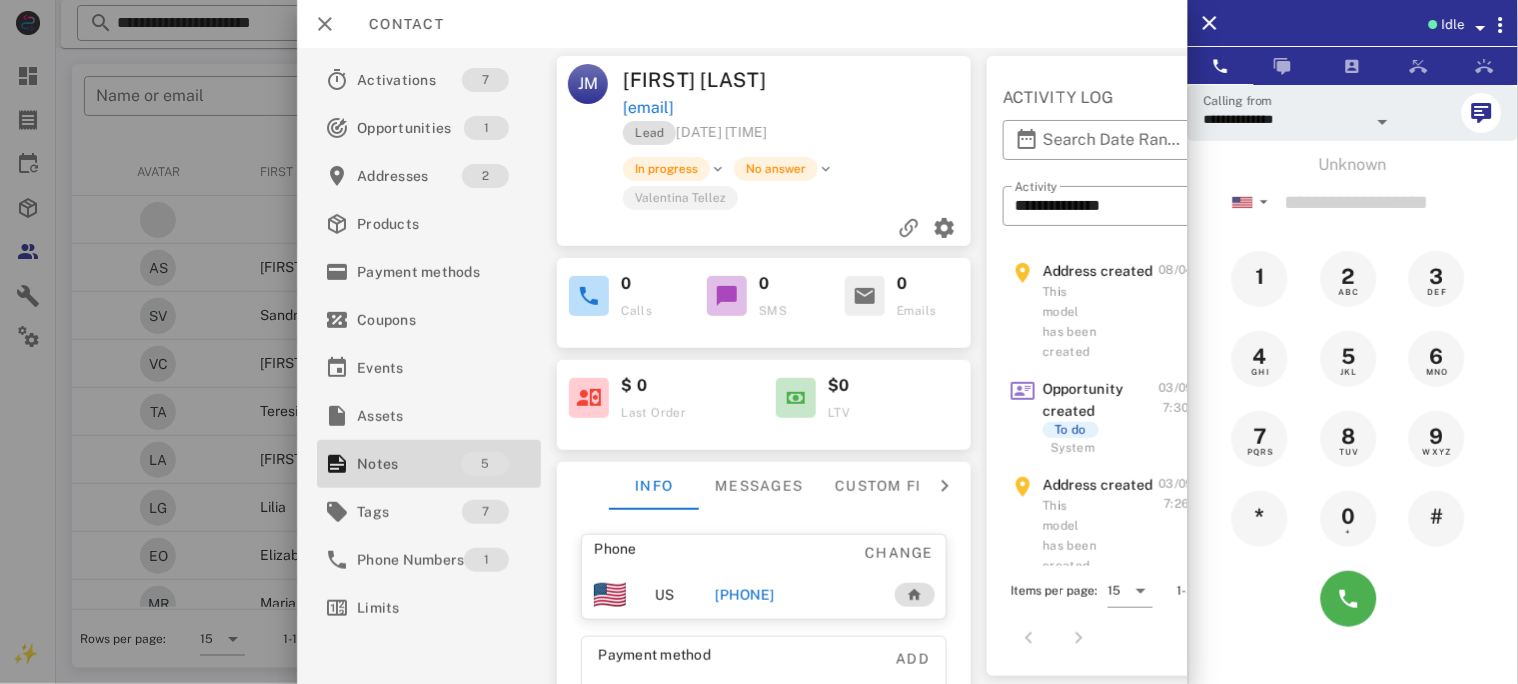 click at bounding box center [759, 342] 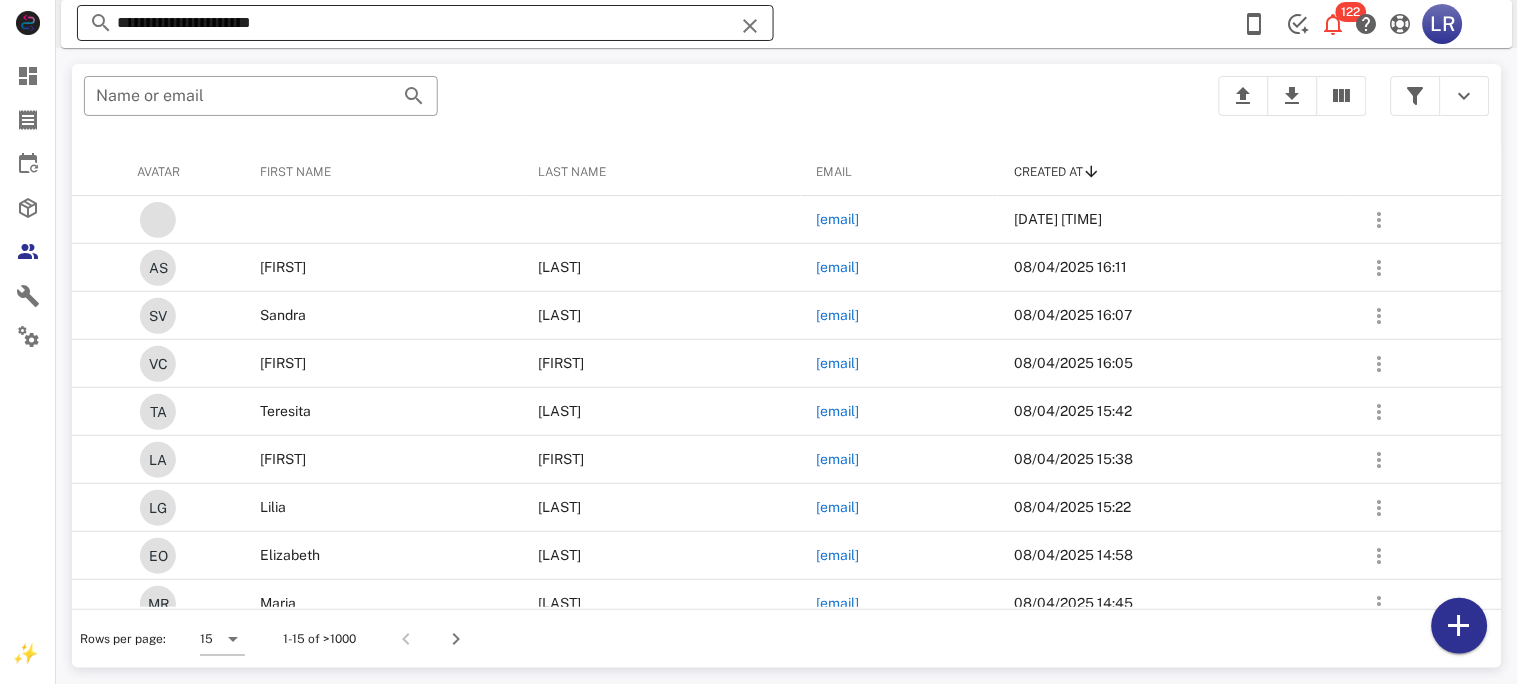 click at bounding box center (750, 26) 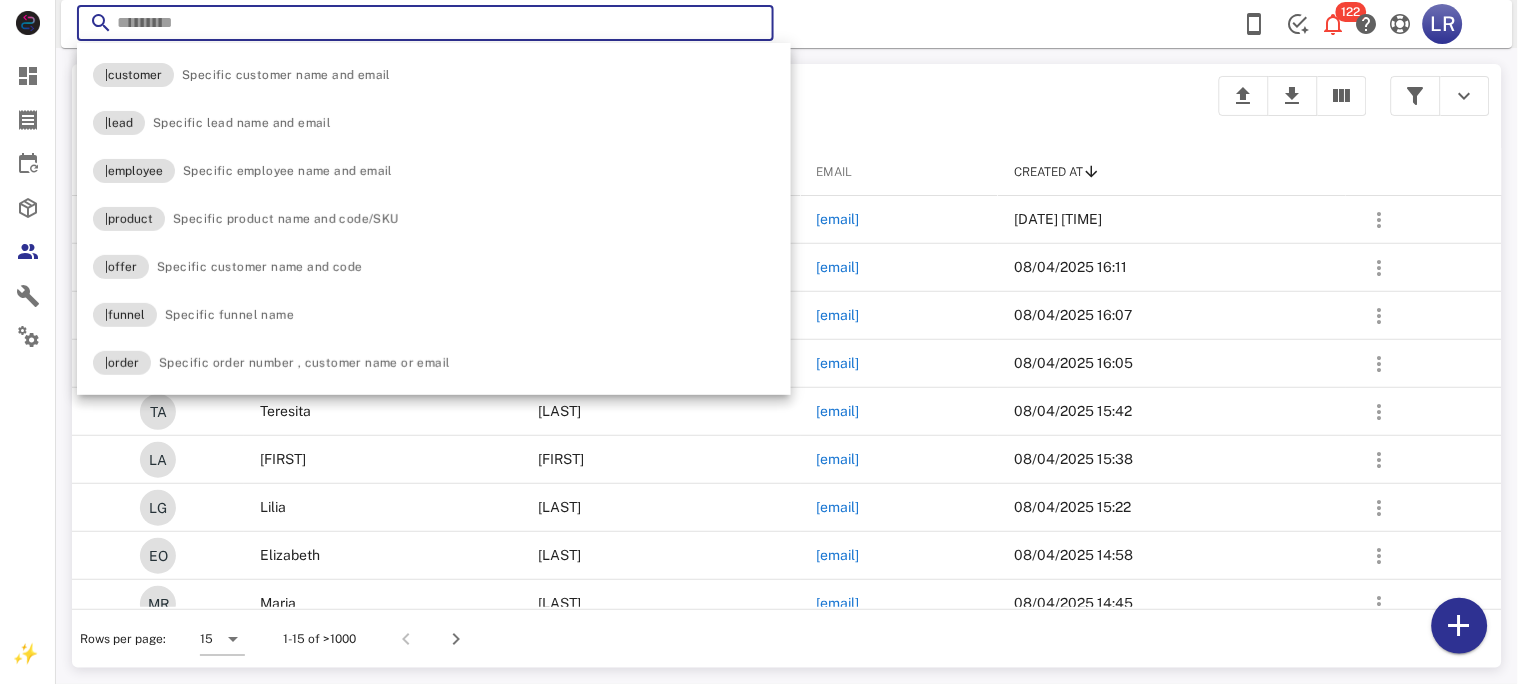 click at bounding box center [750, 26] 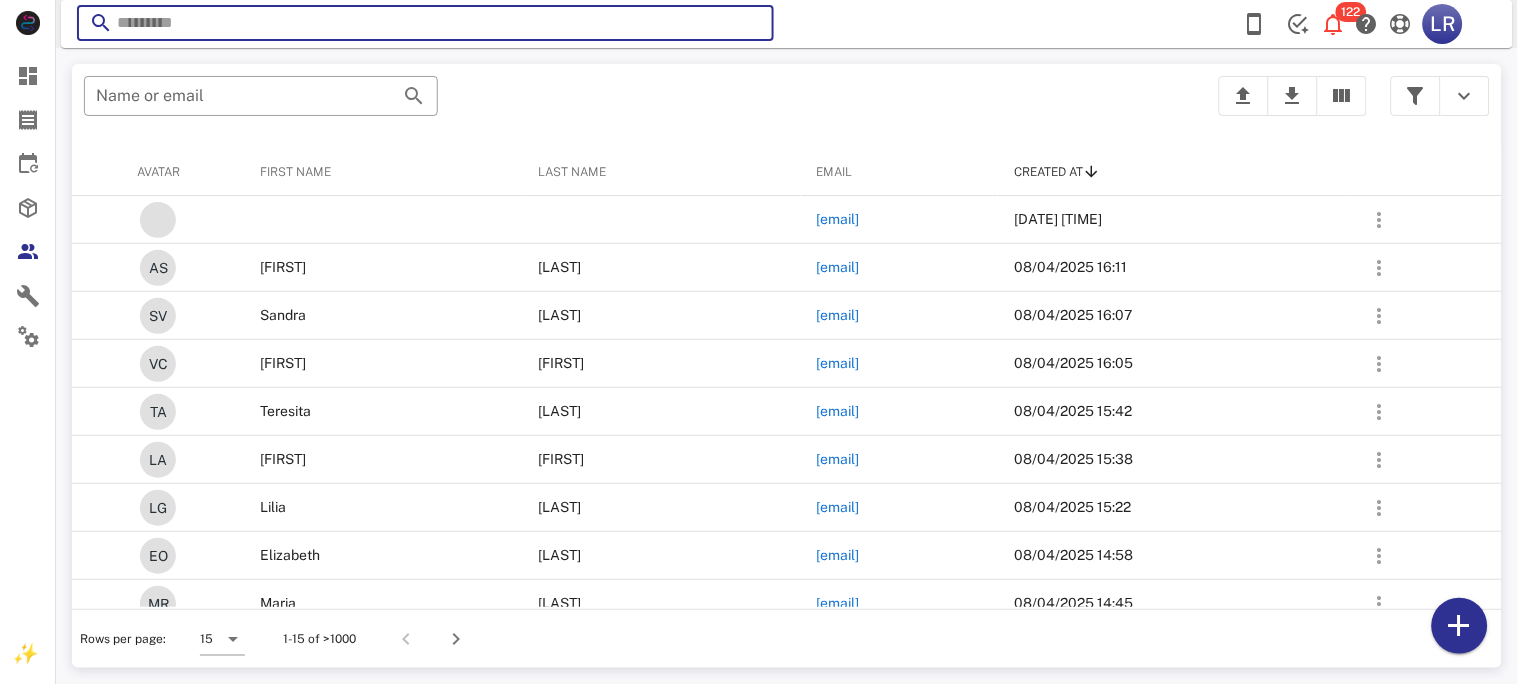 paste on "**********" 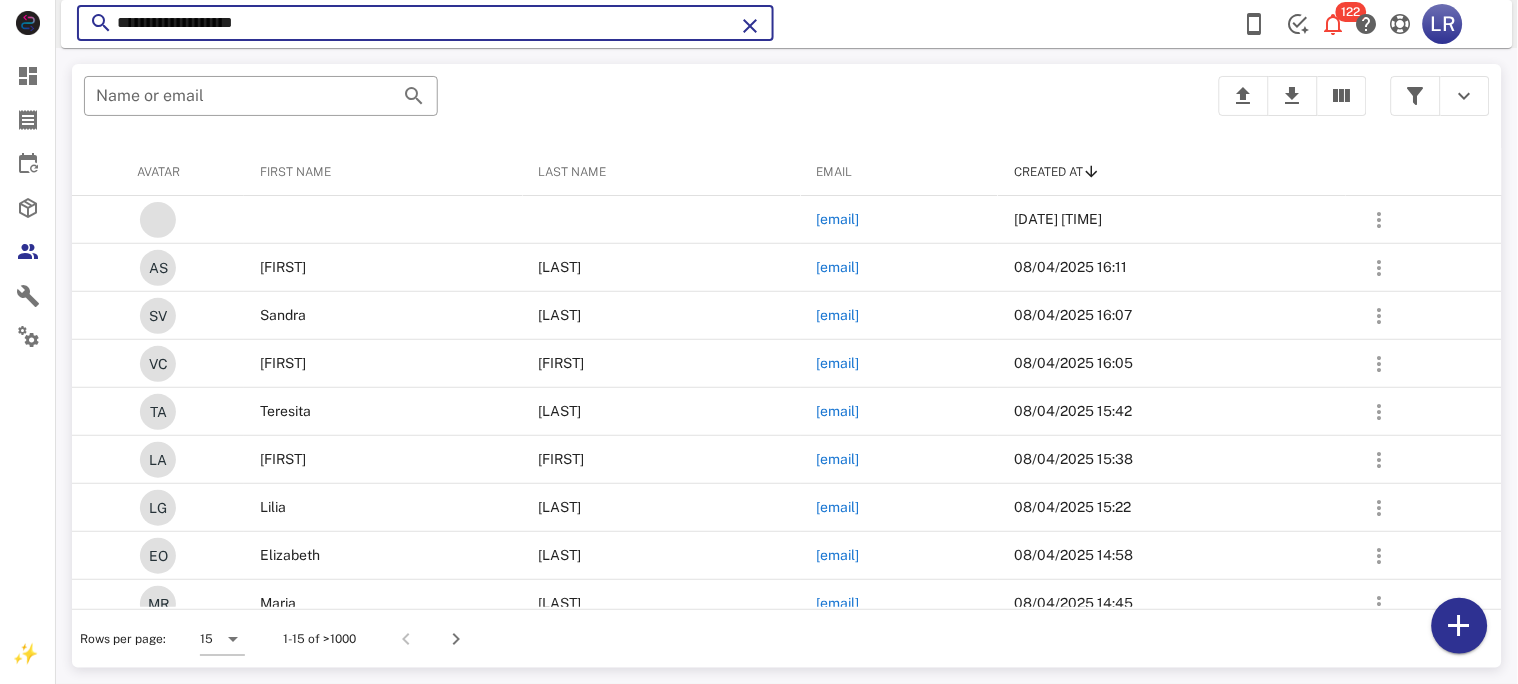 type on "**********" 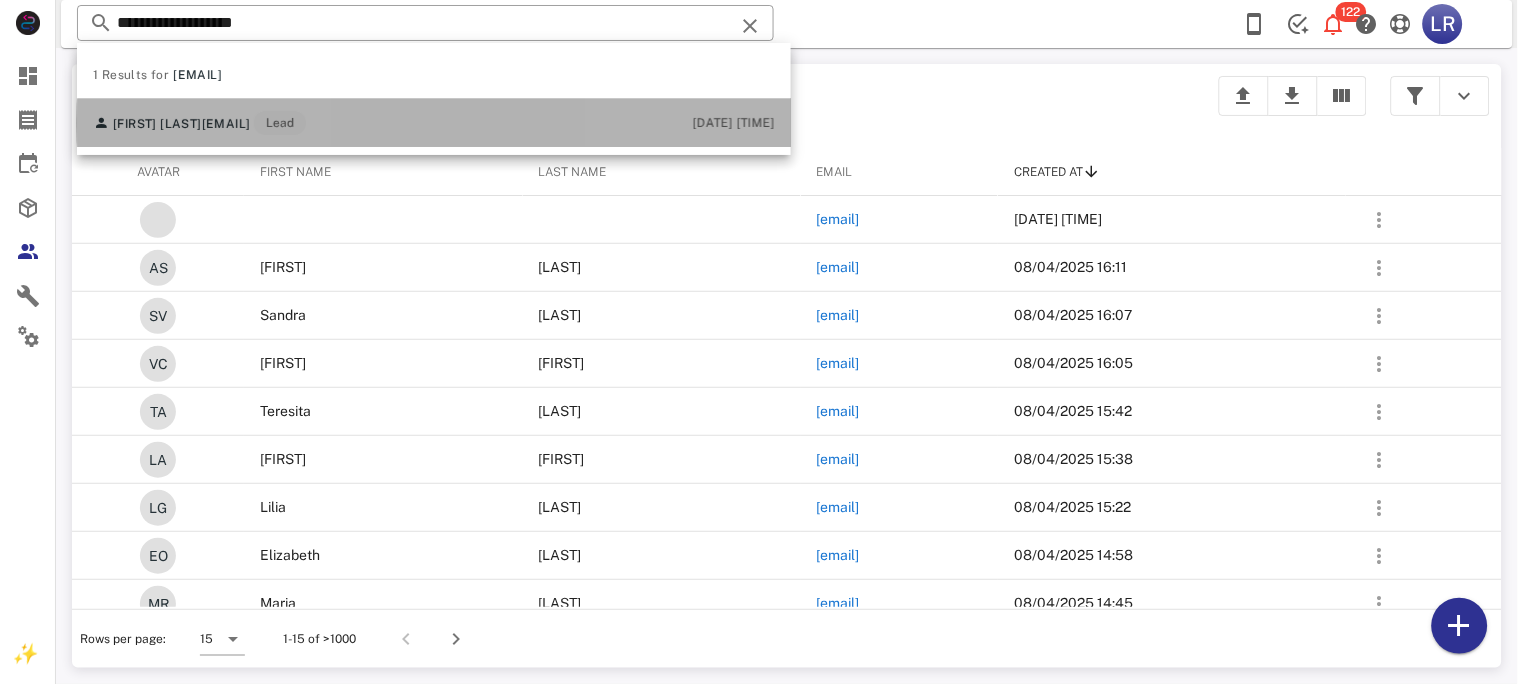 click on "beatriz04@gmail.com" at bounding box center (226, 124) 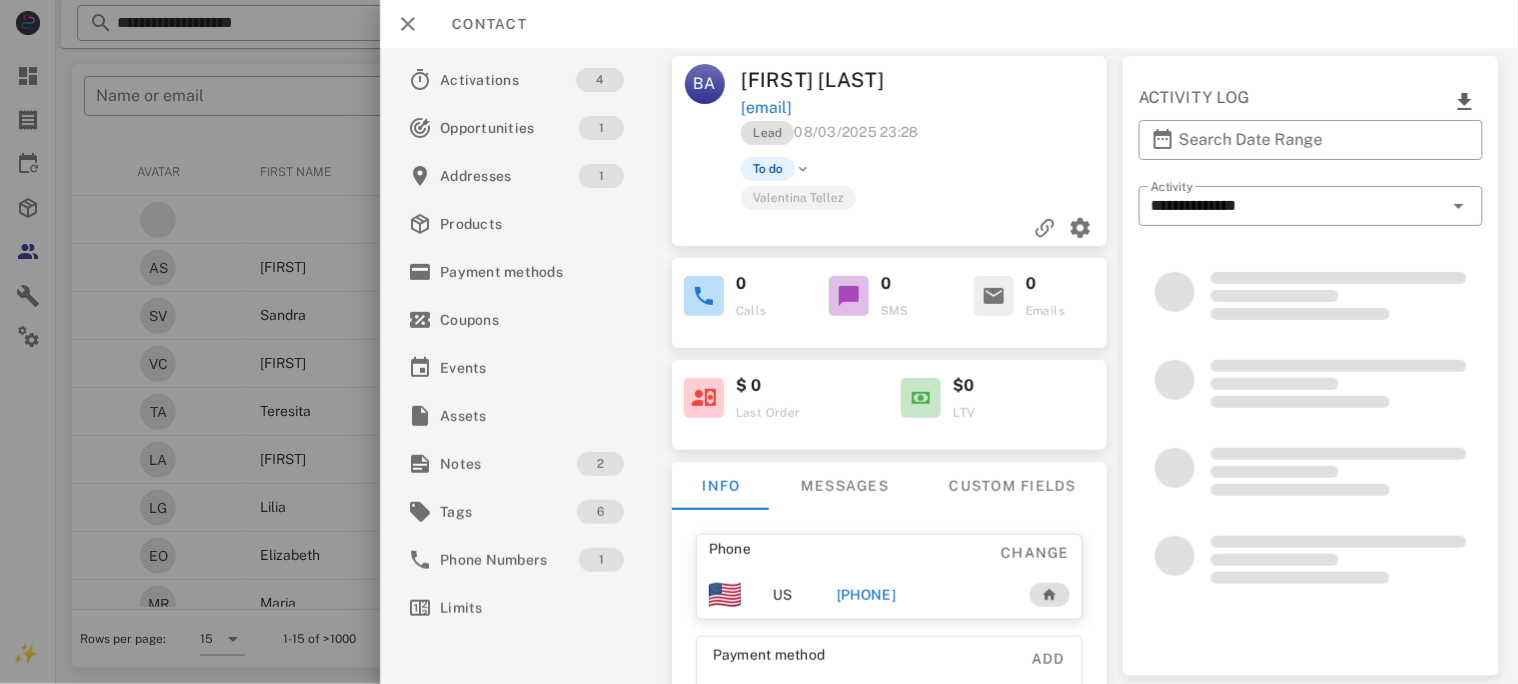 click on "+17209386152" at bounding box center [865, 595] 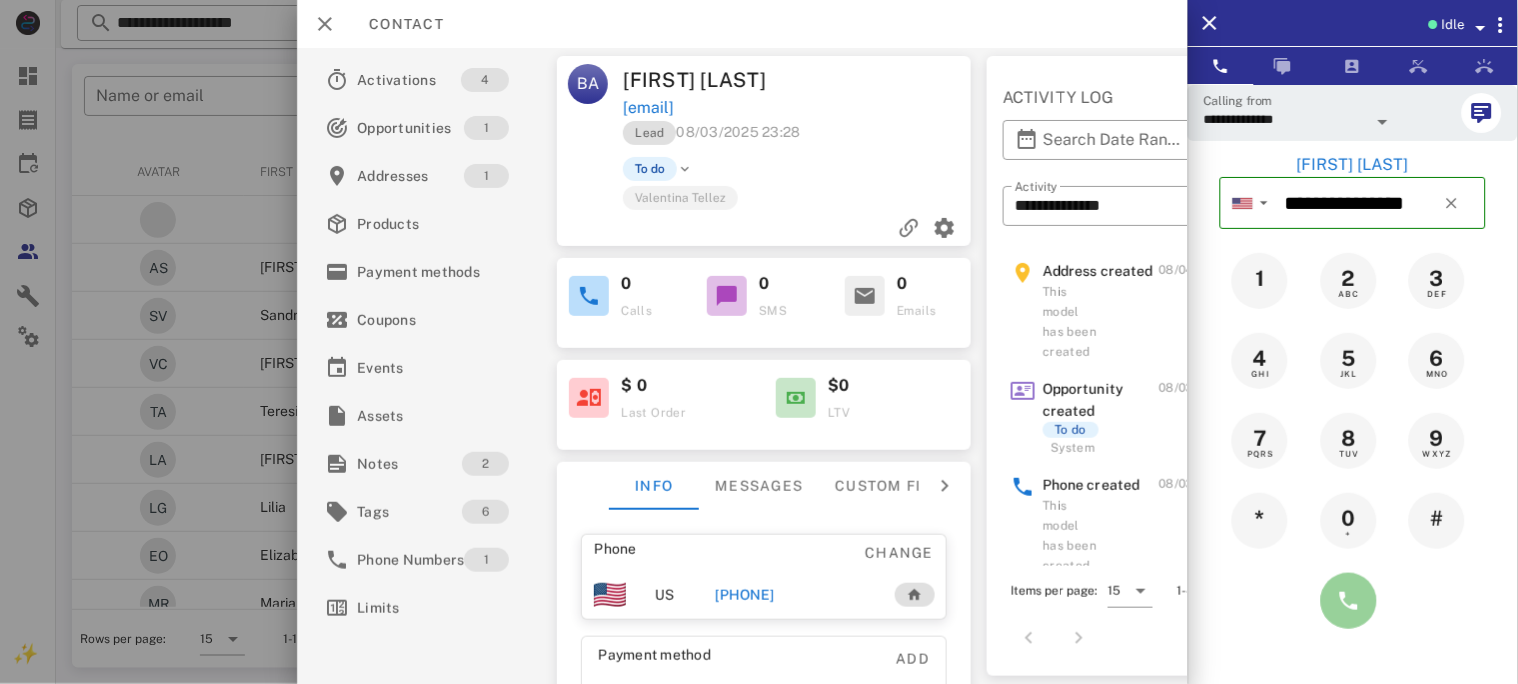 click at bounding box center [1349, 601] 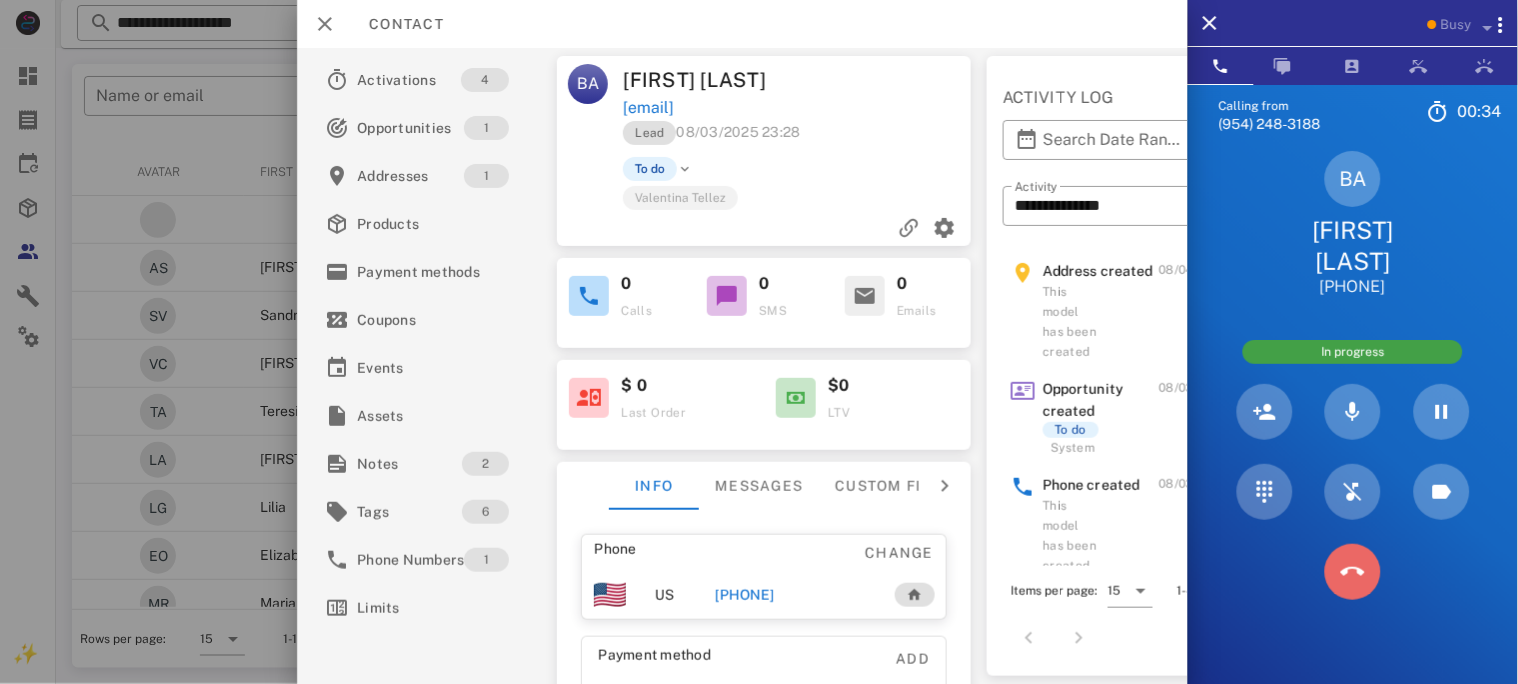 click at bounding box center (1353, 572) 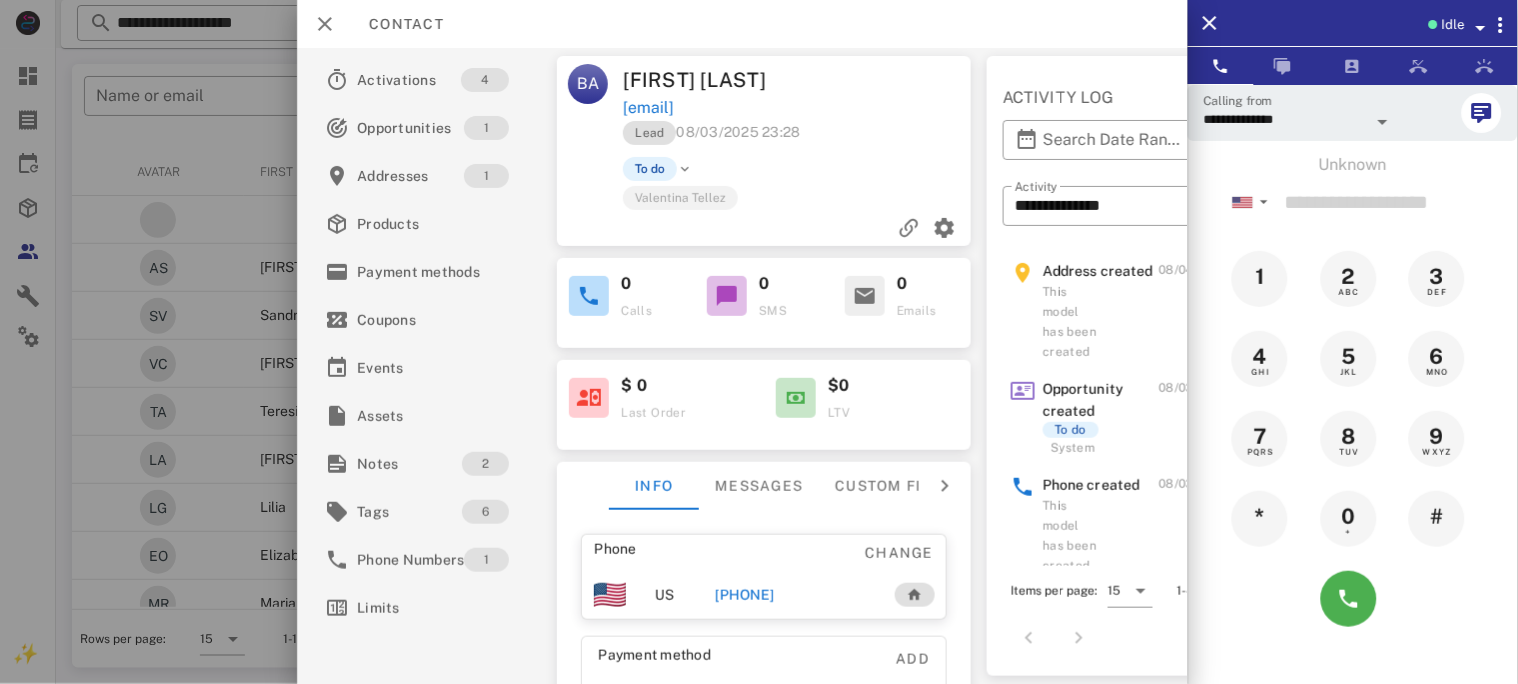 click on "+17209386152" at bounding box center (744, 595) 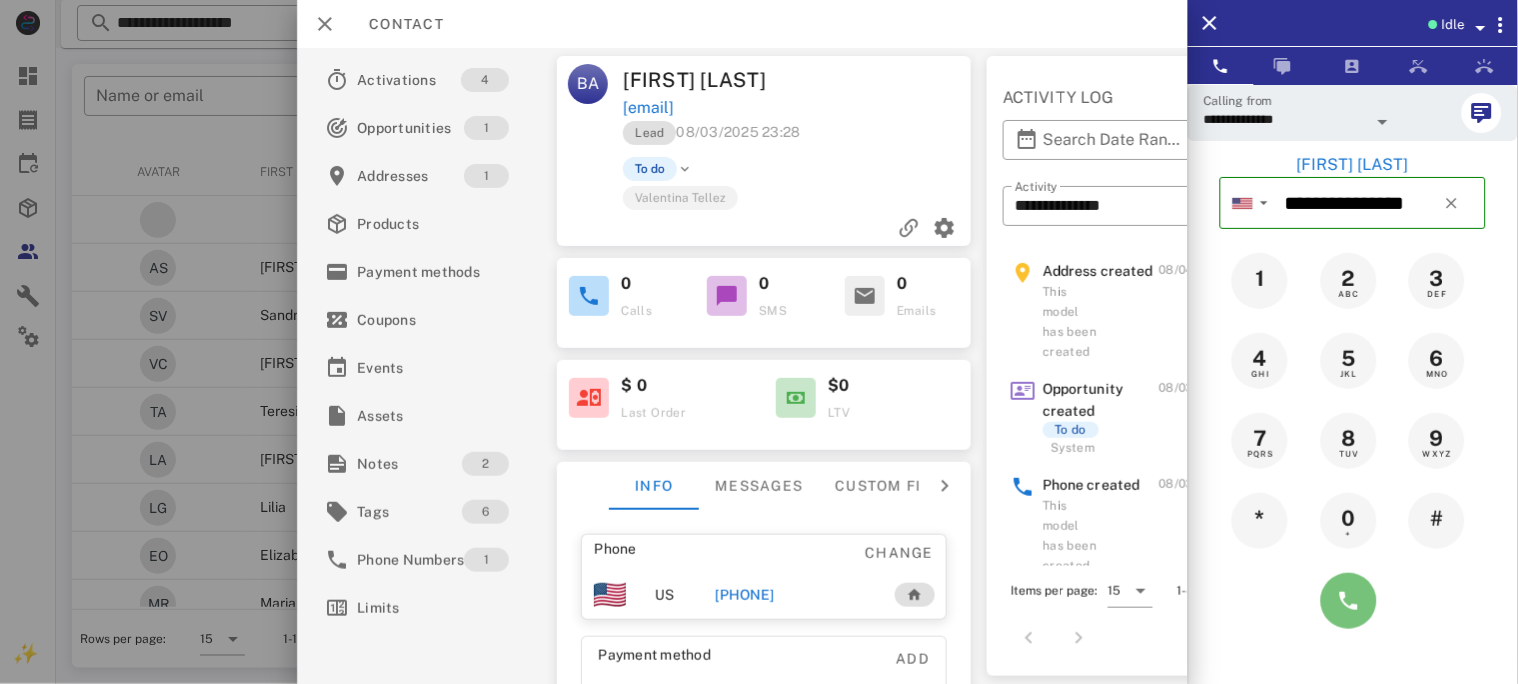 click at bounding box center [1349, 601] 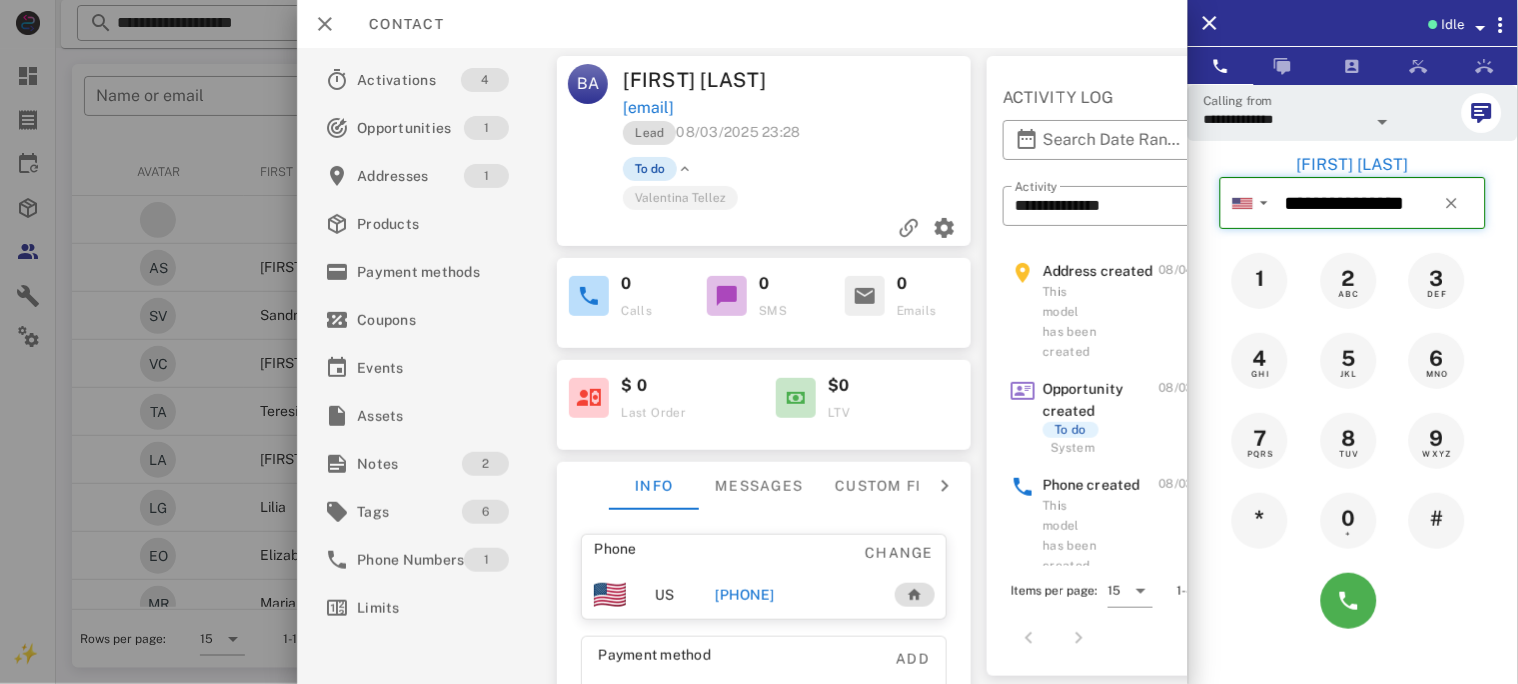 type 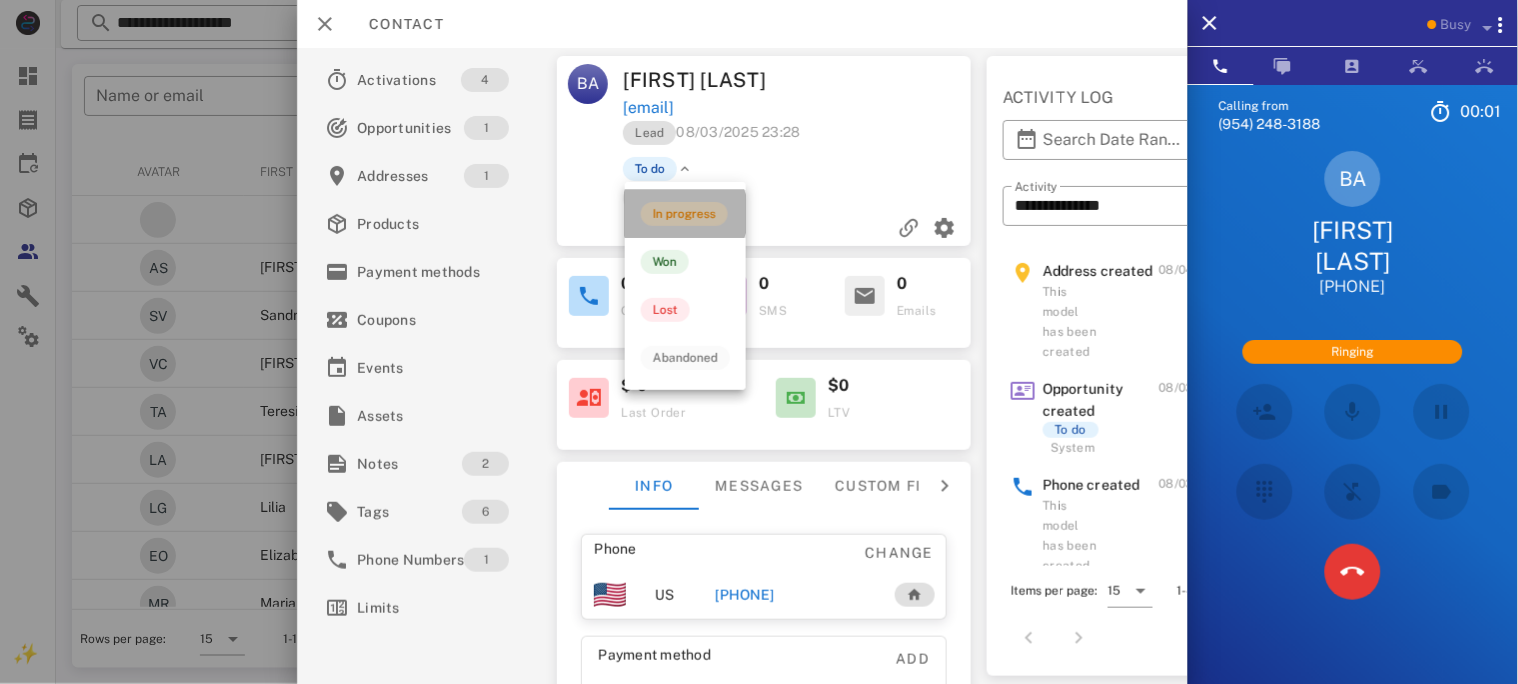 click on "In progress" at bounding box center (684, 214) 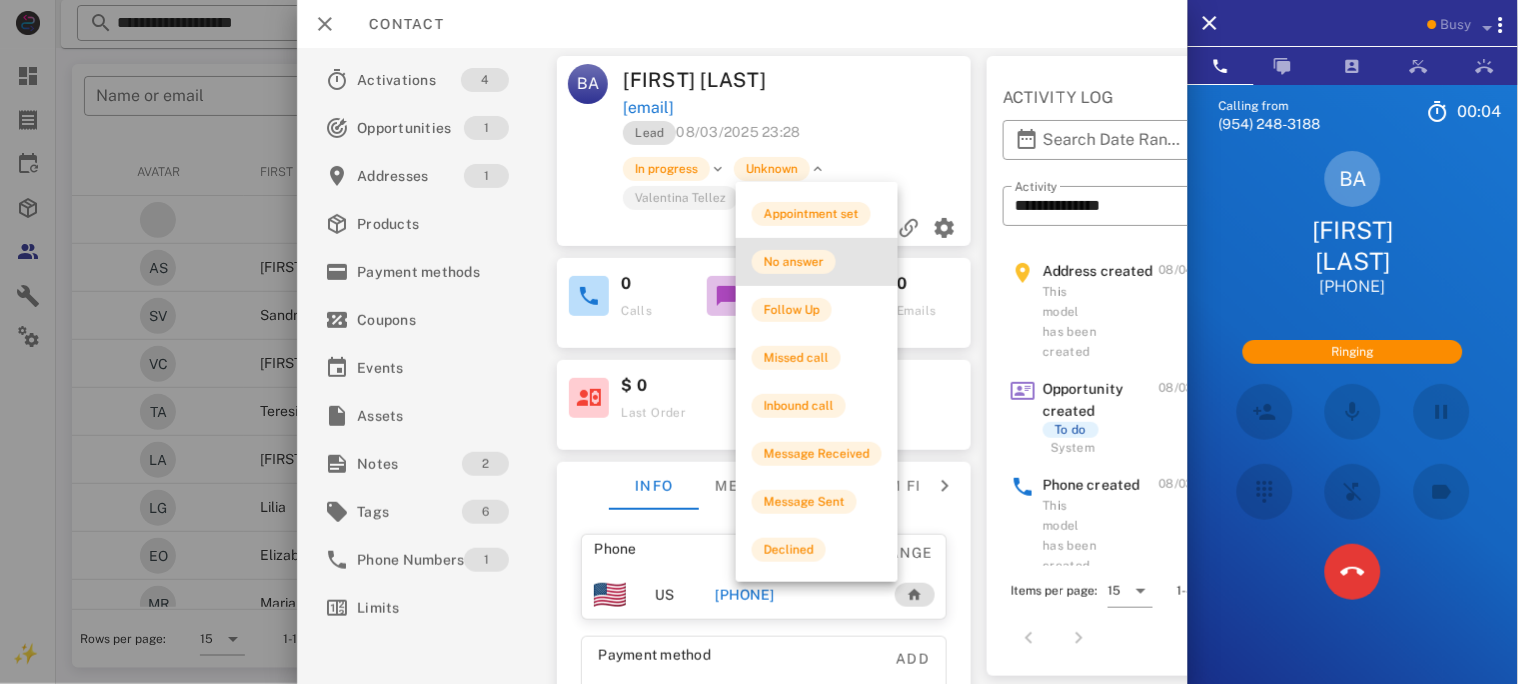 click on "No answer" at bounding box center (794, 262) 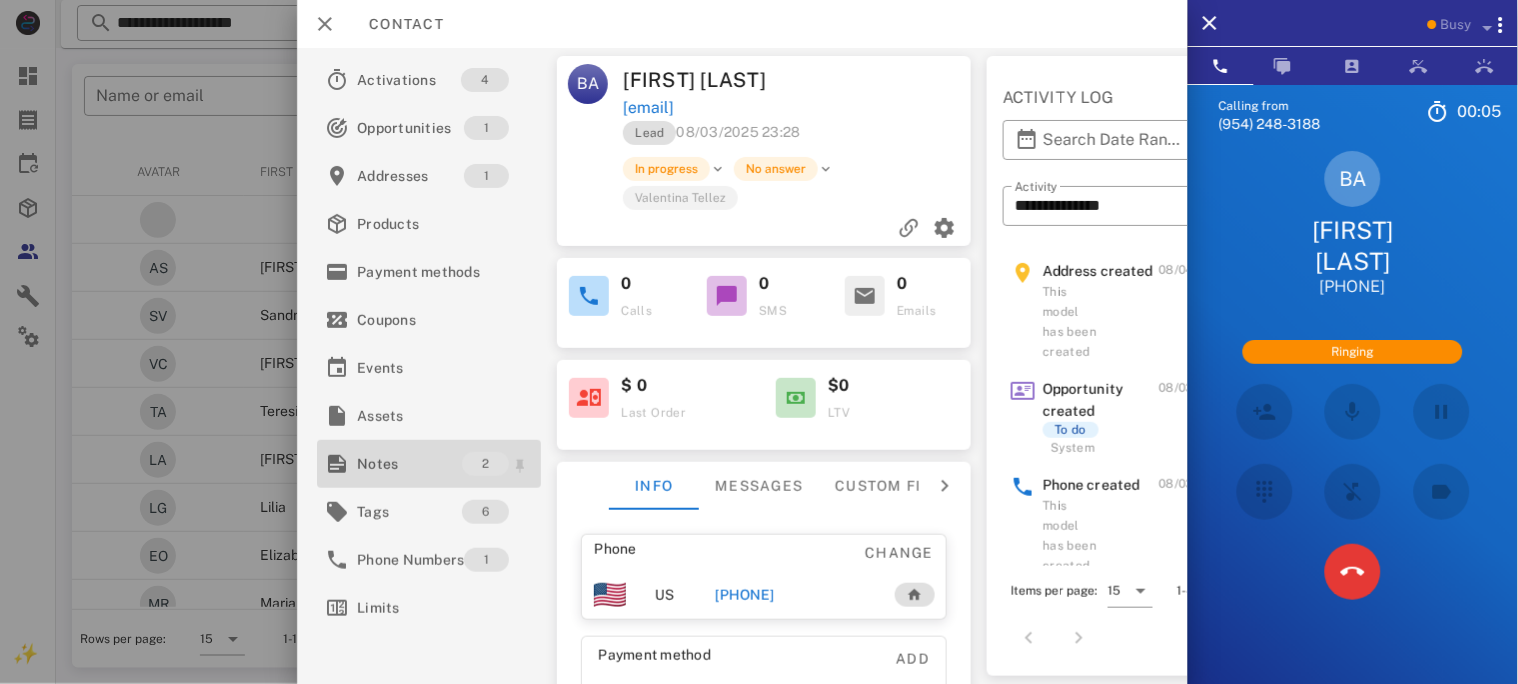 click on "Notes" at bounding box center [409, 464] 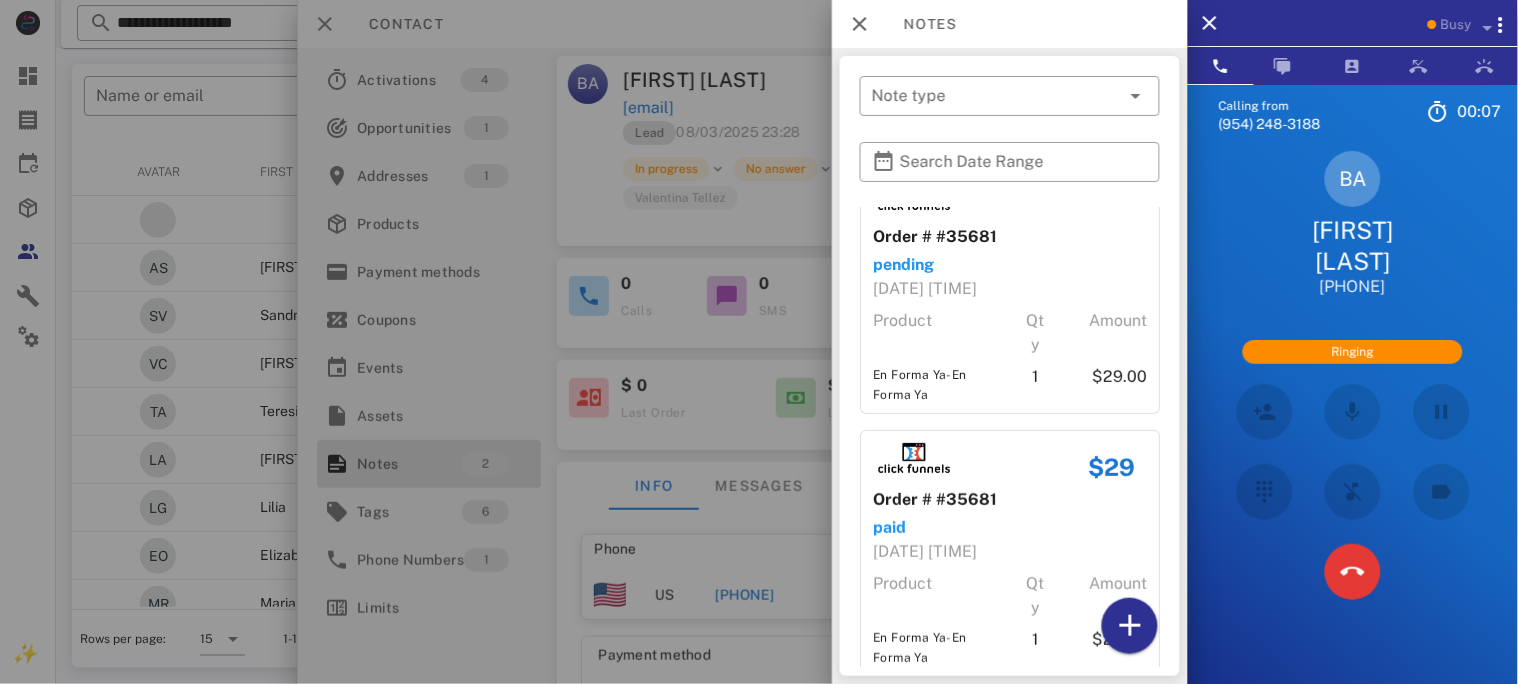 scroll, scrollTop: 75, scrollLeft: 0, axis: vertical 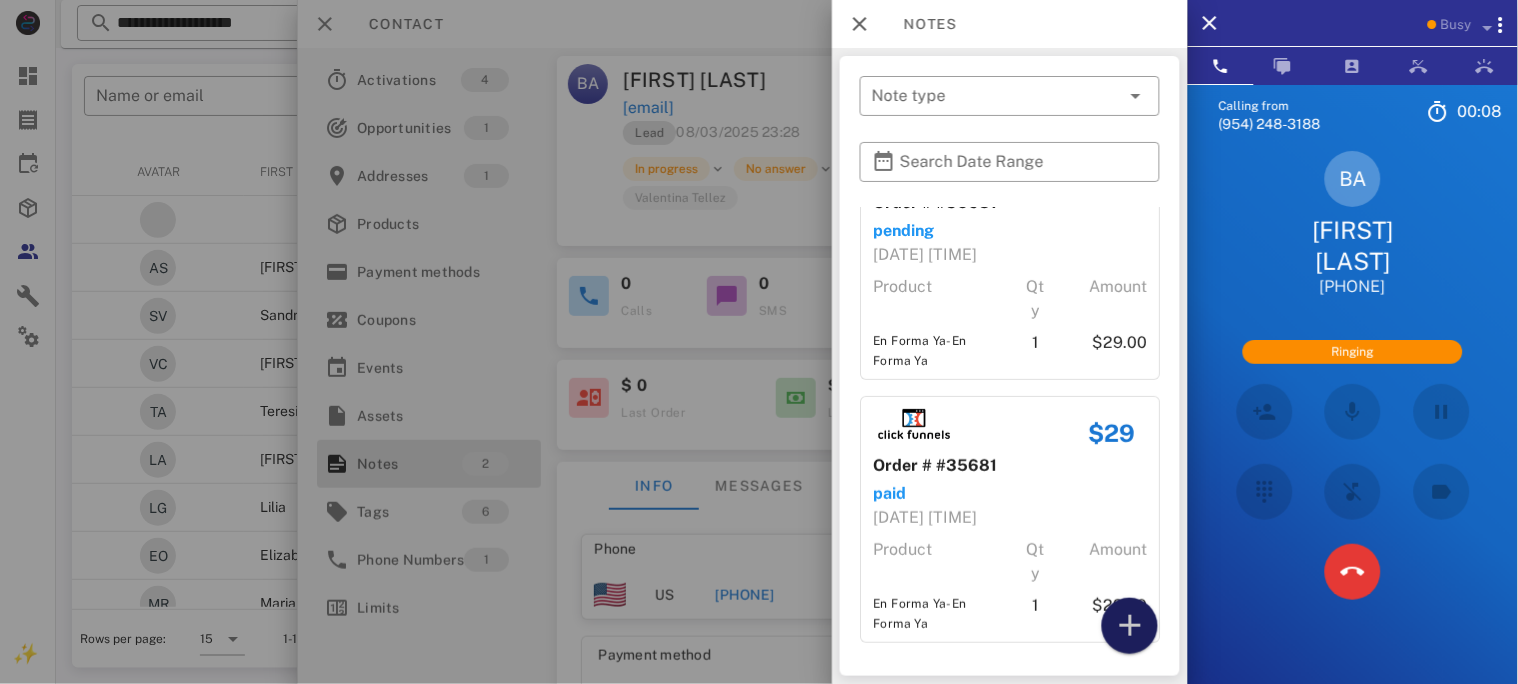 click at bounding box center [1130, 626] 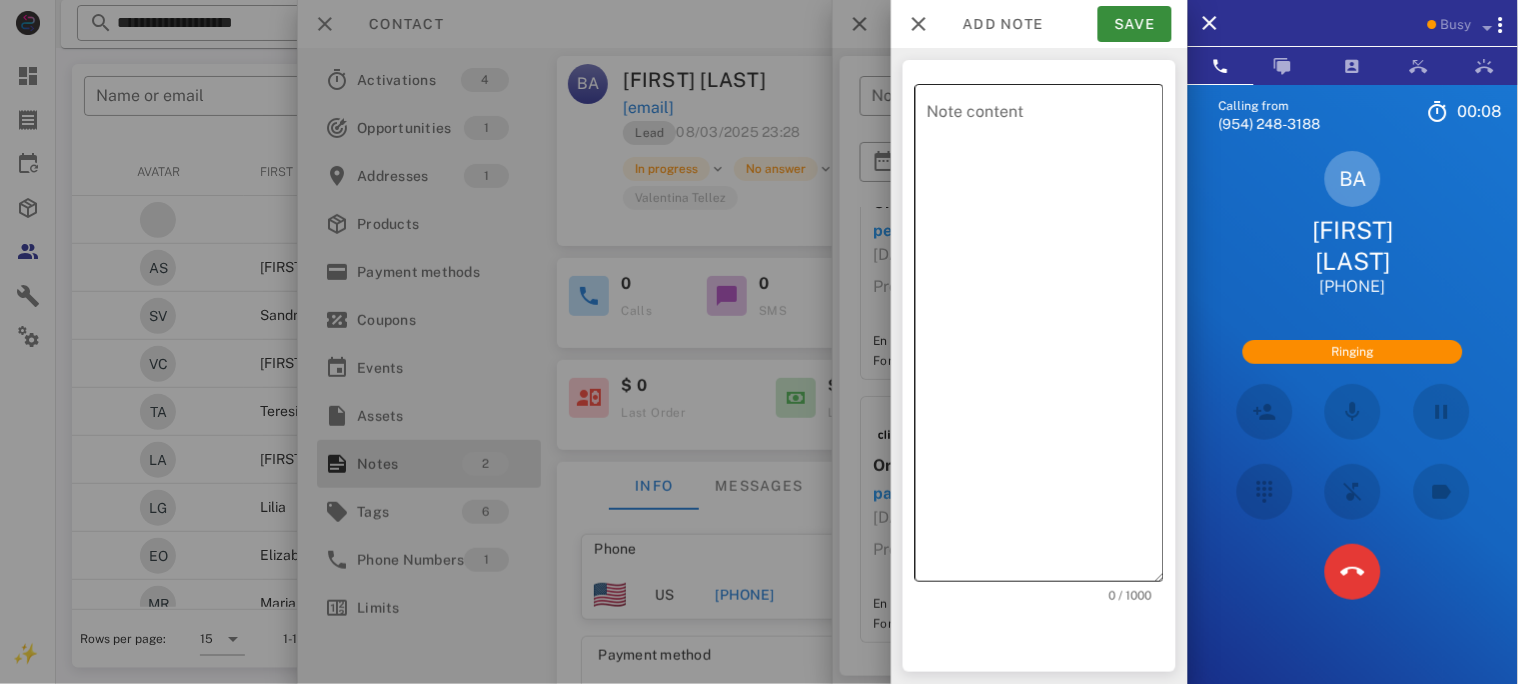 click on "Note content" at bounding box center (1045, 338) 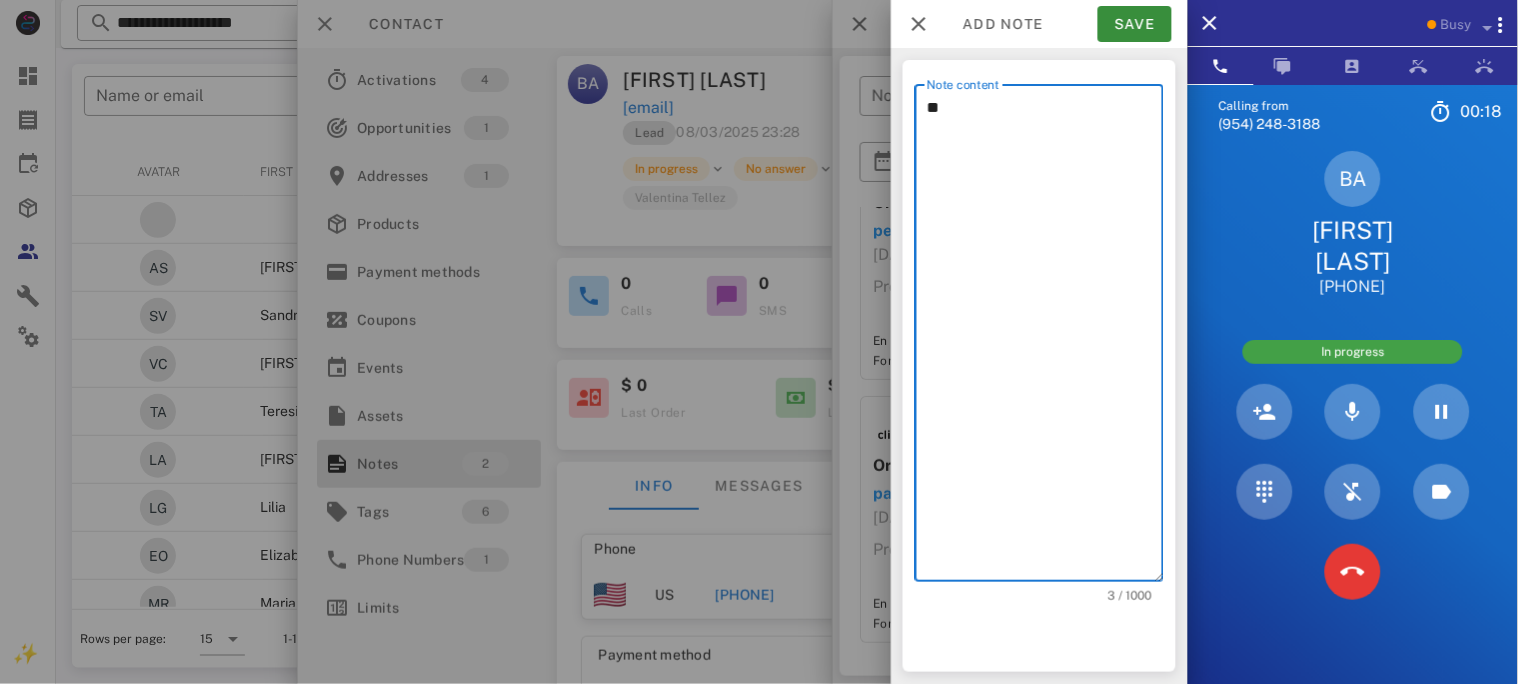 type on "*" 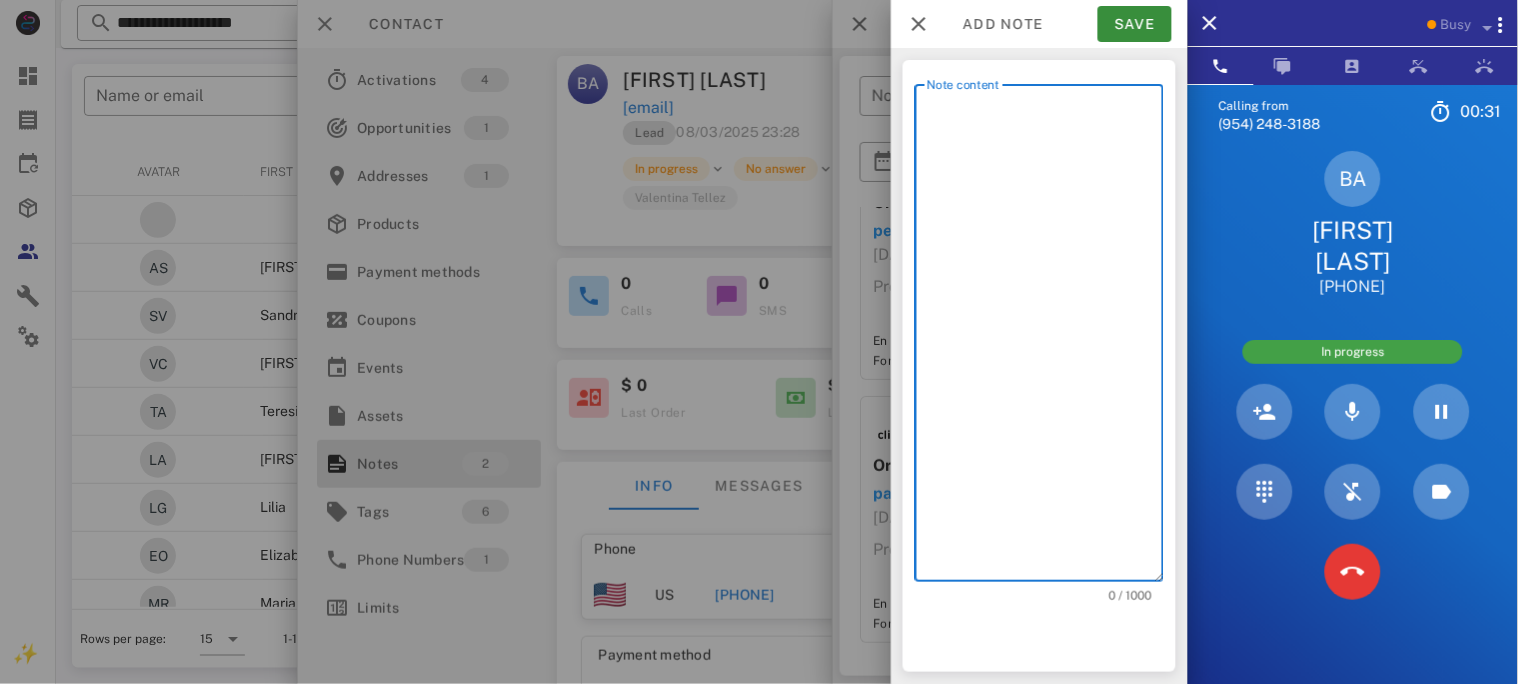 click on "Note content" at bounding box center (1045, 338) 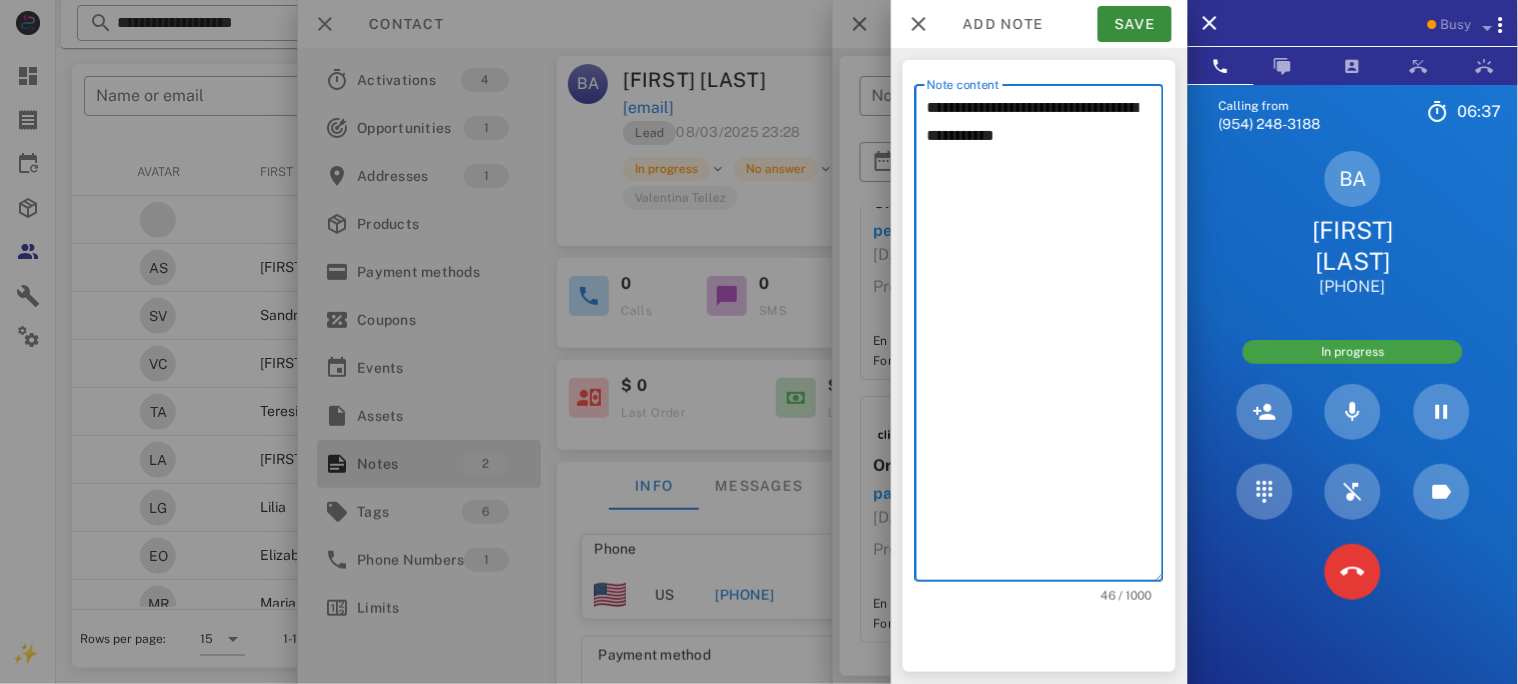 type on "**********" 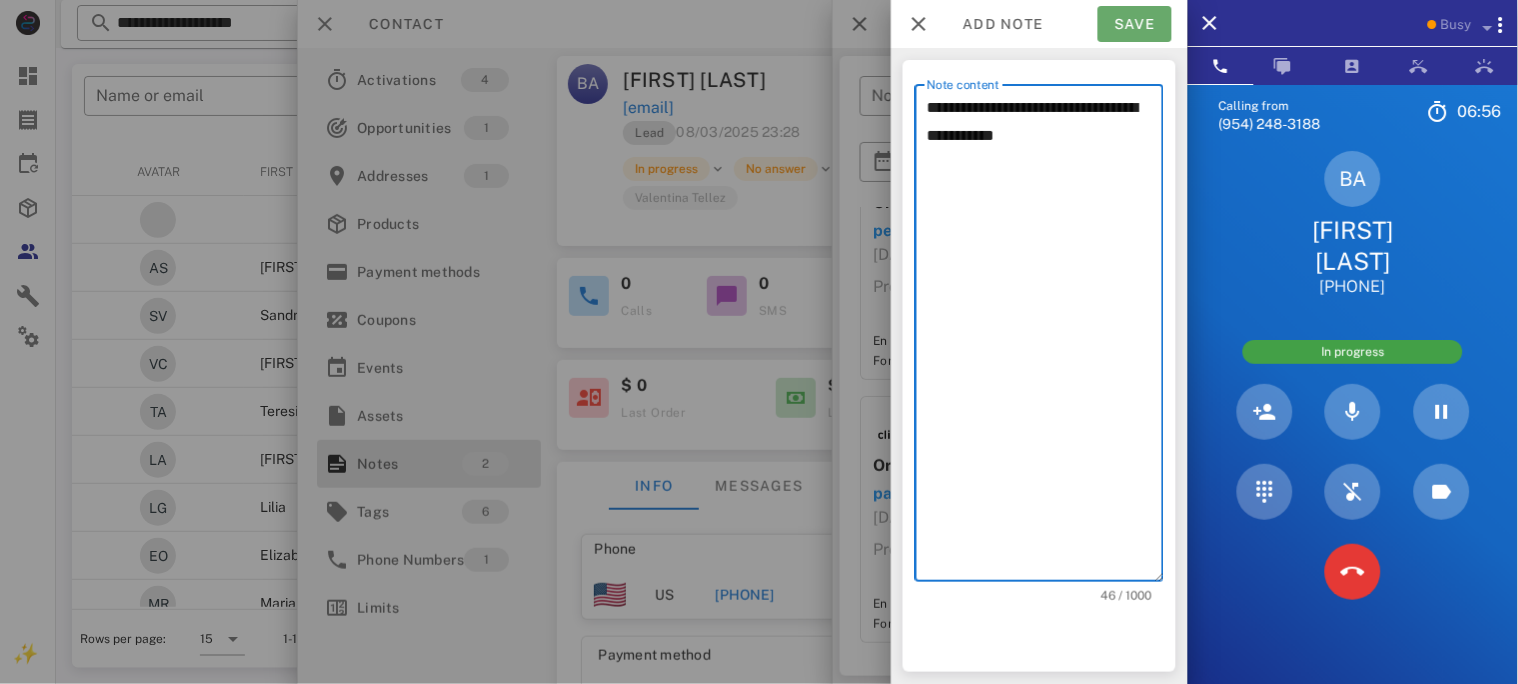 click on "Save" at bounding box center (1135, 24) 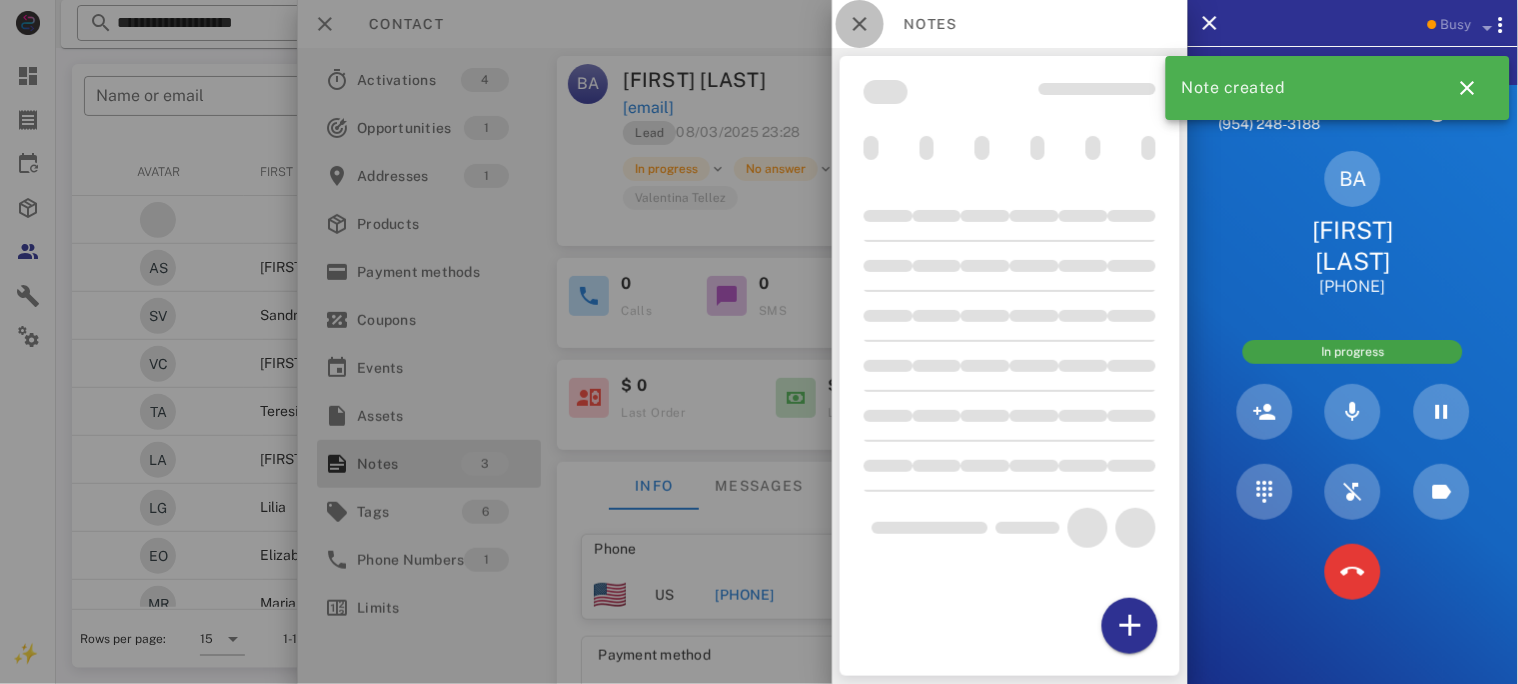 click at bounding box center (860, 24) 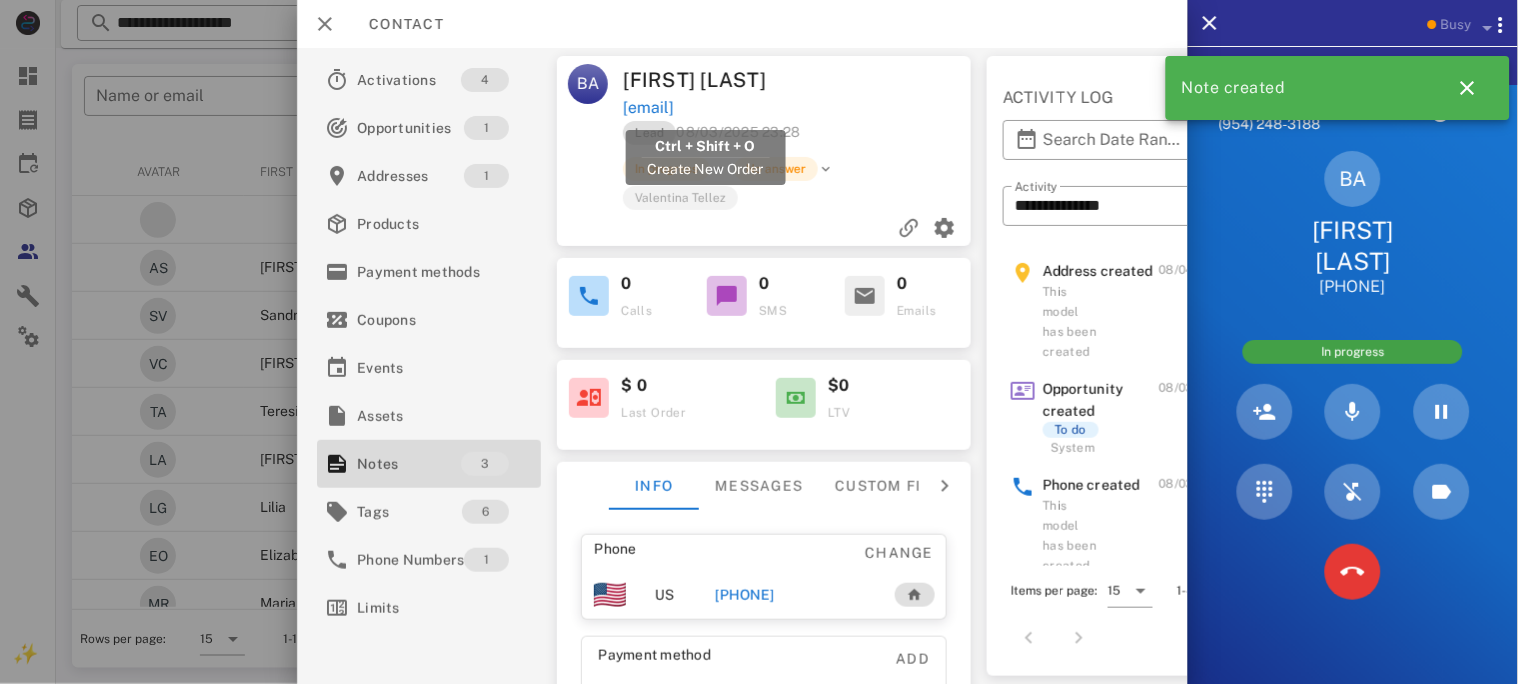 drag, startPoint x: 806, startPoint y: 111, endPoint x: 629, endPoint y: 111, distance: 177 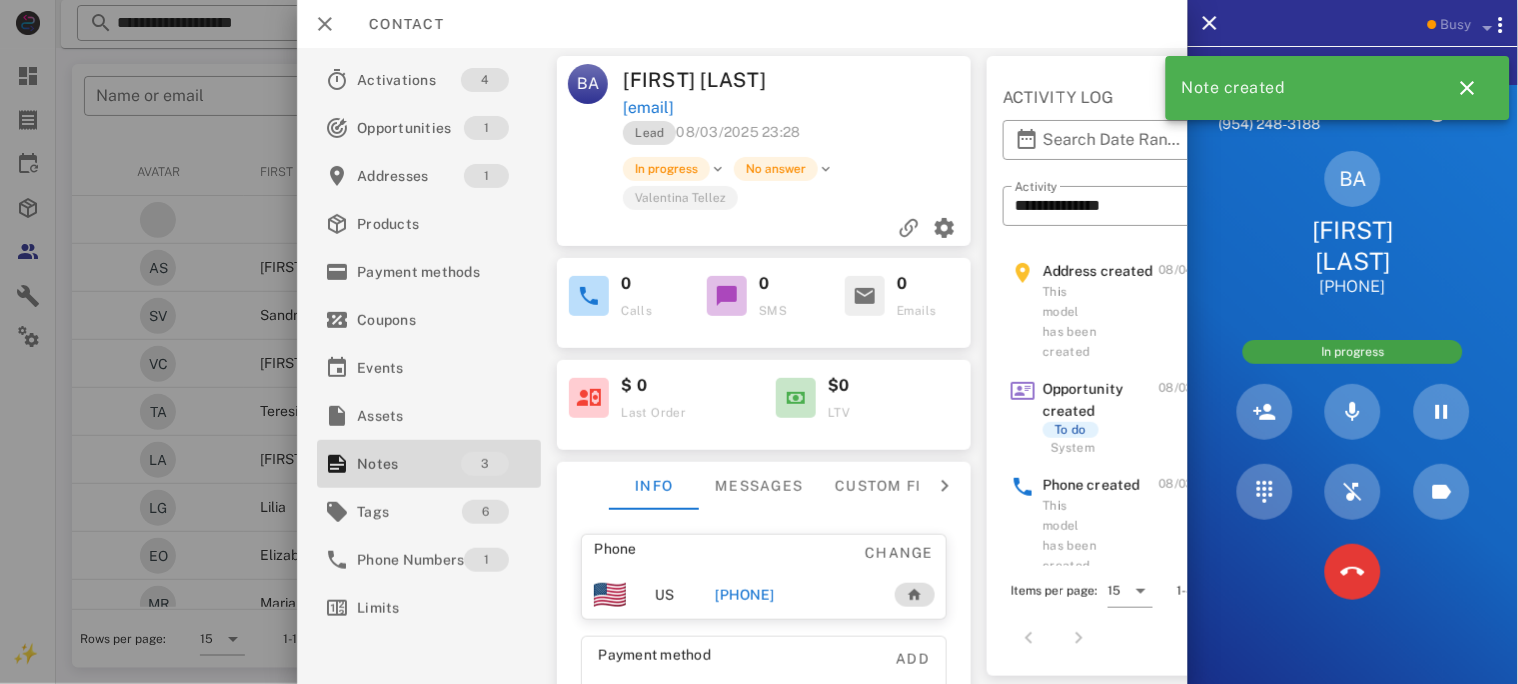 click on "beatriz04@gmail.com" at bounding box center (798, 108) 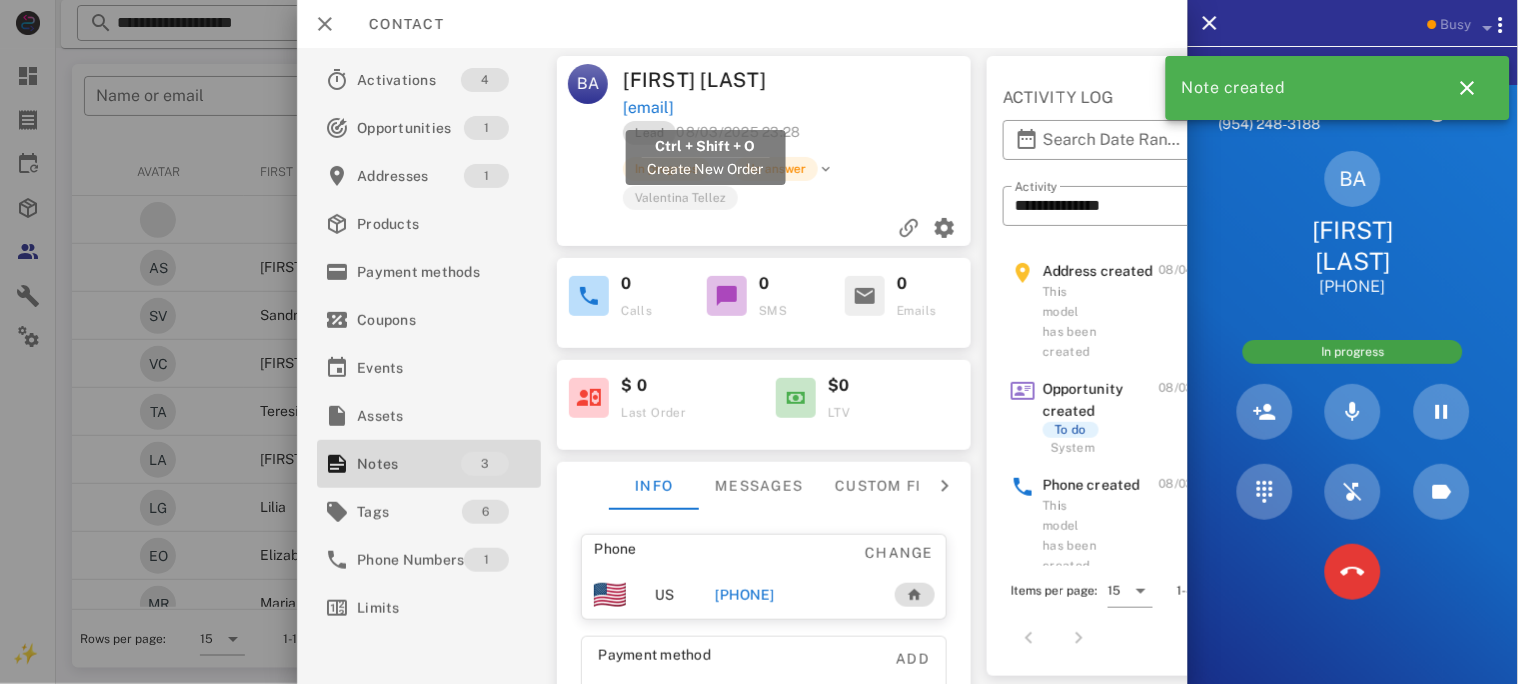 drag, startPoint x: 805, startPoint y: 108, endPoint x: 628, endPoint y: 106, distance: 177.01129 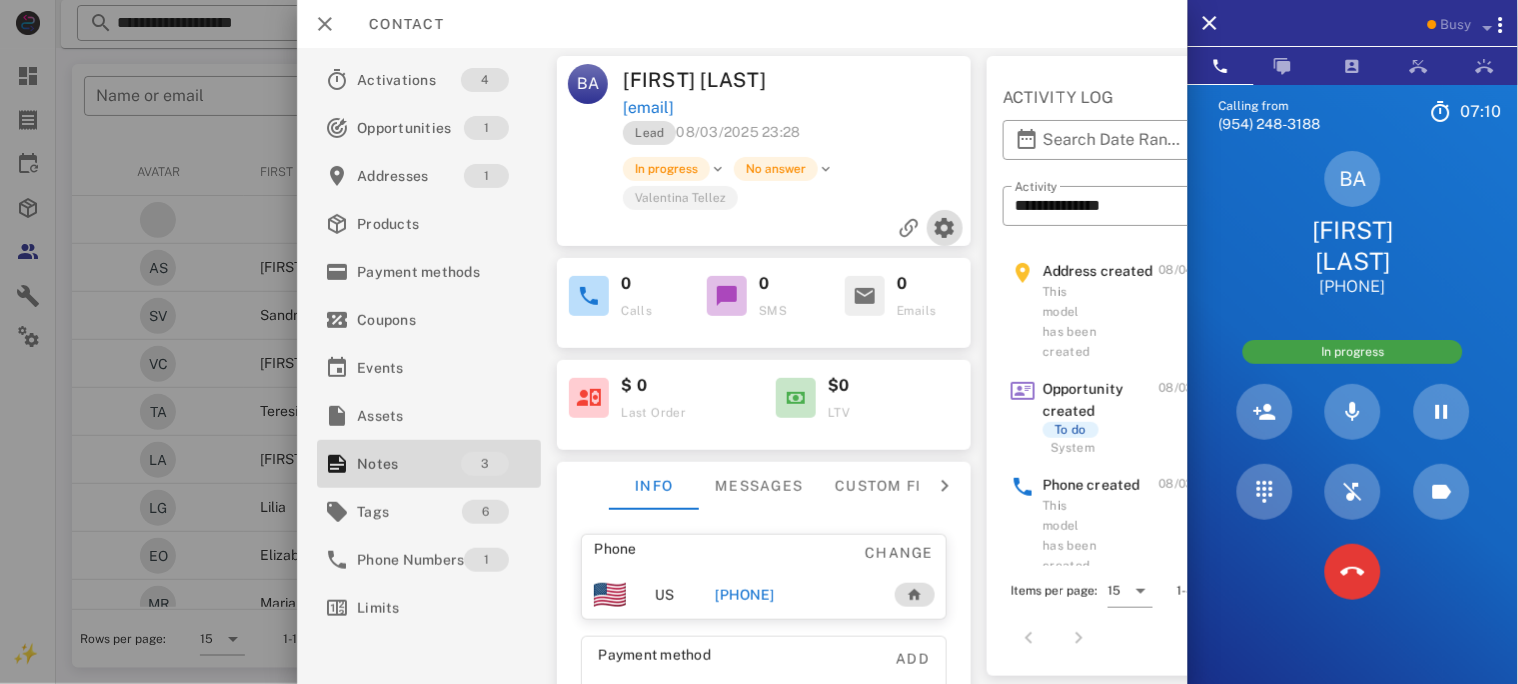 click at bounding box center [945, 228] 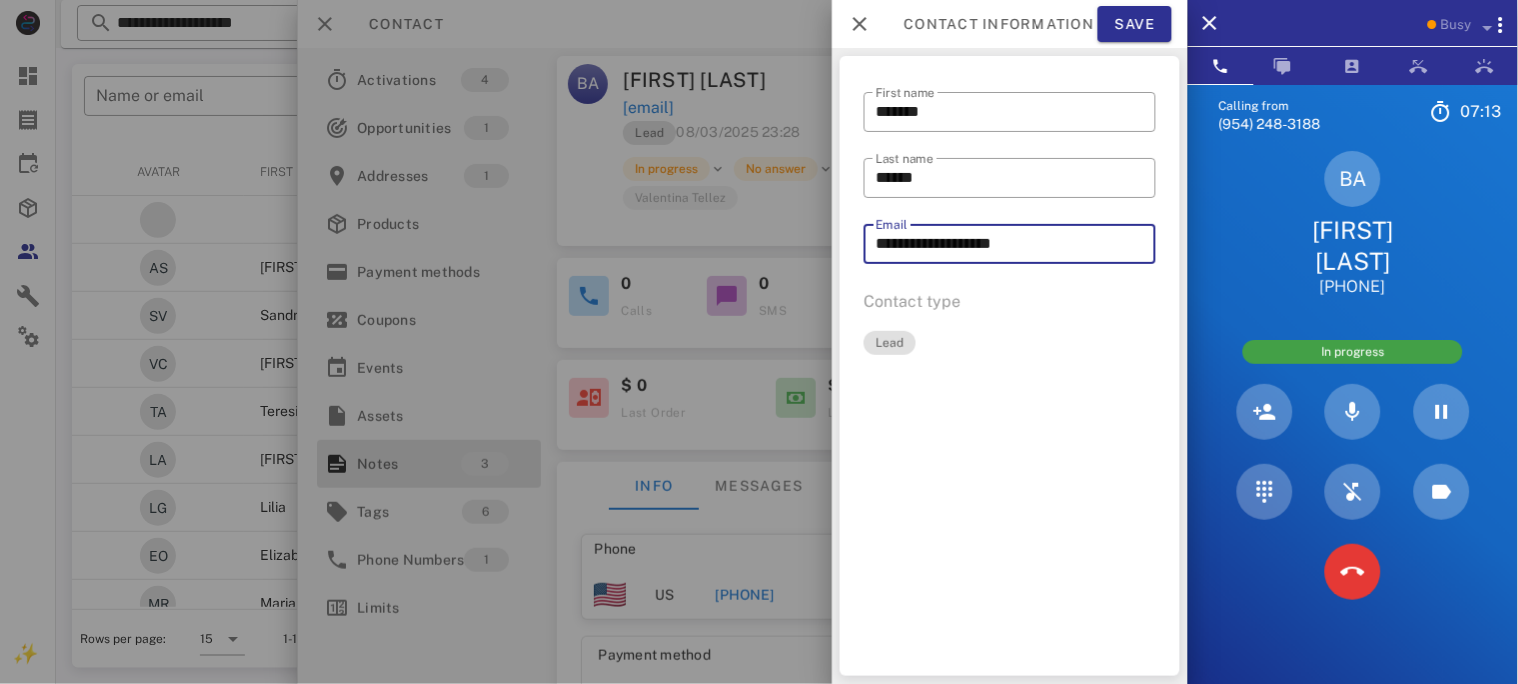 click on "**********" at bounding box center [1010, 244] 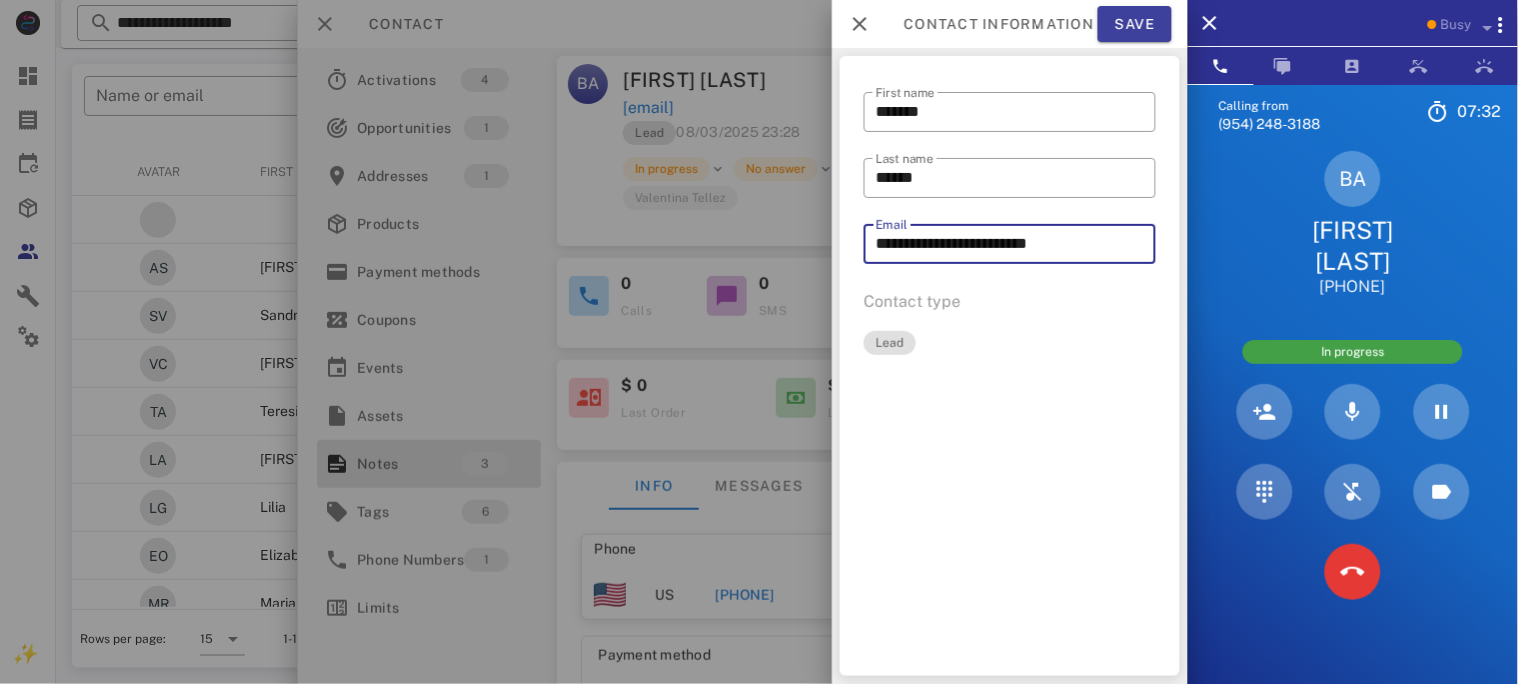 type on "**********" 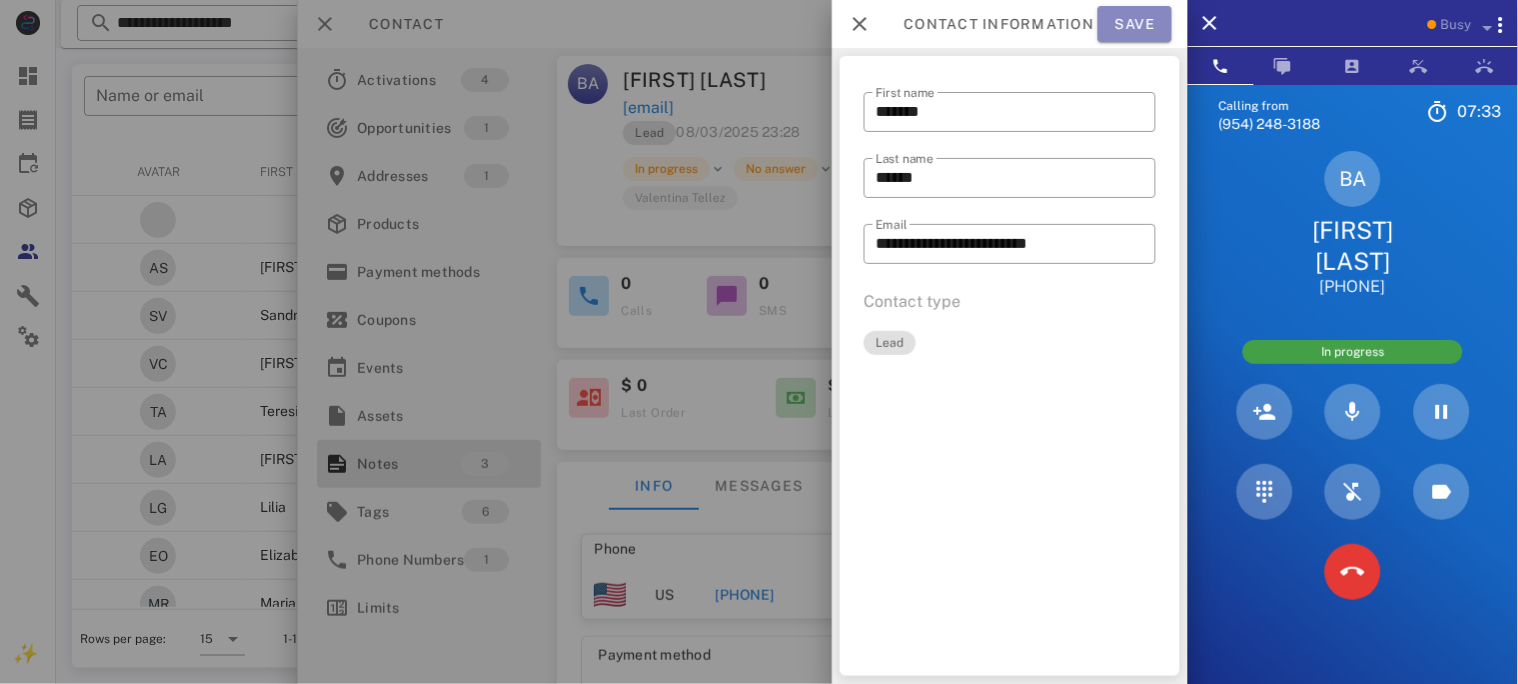 click on "Save" at bounding box center (1135, 24) 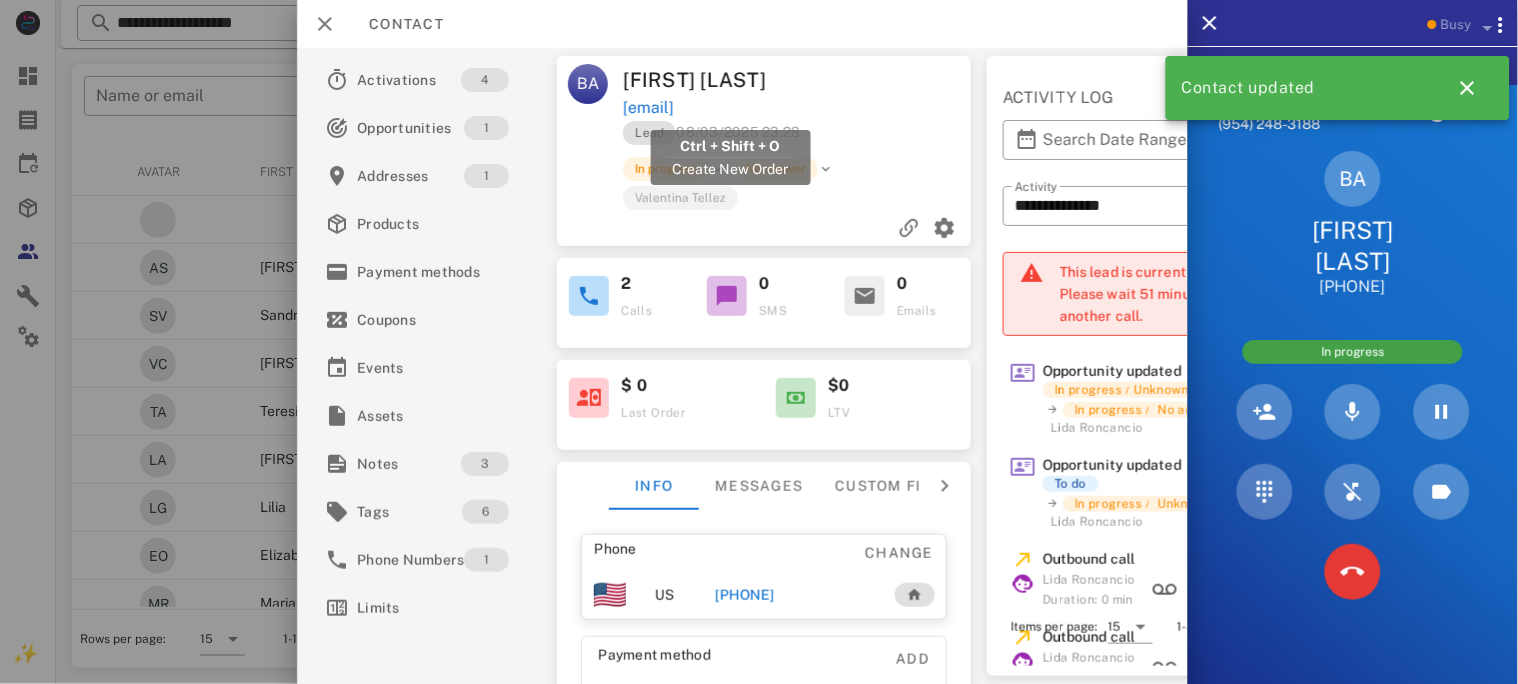drag, startPoint x: 845, startPoint y: 106, endPoint x: 624, endPoint y: 107, distance: 221.00226 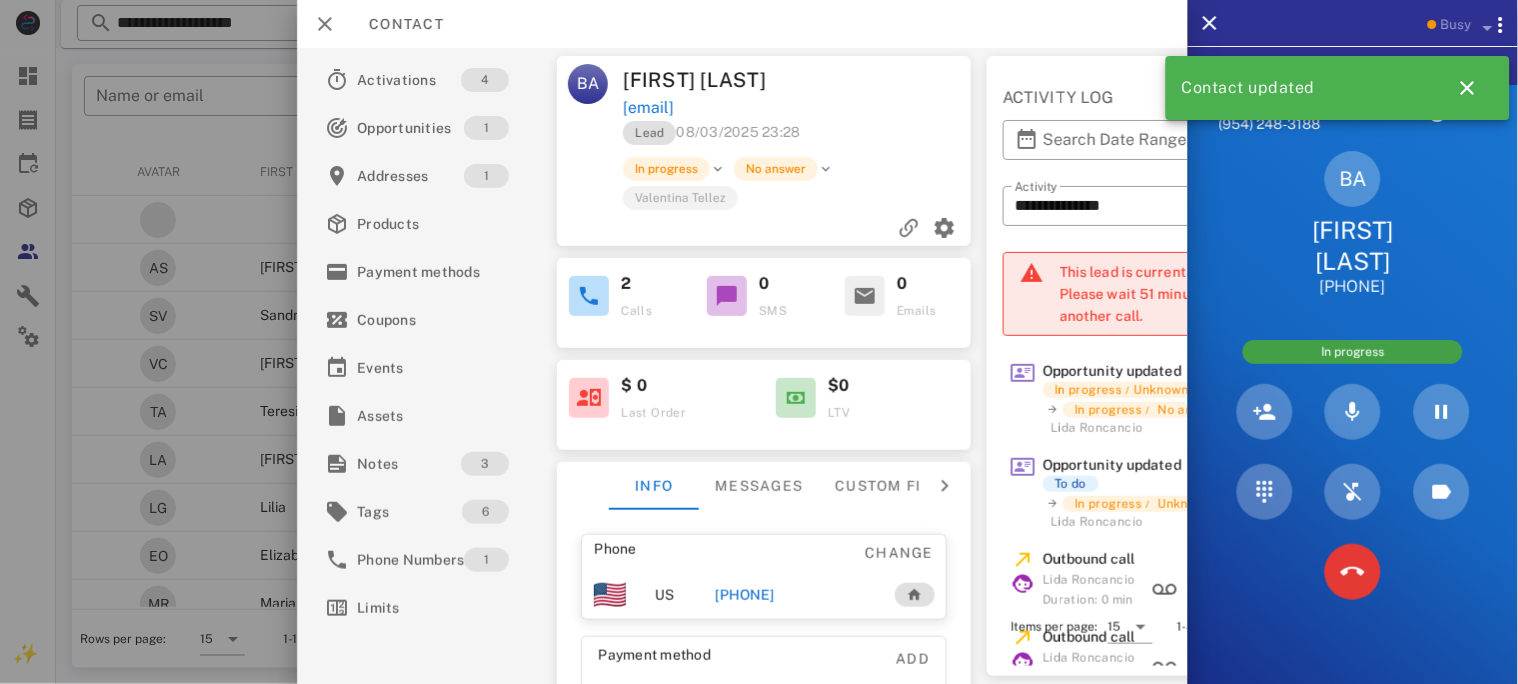 copy on "beatrizambriz04@gmail.com" 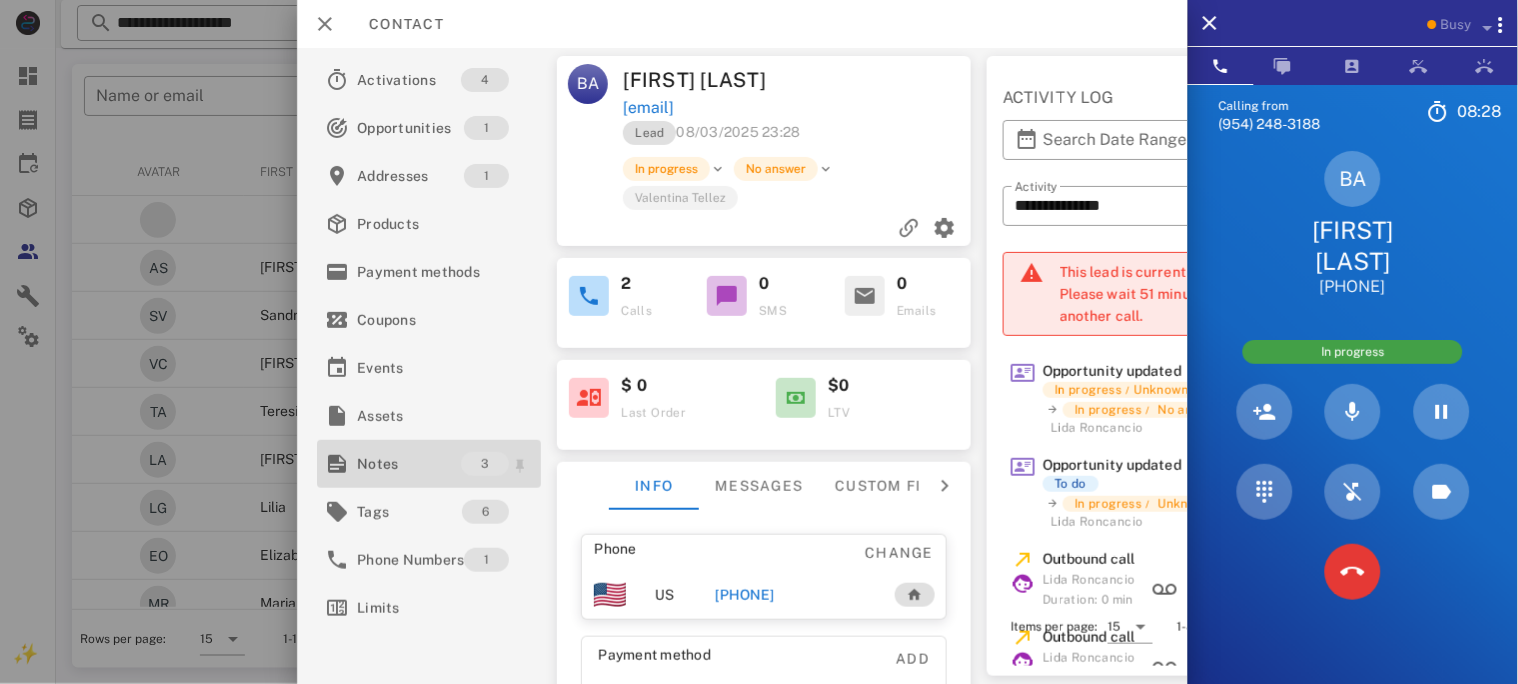 click on "Notes  3" at bounding box center [429, 464] 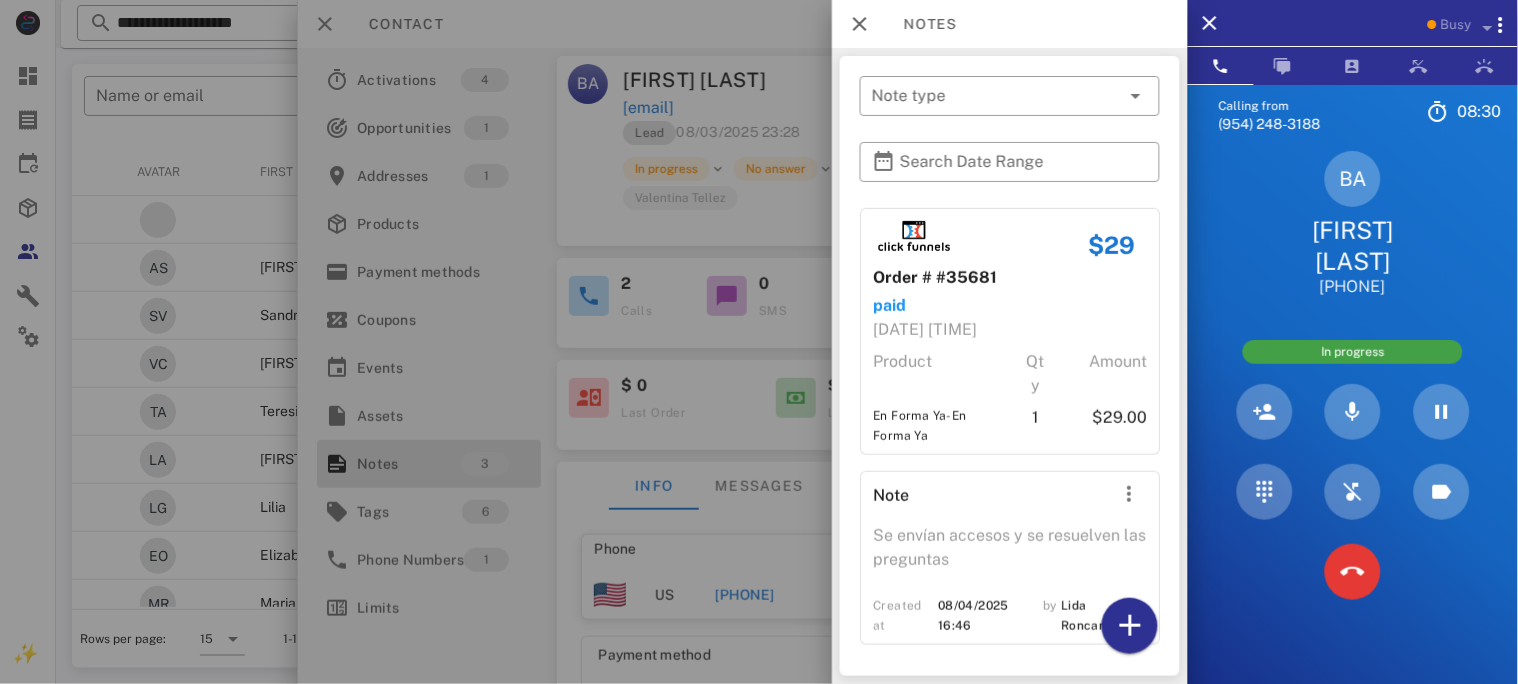 scroll, scrollTop: 265, scrollLeft: 0, axis: vertical 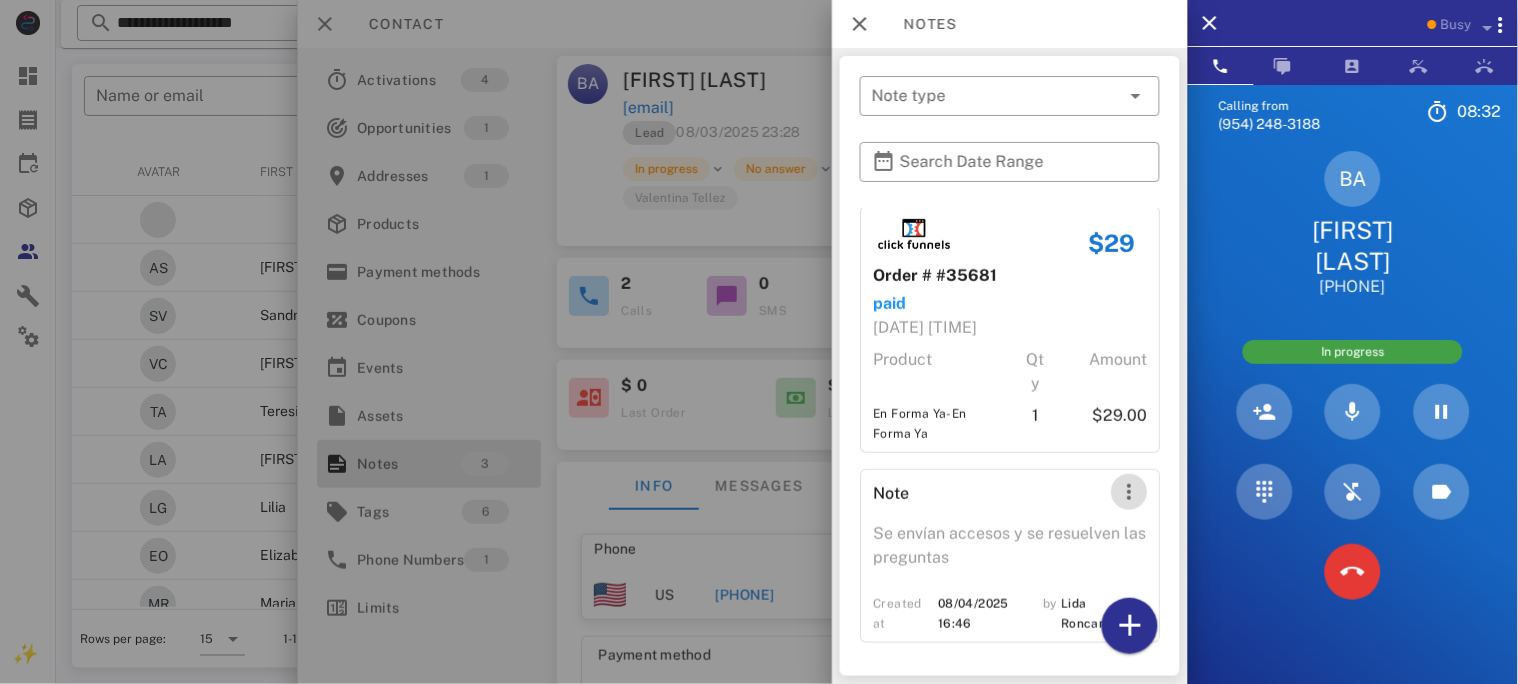 click at bounding box center [1129, 492] 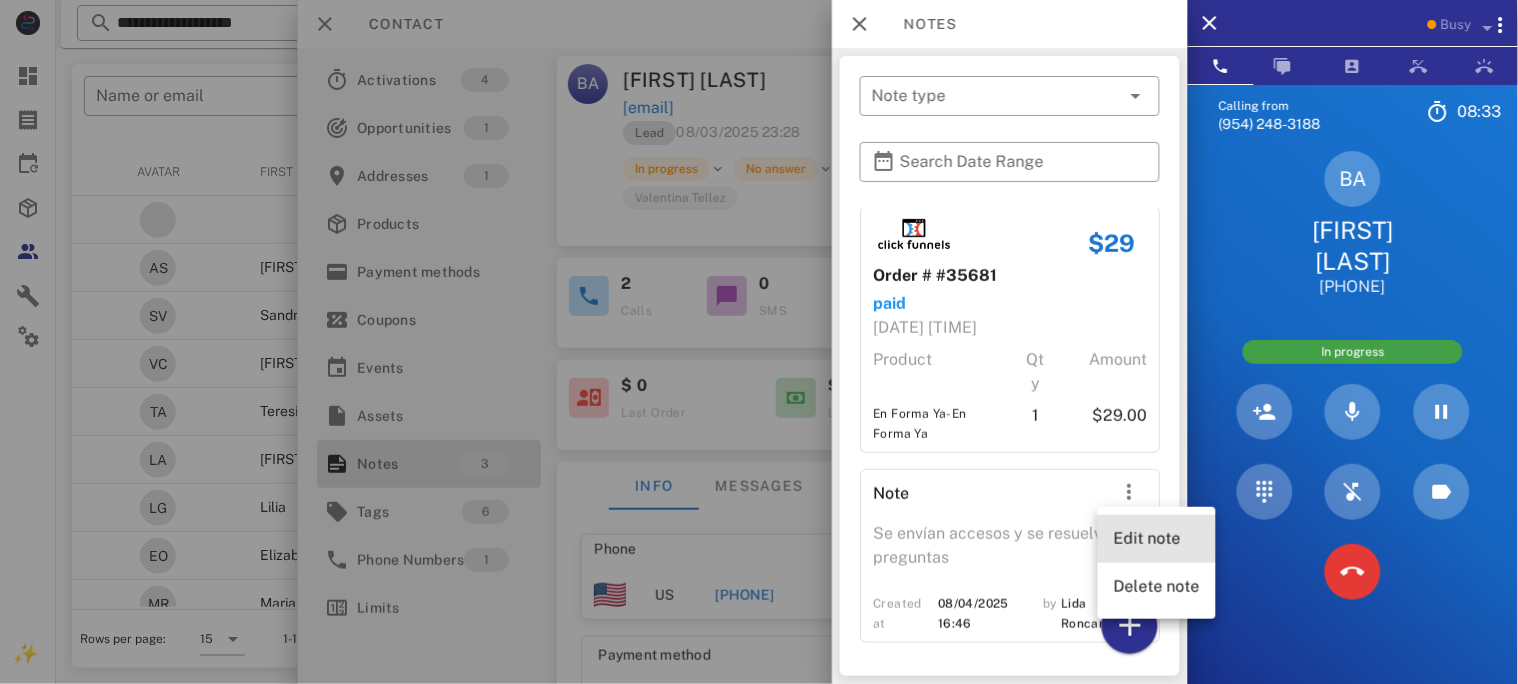 click on "Edit note" at bounding box center (1157, 538) 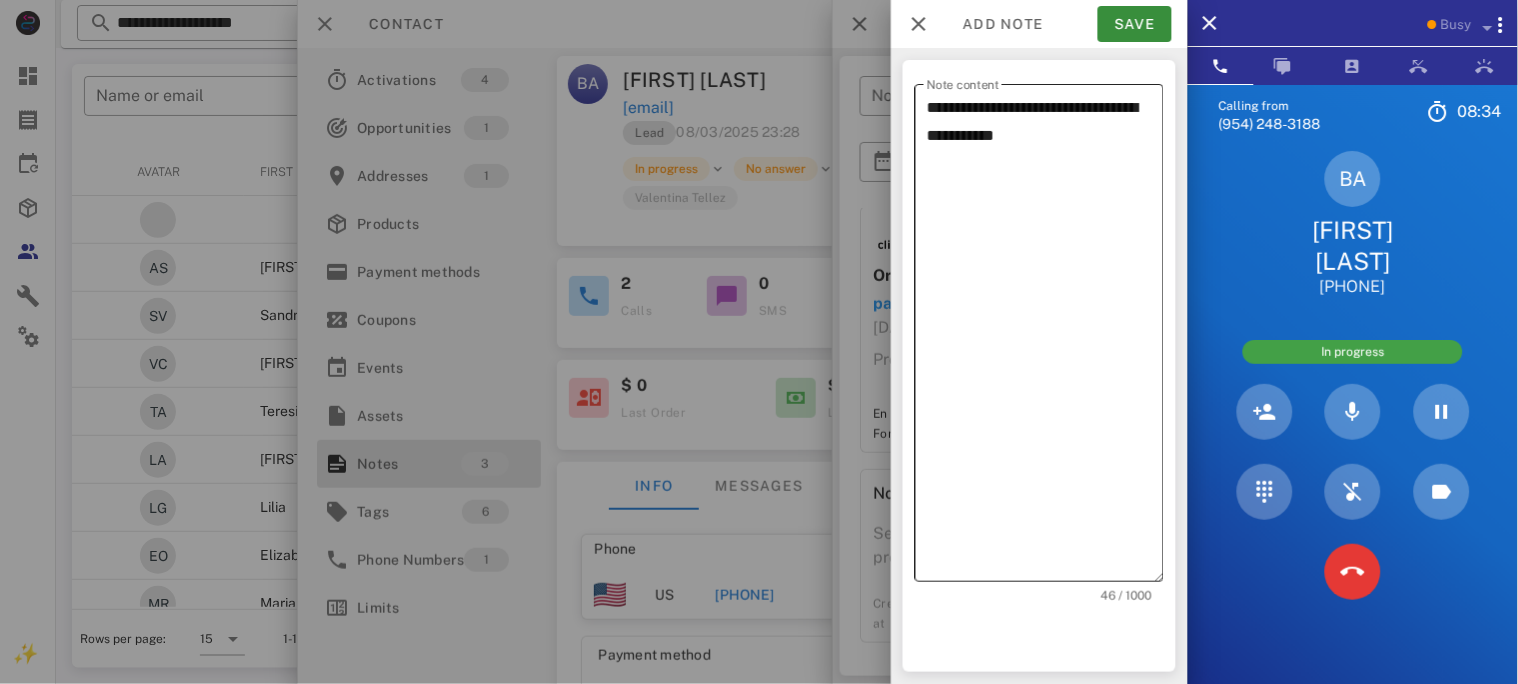 click on "**********" at bounding box center [1045, 338] 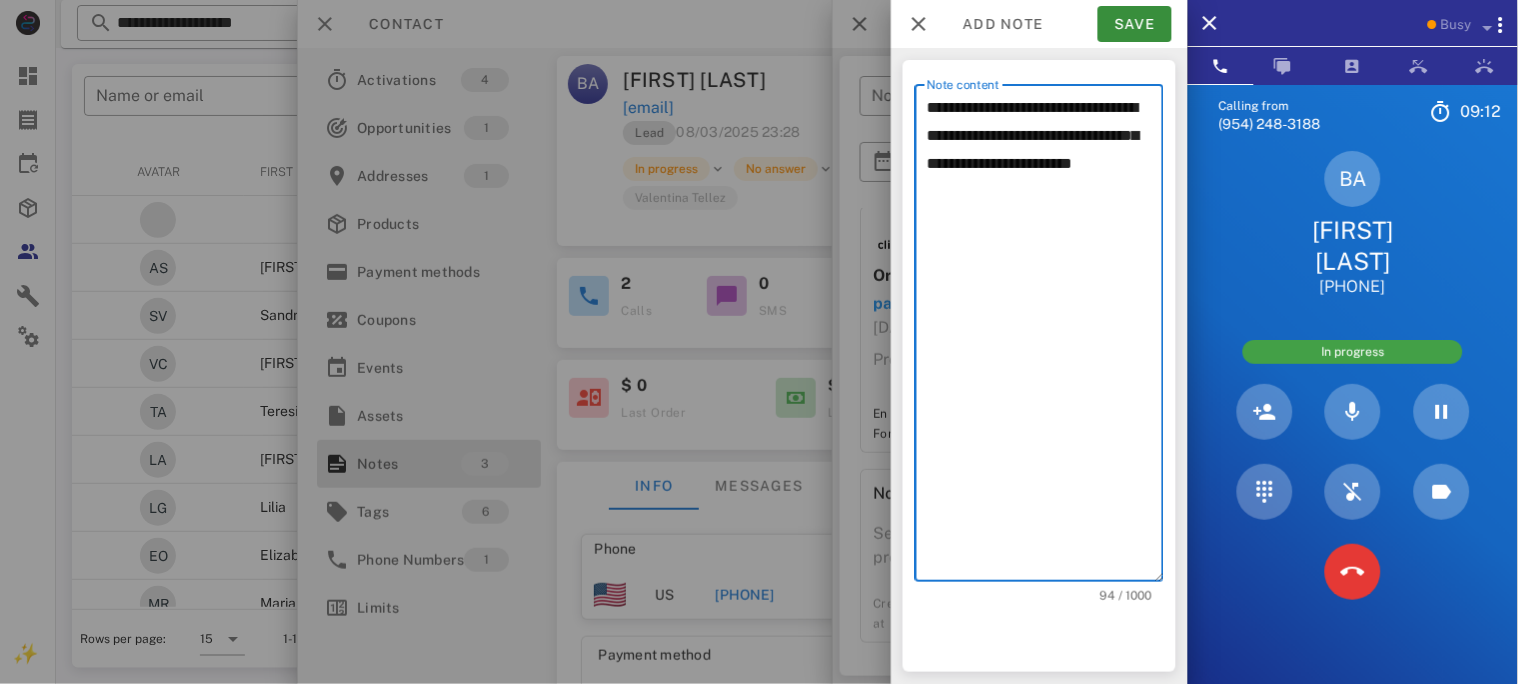 click on "**********" at bounding box center (1045, 338) 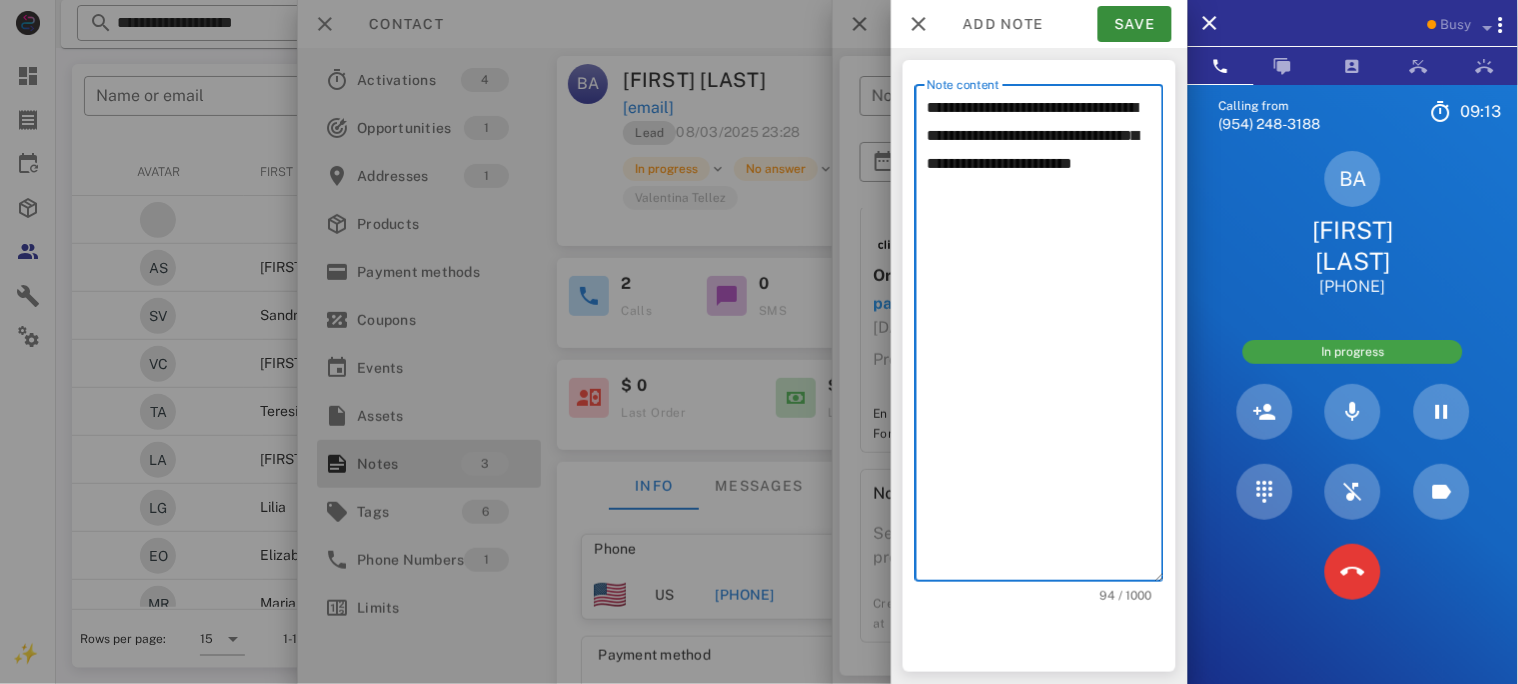 paste on "**********" 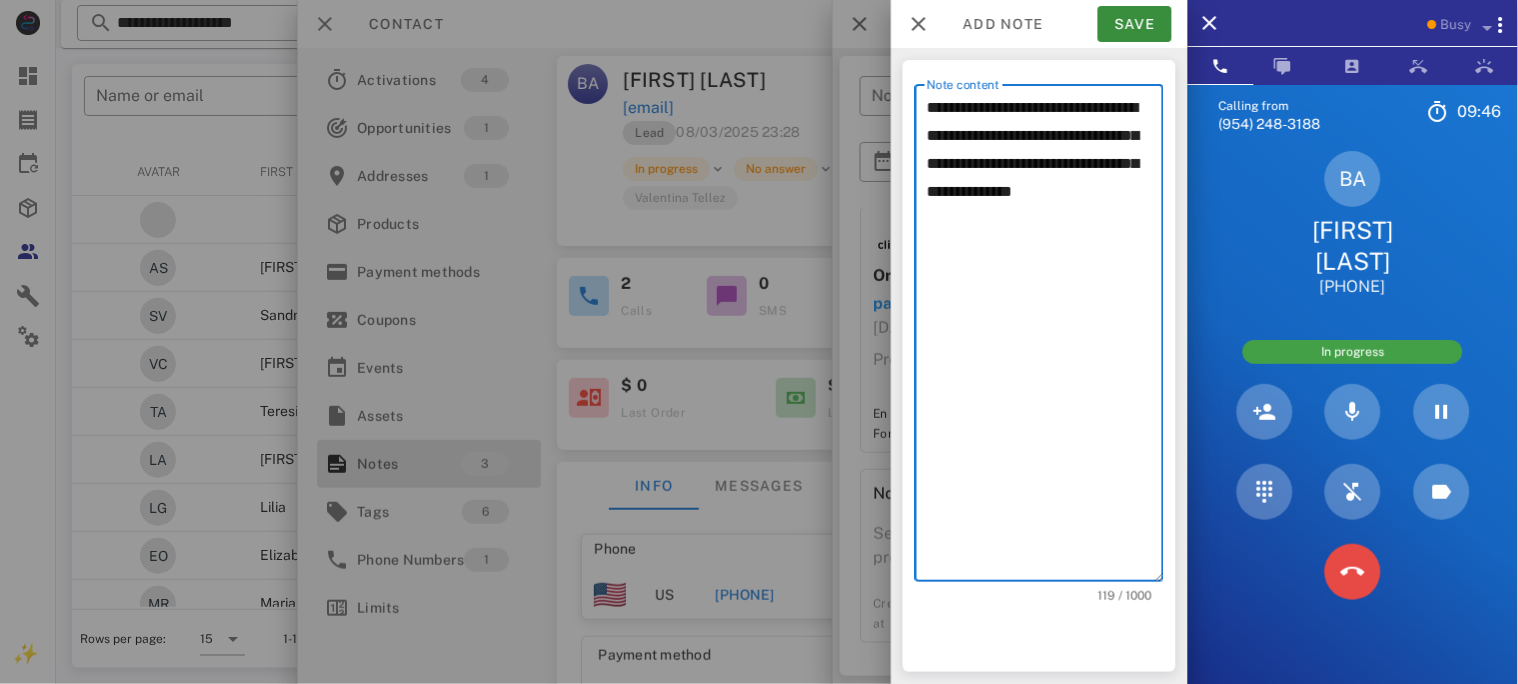 type on "**********" 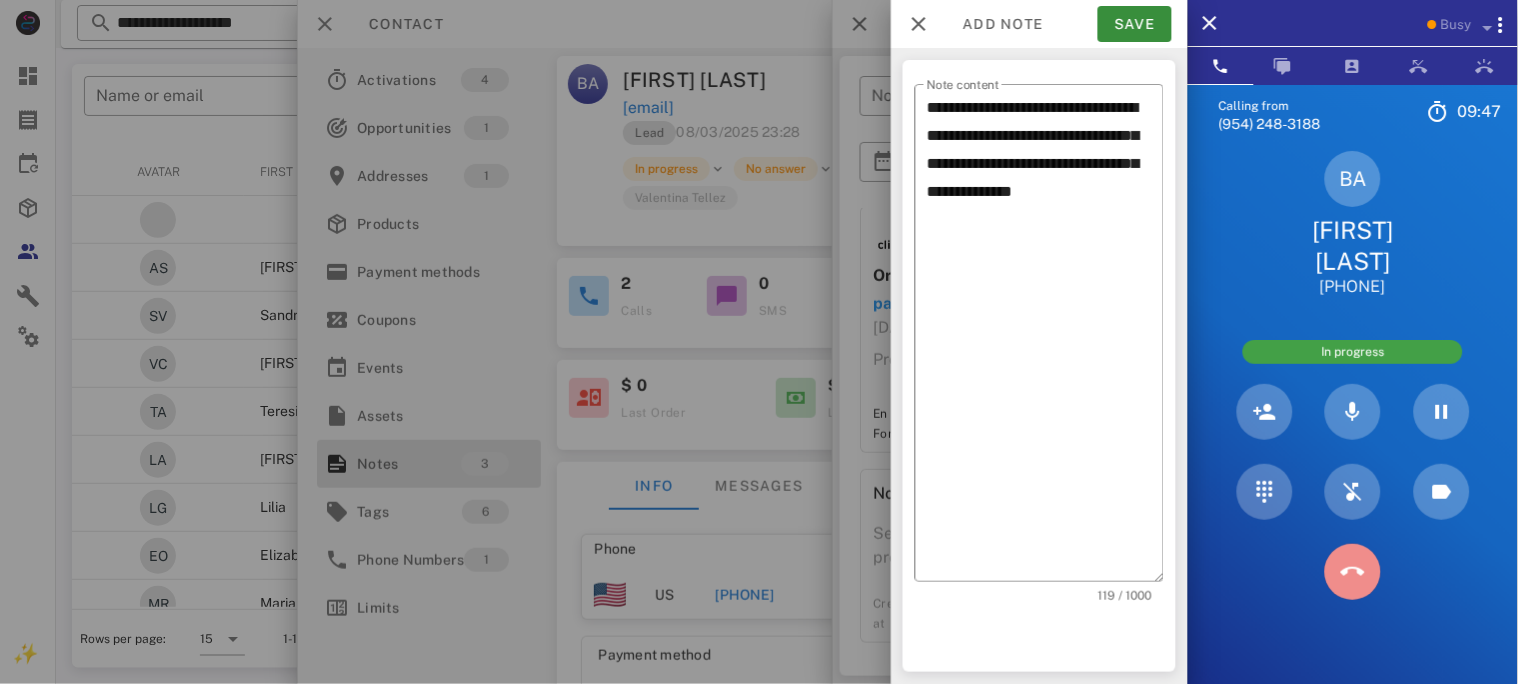 click at bounding box center (1353, 572) 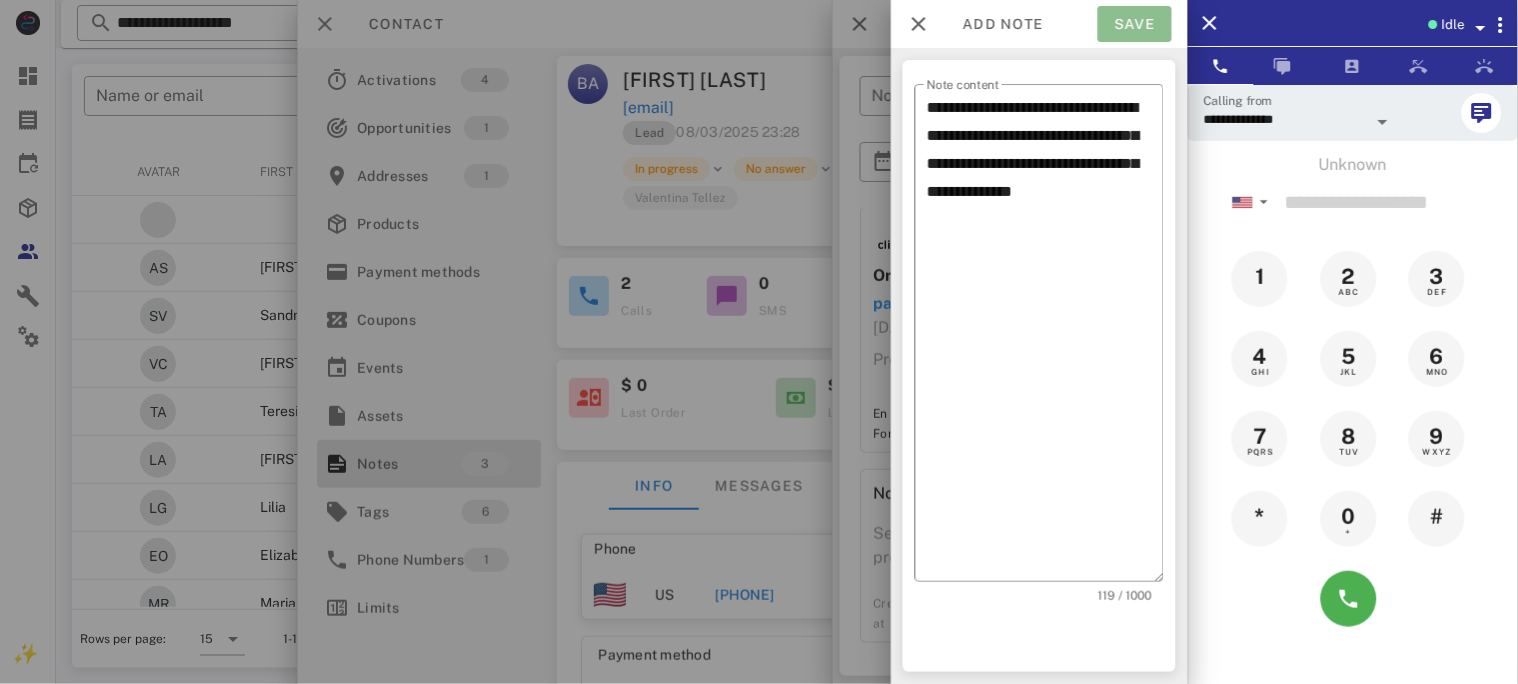 click on "Save" at bounding box center [1135, 24] 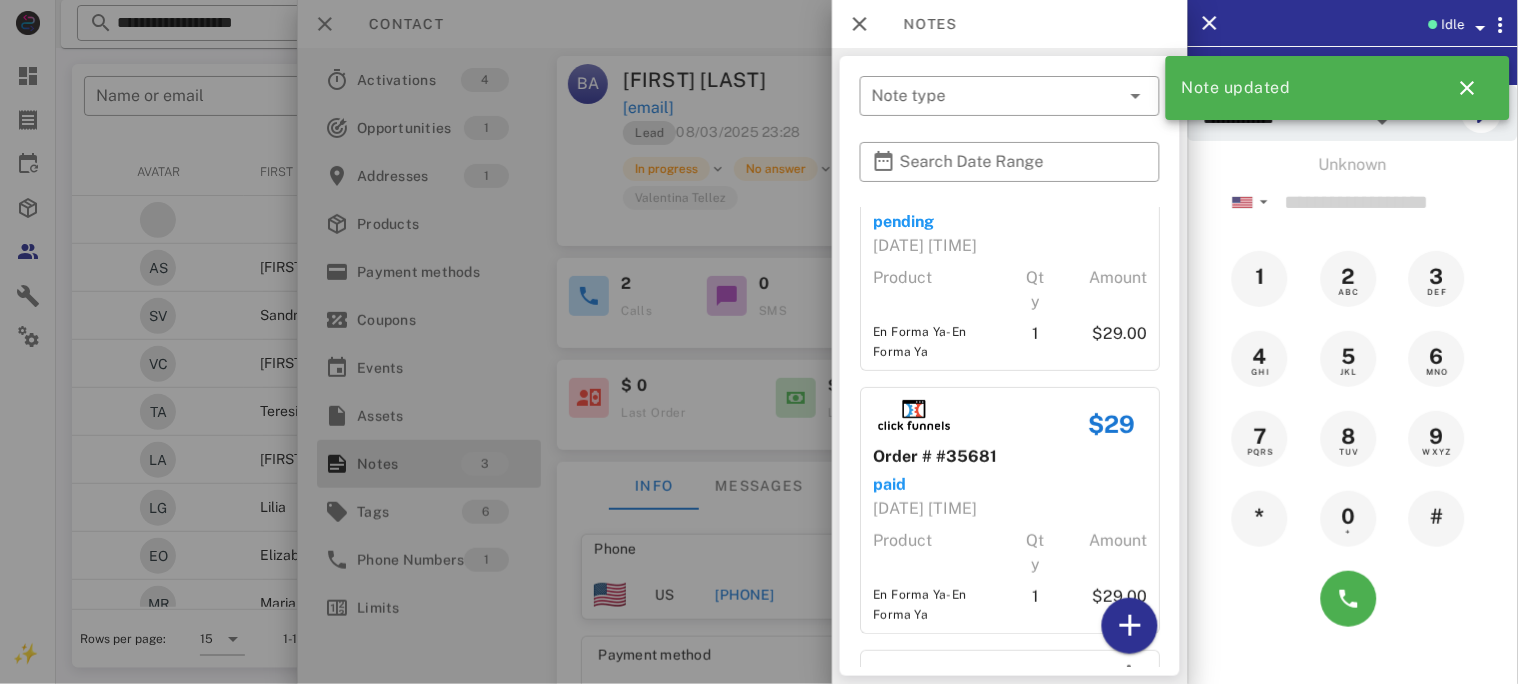 scroll, scrollTop: 314, scrollLeft: 0, axis: vertical 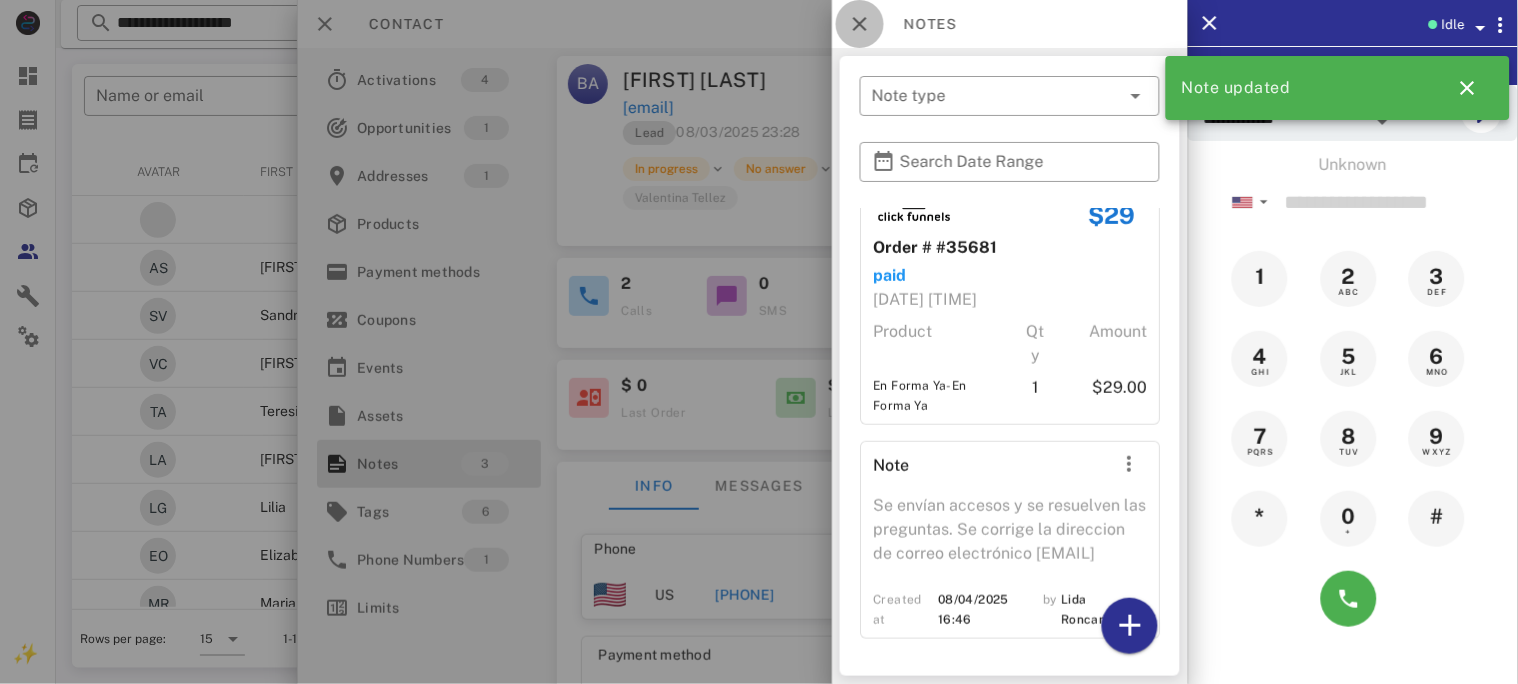 click at bounding box center [860, 24] 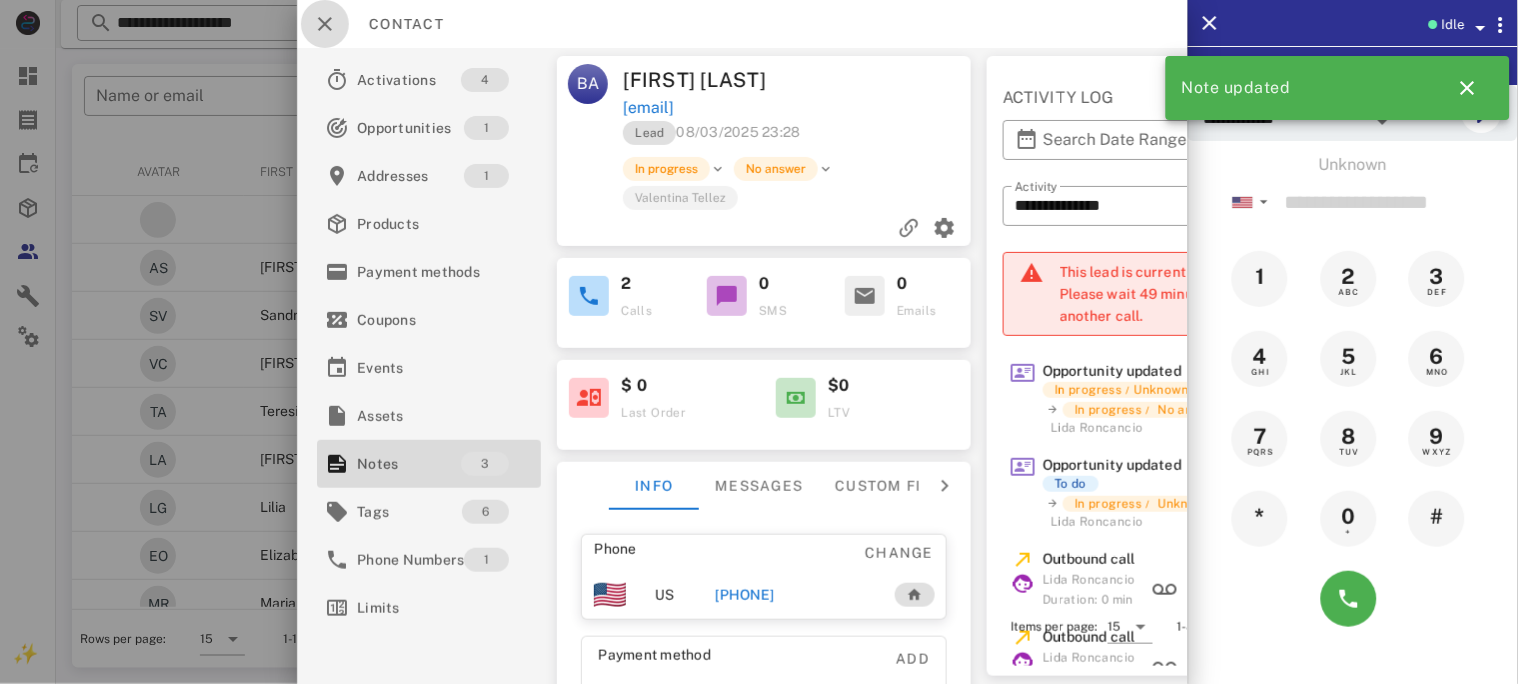 click at bounding box center (325, 24) 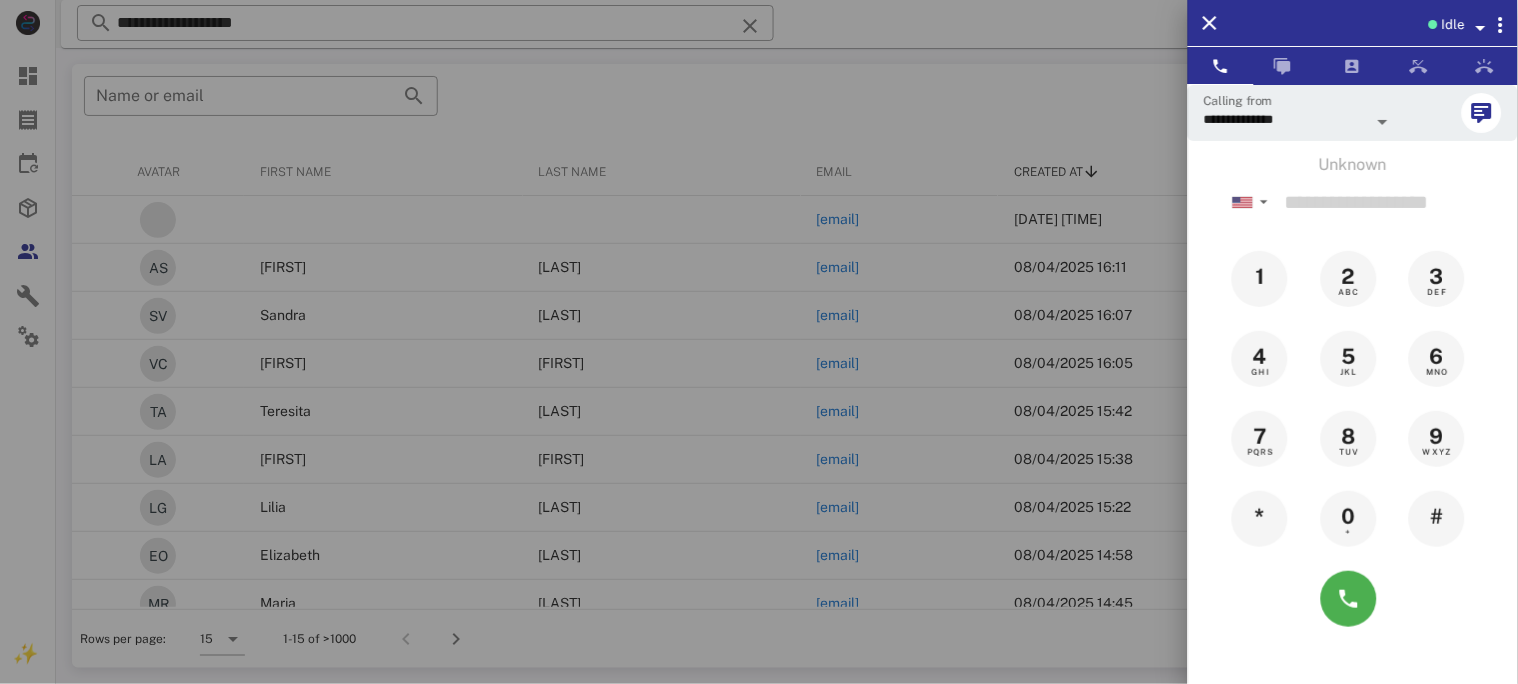 click at bounding box center [759, 342] 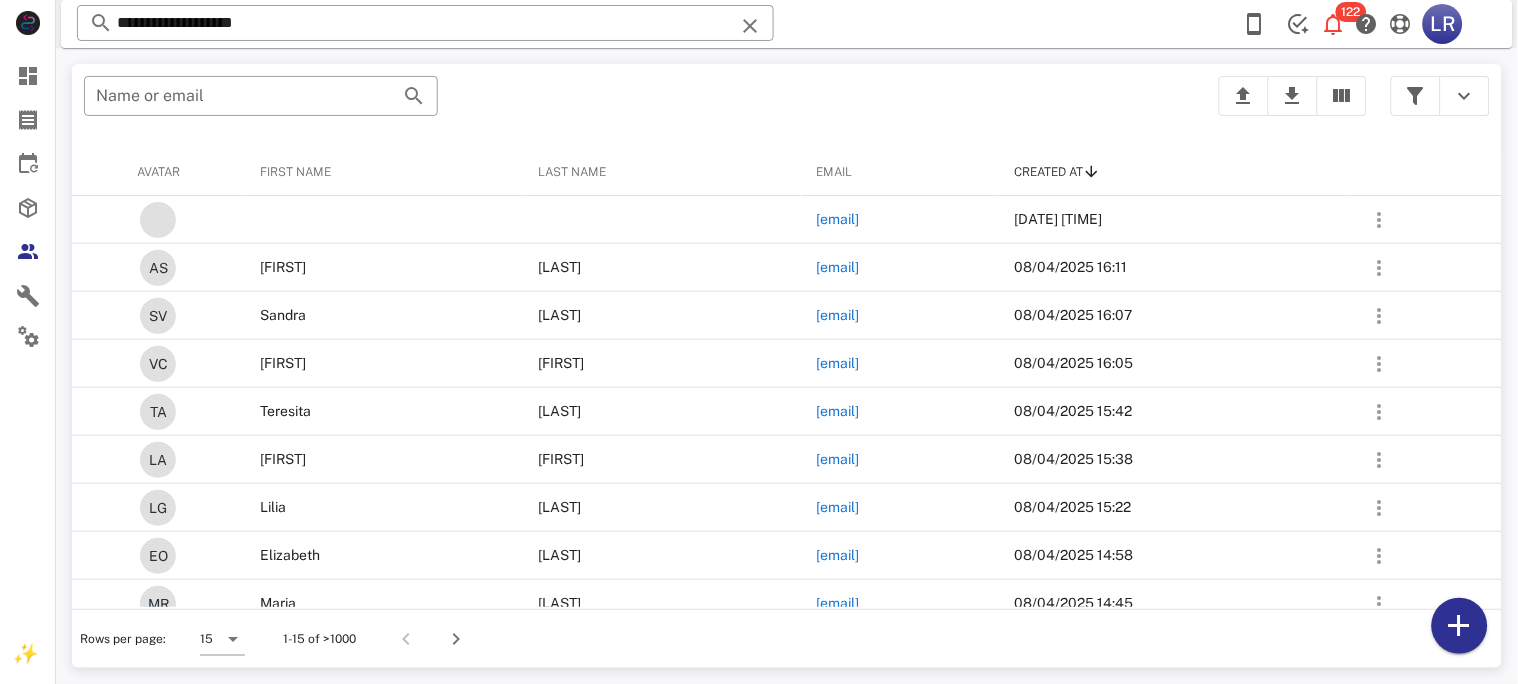 click at bounding box center [750, 26] 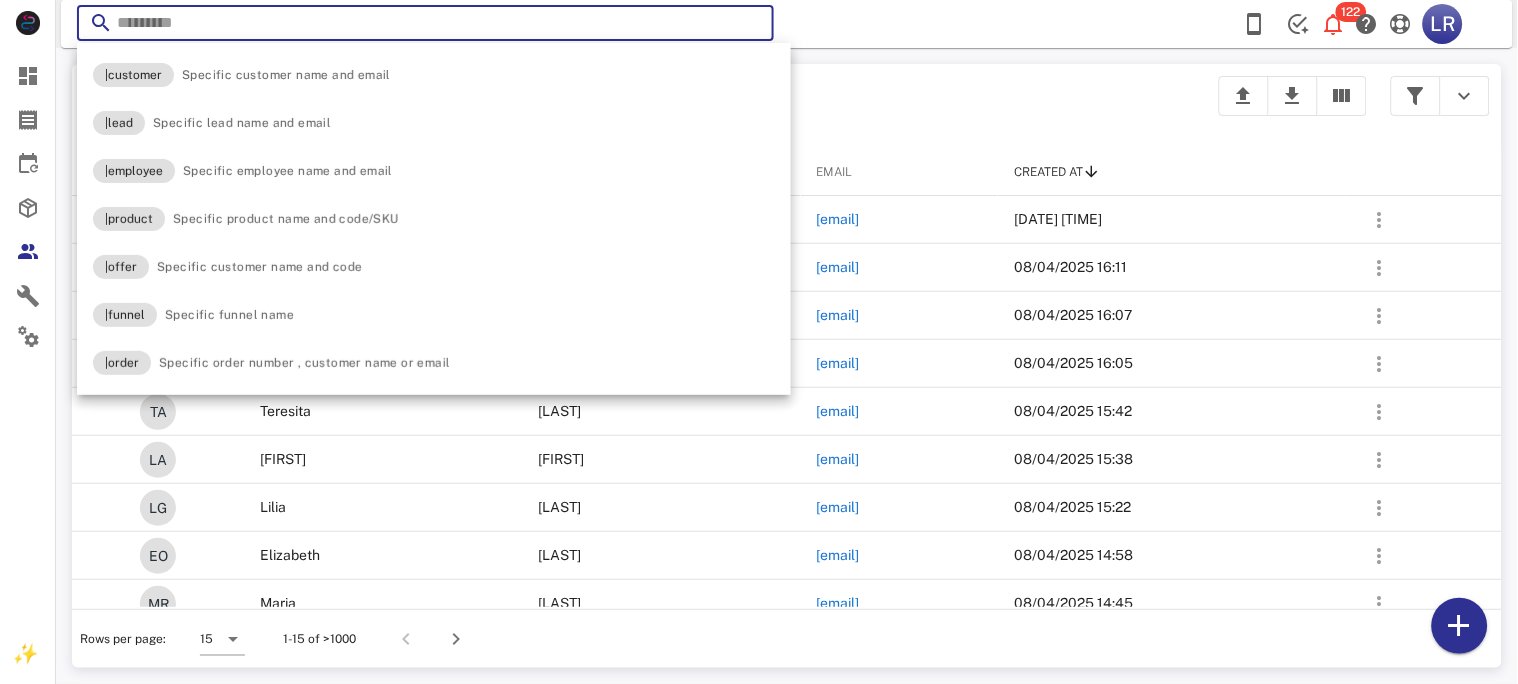 paste on "**********" 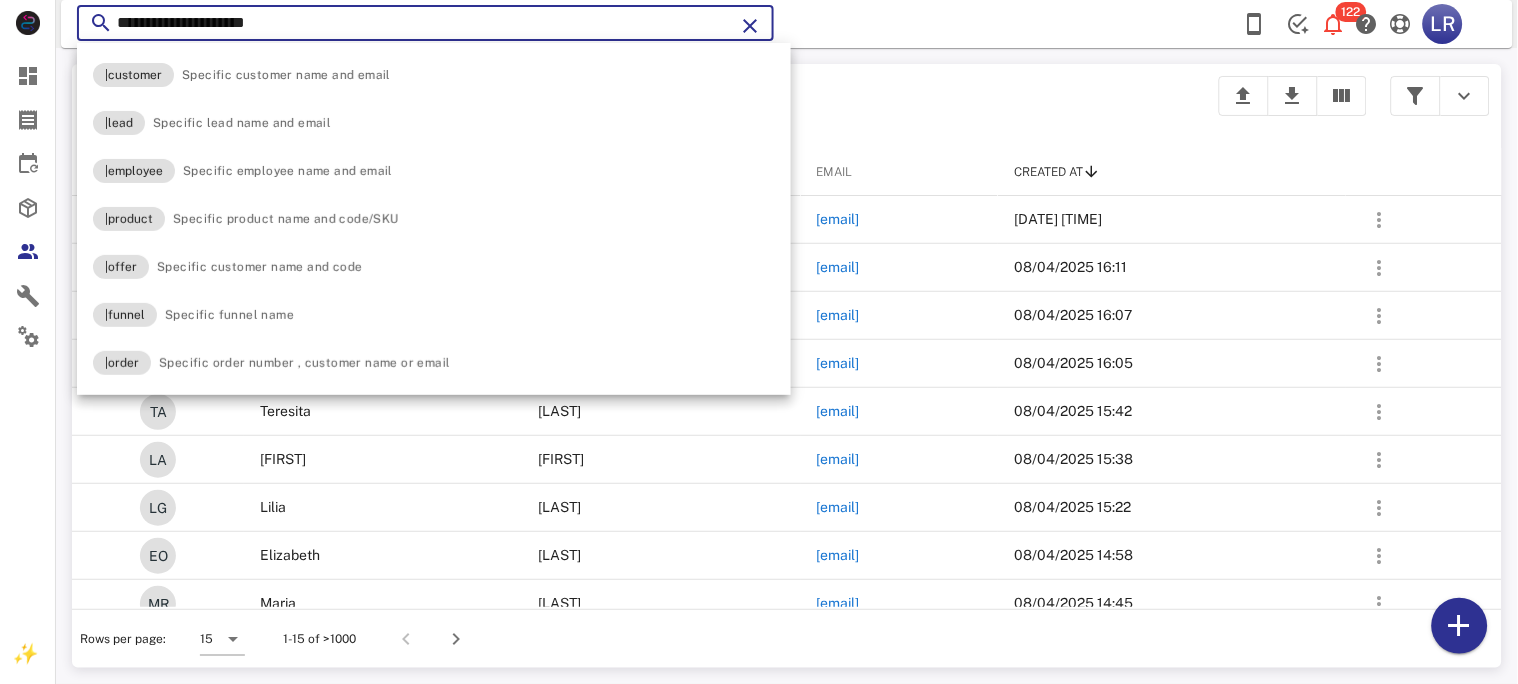 type on "**********" 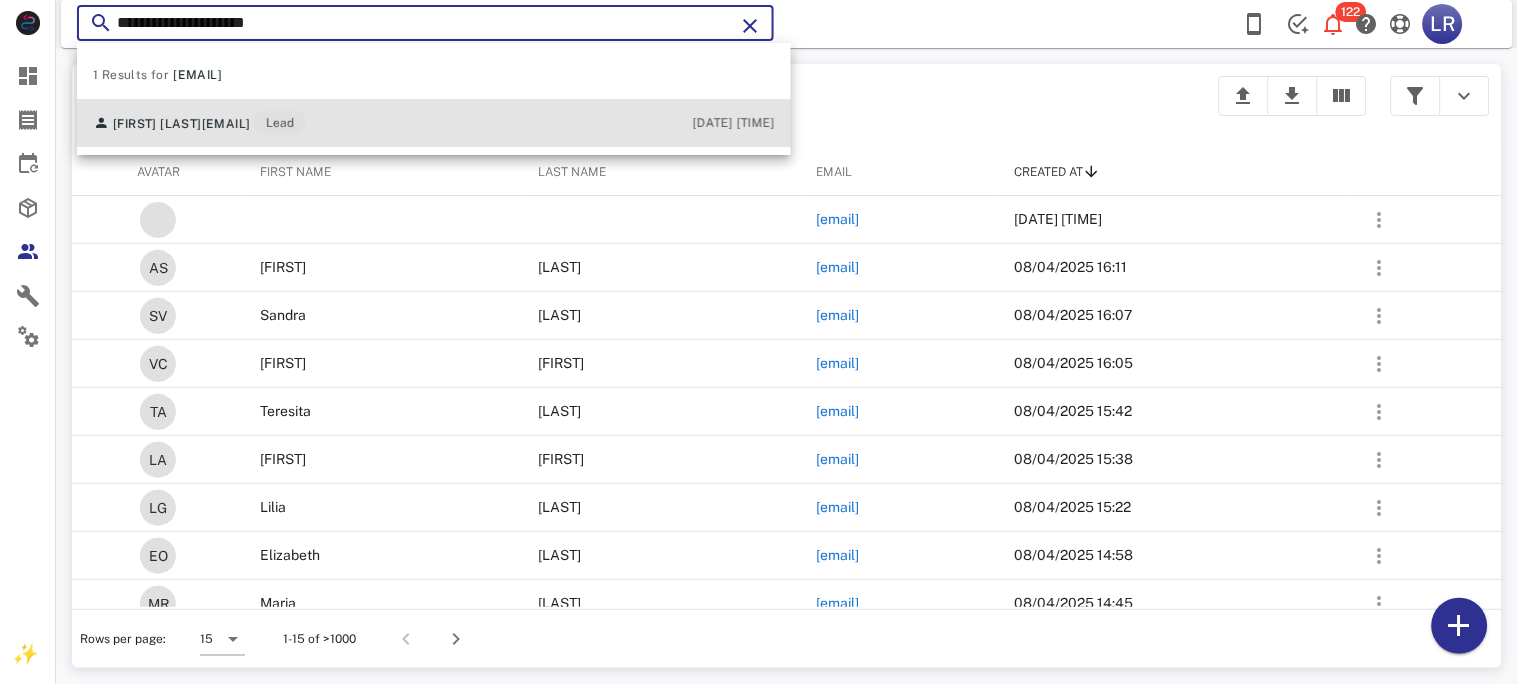 click on "genycmalaga@gmail.com" at bounding box center [226, 124] 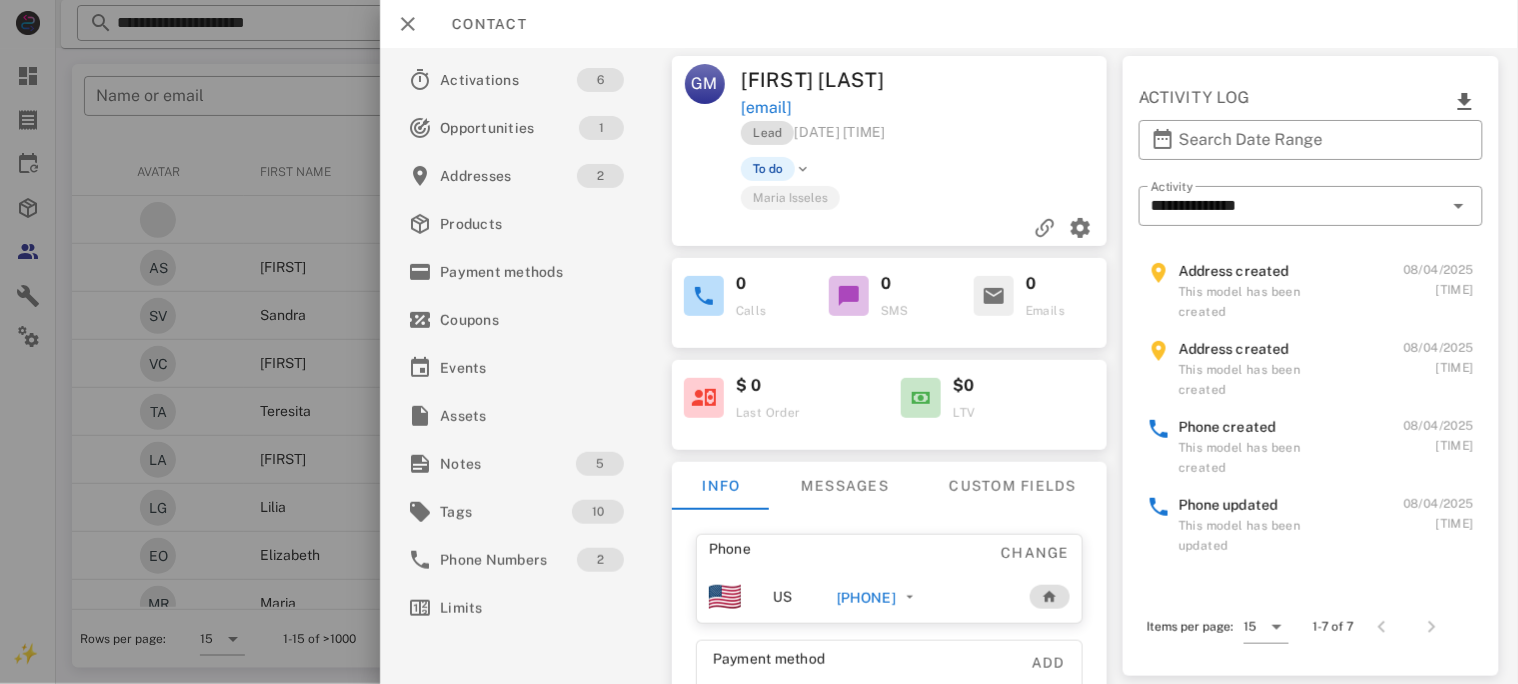 click on "+34632093826" at bounding box center (865, 598) 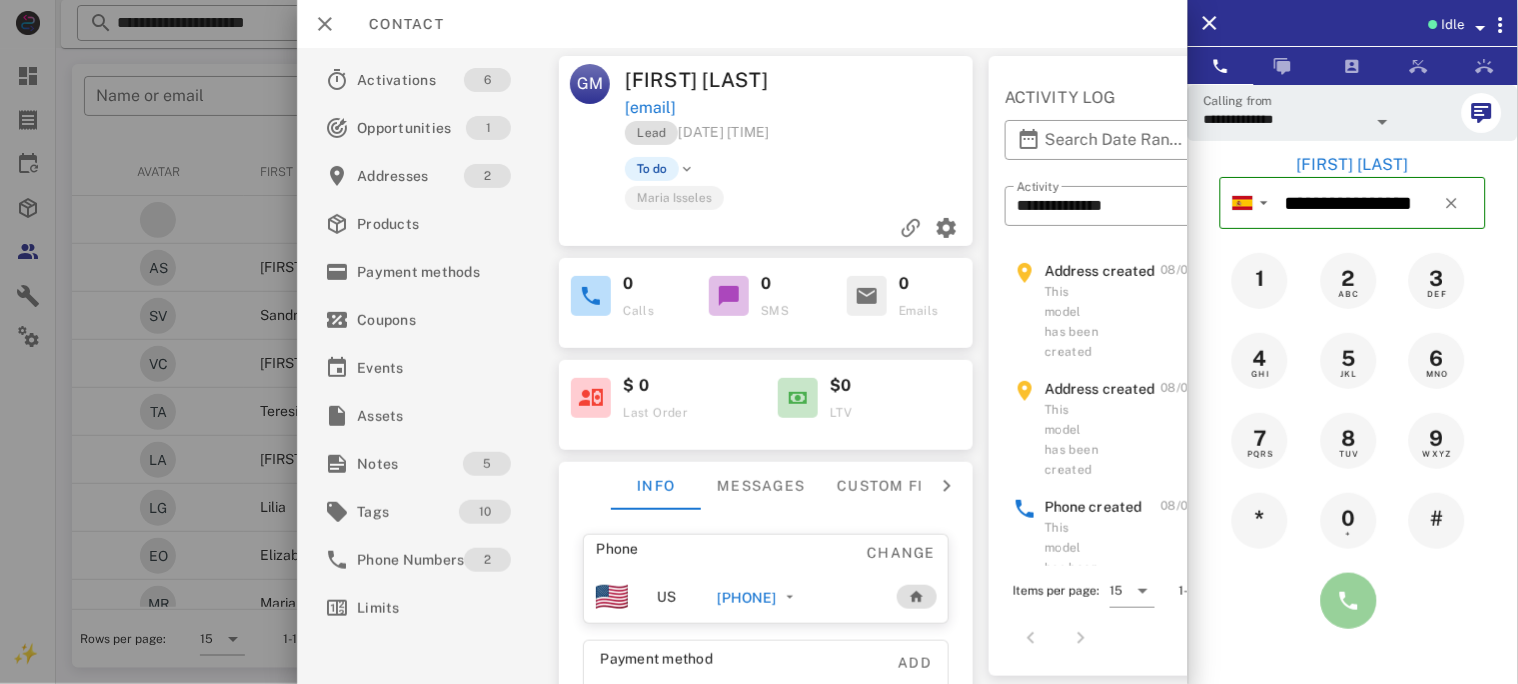 click at bounding box center [1349, 601] 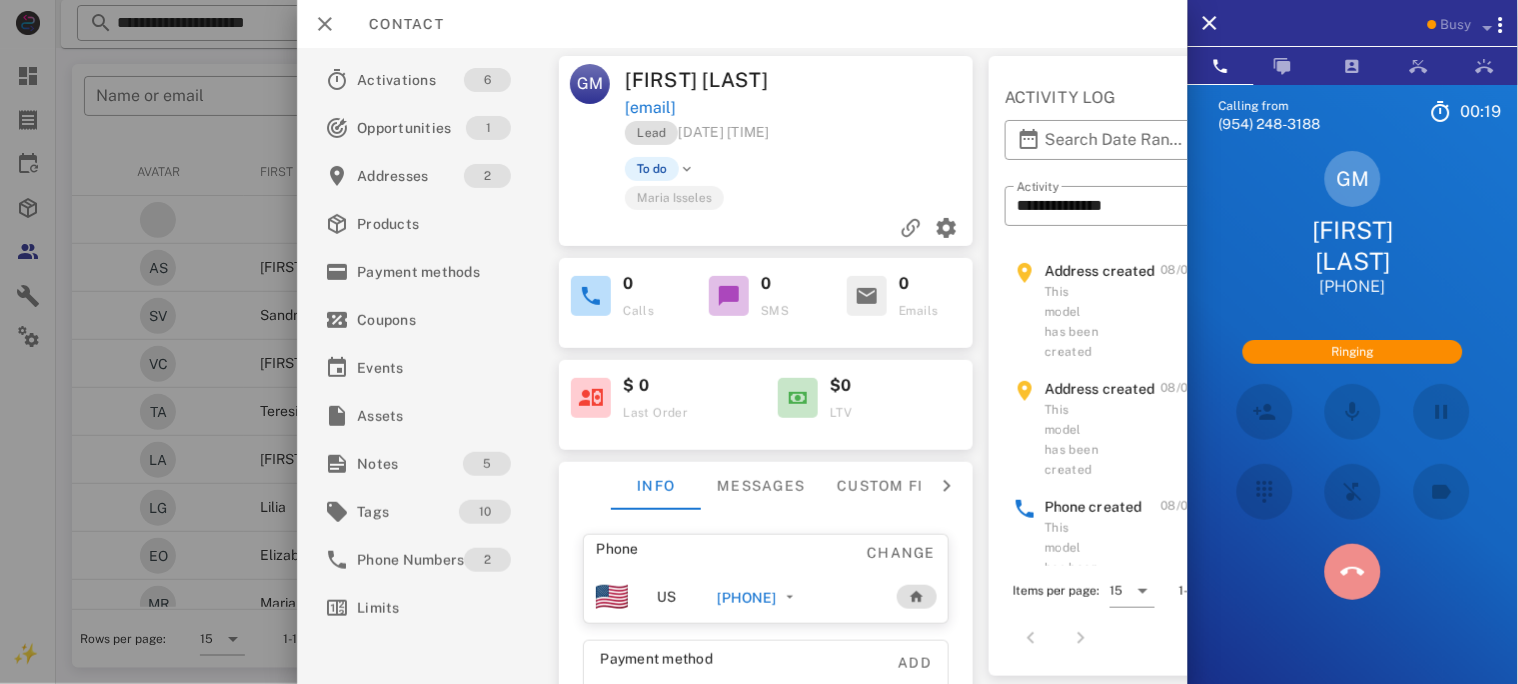 click at bounding box center (1353, 572) 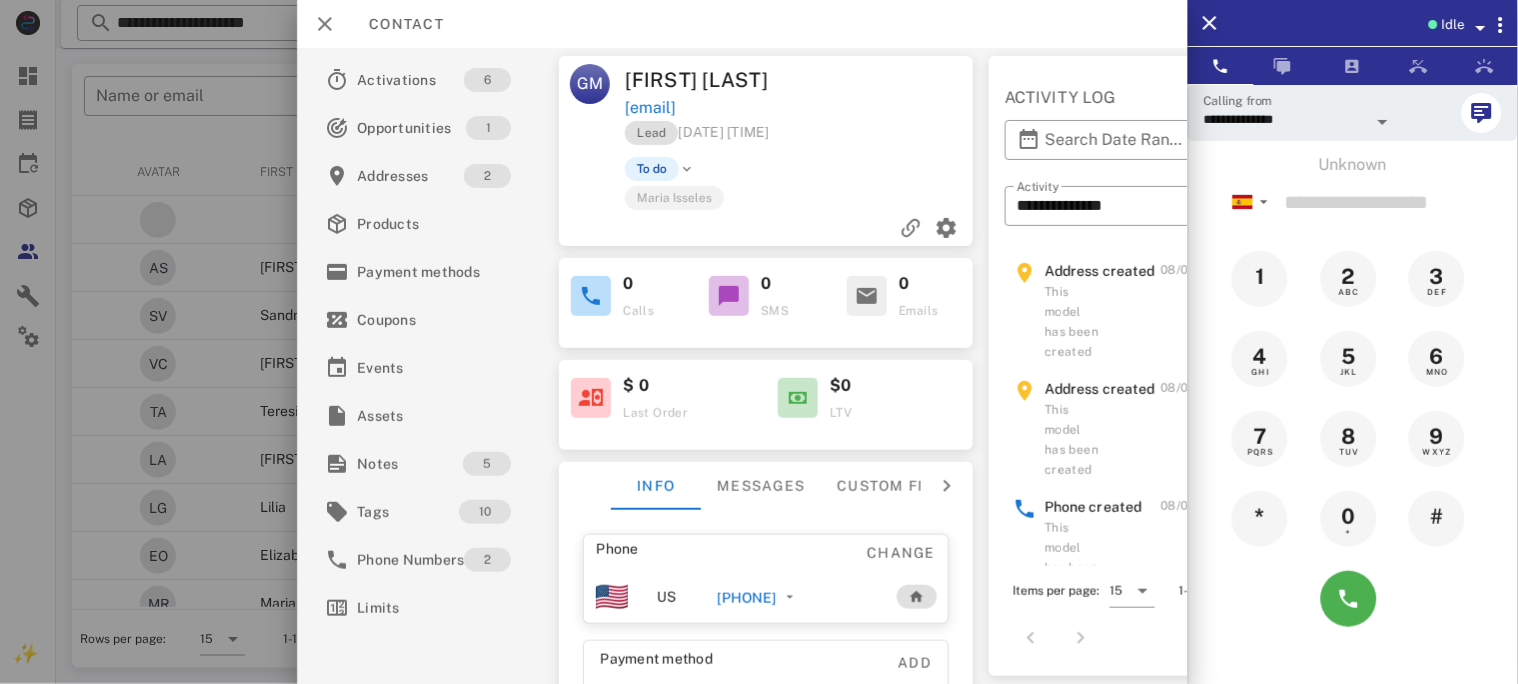 click on "+34632093826" at bounding box center (746, 598) 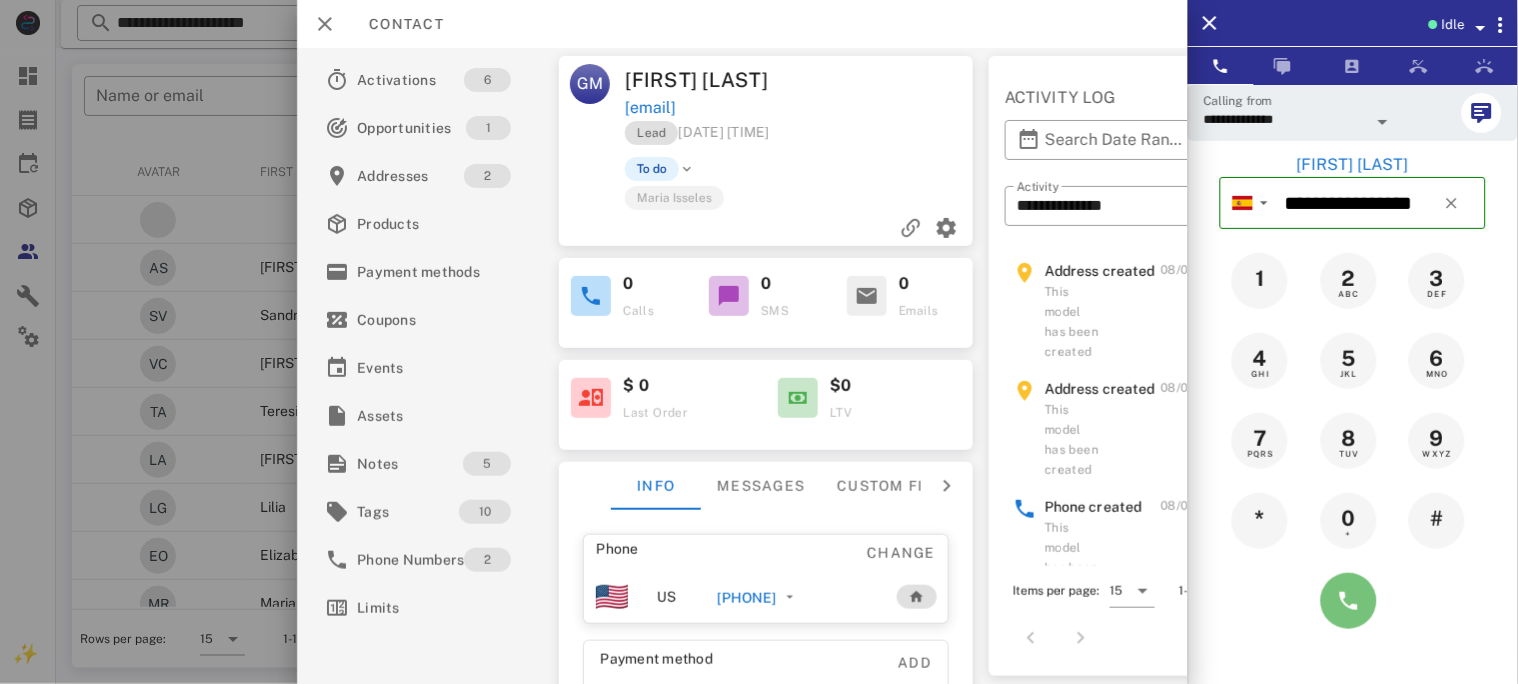 click at bounding box center [1349, 601] 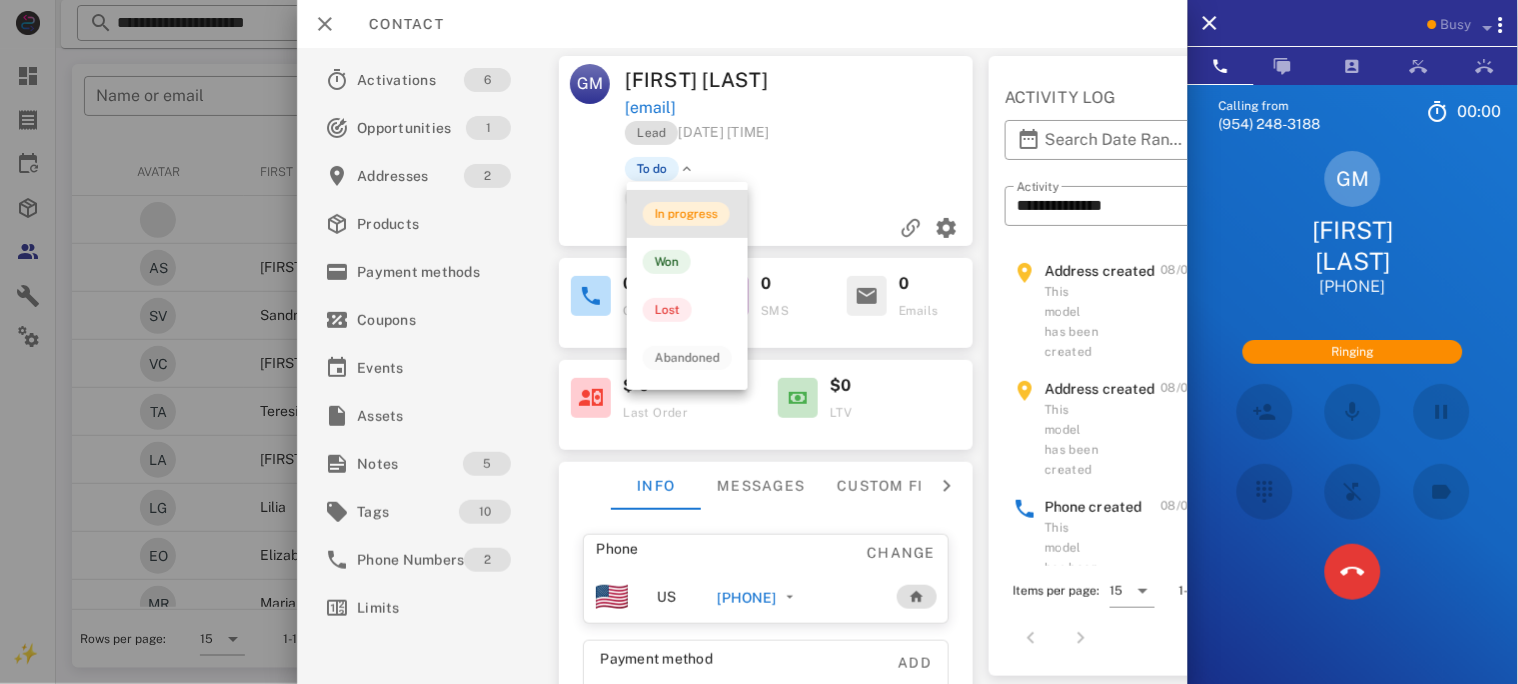 click on "In progress" at bounding box center [686, 214] 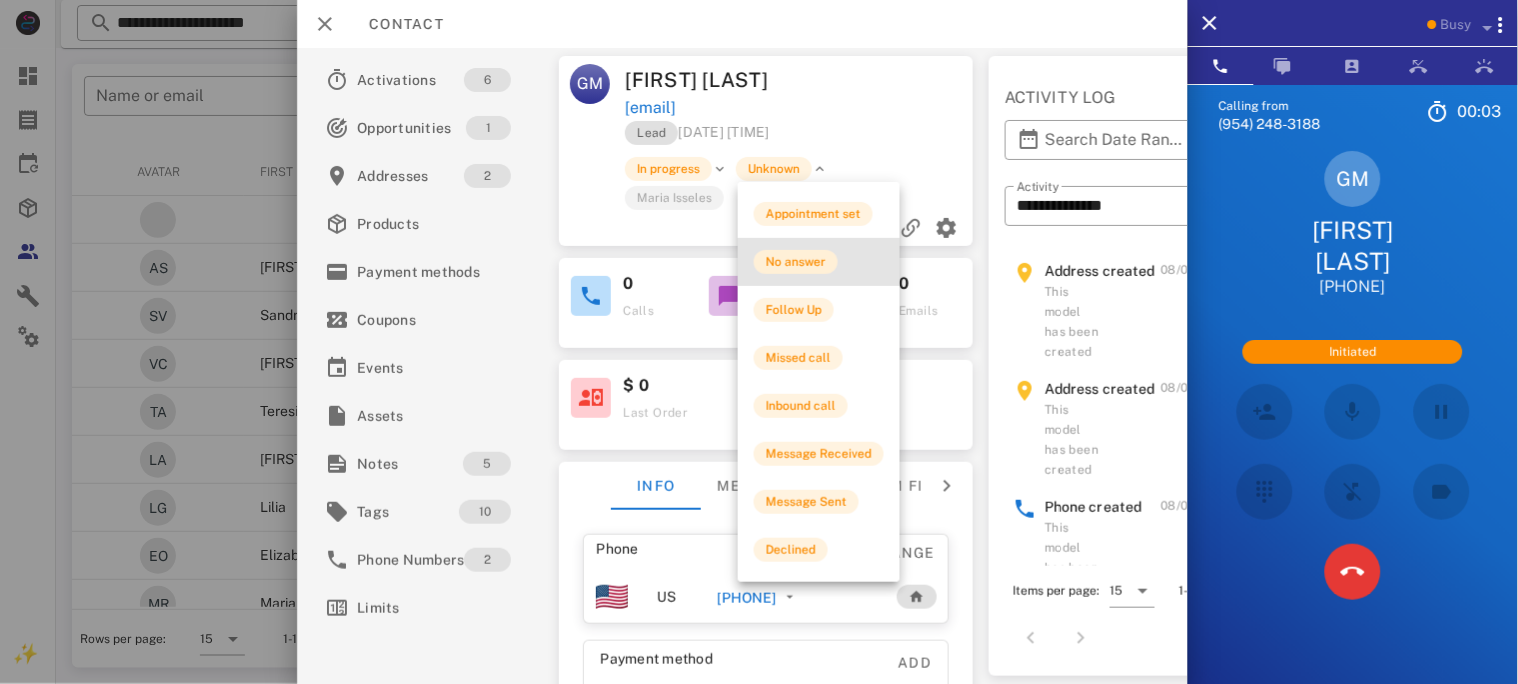 click on "No answer" at bounding box center [796, 262] 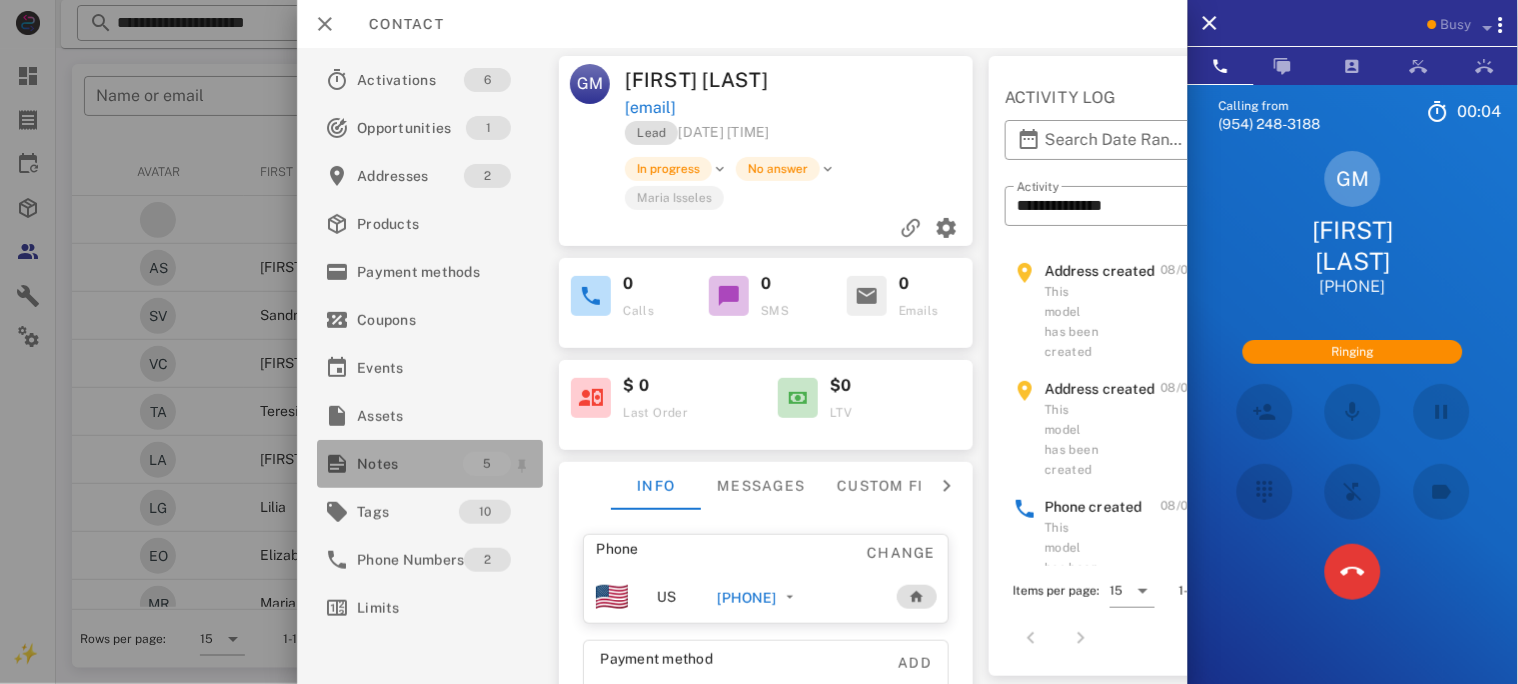 click on "Notes" at bounding box center (410, 464) 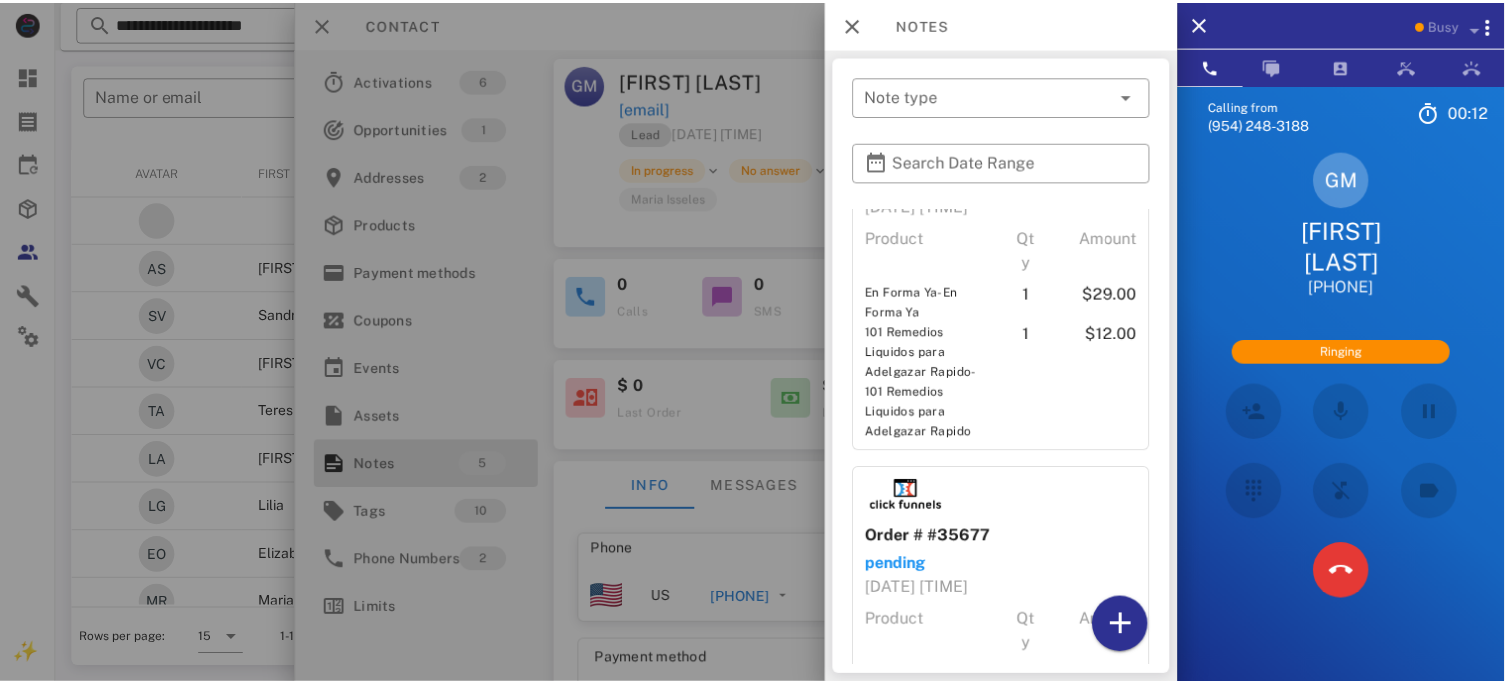 scroll, scrollTop: 394, scrollLeft: 0, axis: vertical 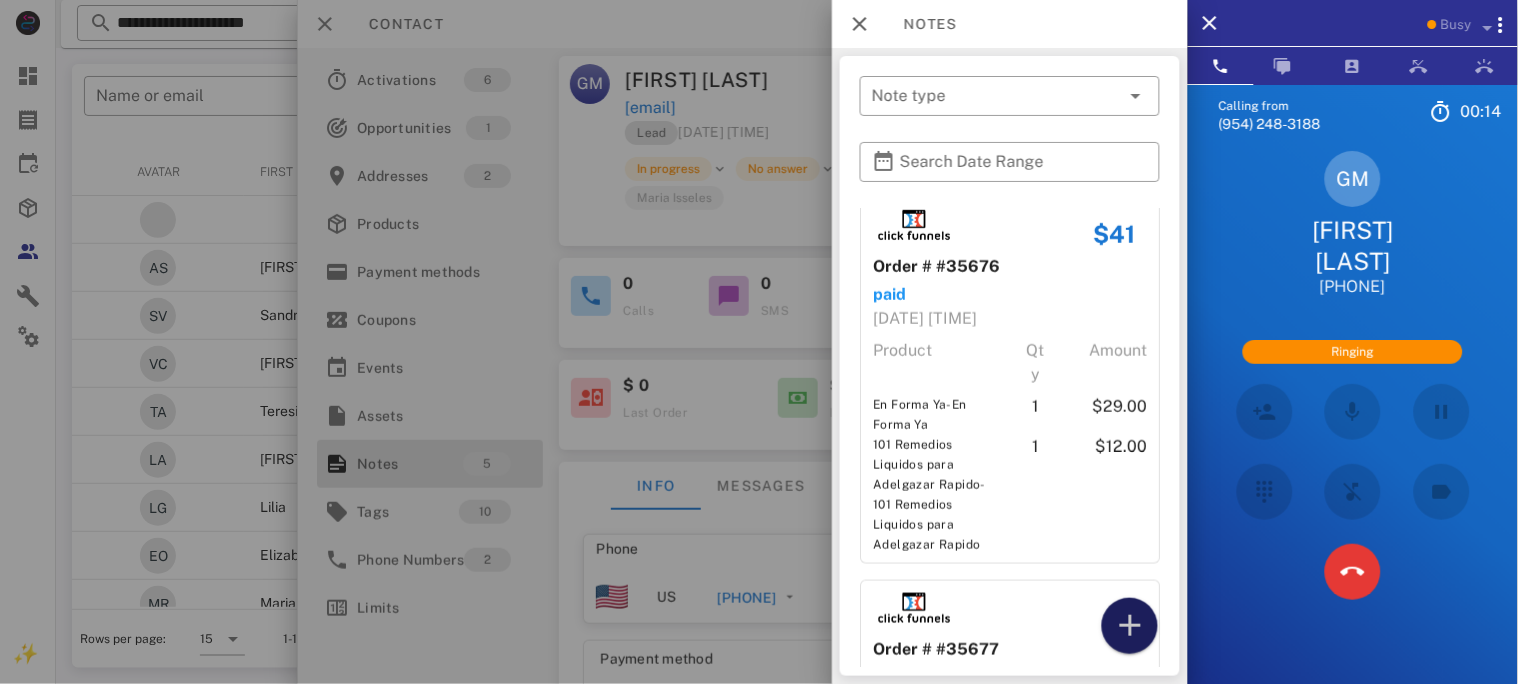 click at bounding box center (1130, 626) 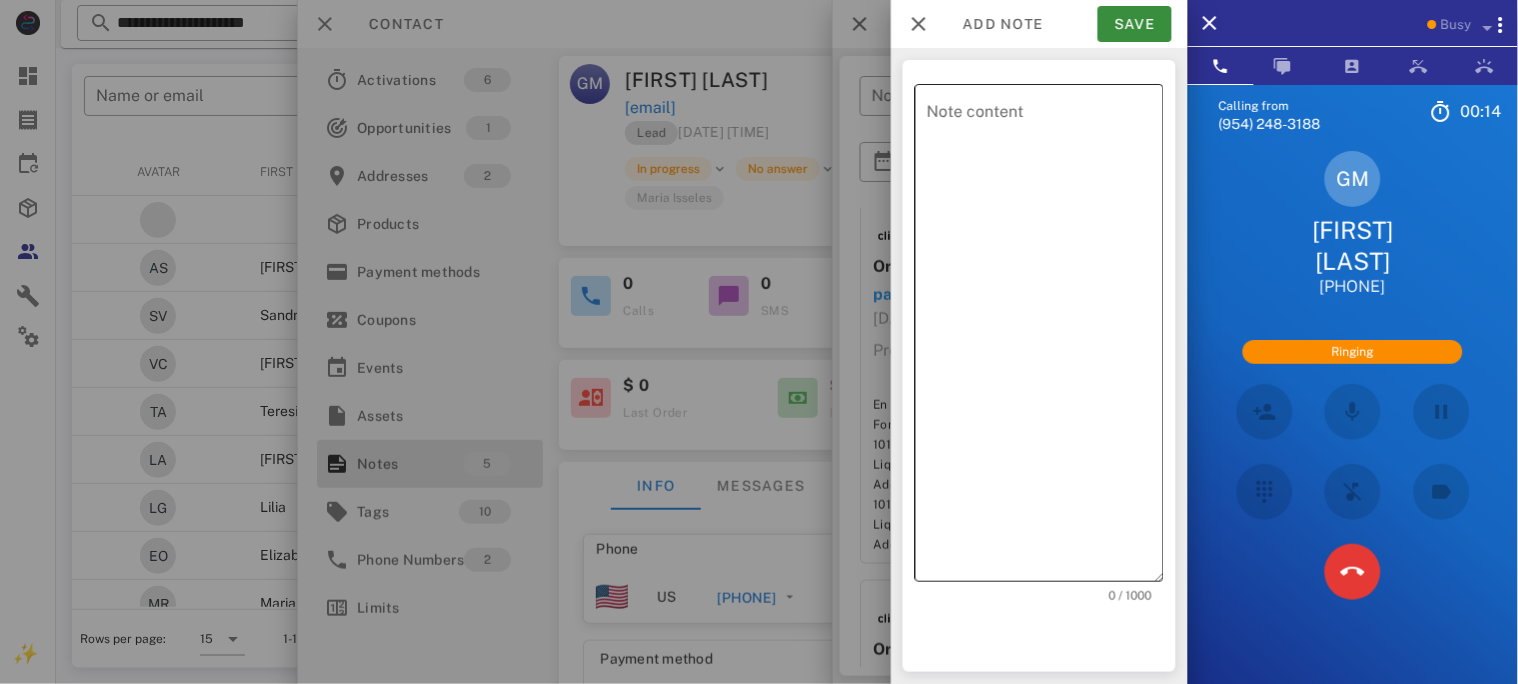 click on "Note content" at bounding box center [1045, 338] 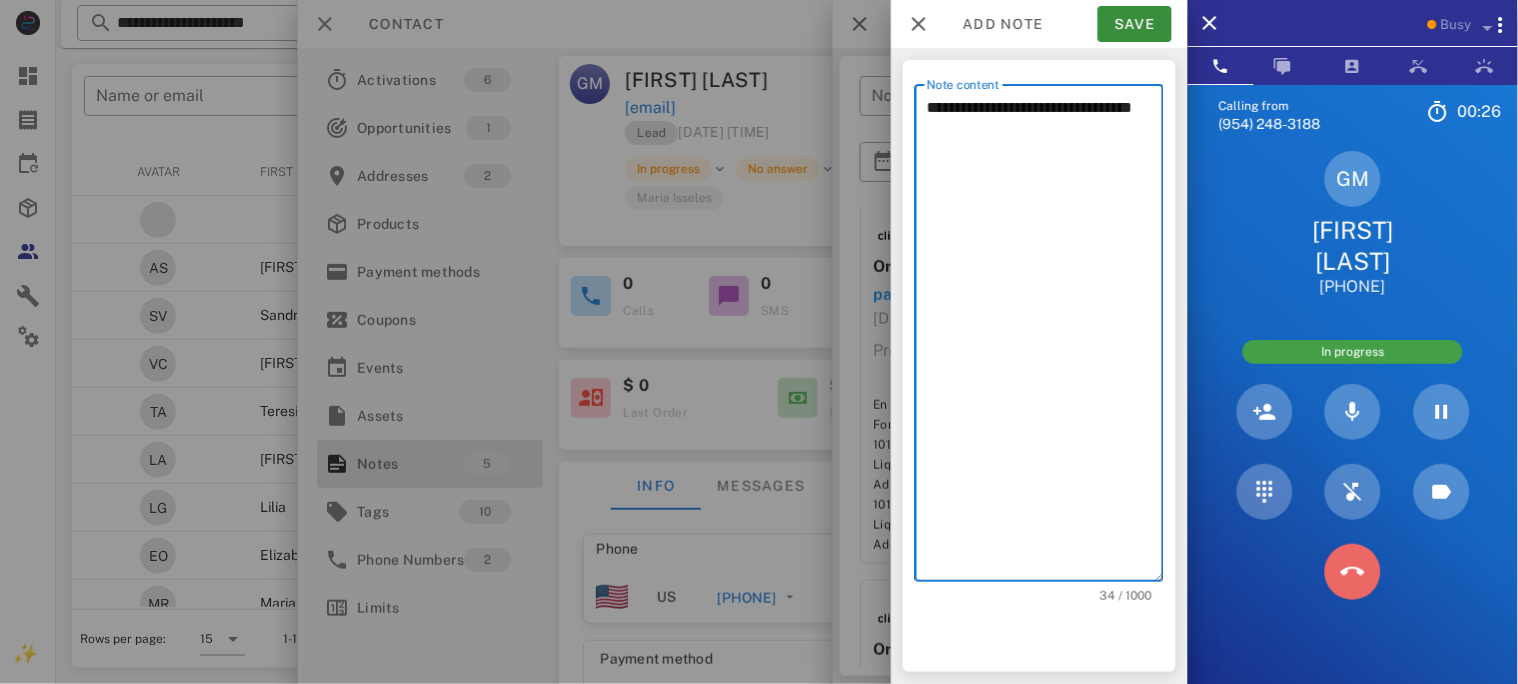 click at bounding box center (1353, 572) 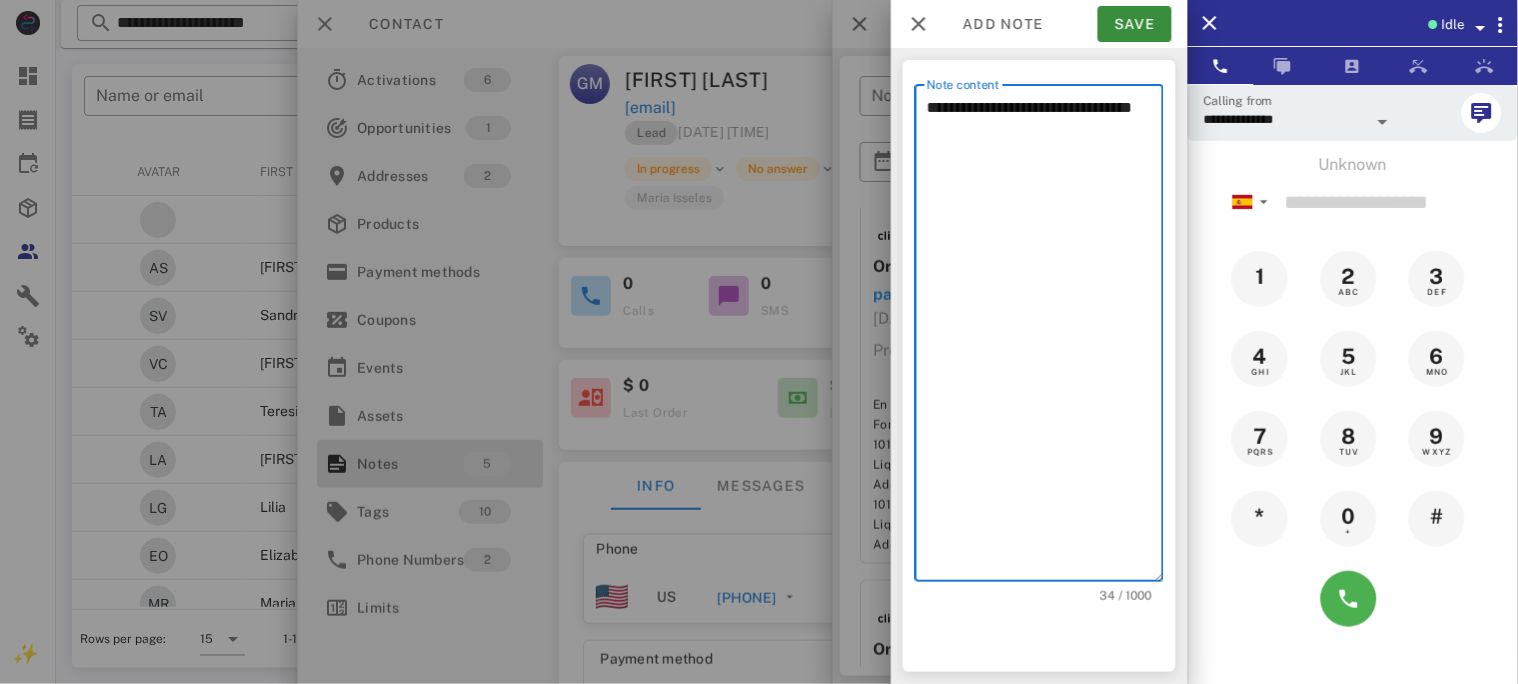 click on "**********" at bounding box center [1045, 338] 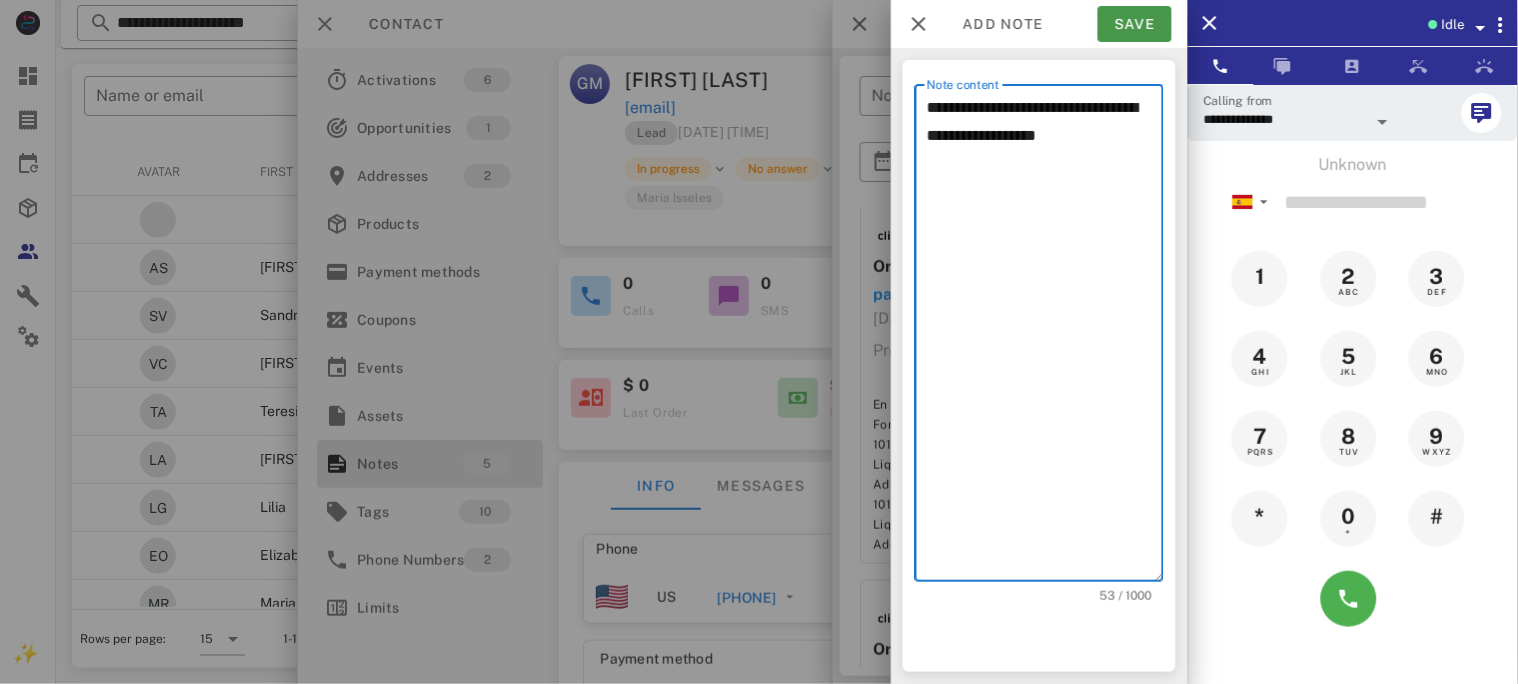 type on "**********" 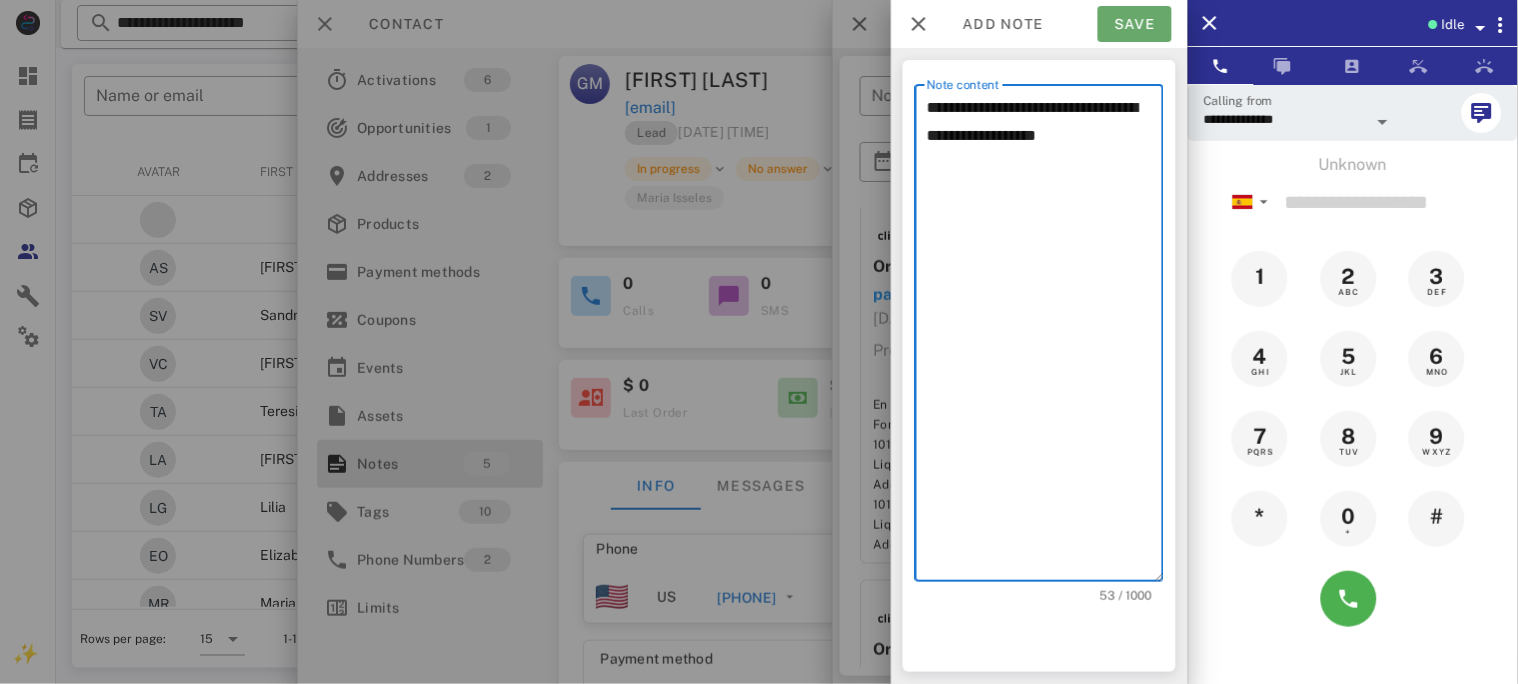 click on "Save" at bounding box center (1135, 24) 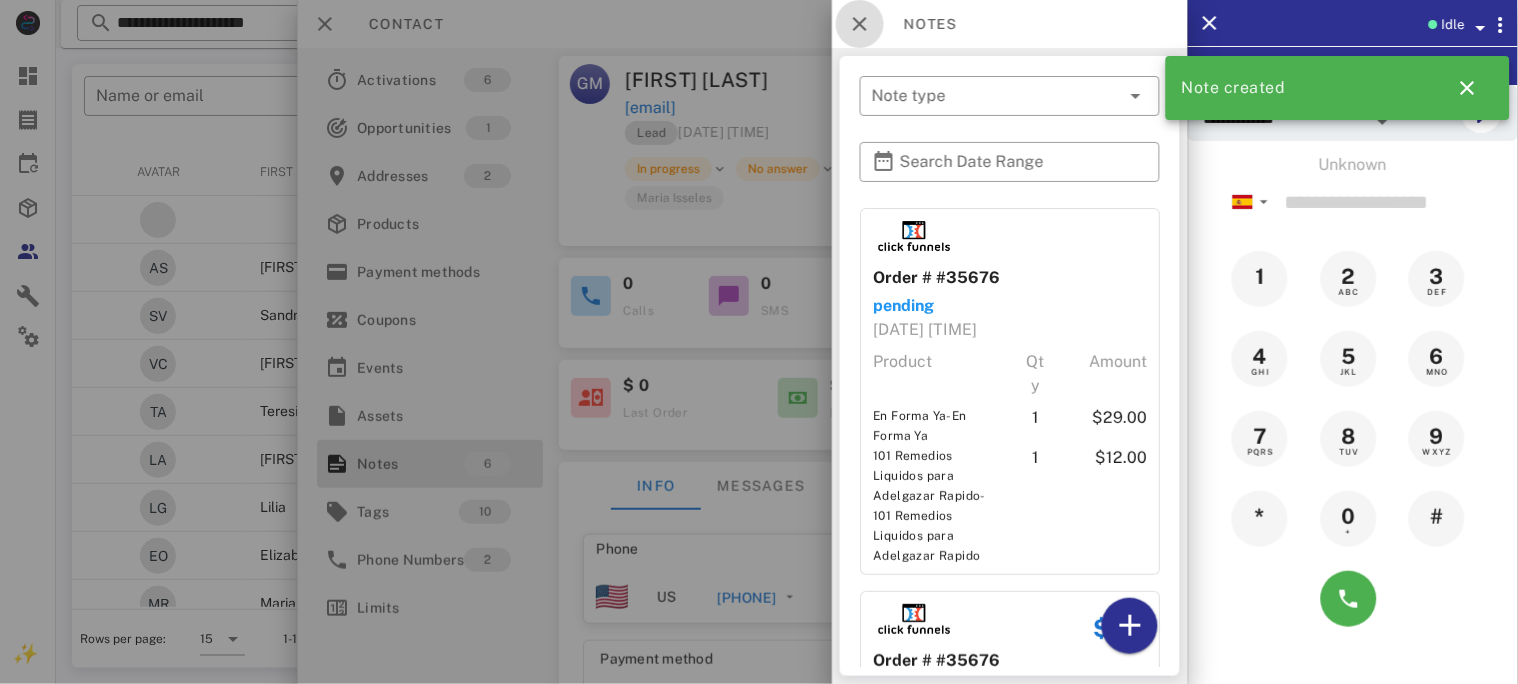 click at bounding box center [860, 24] 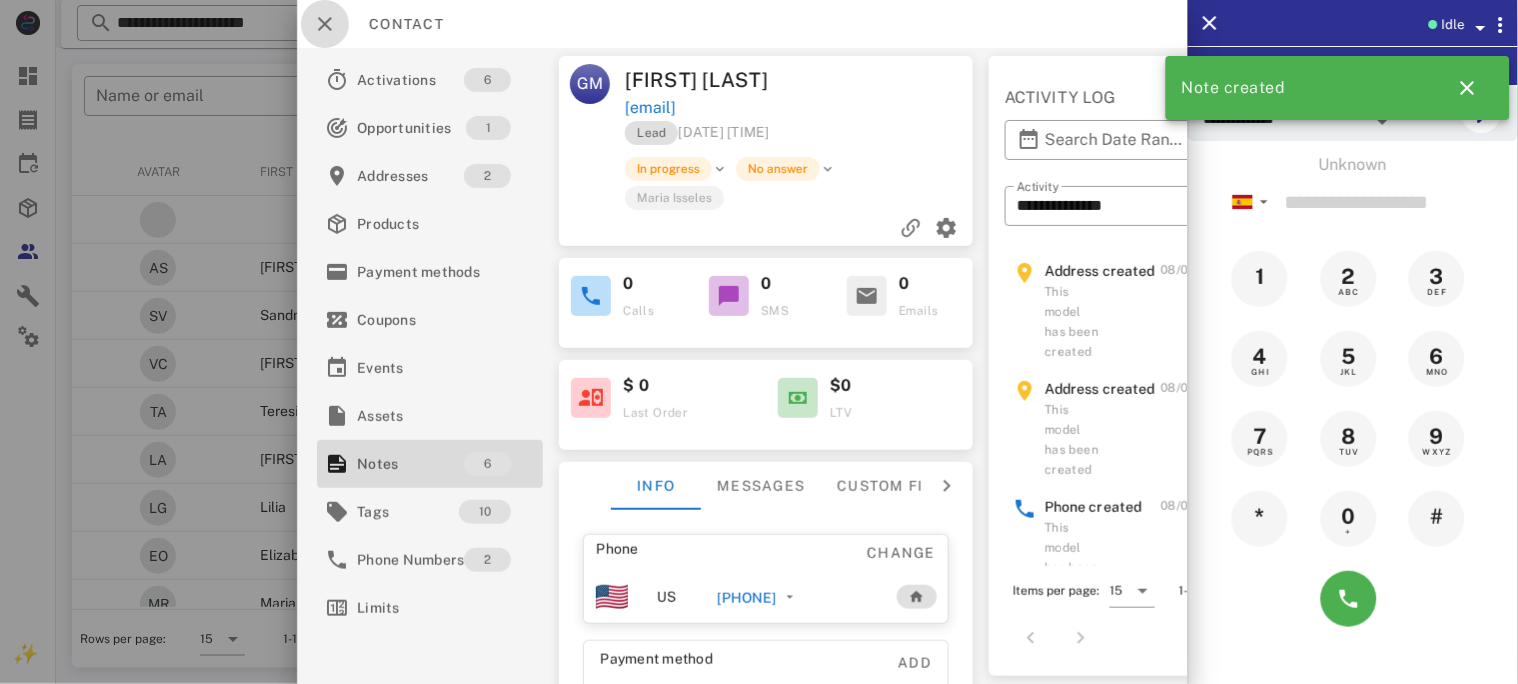 click at bounding box center [325, 24] 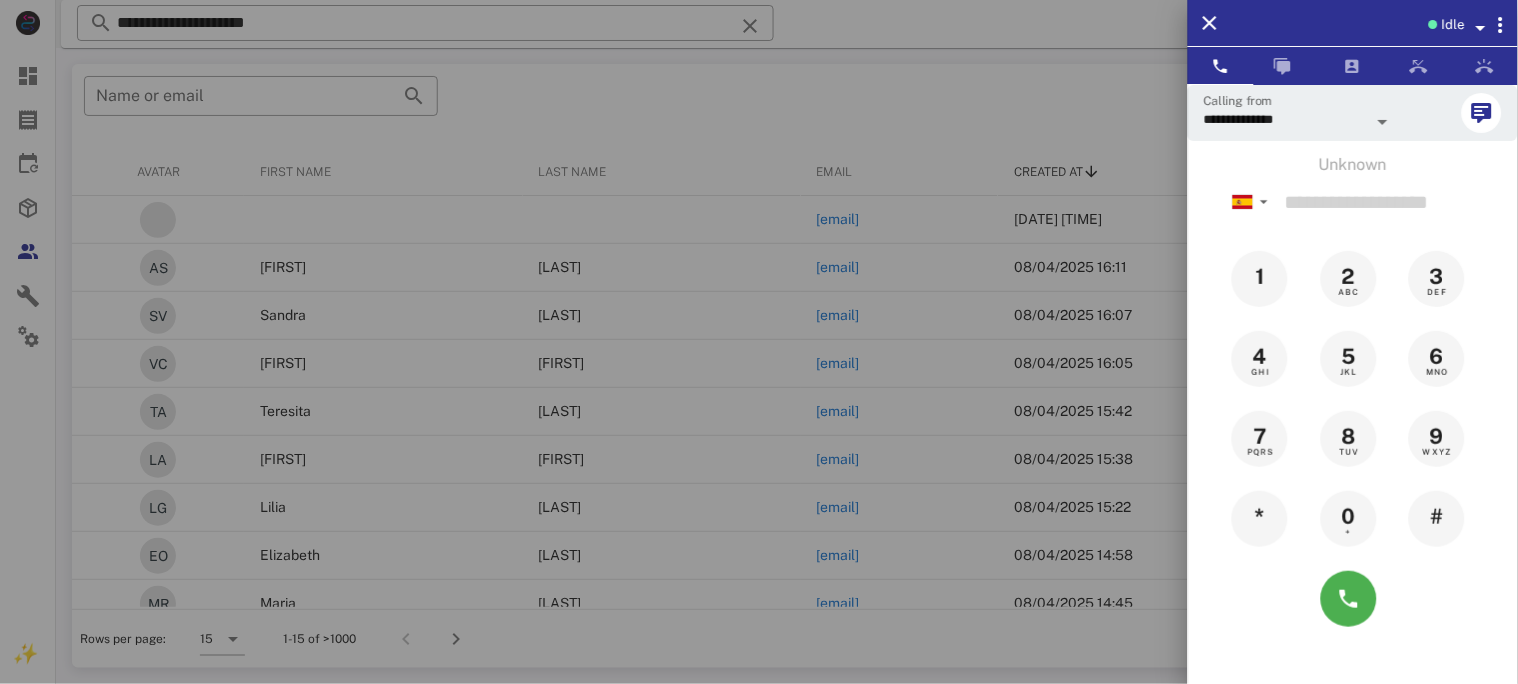 click at bounding box center (1481, 28) 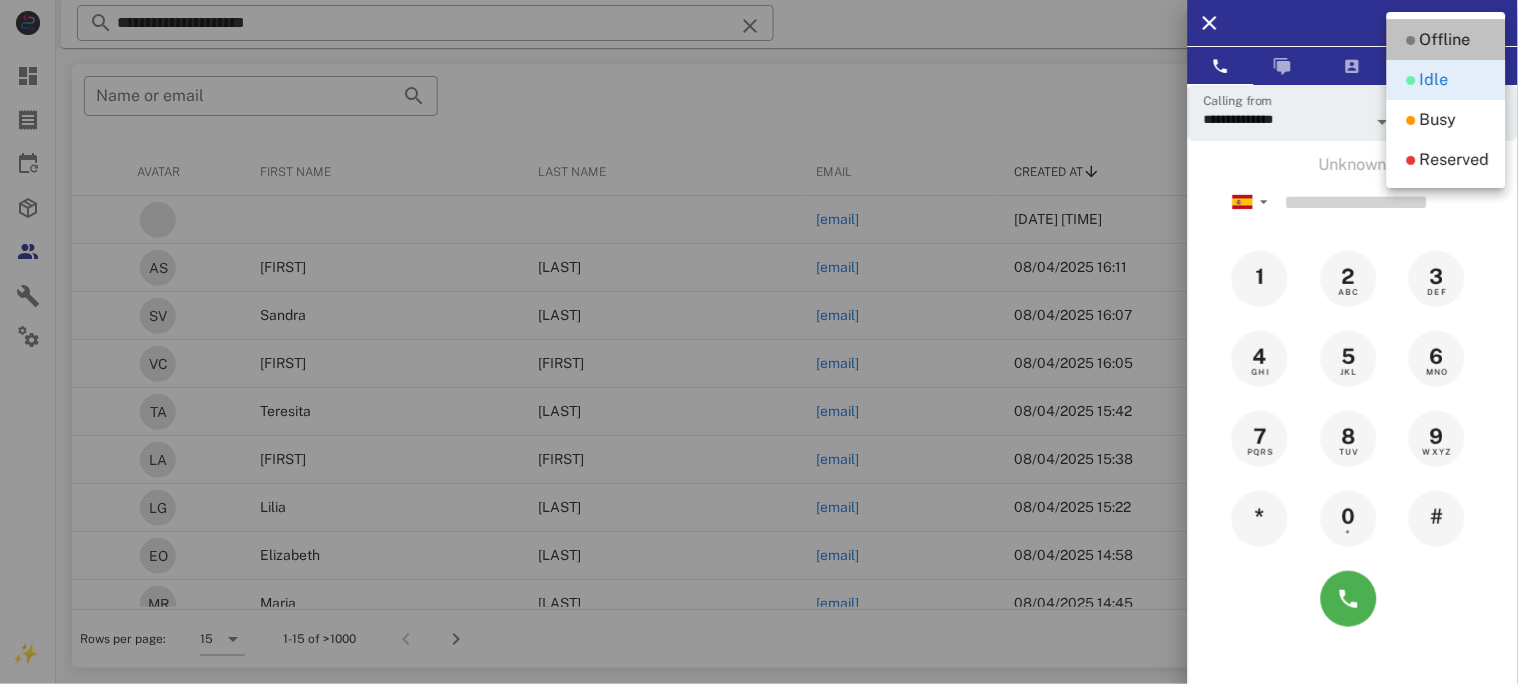 click on "Offline" at bounding box center [1445, 40] 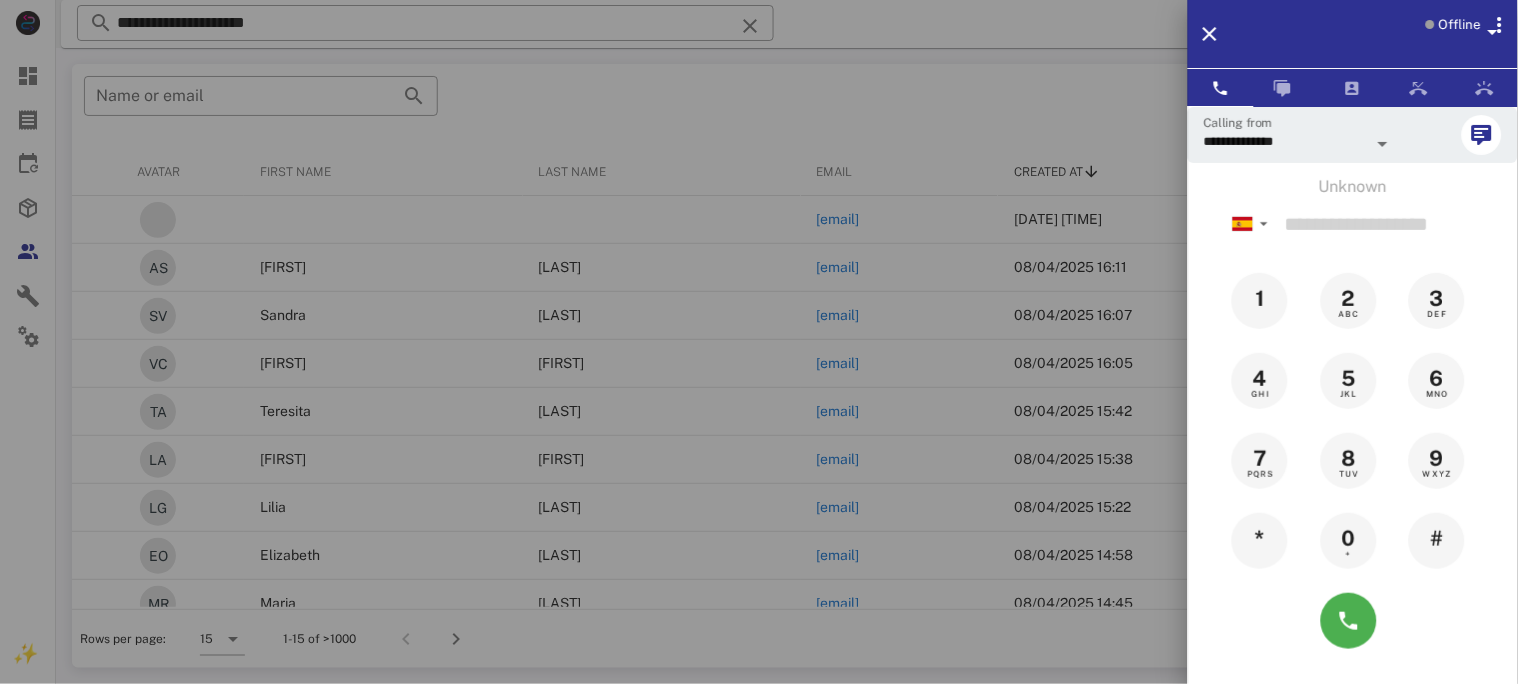click at bounding box center (759, 342) 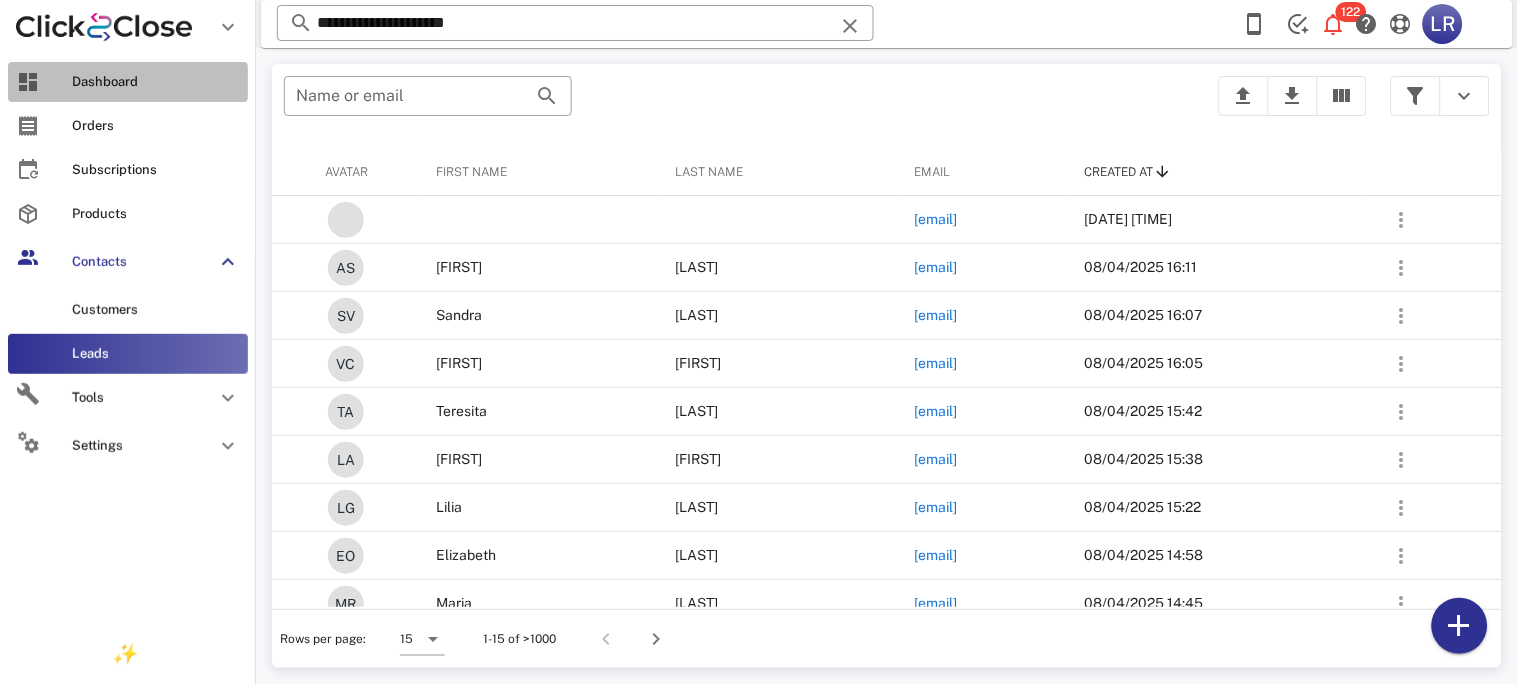 click on "Dashboard" at bounding box center (156, 82) 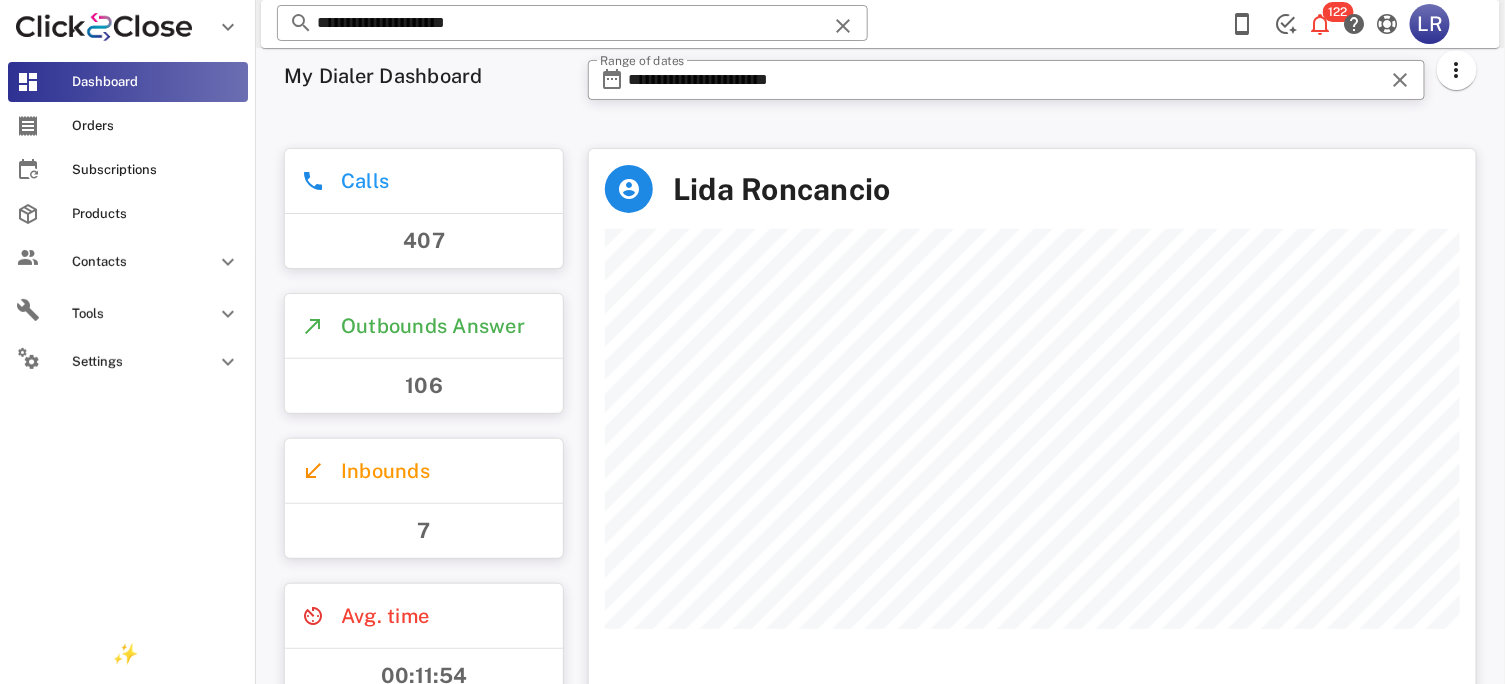 scroll, scrollTop: 999441, scrollLeft: 999113, axis: both 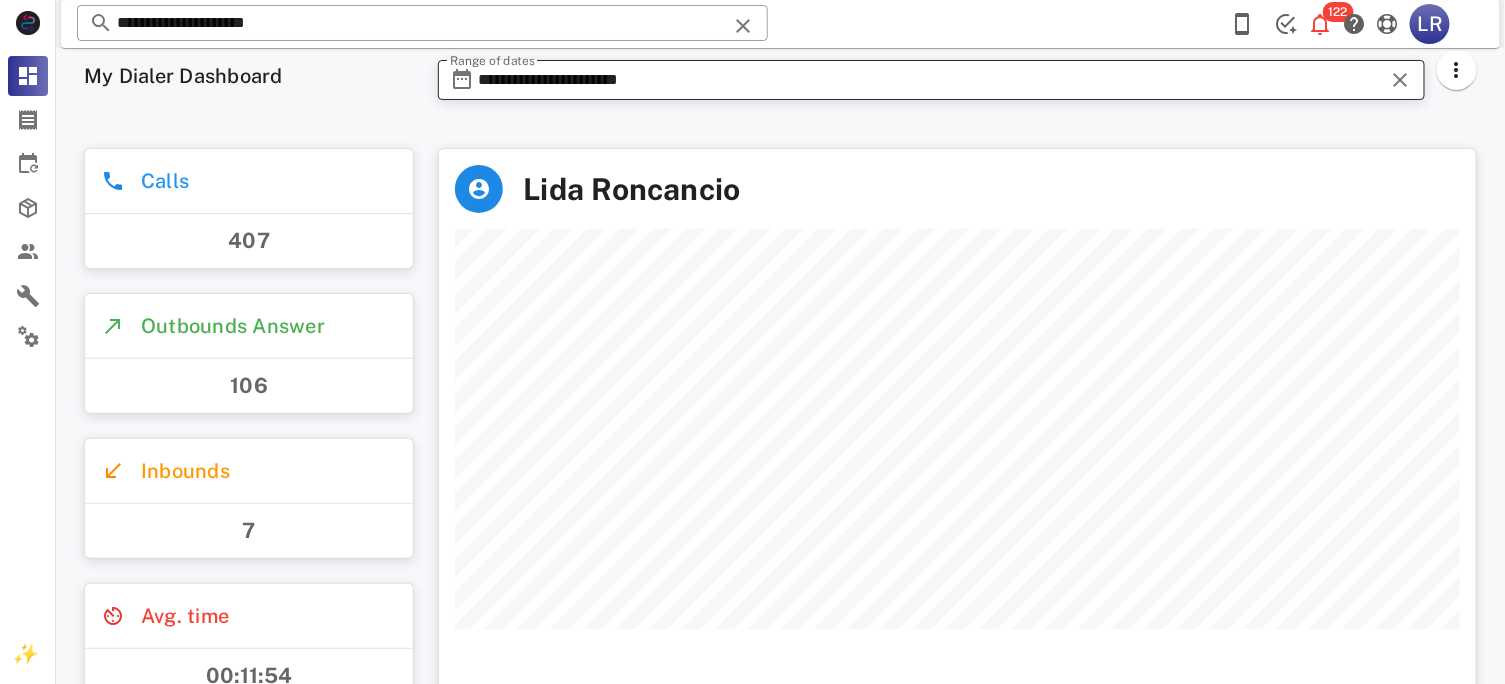 click on "**********" at bounding box center (931, 80) 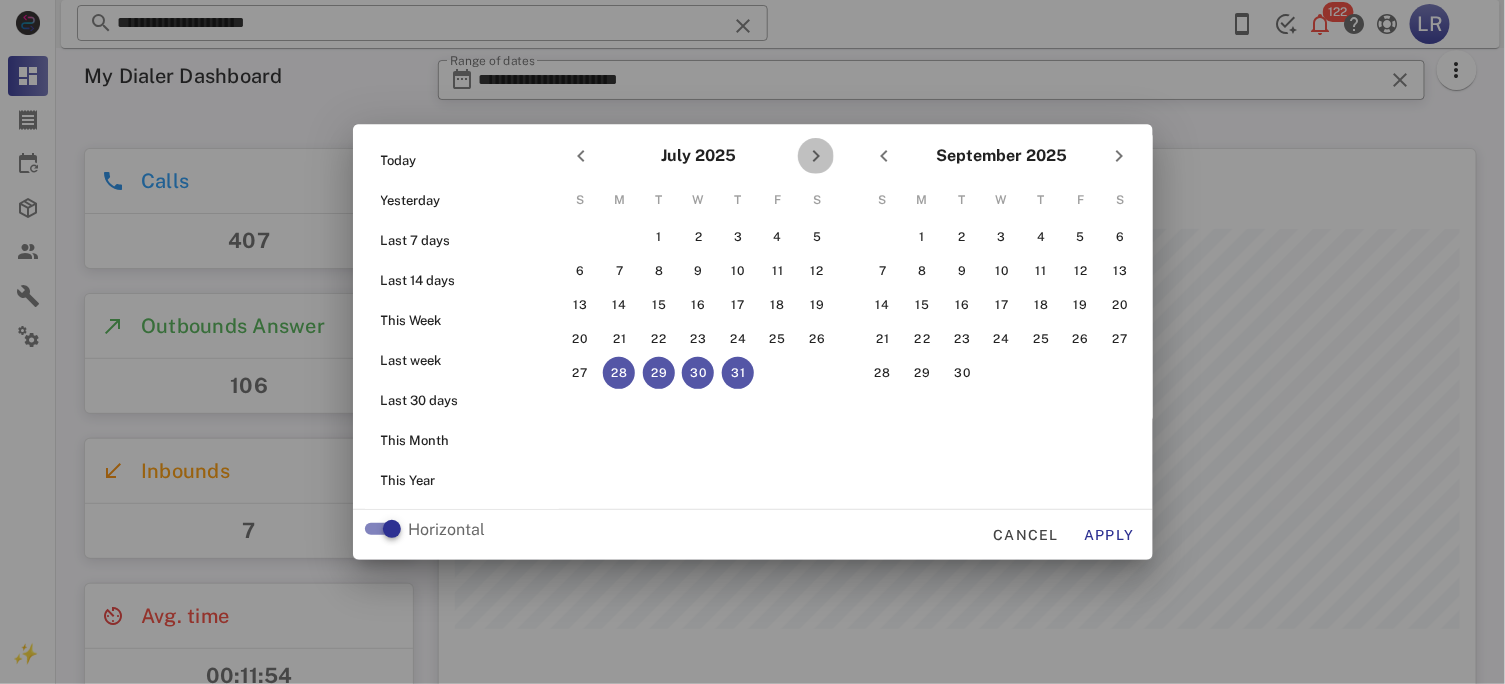 click at bounding box center [816, 156] 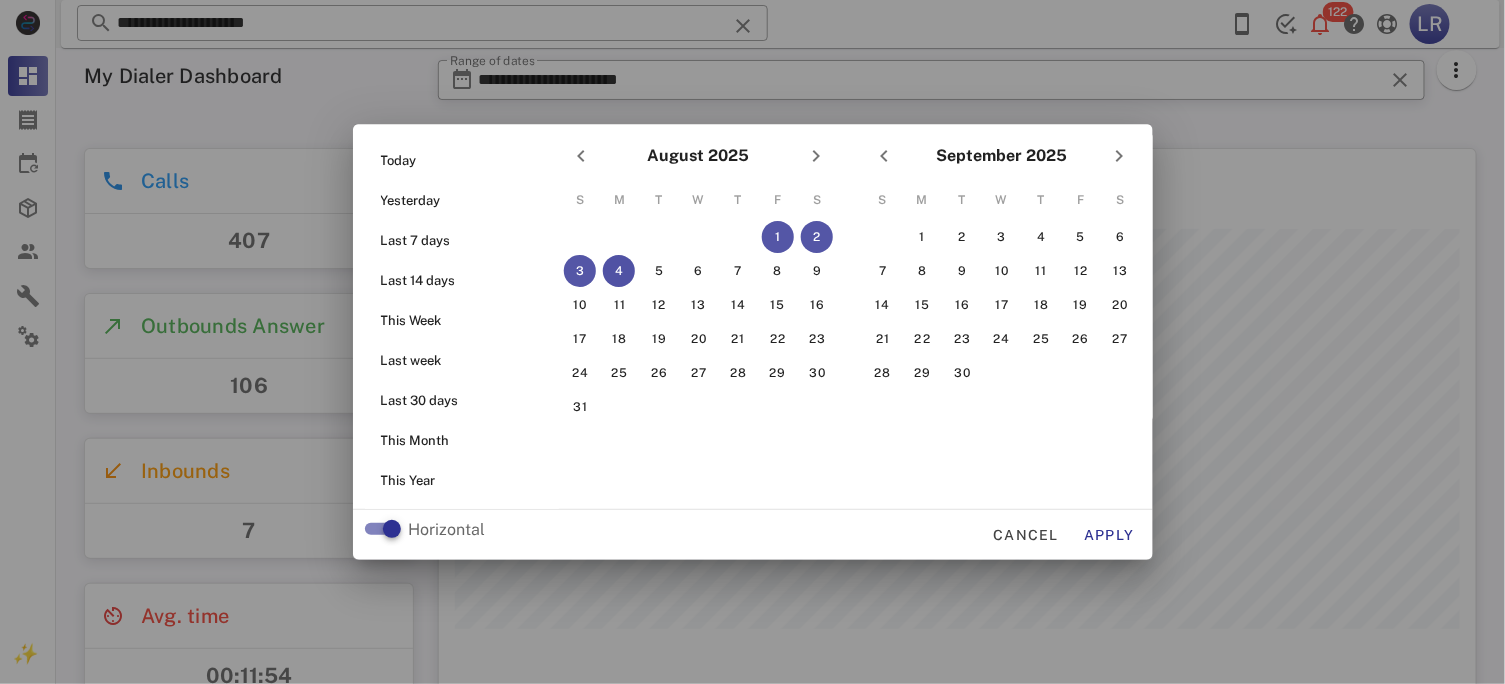 click on "4" at bounding box center (619, 271) 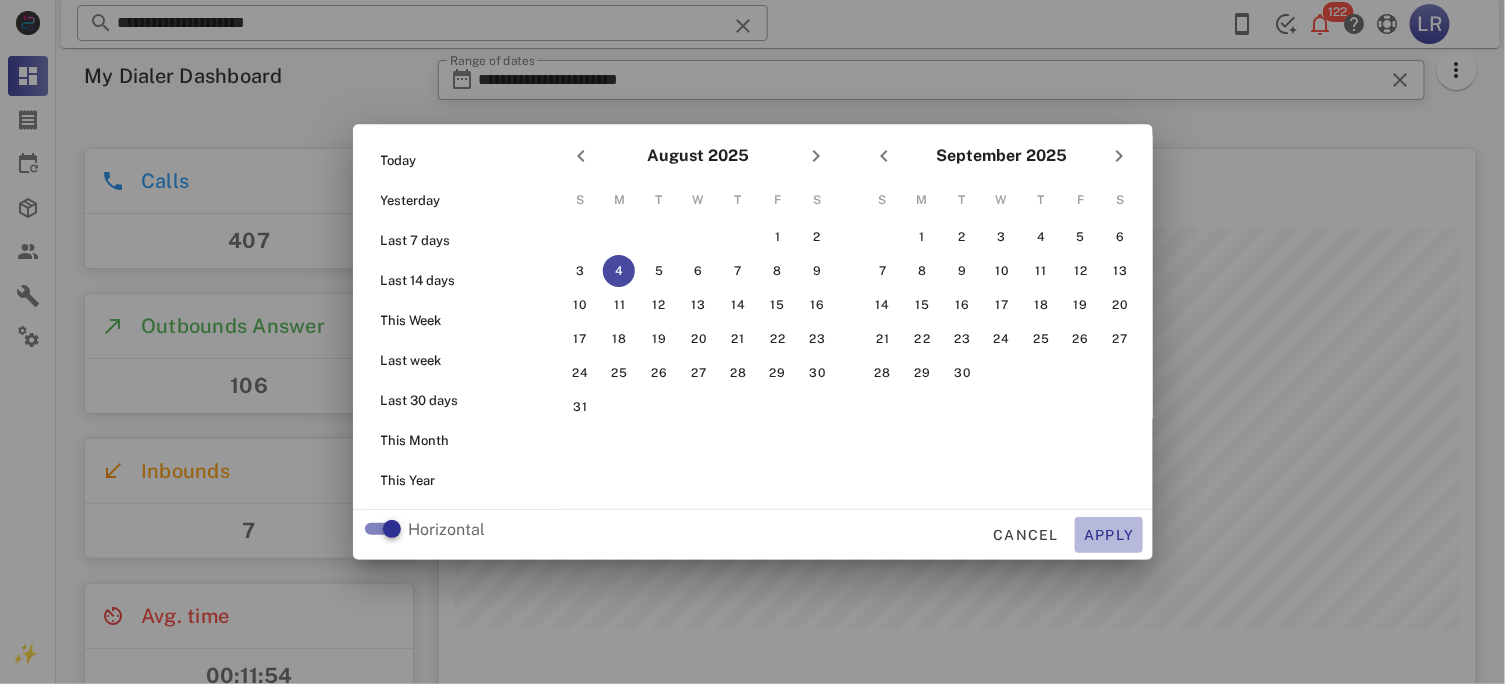 click on "Apply" at bounding box center [1109, 535] 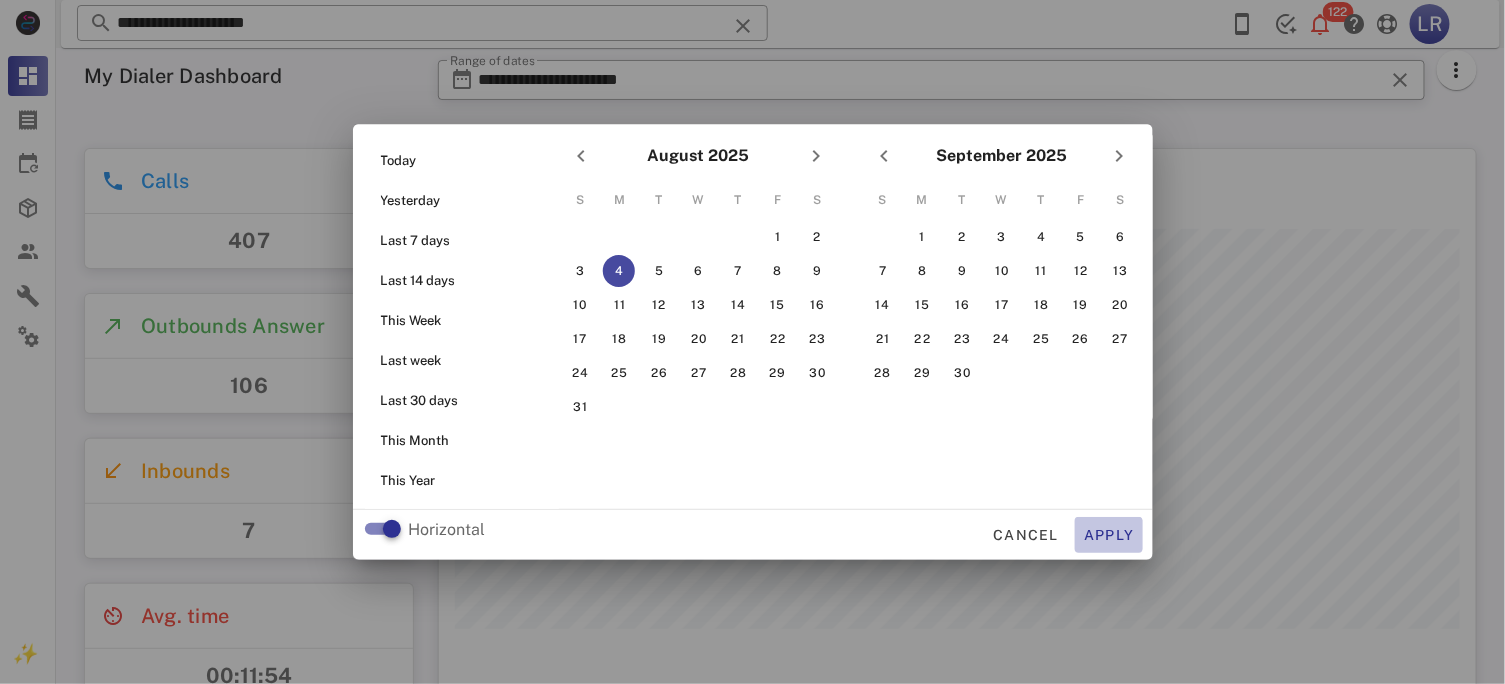 type on "**********" 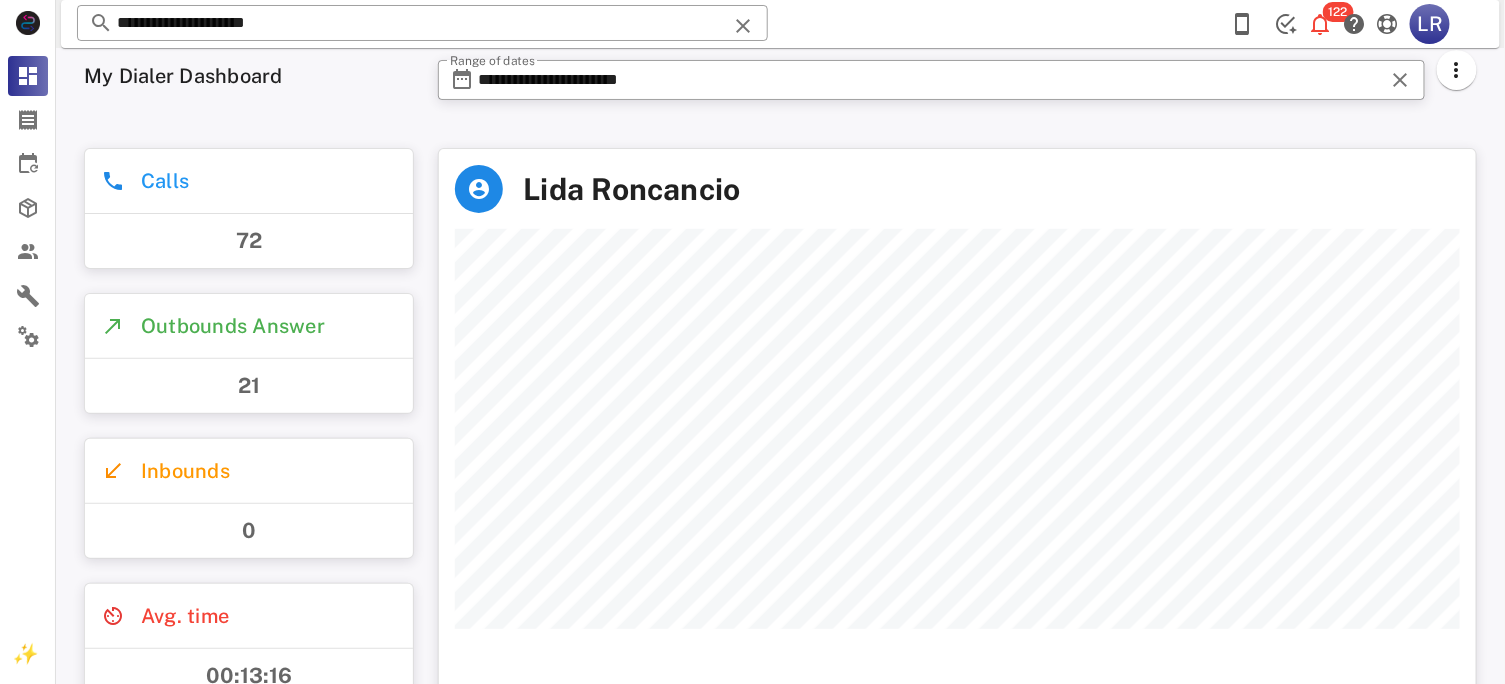 scroll, scrollTop: 999441, scrollLeft: 998963, axis: both 